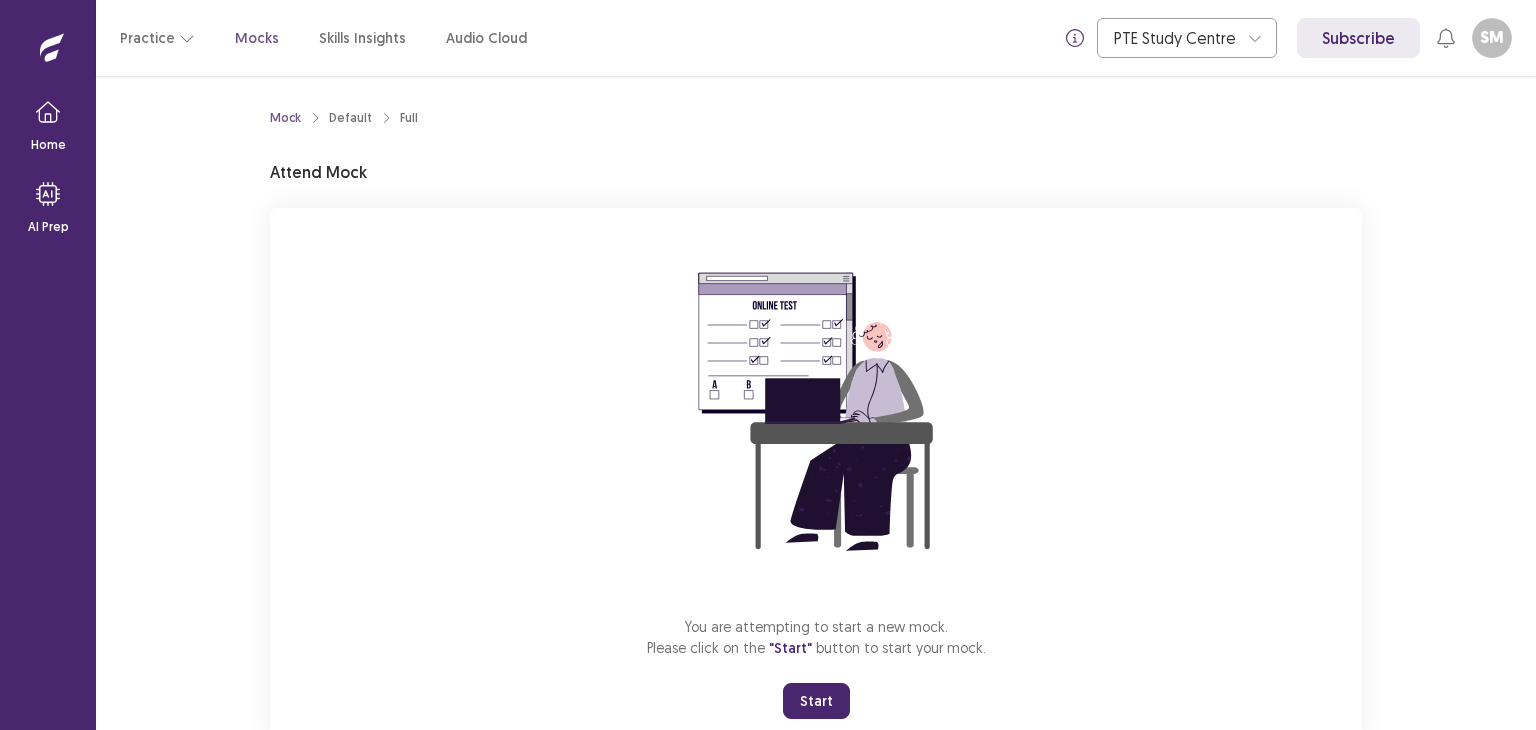 scroll, scrollTop: 0, scrollLeft: 0, axis: both 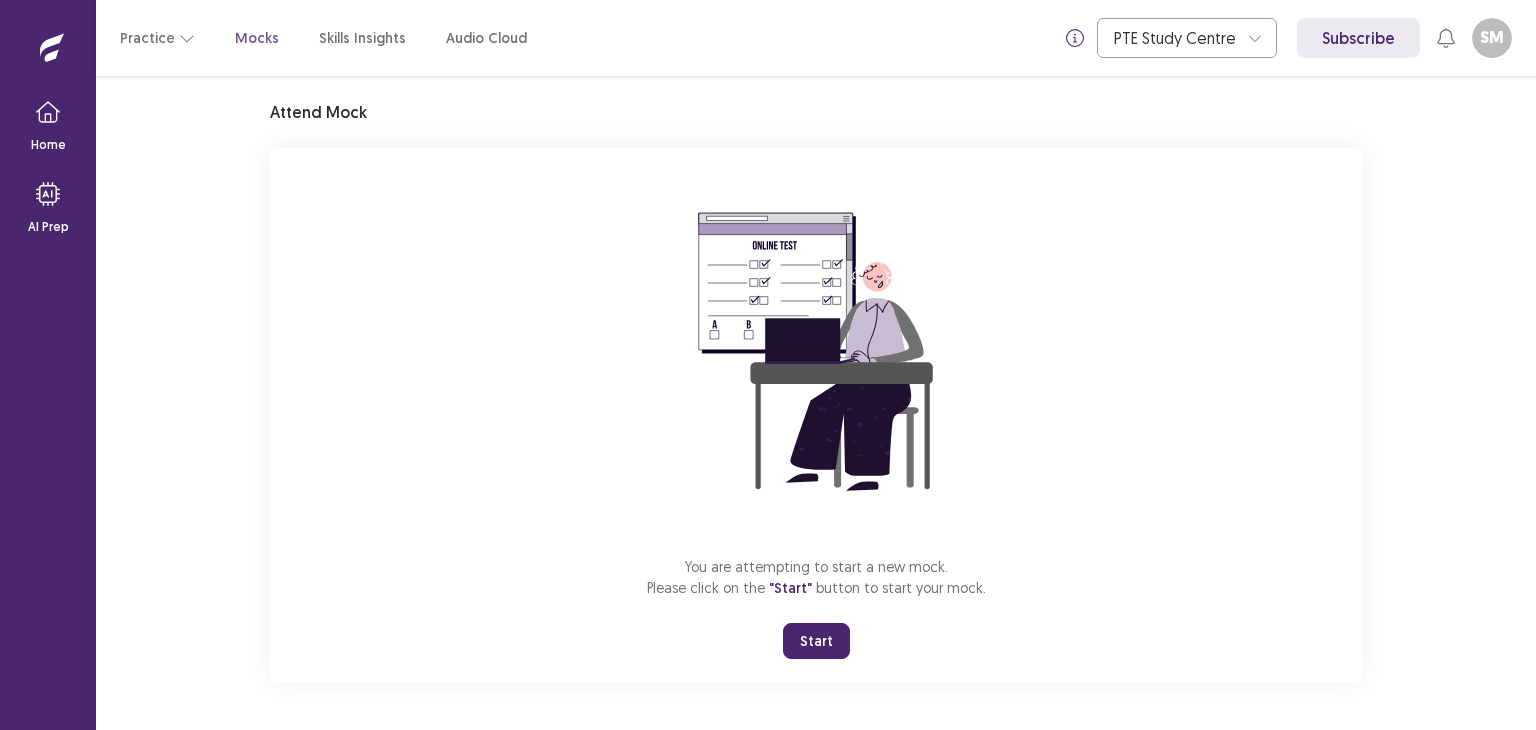 click on "Start" at bounding box center [816, 641] 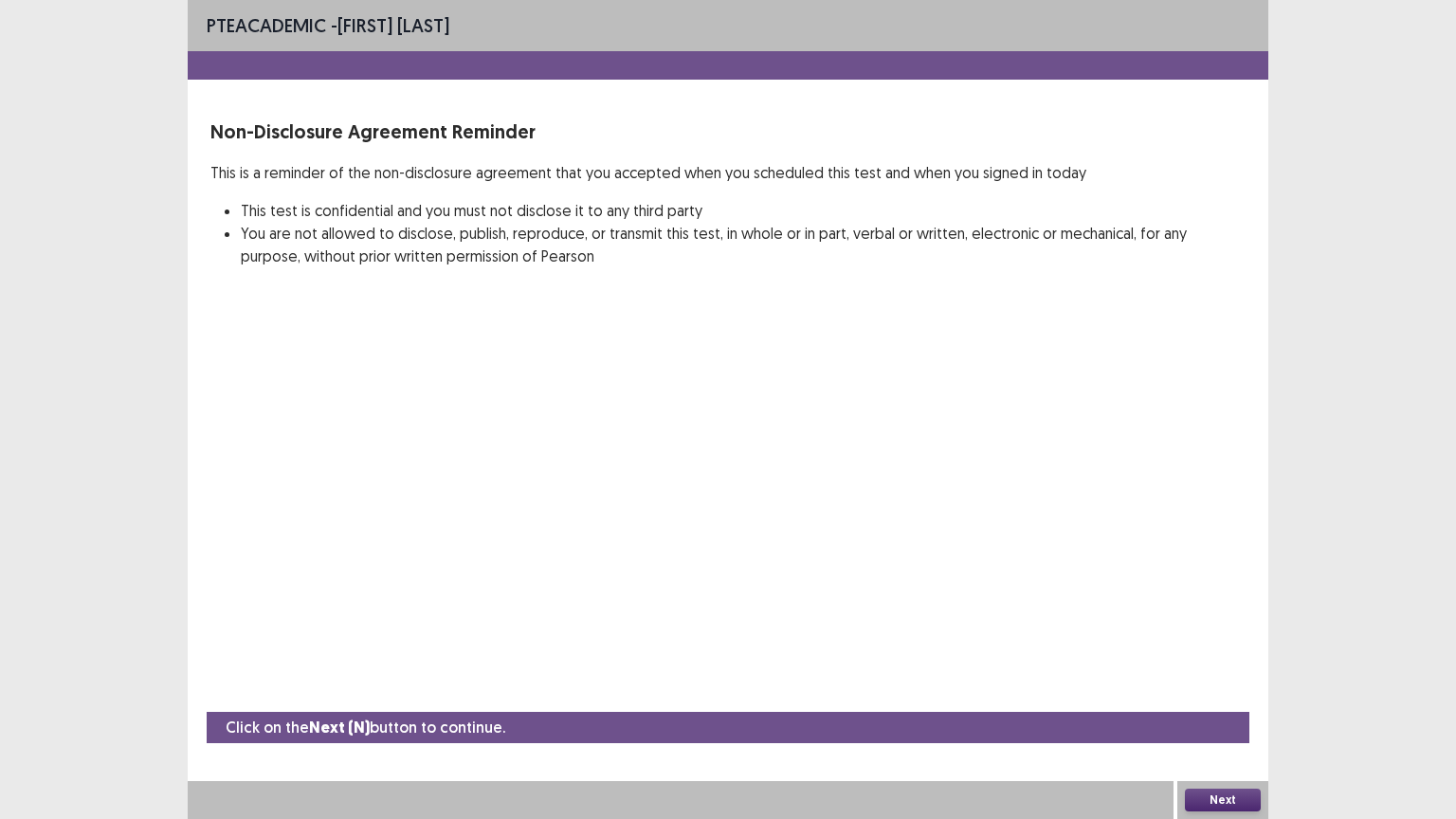 click on "Next" at bounding box center [1223, 800] 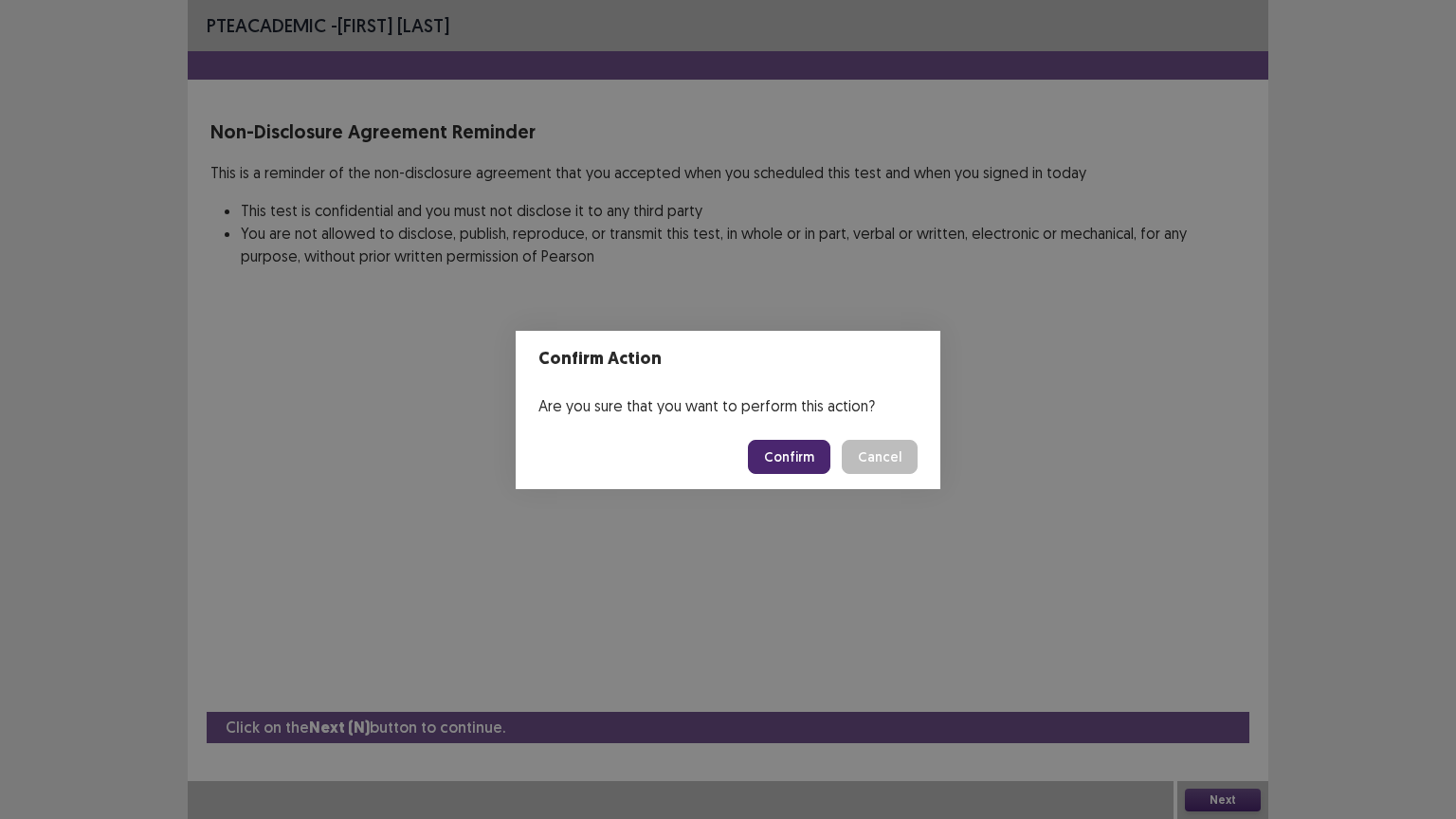 click on "Confirm" at bounding box center (789, 457) 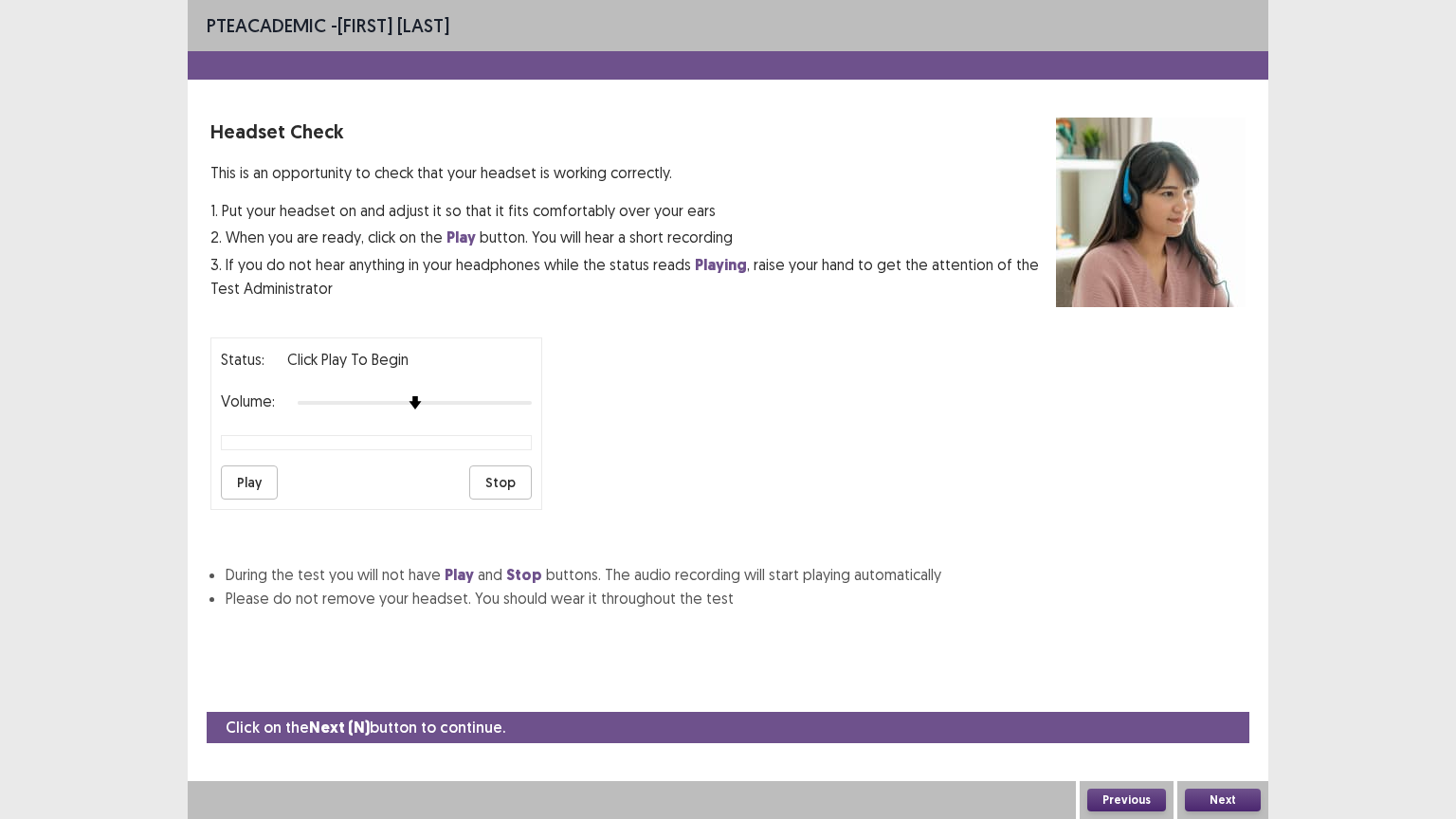 click on "Play" at bounding box center (249, 482) 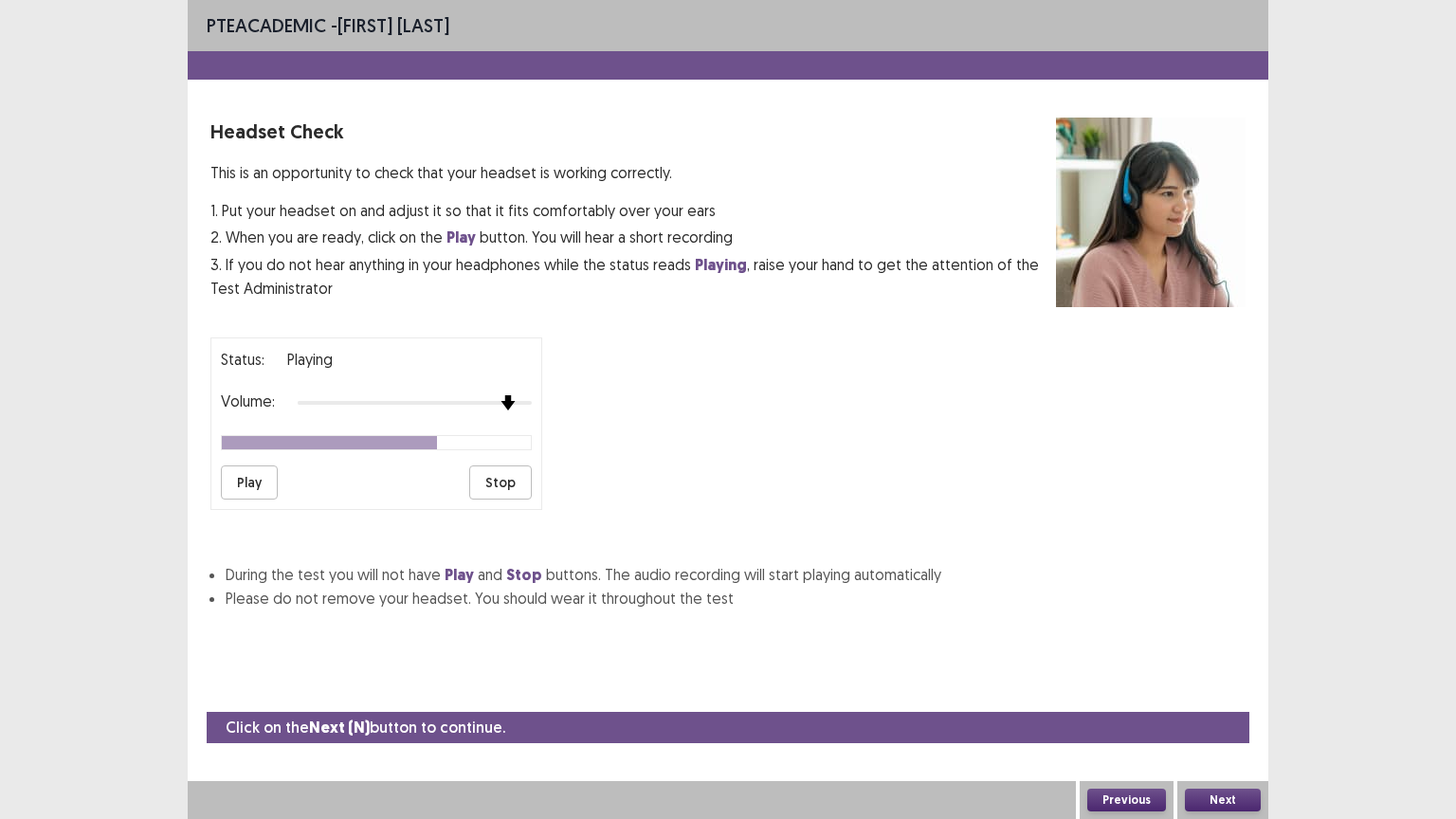 click at bounding box center (508, 403) 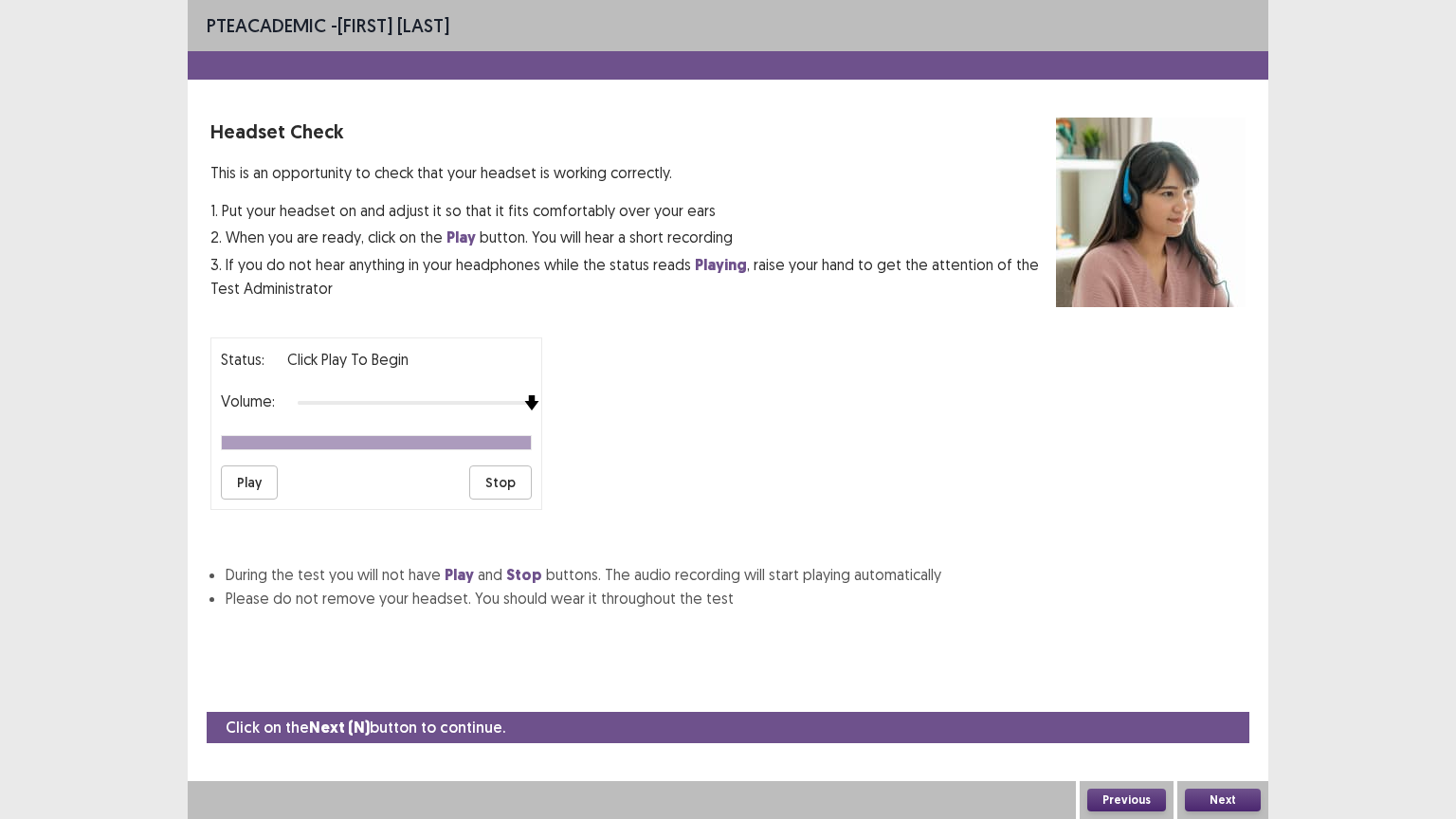 click at bounding box center [414, 403] 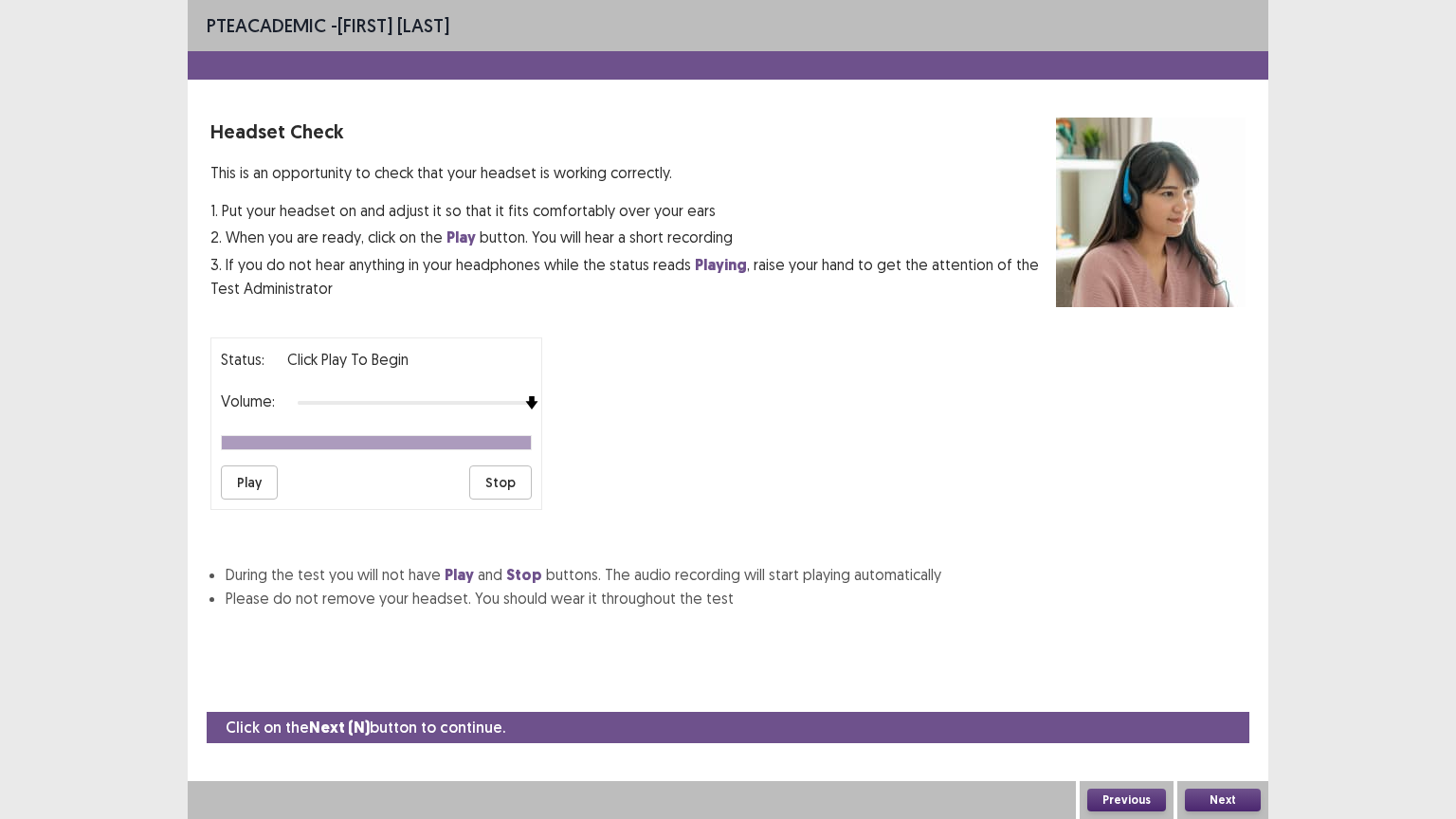 click on "Play" at bounding box center (249, 482) 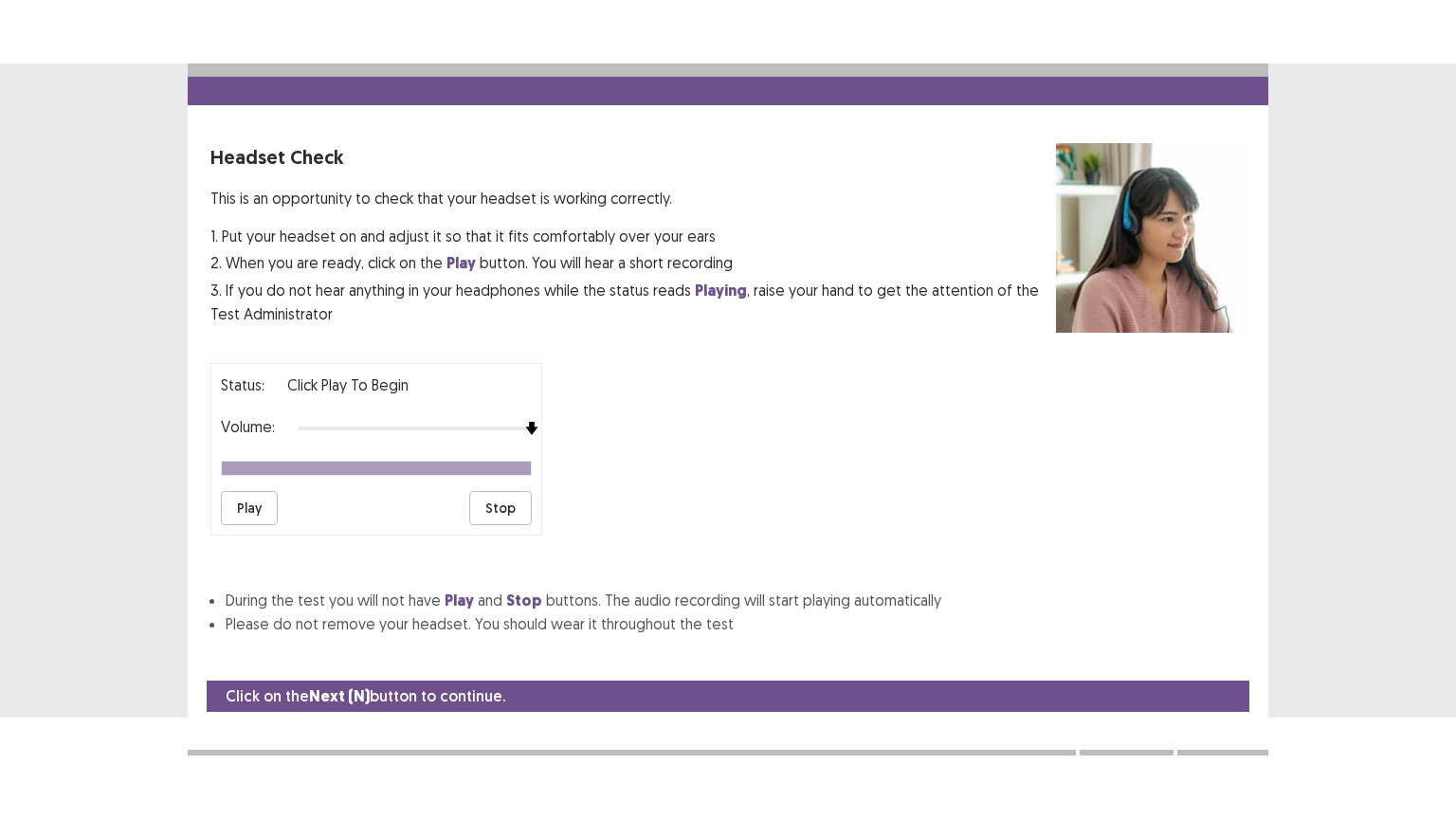 scroll, scrollTop: 0, scrollLeft: 0, axis: both 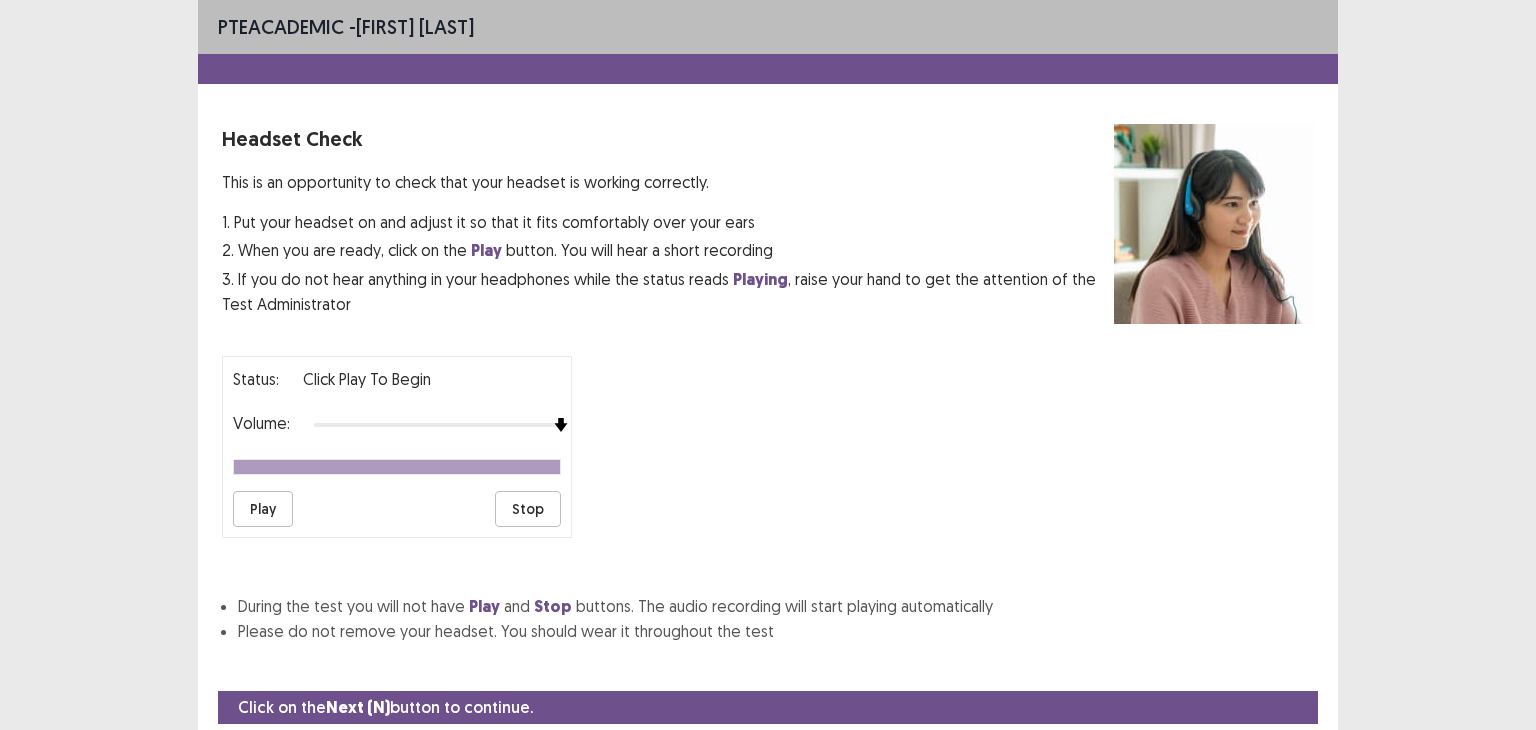 click on "Status: Click Play to Begin Volume: Play Stop" at bounding box center (768, 439) 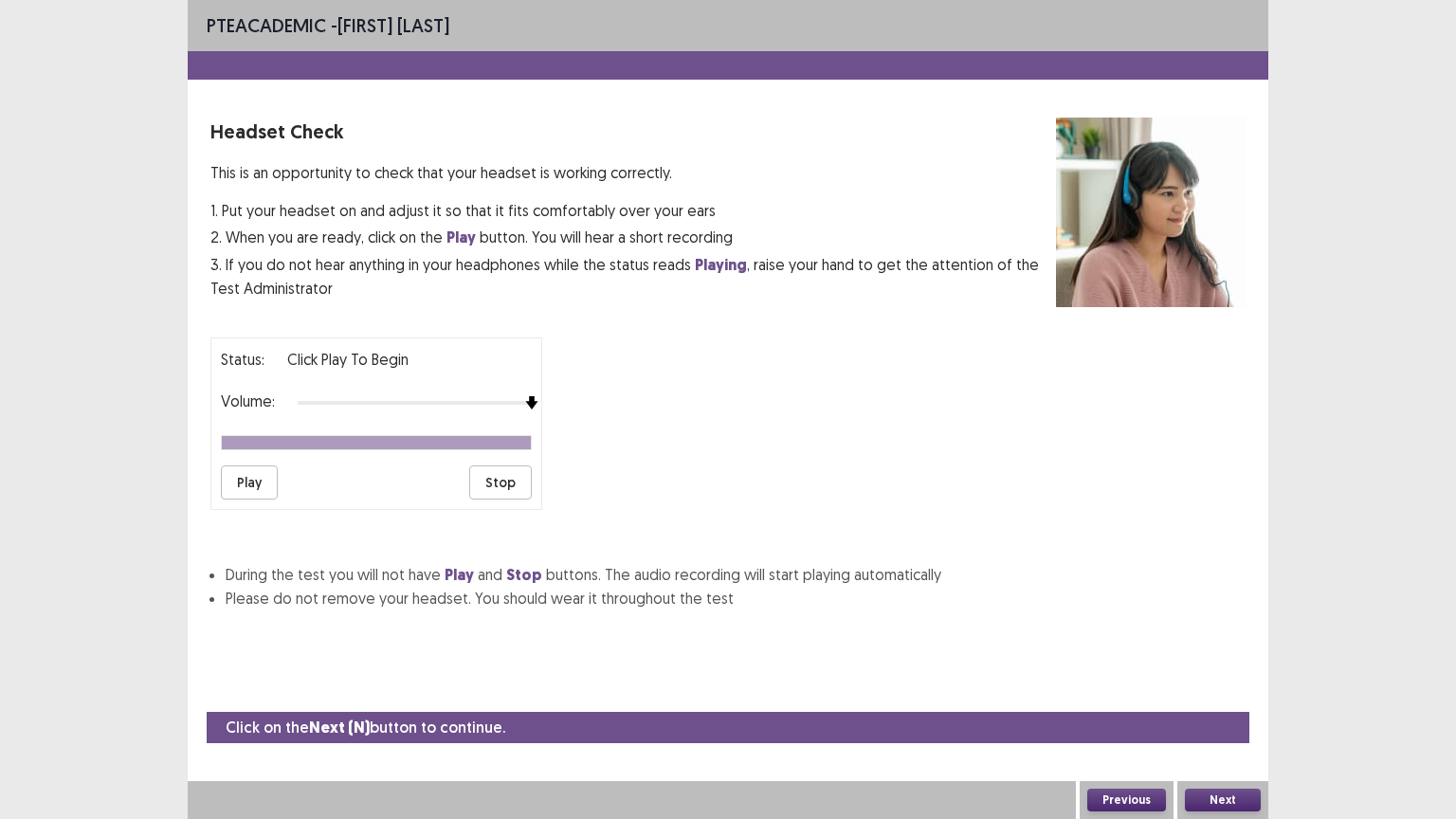 click on "Play" at bounding box center (249, 482) 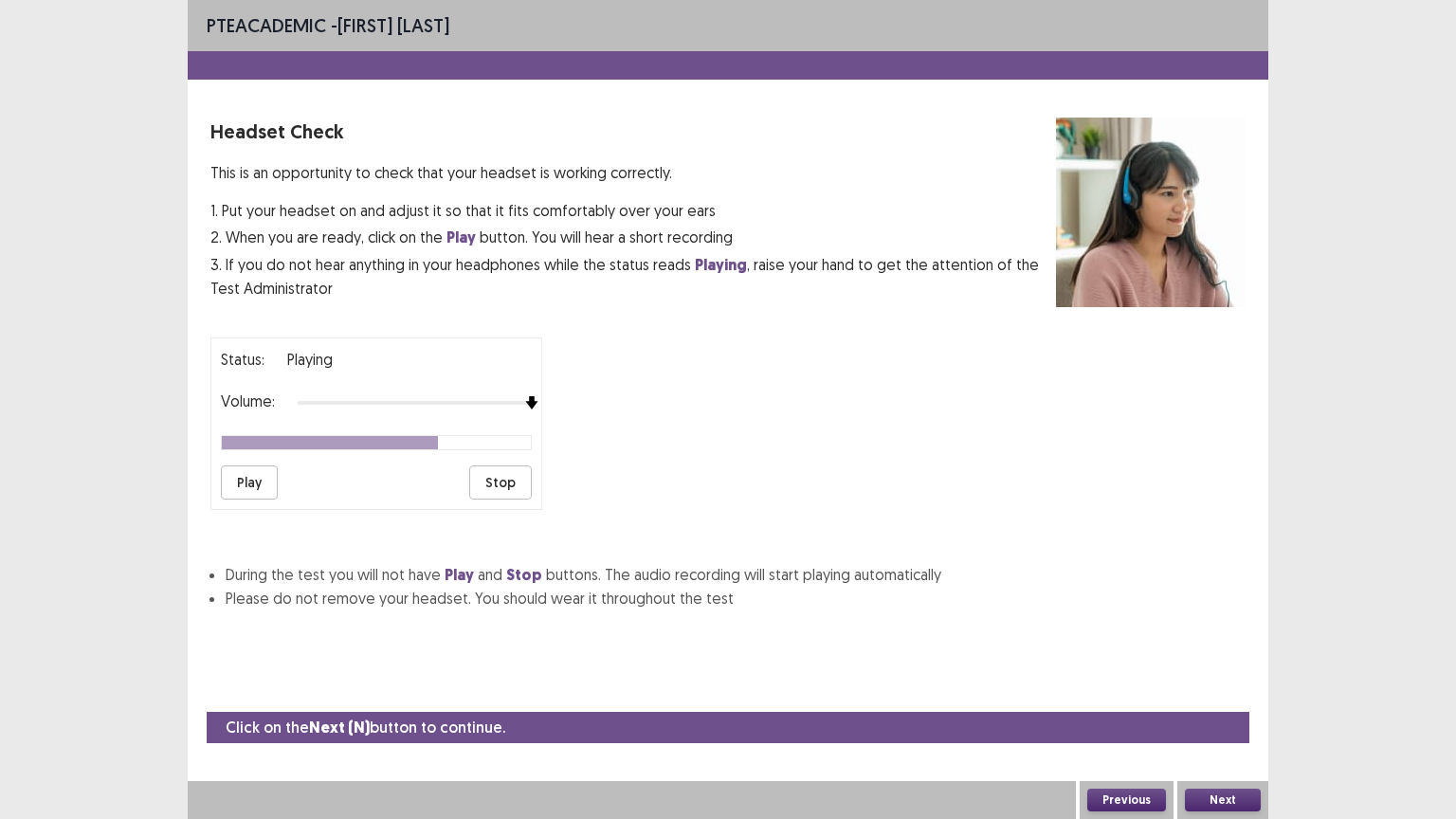 click on "Next" at bounding box center (1223, 800) 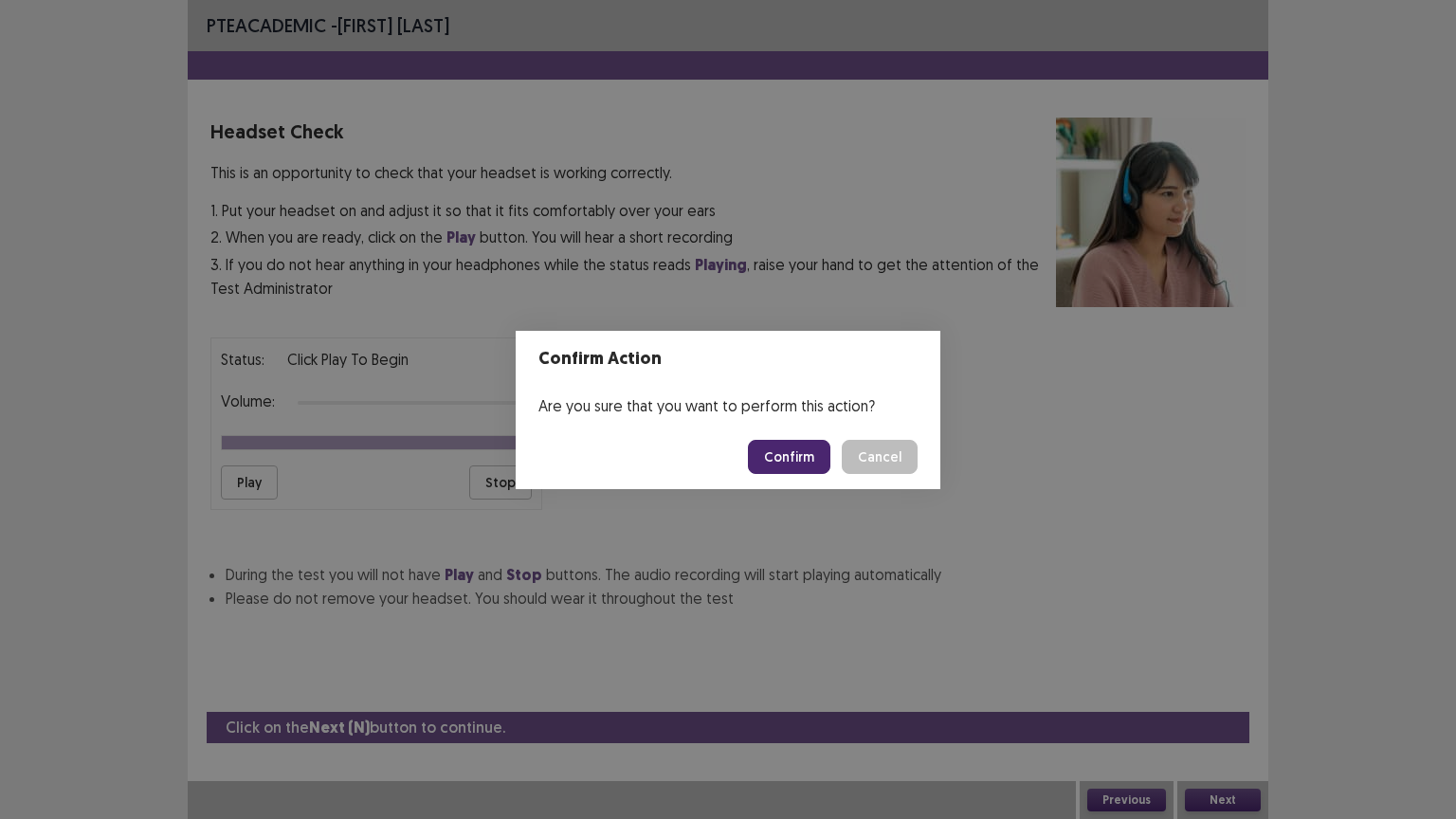 click on "Confirm" at bounding box center [789, 457] 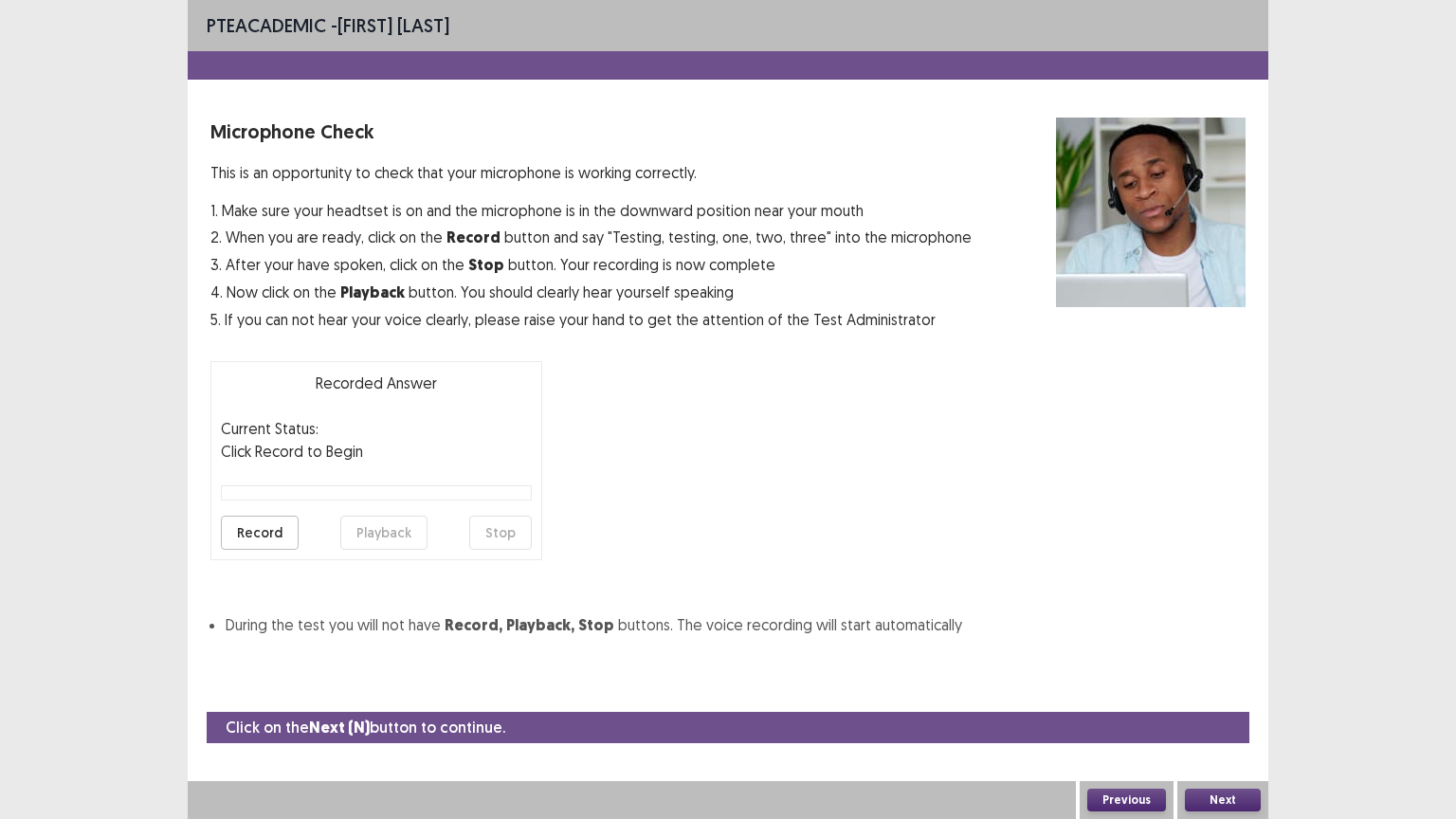 click on "Record" at bounding box center (260, 533) 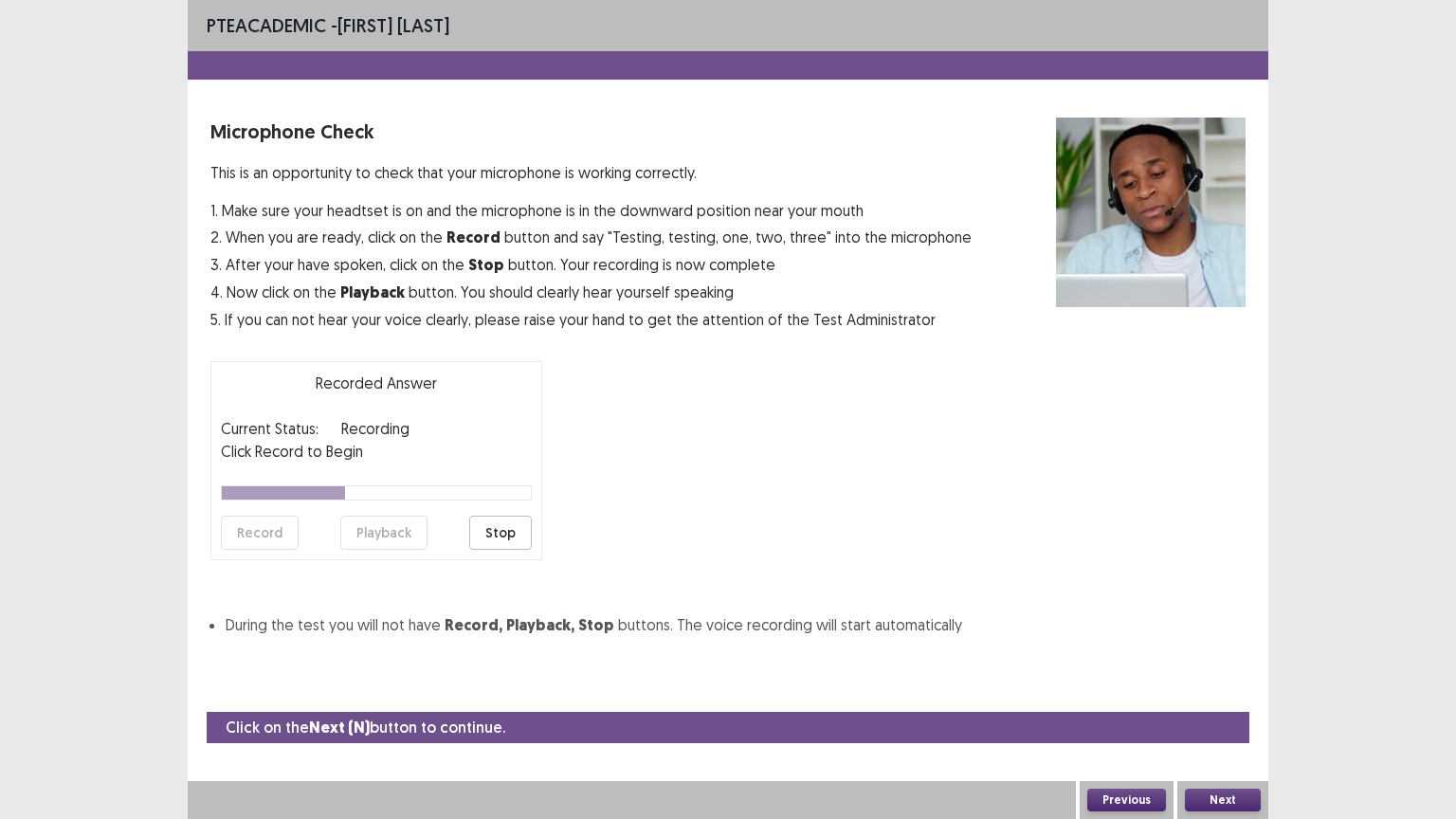 click on "Stop" at bounding box center [500, 533] 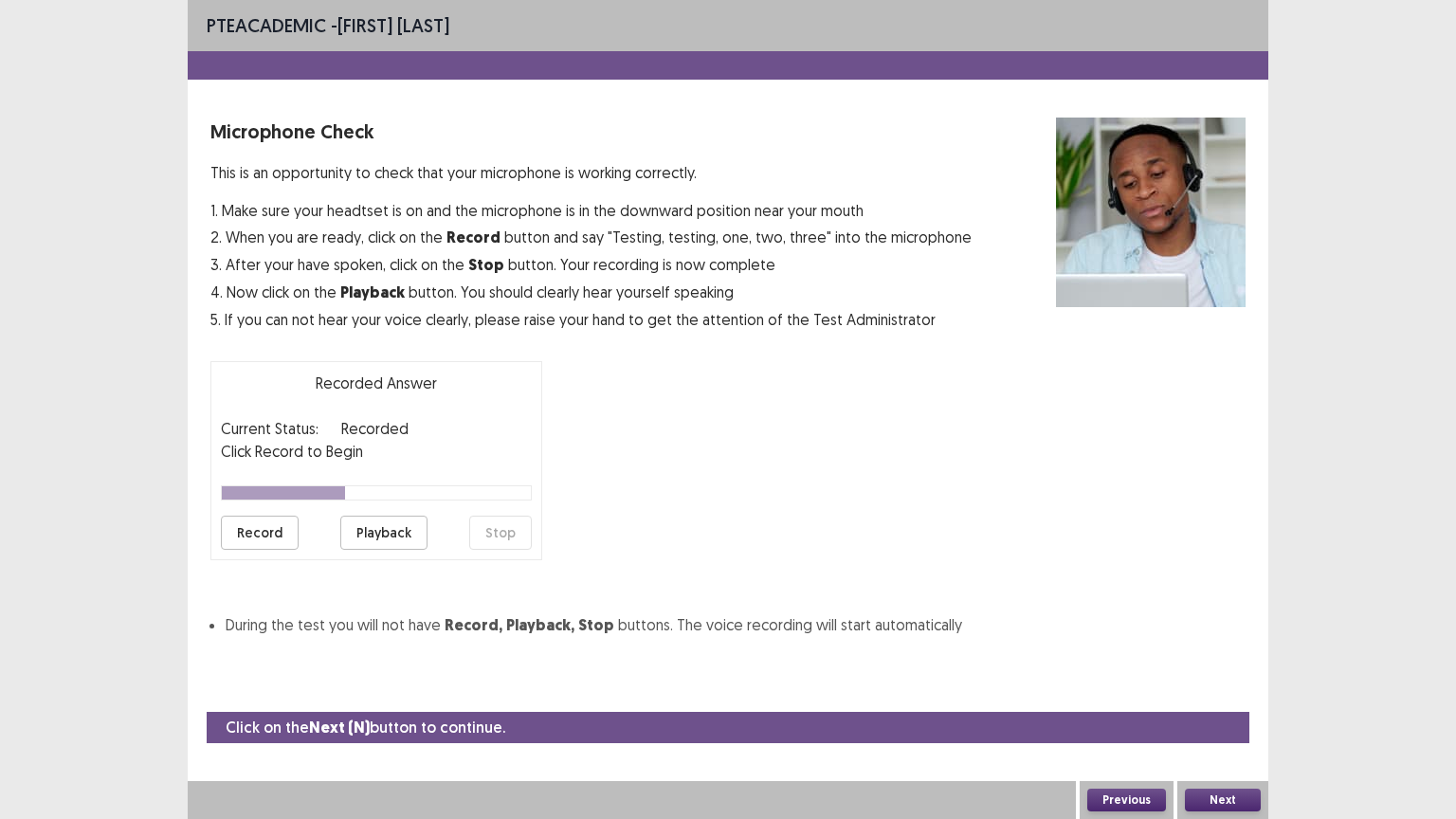 click on "Next" at bounding box center (1223, 800) 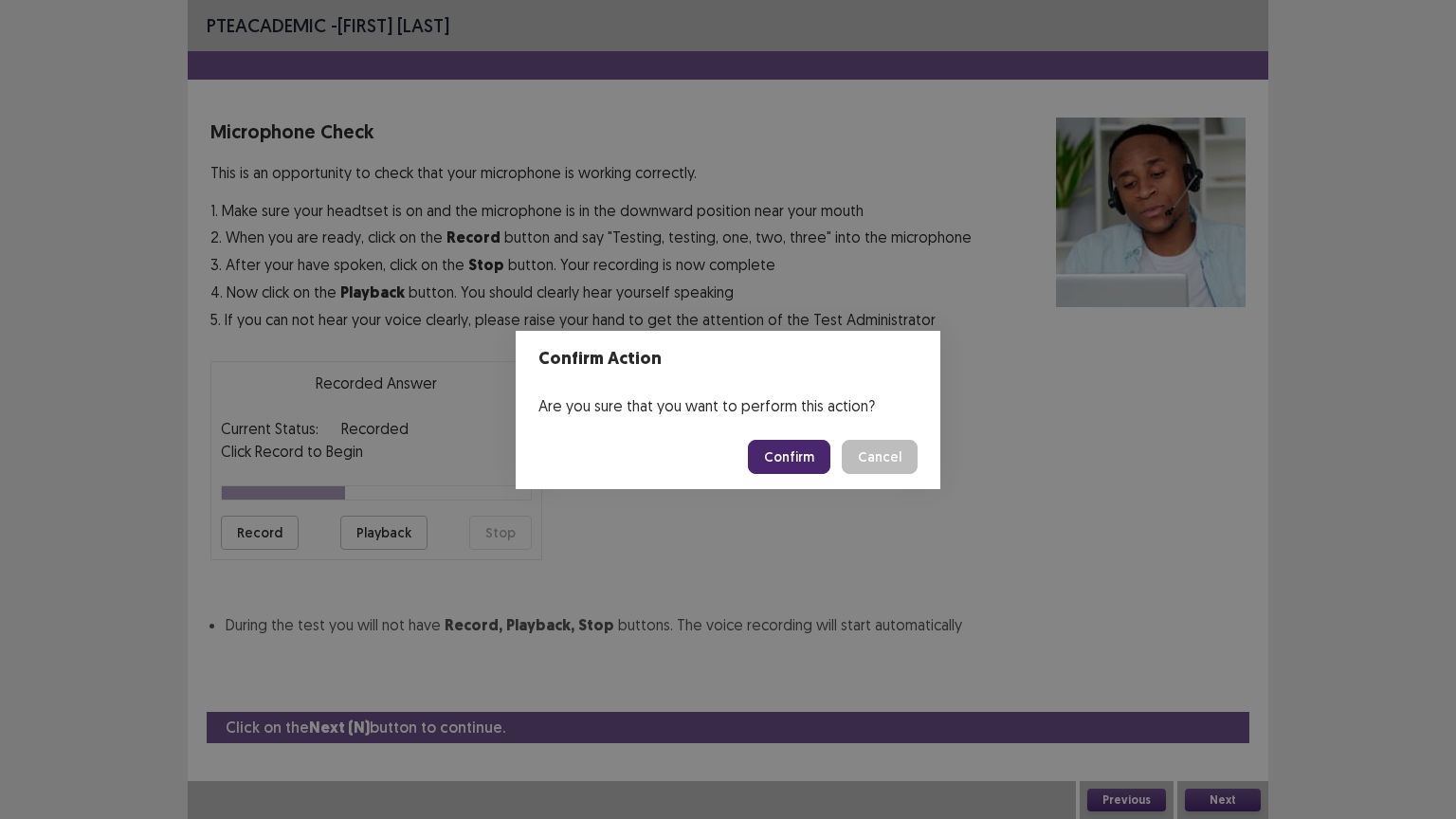 click on "Confirm" at bounding box center [789, 457] 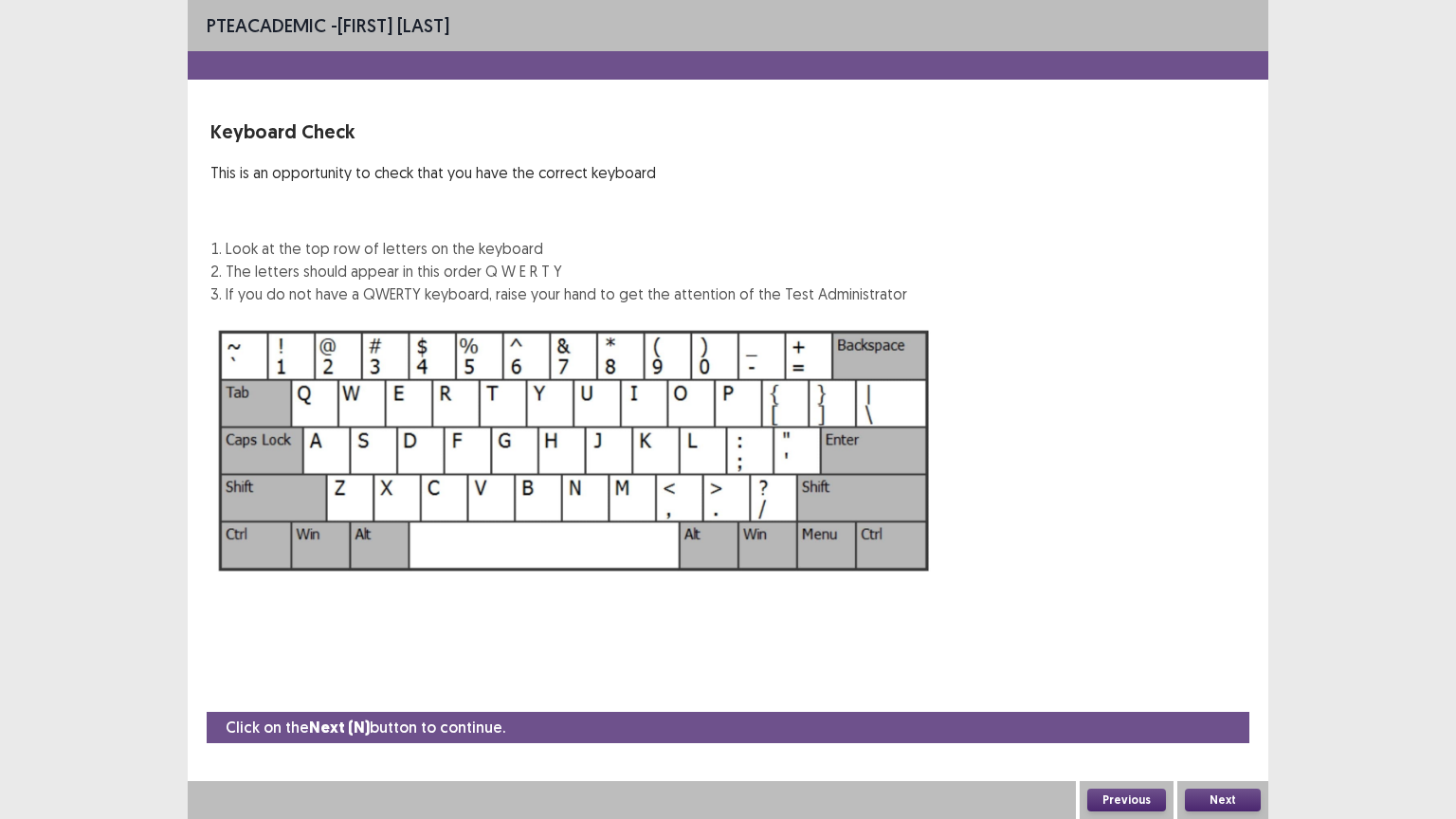 click on "Next" at bounding box center [1223, 800] 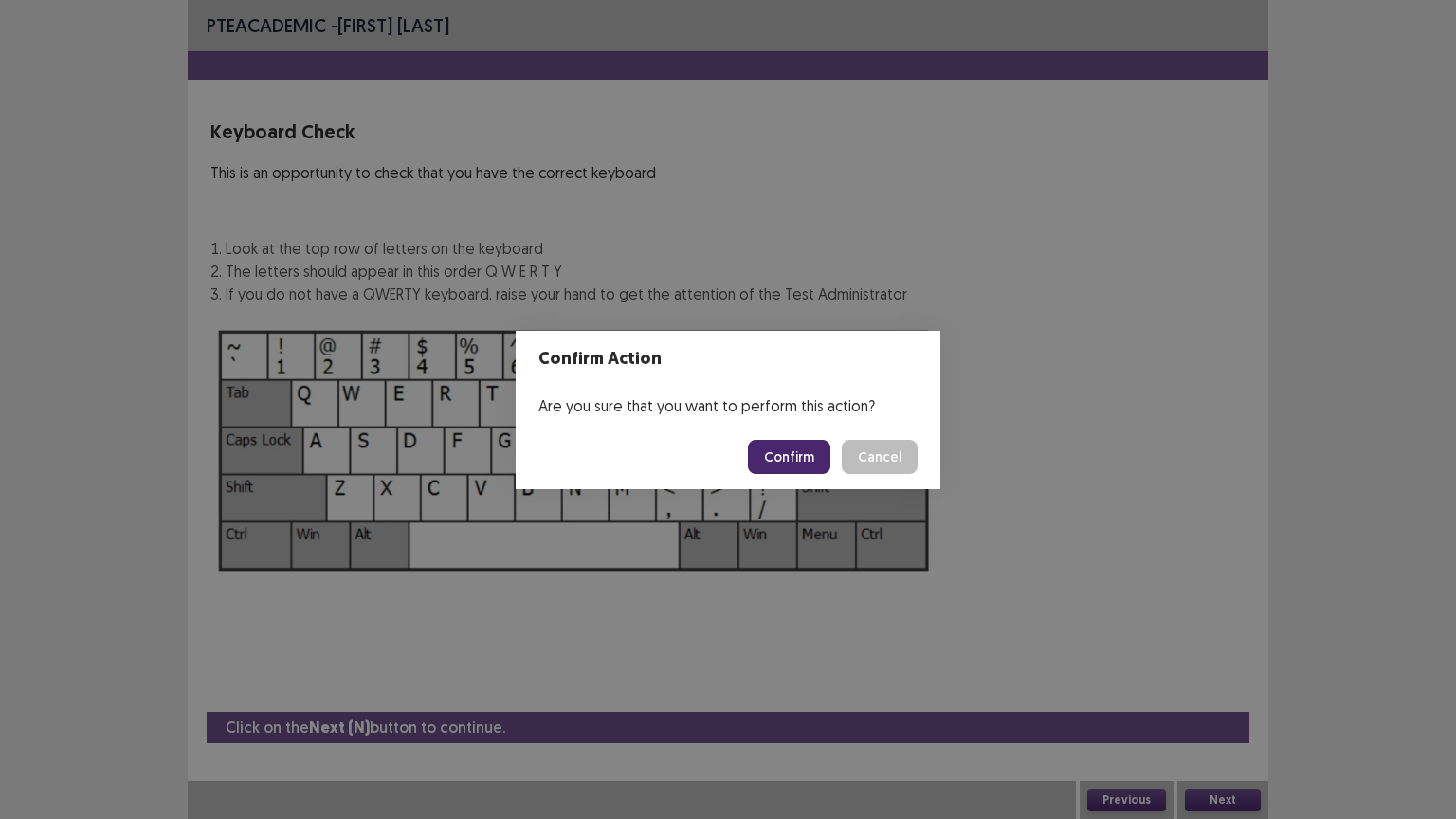 click on "Confirm" at bounding box center (789, 457) 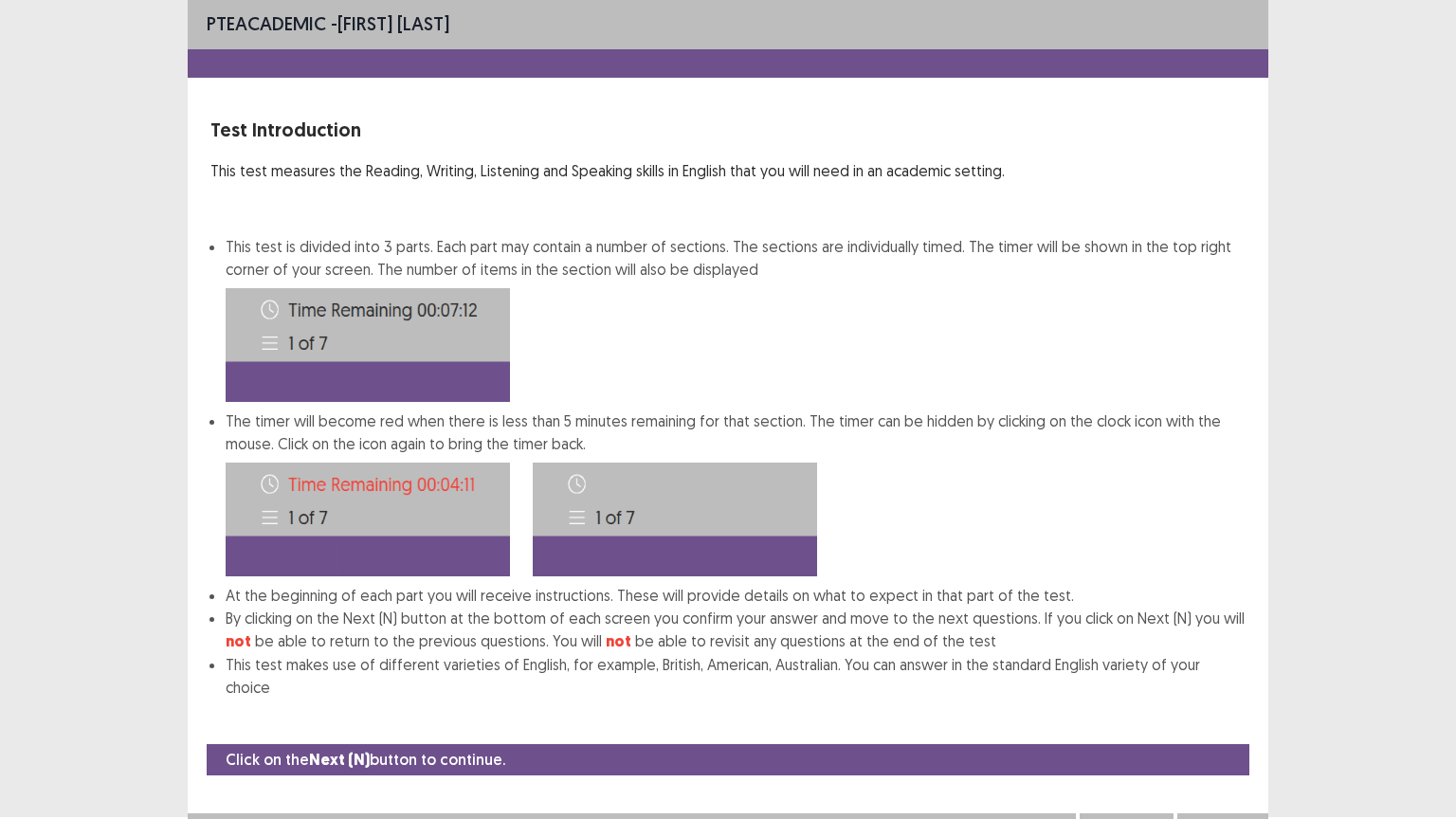 click on "Next" at bounding box center (1223, 832) 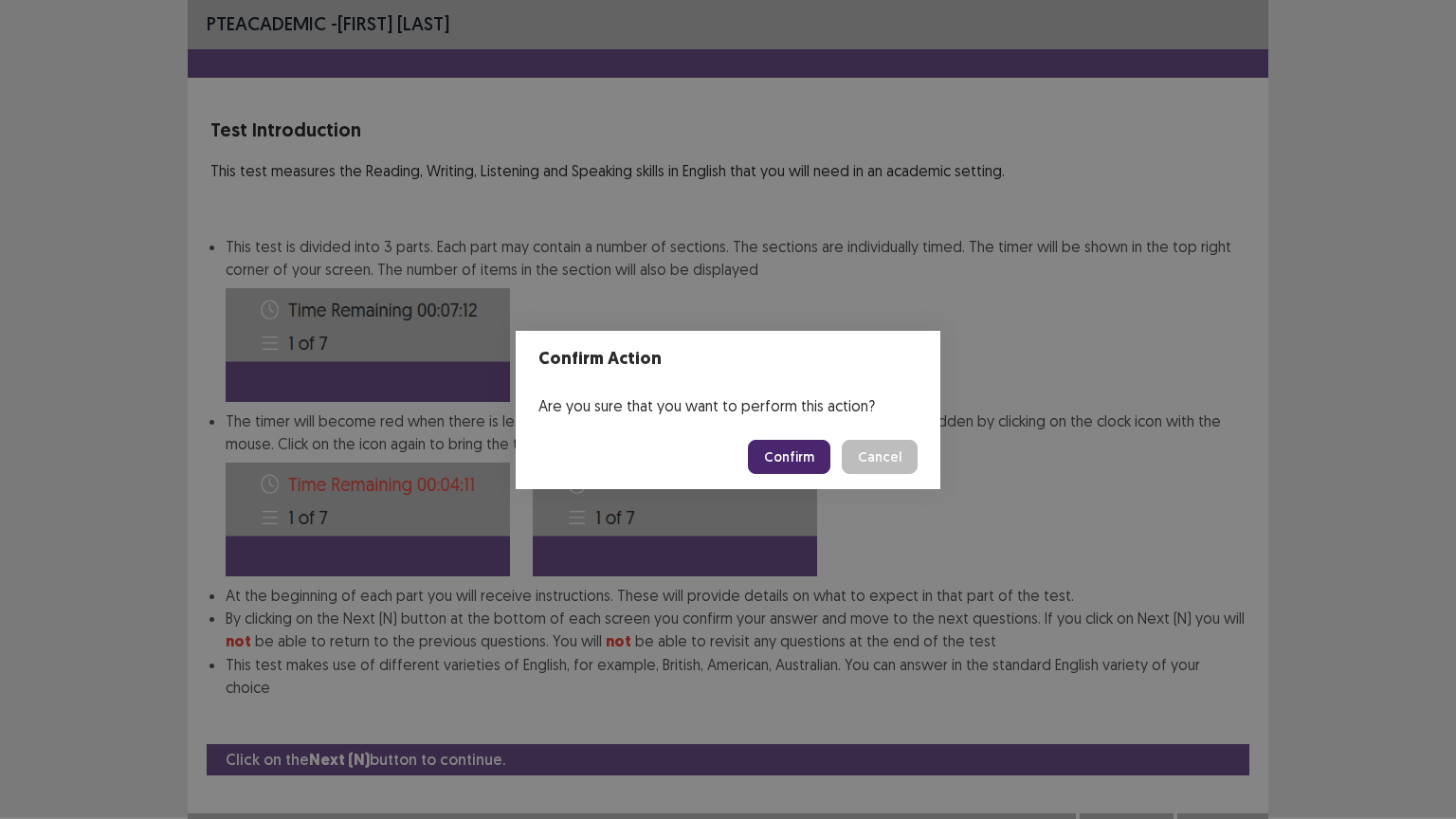 click on "Confirm" at bounding box center [789, 457] 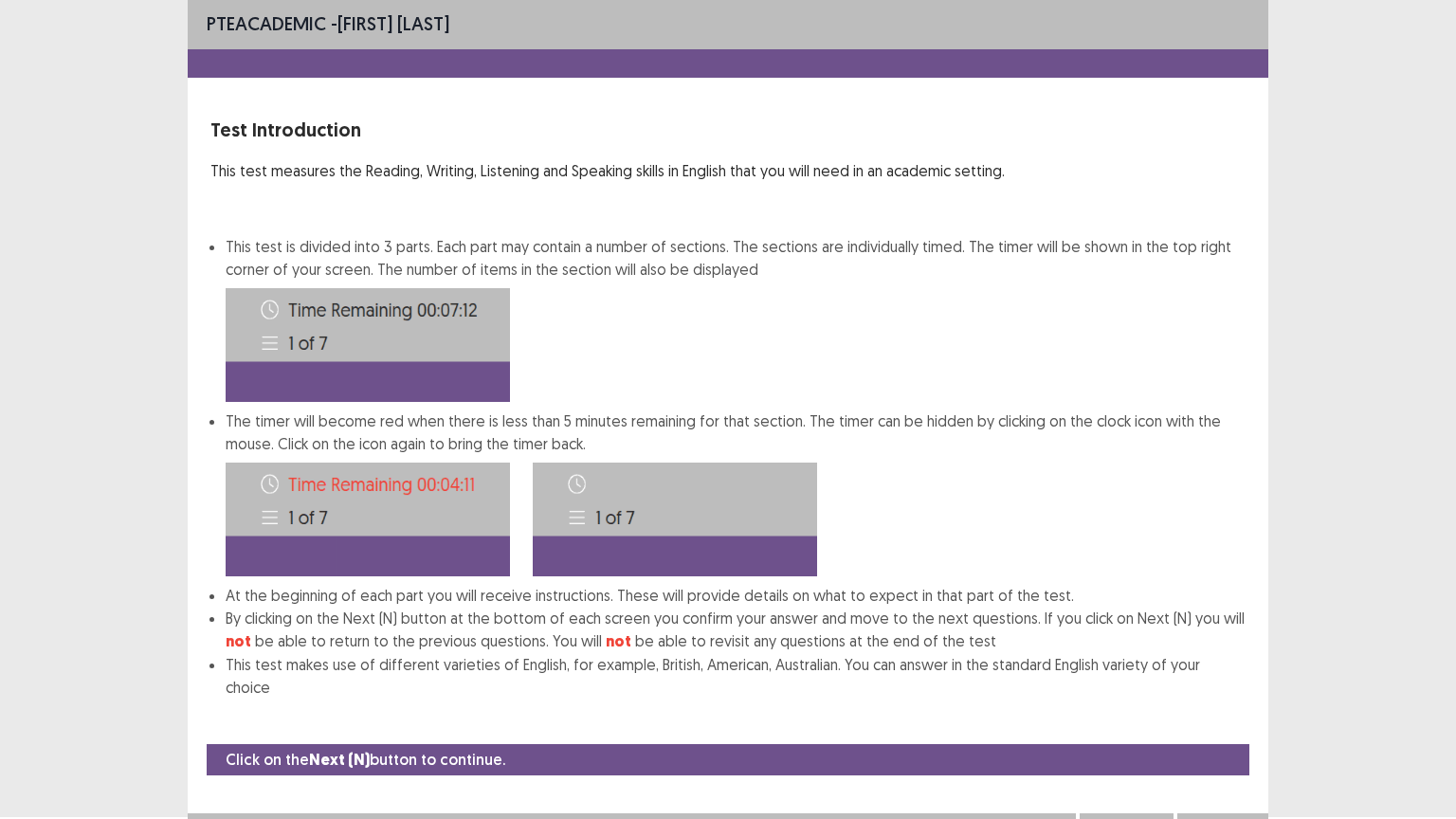 scroll, scrollTop: 0, scrollLeft: 0, axis: both 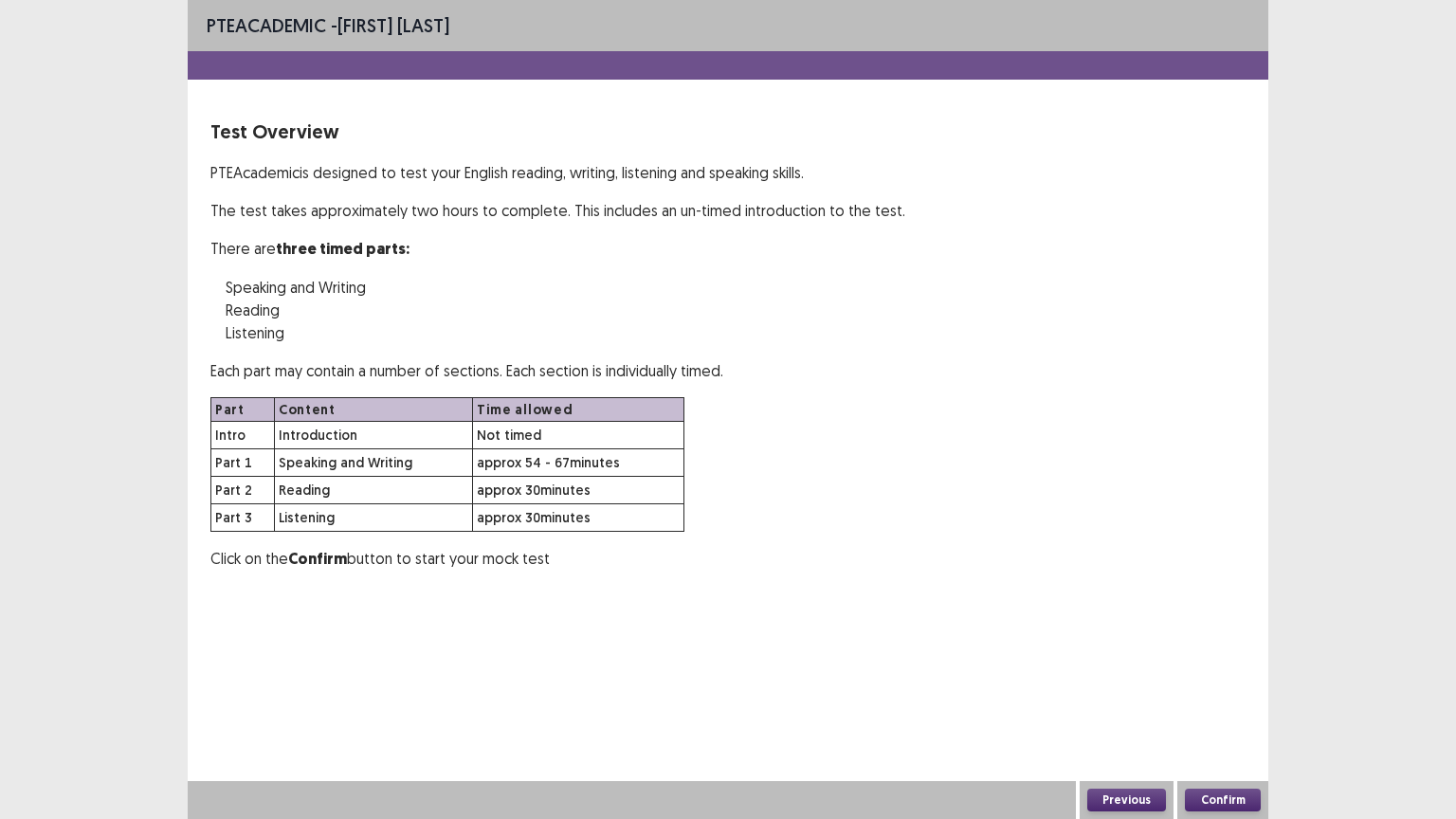 click on "Confirm" at bounding box center [1223, 800] 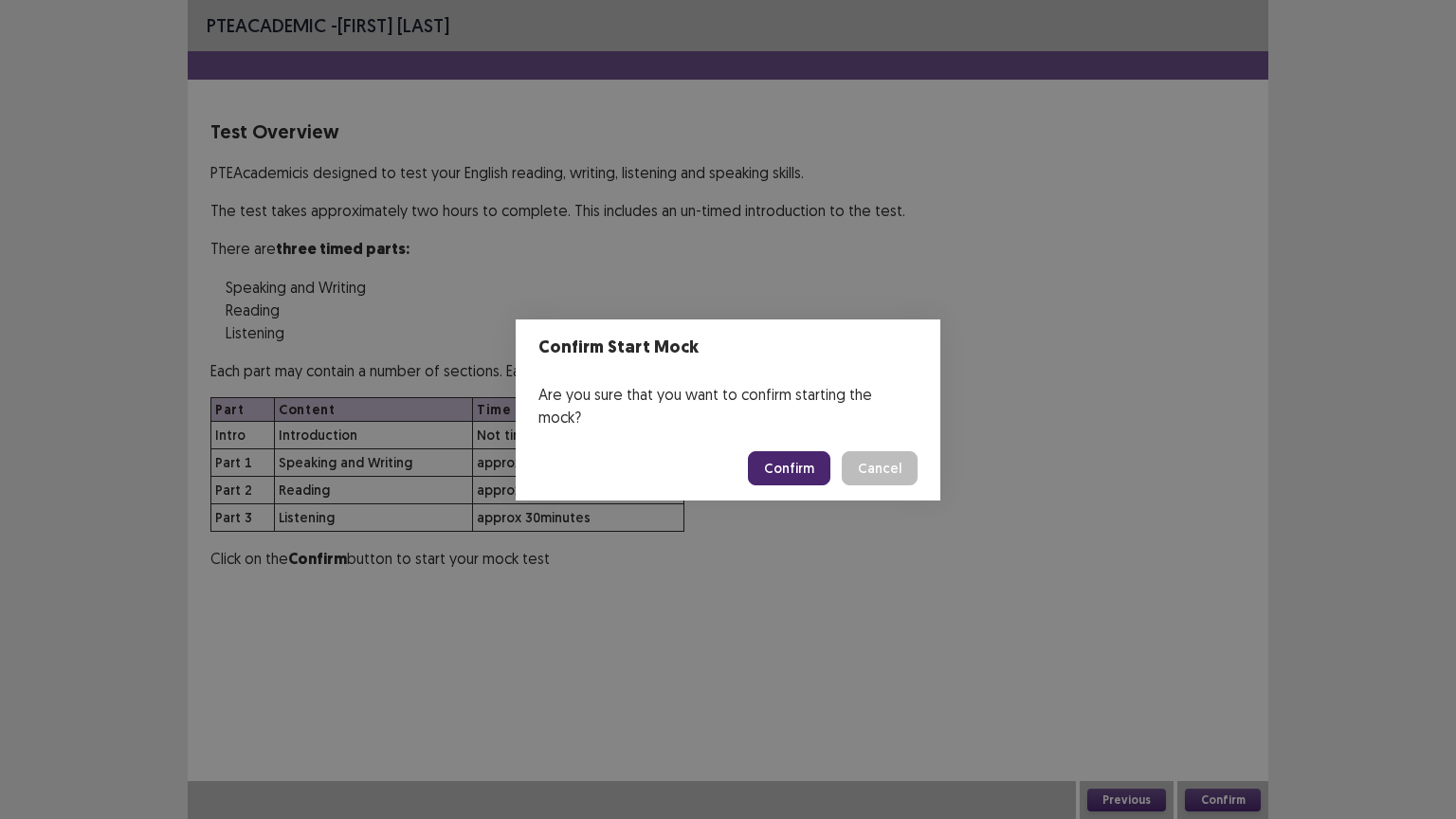 click on "Confirm" at bounding box center [789, 468] 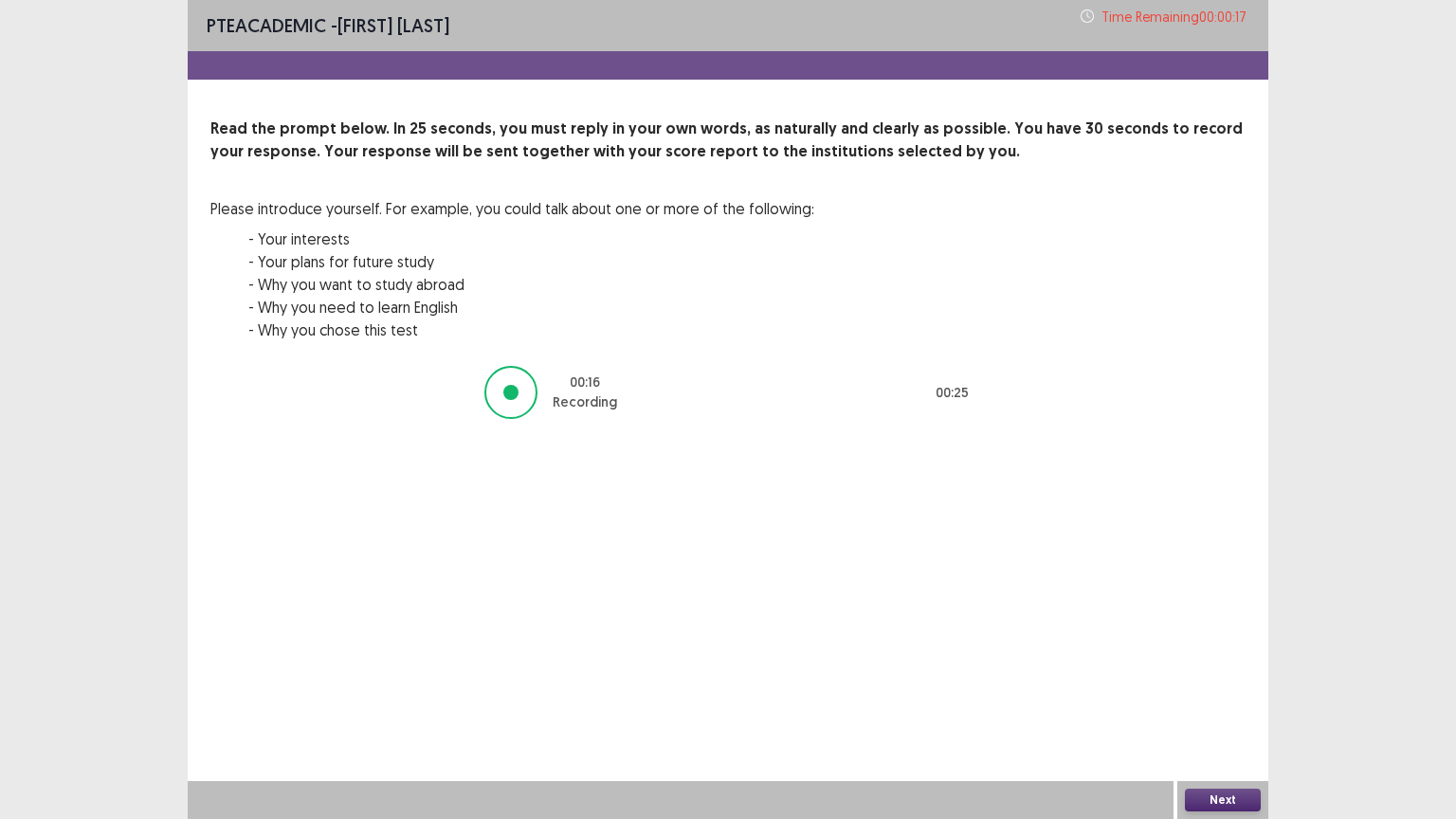 click on "Next" at bounding box center (1223, 800) 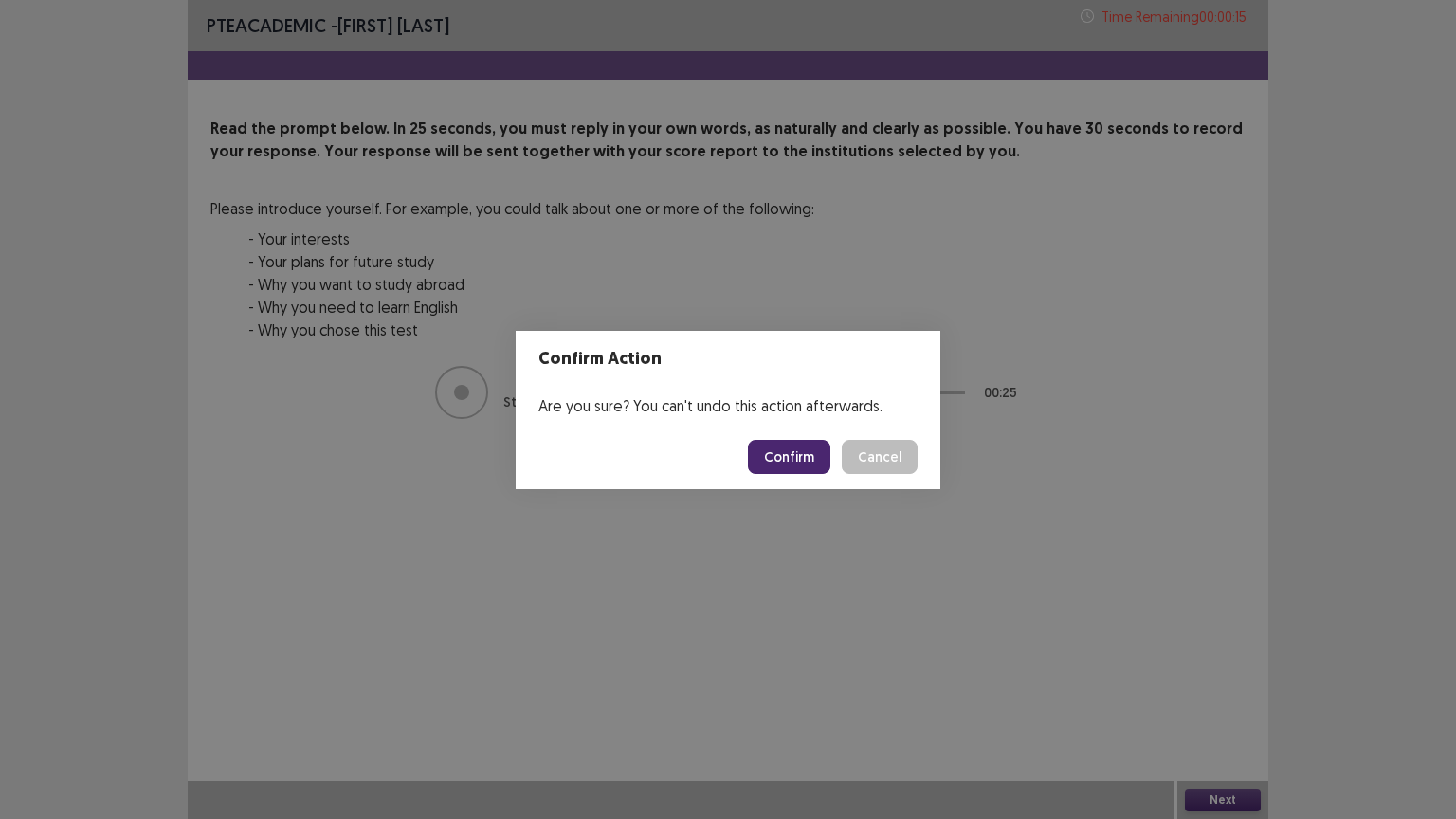 click on "Confirm" at bounding box center (789, 457) 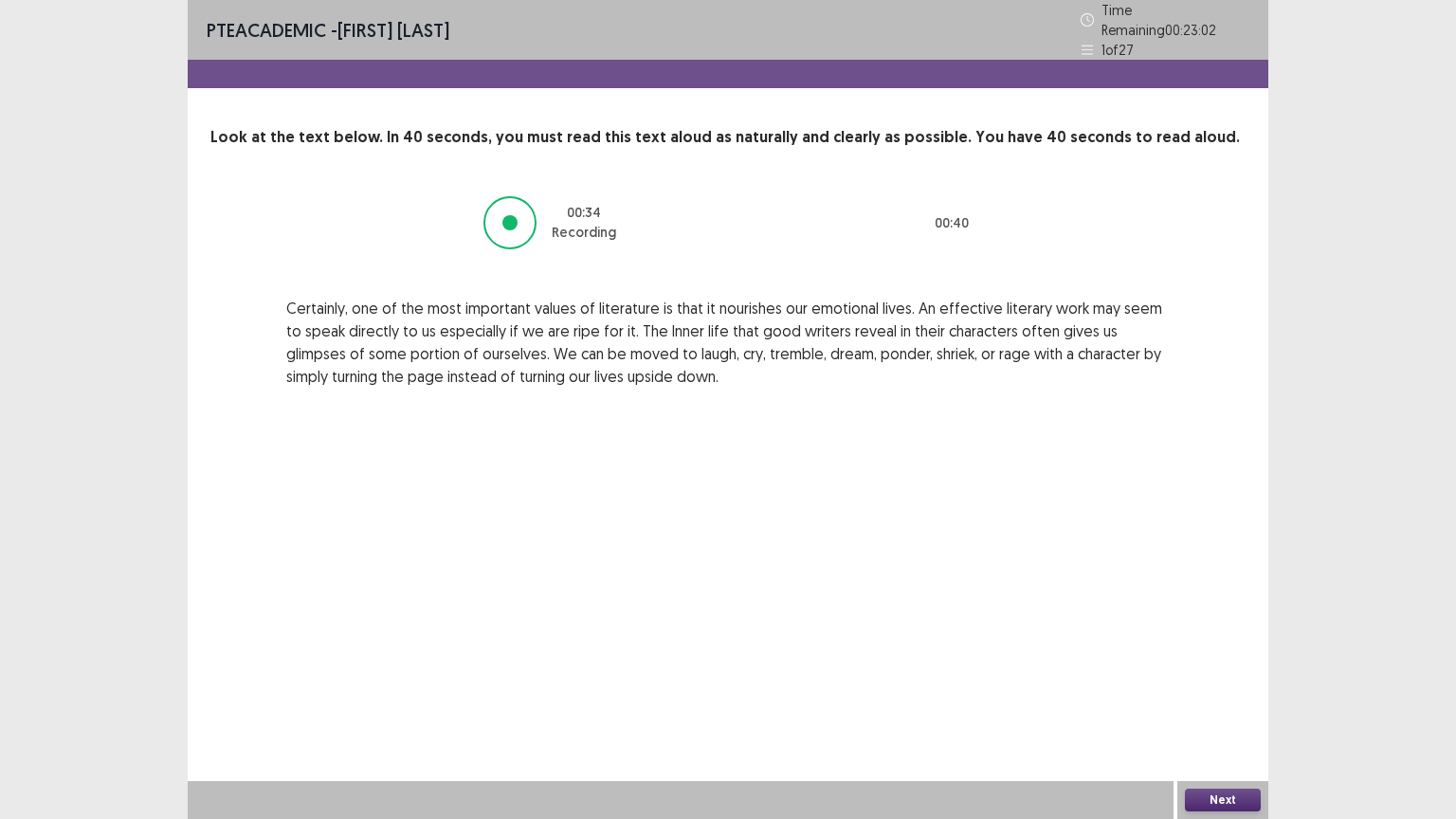 click on "Next" at bounding box center [1223, 800] 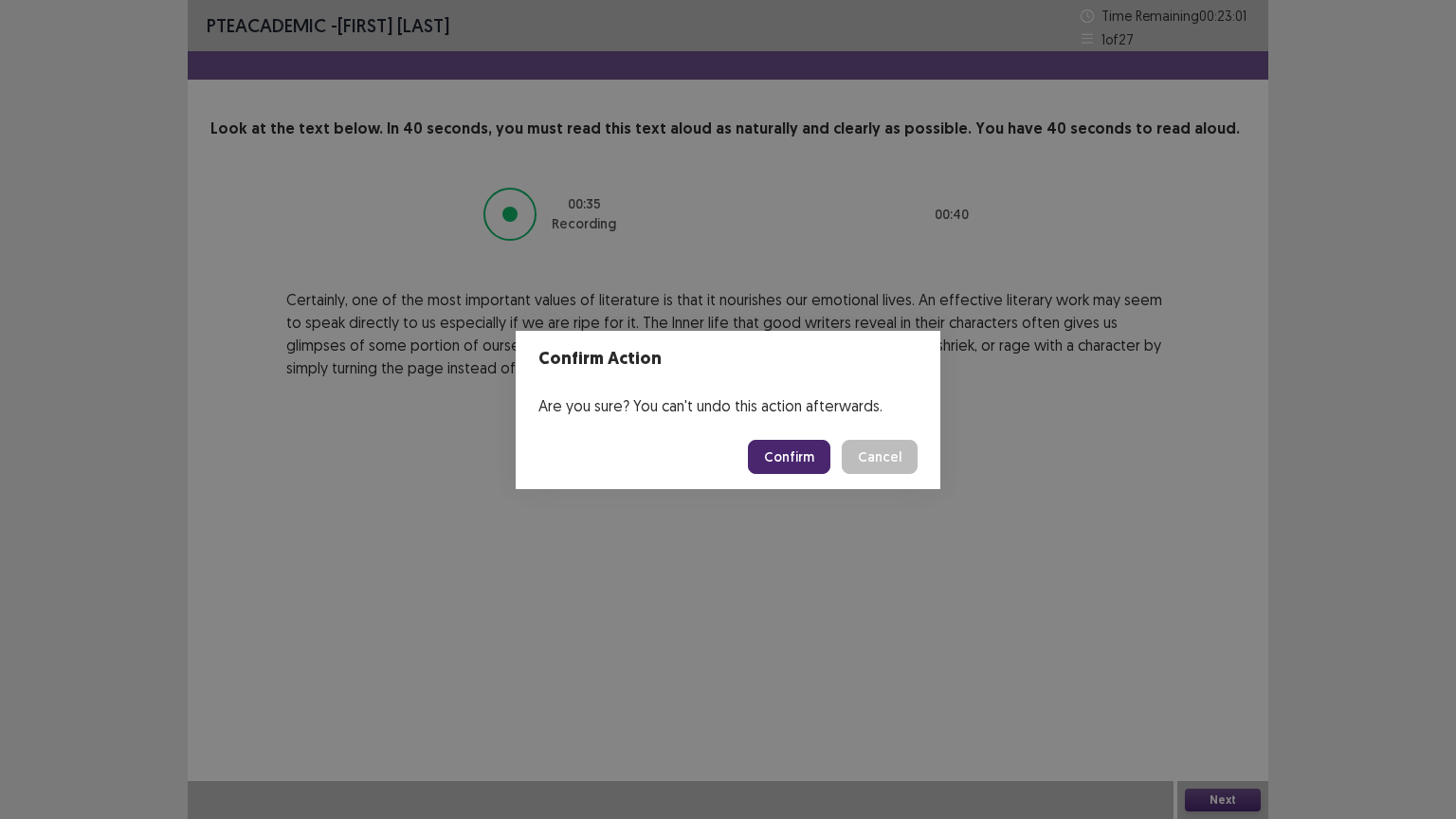 click on "Confirm" at bounding box center [789, 457] 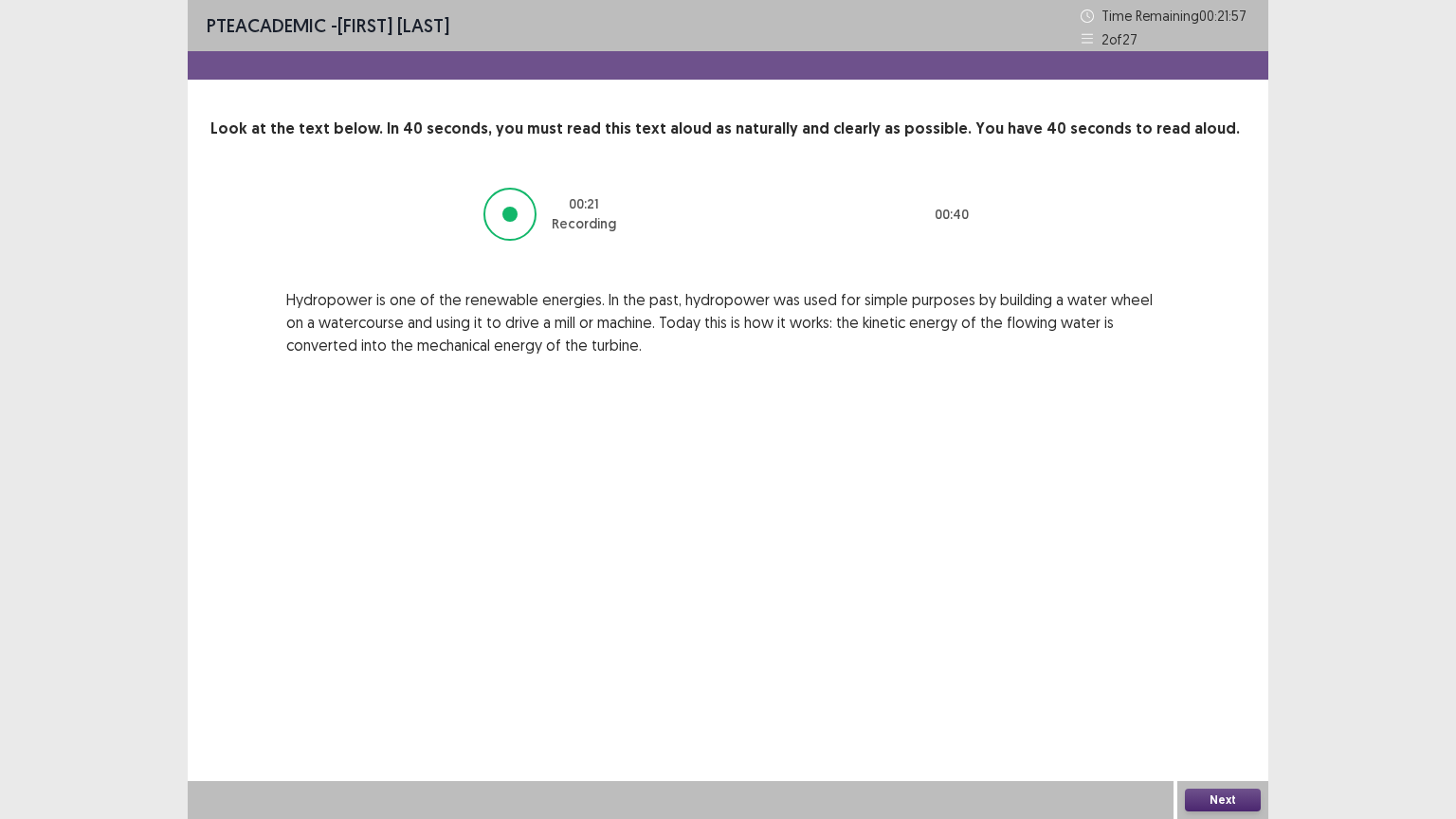 click on "Next" at bounding box center (1223, 800) 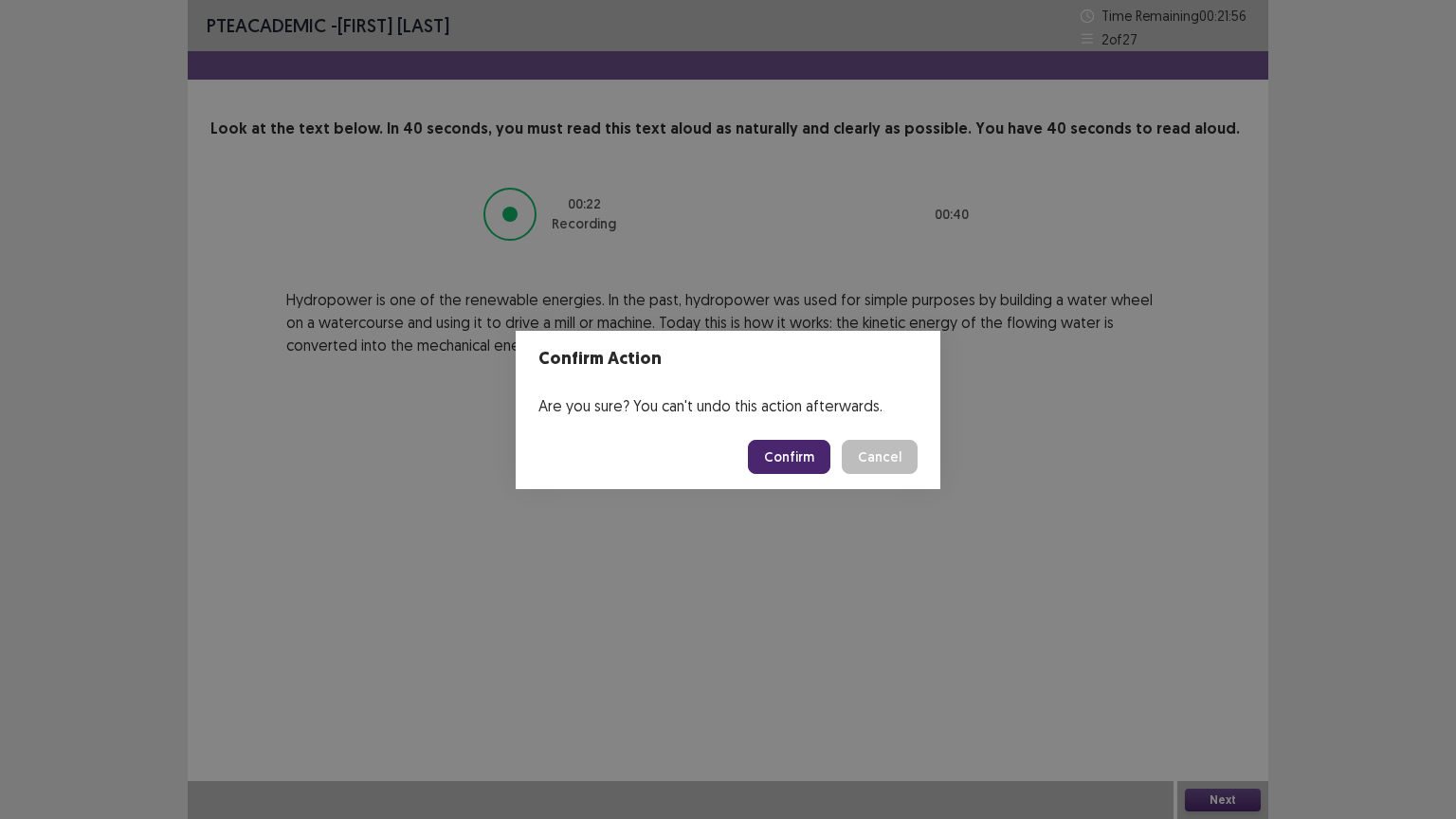 click on "Confirm" at bounding box center (789, 457) 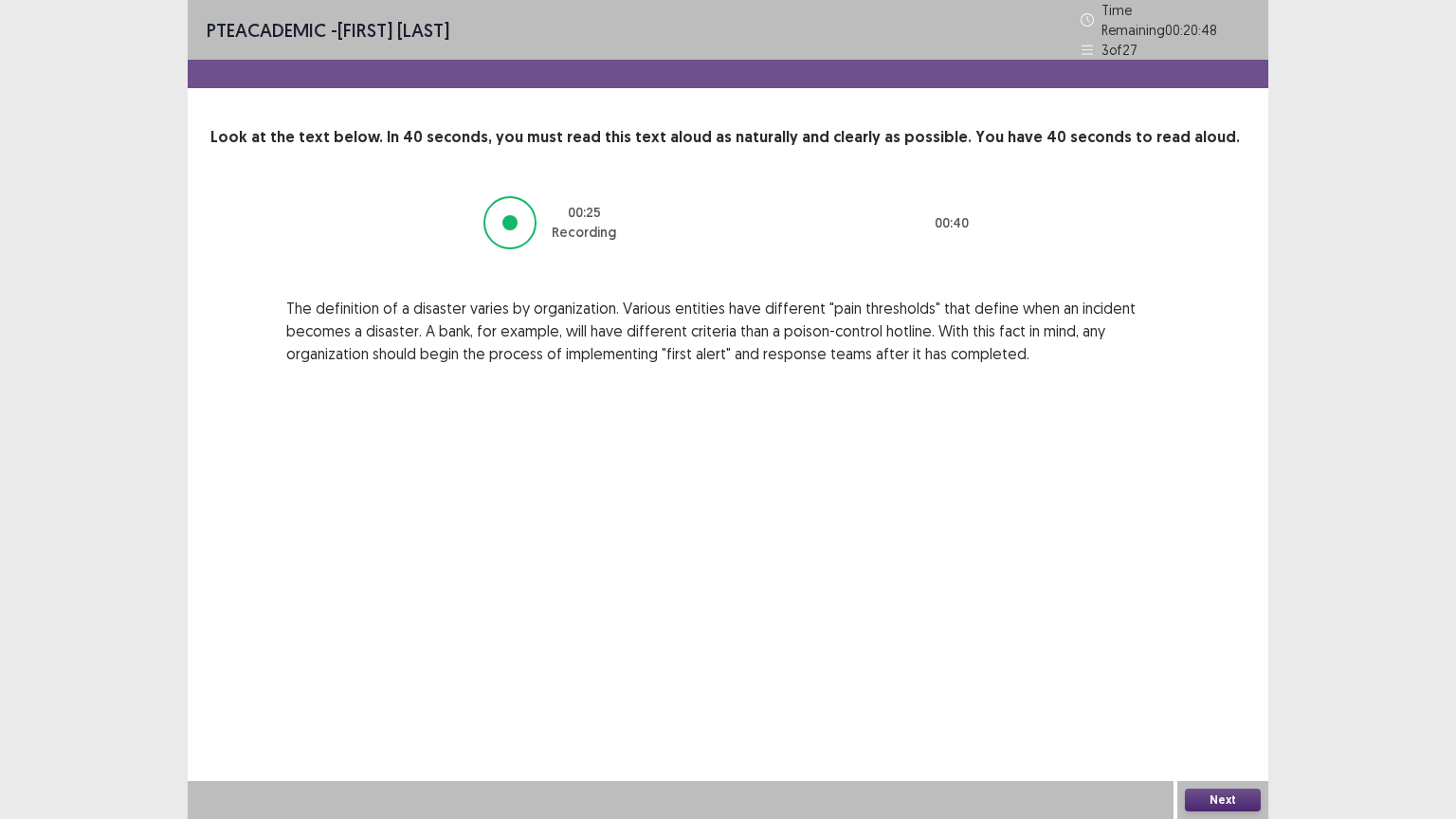 click on "Next" at bounding box center [1223, 800] 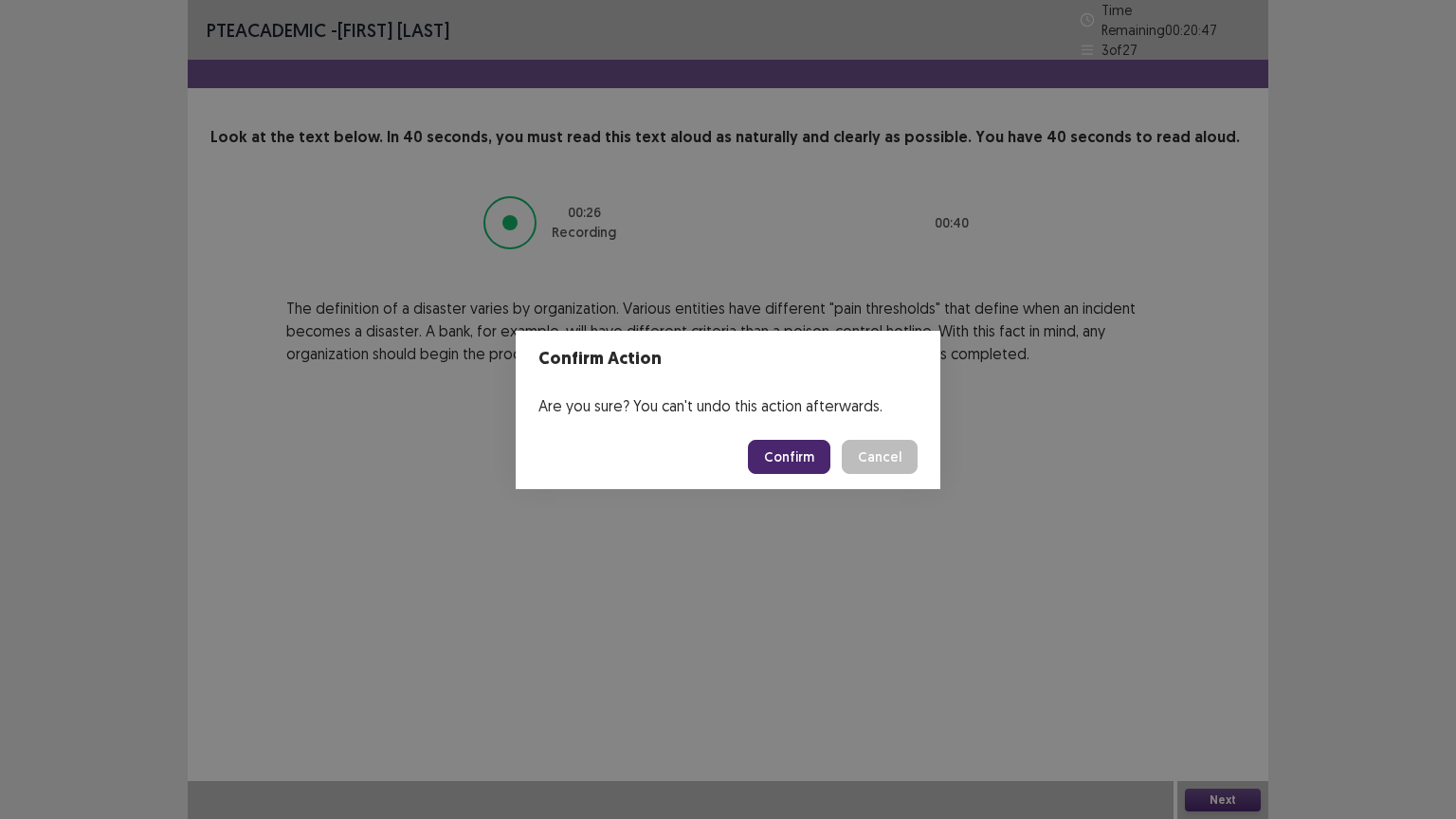 click on "Confirm" at bounding box center [789, 457] 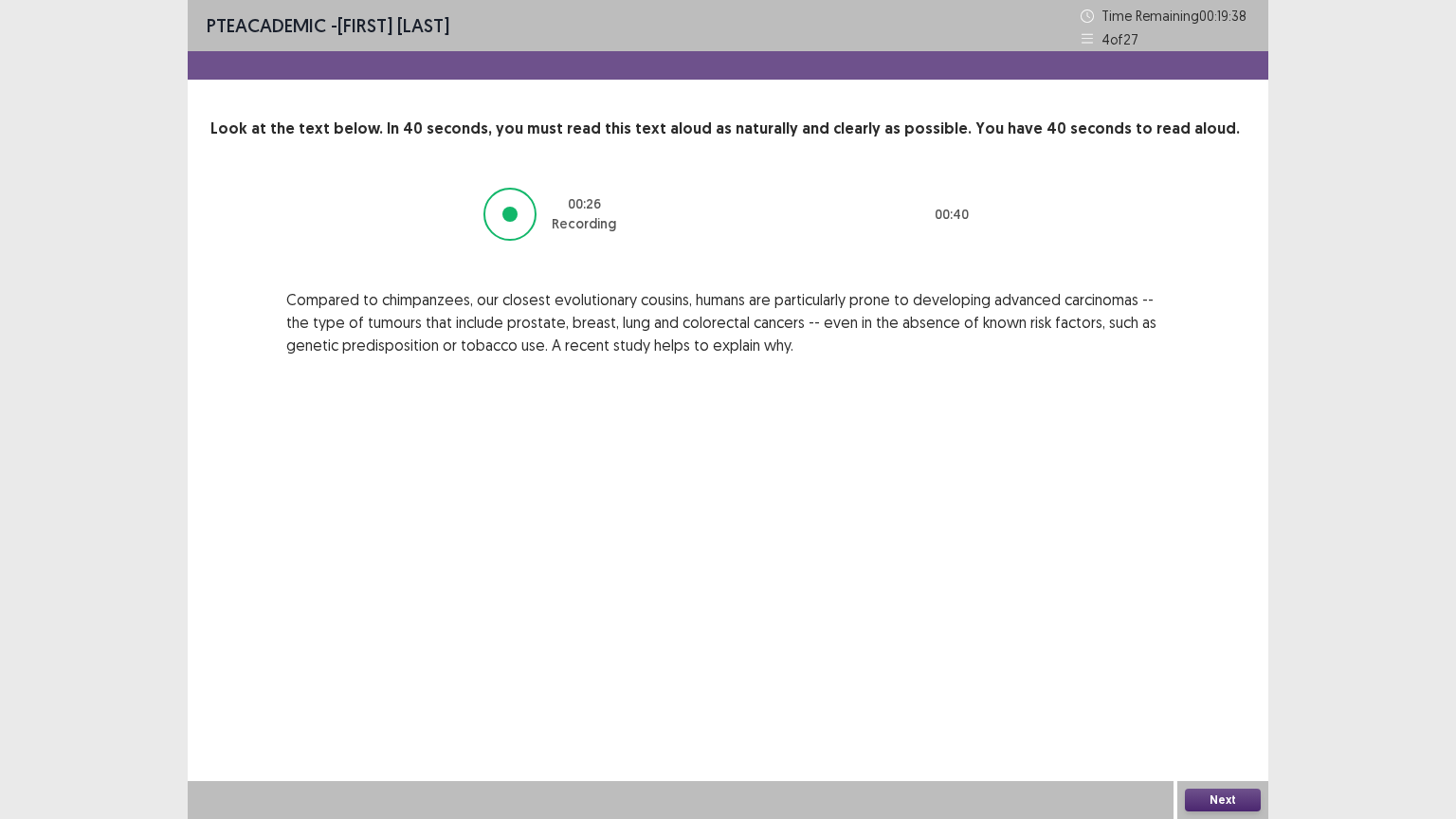 click on "Next" at bounding box center (1223, 800) 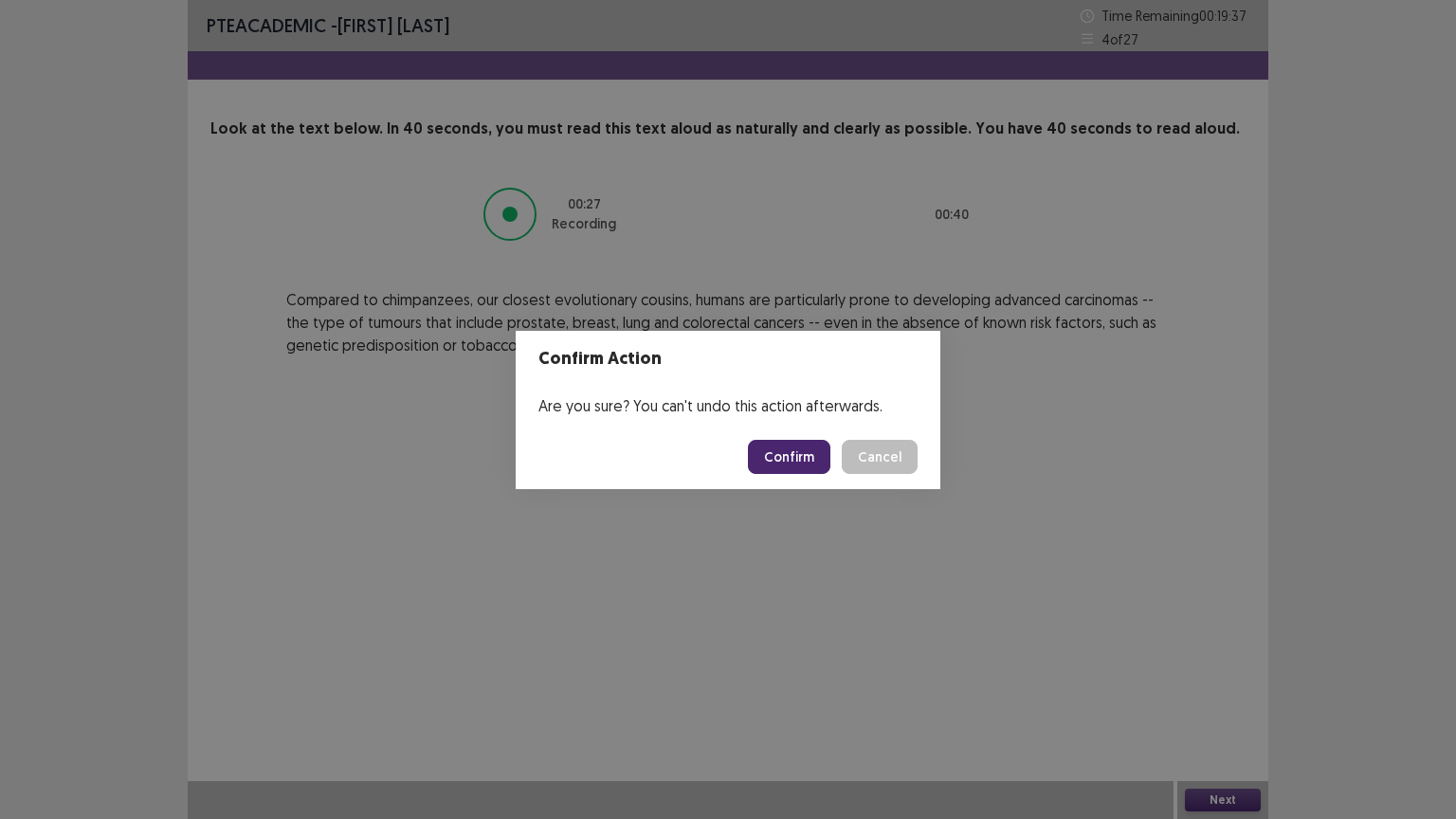 click on "Confirm" at bounding box center [789, 457] 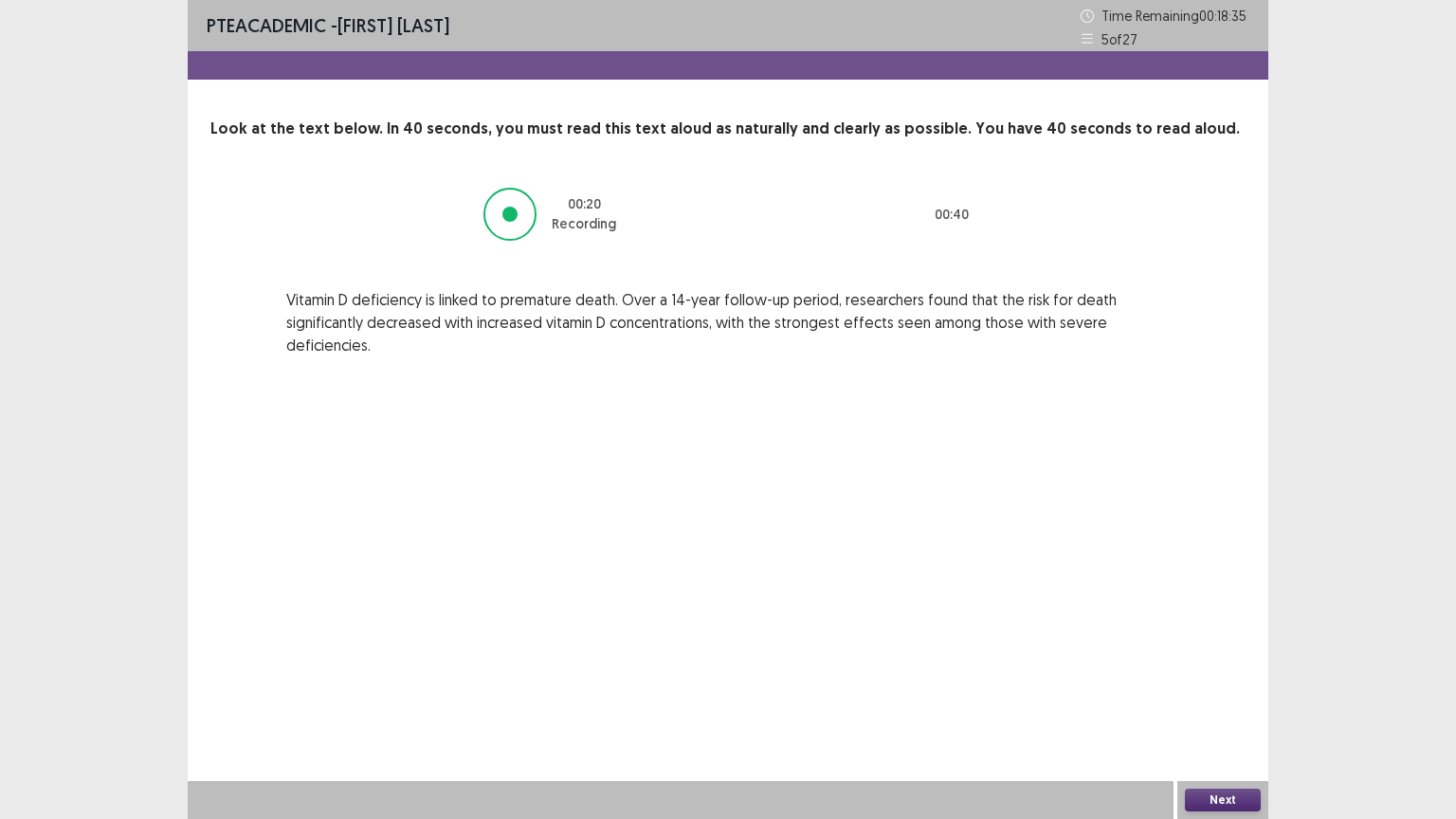 click on "Next" at bounding box center (1223, 800) 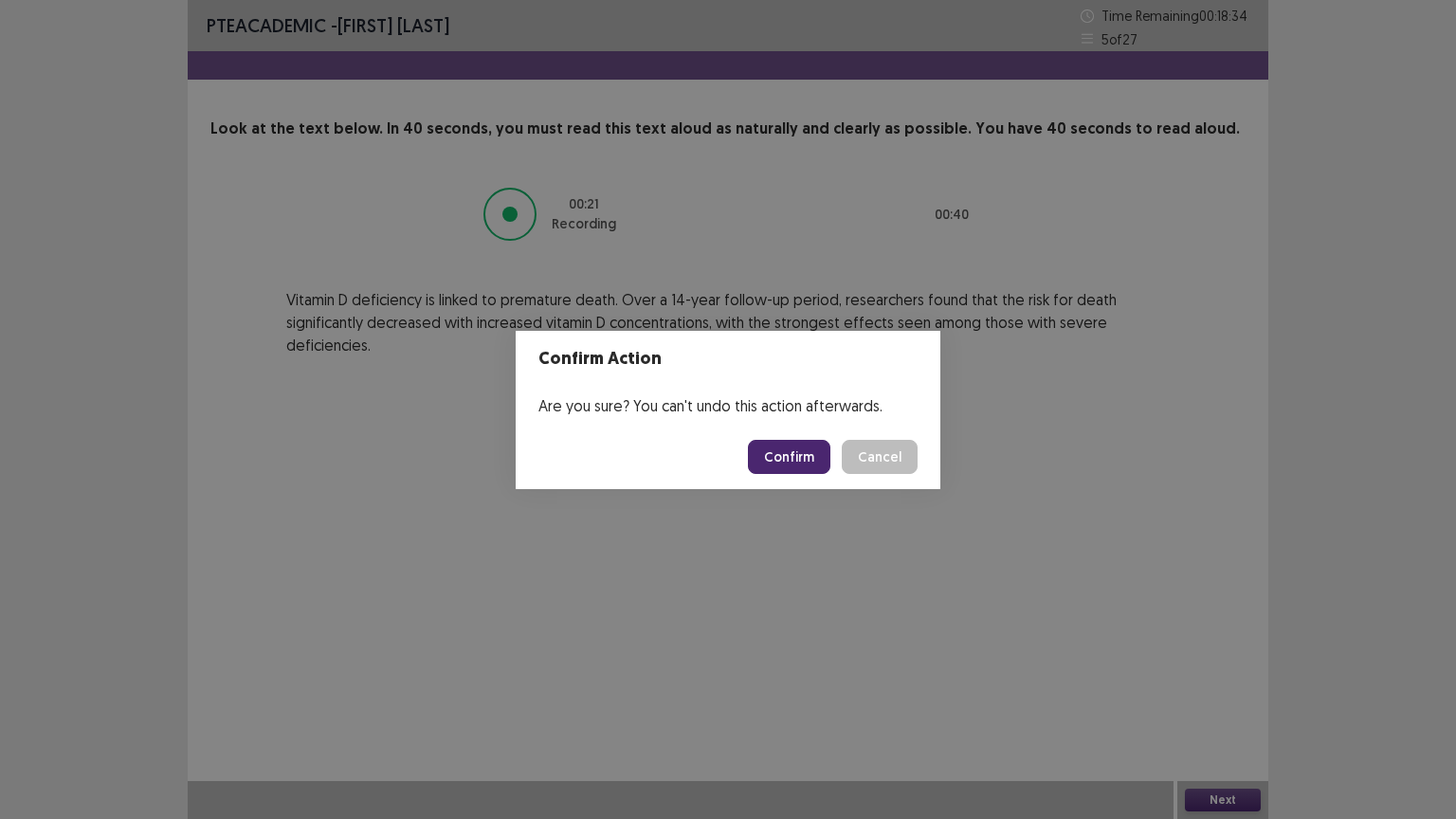 click on "Confirm" at bounding box center [789, 457] 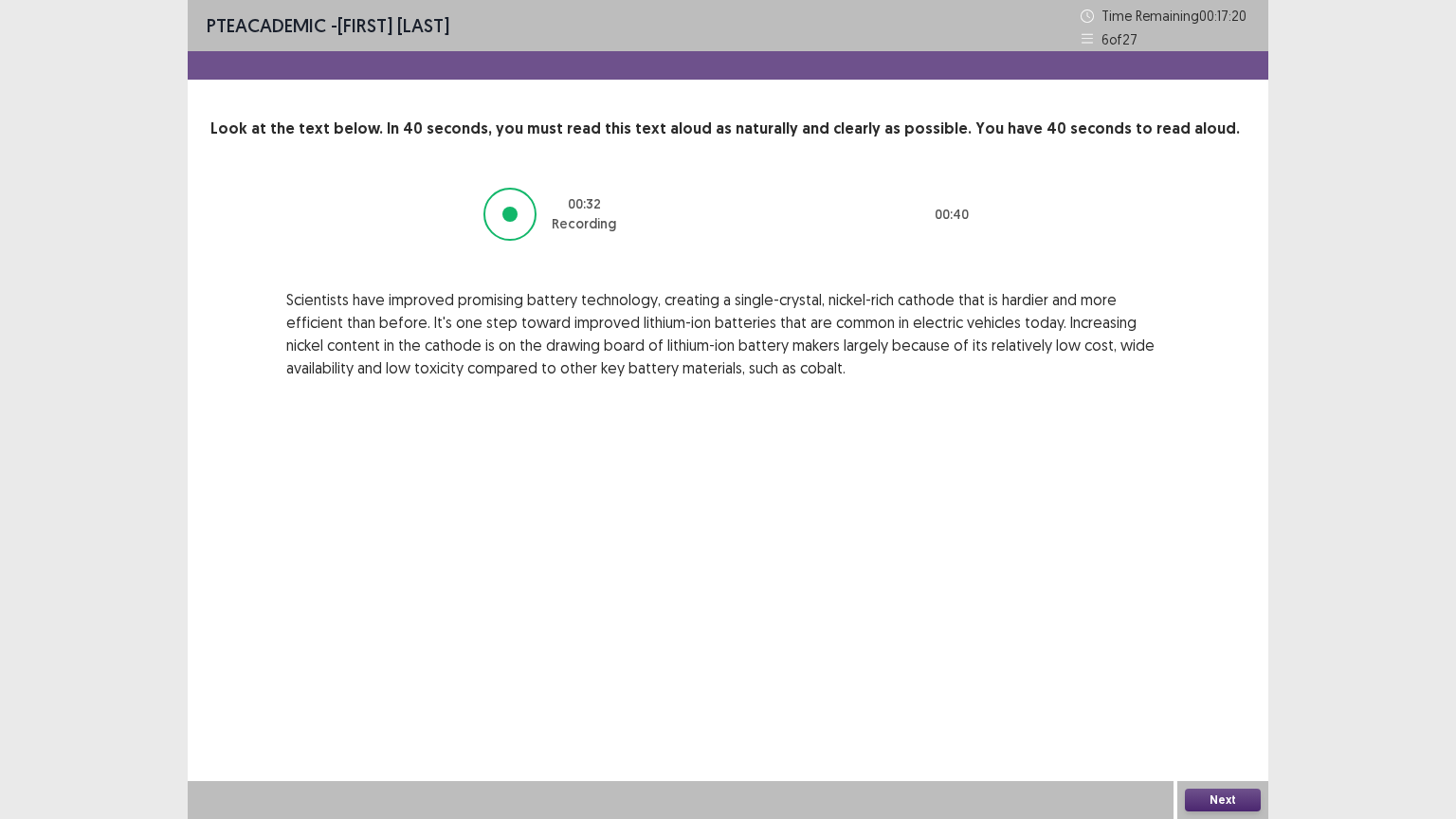click on "Next" at bounding box center (1223, 800) 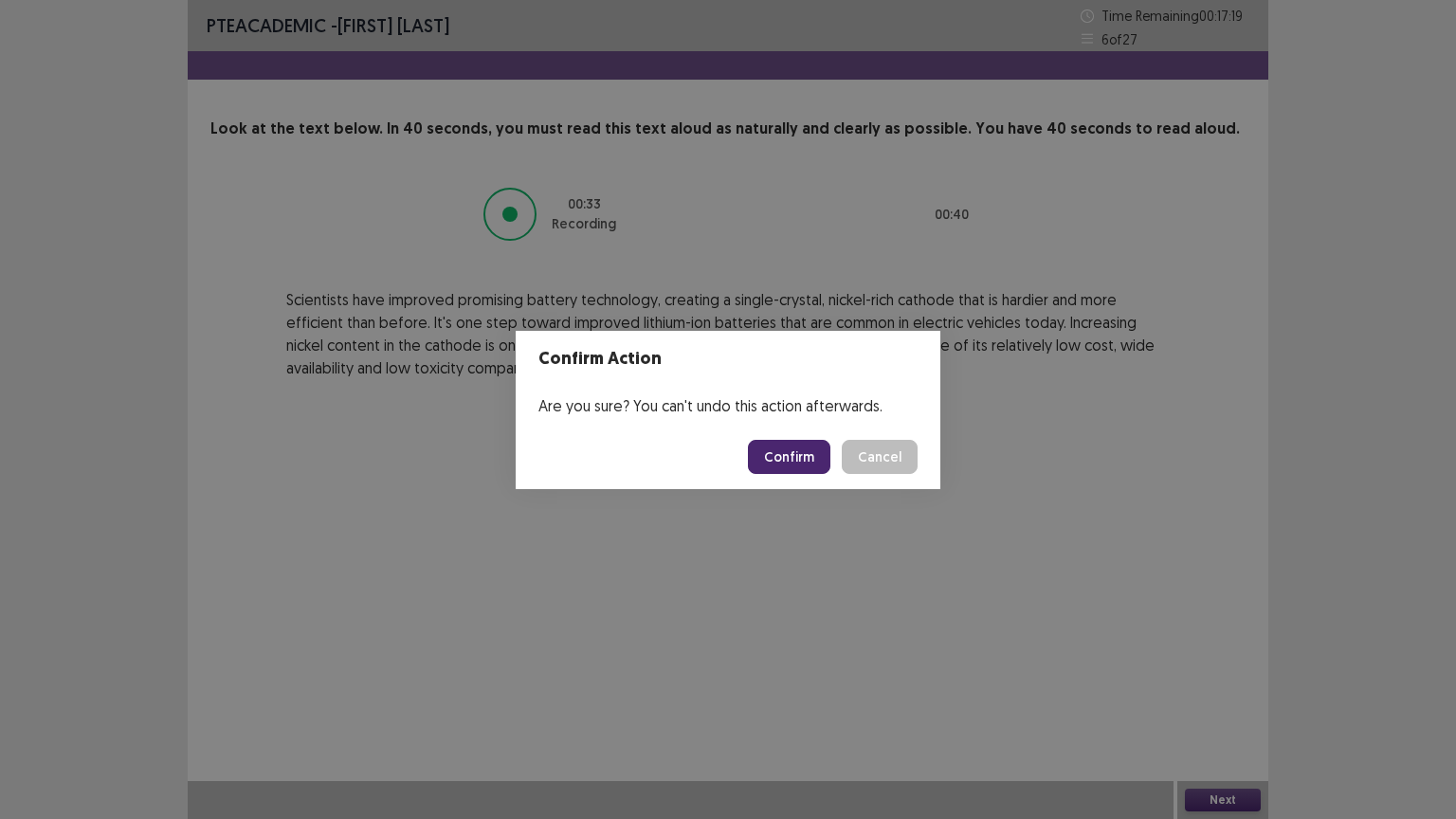 click on "Confirm" at bounding box center (789, 457) 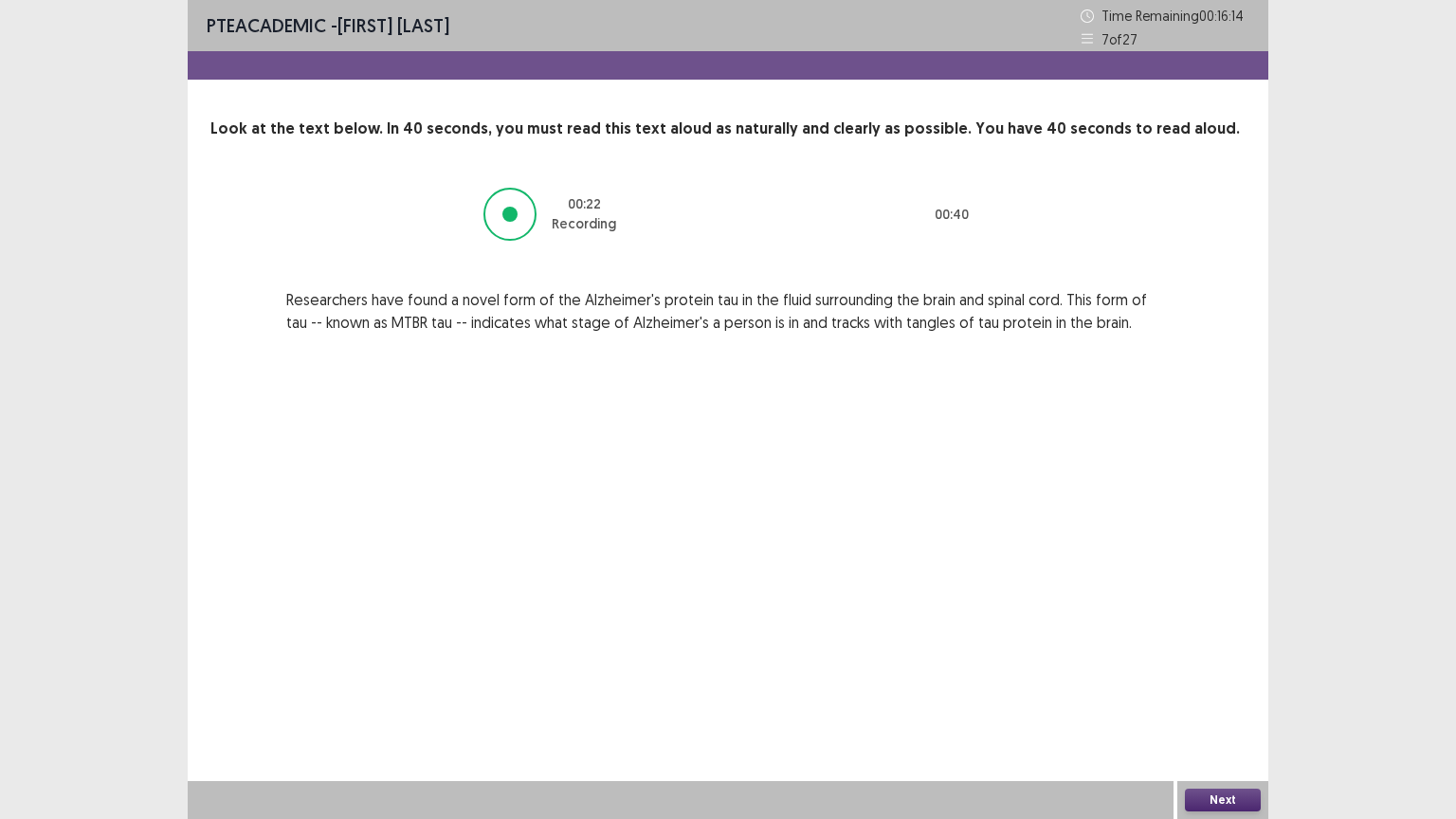 click on "Next" at bounding box center (1223, 800) 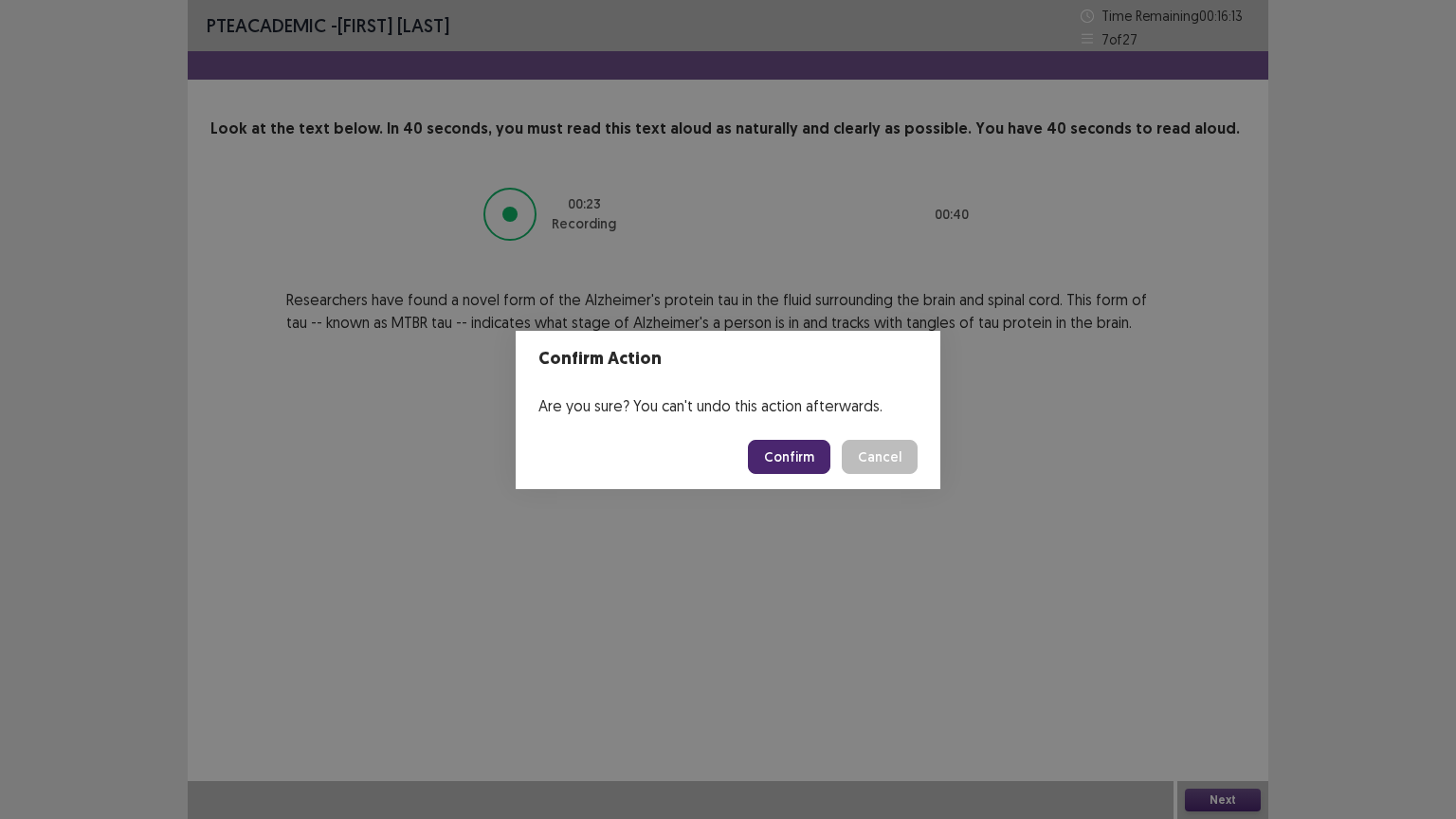 click on "Confirm" at bounding box center [789, 457] 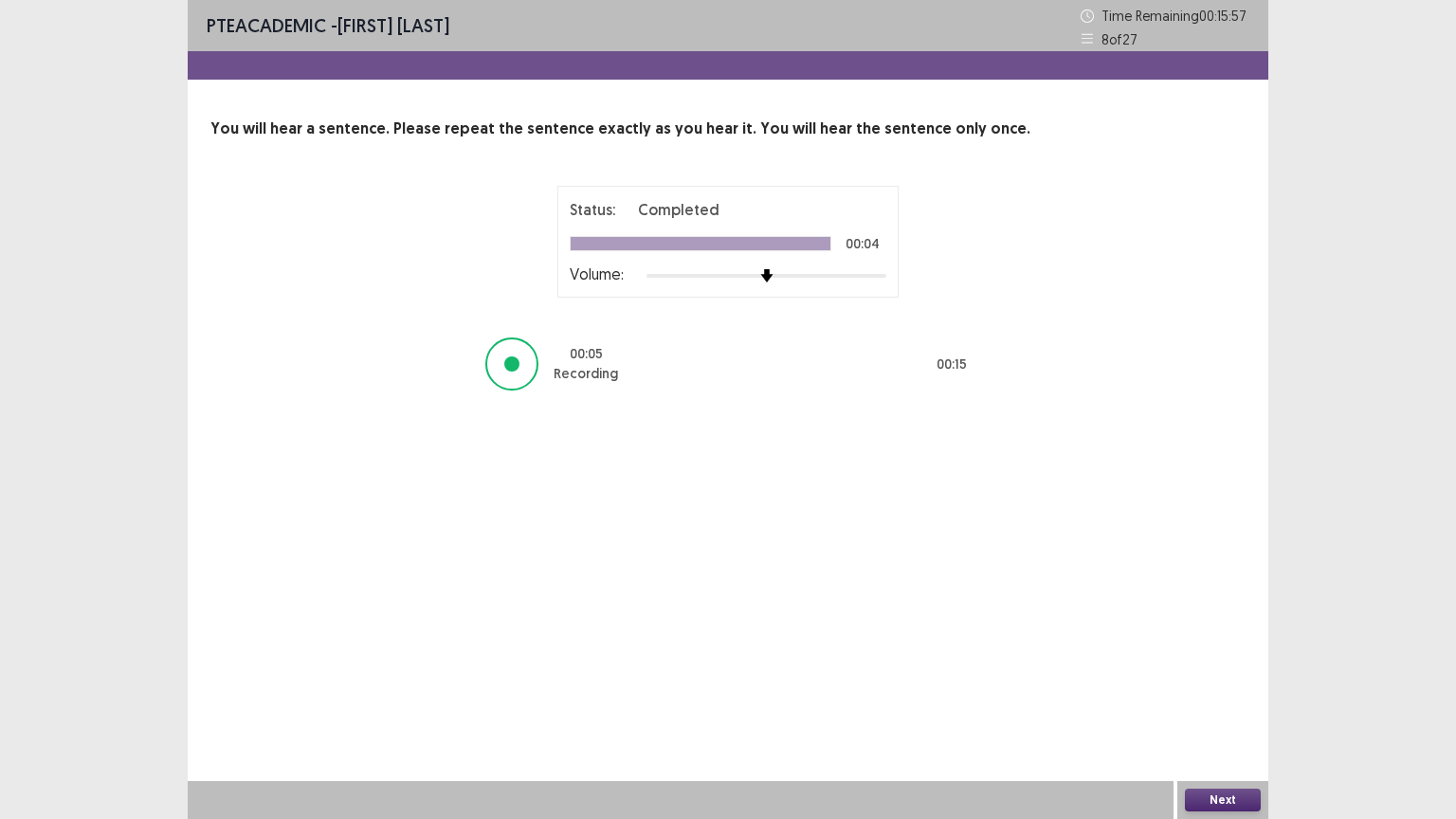 click on "Next" at bounding box center (1223, 800) 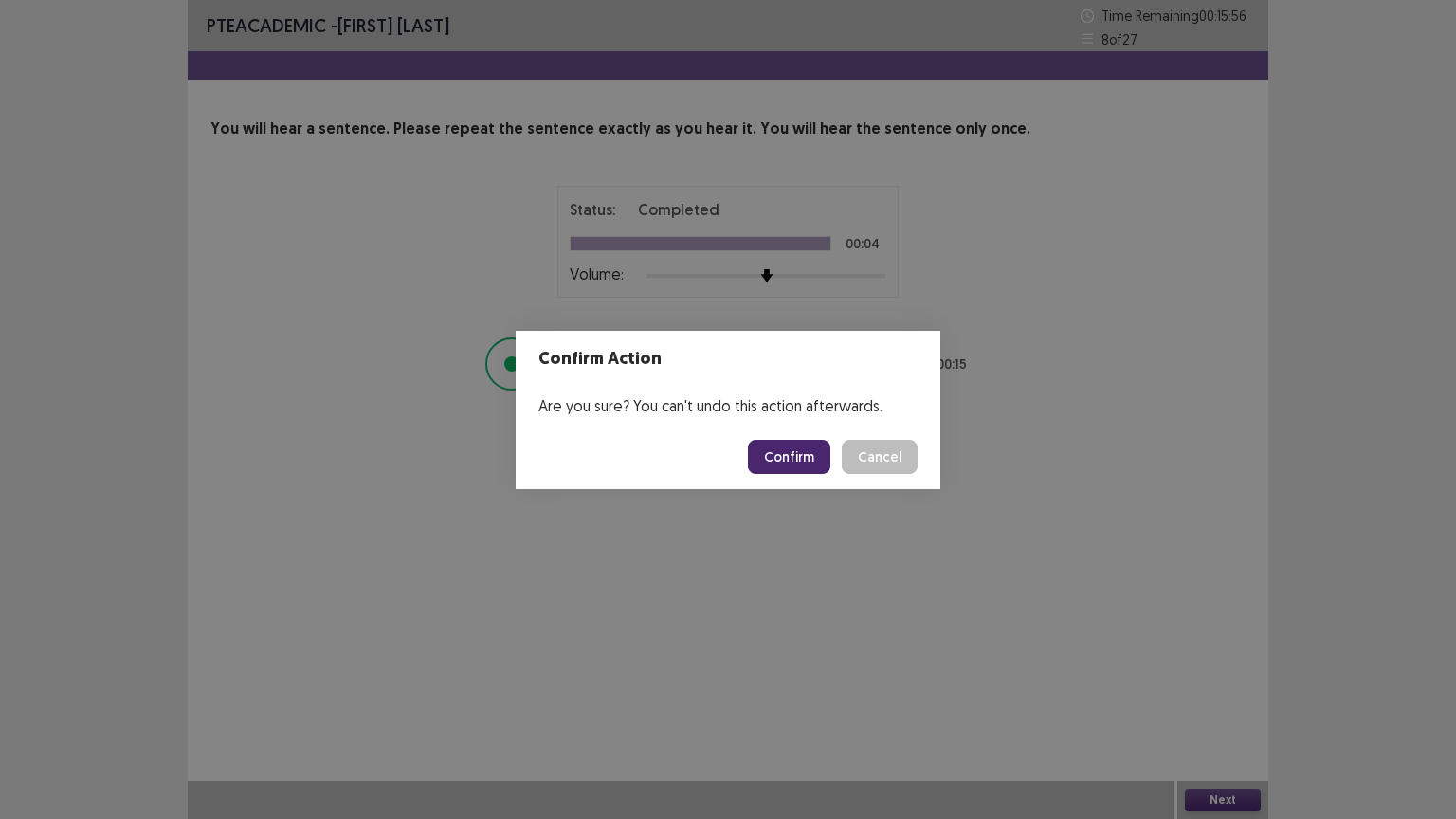 click on "Confirm" at bounding box center [789, 457] 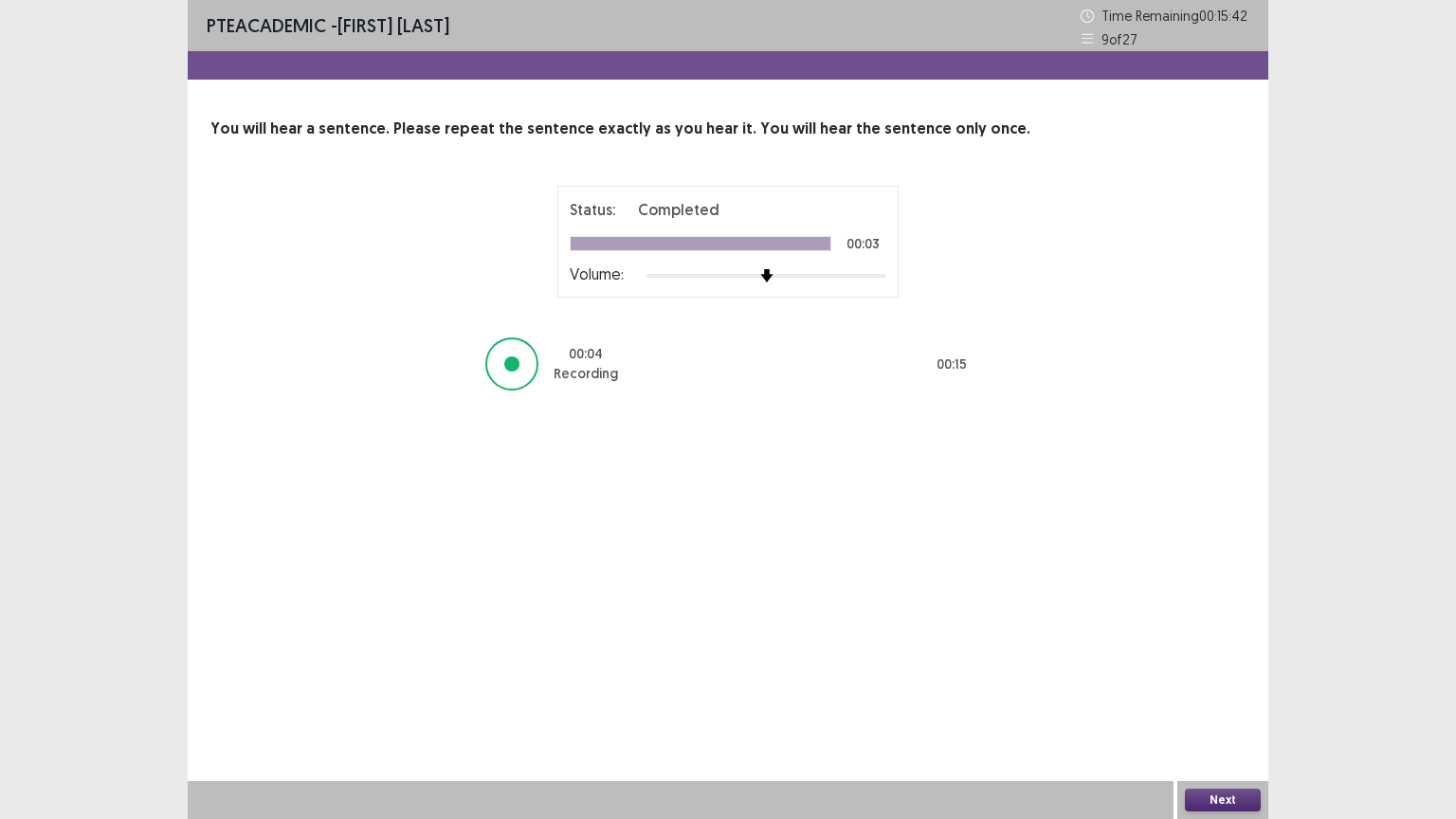 click on "Next" at bounding box center (1223, 800) 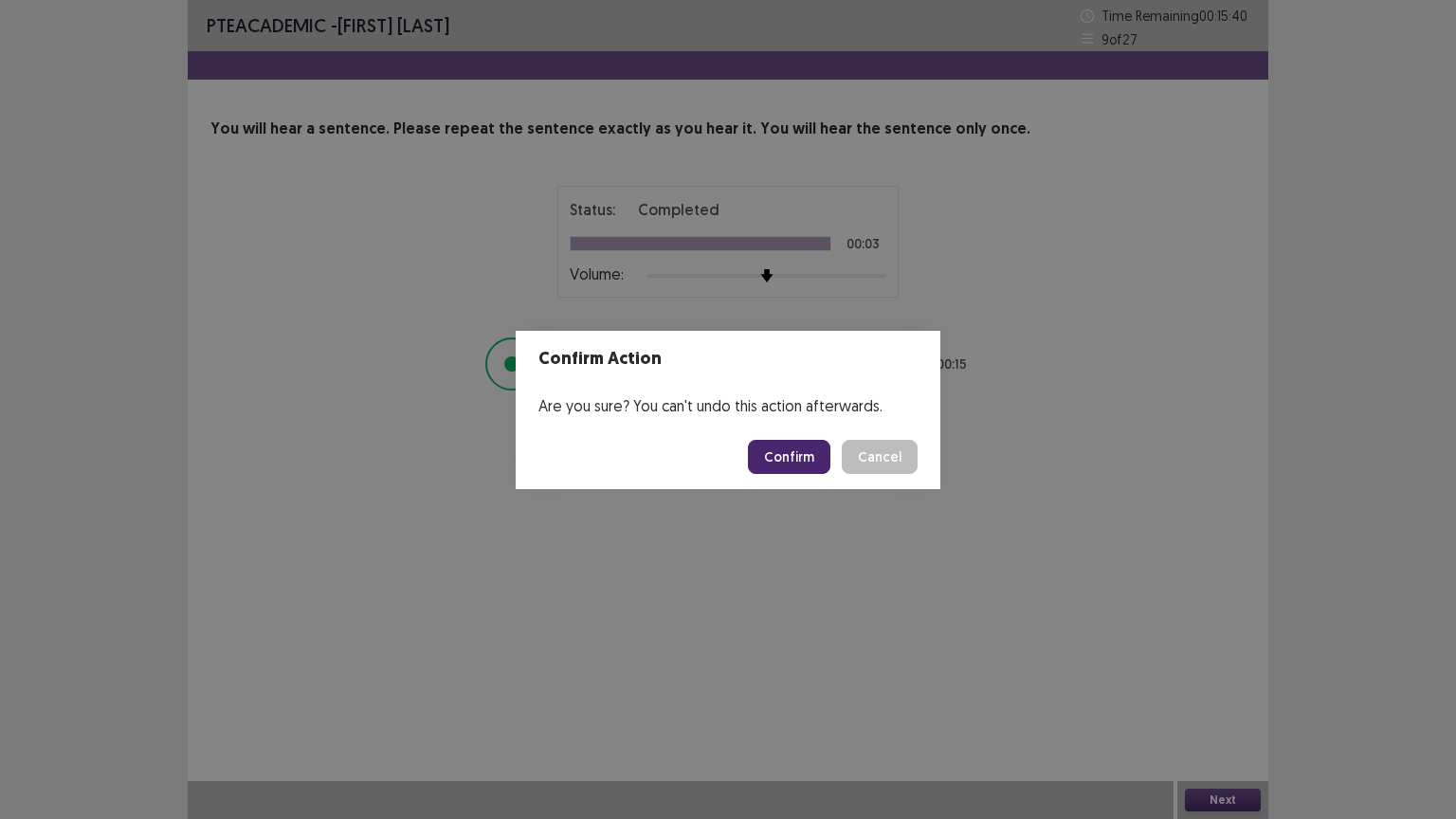 click on "Confirm" at bounding box center [789, 457] 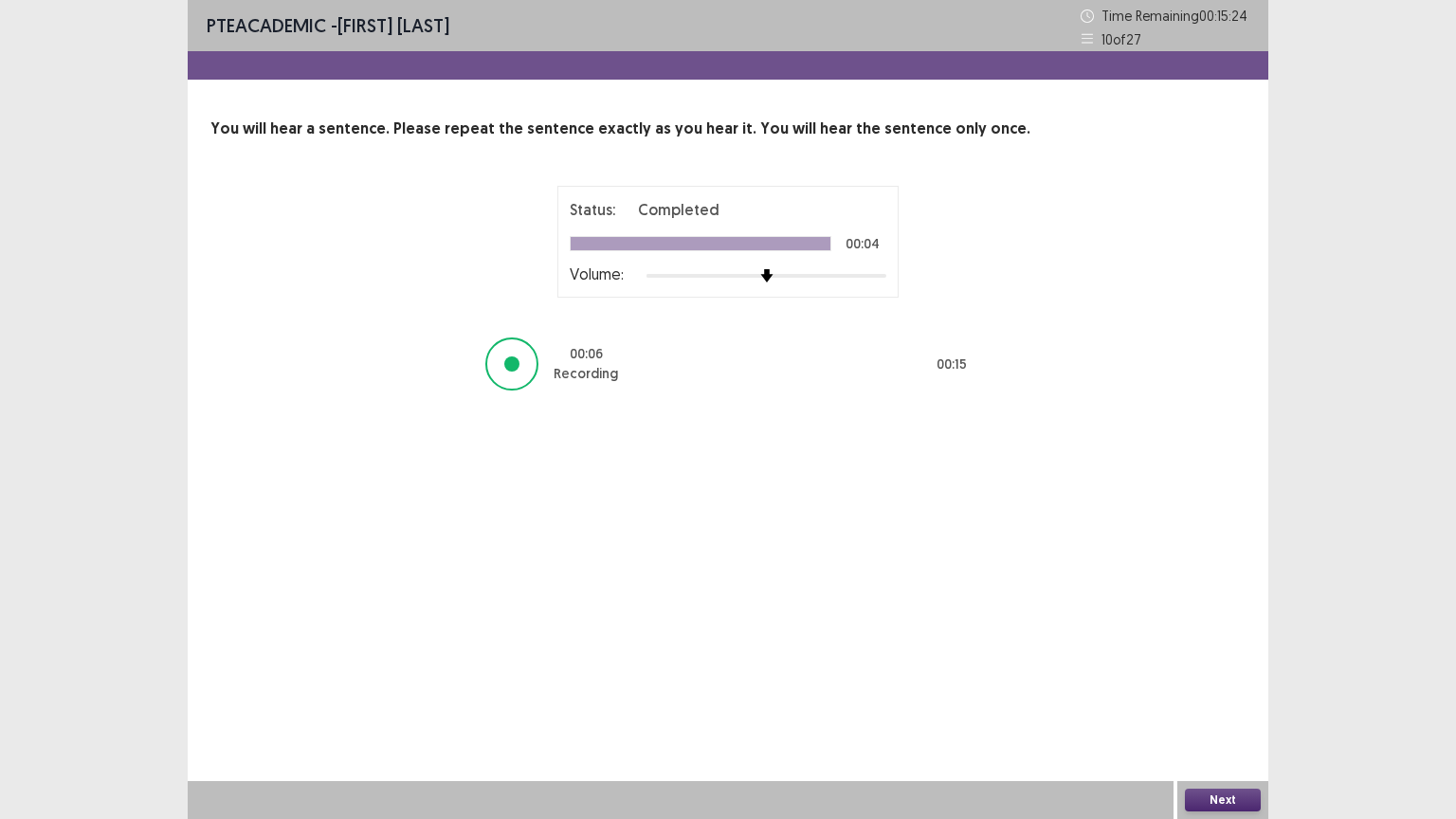 click on "Next" at bounding box center (1223, 800) 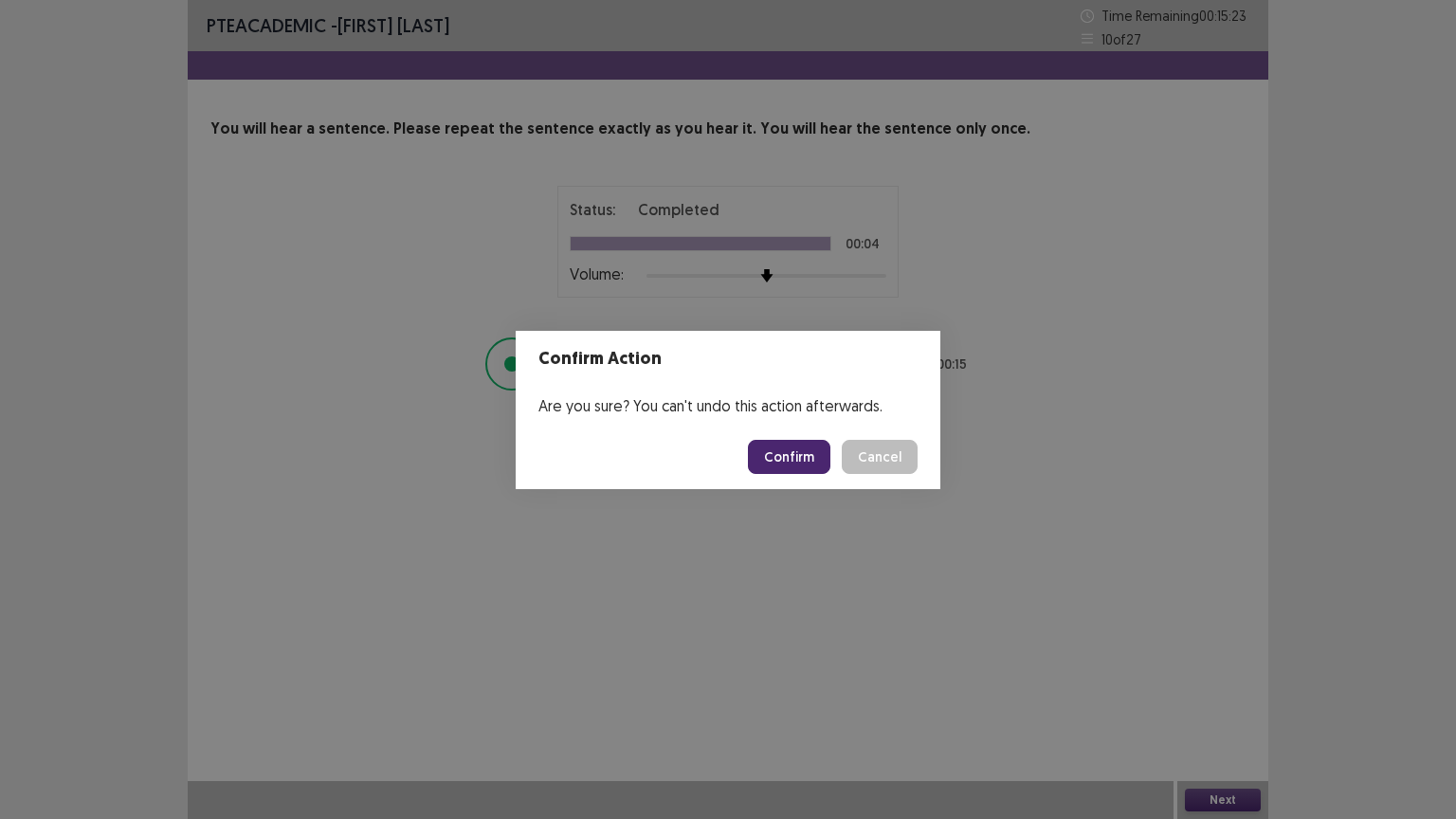click on "Confirm" at bounding box center [789, 457] 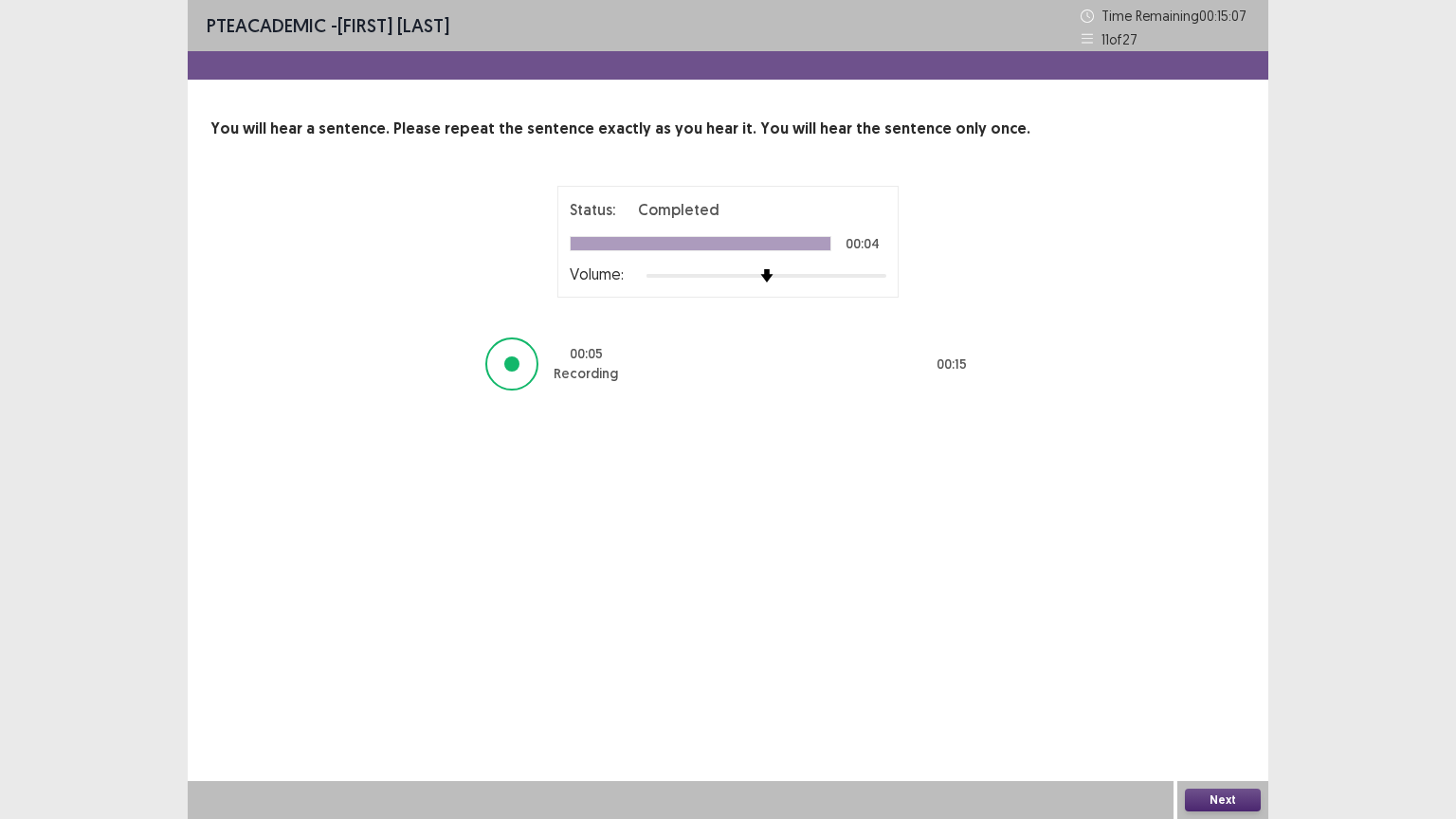 click on "Next" at bounding box center [1223, 800] 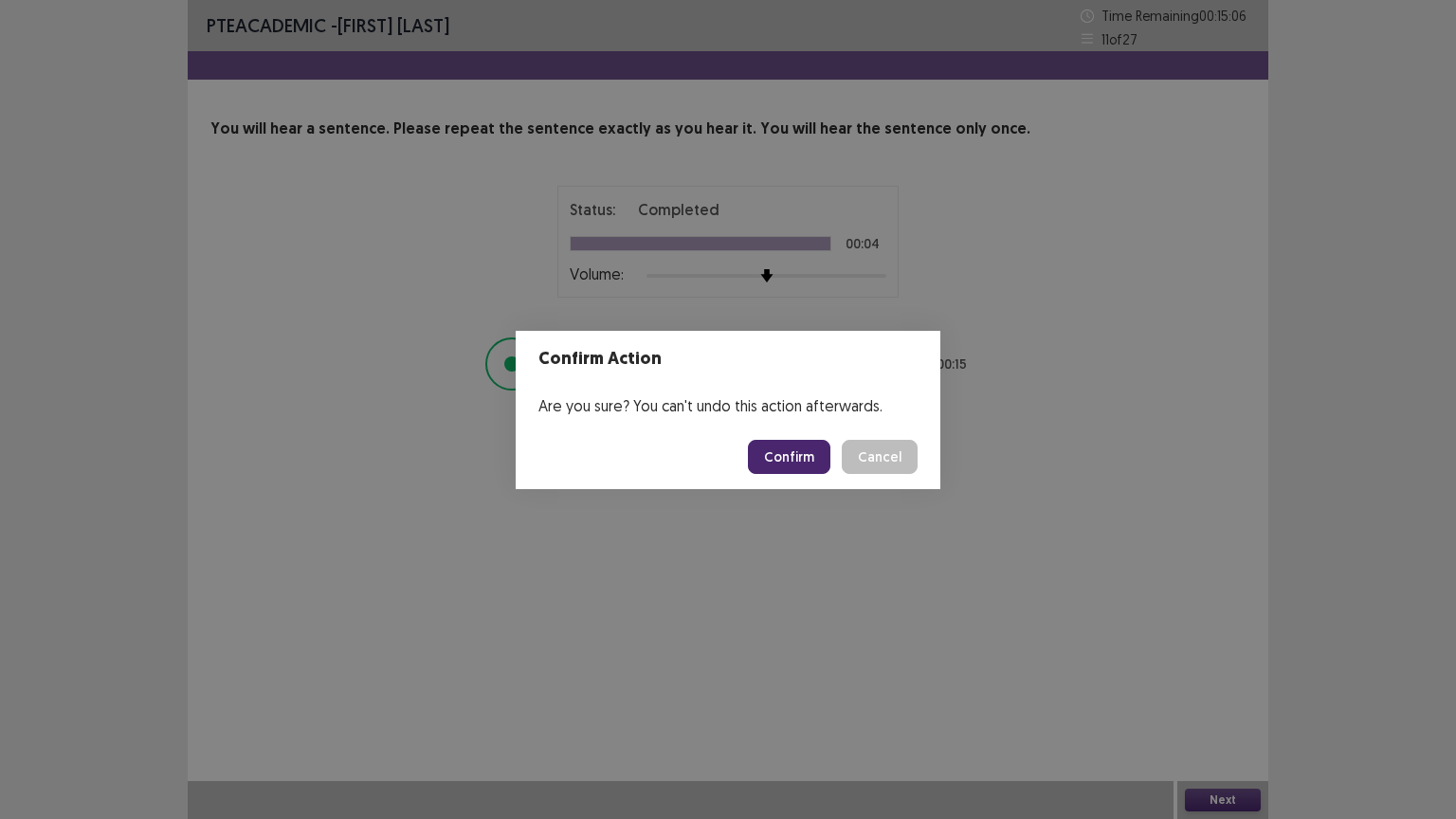 click on "Confirm" at bounding box center (789, 457) 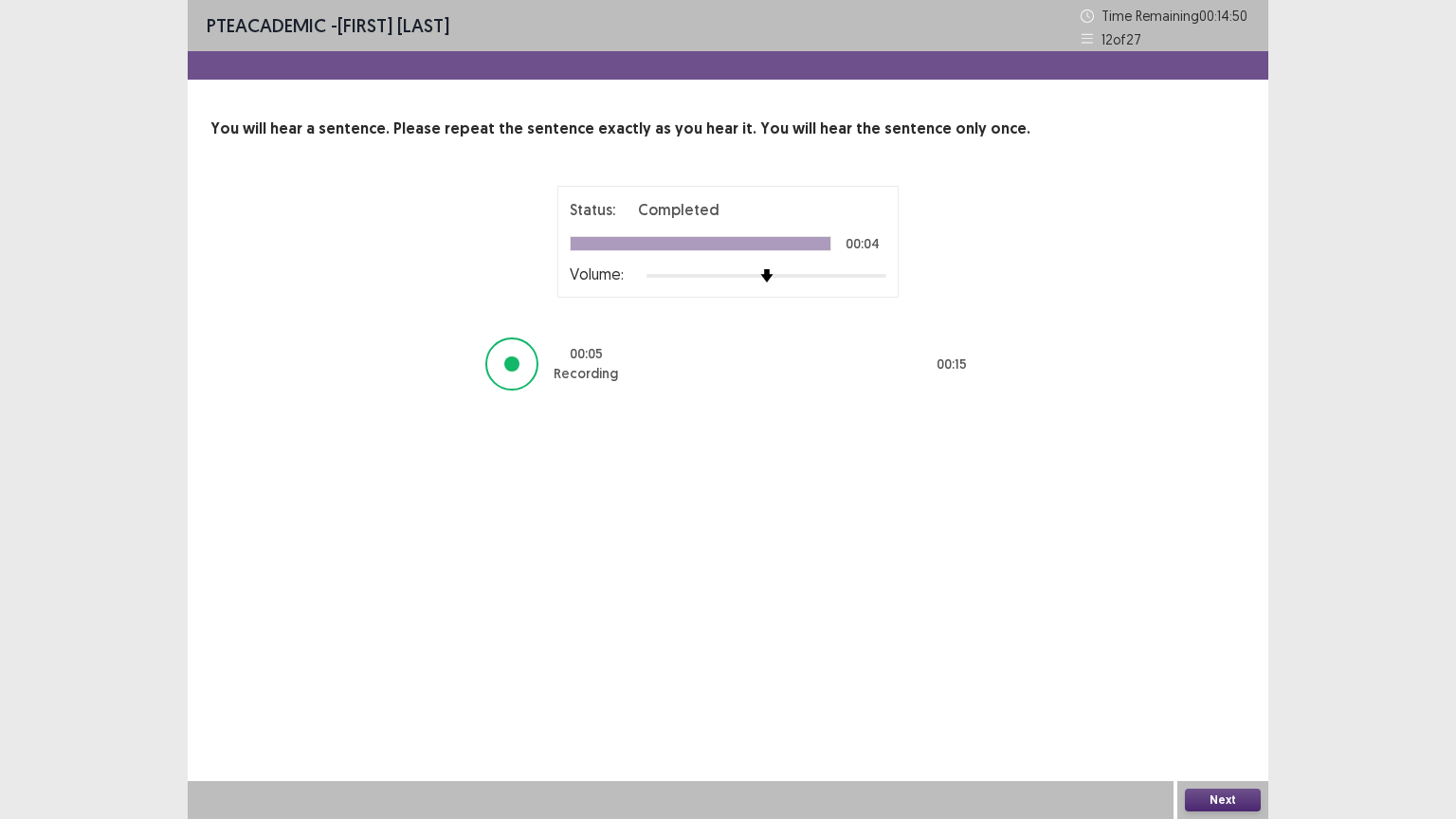 click on "Next" at bounding box center (1223, 800) 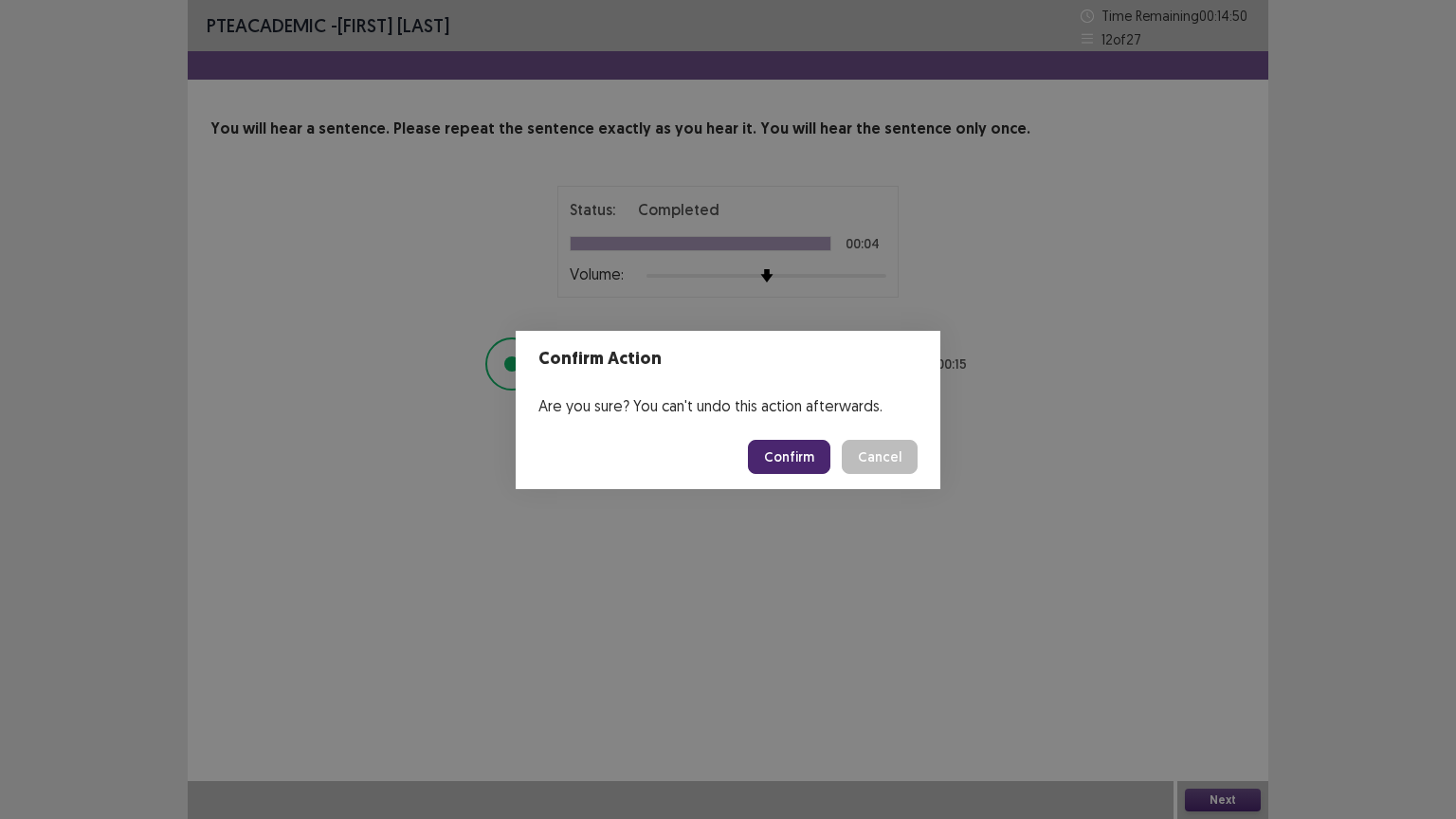 click on "Confirm" at bounding box center [789, 457] 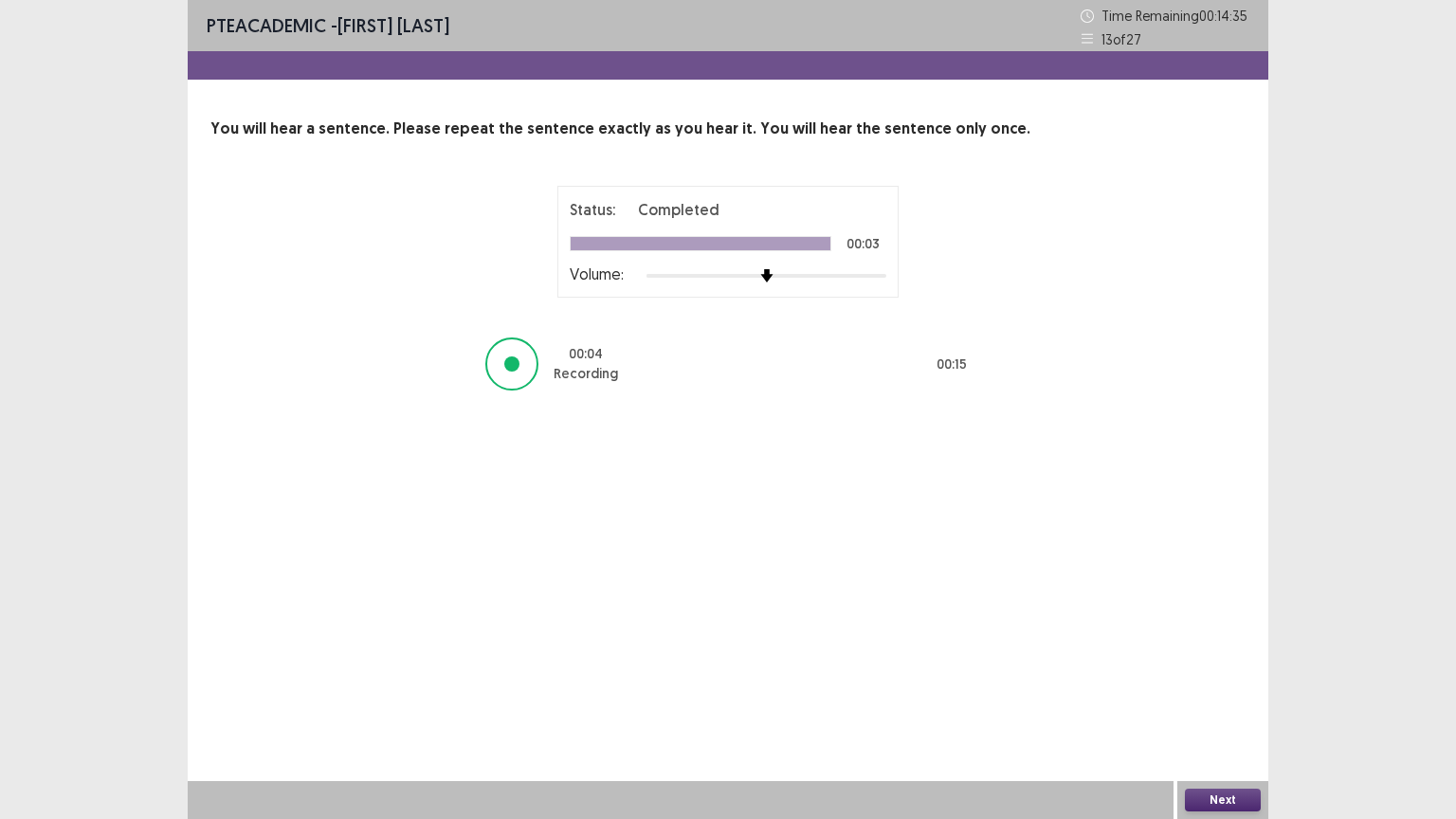 click on "Next" at bounding box center [1223, 800] 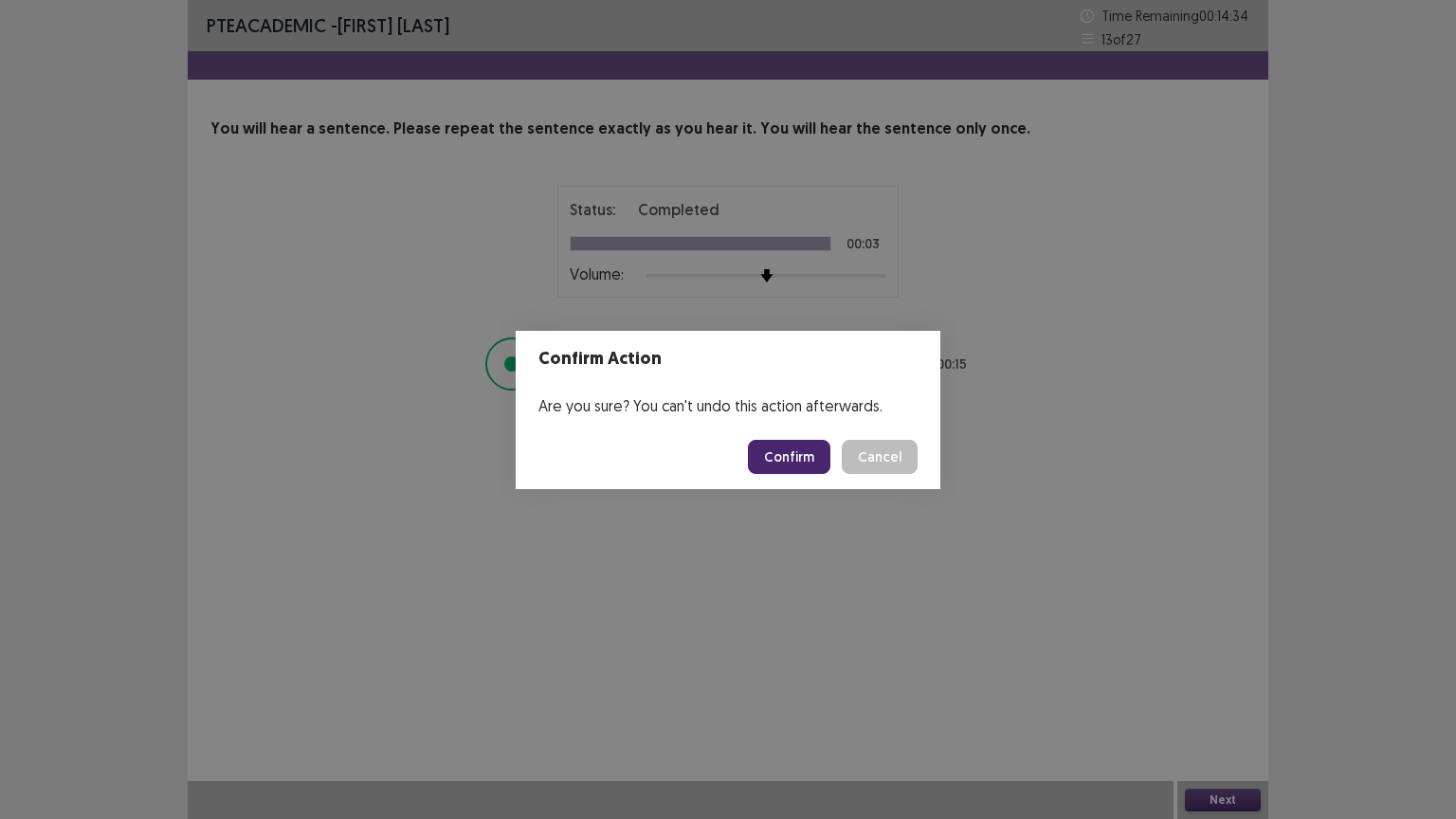 click on "Confirm" at bounding box center (789, 457) 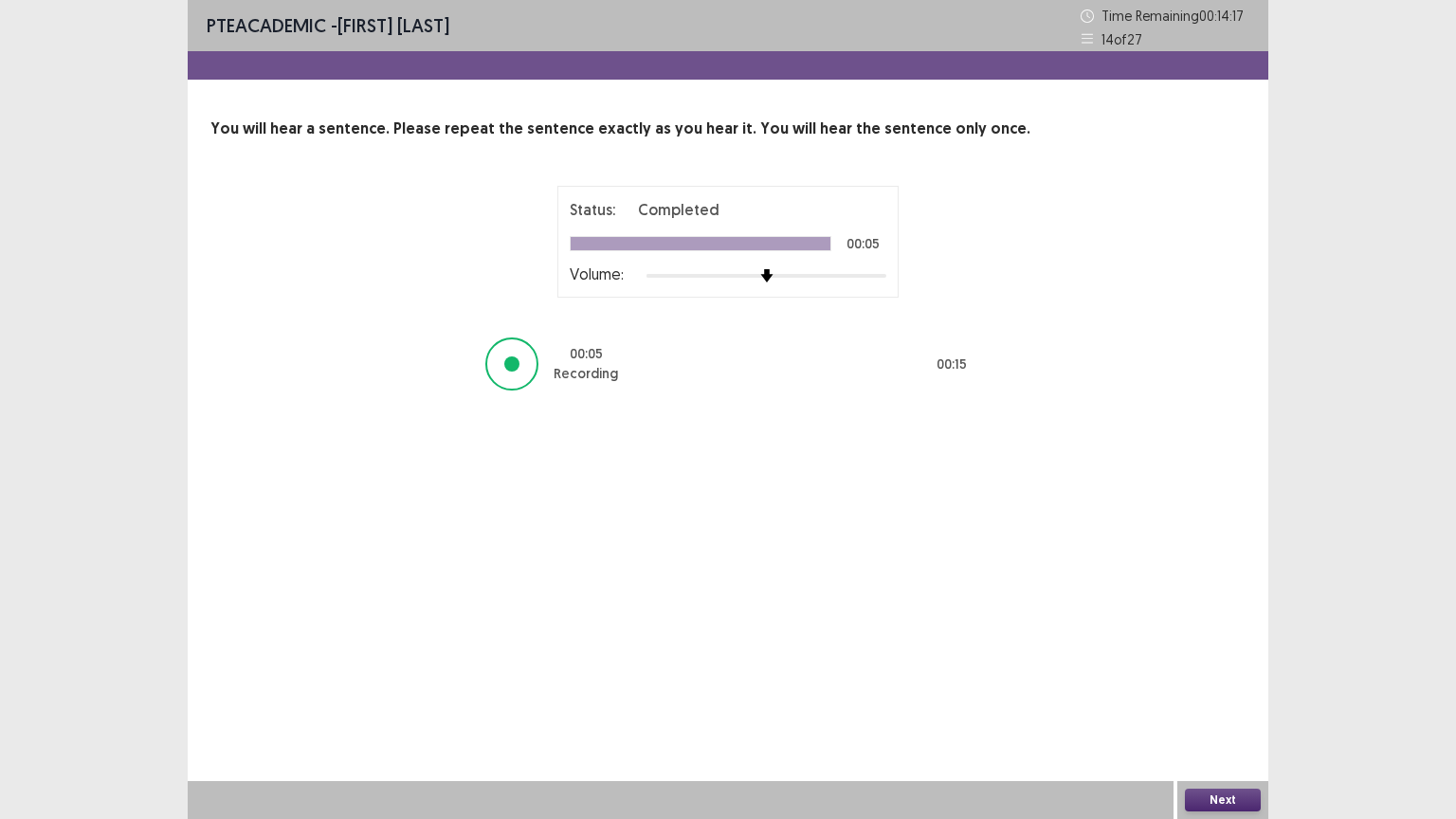 click on "Next" at bounding box center (1223, 800) 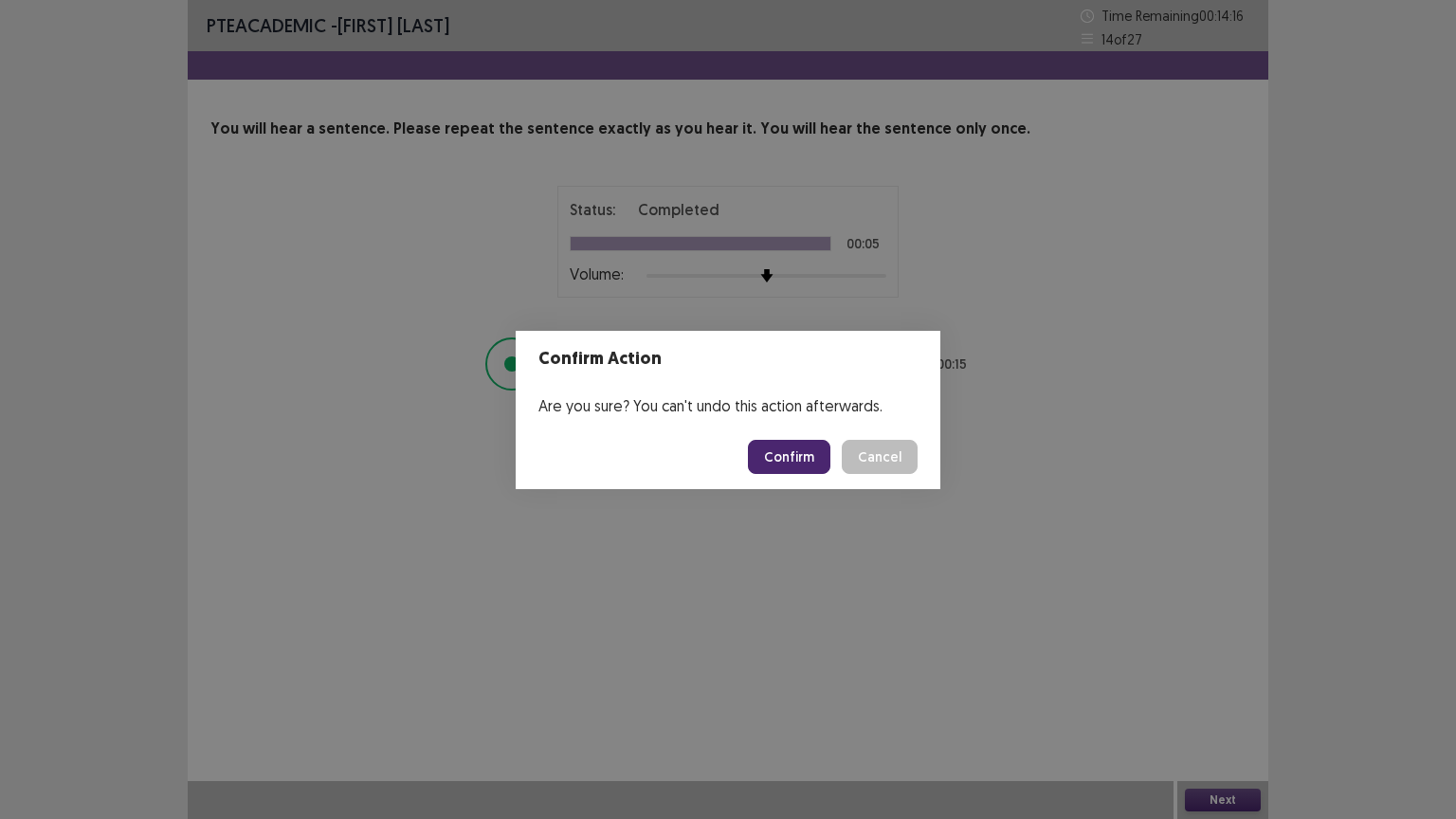 click on "Confirm" at bounding box center (789, 457) 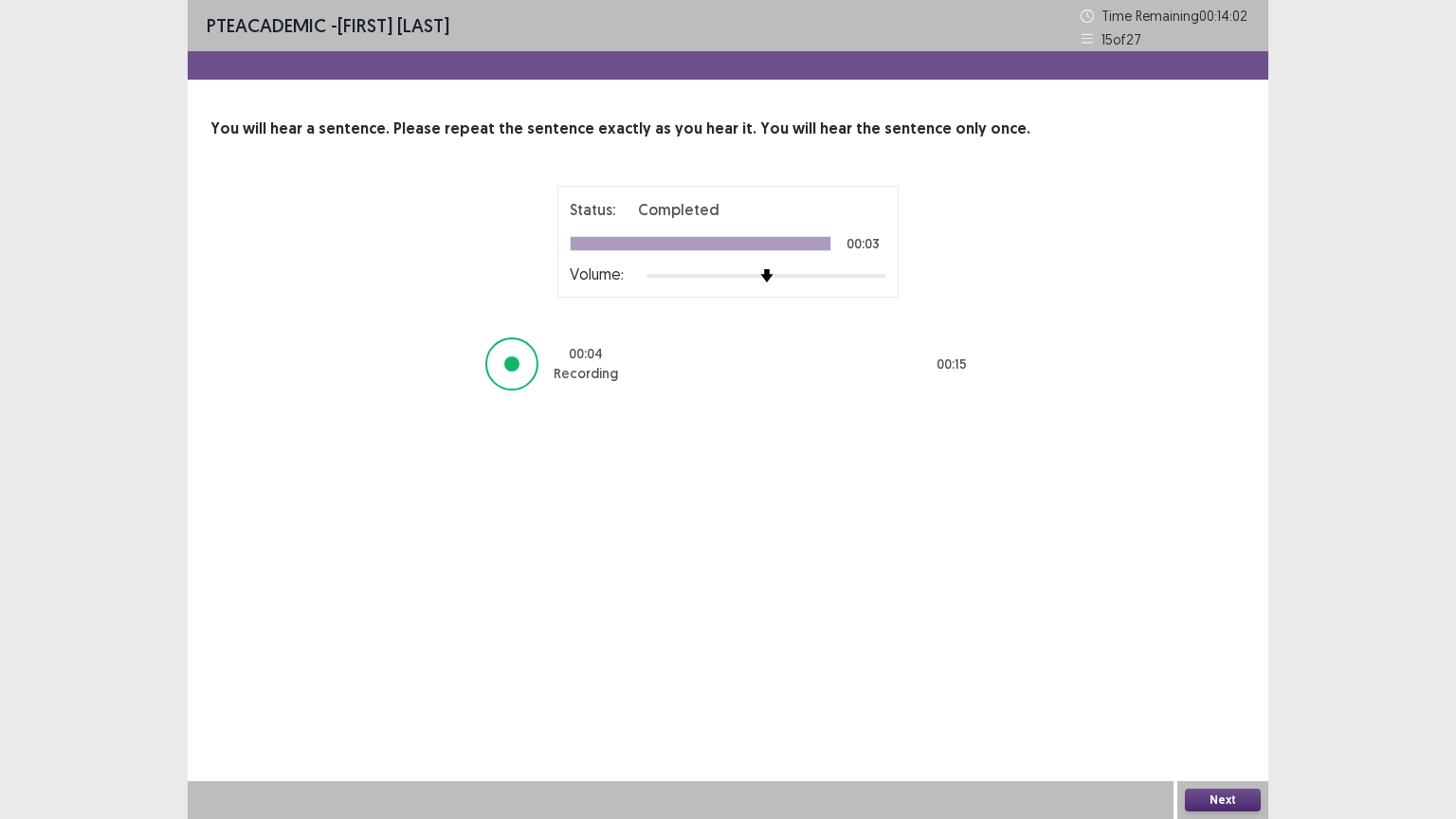 click on "Next" at bounding box center [1223, 800] 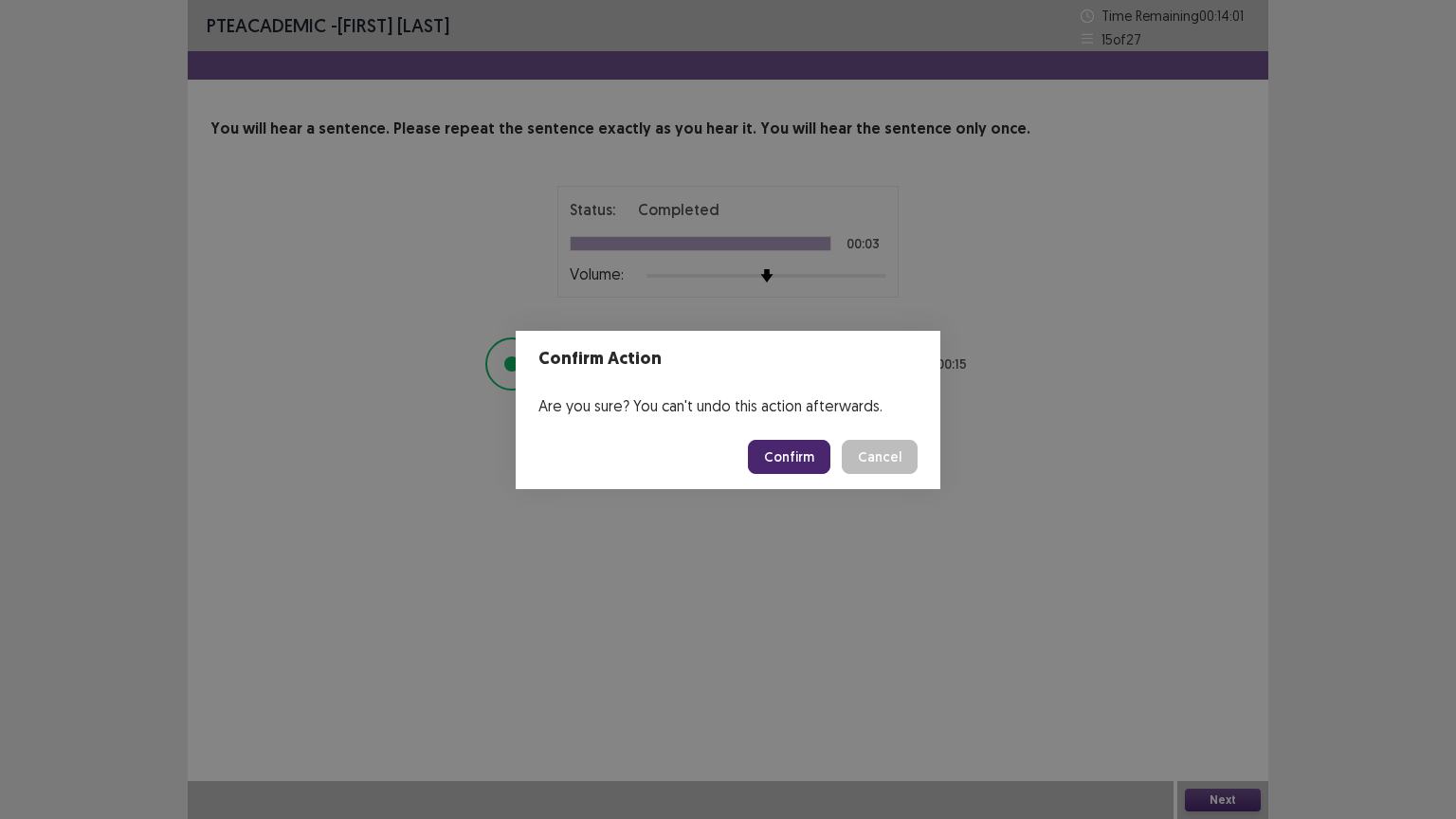 click on "Confirm" at bounding box center [789, 457] 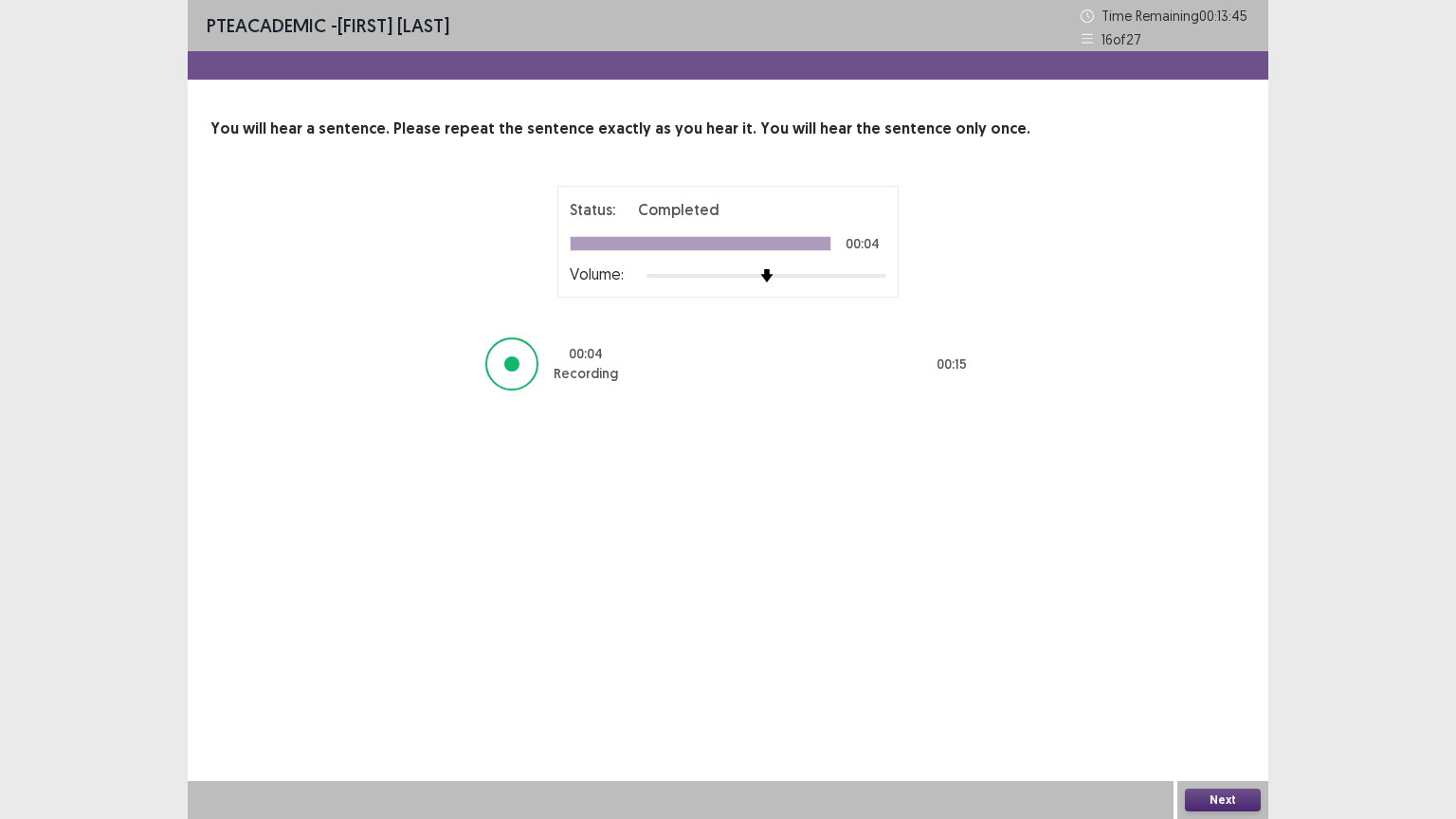 click on "Next" at bounding box center (1223, 800) 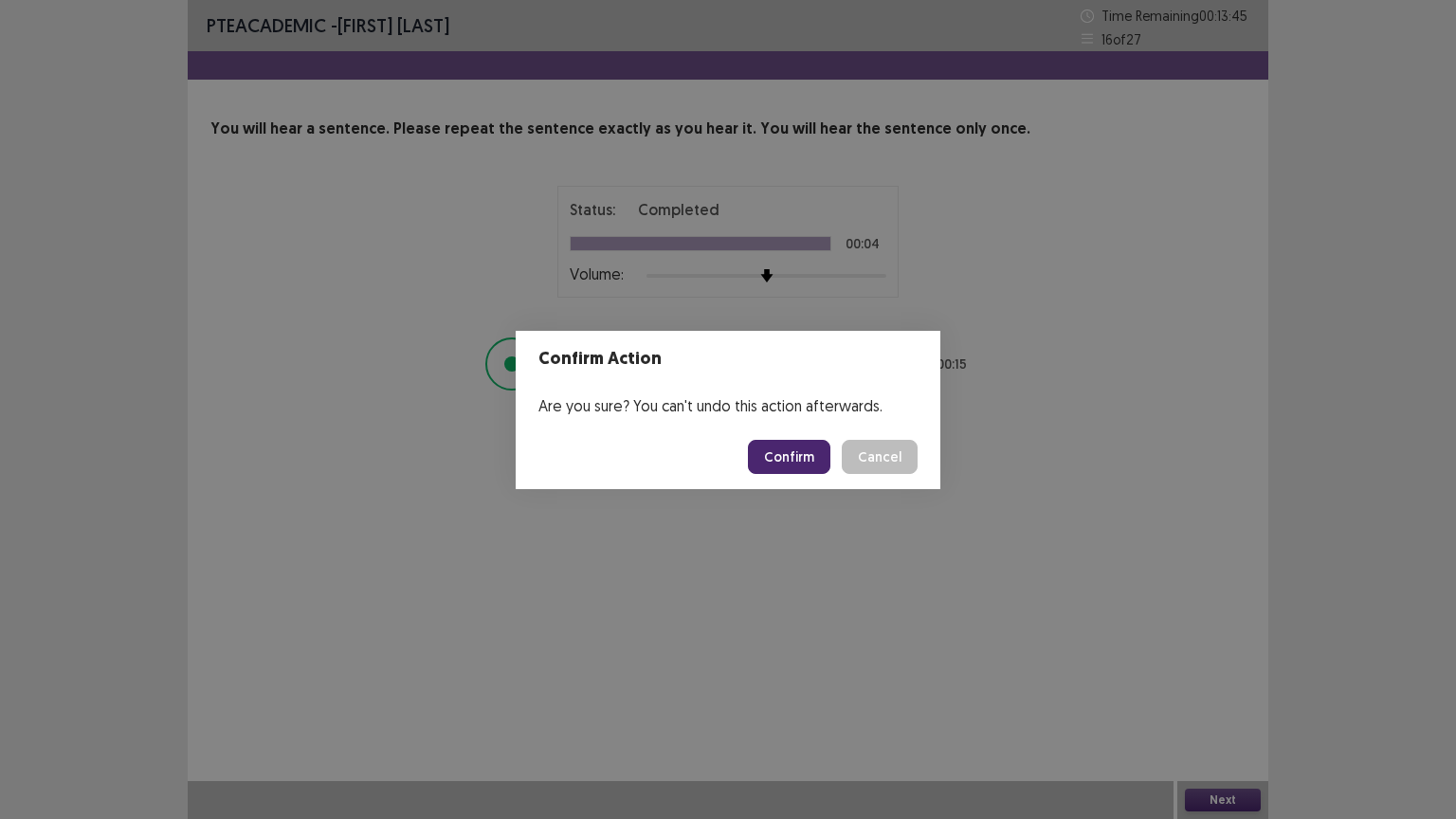 click on "Confirm" at bounding box center [789, 457] 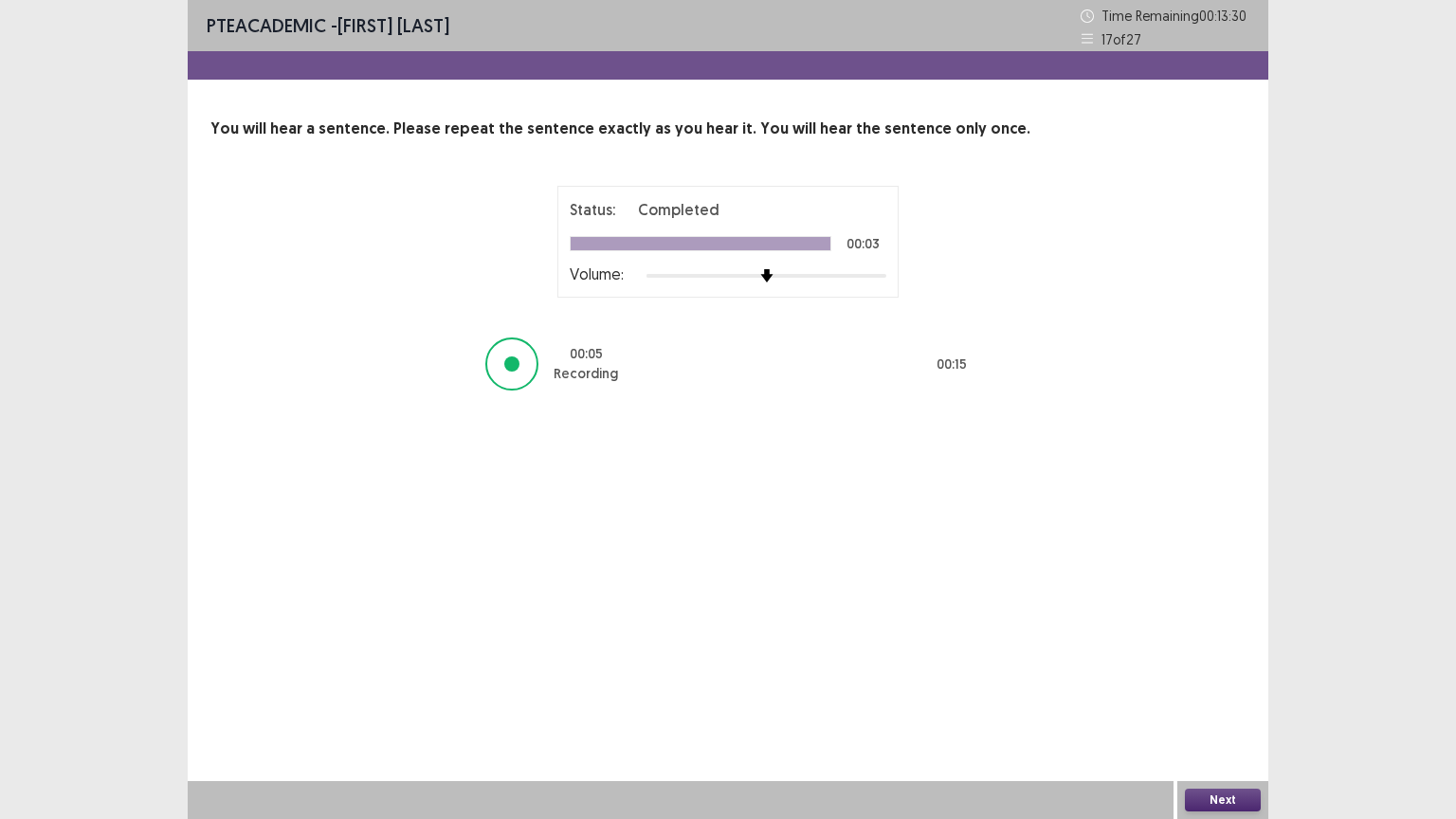 click on "Next" at bounding box center (1223, 800) 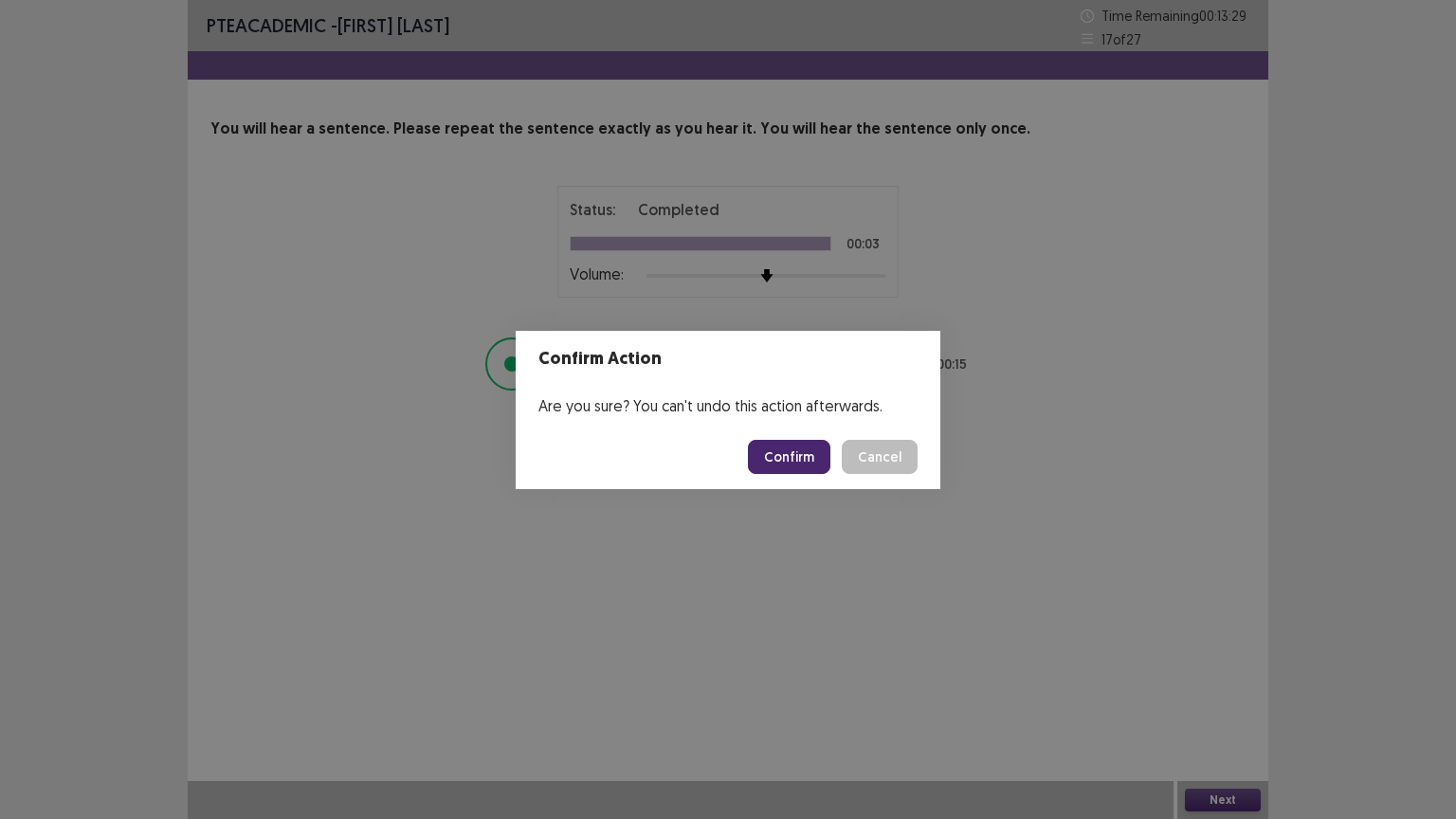 click on "Confirm" at bounding box center (789, 457) 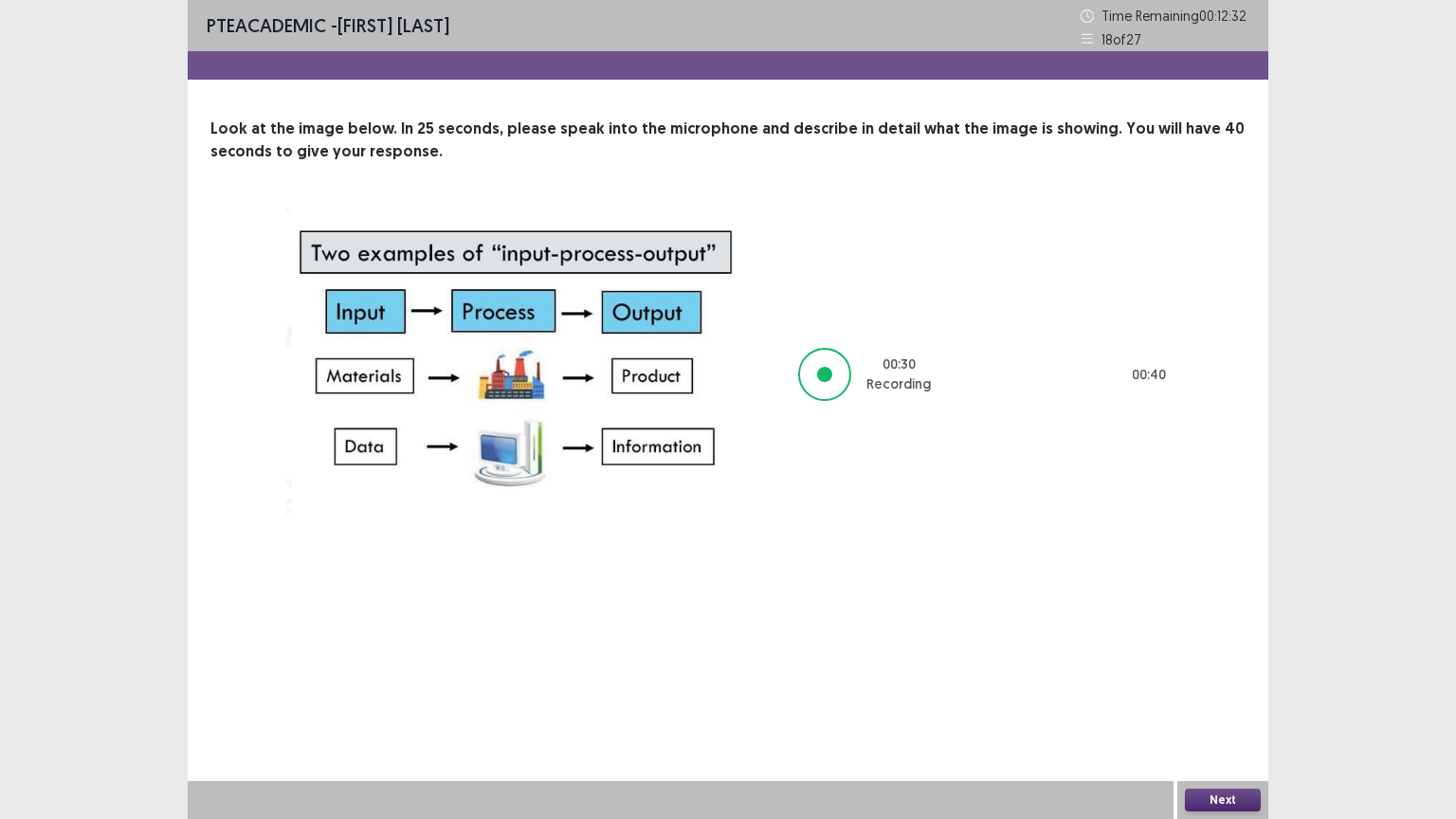 click on "Next" at bounding box center [1223, 800] 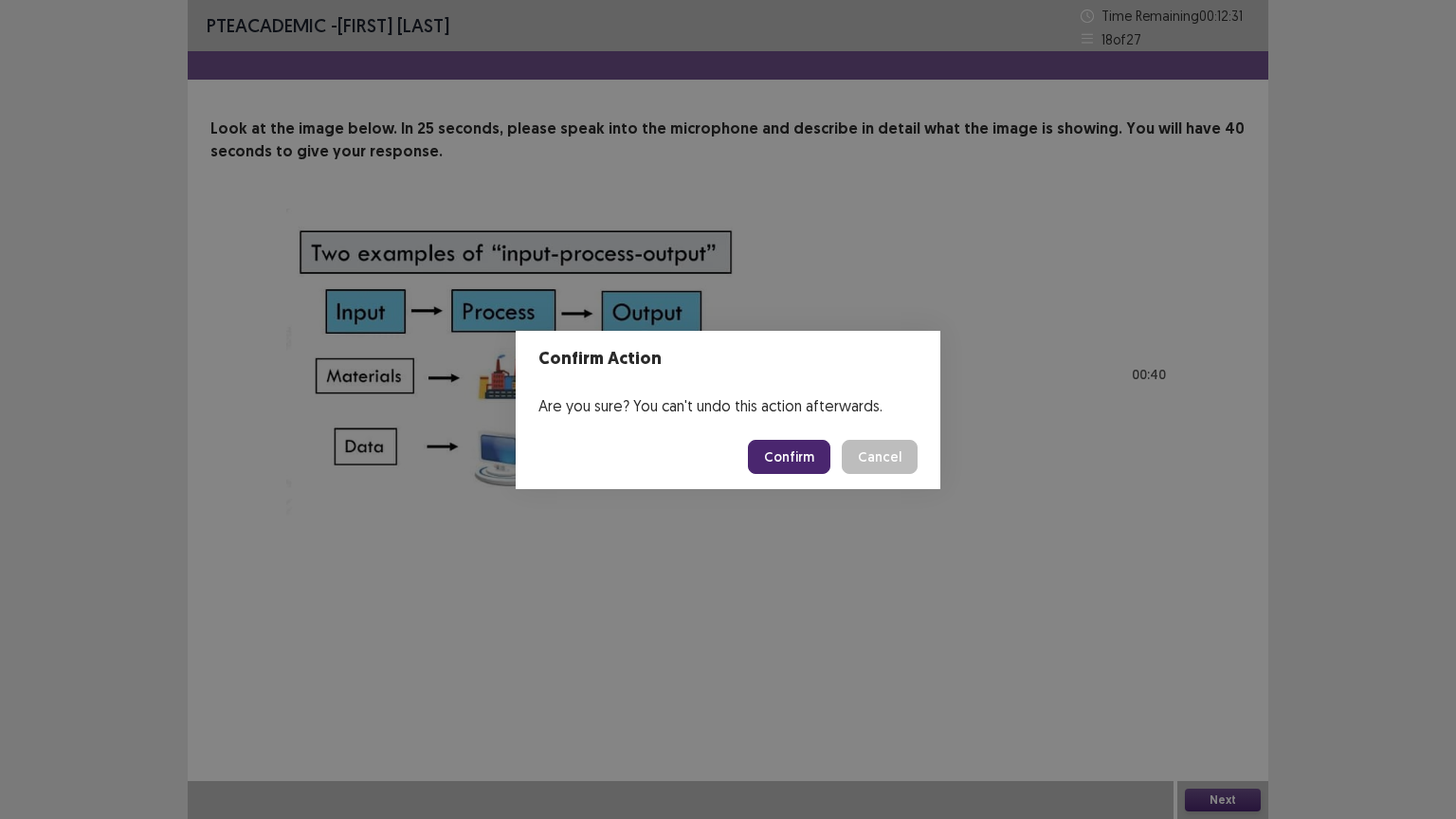 click on "Confirm" at bounding box center (789, 457) 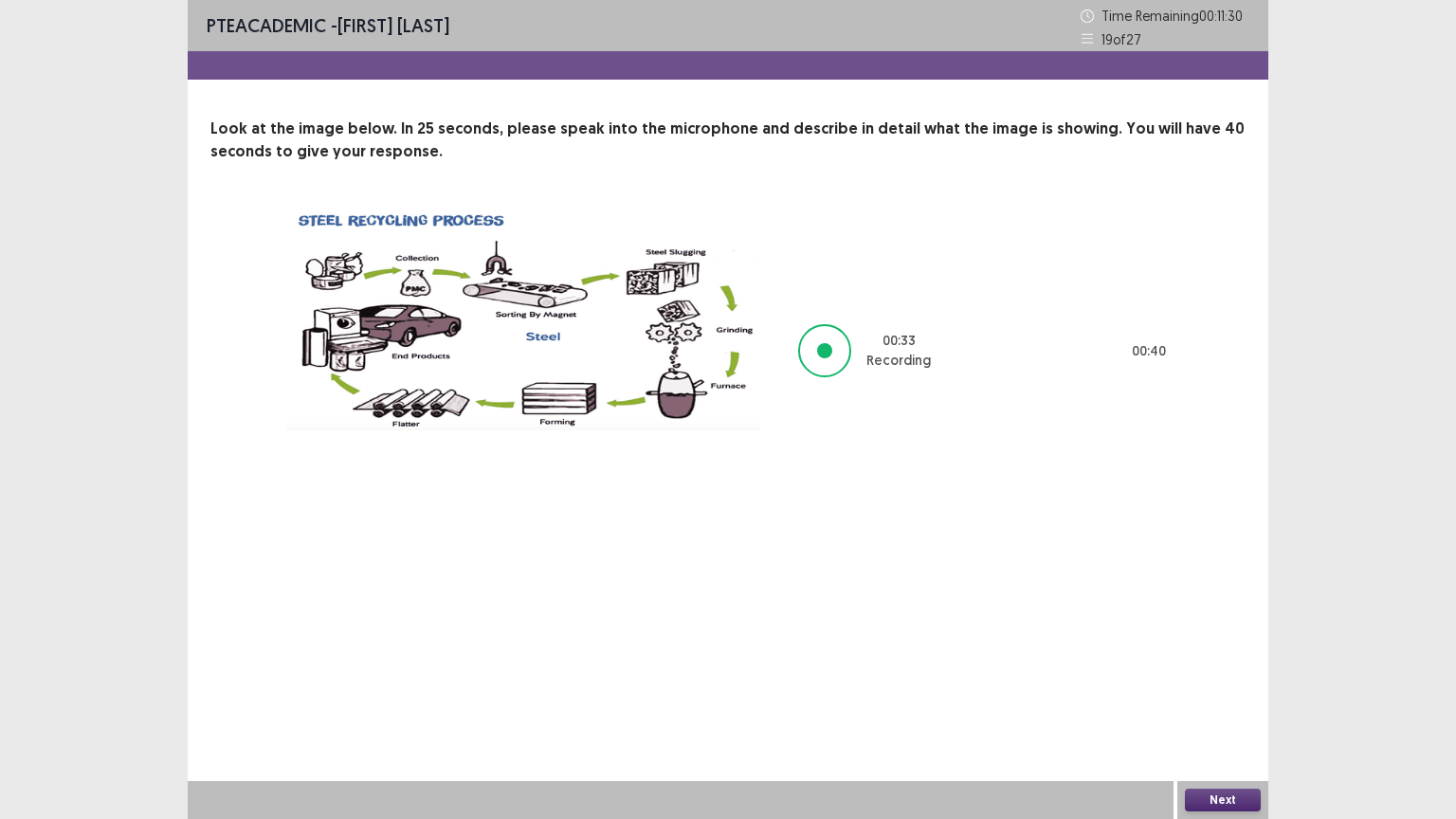 click on "Next" at bounding box center [1223, 800] 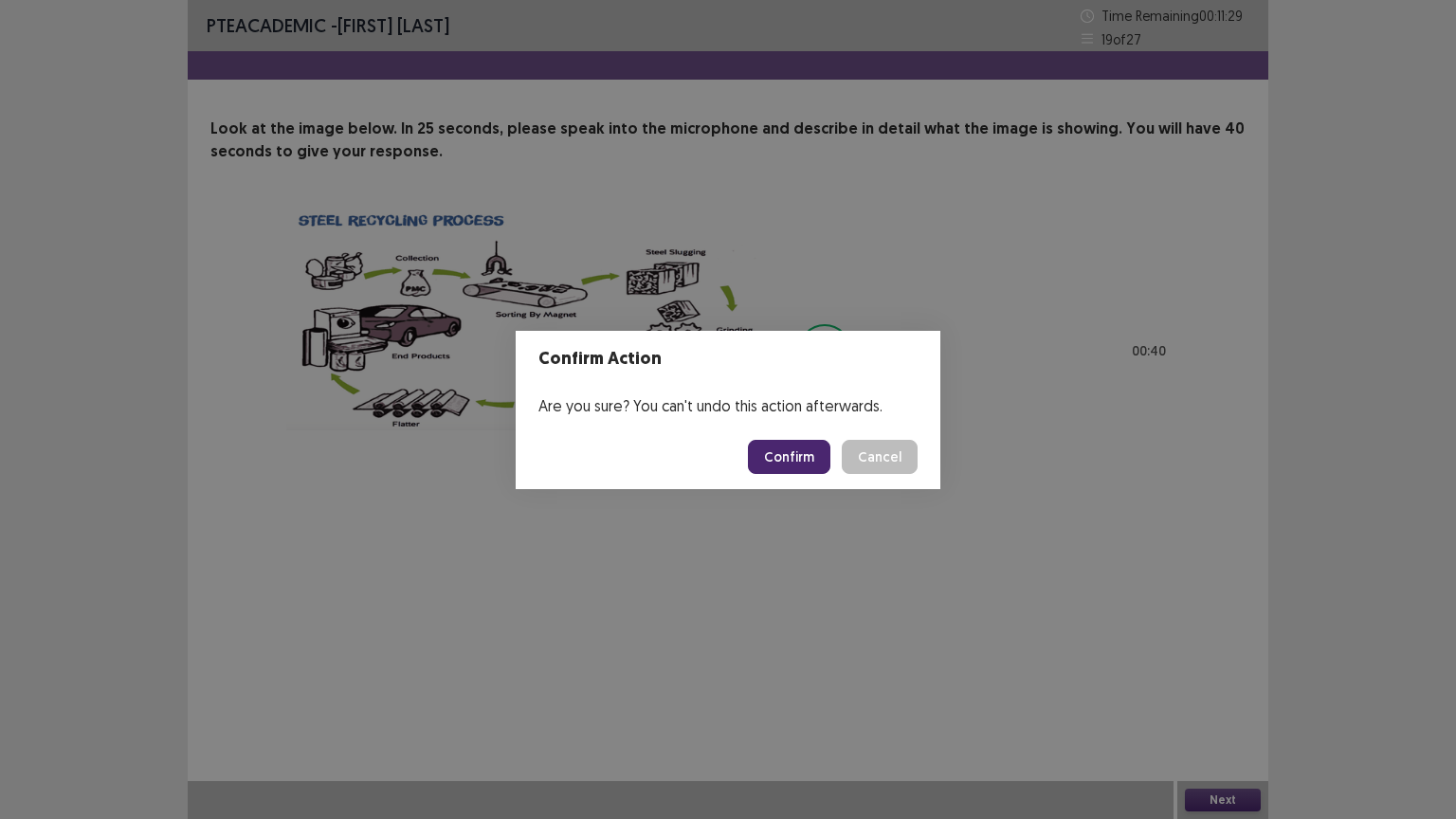 click on "Confirm" at bounding box center (789, 457) 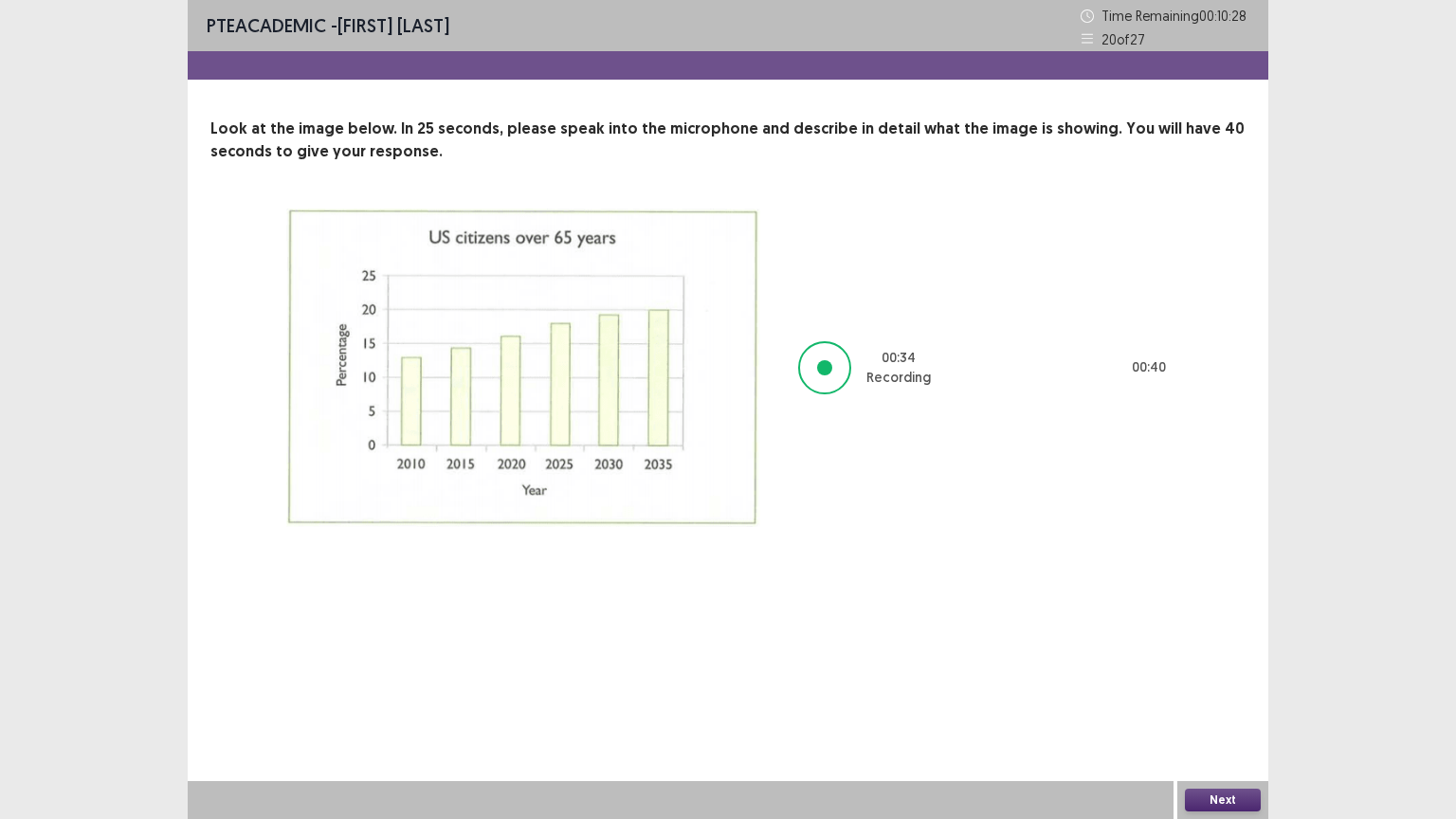 click on "Next" at bounding box center [1223, 800] 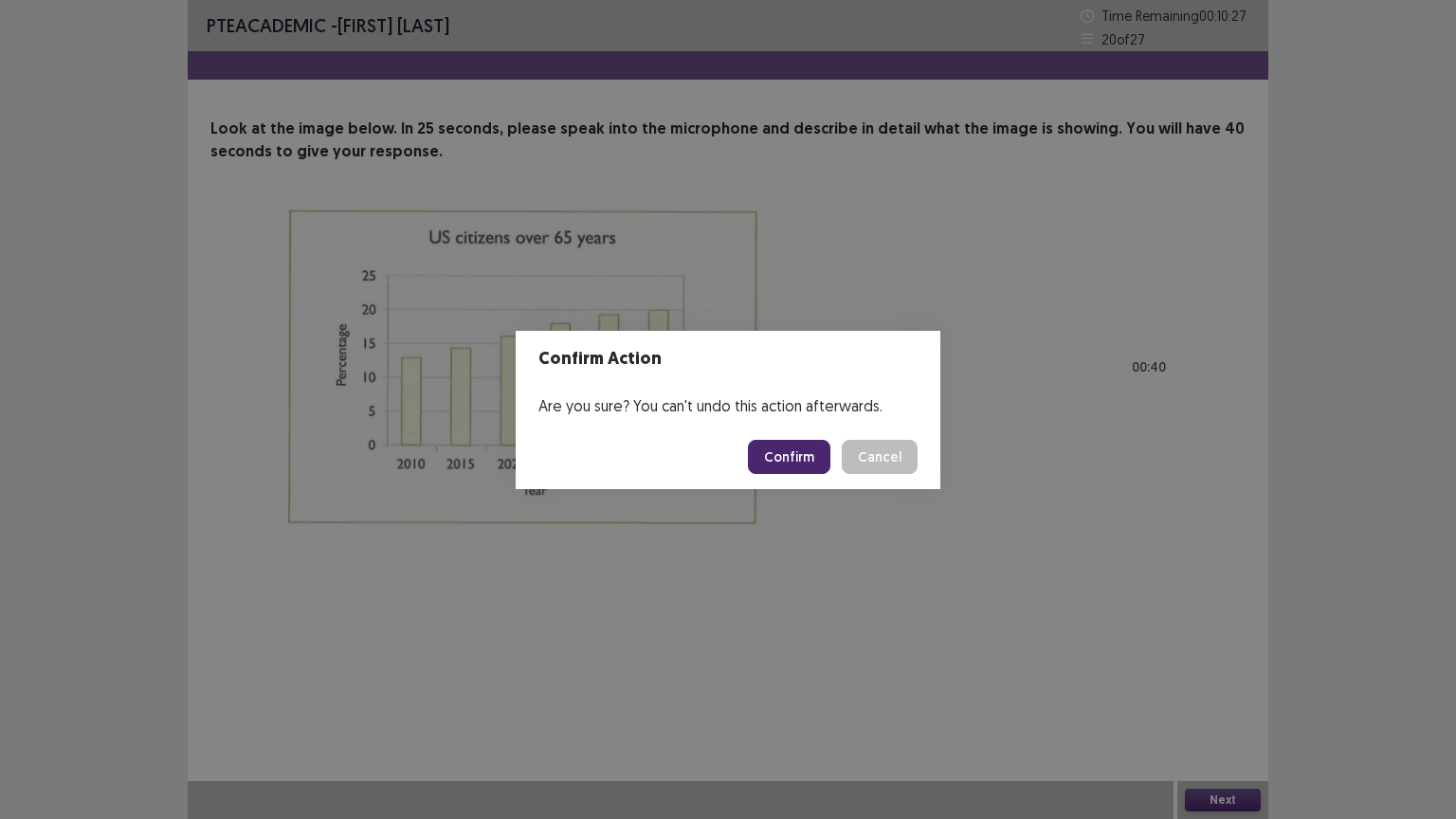 click on "Confirm Cancel" at bounding box center [728, 457] 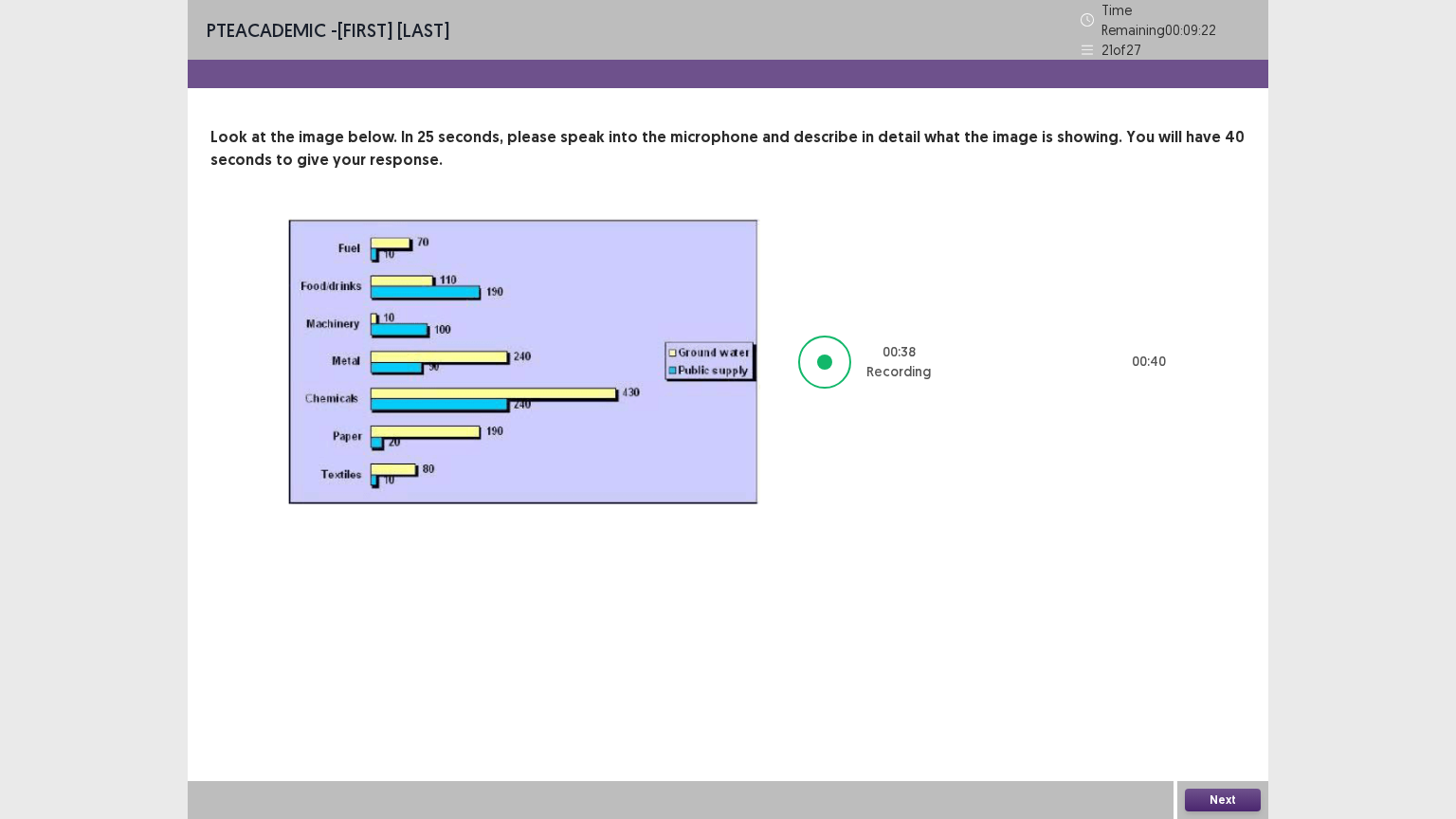 click on "Next" at bounding box center (1223, 800) 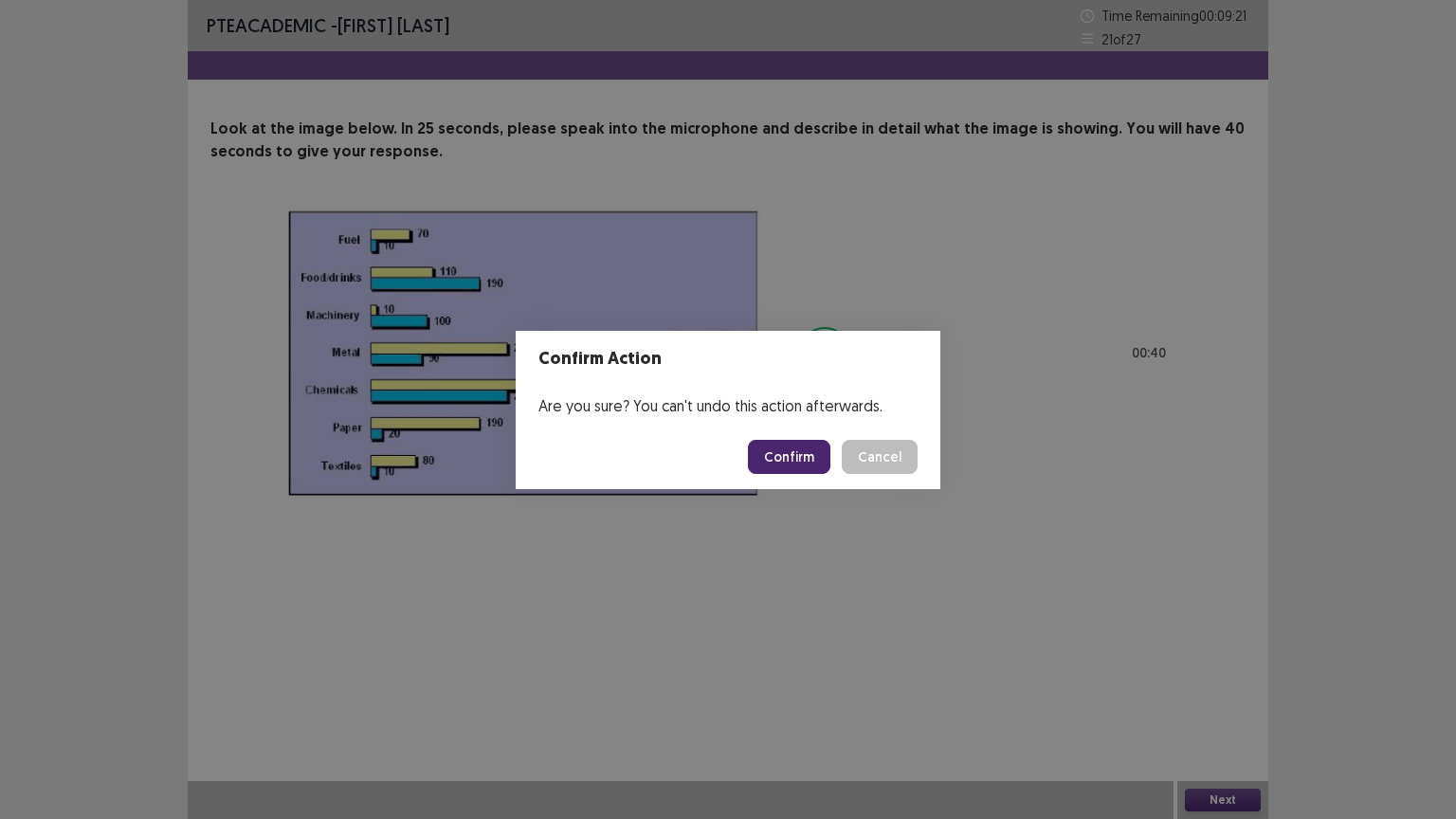 click on "Confirm" at bounding box center (789, 457) 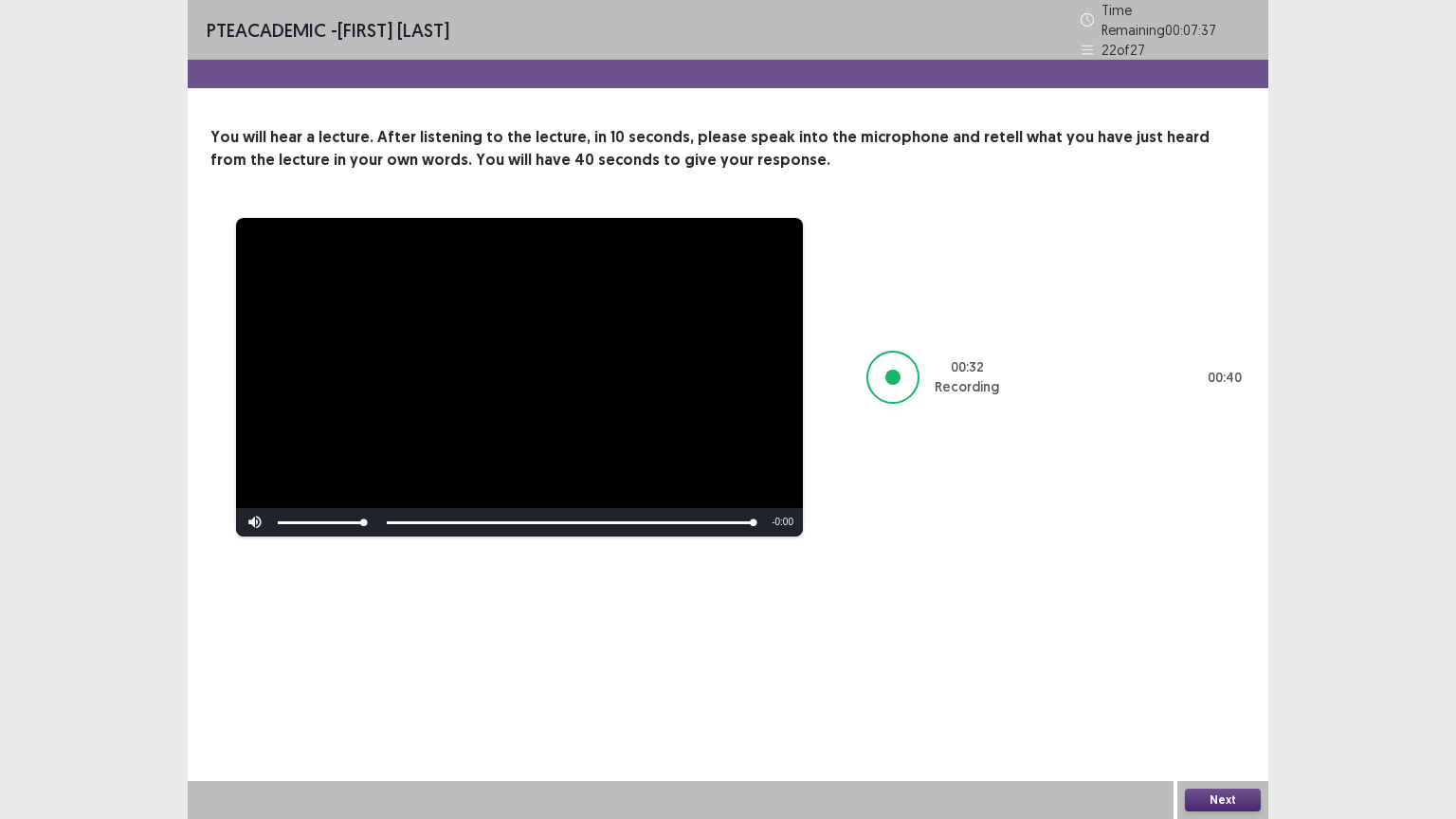 click on "Next" at bounding box center (1223, 800) 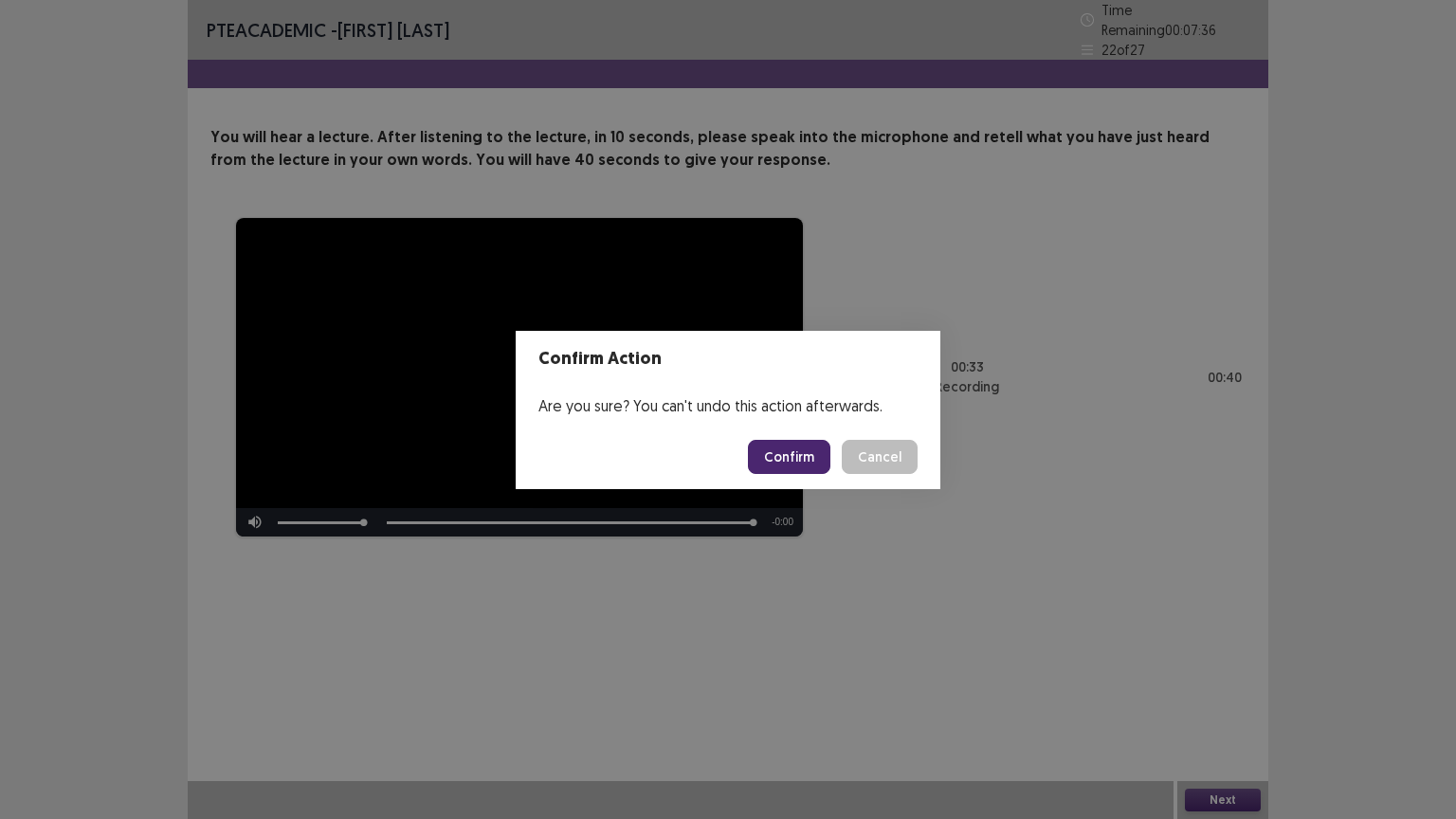click on "Confirm" at bounding box center (789, 457) 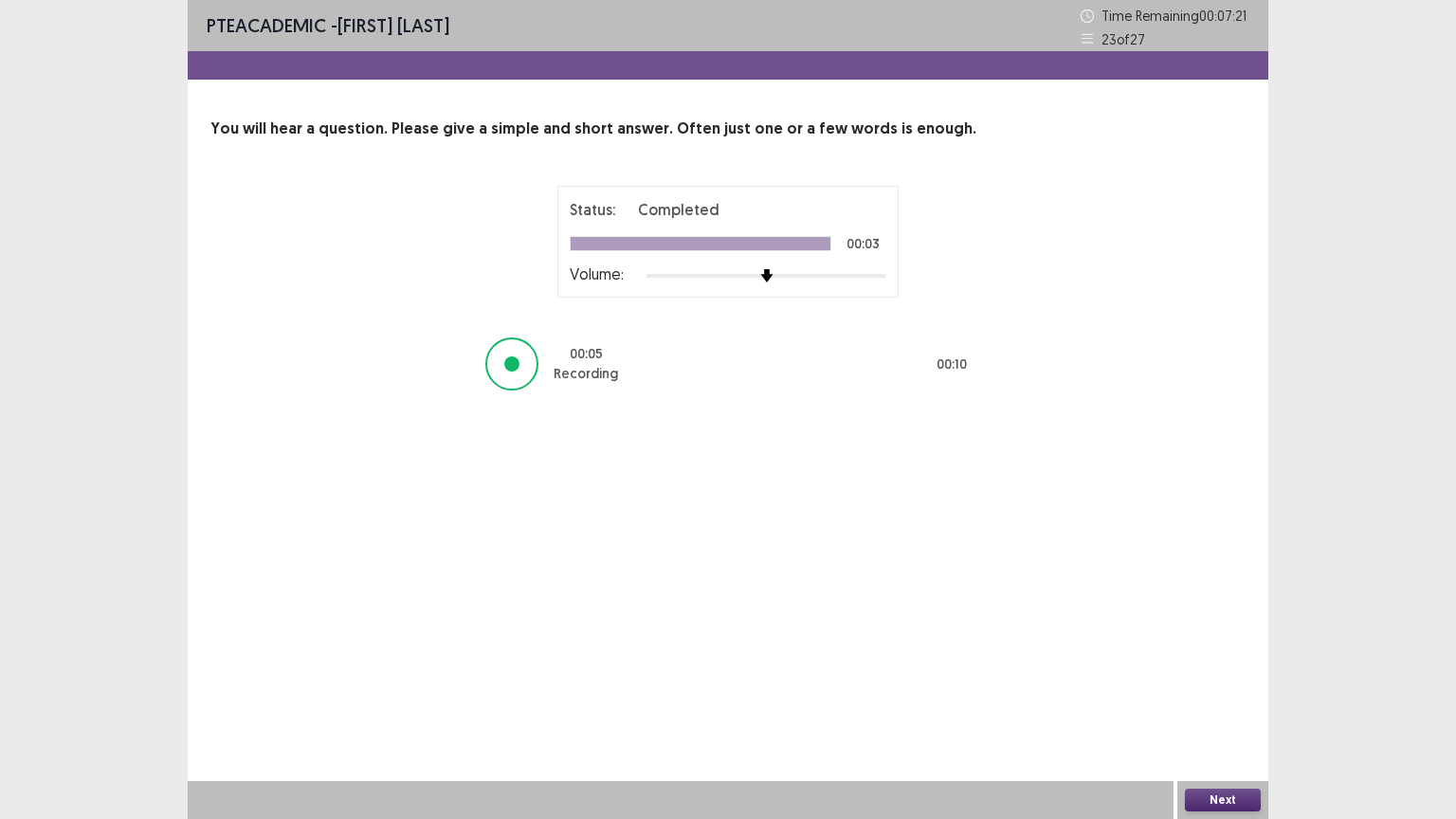 click on "Next" at bounding box center (1223, 800) 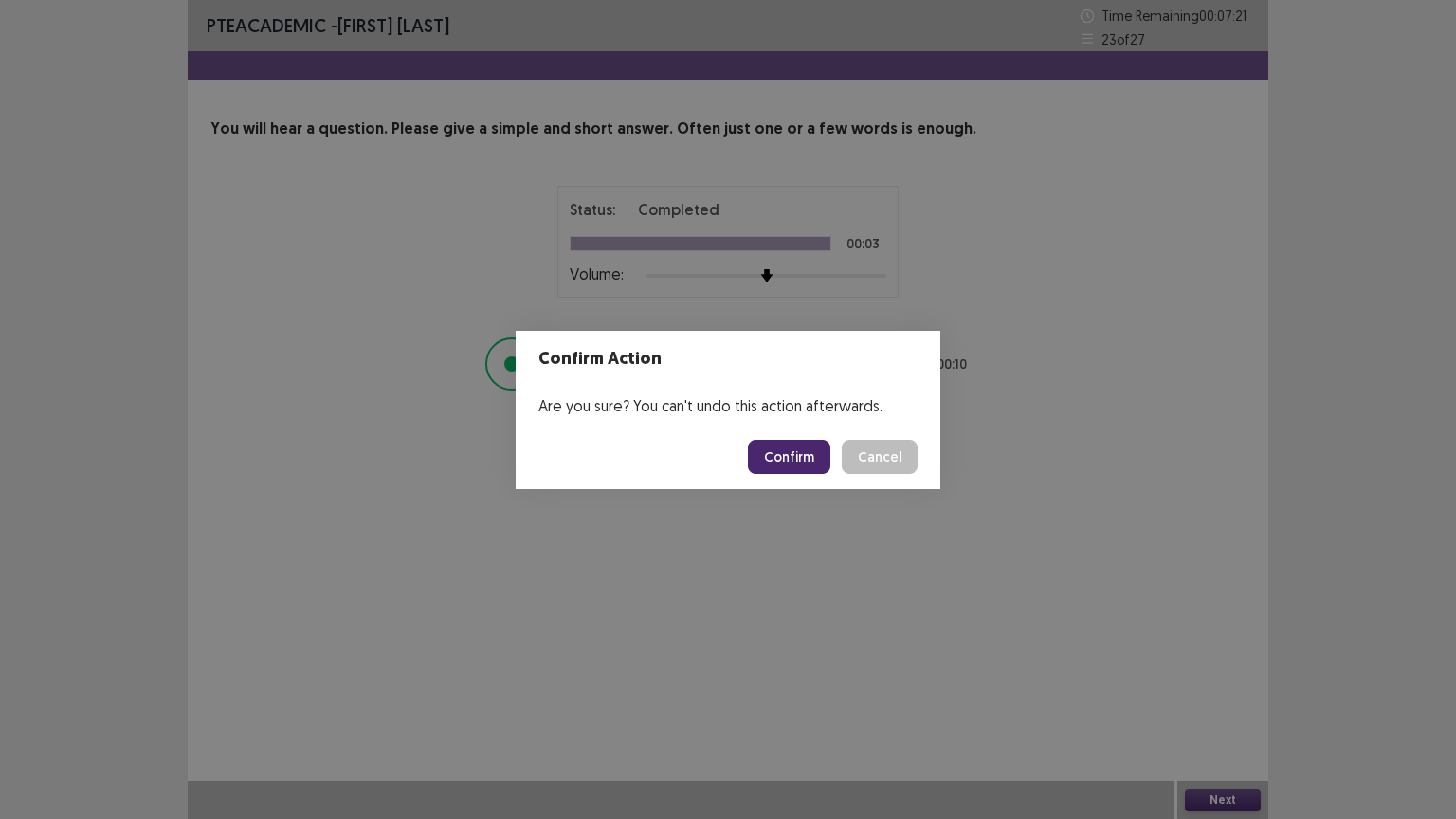 click on "Confirm" at bounding box center (789, 457) 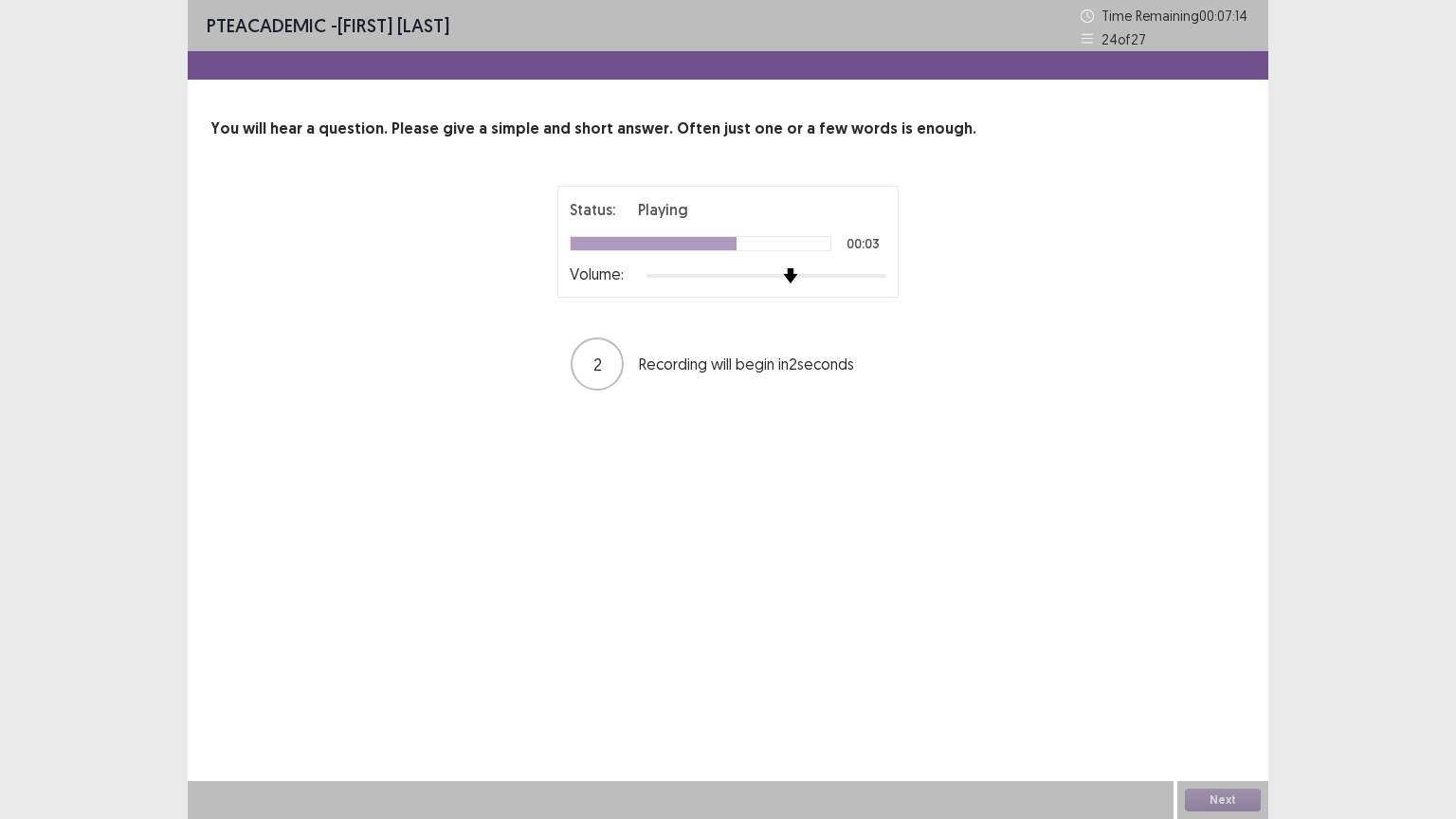click at bounding box center (791, 276) 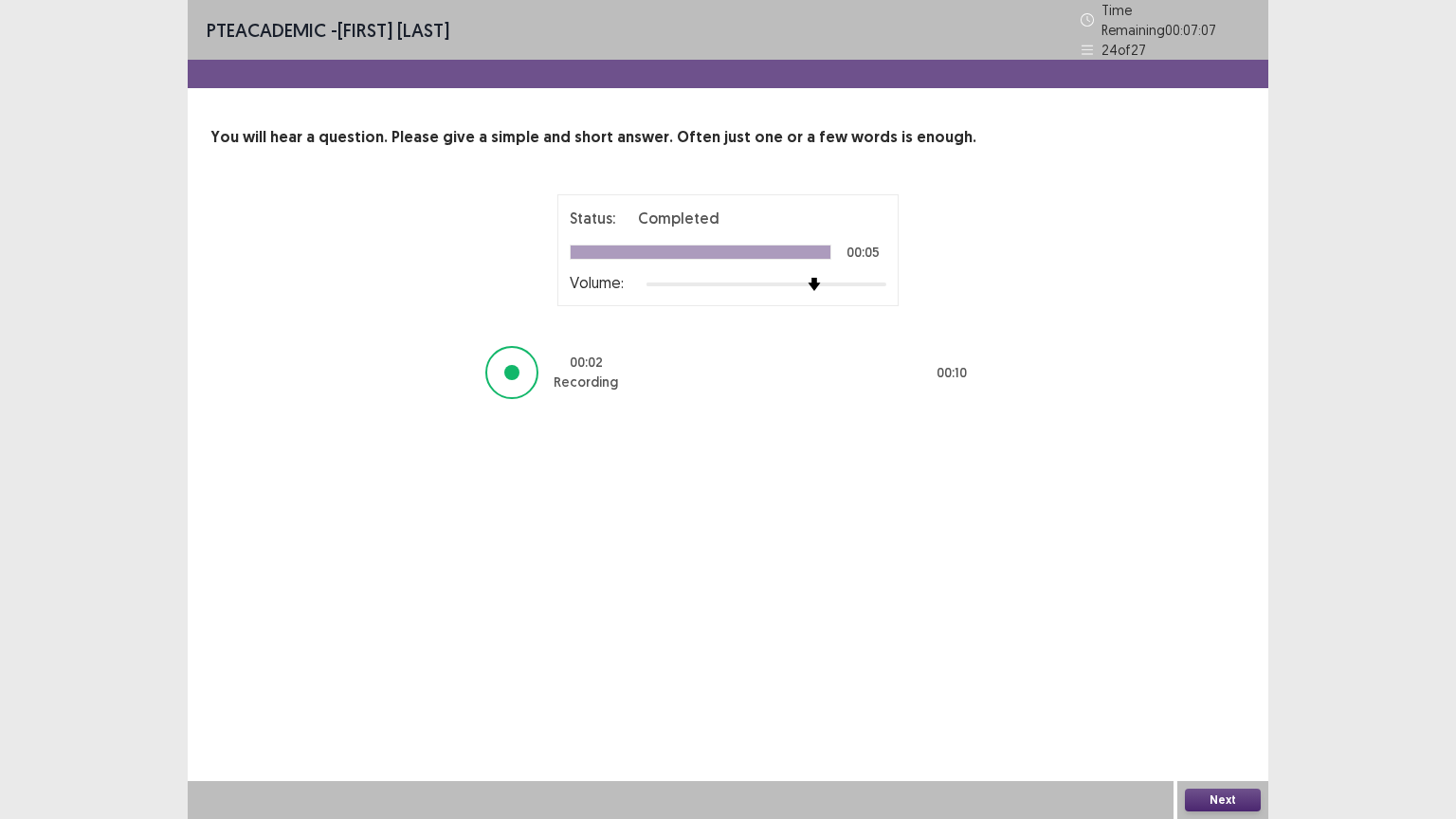 click on "Next" at bounding box center [1223, 800] 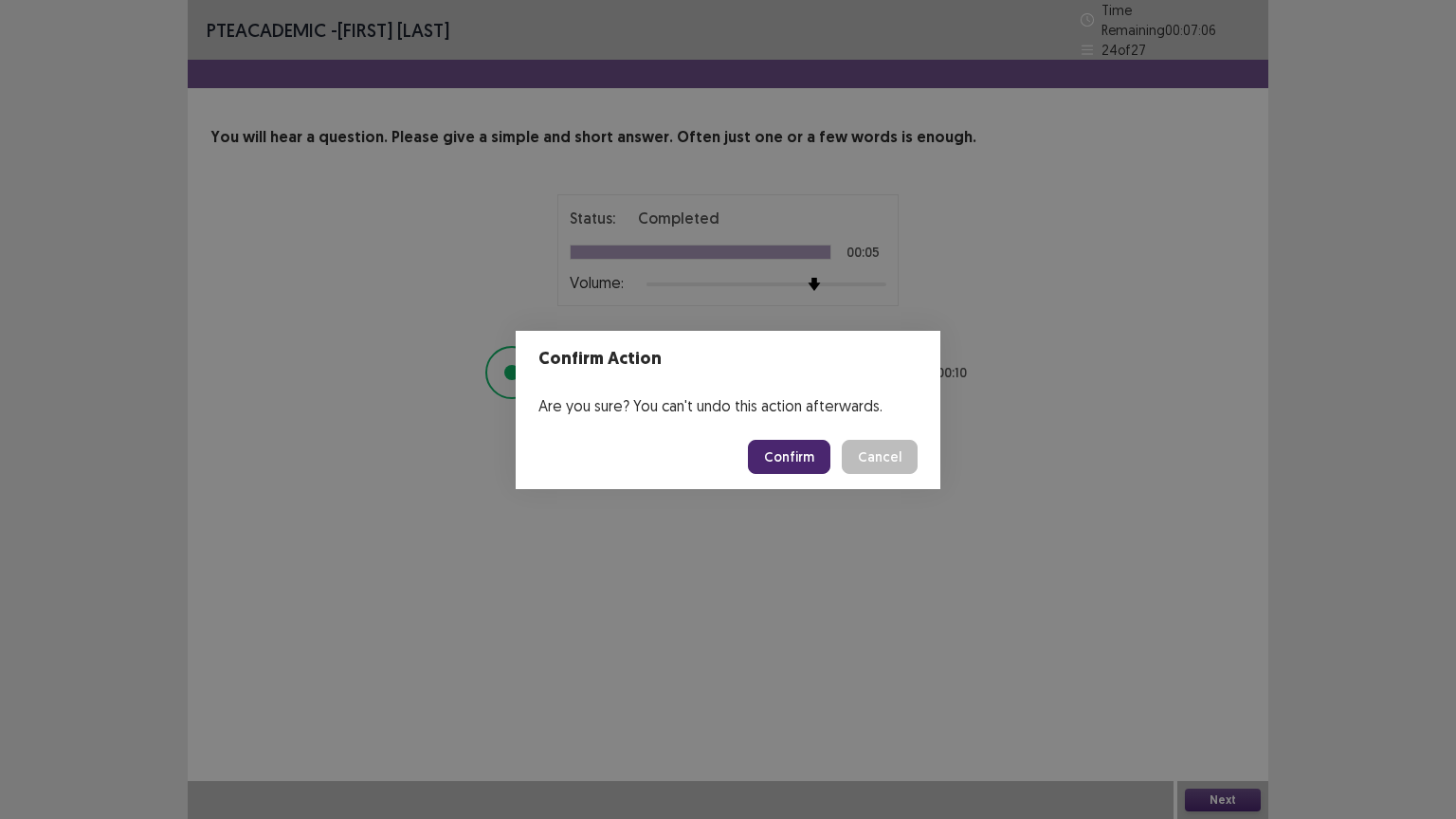 click on "Confirm" at bounding box center (789, 457) 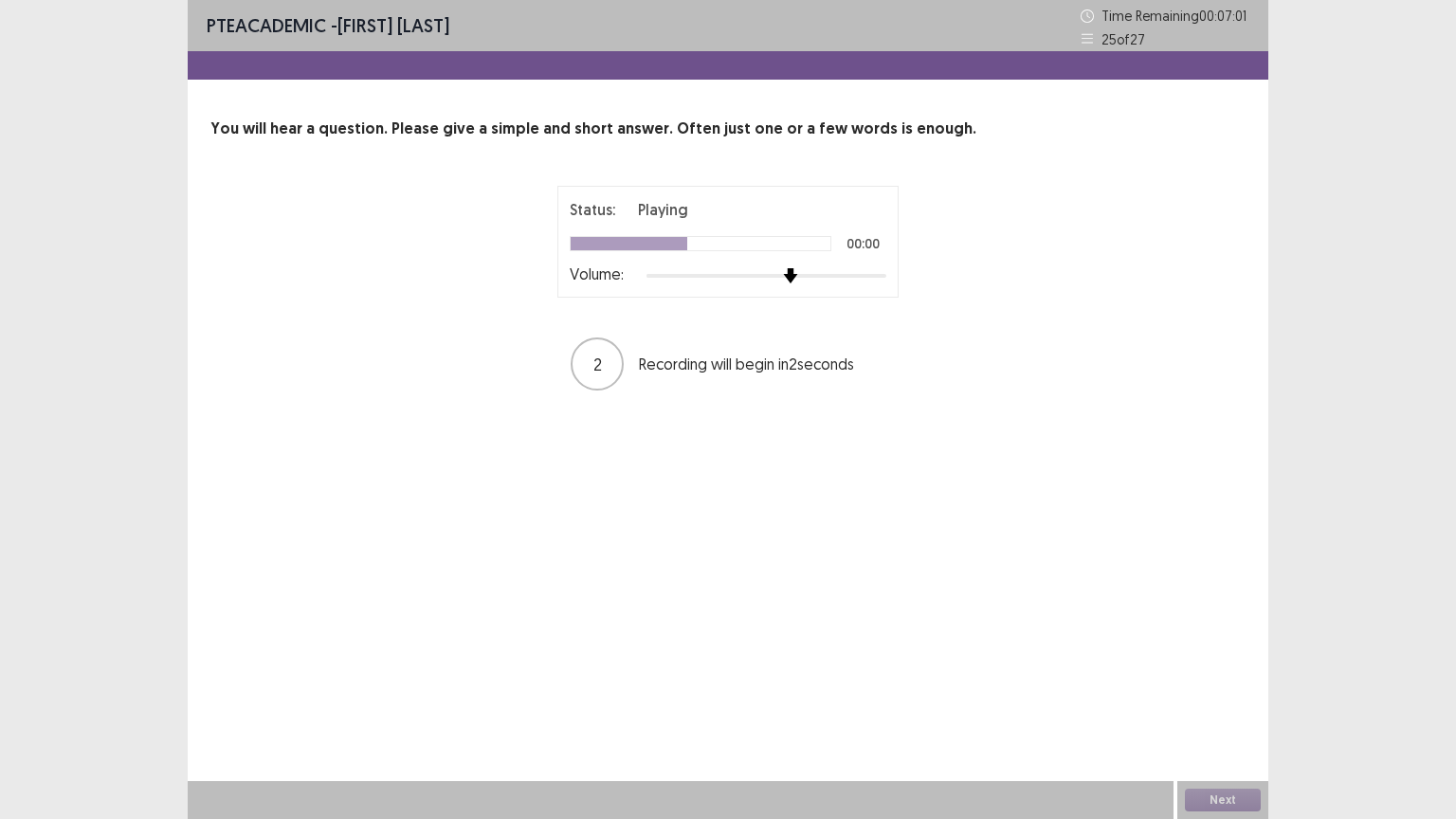 click at bounding box center [766, 276] 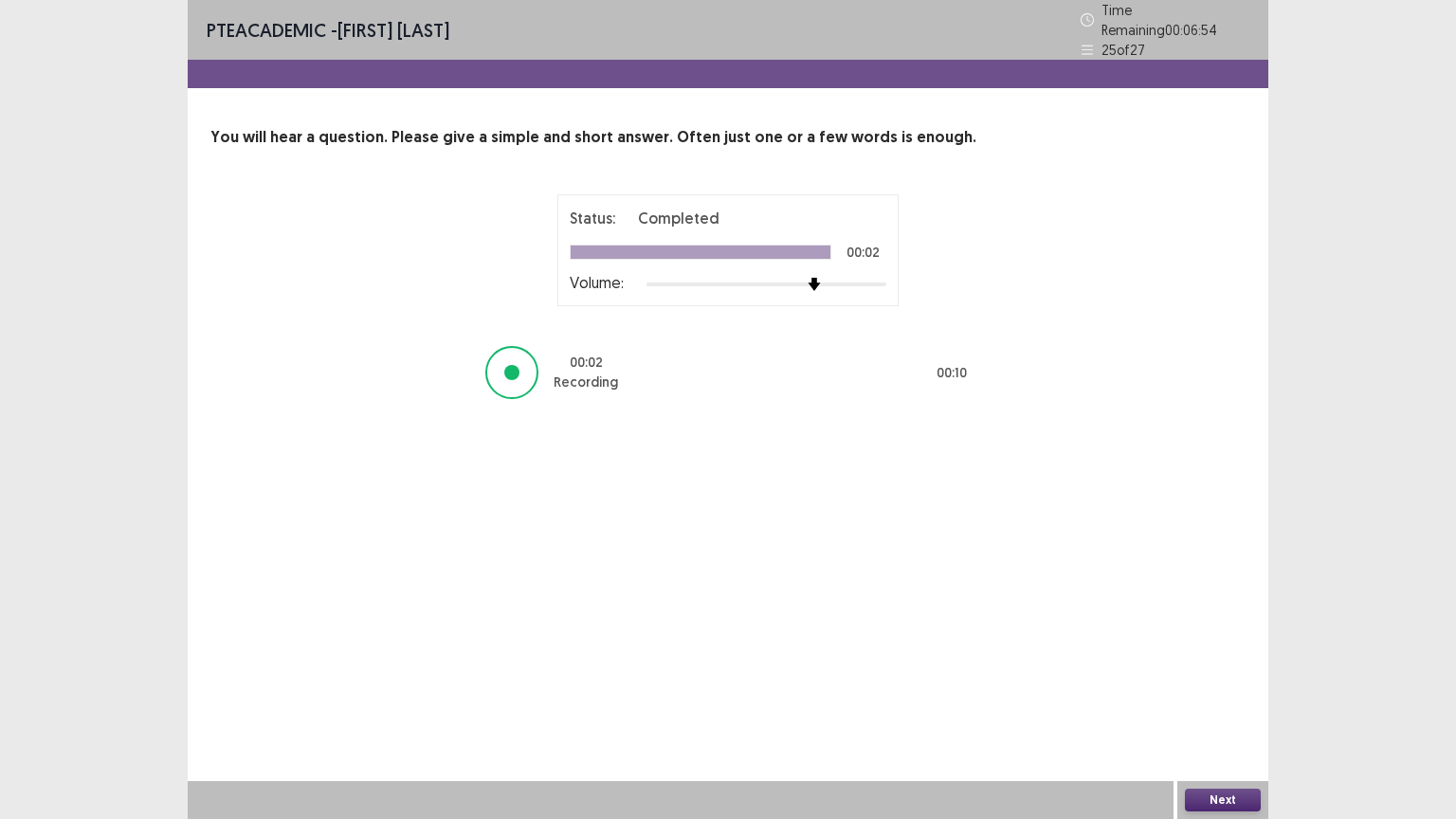 click on "Next" at bounding box center (1223, 800) 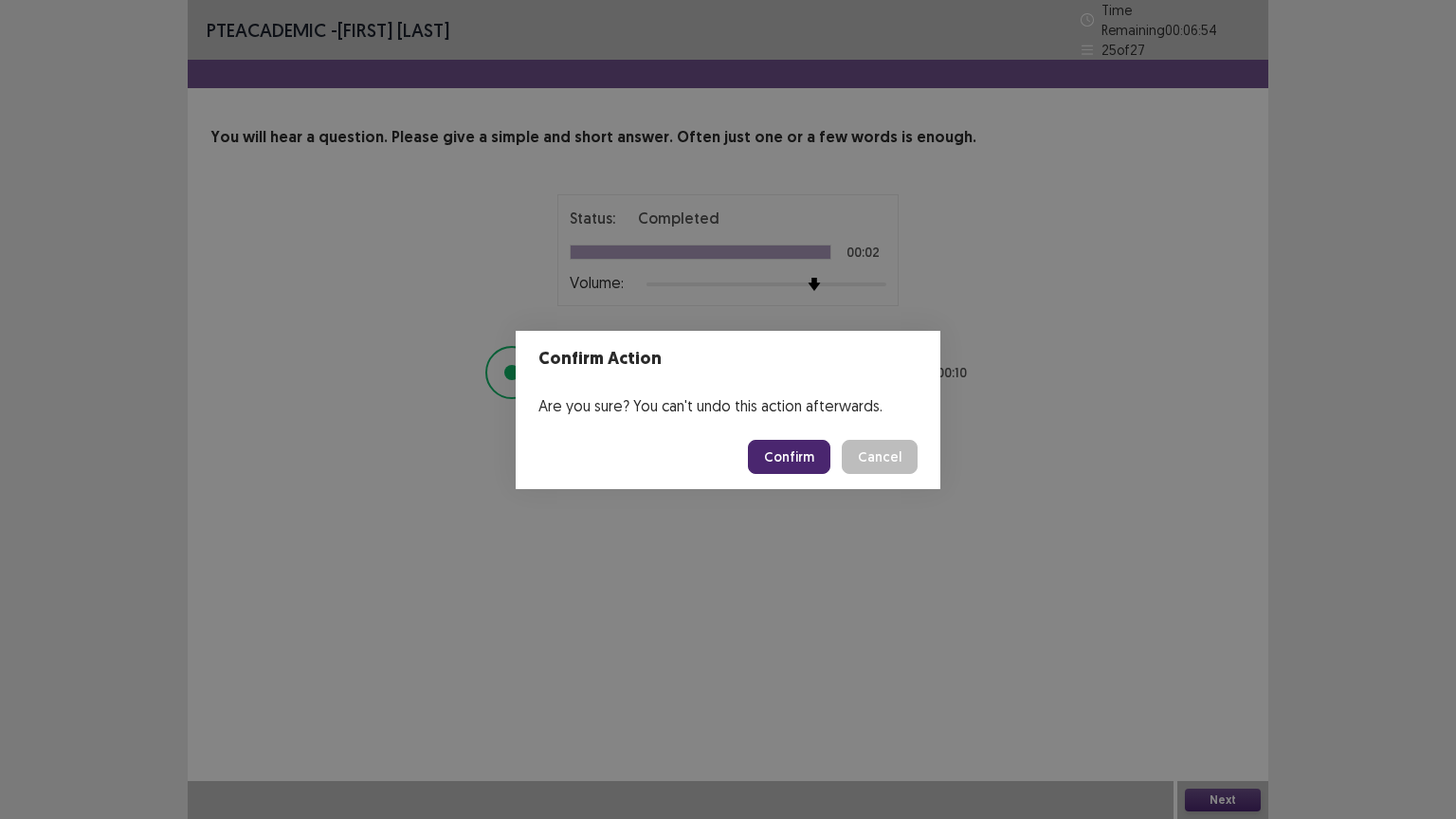 click on "Confirm" at bounding box center (789, 457) 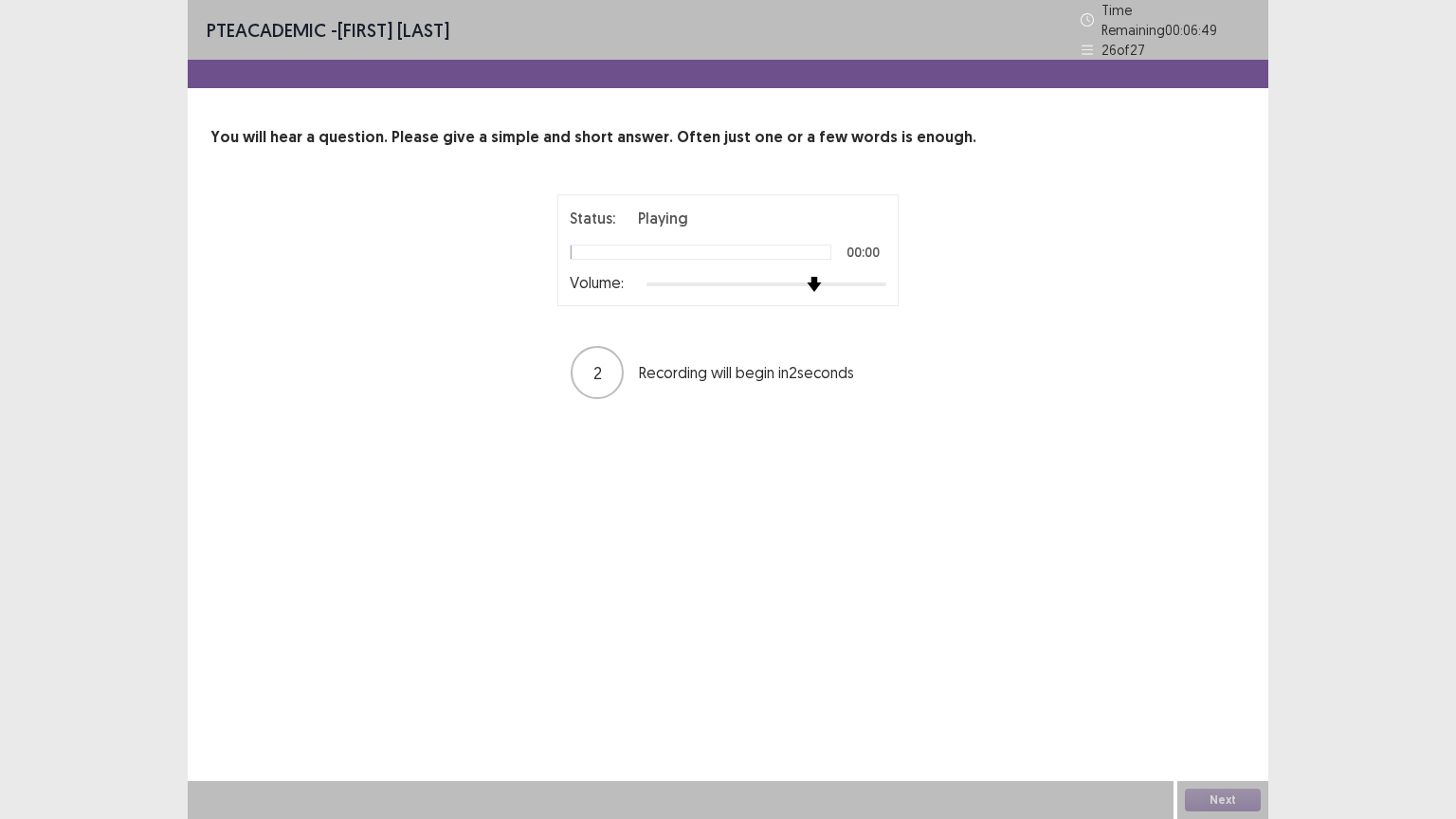 click at bounding box center (814, 284) 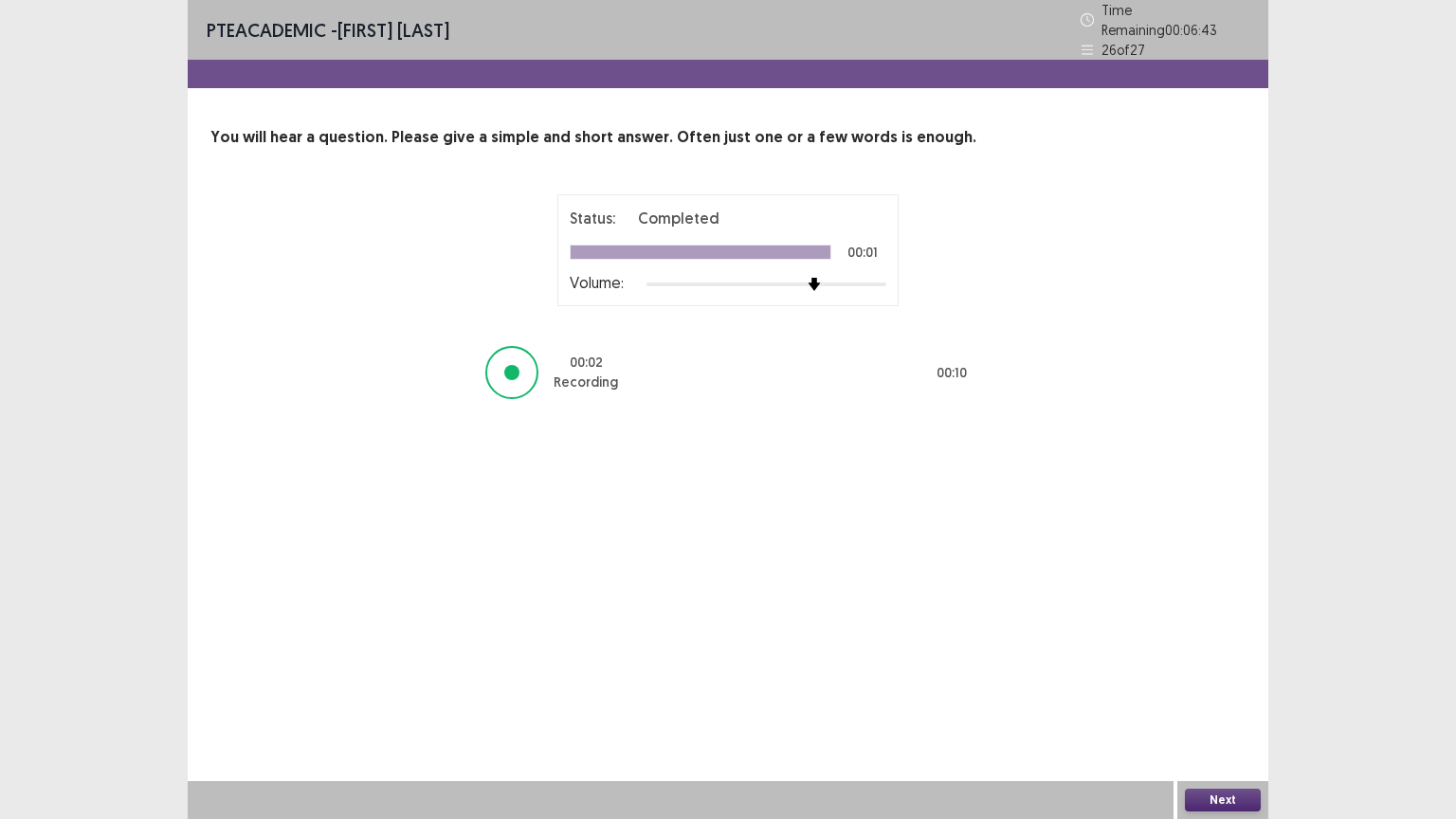 click on "Next" at bounding box center [1223, 800] 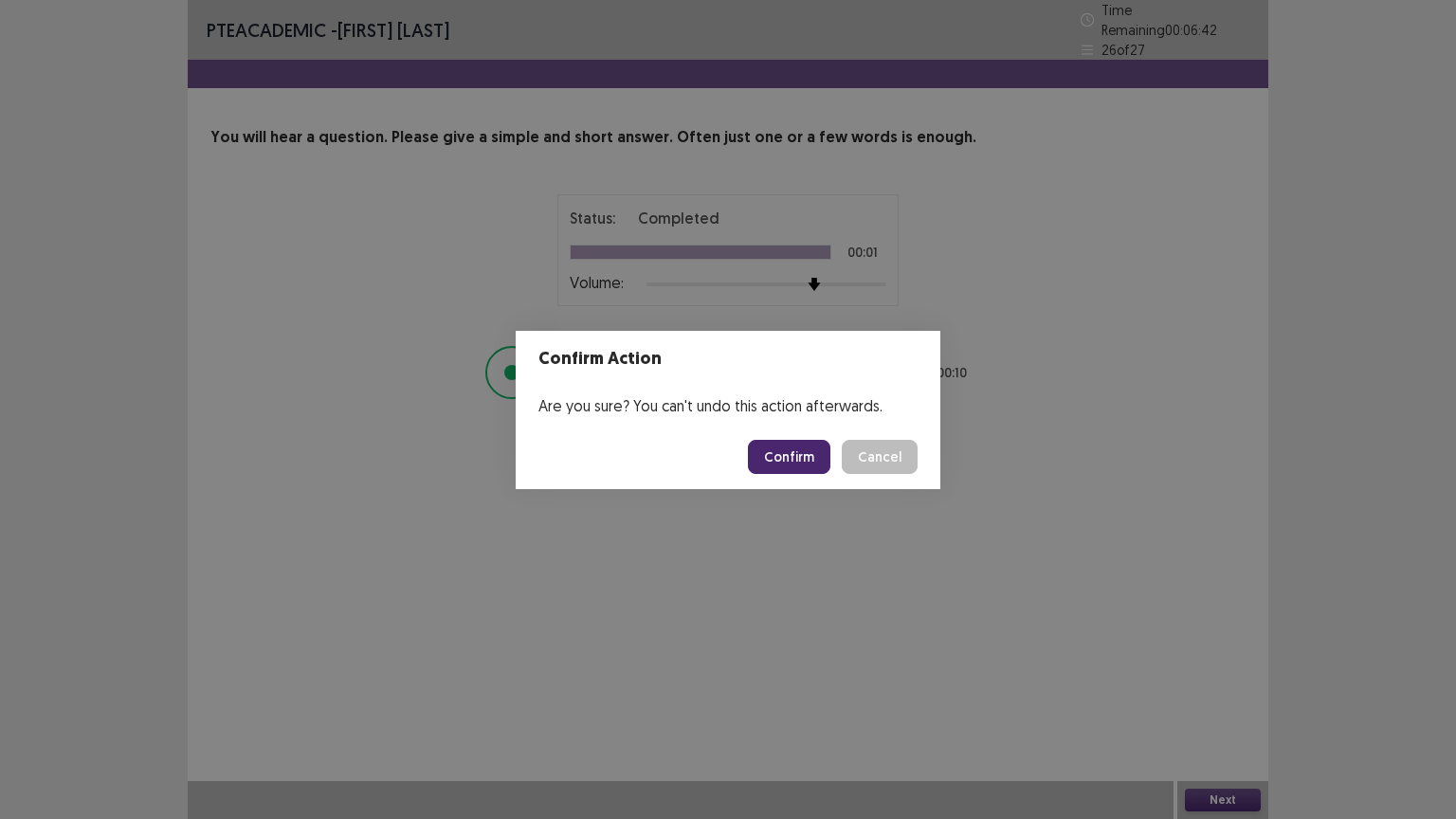 click on "Confirm" at bounding box center [789, 457] 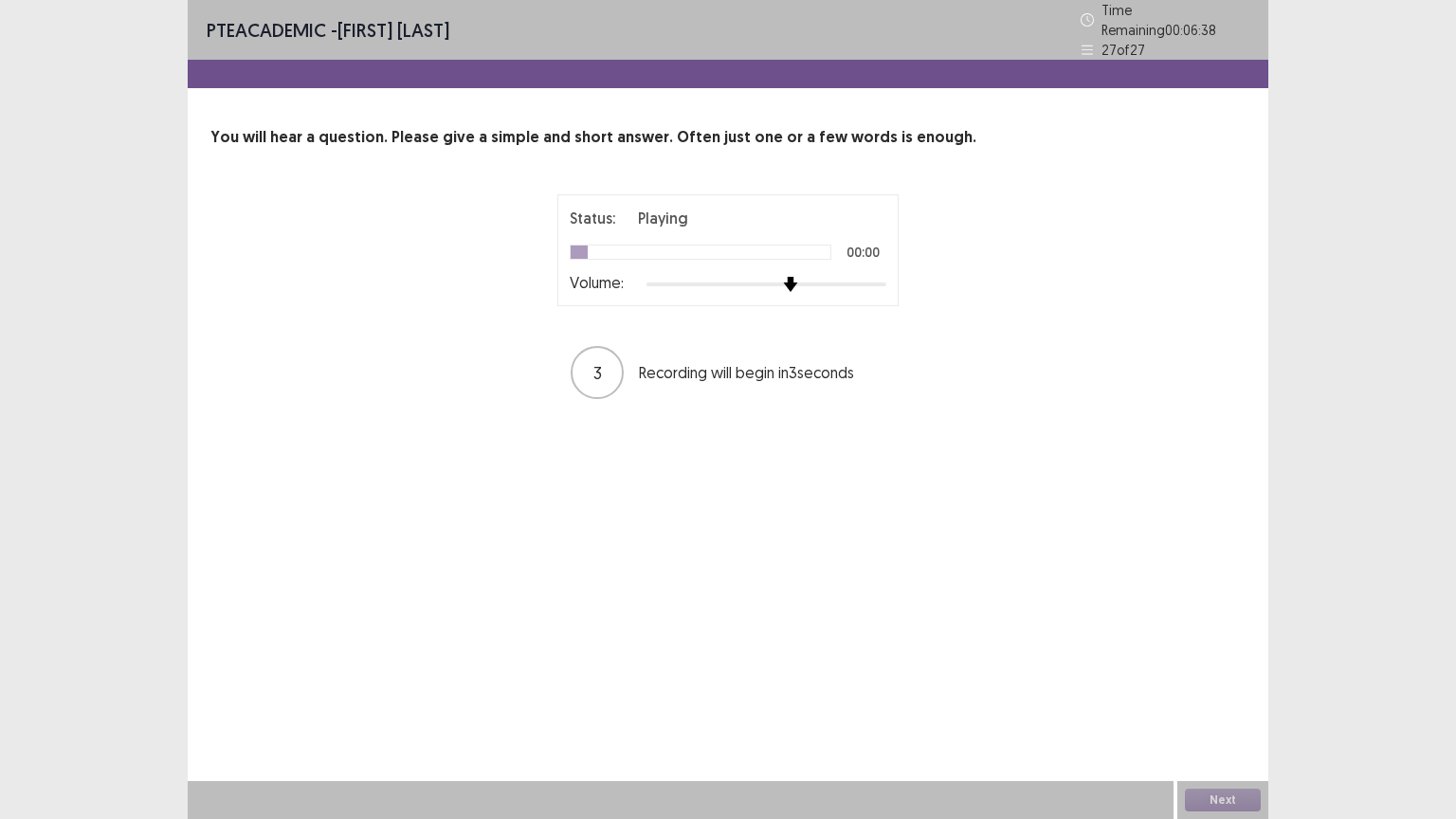 click at bounding box center [766, 284] 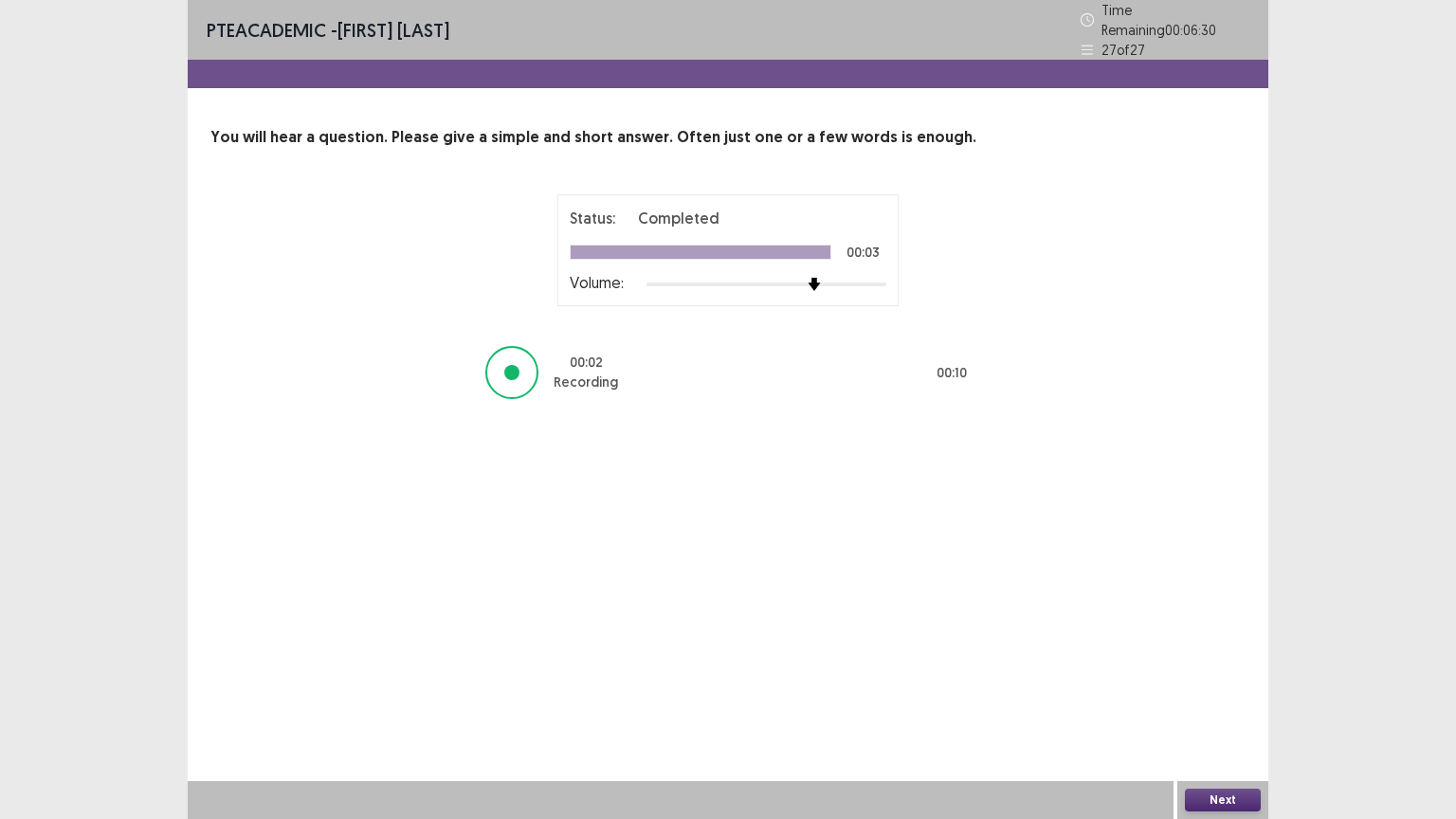 click on "Next" at bounding box center (1223, 800) 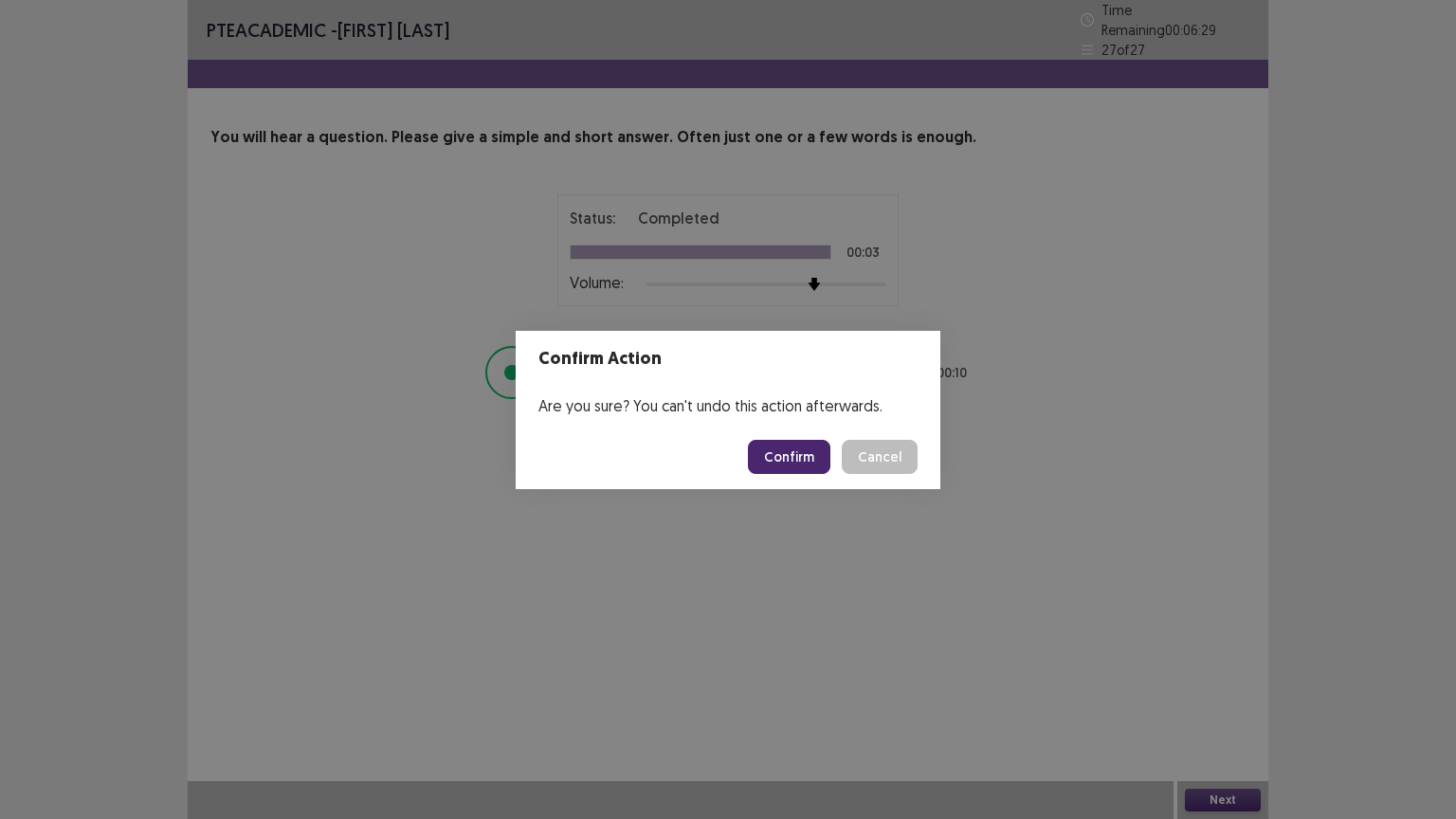 click on "Confirm" at bounding box center [789, 457] 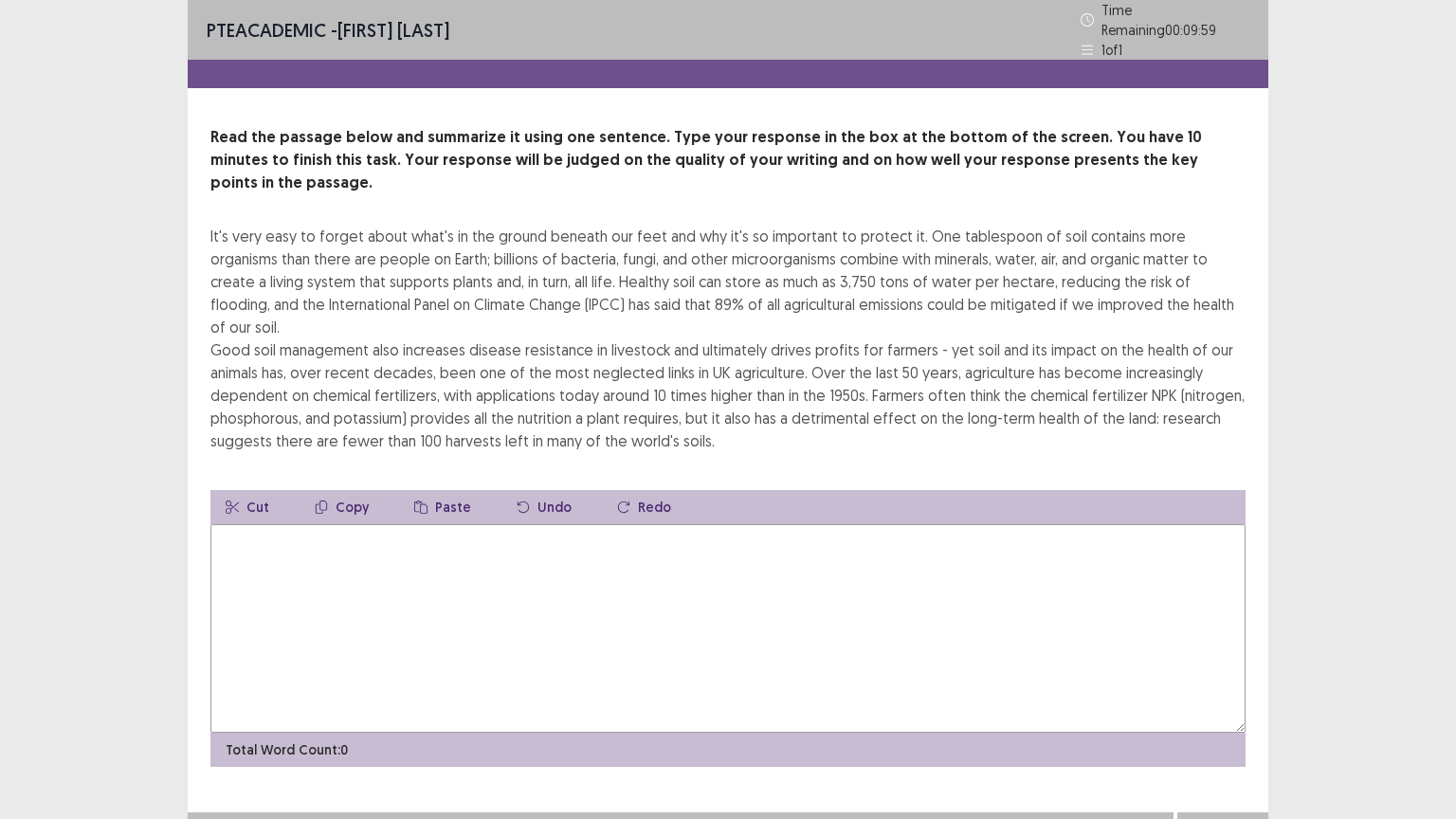 click at bounding box center [728, 628] 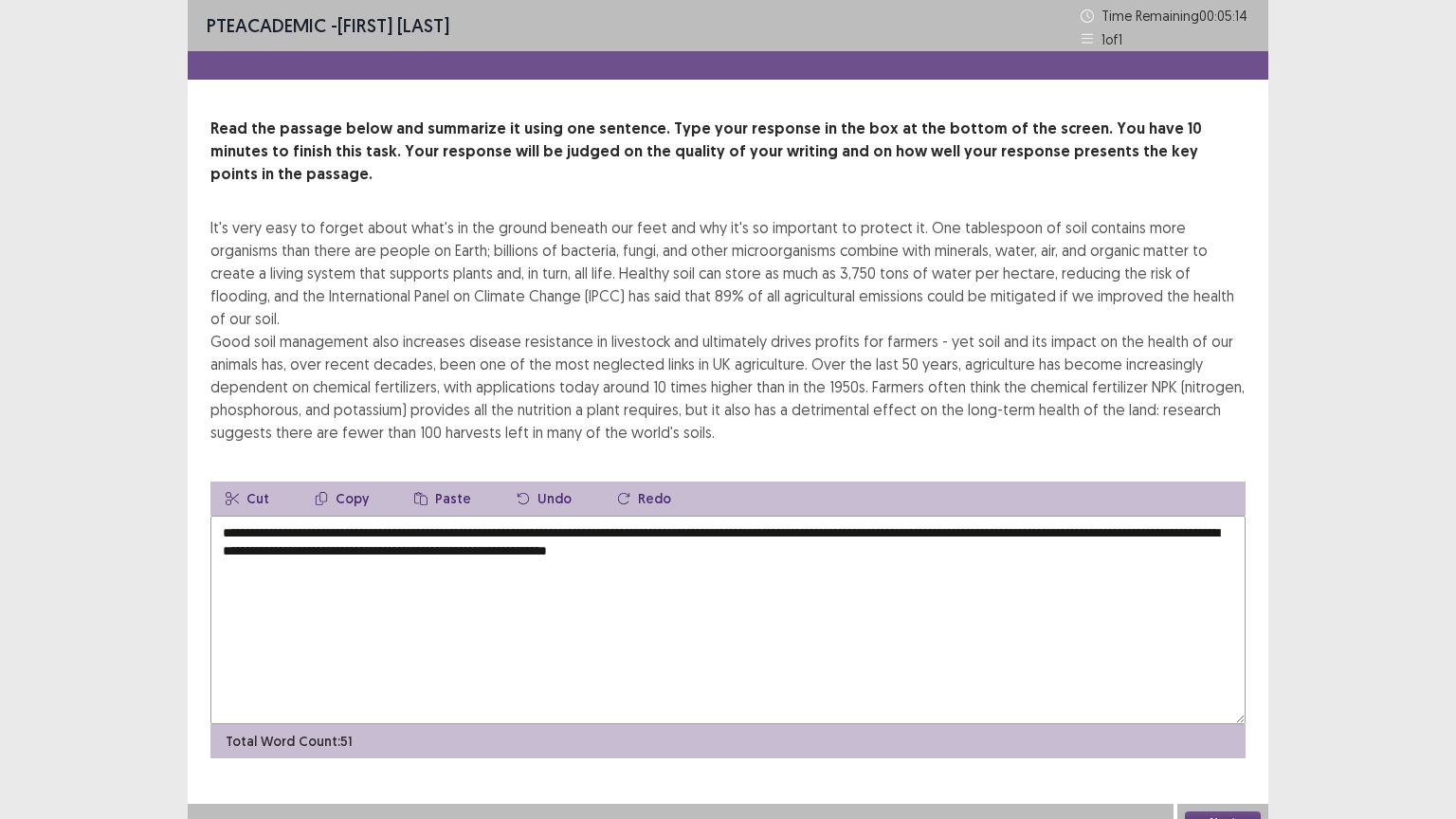 click on "**********" at bounding box center [728, 620] 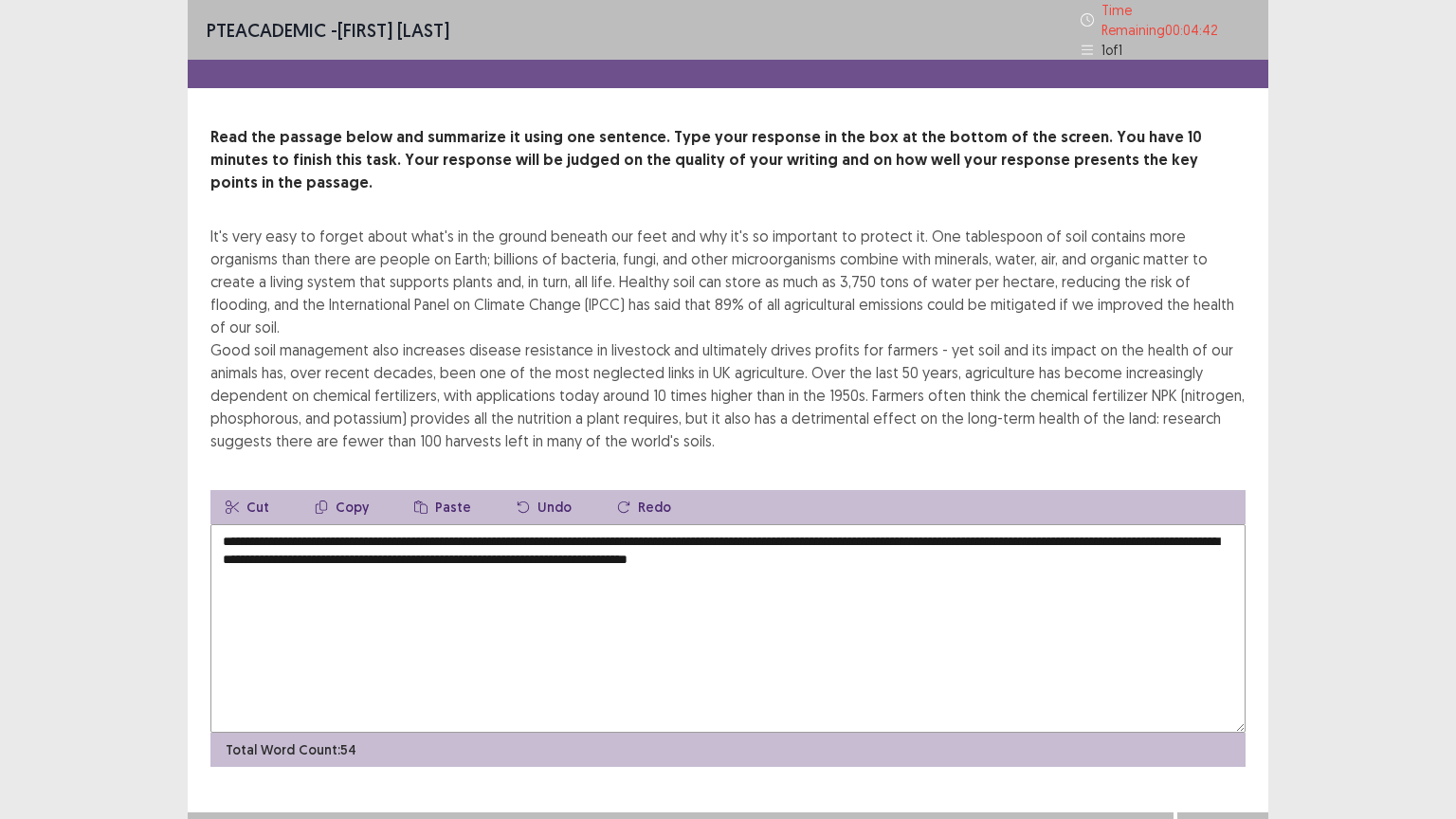 drag, startPoint x: 991, startPoint y: 489, endPoint x: 974, endPoint y: 563, distance: 75.9276 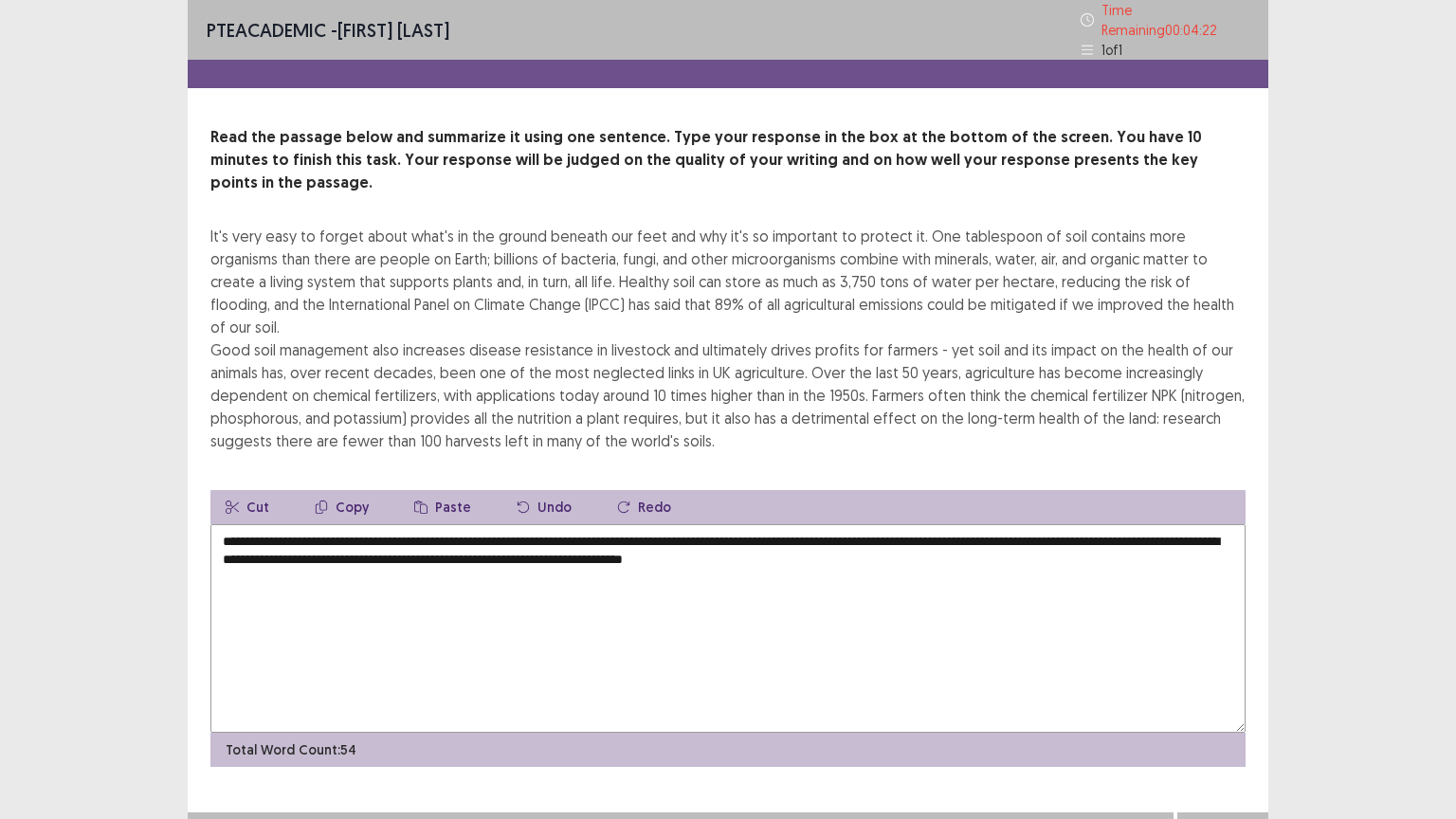 click on "**********" at bounding box center (728, 628) 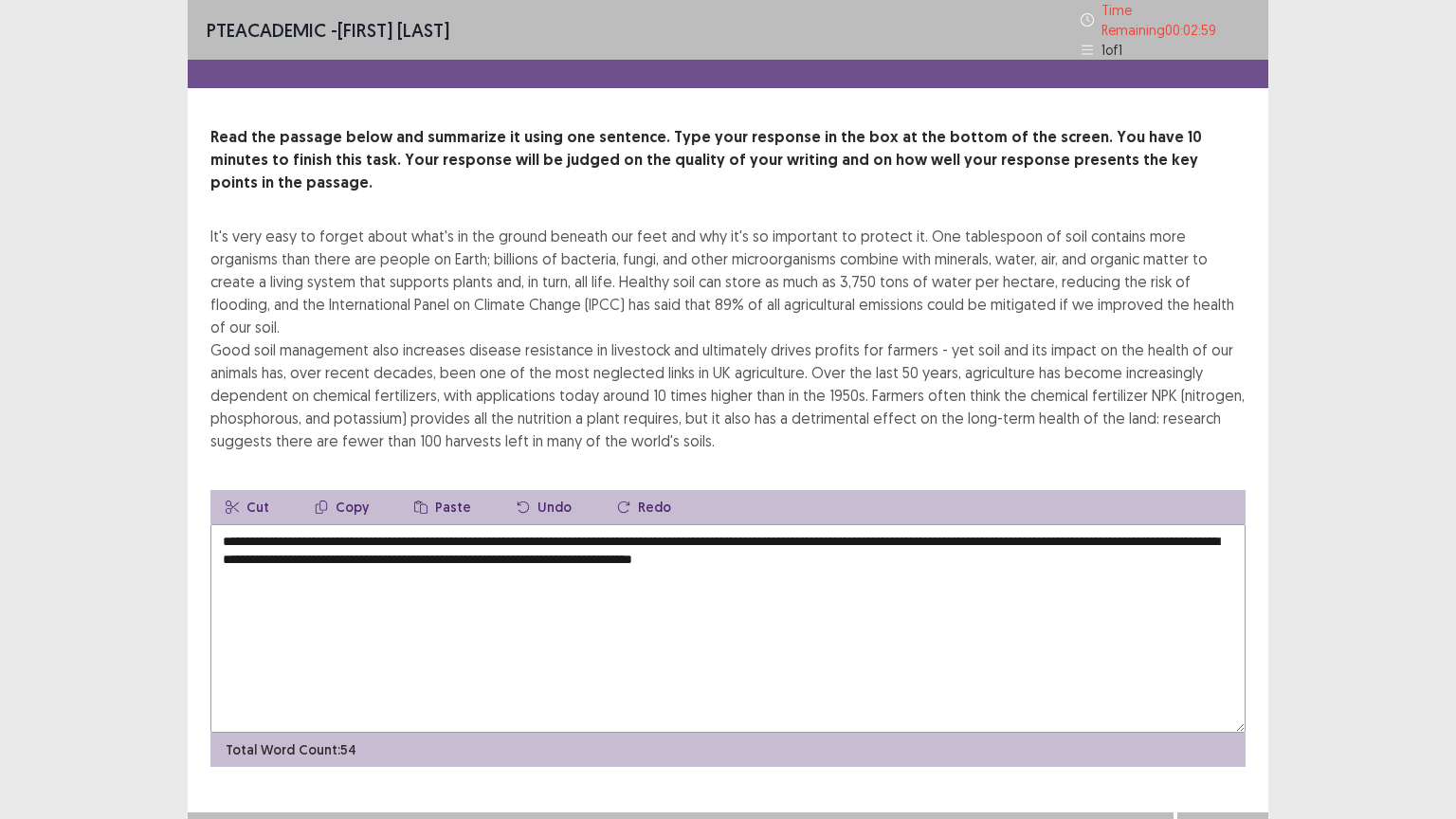 click on "**********" at bounding box center [728, 628] 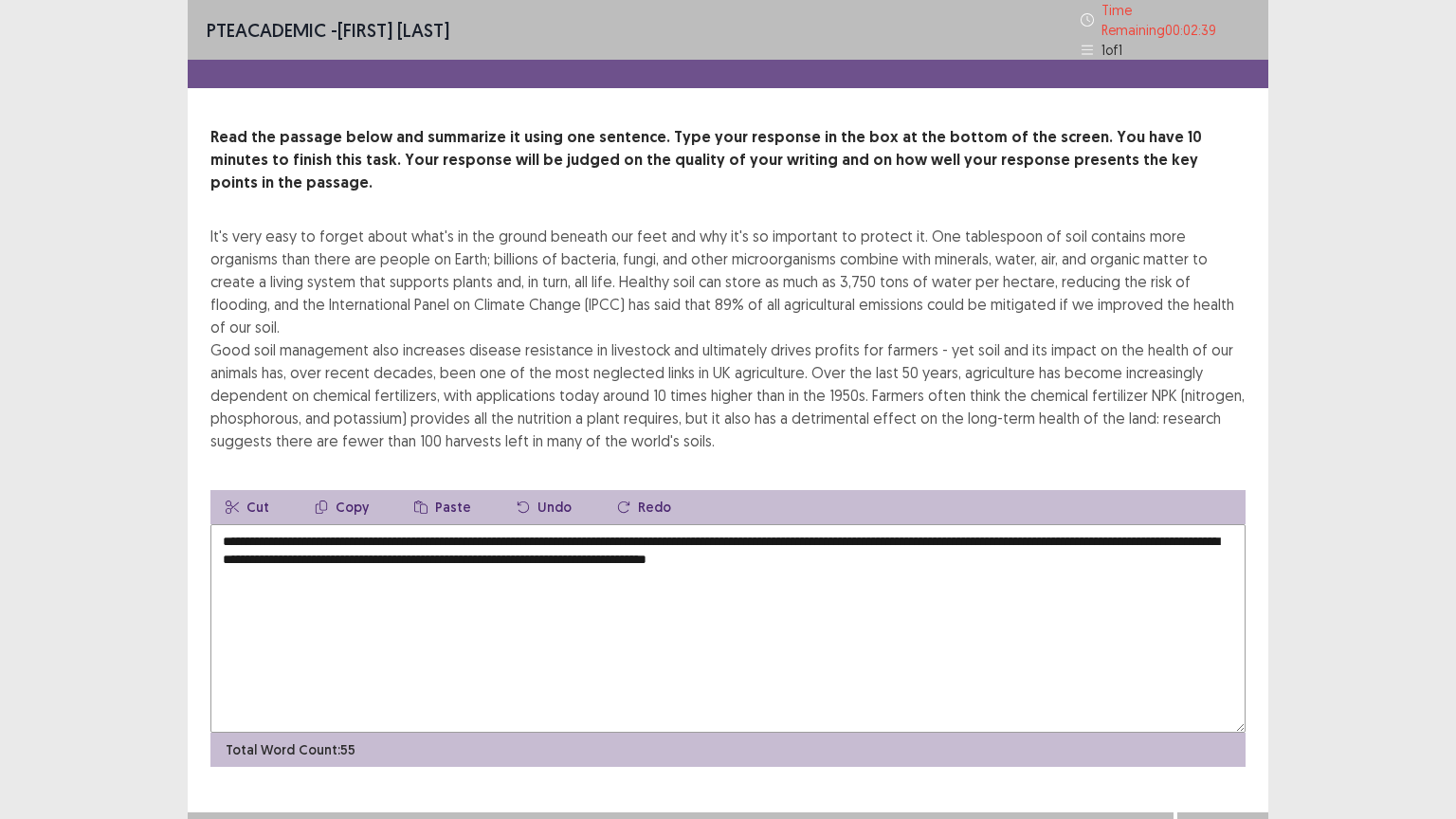 click on "**********" at bounding box center (728, 628) 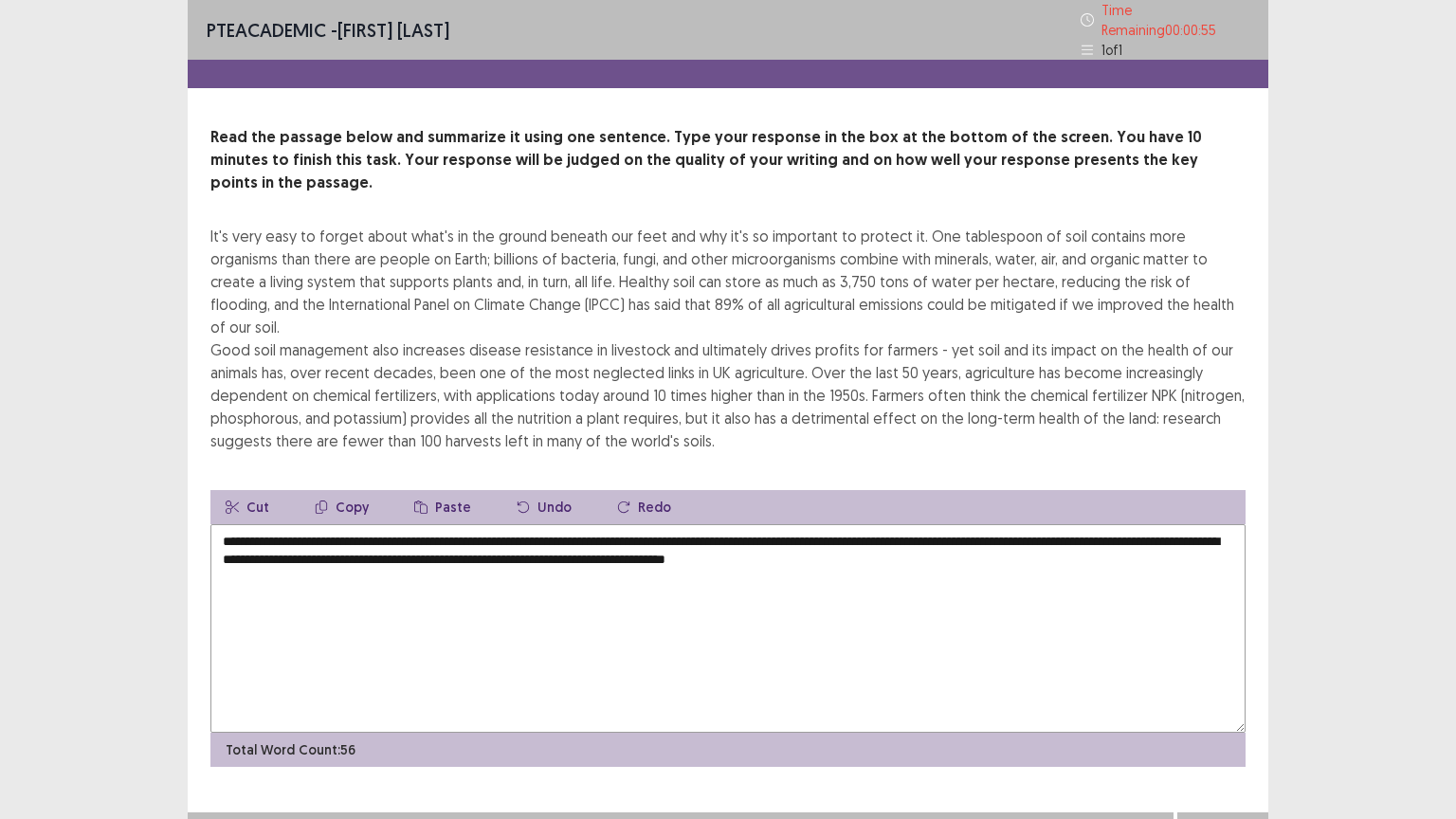 type on "**********" 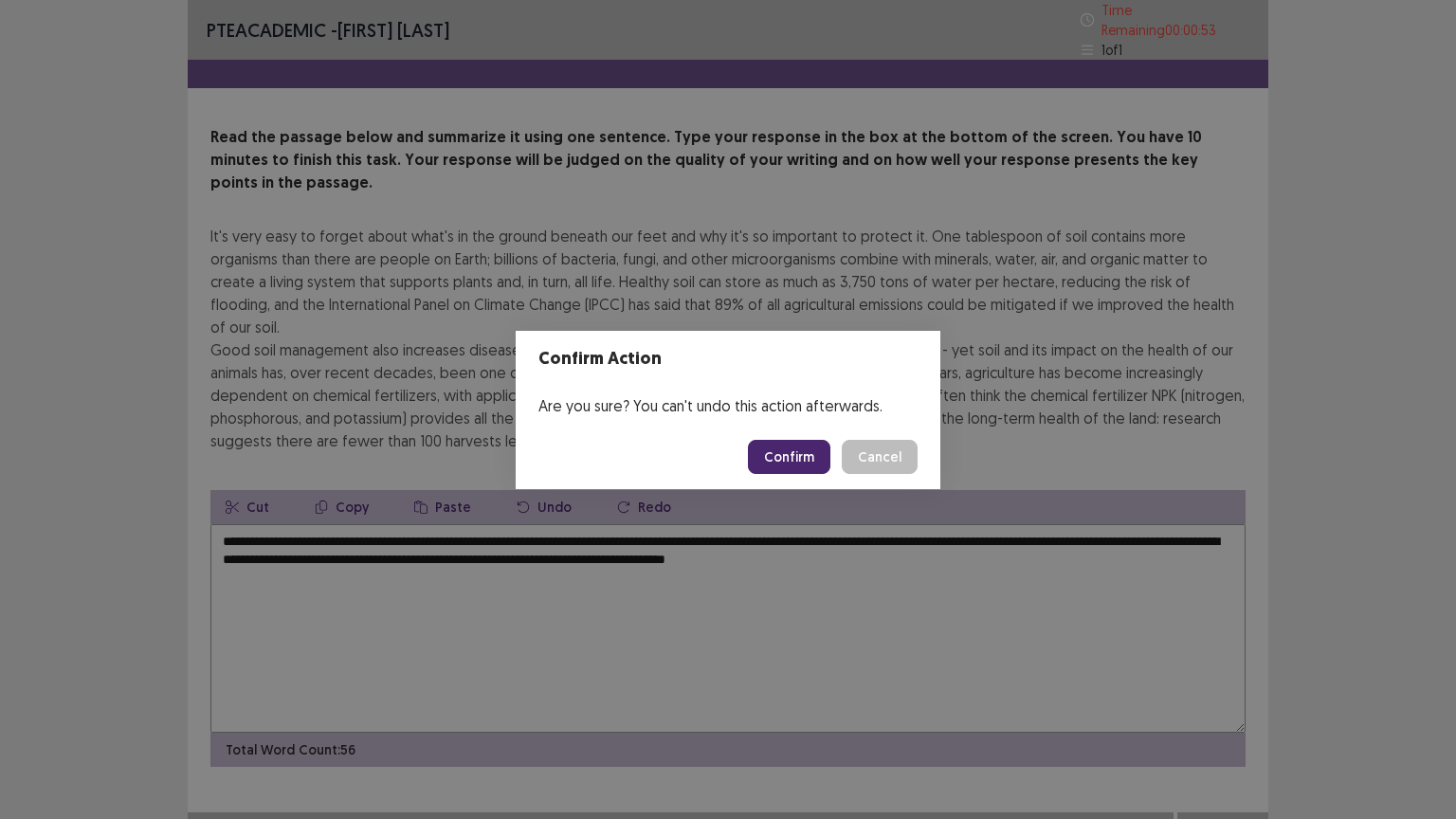 click on "Confirm" at bounding box center (789, 457) 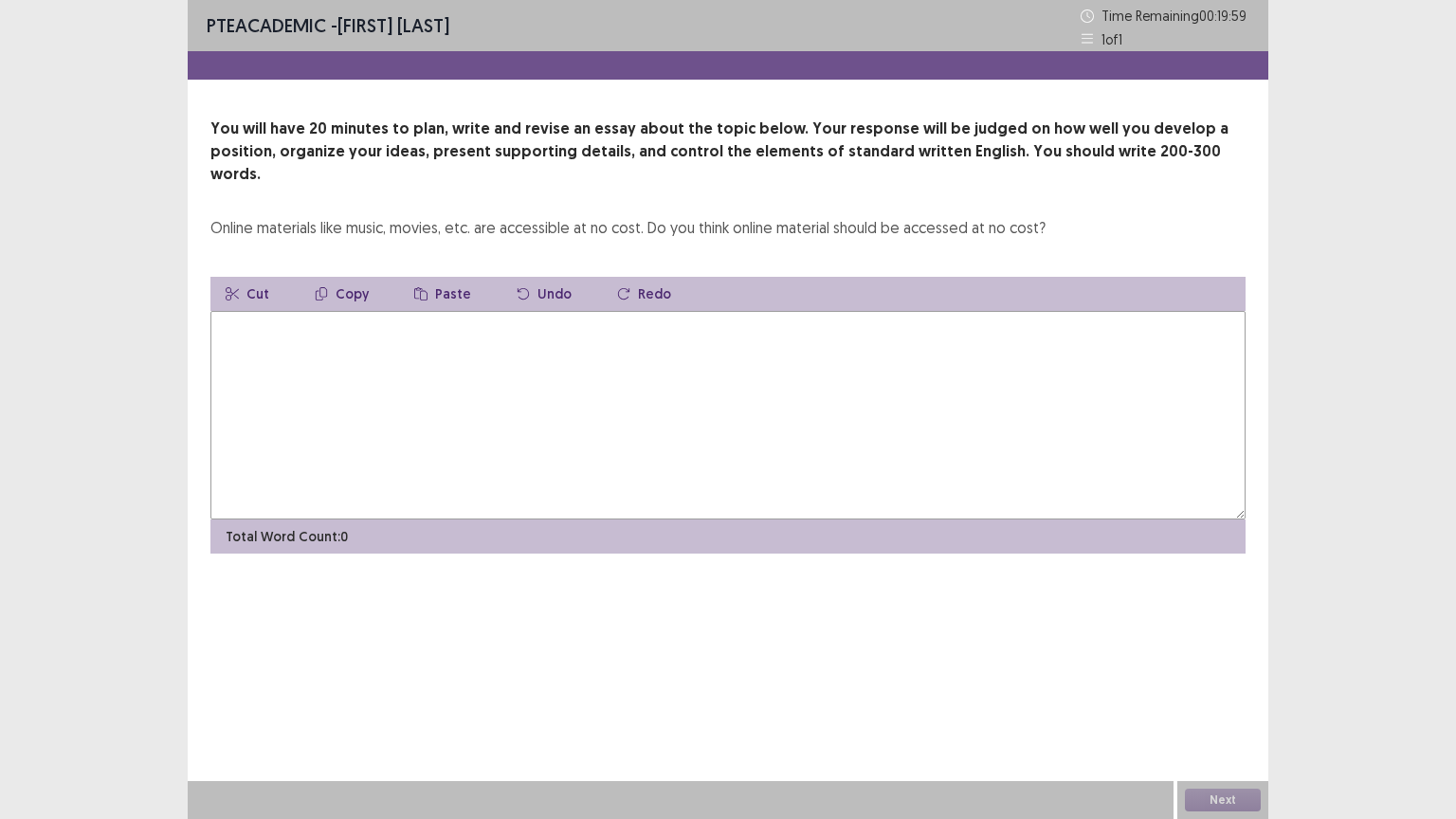 click at bounding box center [728, 415] 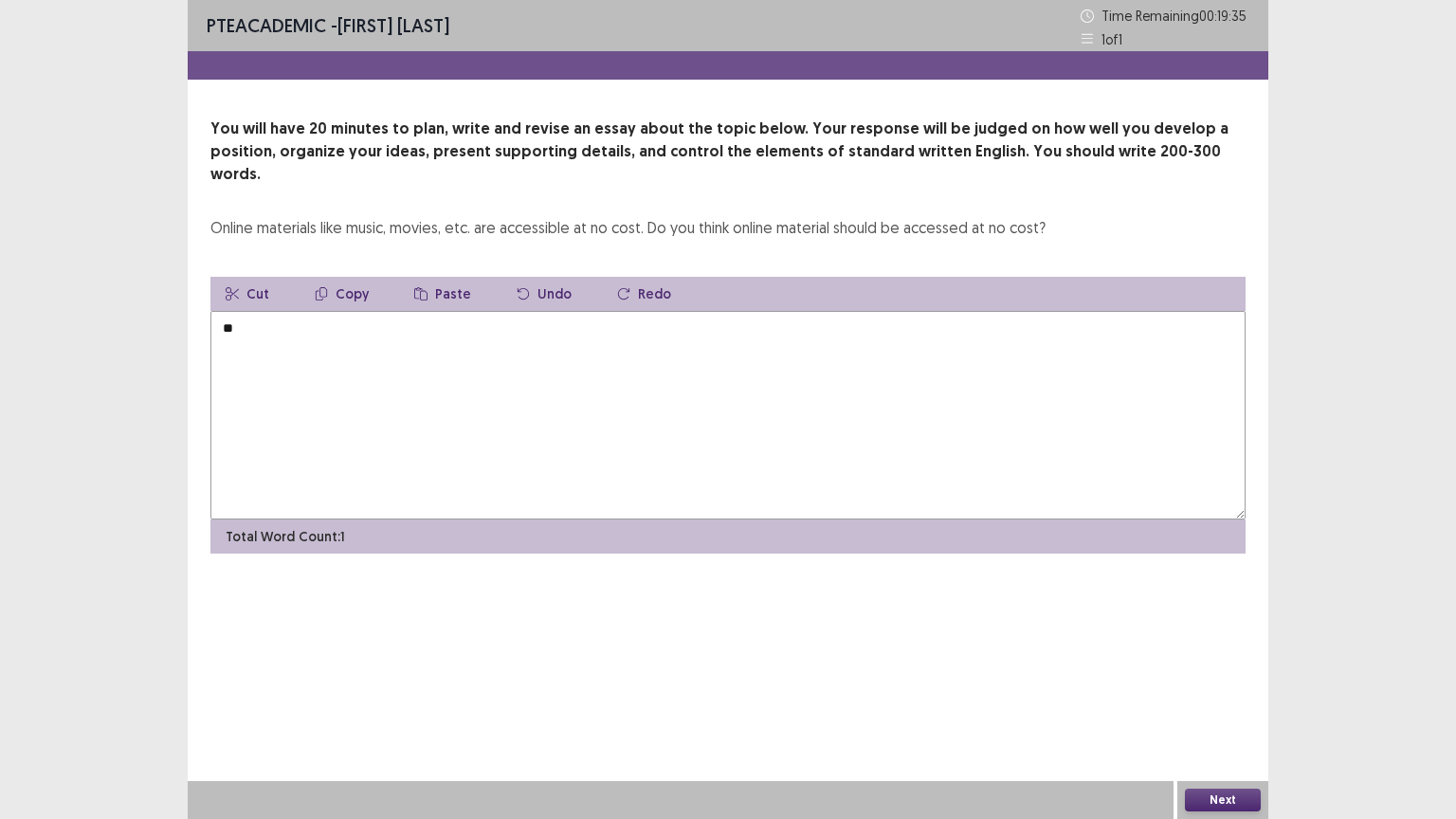 type on "*" 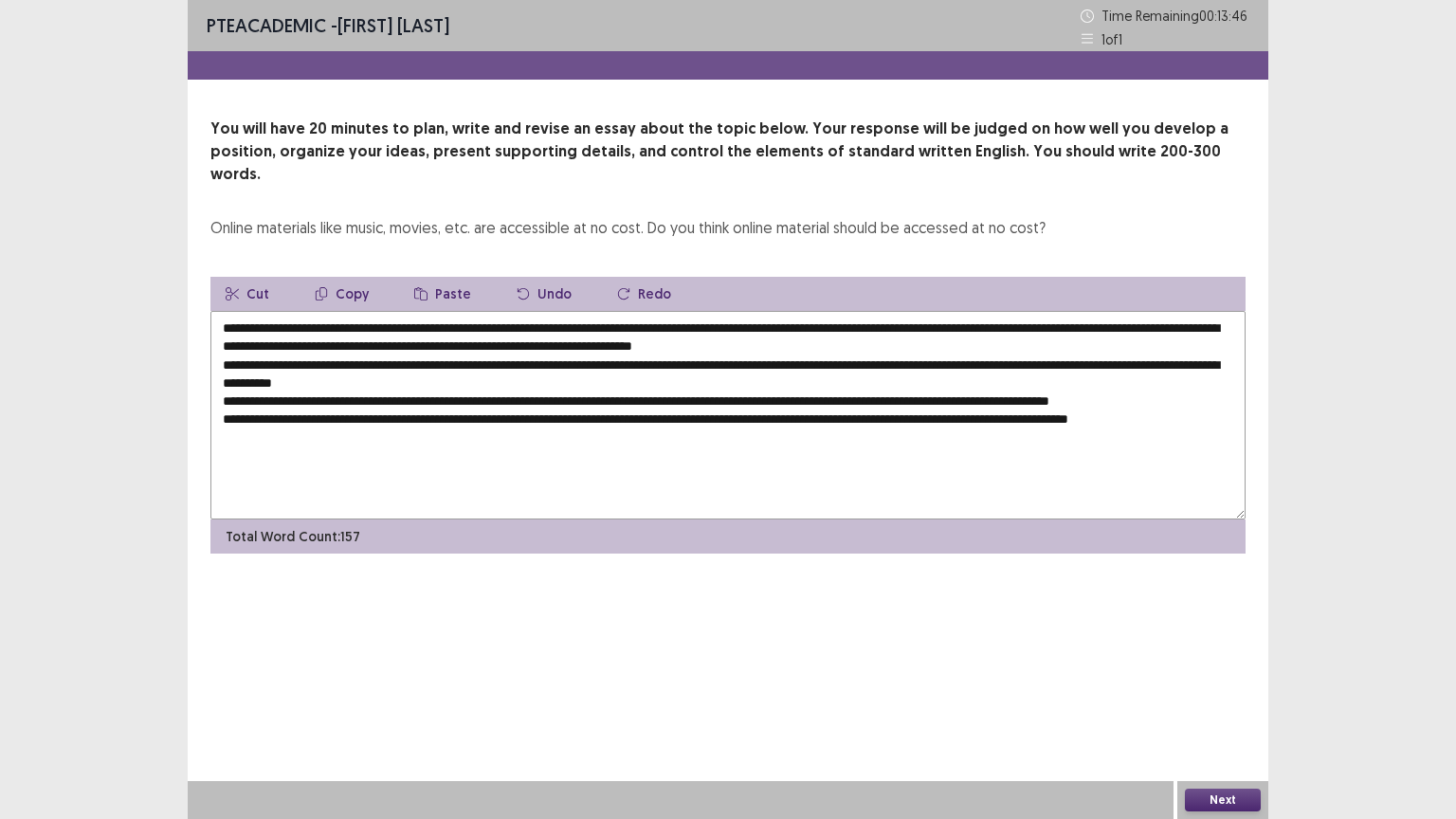 click on "**********" at bounding box center [728, 415] 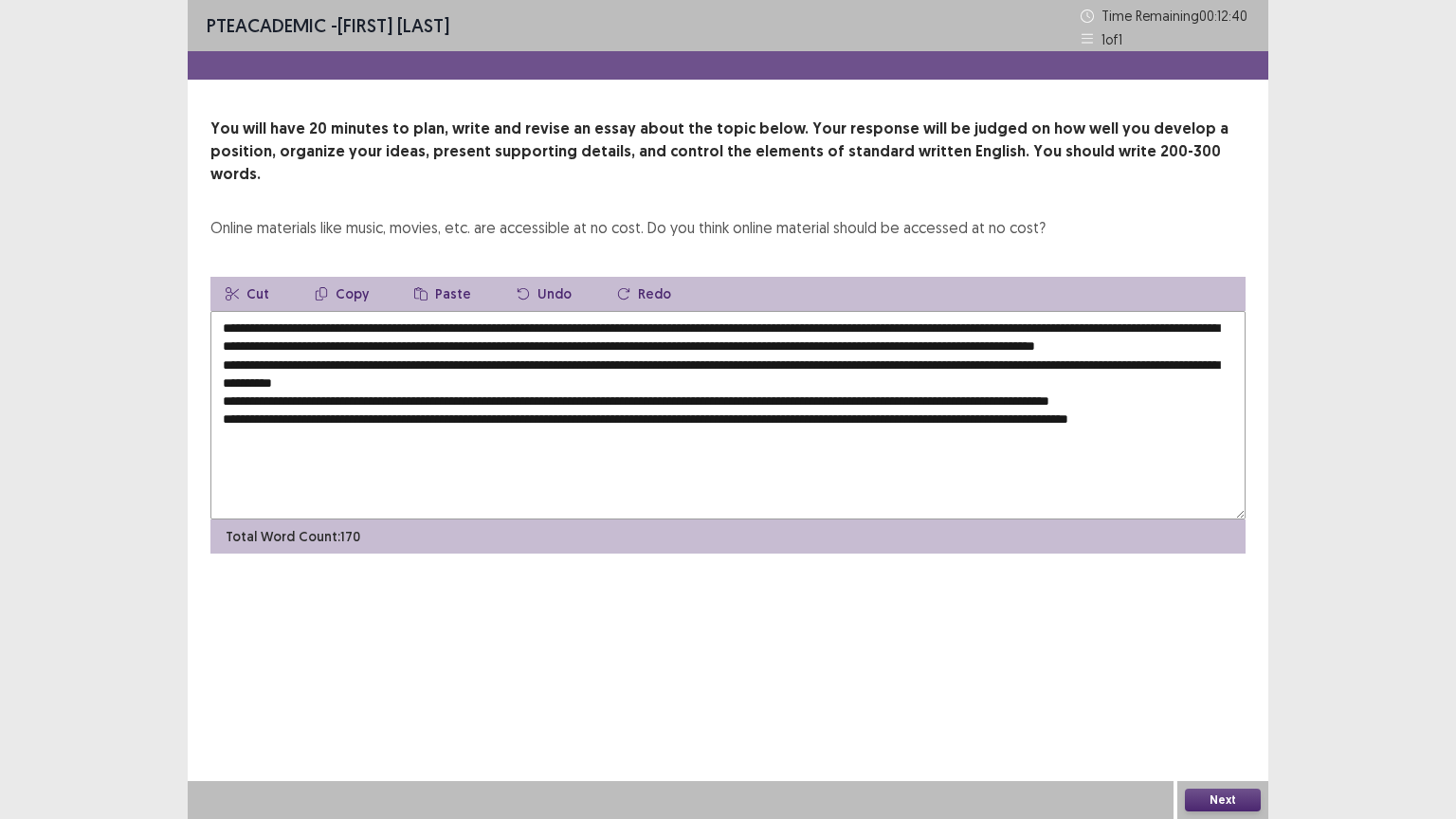 click on "**********" at bounding box center (728, 415) 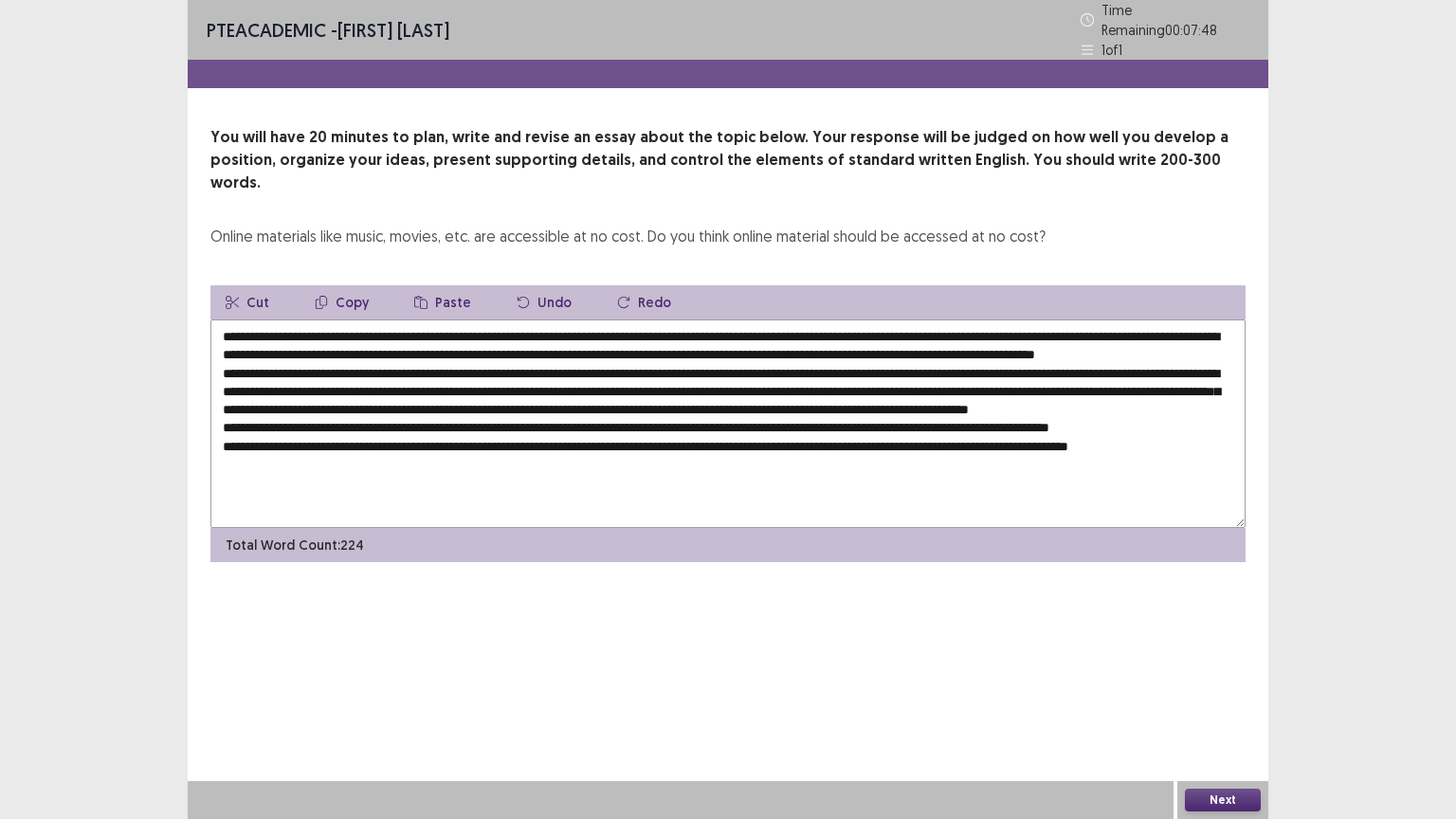 click at bounding box center (728, 424) 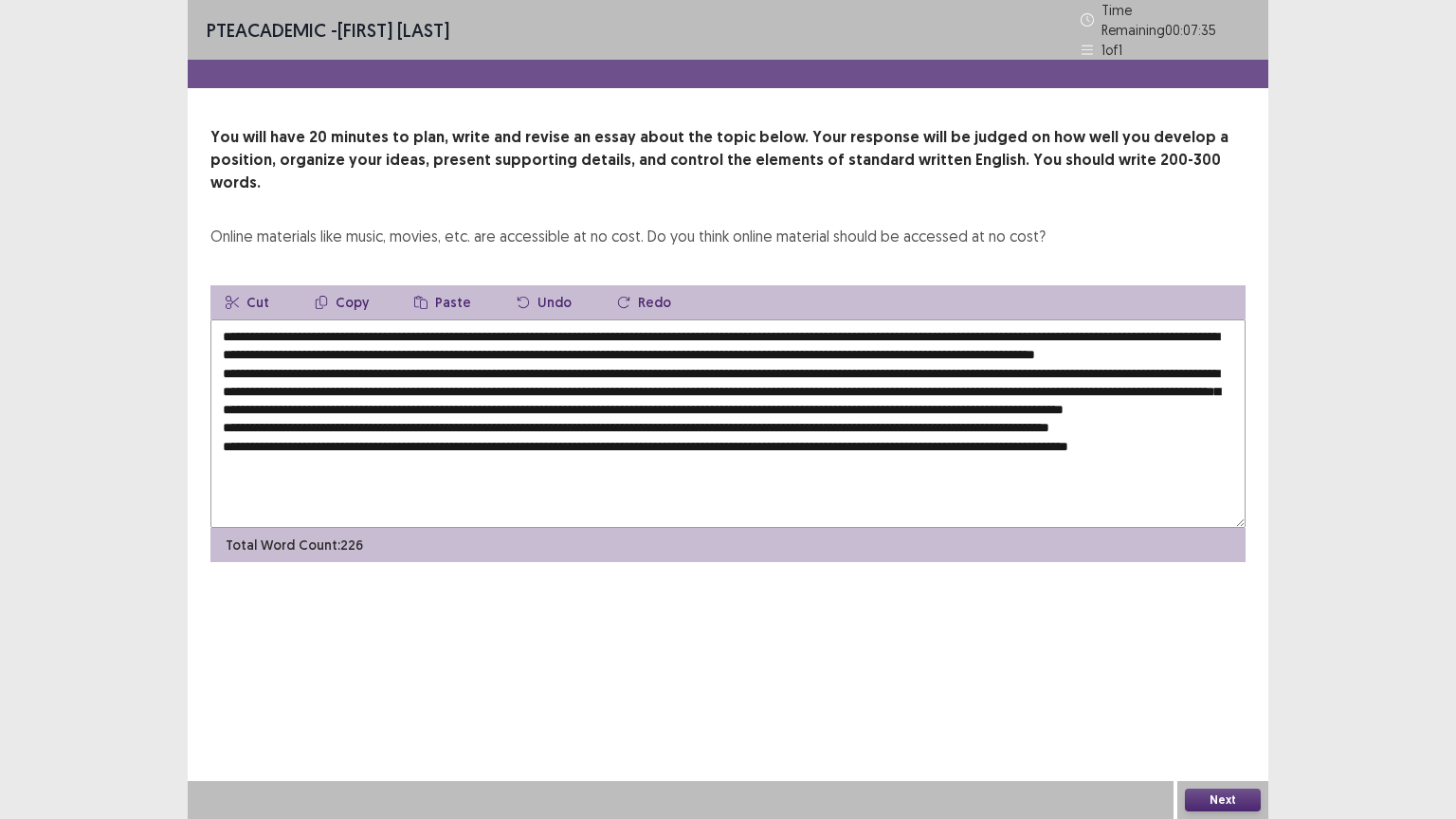 click at bounding box center (728, 424) 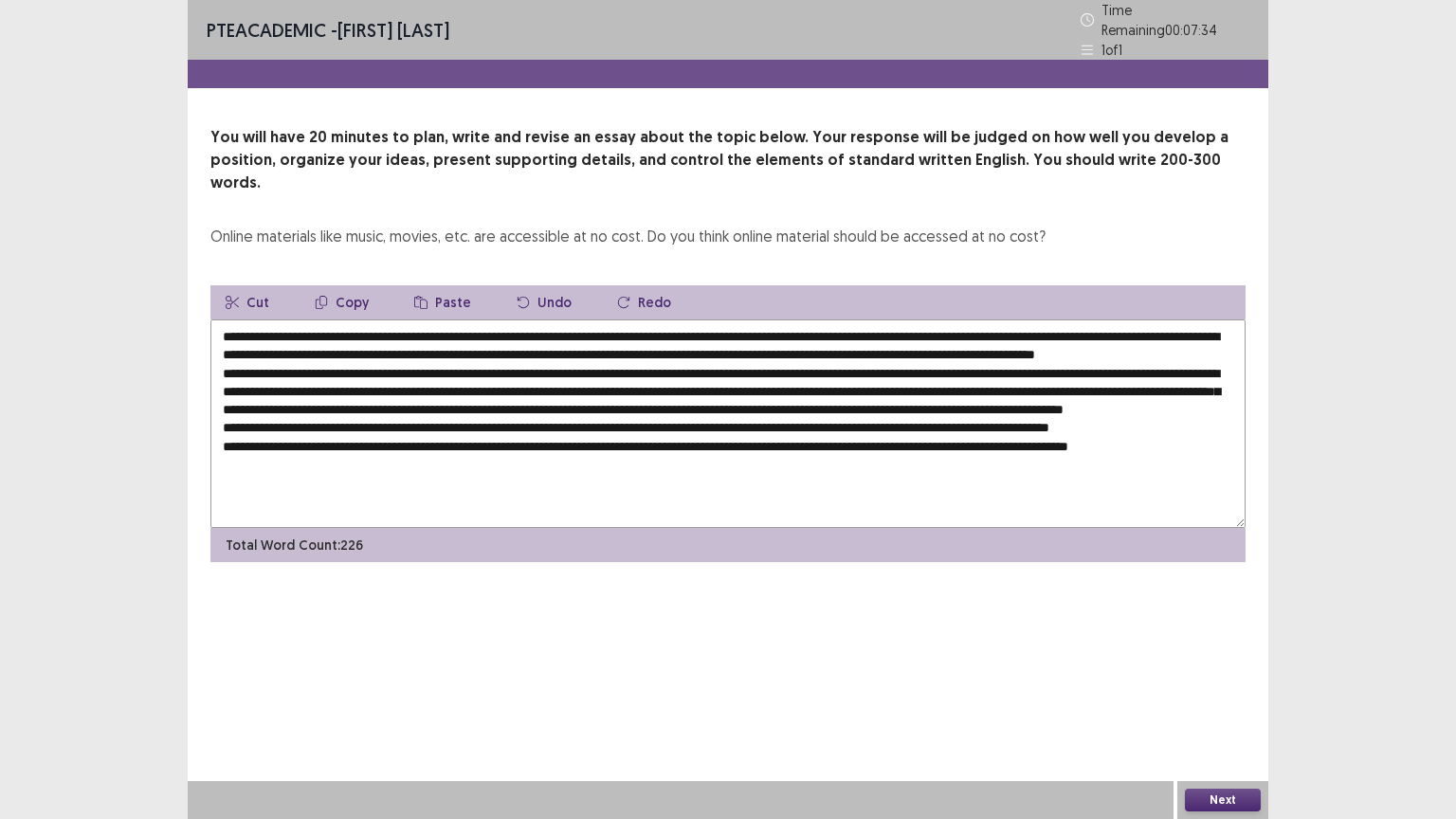 drag, startPoint x: 554, startPoint y: 413, endPoint x: 610, endPoint y: 429, distance: 58.240879 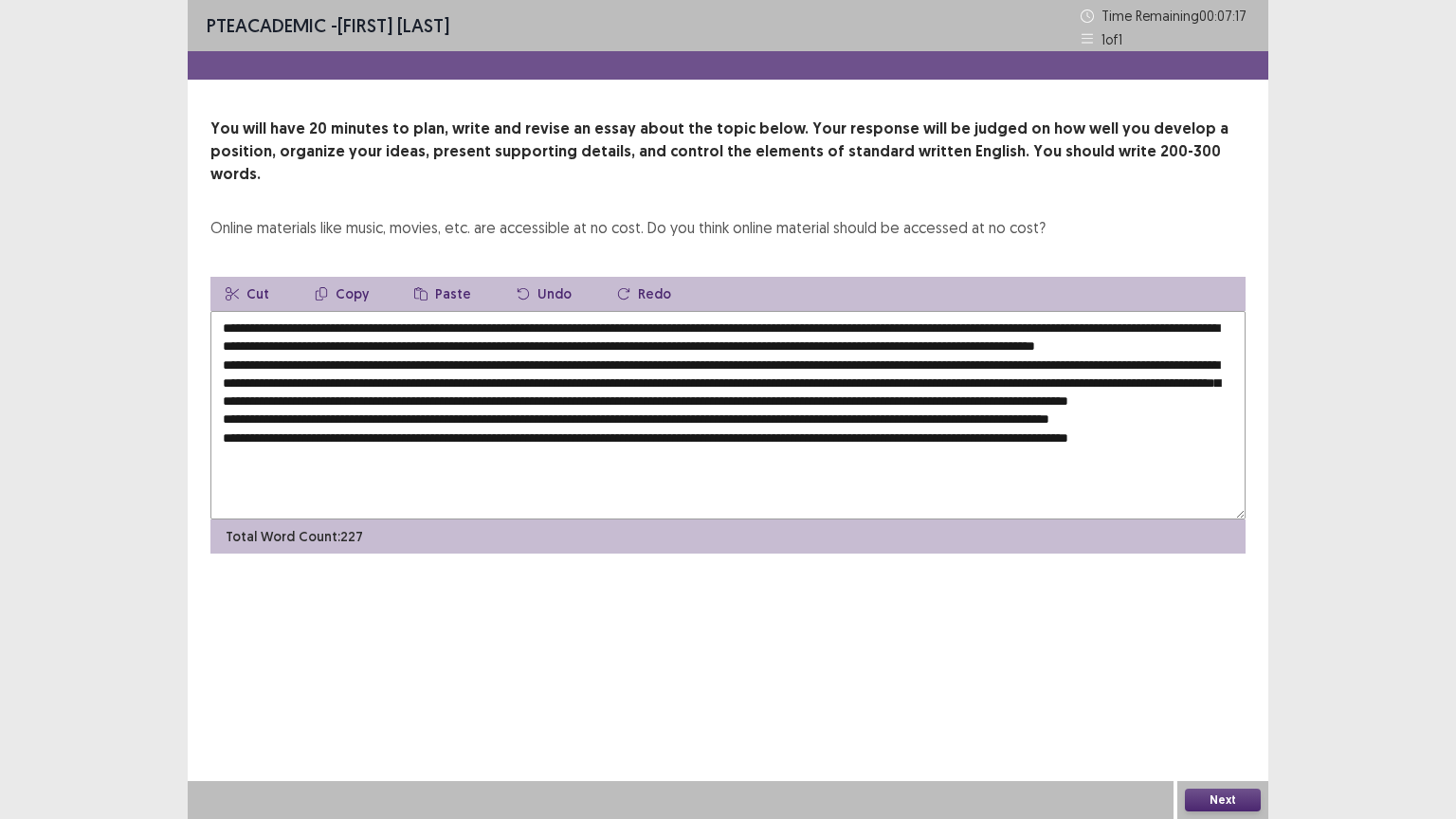 click at bounding box center (728, 415) 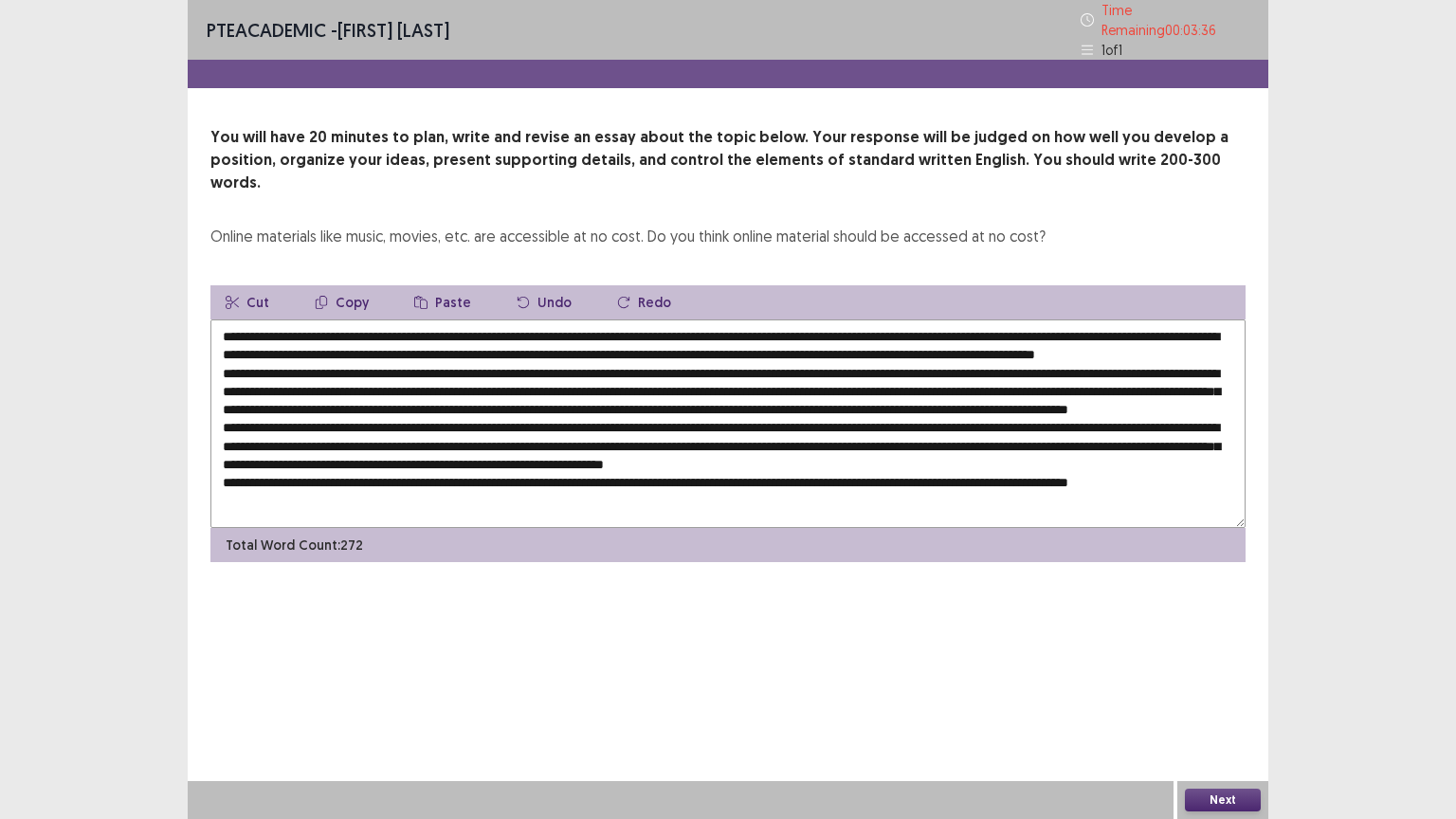 scroll, scrollTop: 9, scrollLeft: 0, axis: vertical 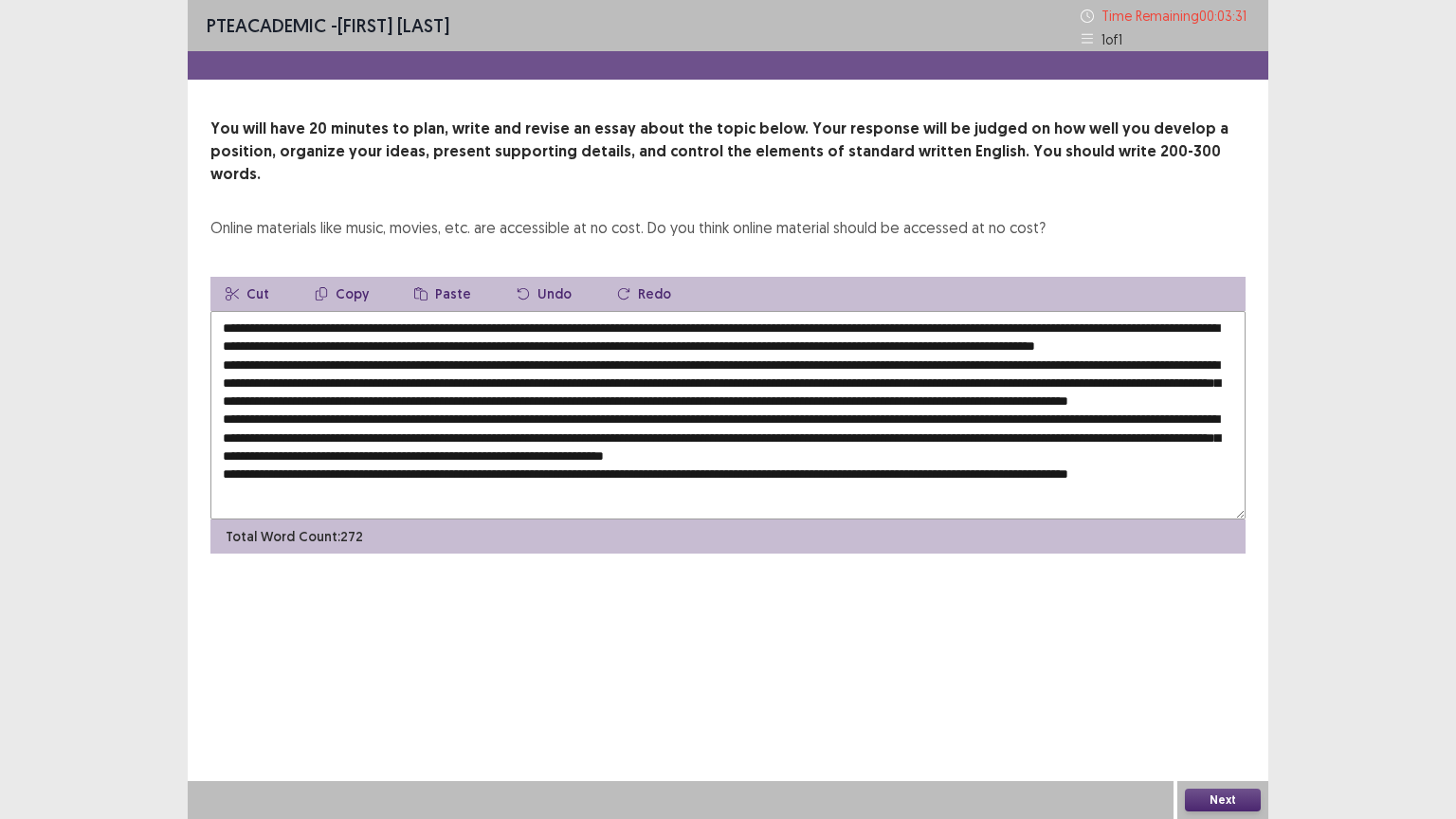click at bounding box center [728, 415] 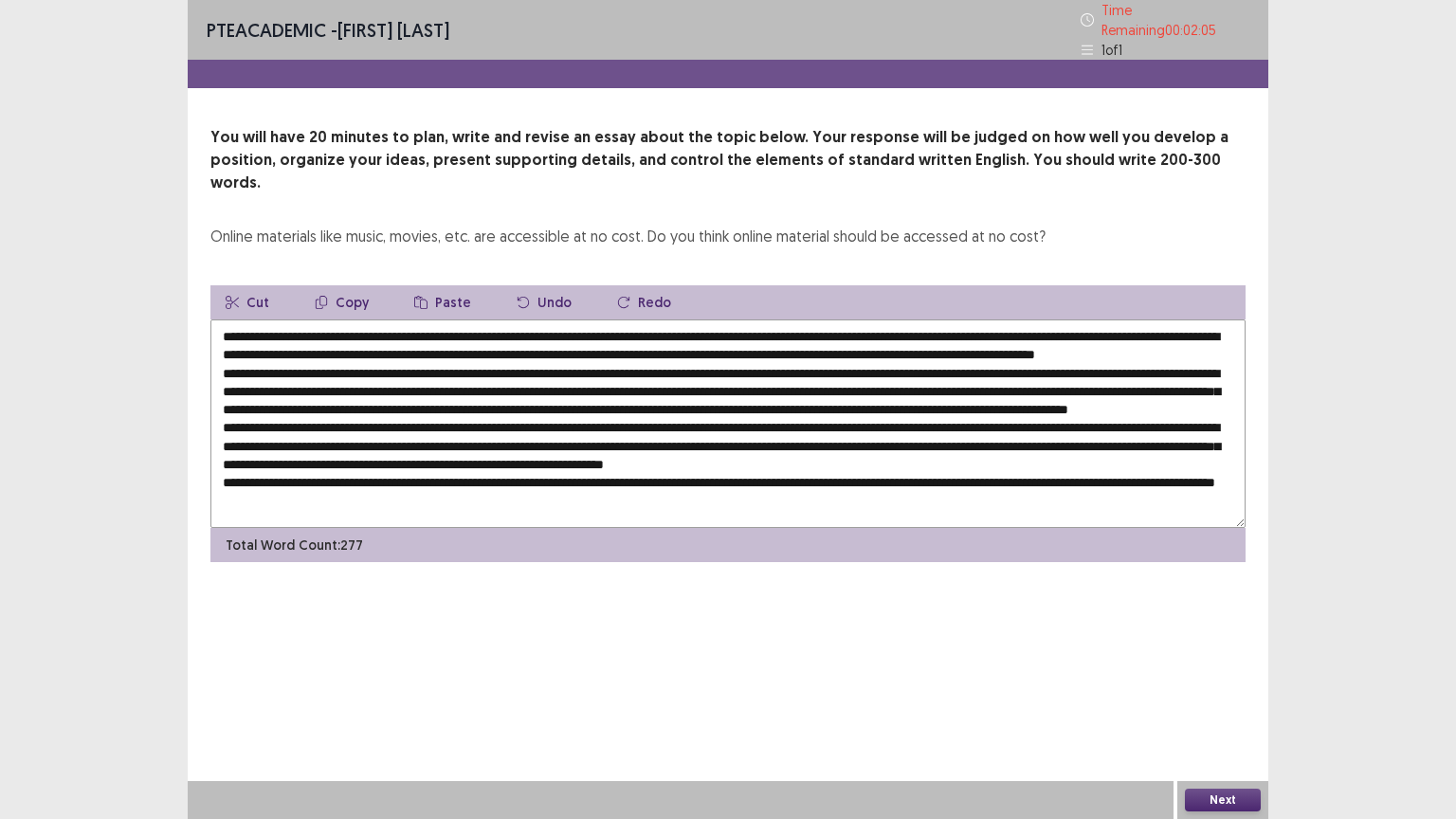 click at bounding box center (728, 424) 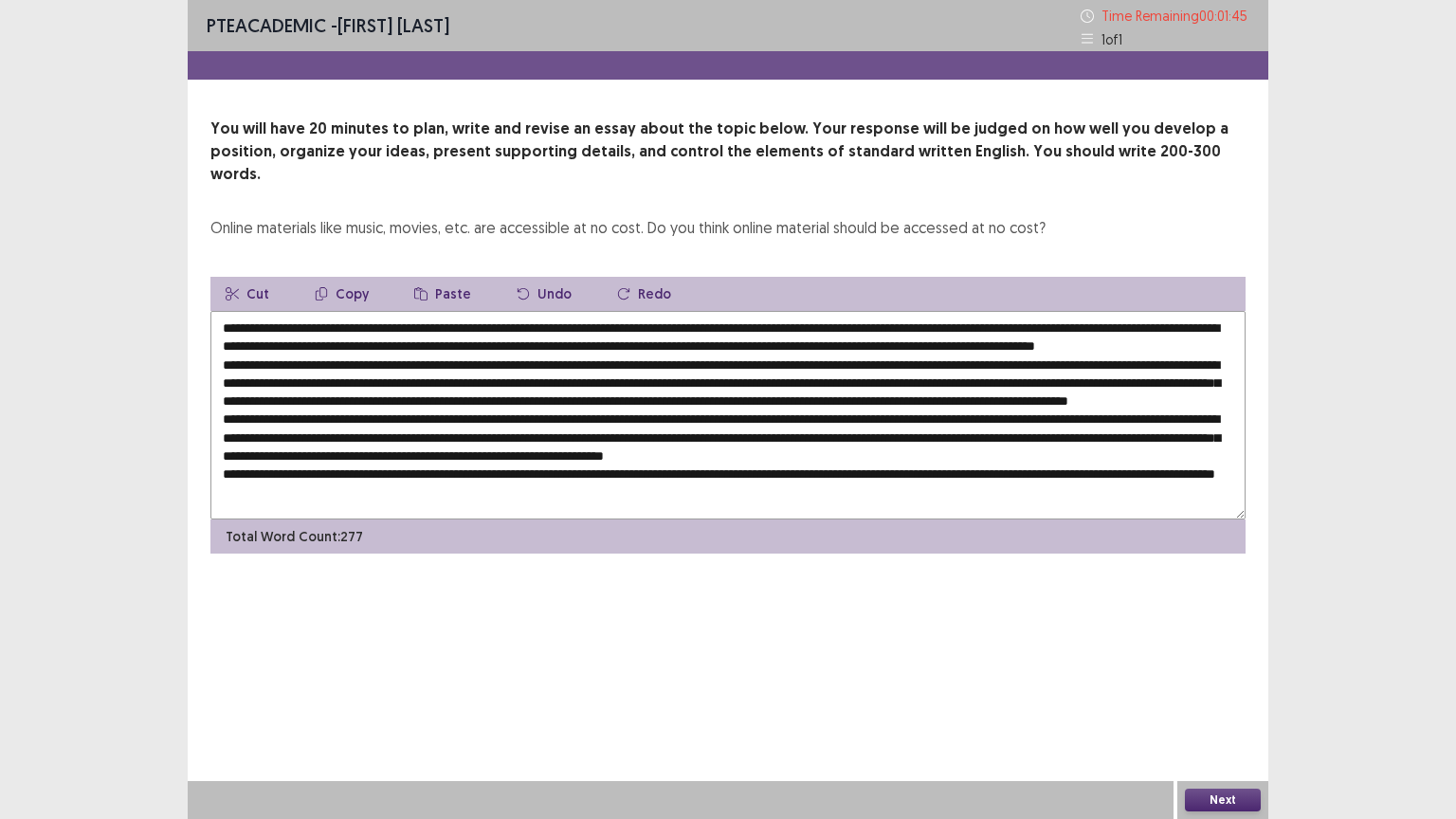 click at bounding box center [728, 415] 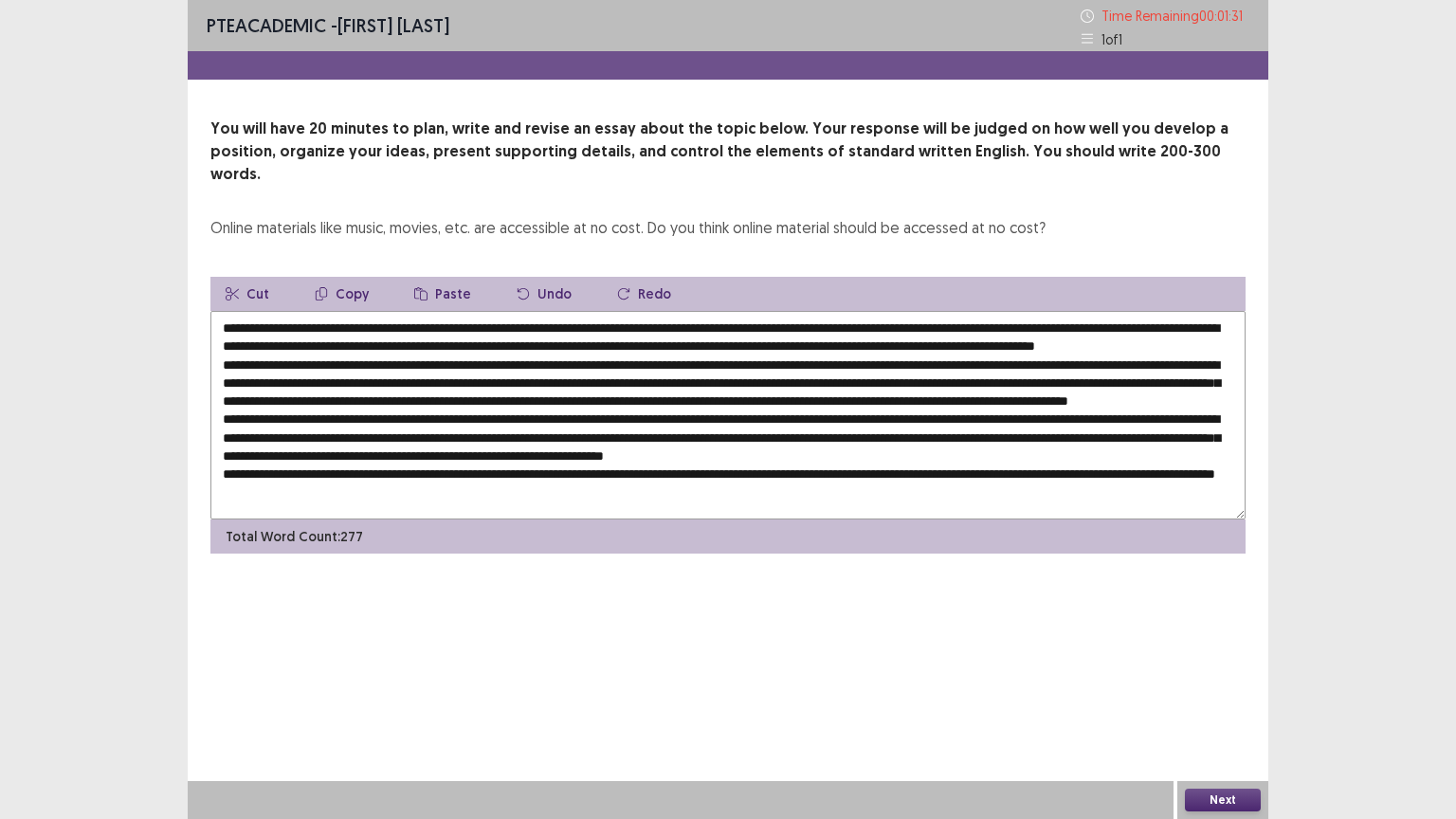 drag, startPoint x: 655, startPoint y: 406, endPoint x: 452, endPoint y: 455, distance: 208.83007 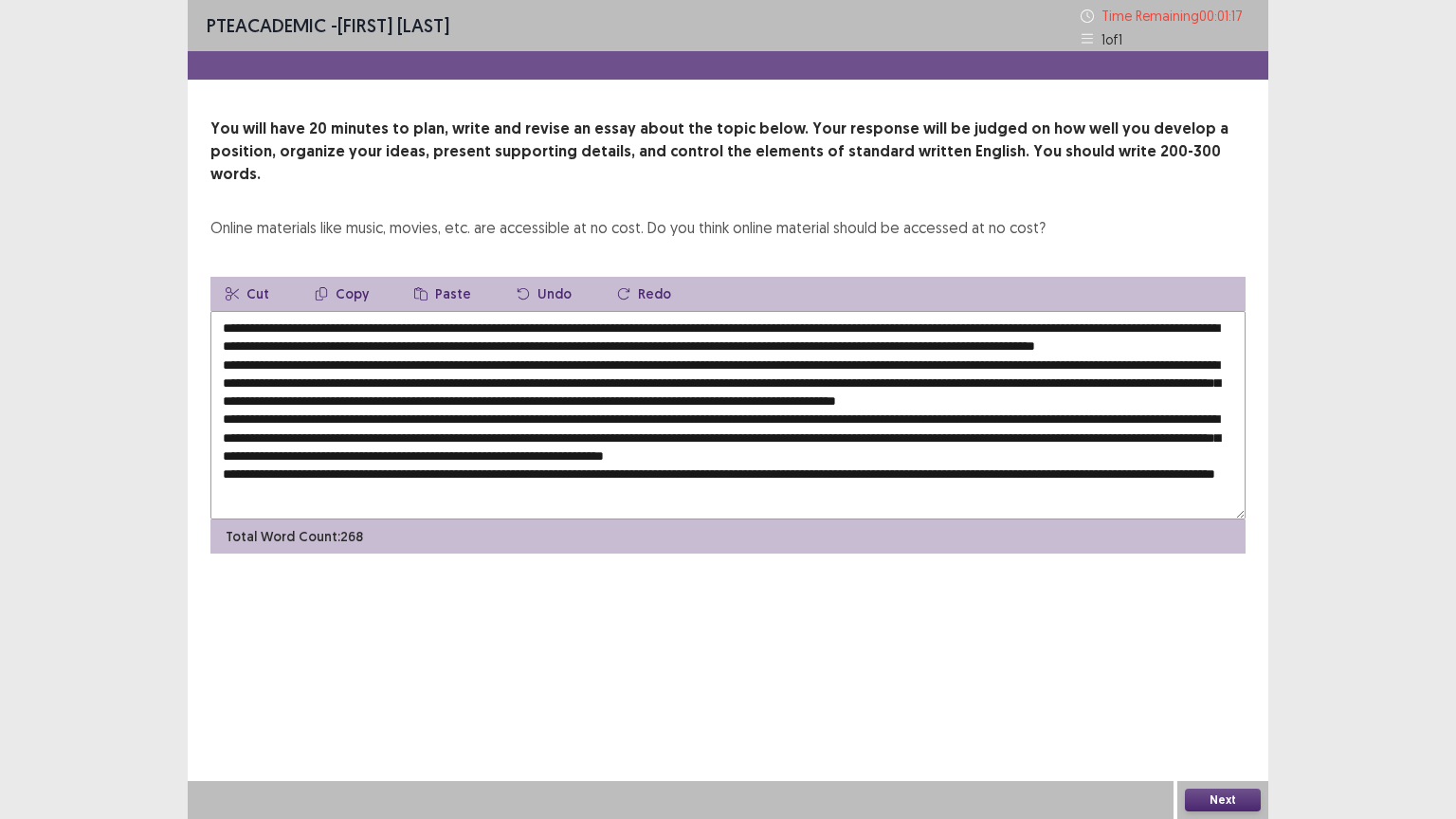 click at bounding box center [728, 415] 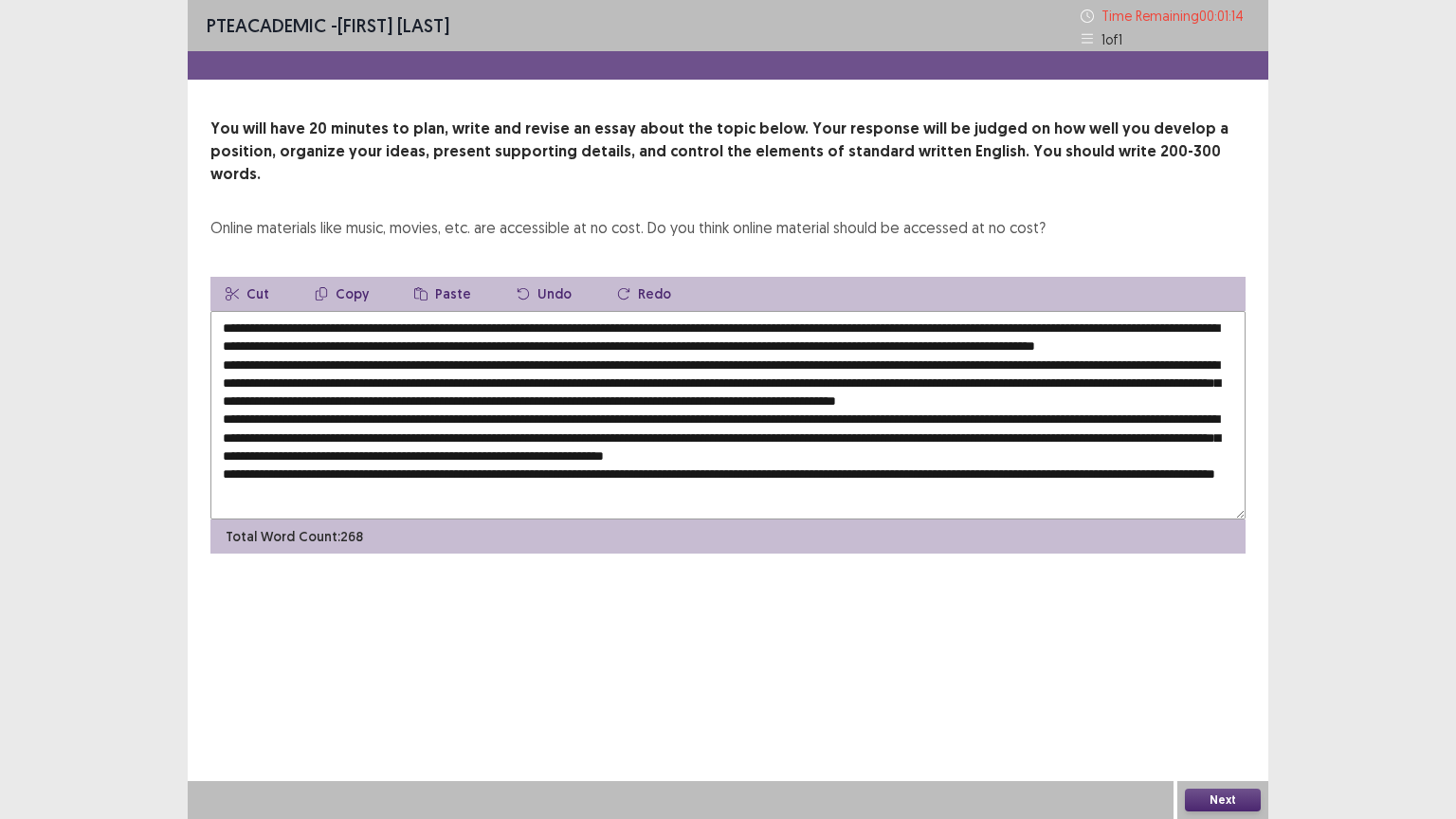 click at bounding box center (728, 415) 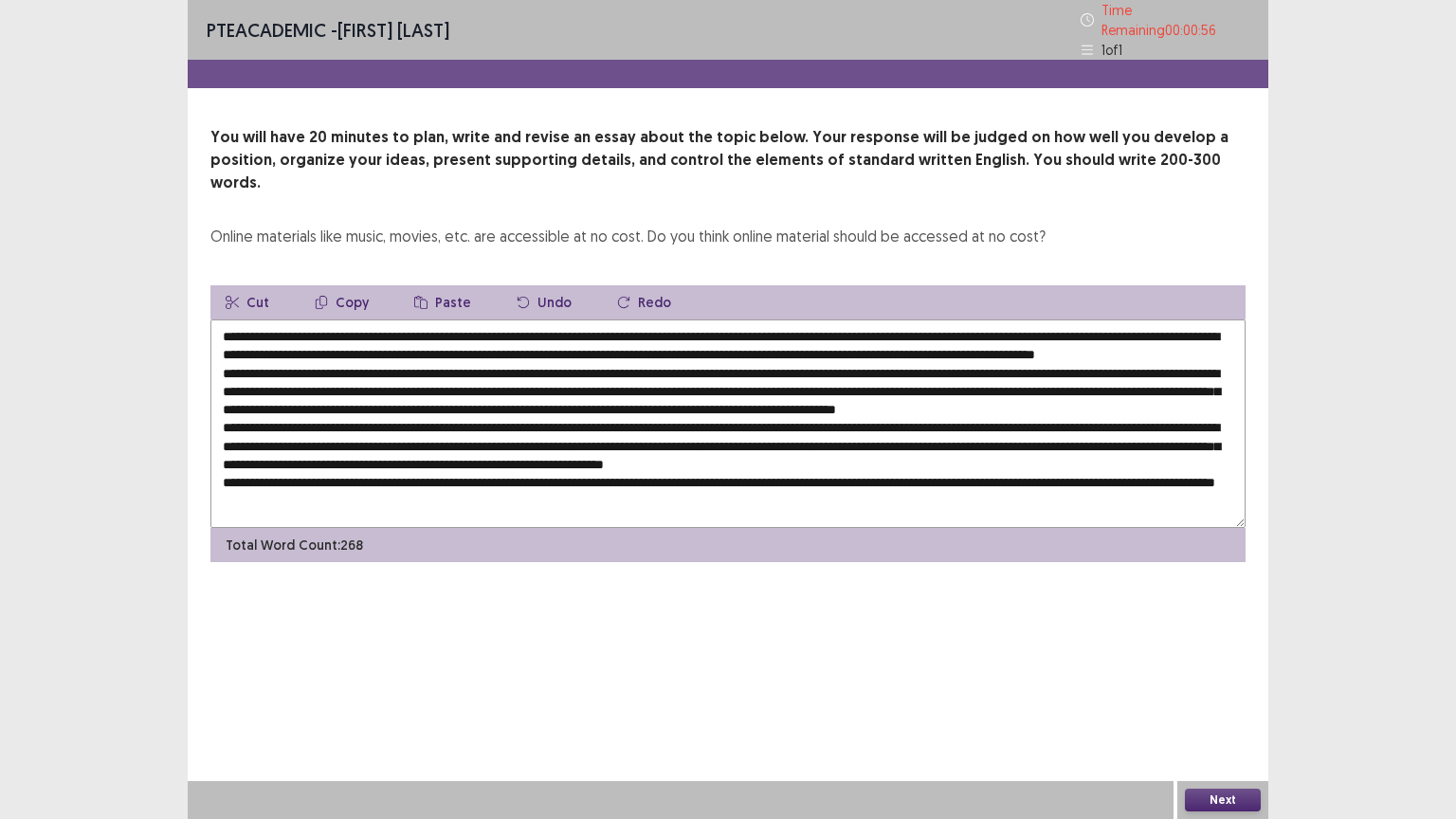click at bounding box center (728, 424) 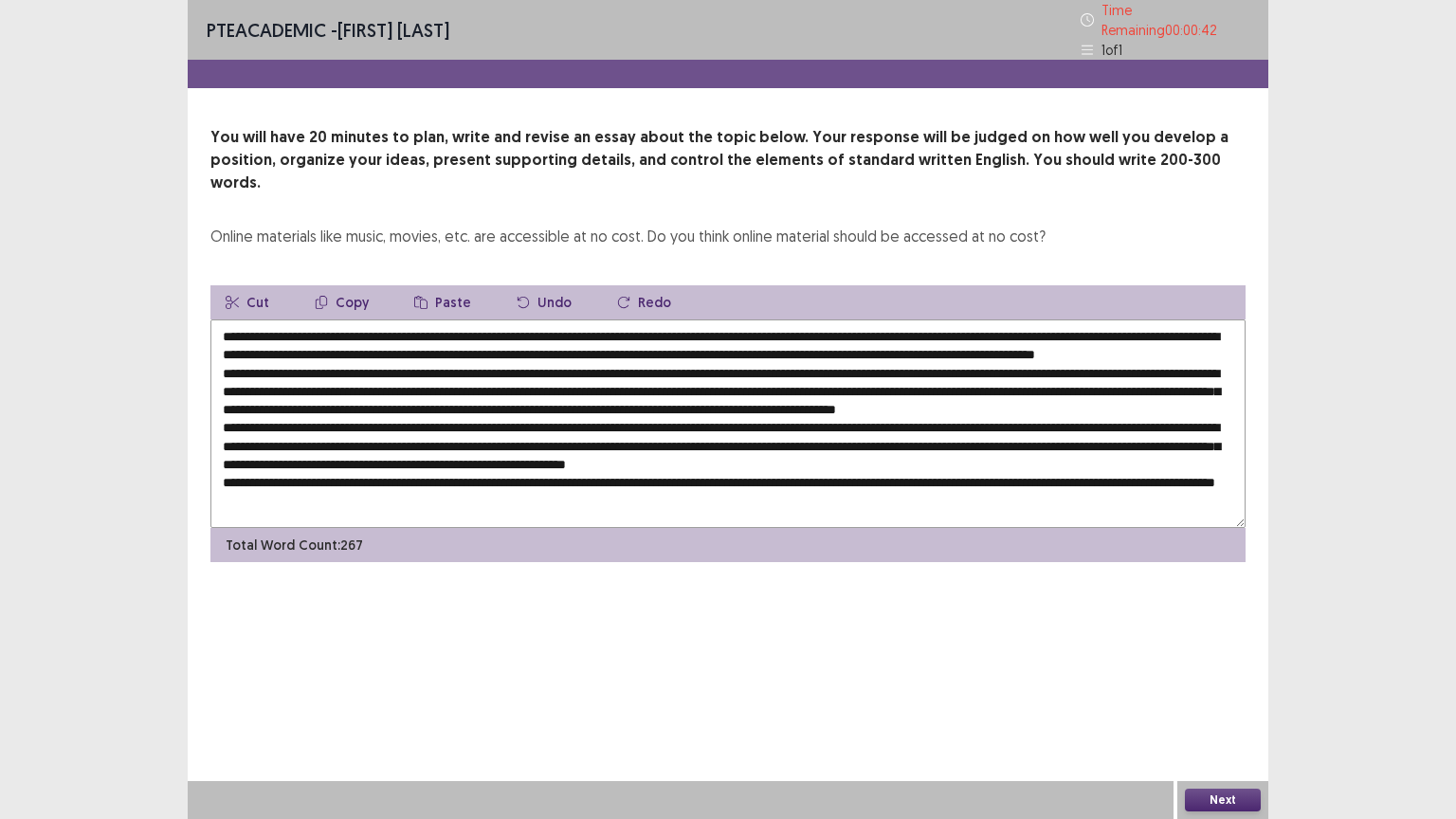 drag, startPoint x: 785, startPoint y: 448, endPoint x: 792, endPoint y: 476, distance: 28.861739 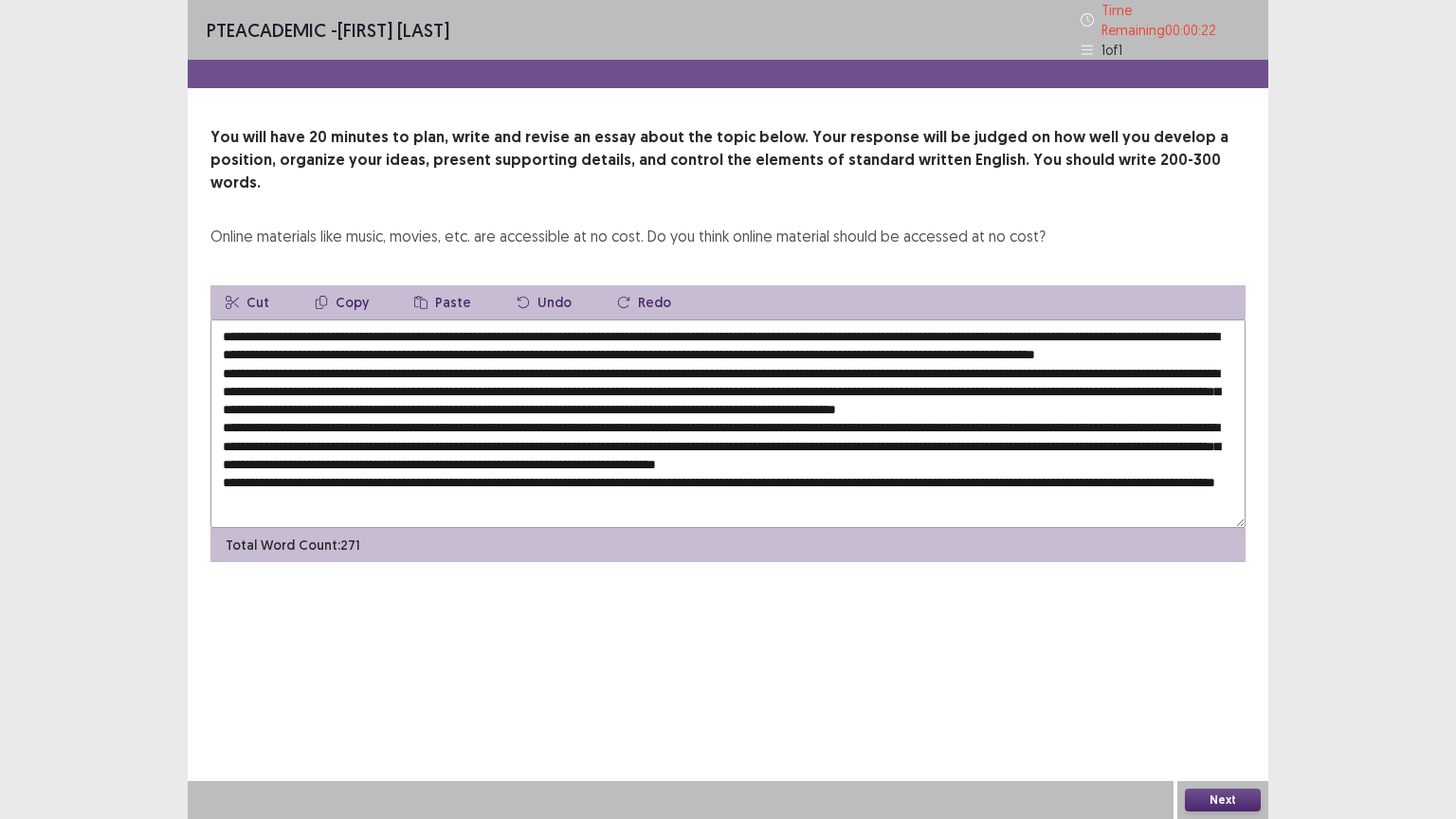 scroll, scrollTop: 27, scrollLeft: 0, axis: vertical 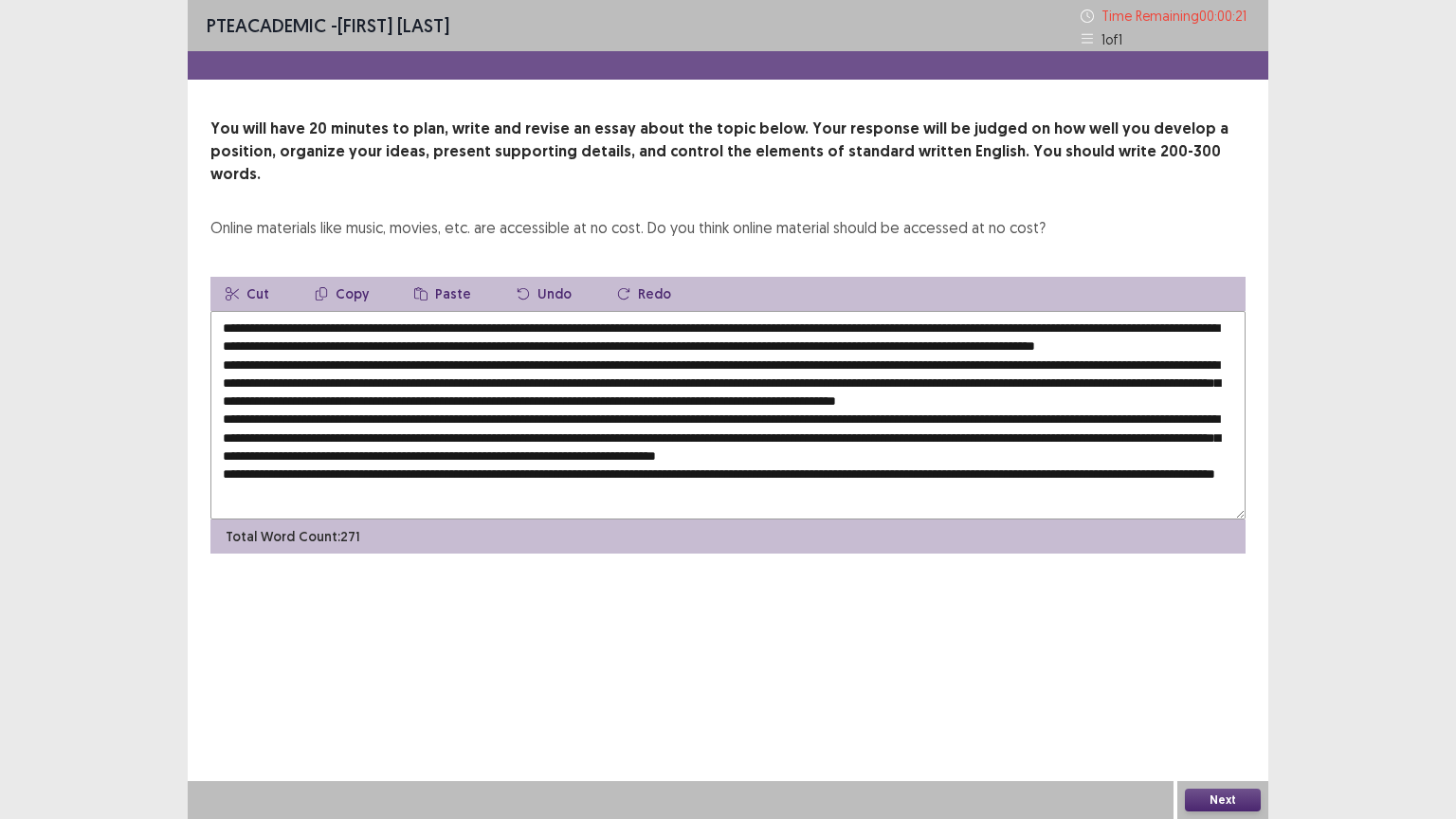 drag, startPoint x: 368, startPoint y: 439, endPoint x: 375, endPoint y: 459, distance: 21.18962 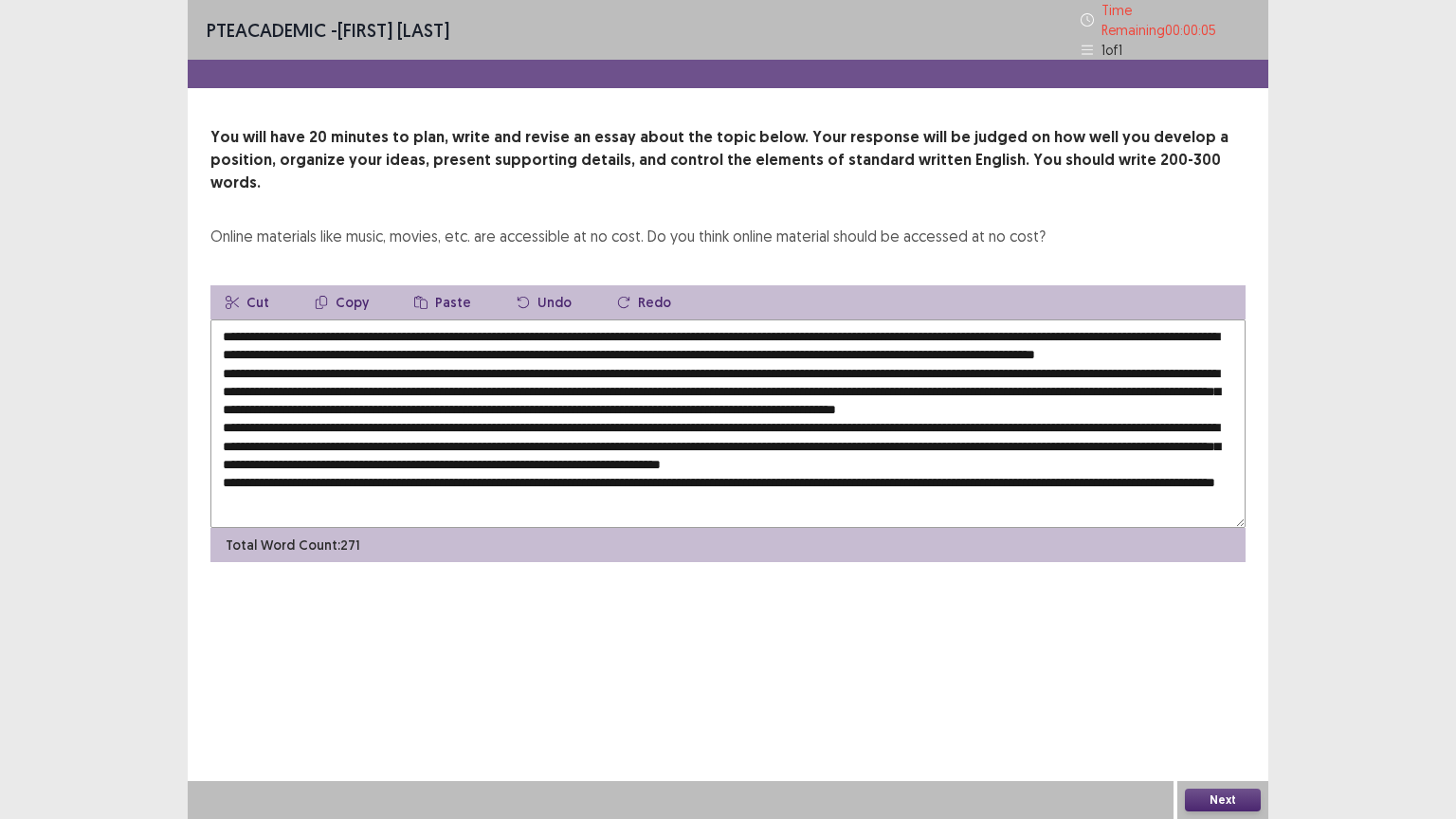 click at bounding box center [728, 424] 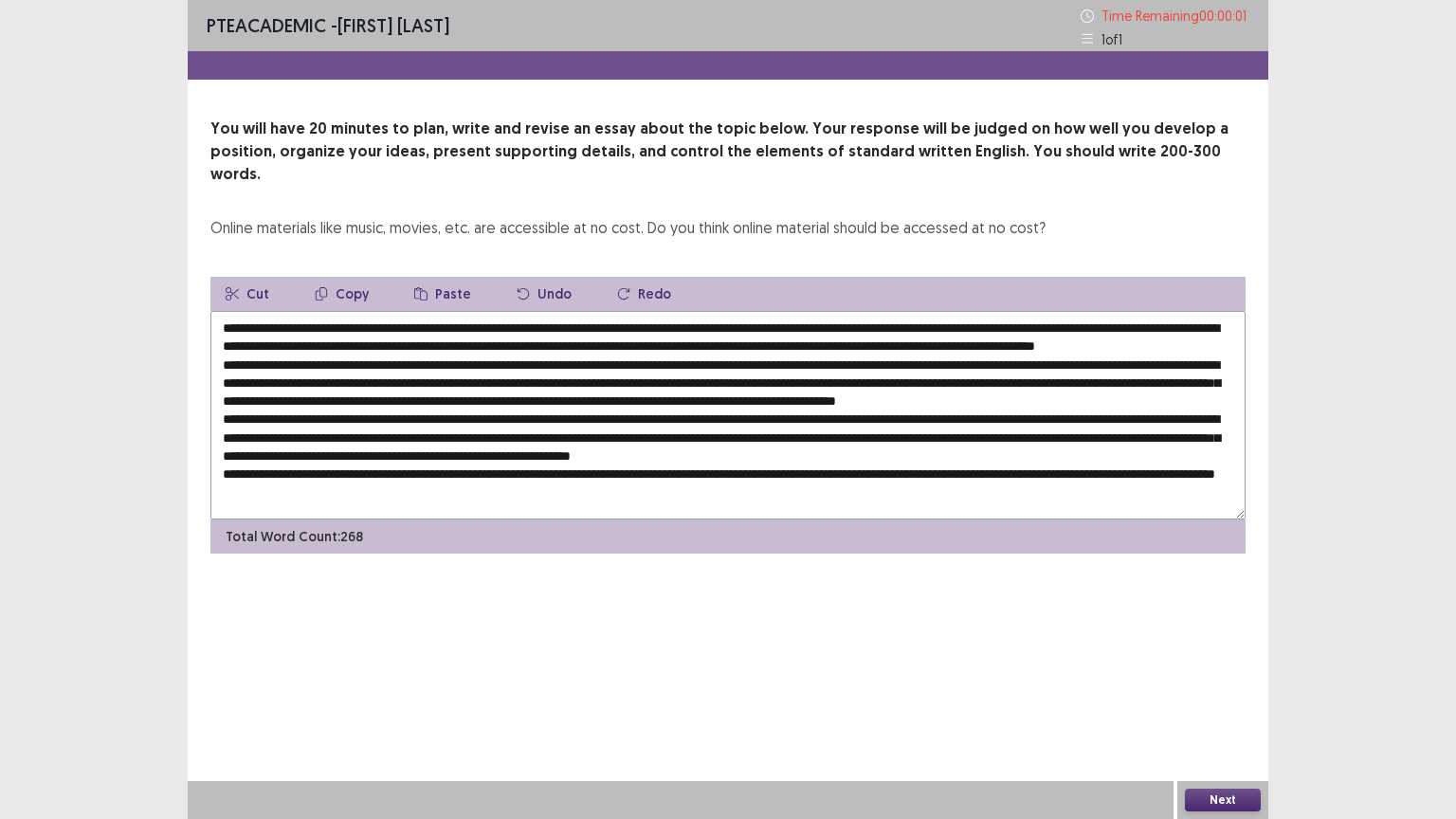 type on "**********" 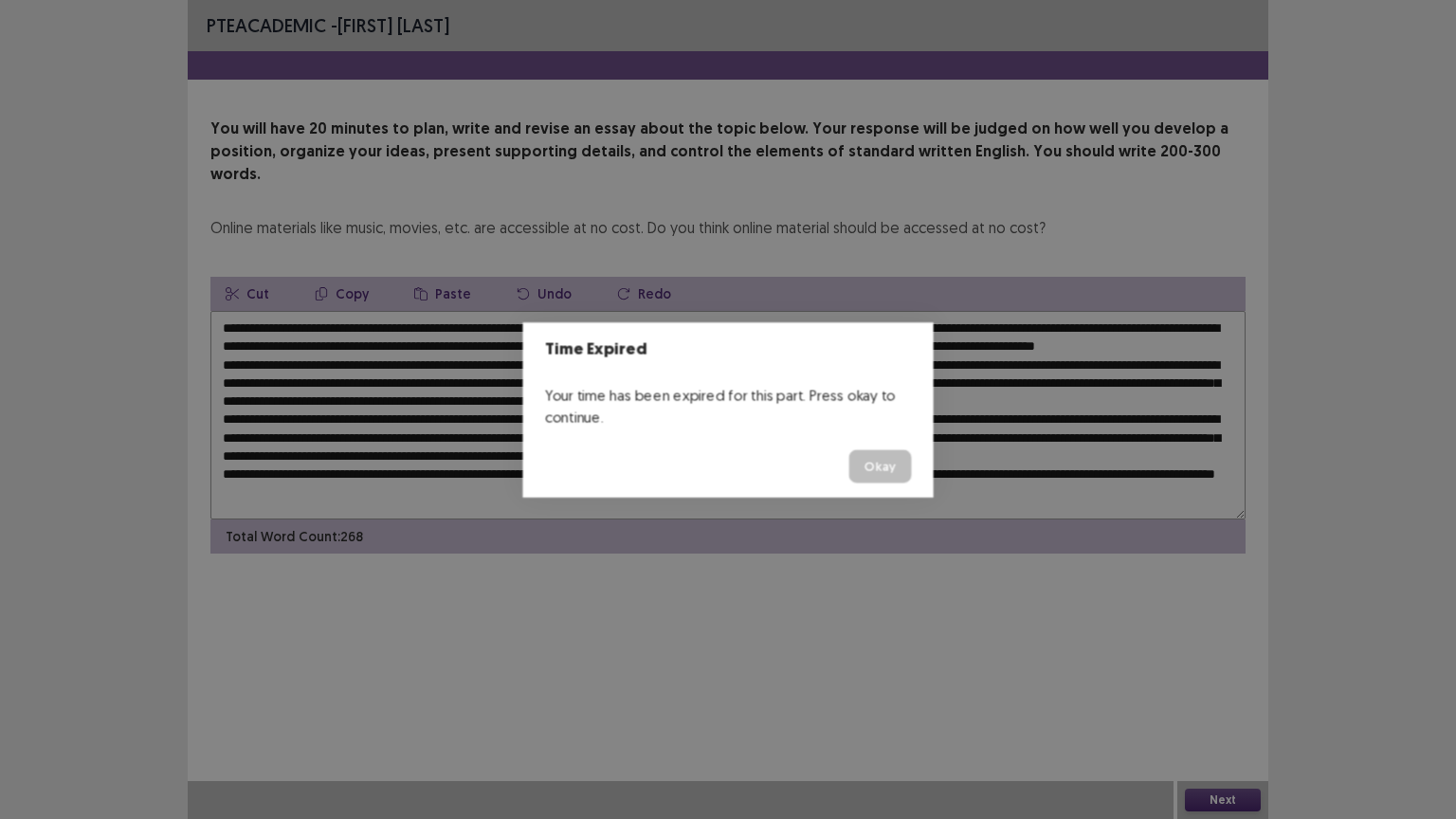 type 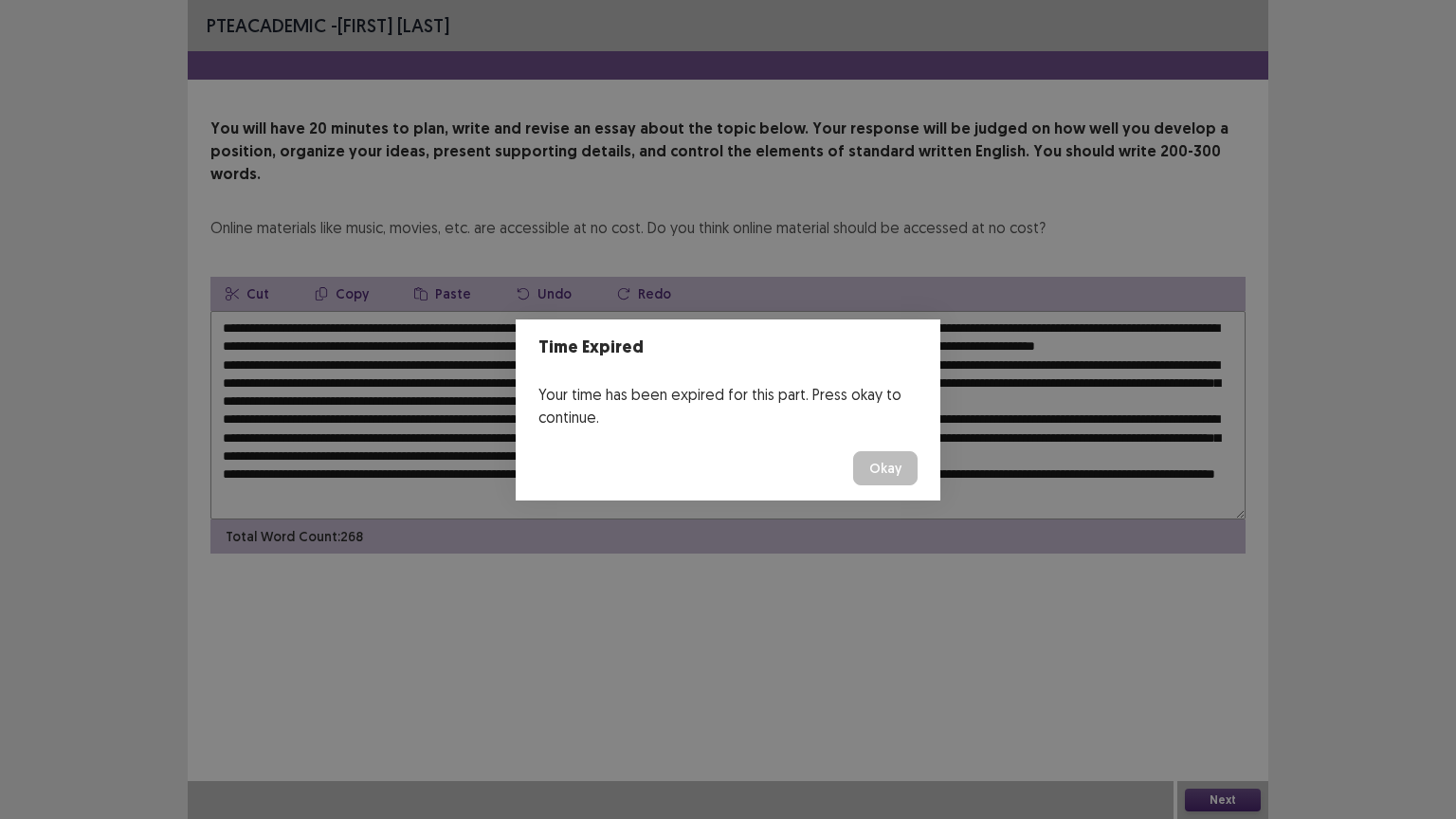 click on "Time Expired Your time has been expired for this part. Press okay to continue. Okay" at bounding box center (728, 410) 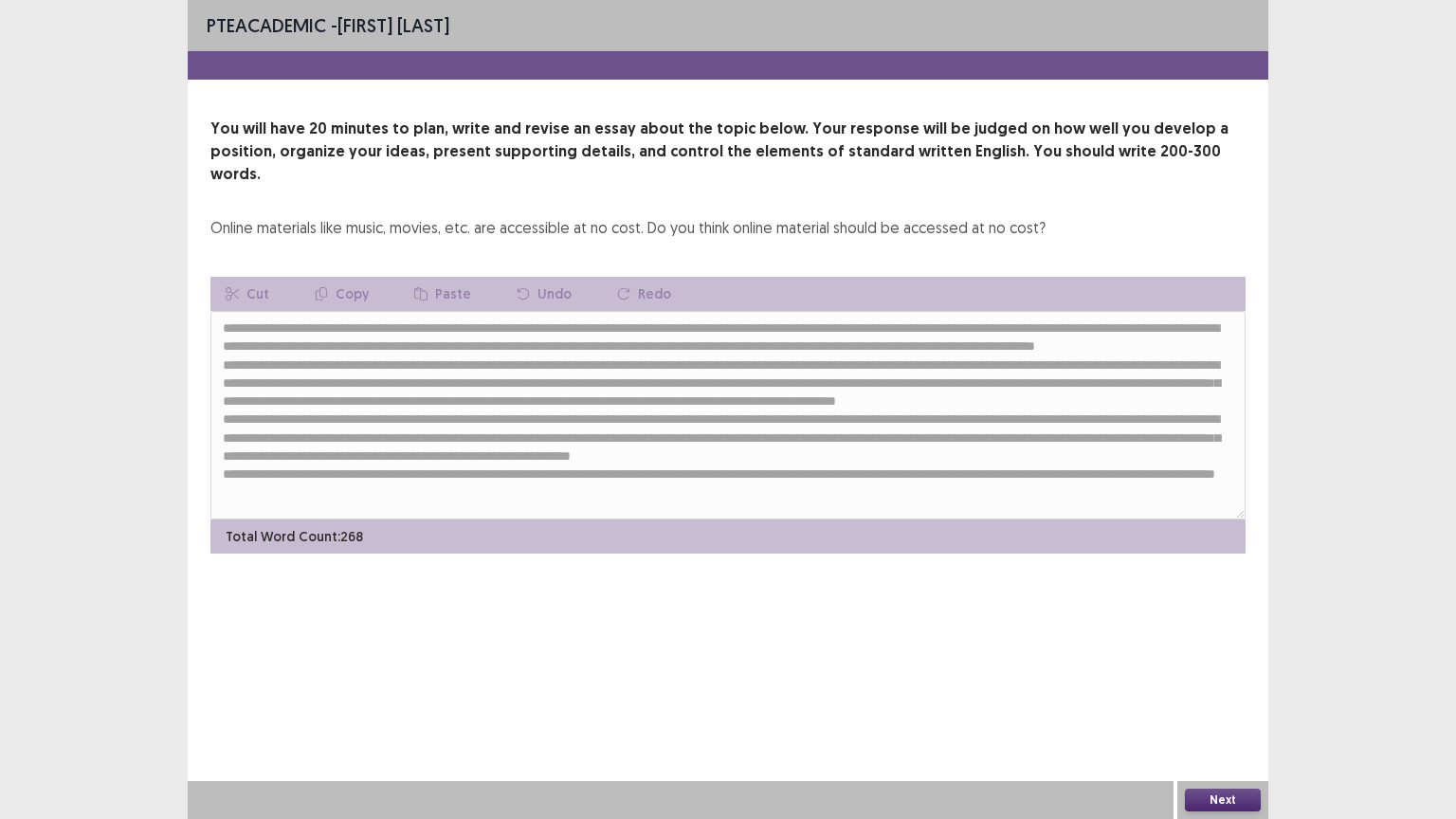 click on "Next" at bounding box center [1223, 800] 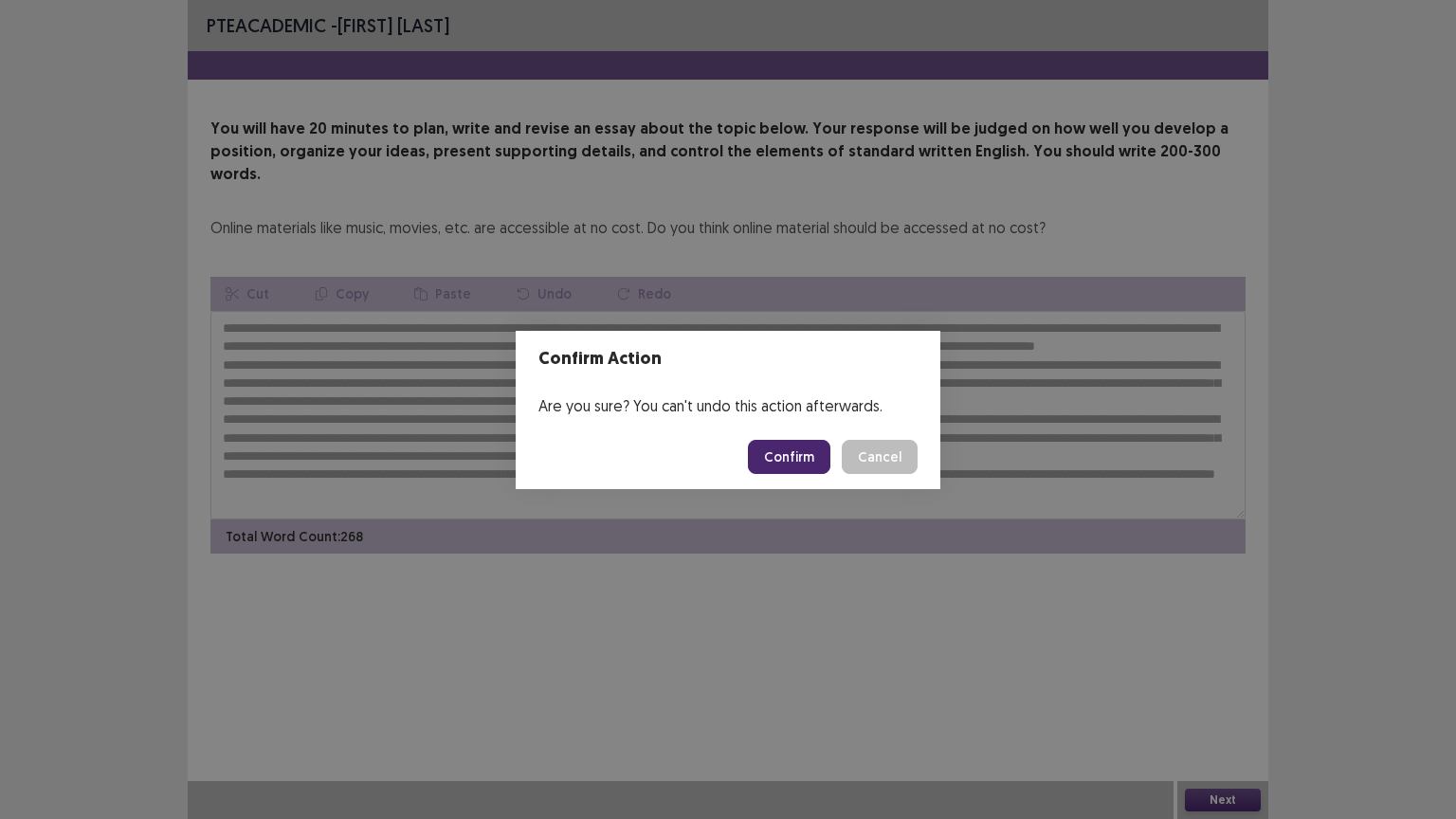 click on "Confirm" at bounding box center [789, 457] 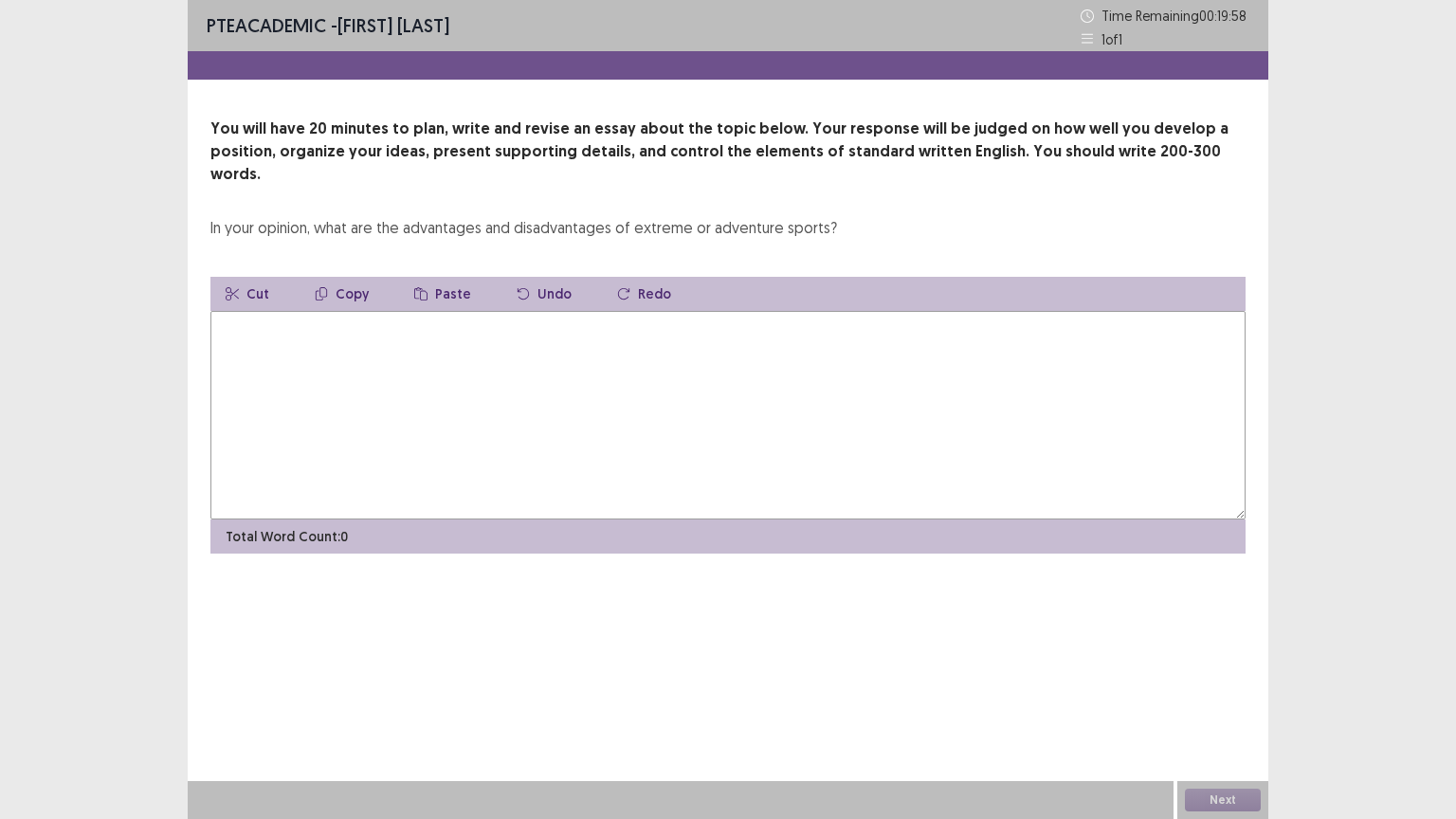click at bounding box center (728, 415) 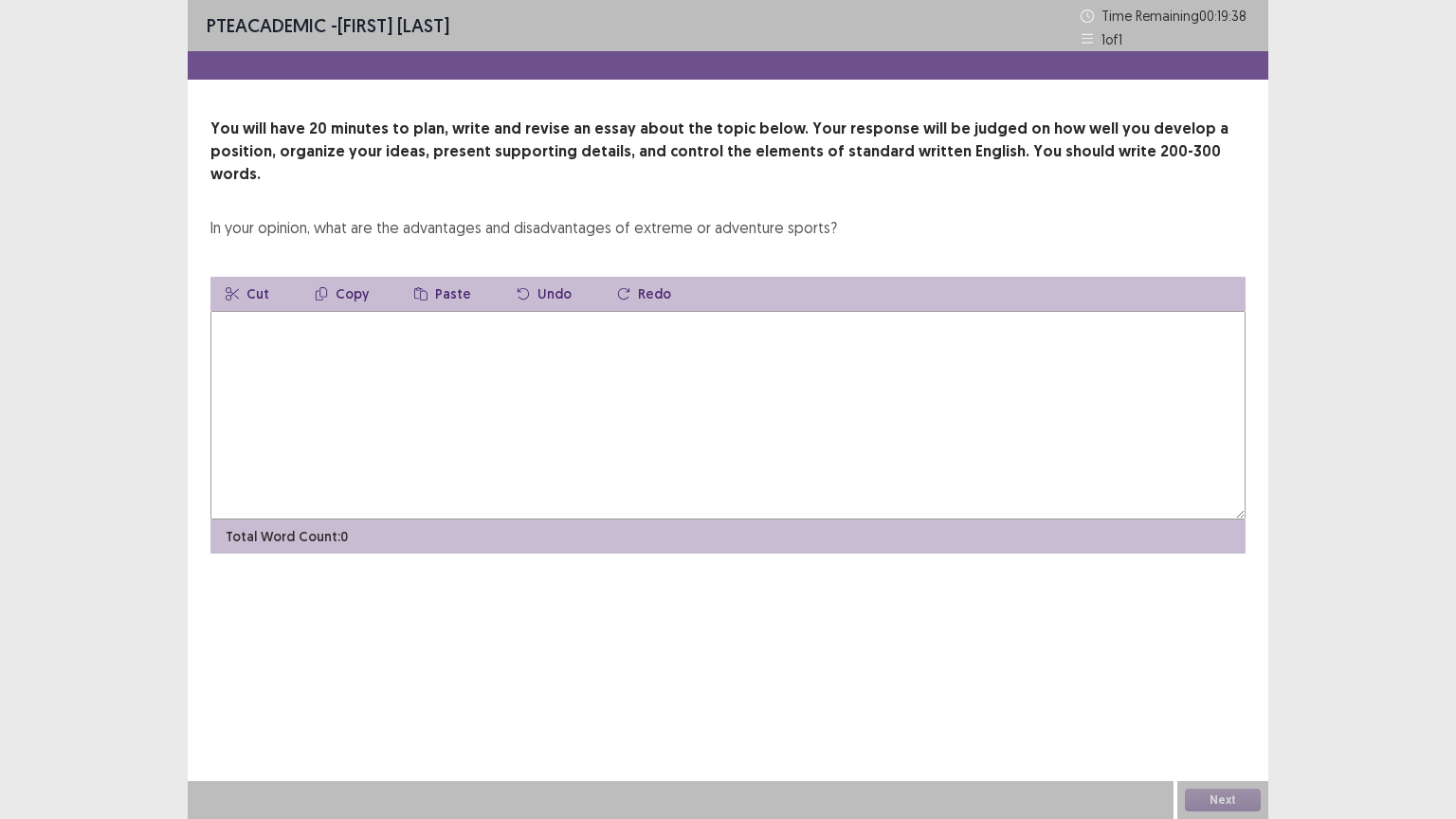 click at bounding box center [728, 415] 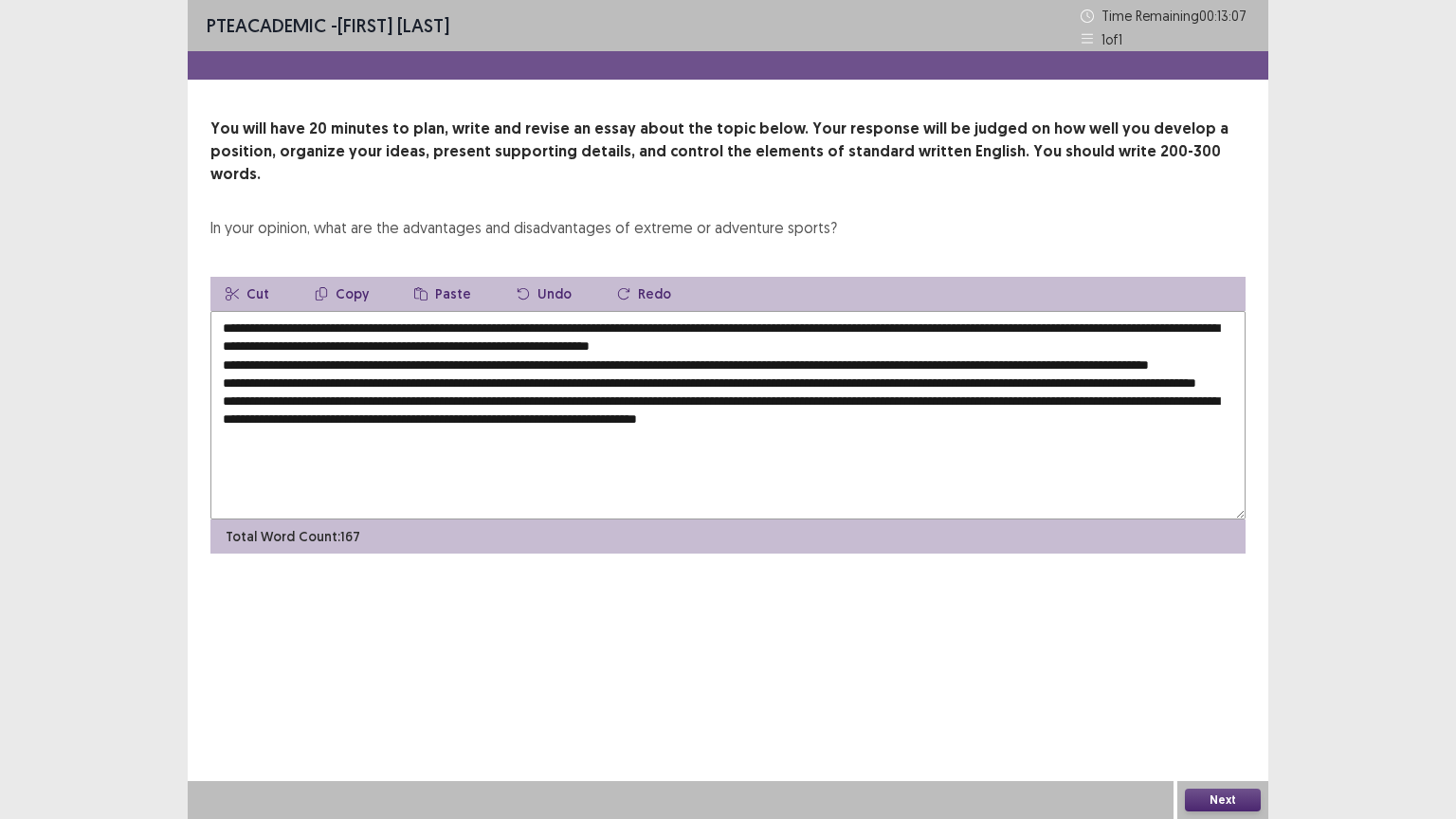 click on "**********" at bounding box center (728, 415) 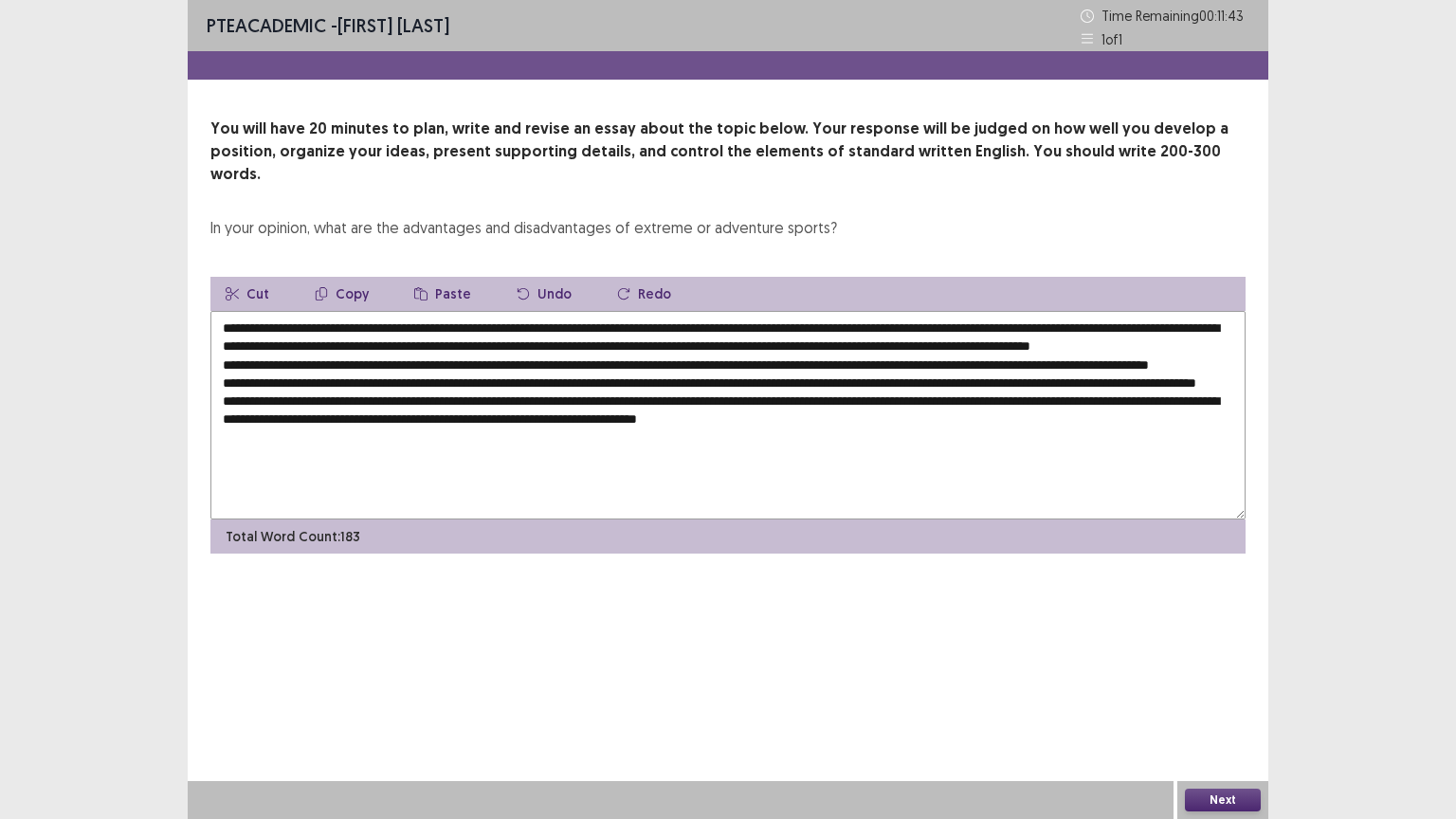 drag, startPoint x: 698, startPoint y: 360, endPoint x: 749, endPoint y: 407, distance: 69.35416 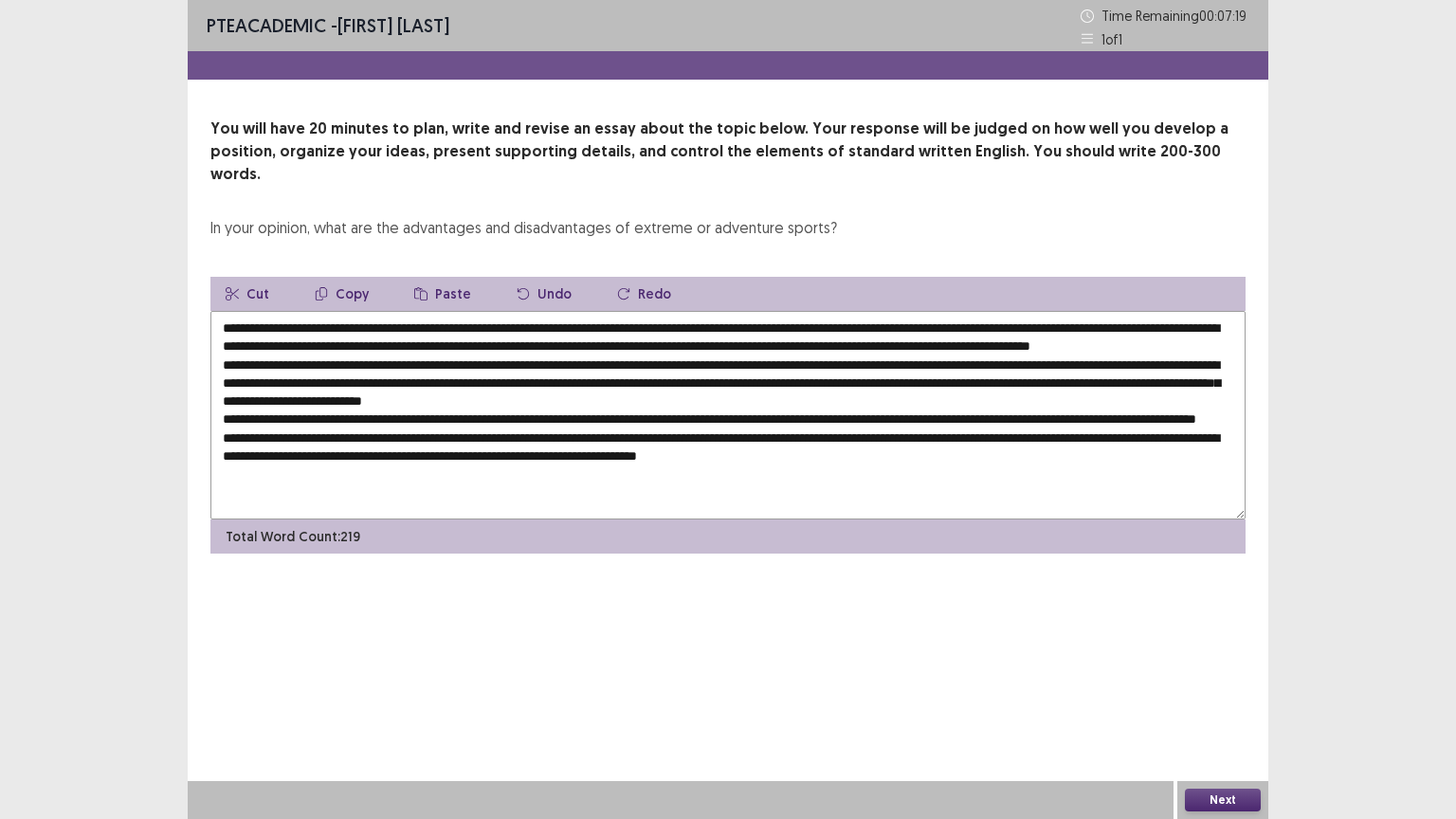 click at bounding box center (728, 415) 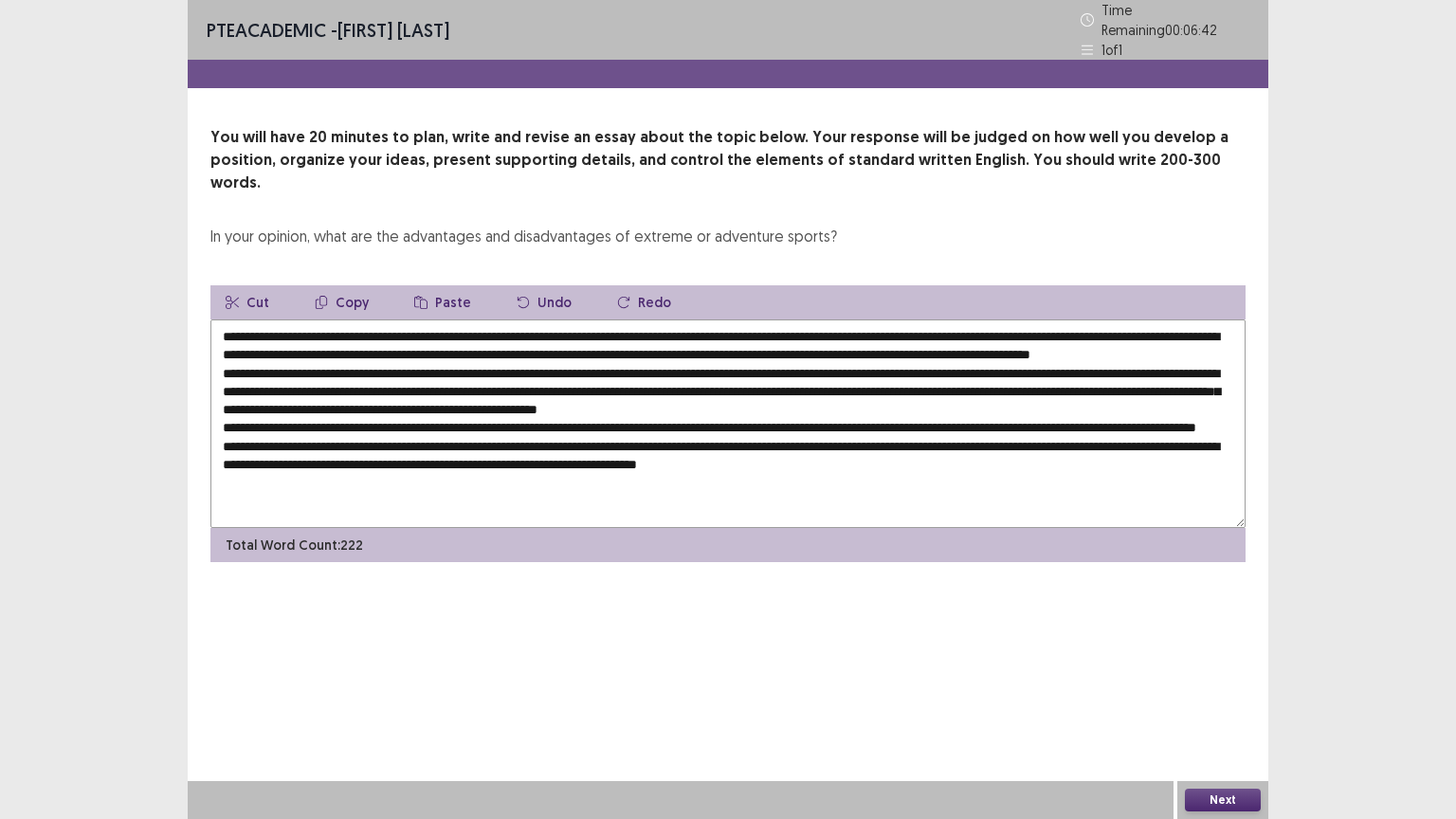 click at bounding box center (728, 424) 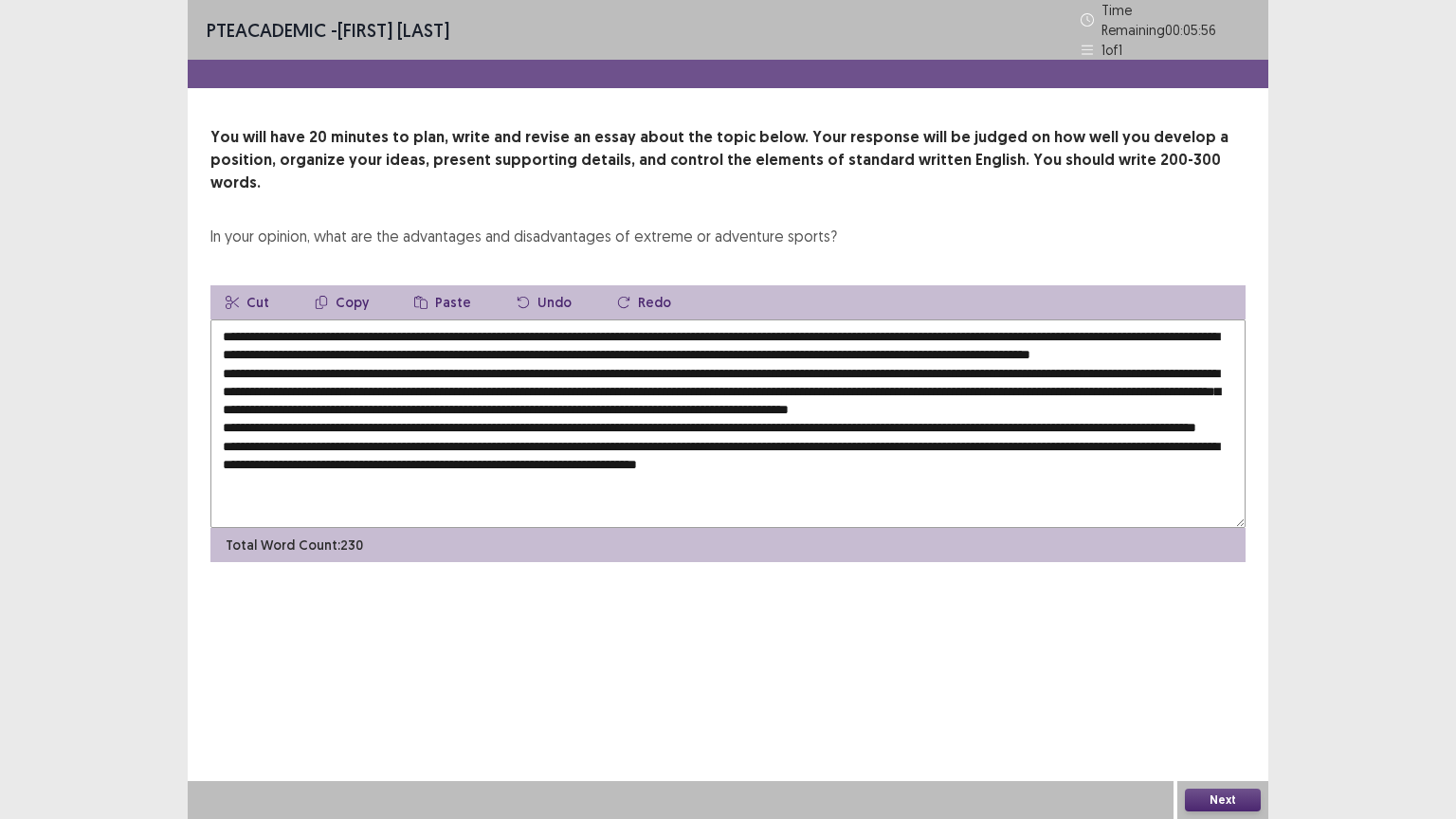 click at bounding box center (728, 424) 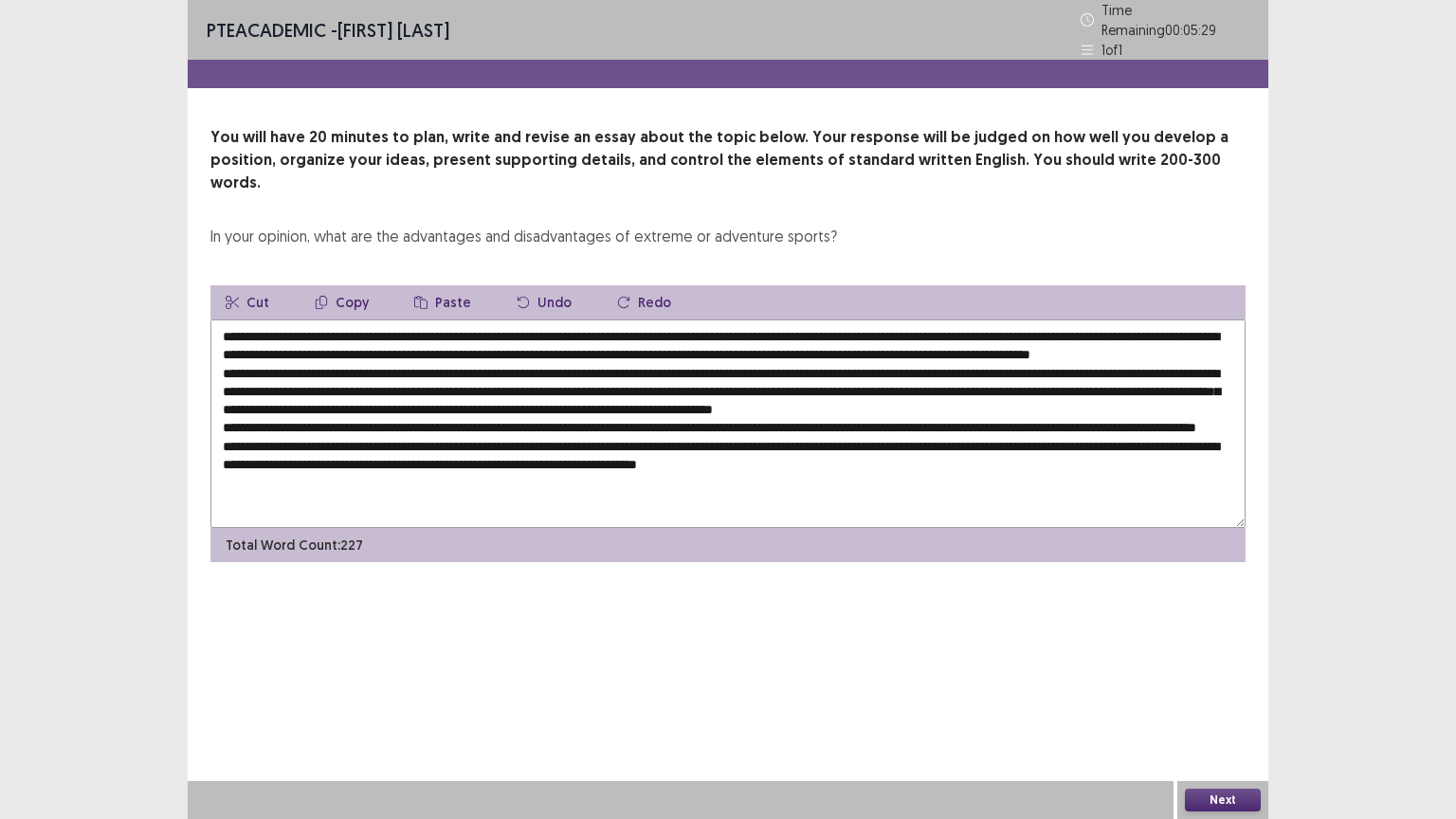drag, startPoint x: 254, startPoint y: 419, endPoint x: 344, endPoint y: 428, distance: 90.448881 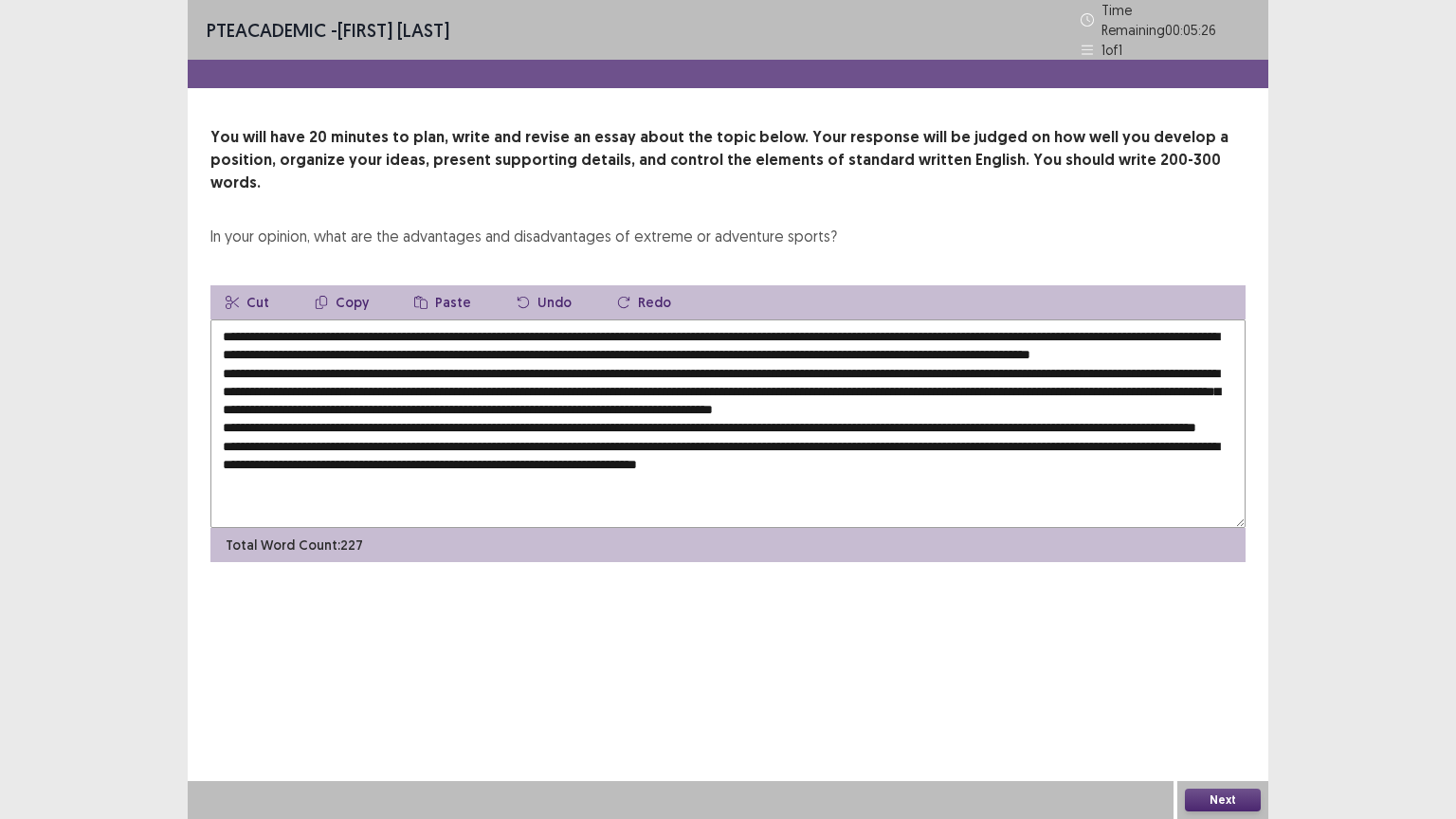 click at bounding box center [728, 424] 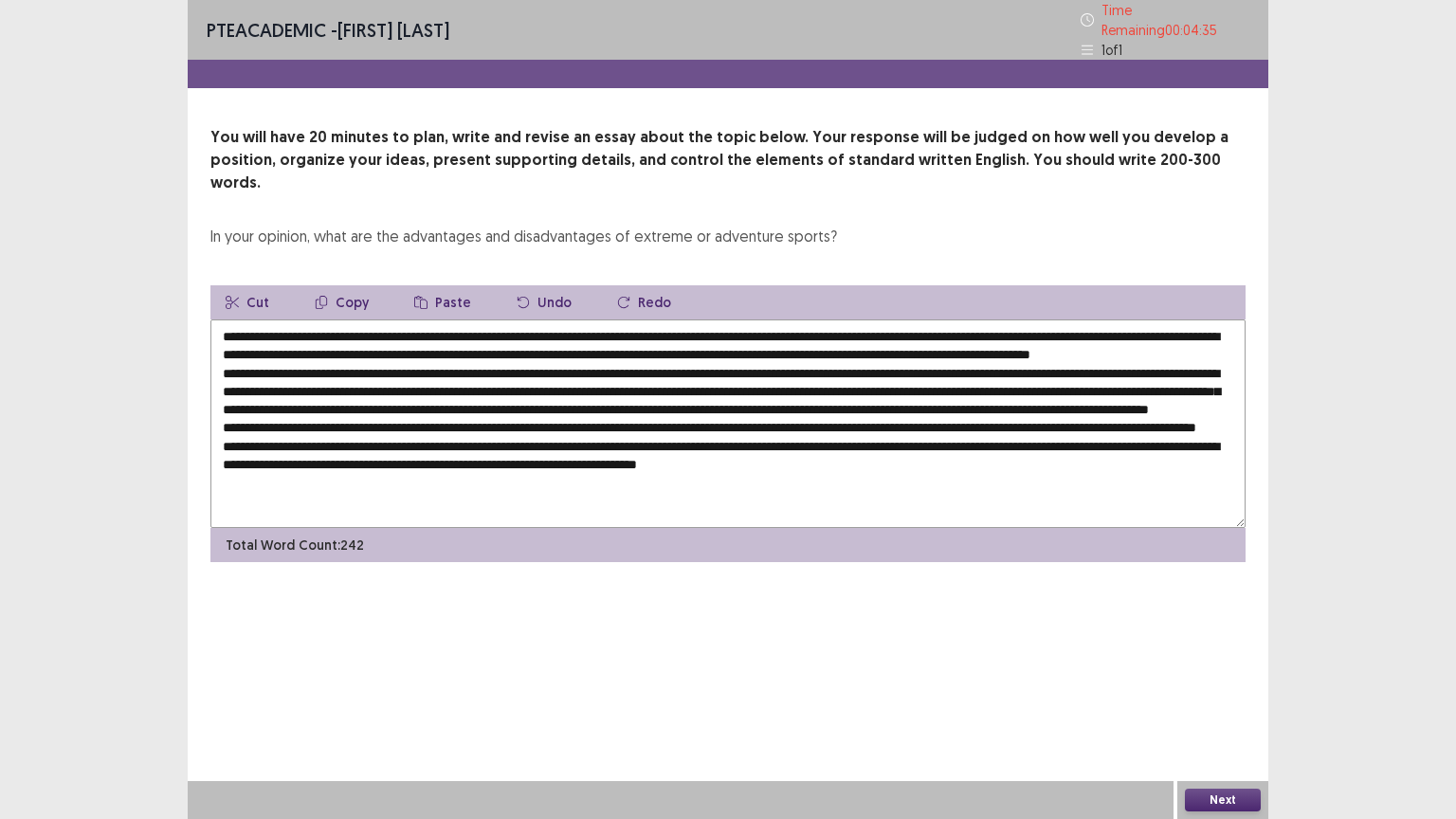 click at bounding box center (728, 424) 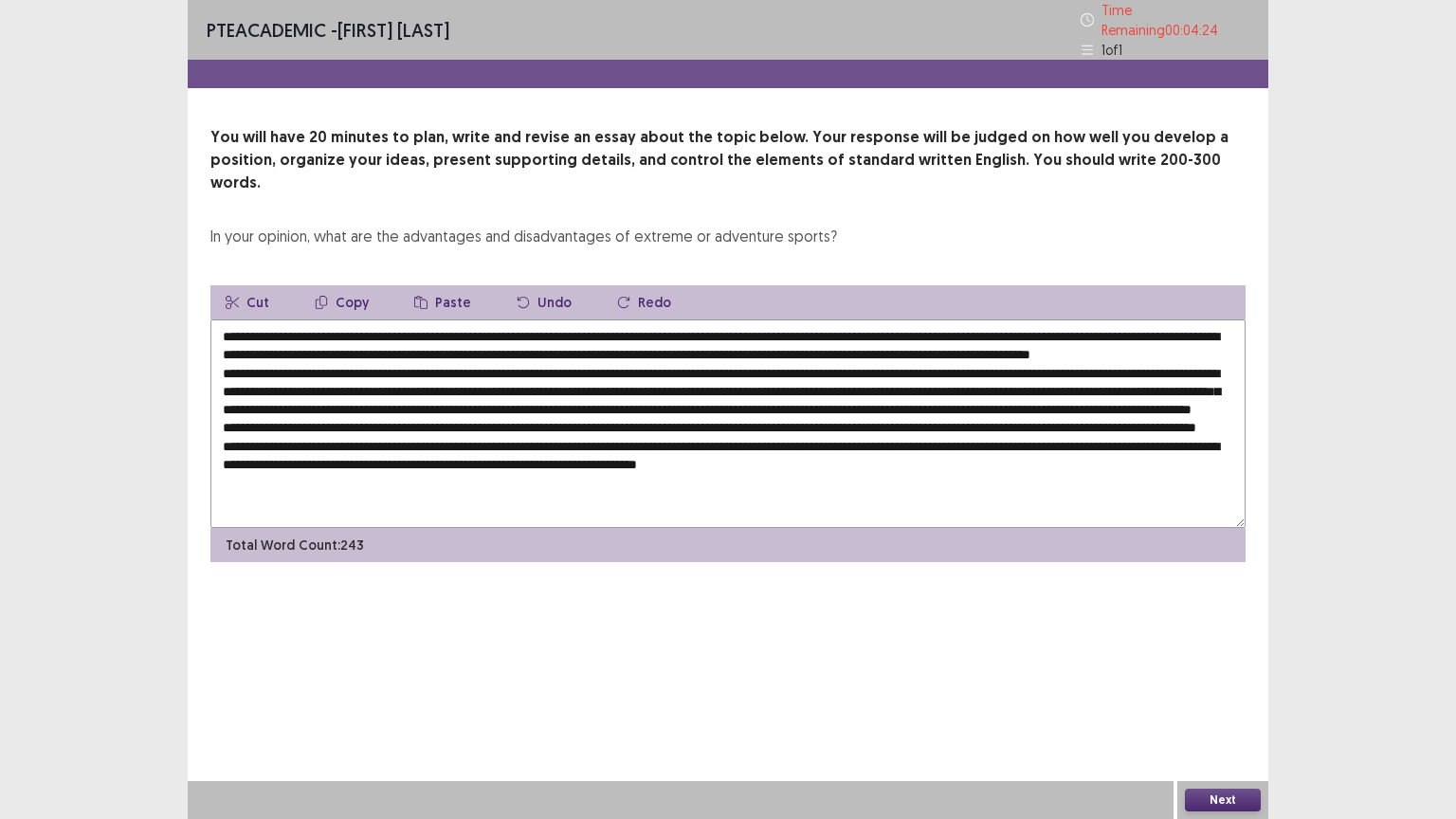 click at bounding box center [728, 424] 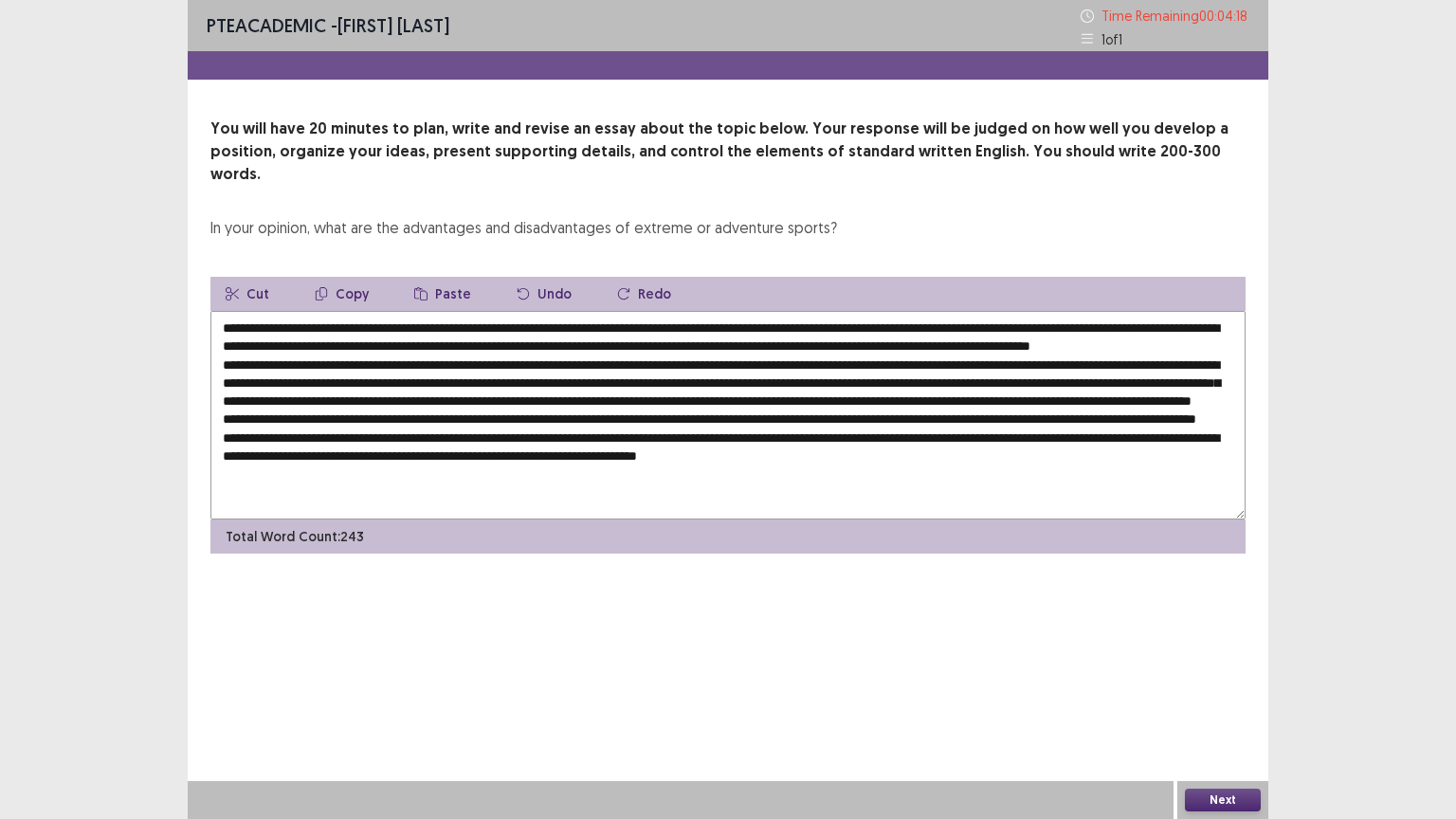 click at bounding box center [728, 415] 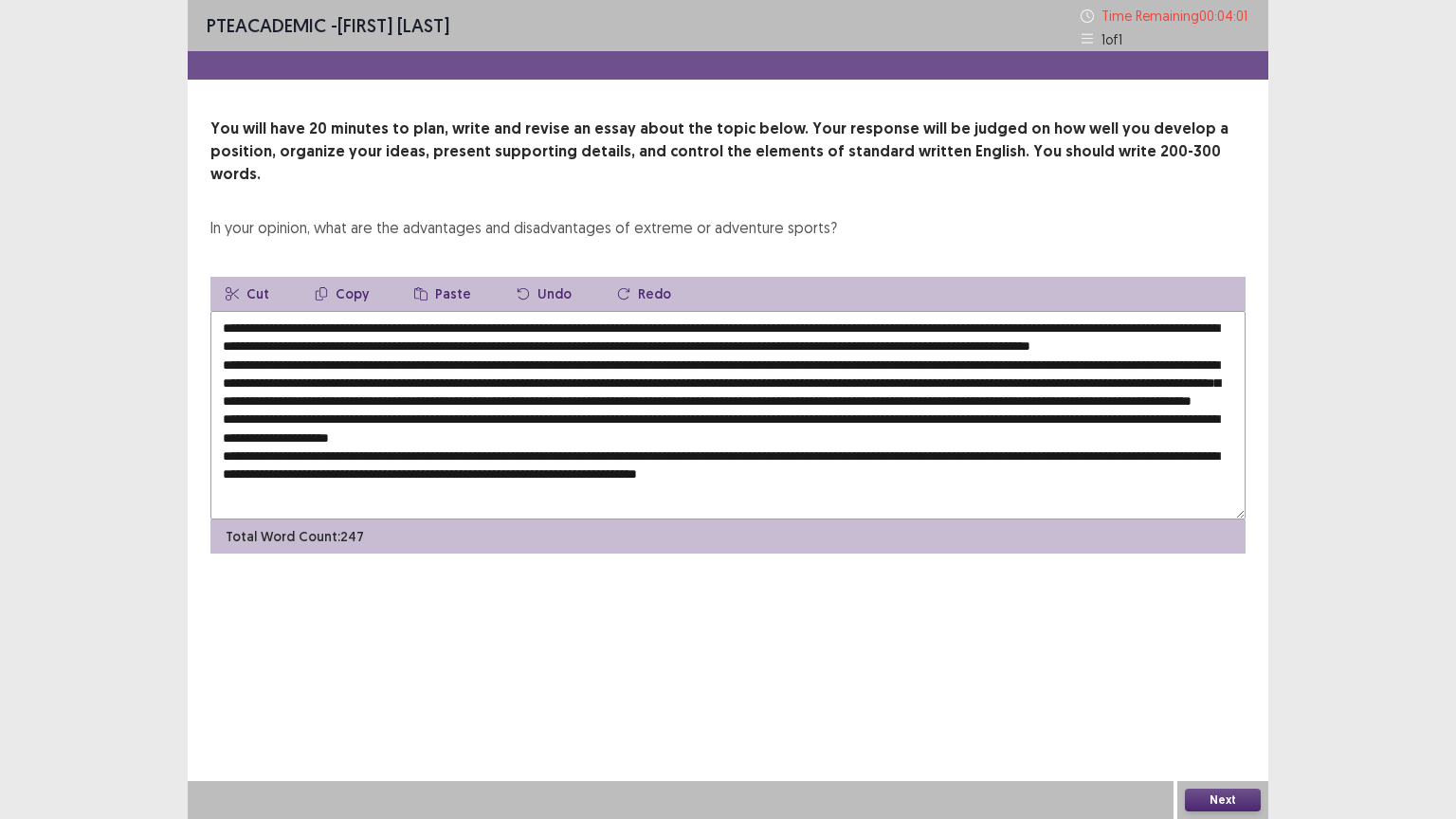 click at bounding box center (728, 415) 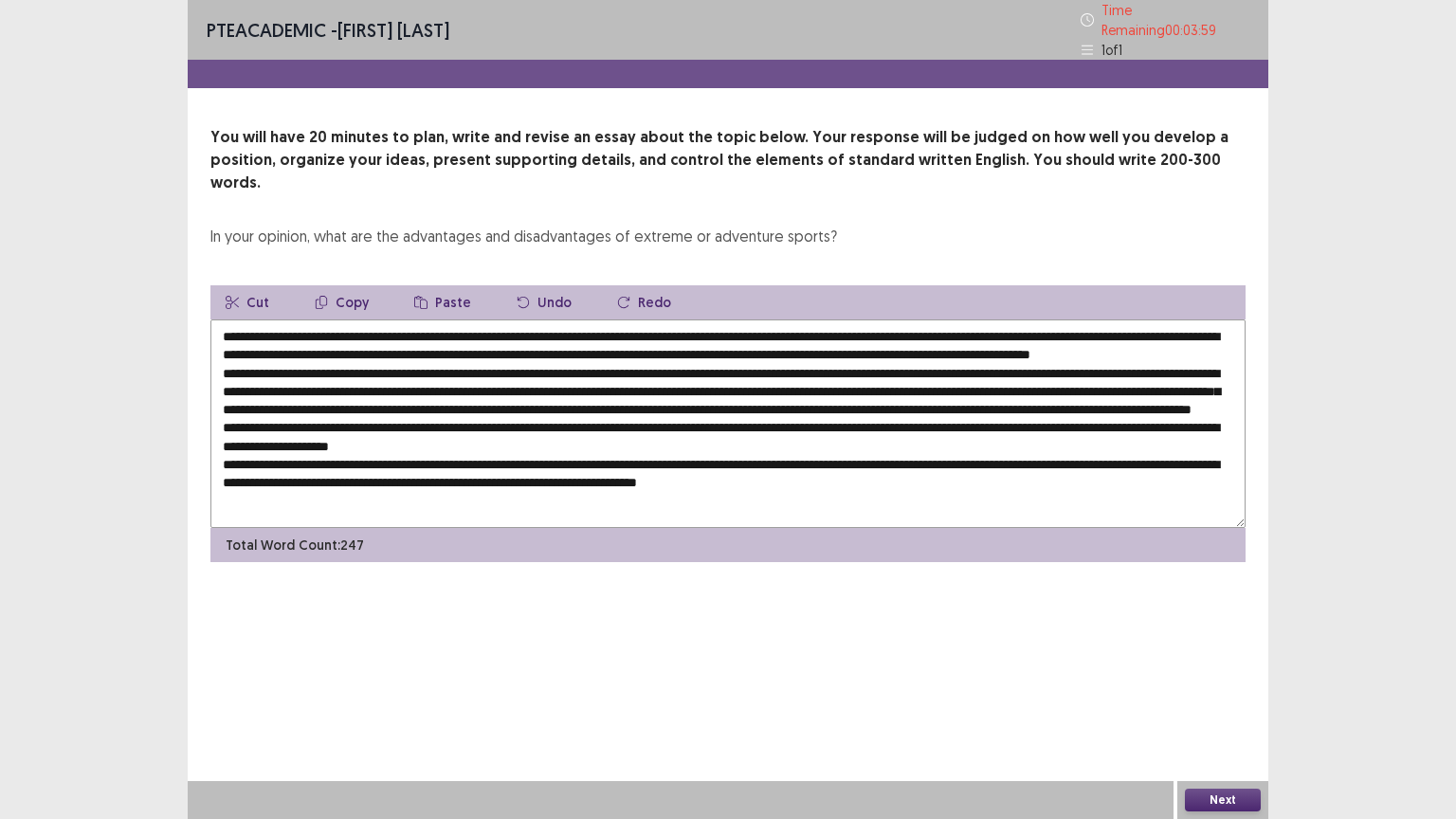 click at bounding box center (728, 424) 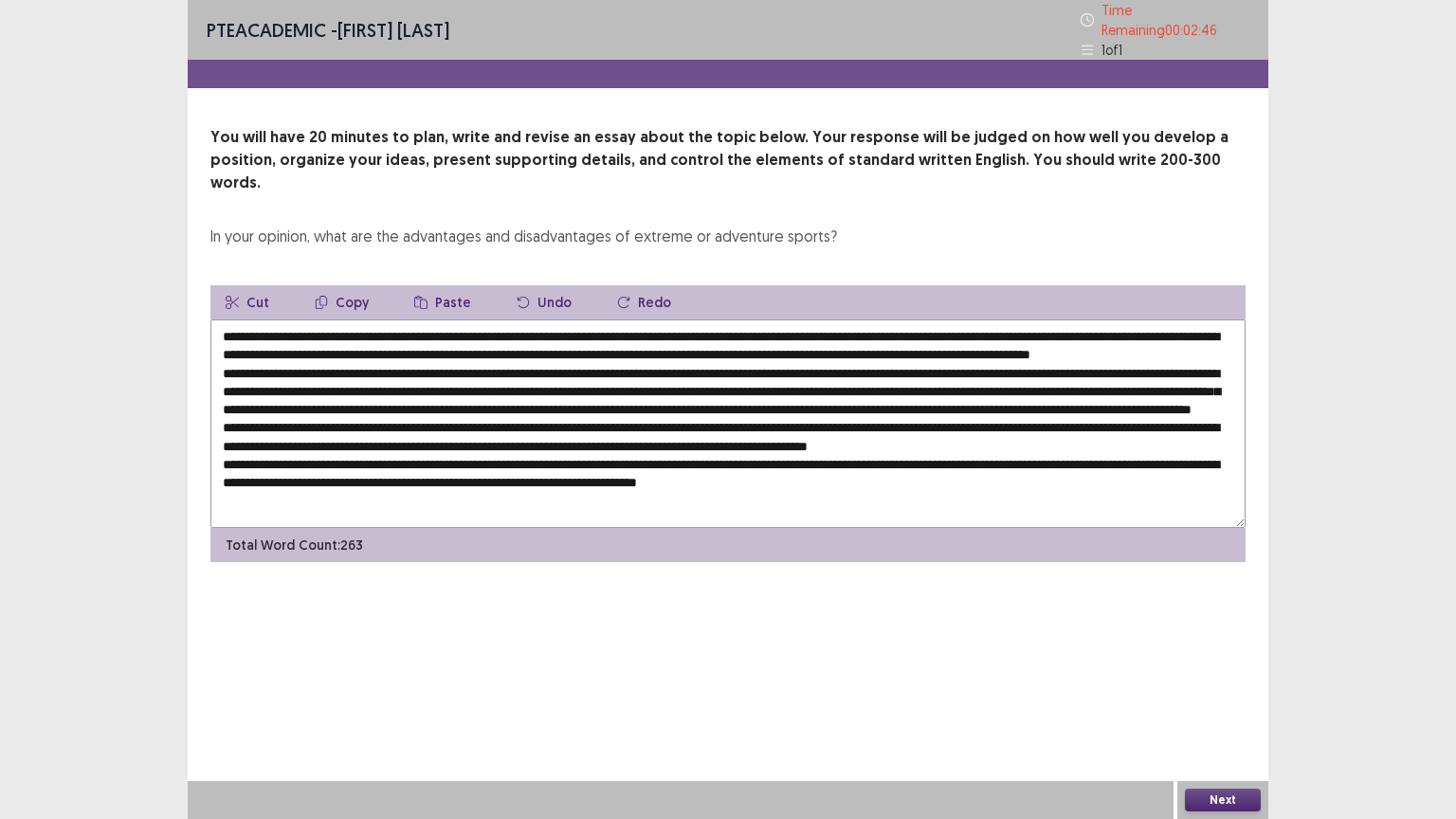 click at bounding box center (728, 424) 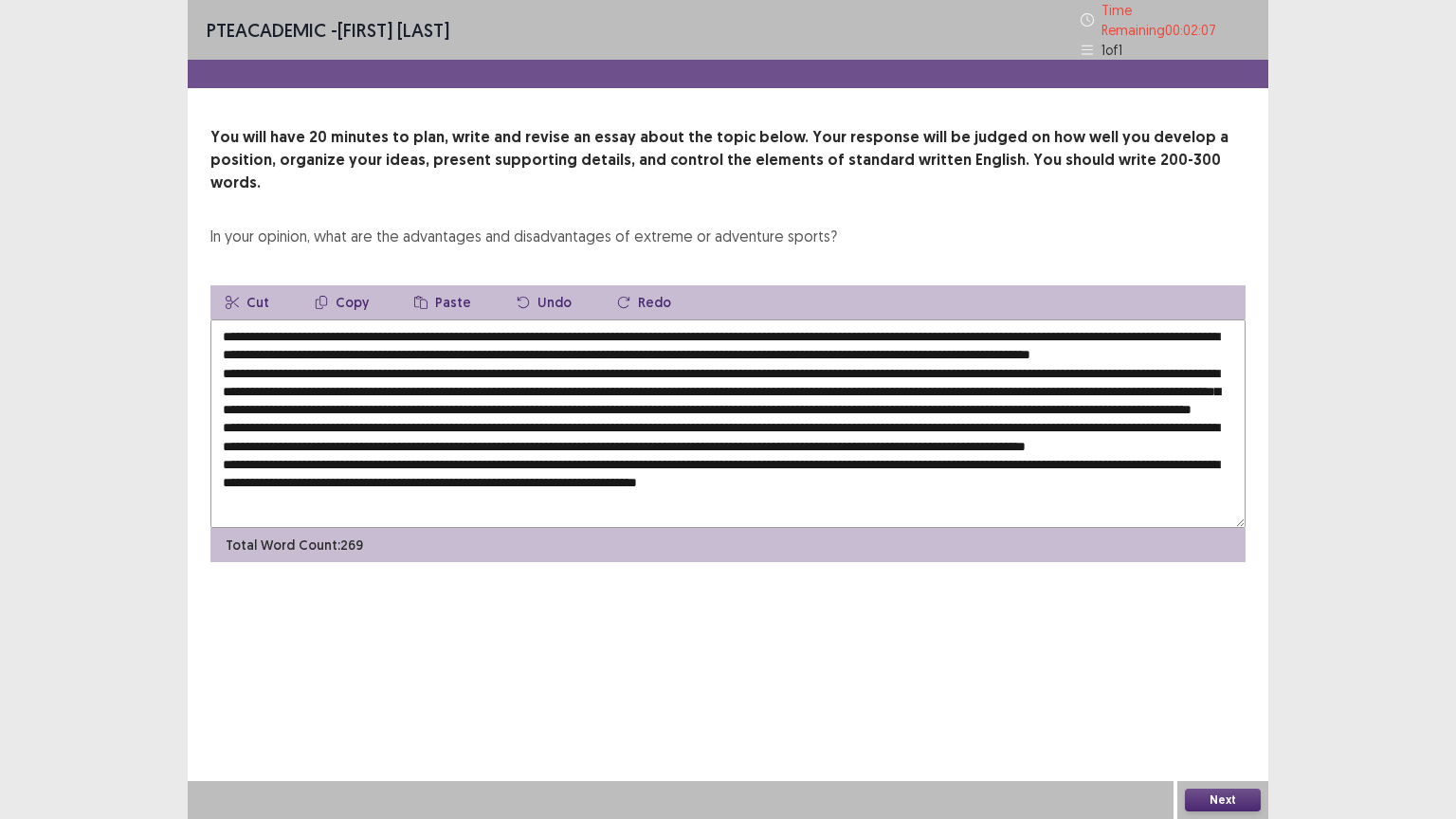 scroll, scrollTop: 27, scrollLeft: 0, axis: vertical 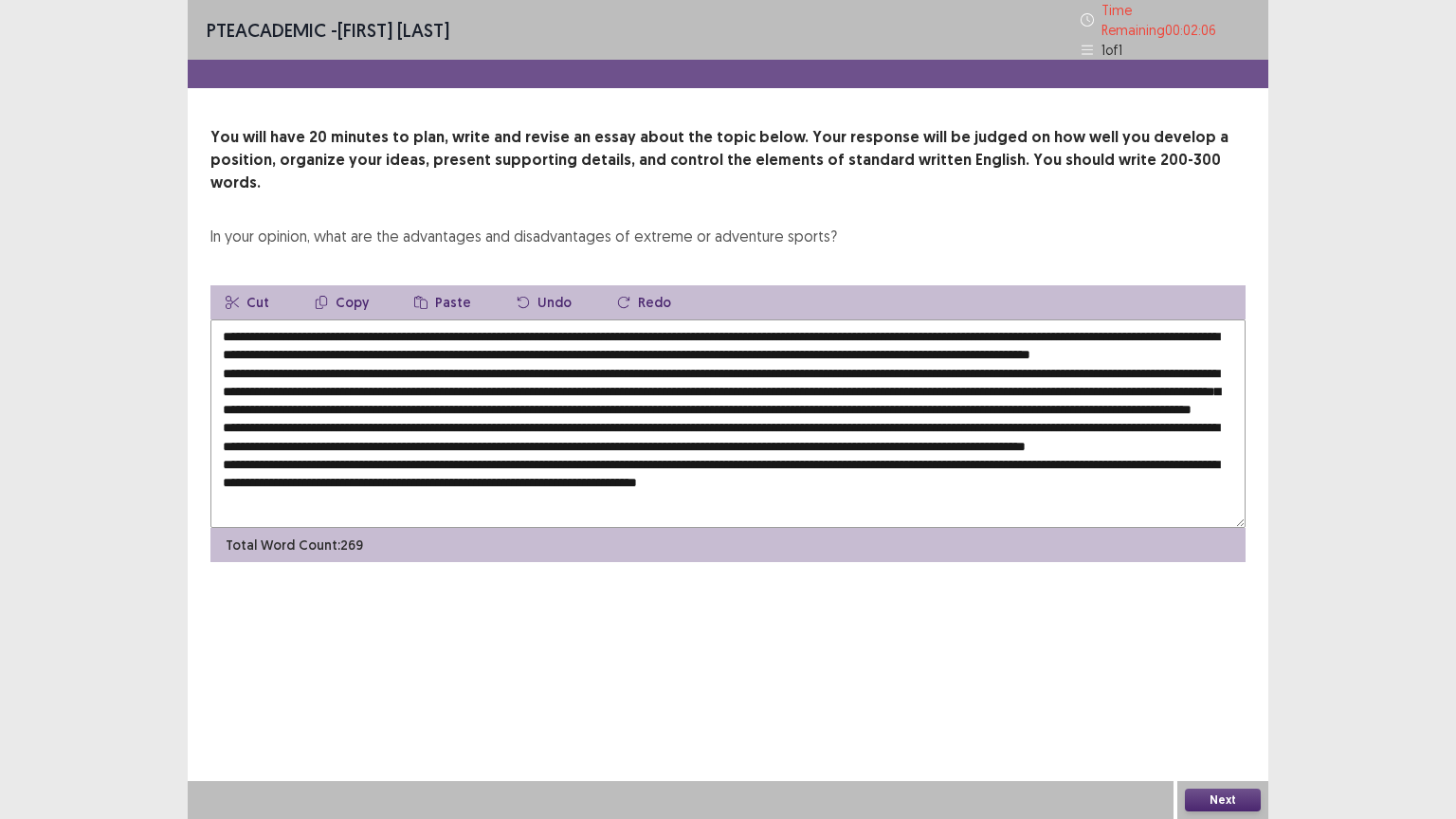 click at bounding box center [728, 424] 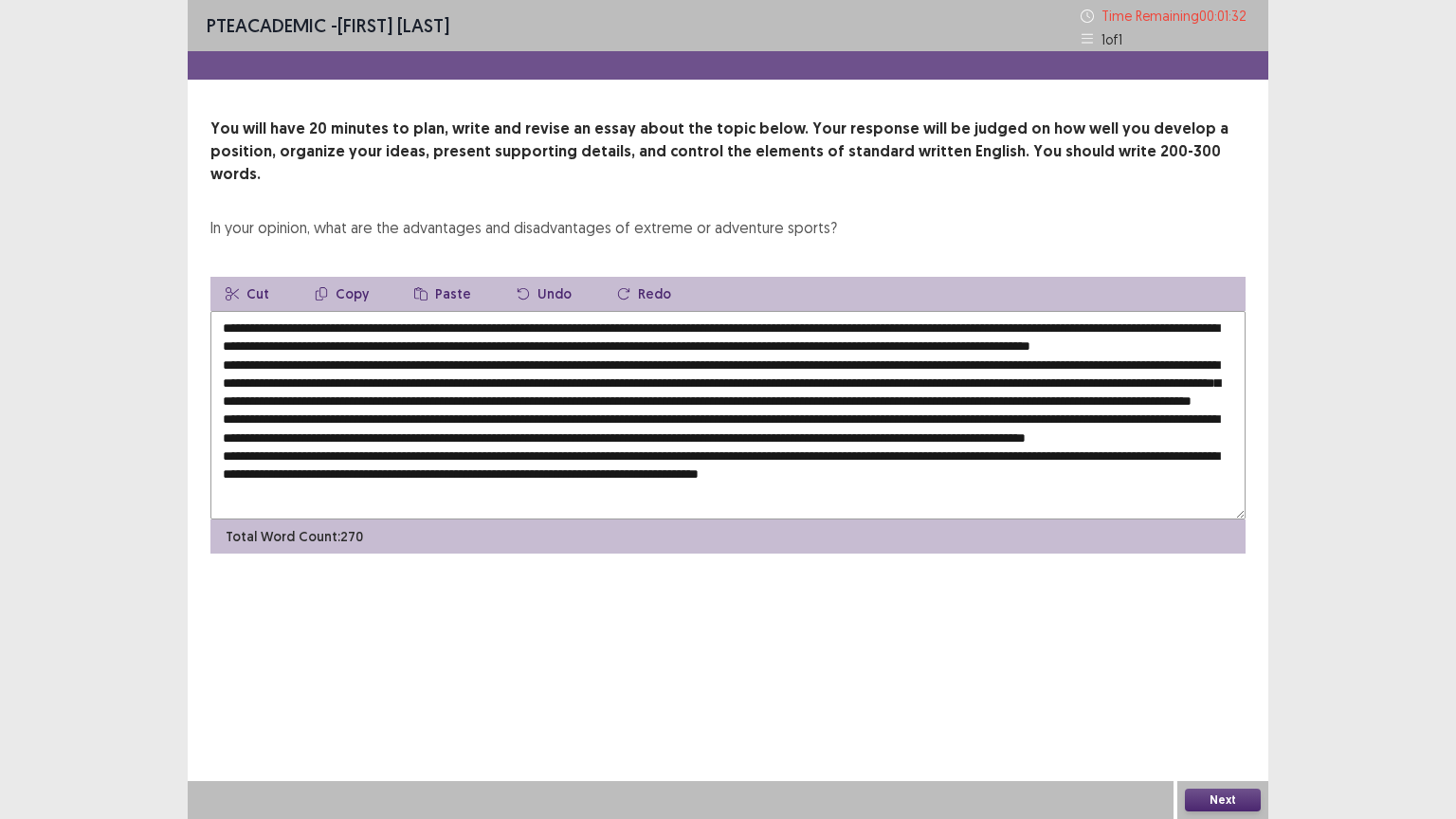 click at bounding box center [728, 415] 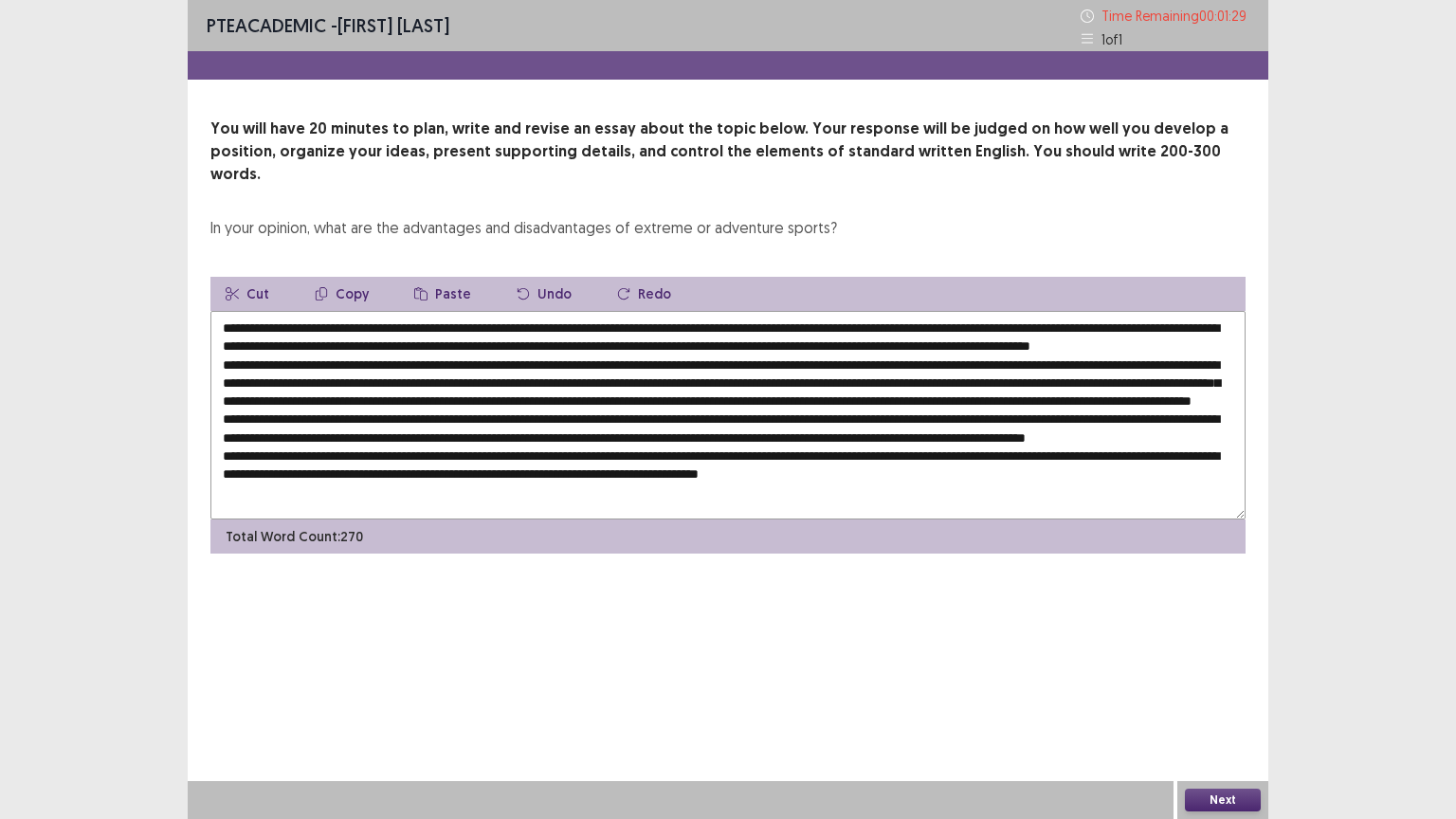 scroll, scrollTop: 0, scrollLeft: 0, axis: both 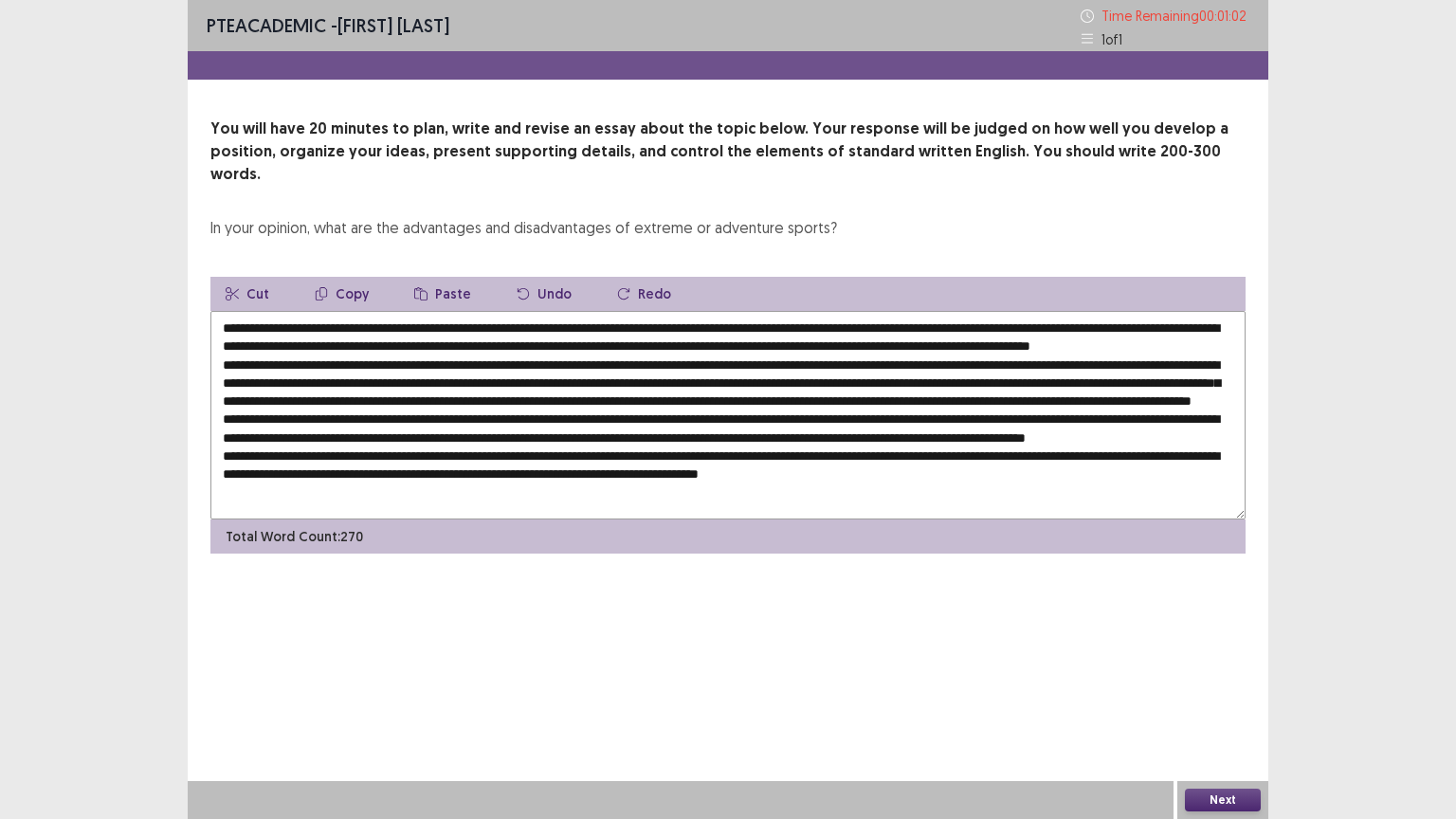 click at bounding box center (728, 415) 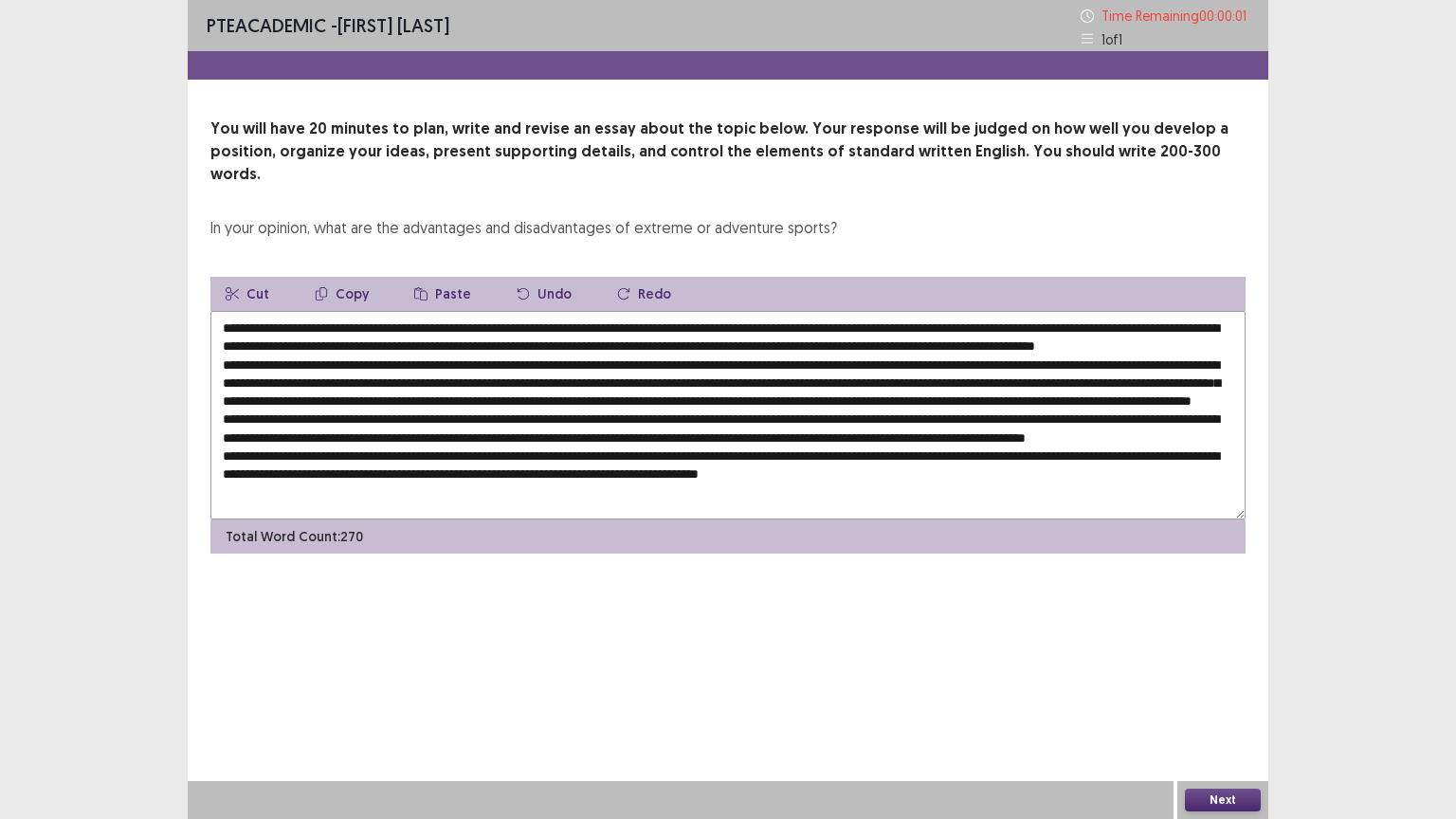 type on "**********" 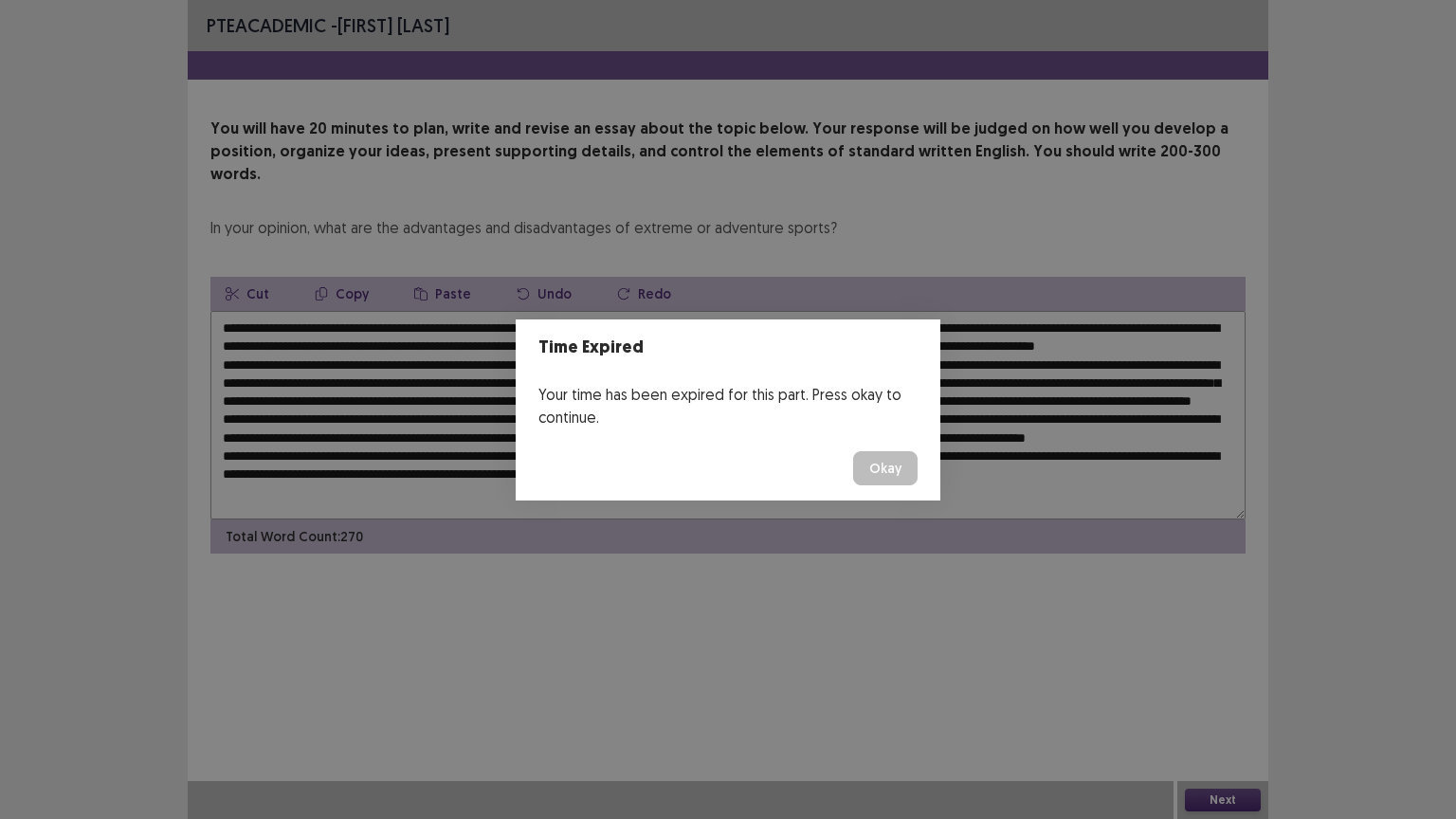click on "Okay" at bounding box center [885, 468] 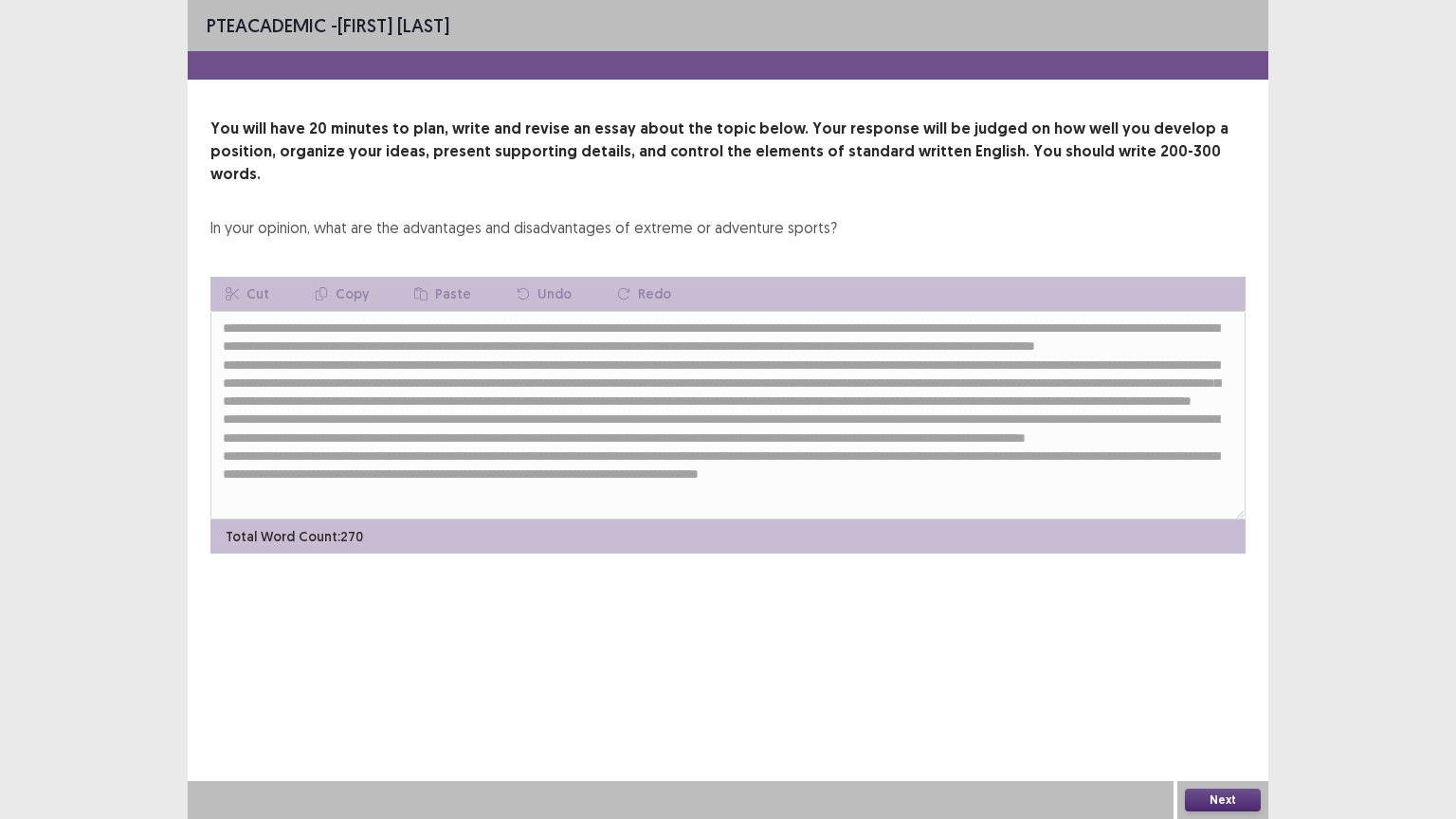 click on "Next" at bounding box center (1223, 800) 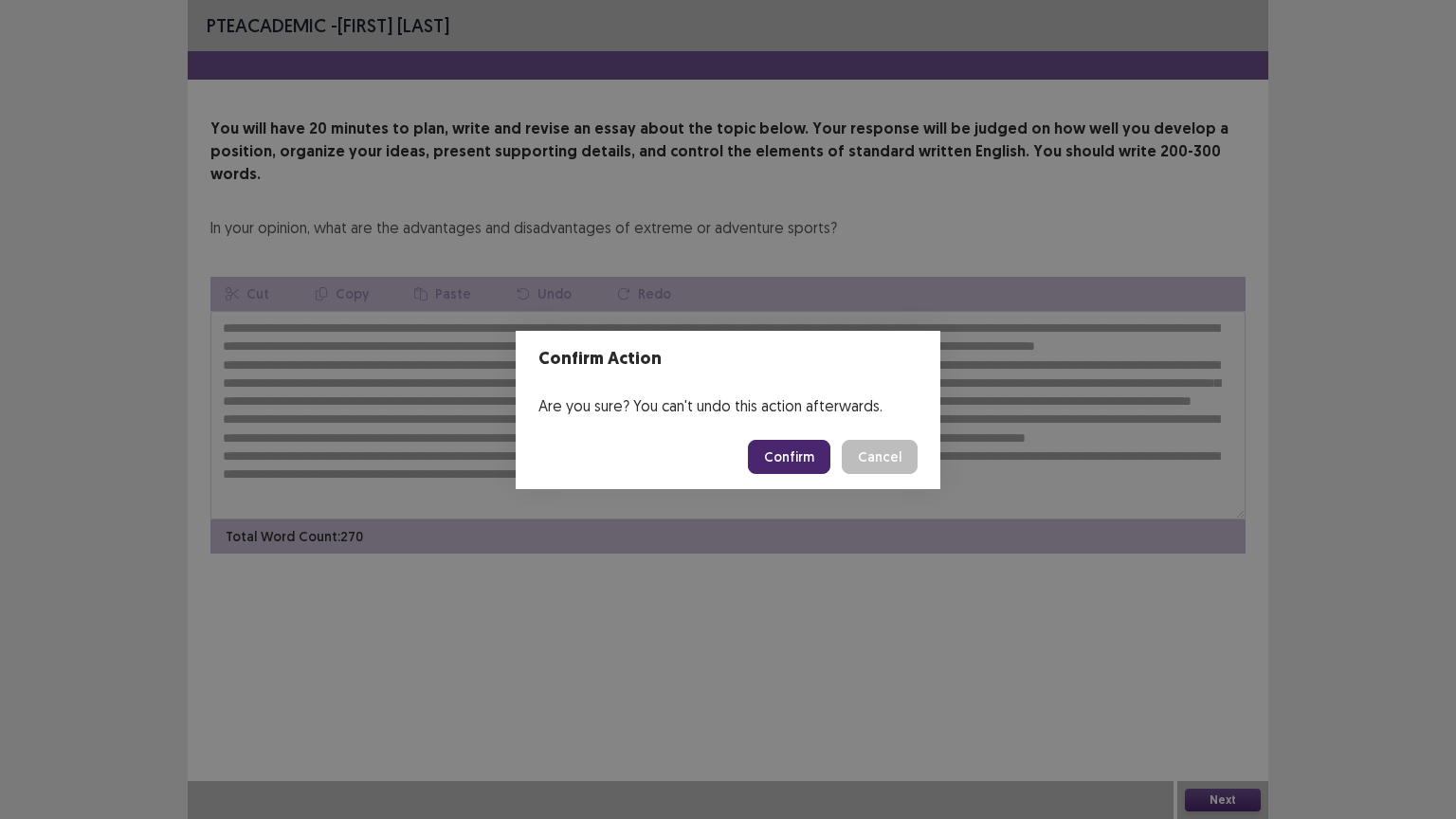 click on "Confirm" at bounding box center [789, 457] 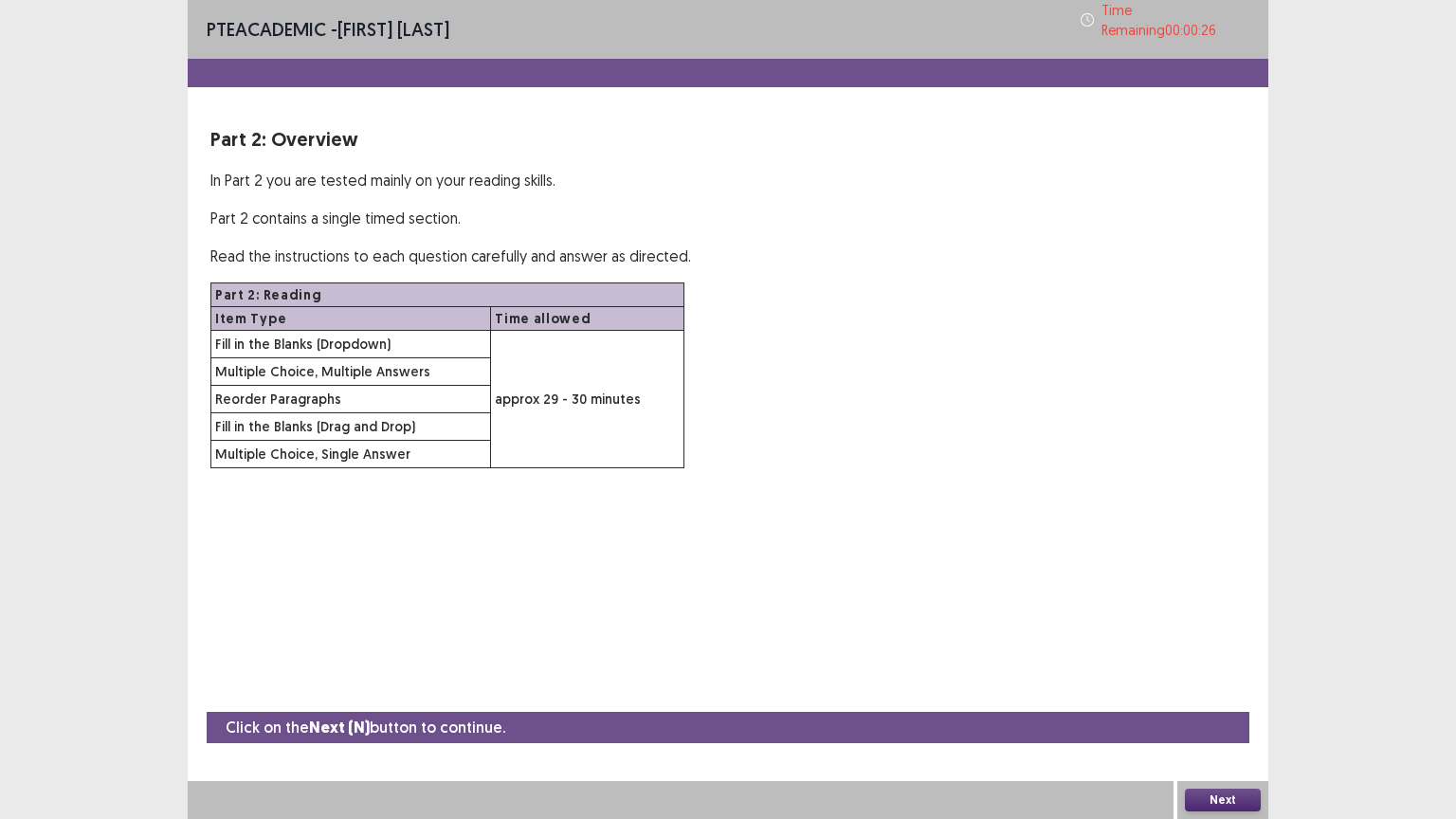 click on "Next" at bounding box center [1223, 800] 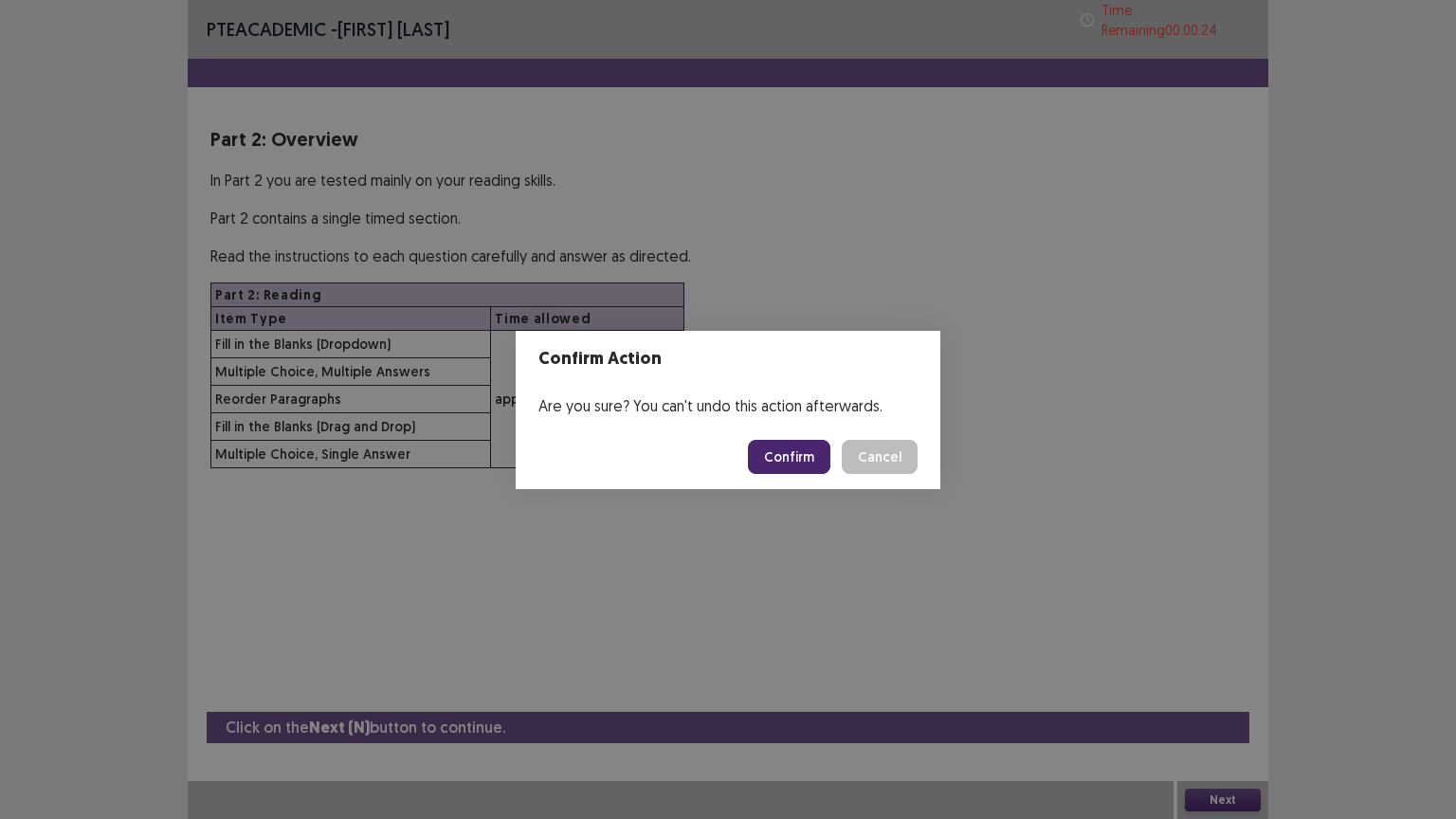 click on "Confirm" at bounding box center (789, 457) 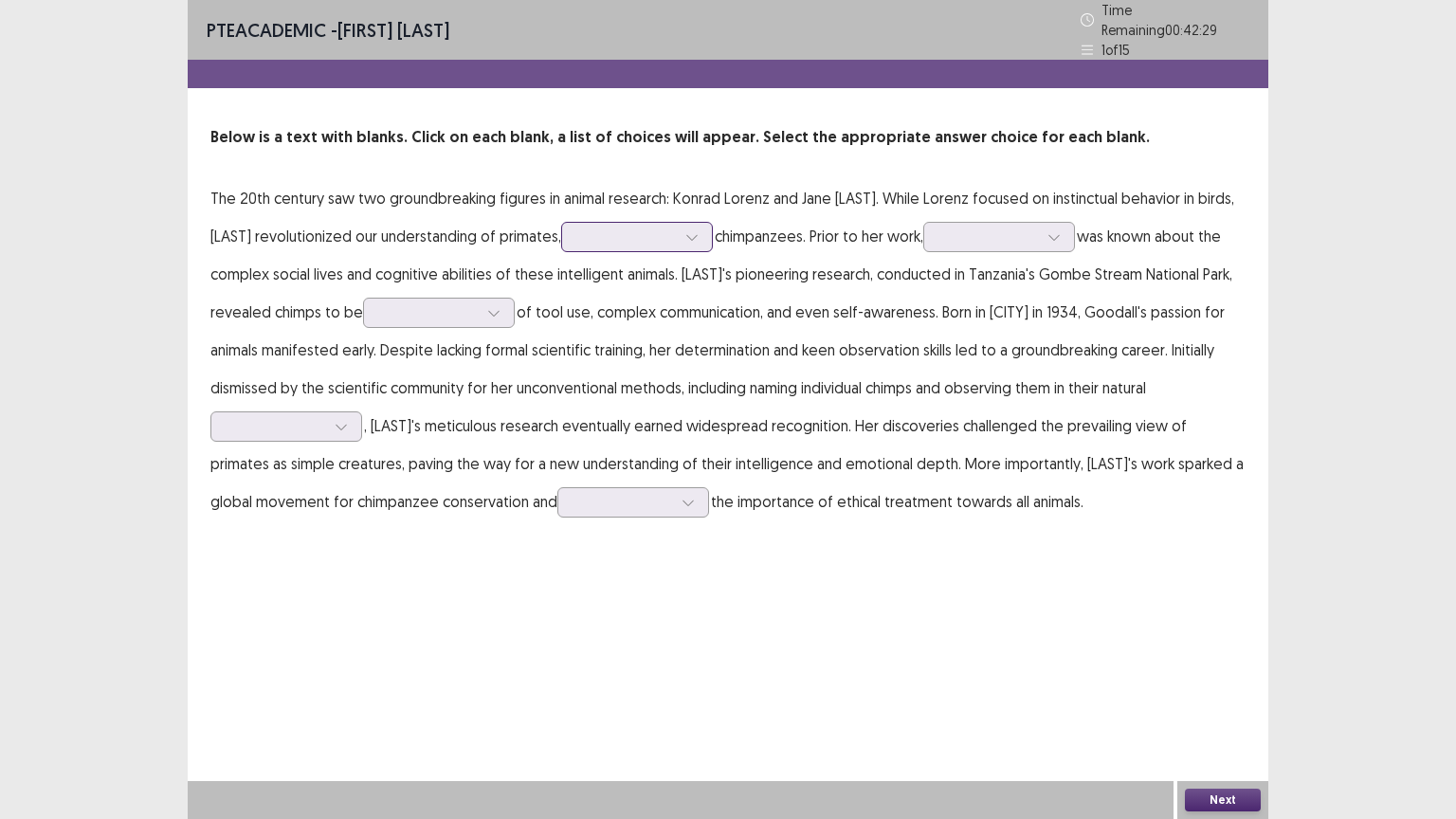 click at bounding box center (627, 236) 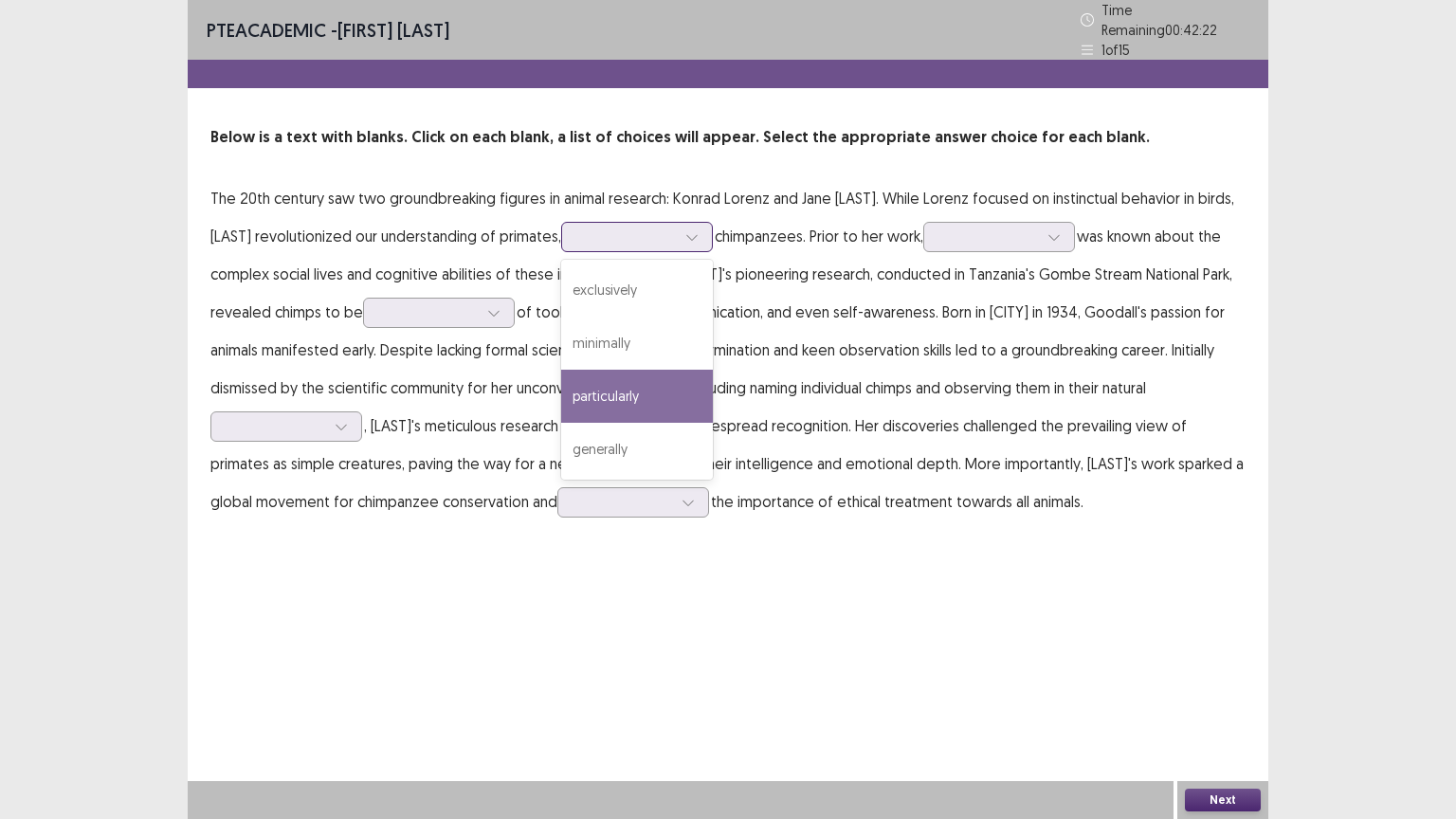click on "particularly" at bounding box center [637, 396] 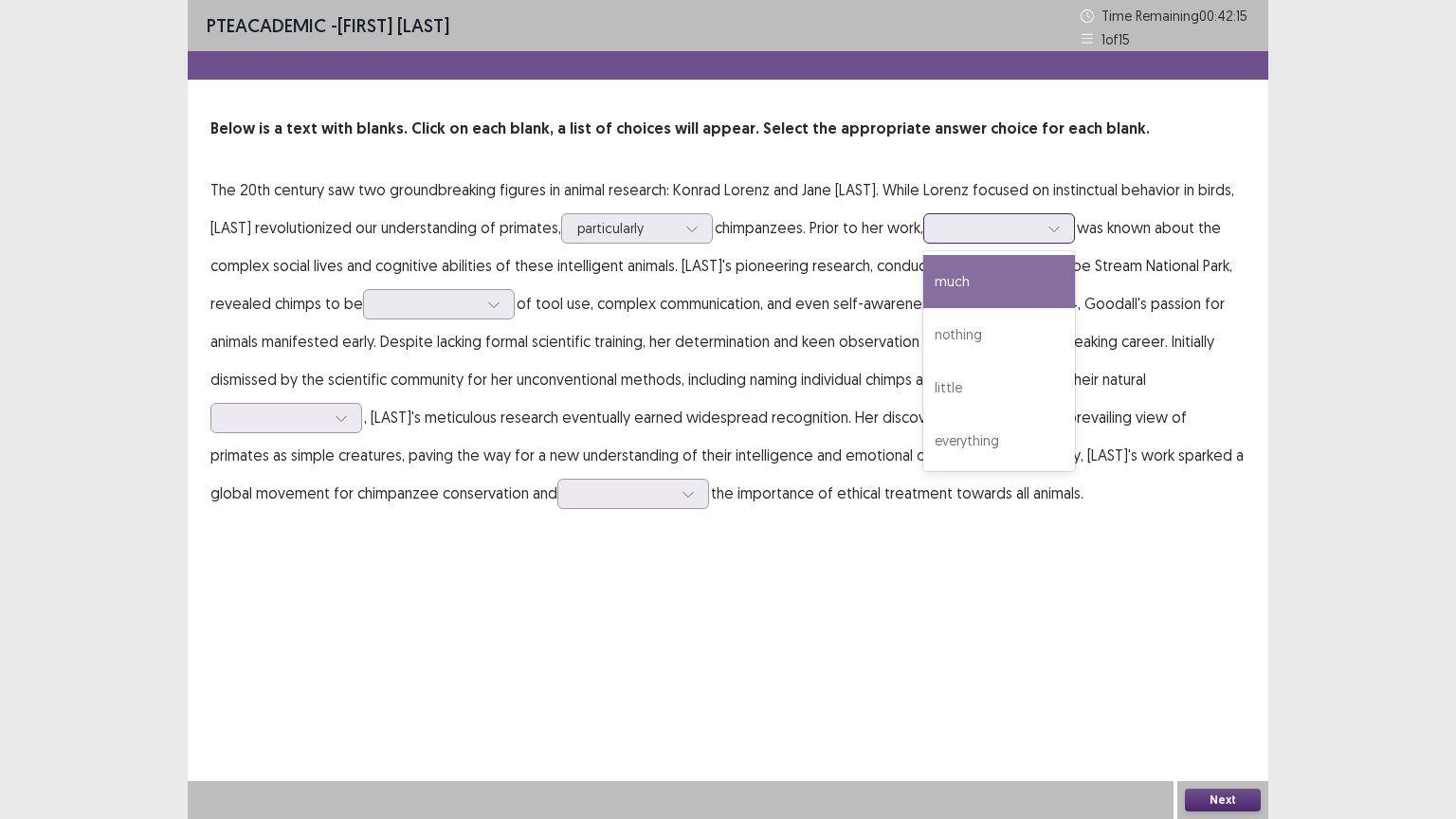 click at bounding box center [989, 228] 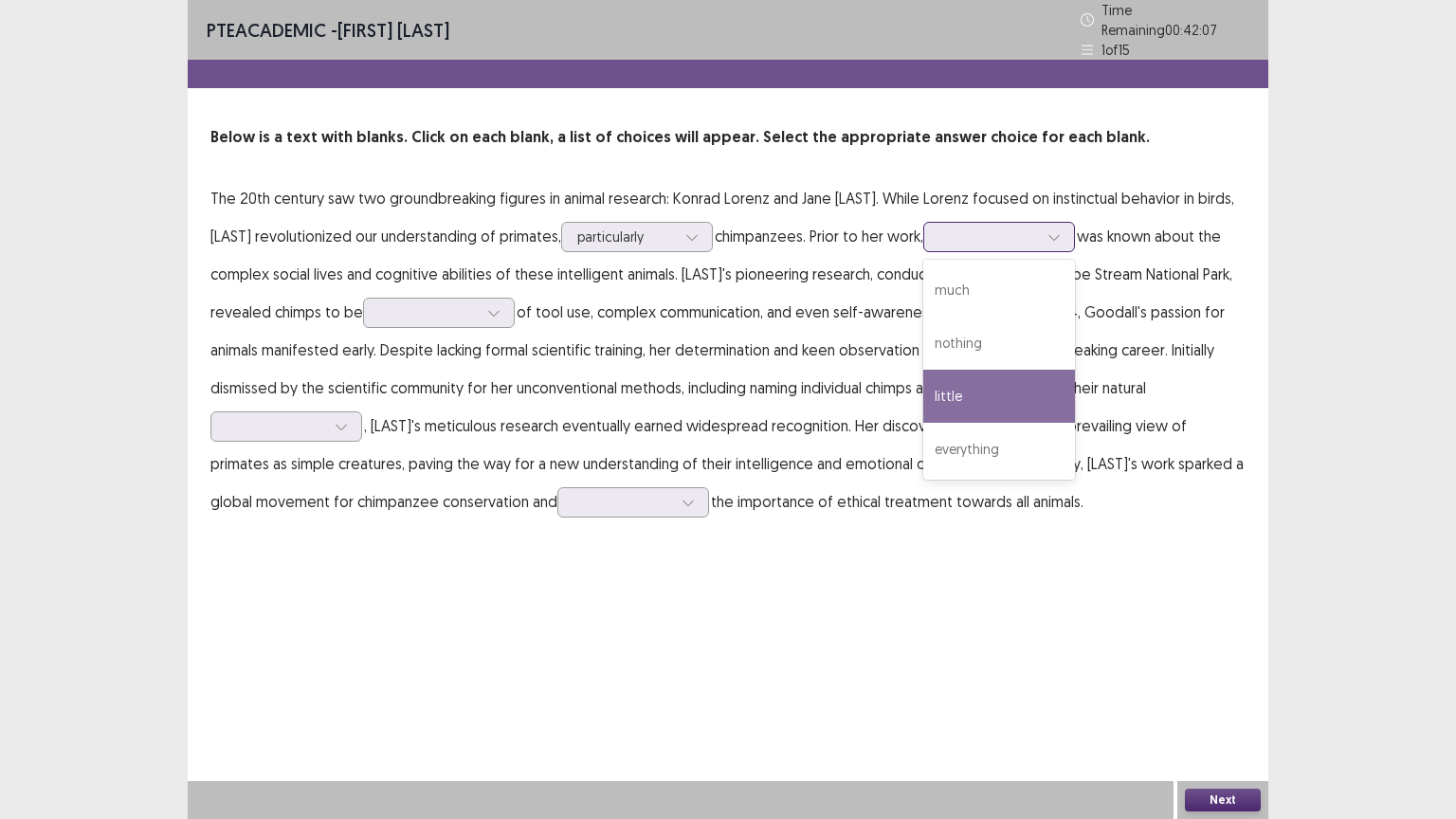click on "little" at bounding box center [999, 396] 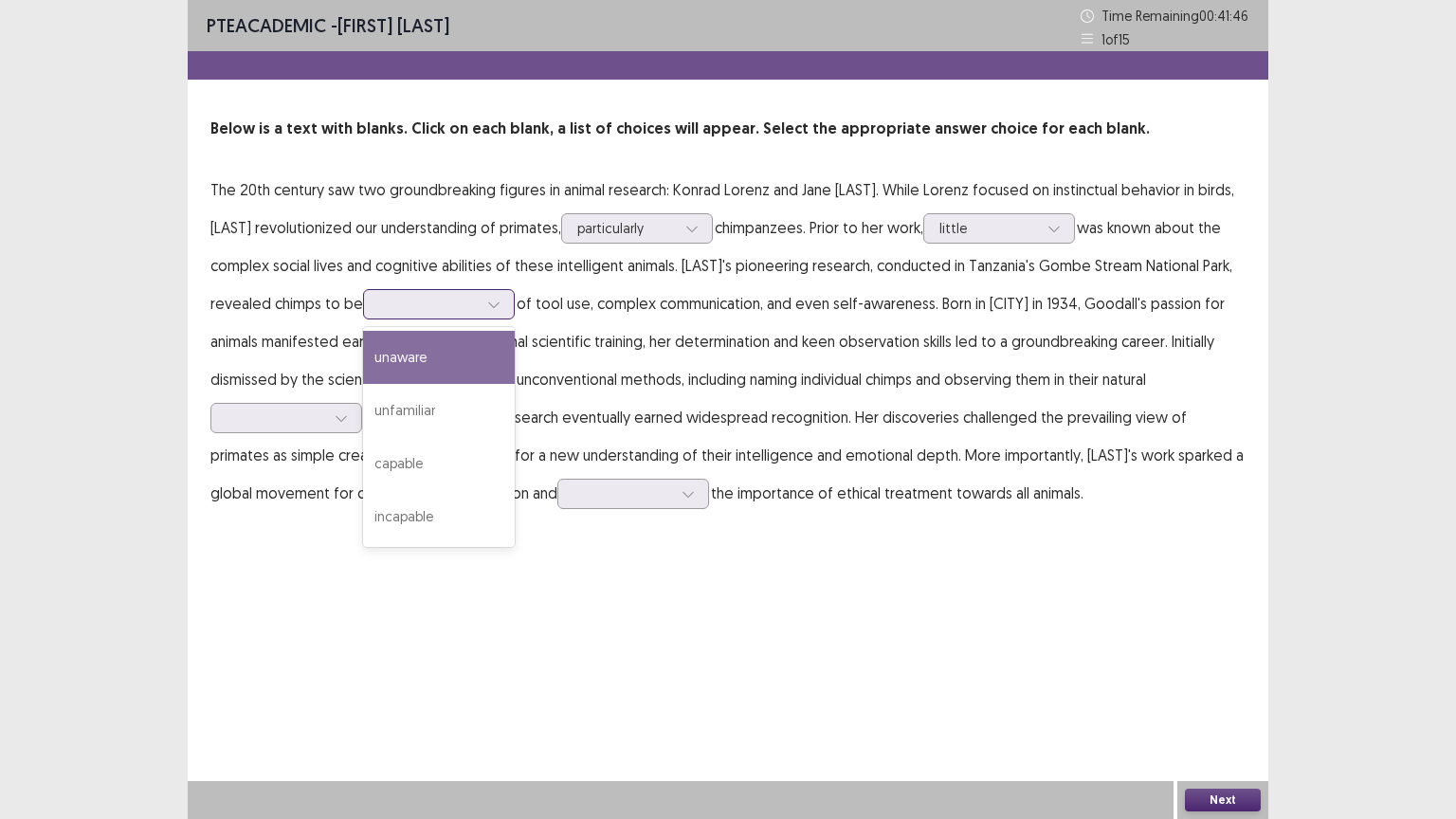 click at bounding box center (428, 303) 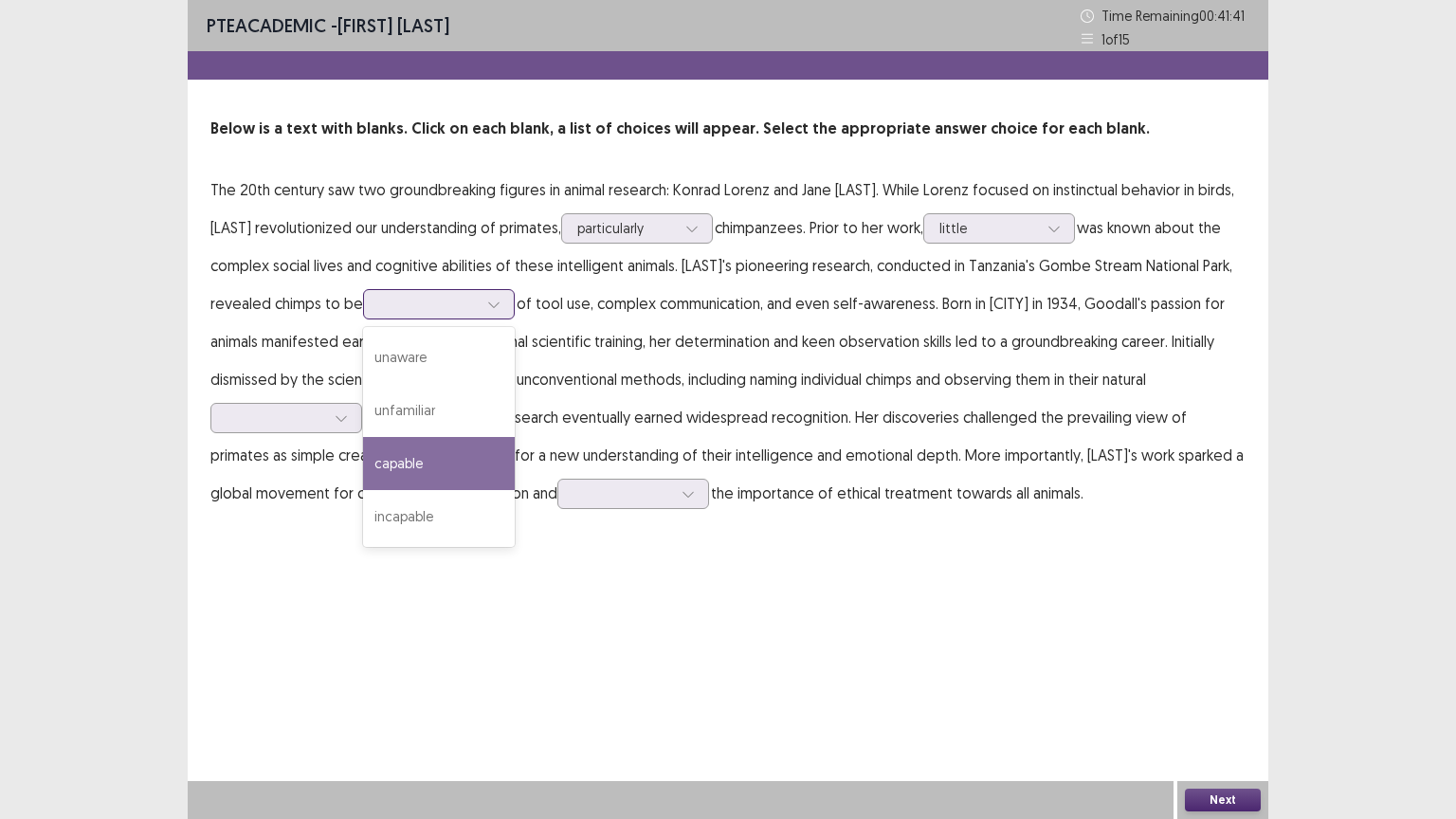 click on "capable" at bounding box center (439, 464) 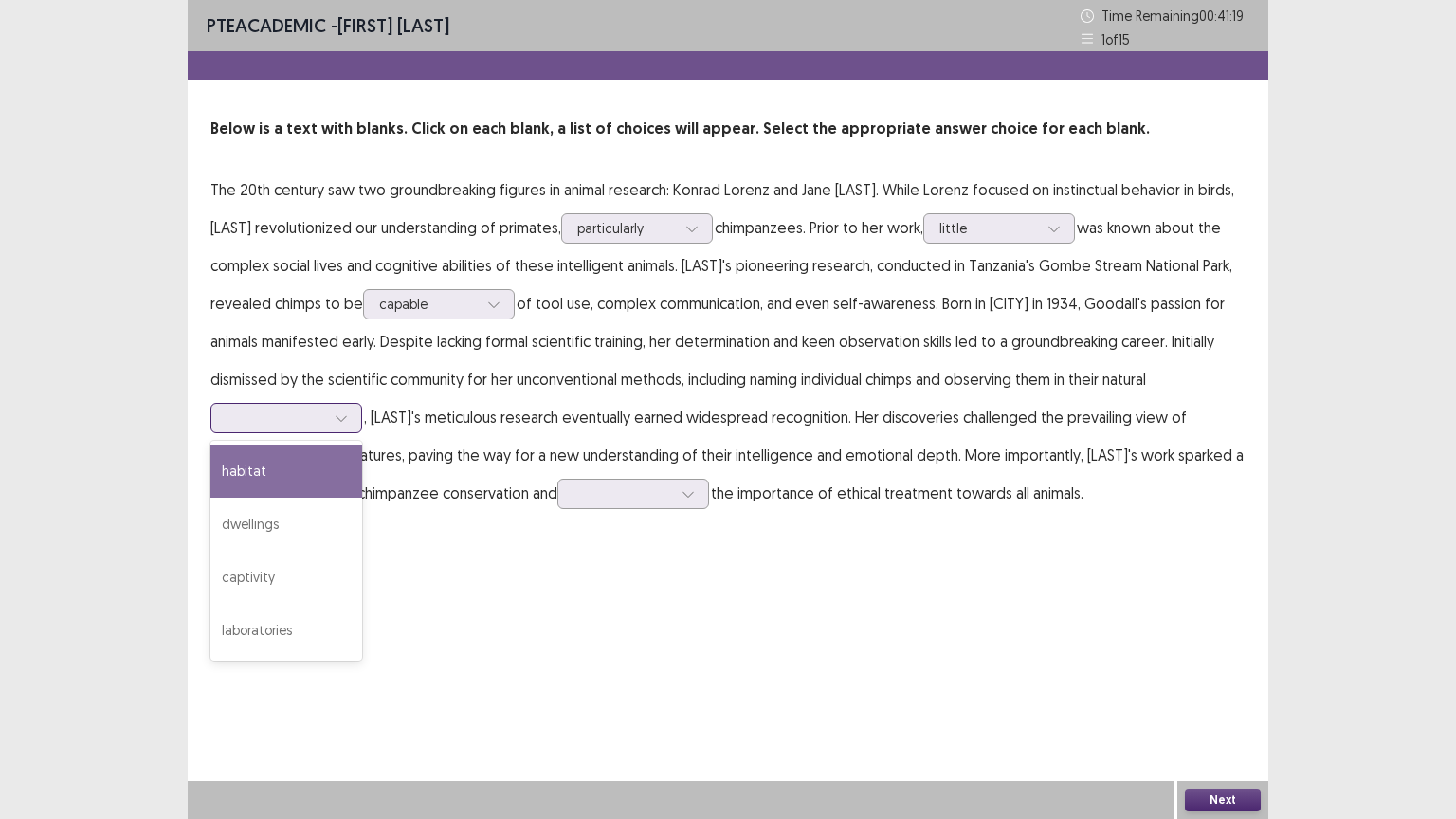 click at bounding box center (276, 417) 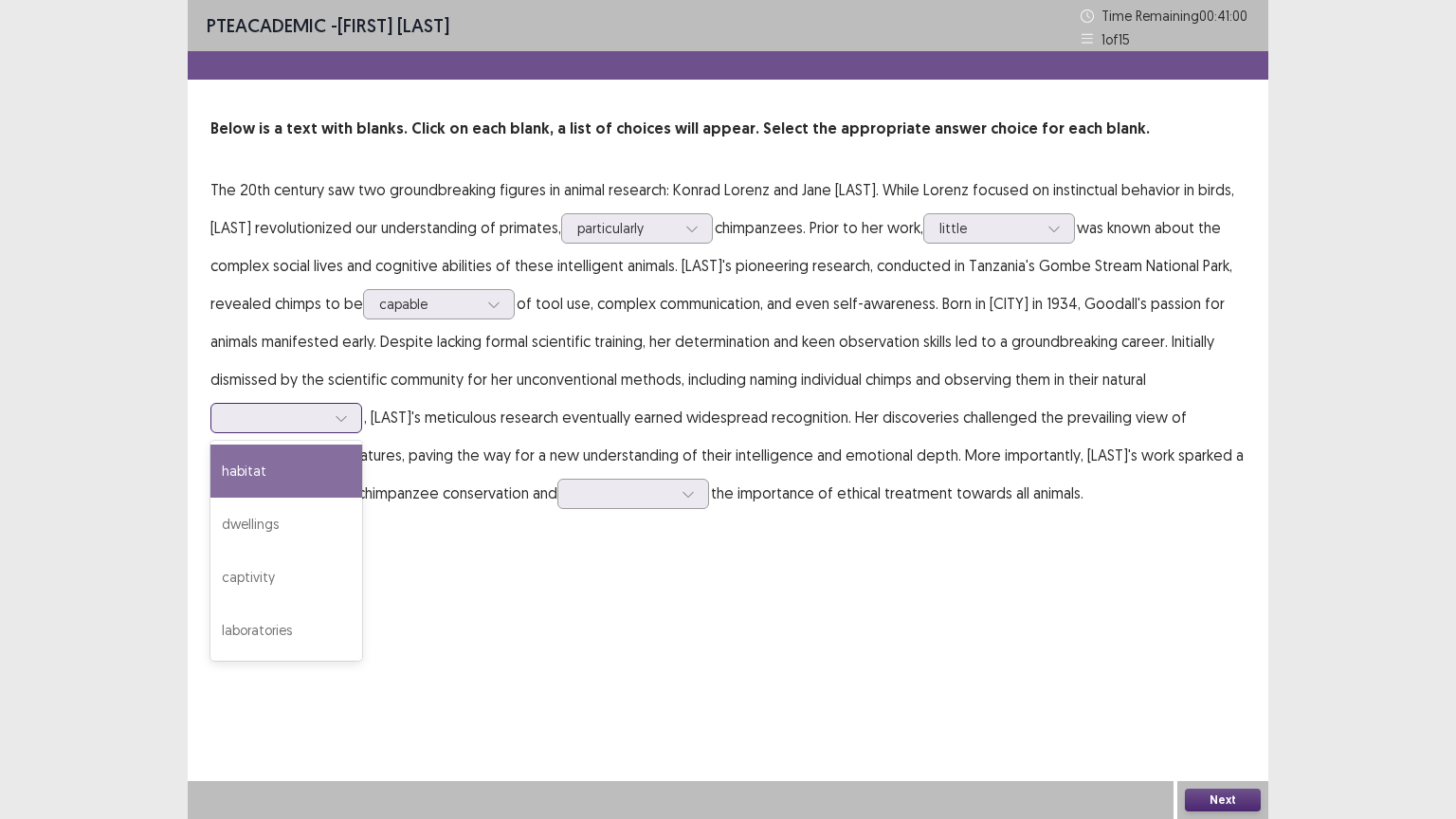 click on "habitat" at bounding box center (286, 471) 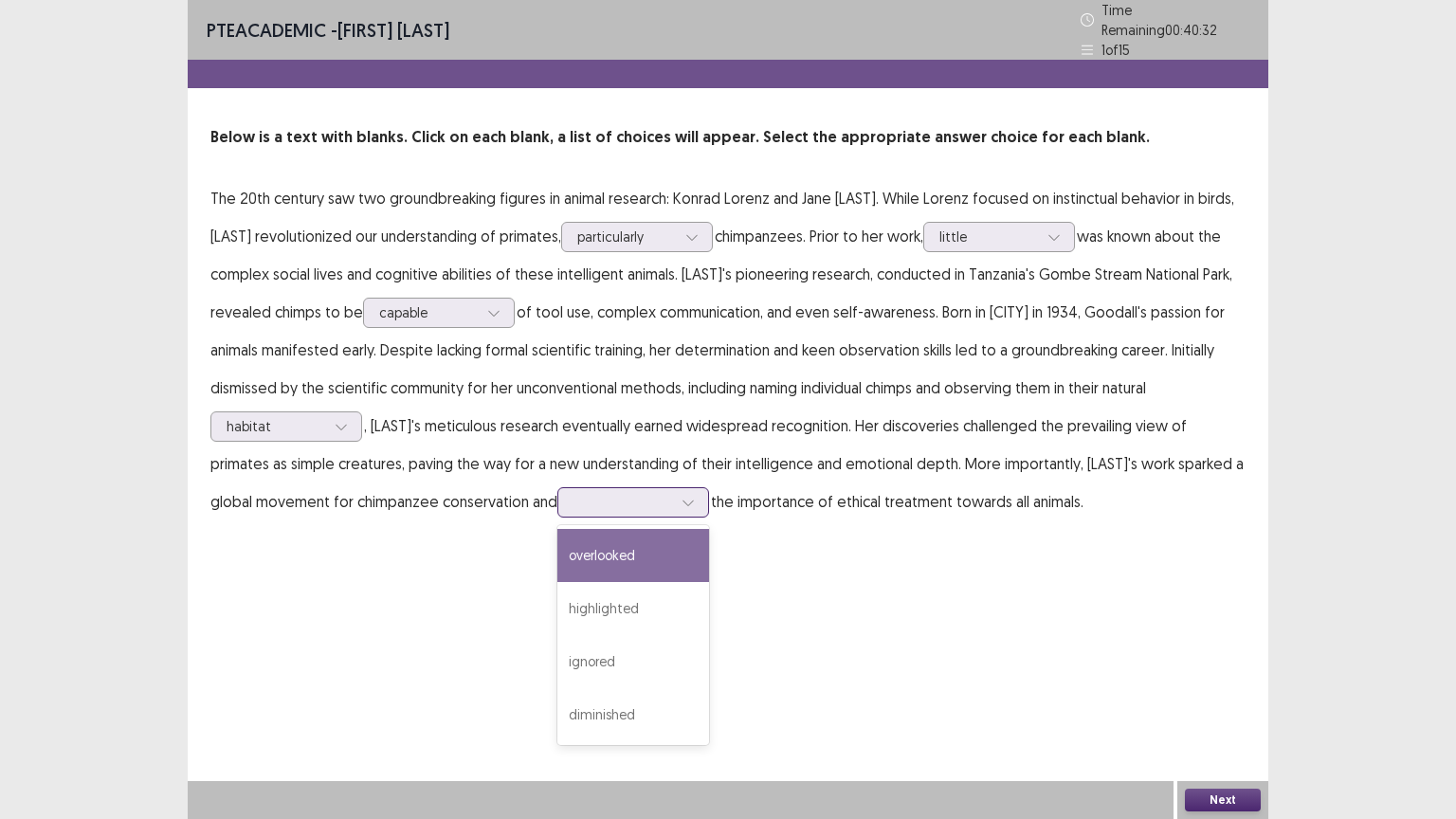 click at bounding box center [623, 501] 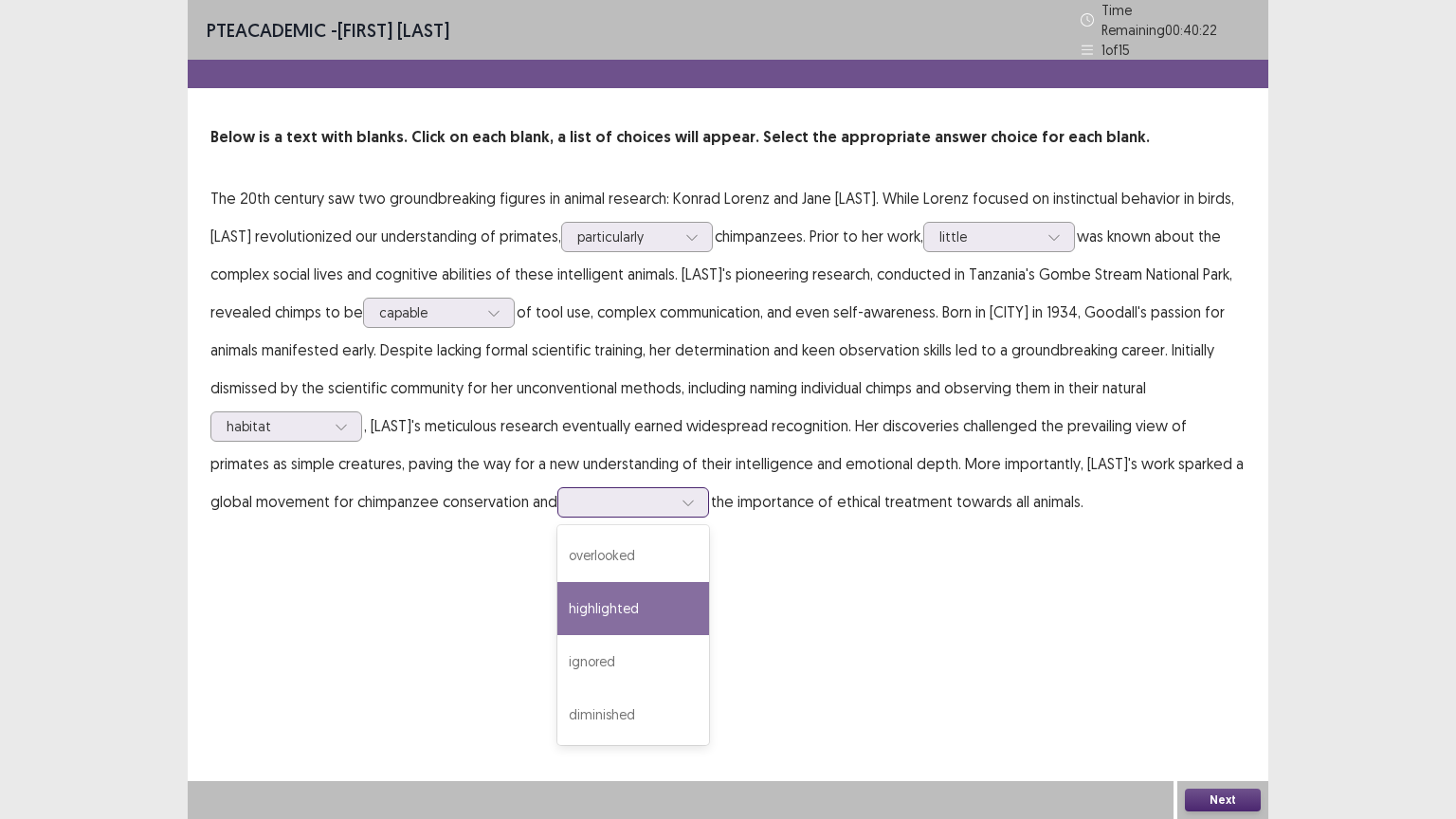 click on "highlighted" at bounding box center [633, 609] 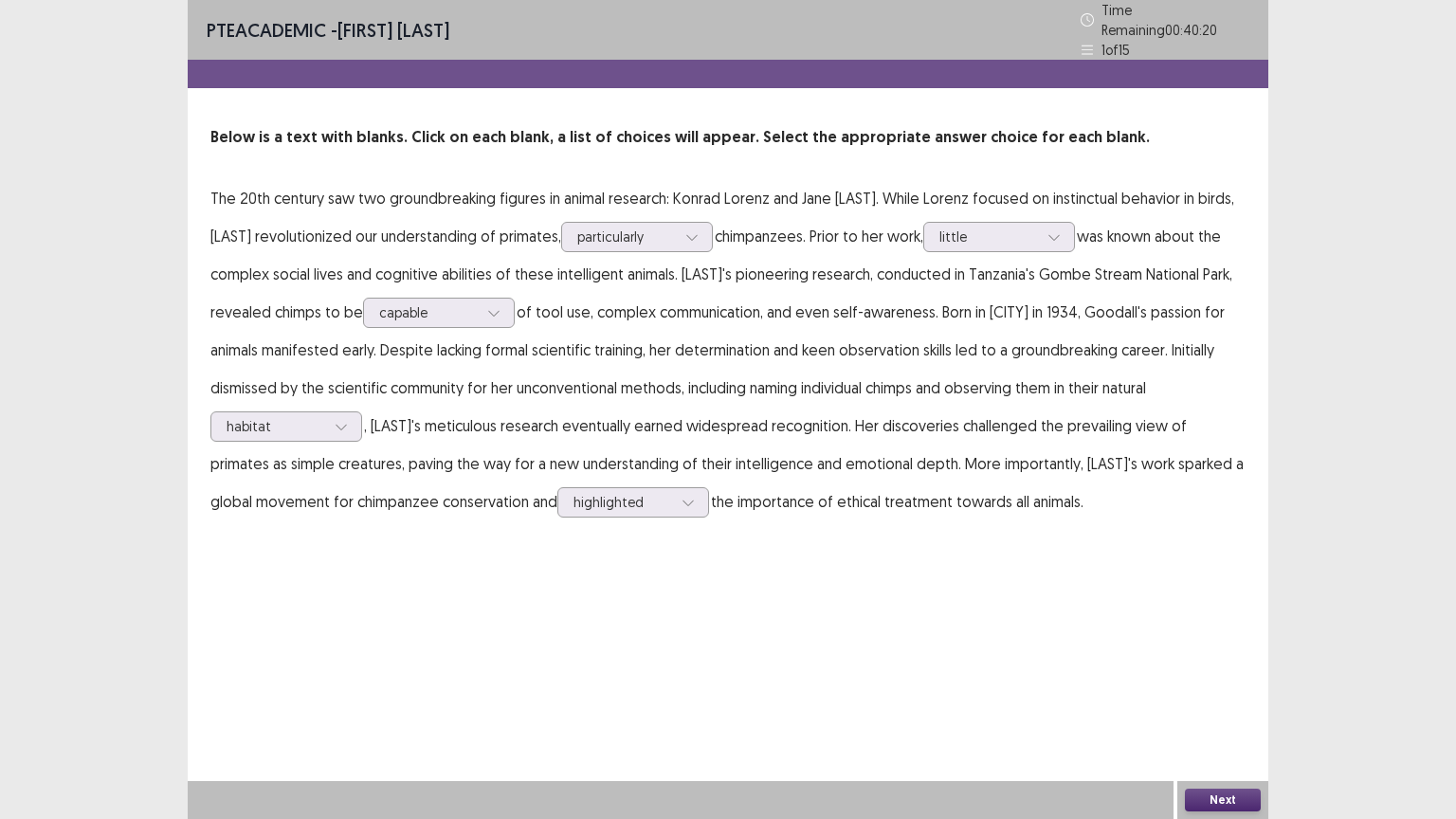 click on "Next" at bounding box center [1223, 800] 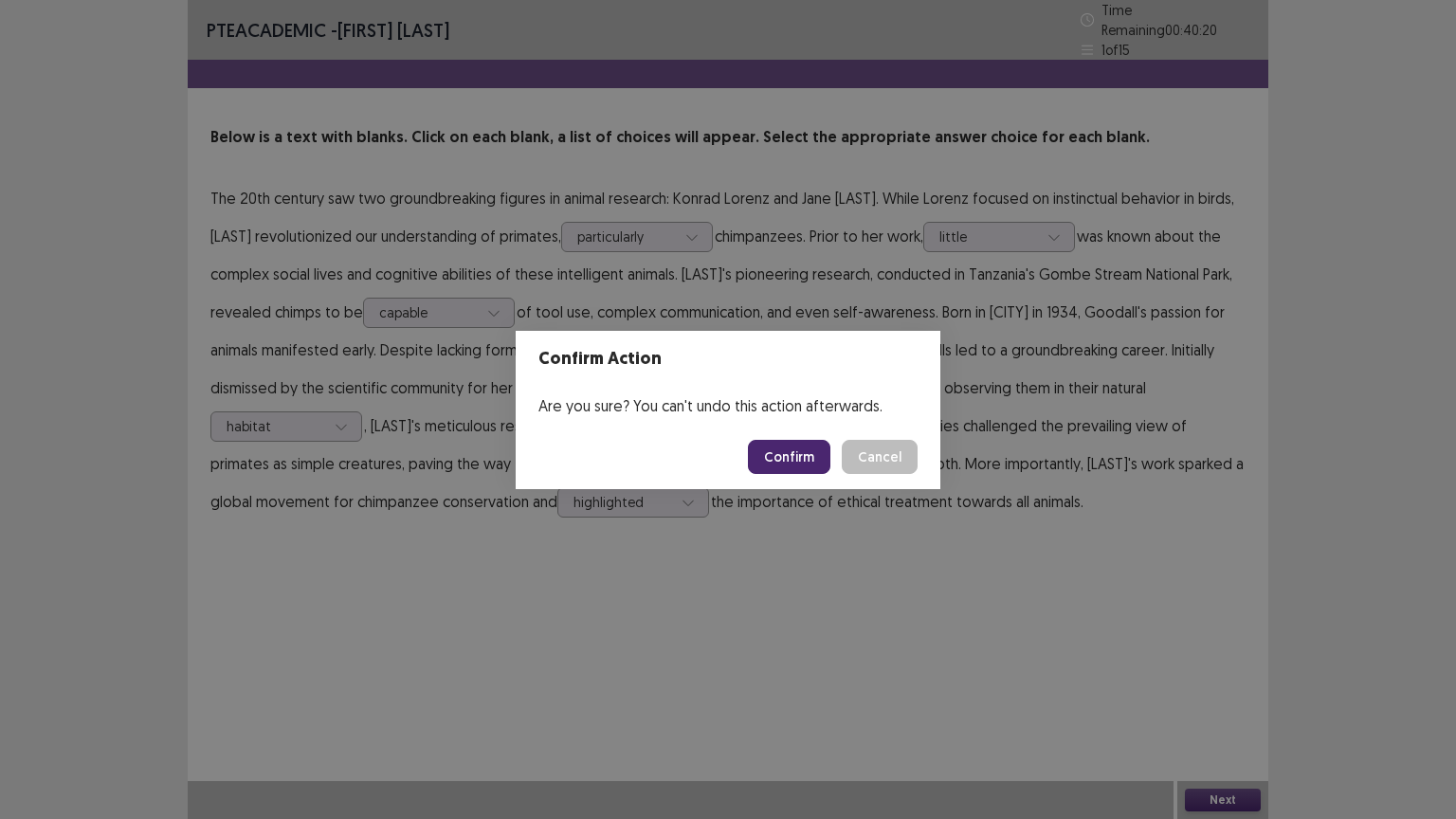 click on "Confirm" at bounding box center [789, 457] 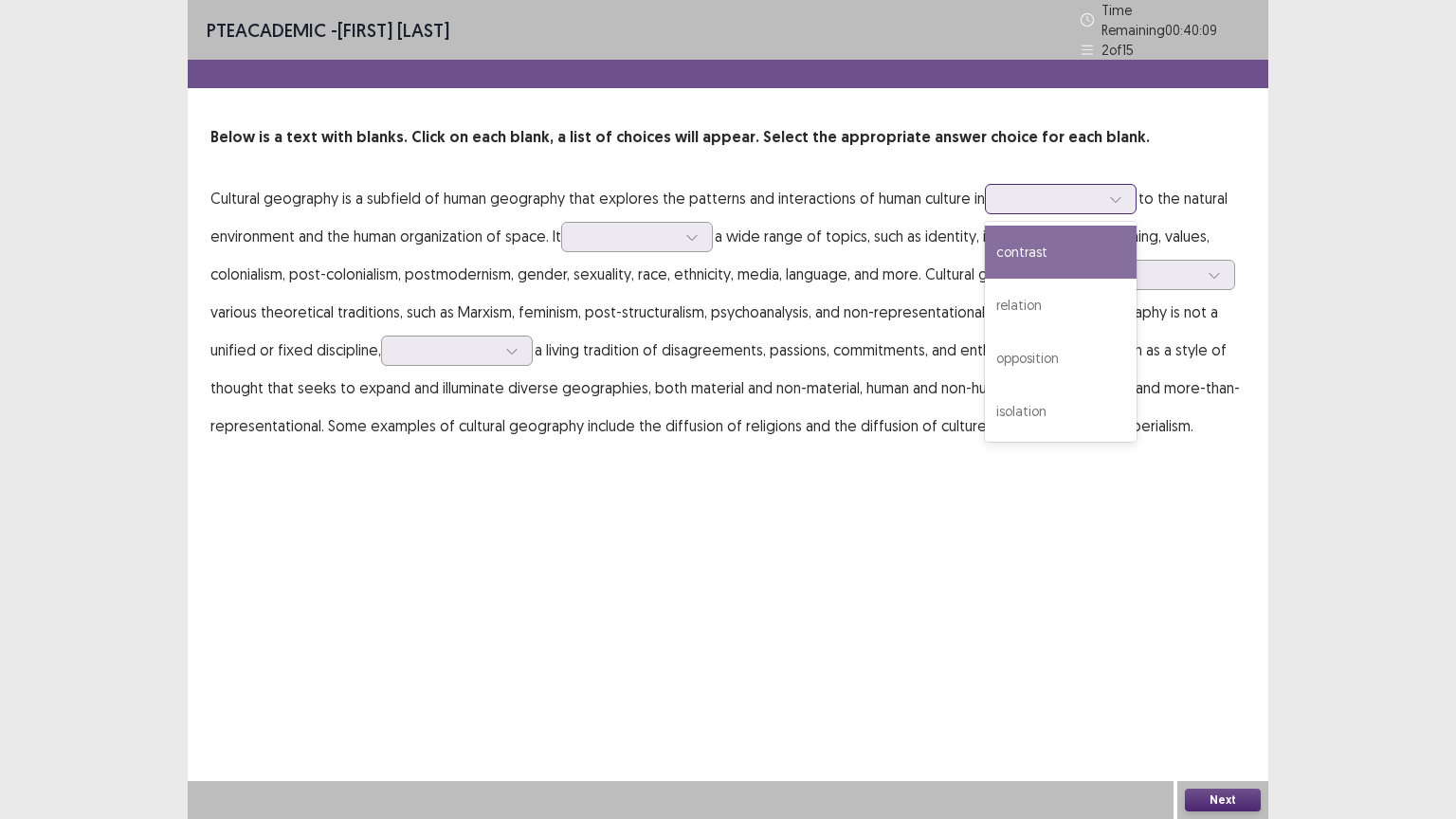 click at bounding box center (1050, 198) 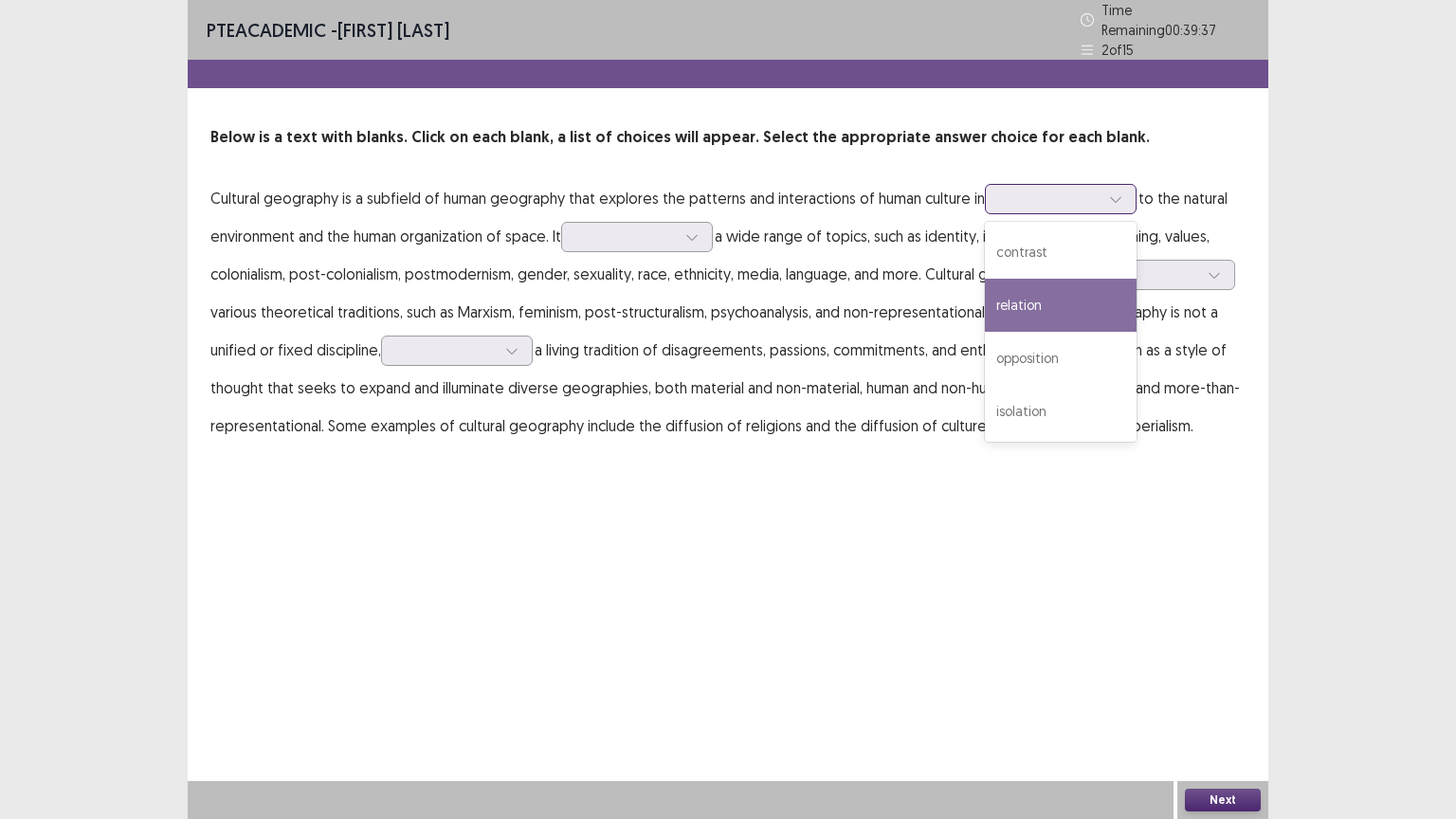 click on "relation" at bounding box center (1061, 305) 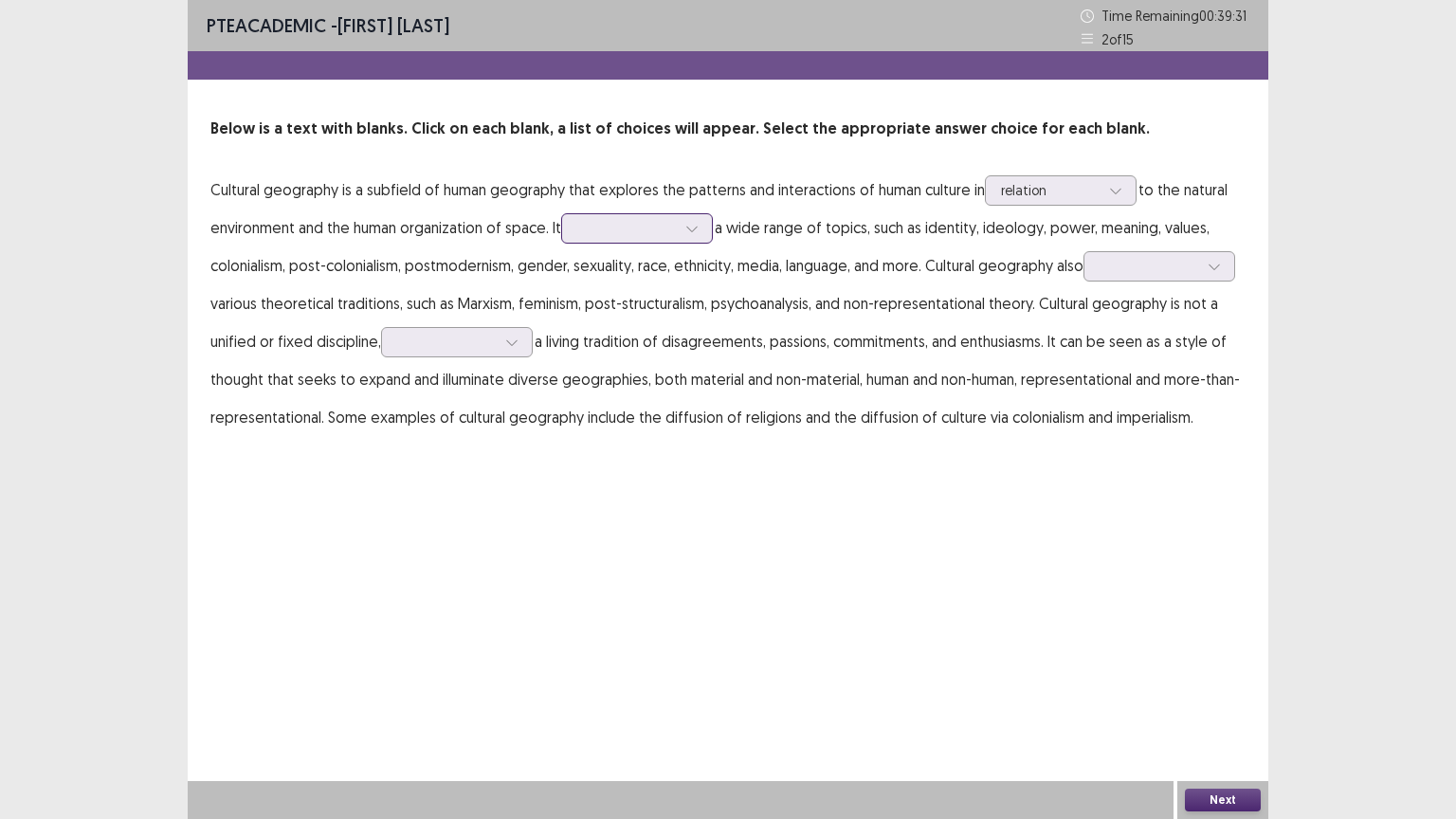 click at bounding box center (627, 228) 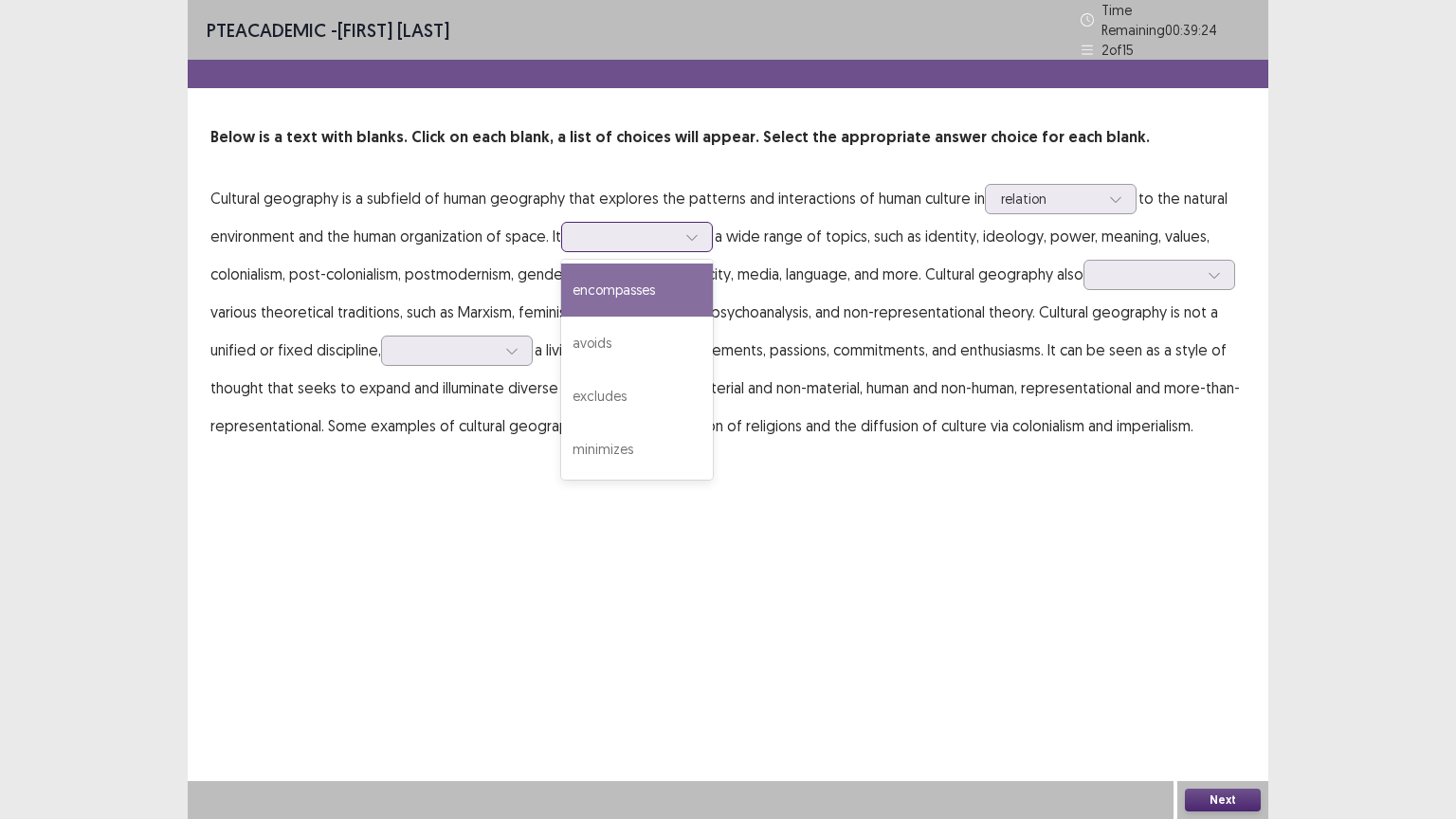 click on "encompasses" at bounding box center (637, 290) 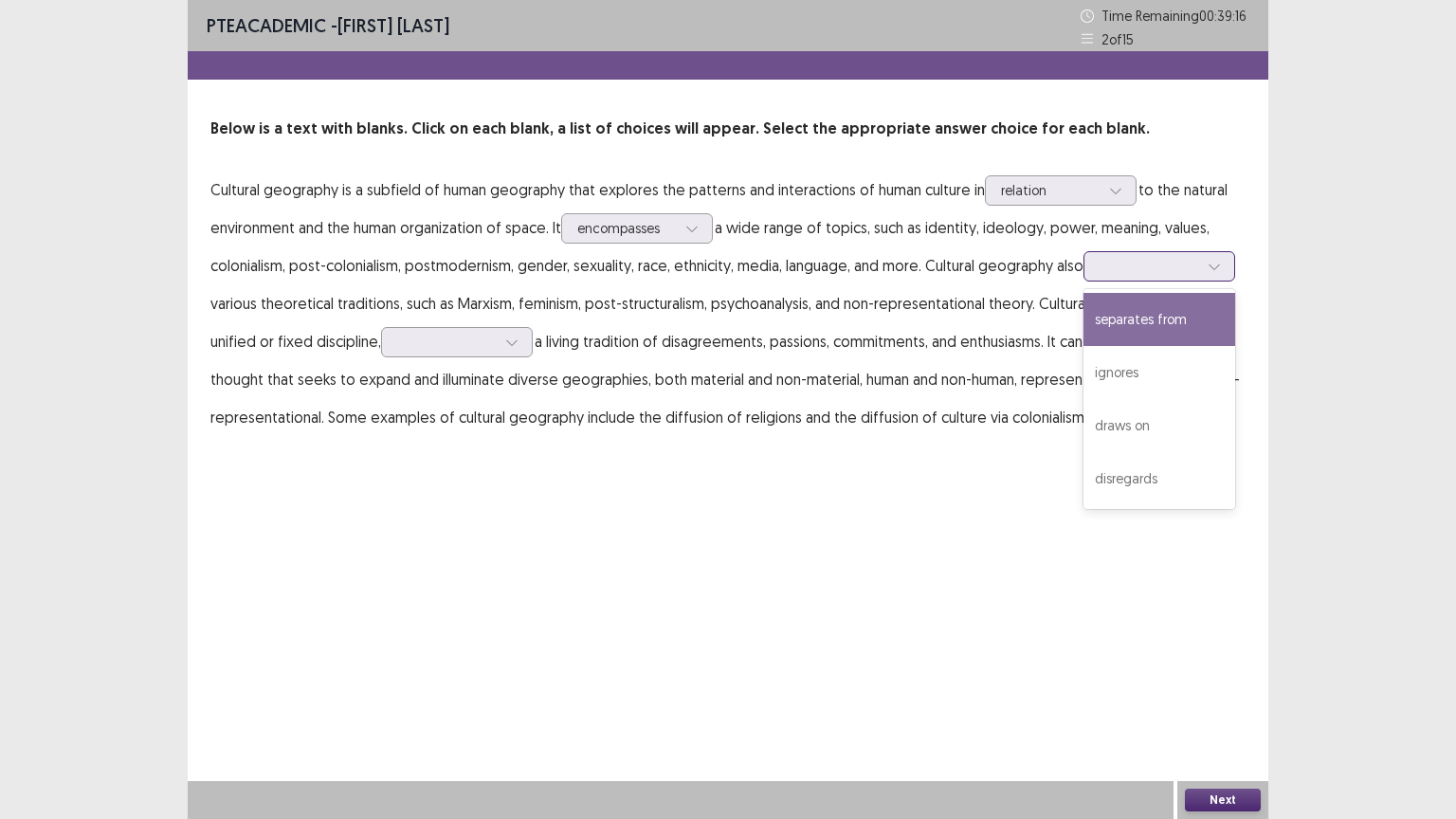 click at bounding box center (1149, 265) 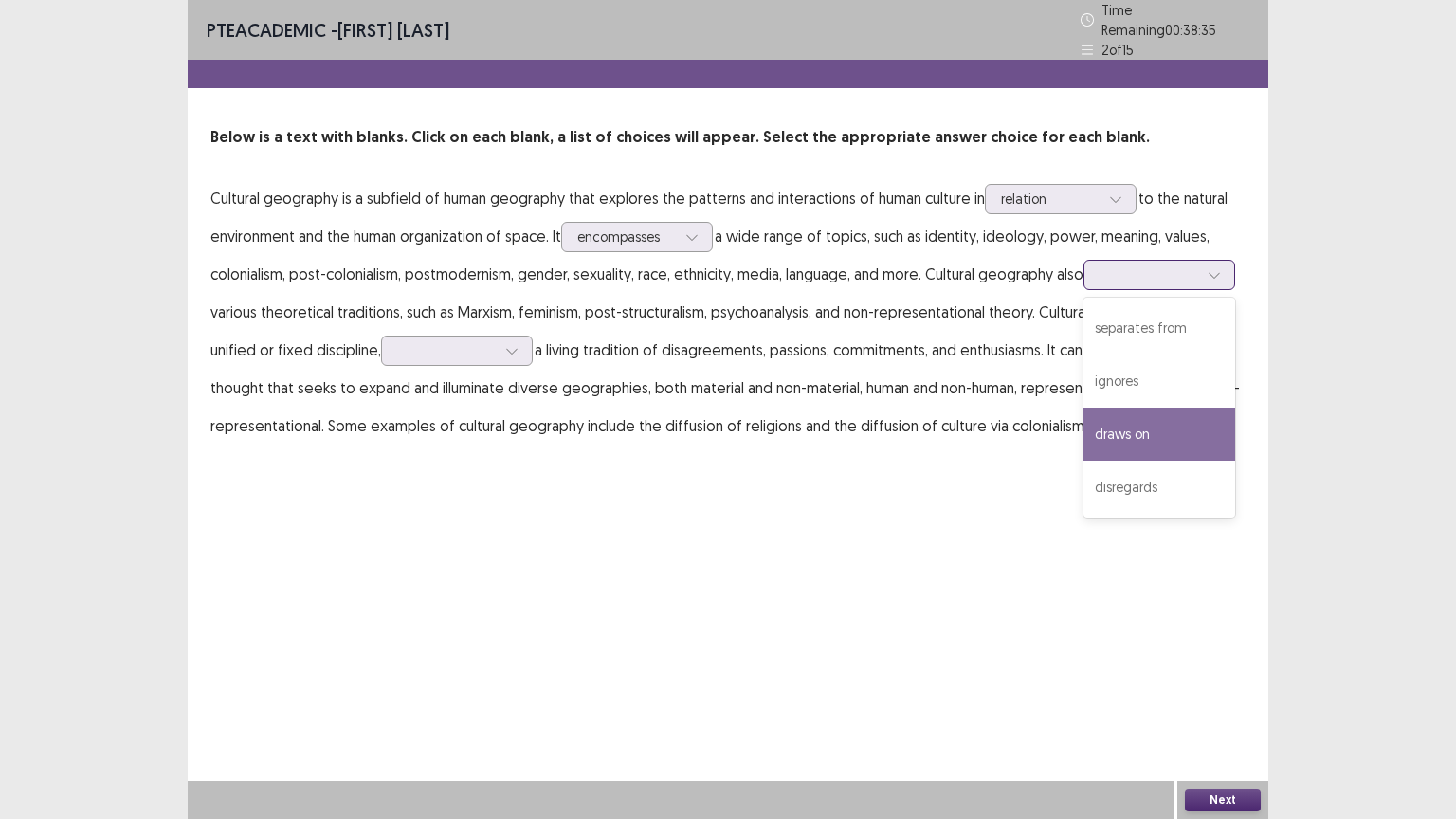 click on "draws on" at bounding box center [1159, 434] 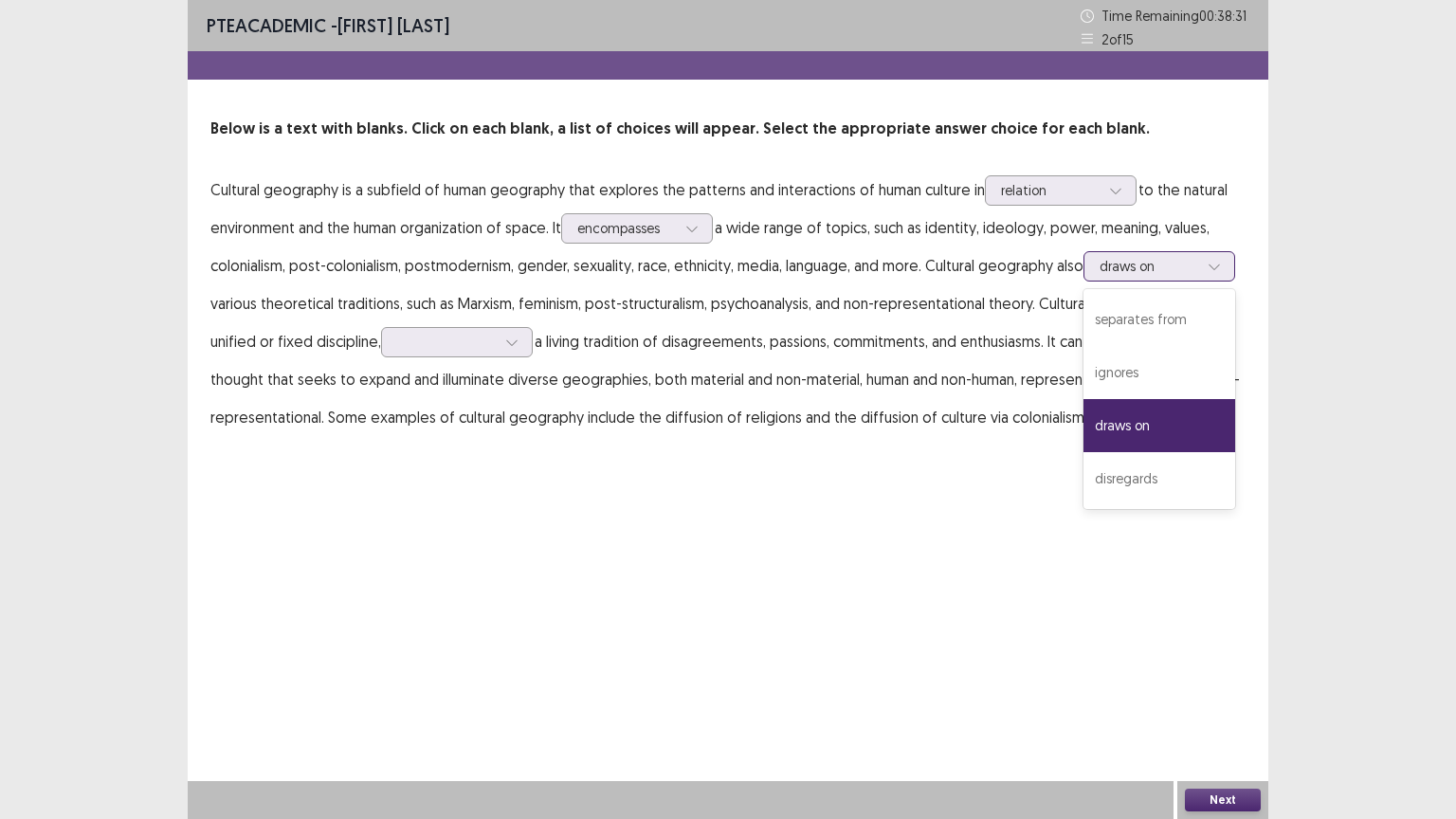 click at bounding box center (1149, 265) 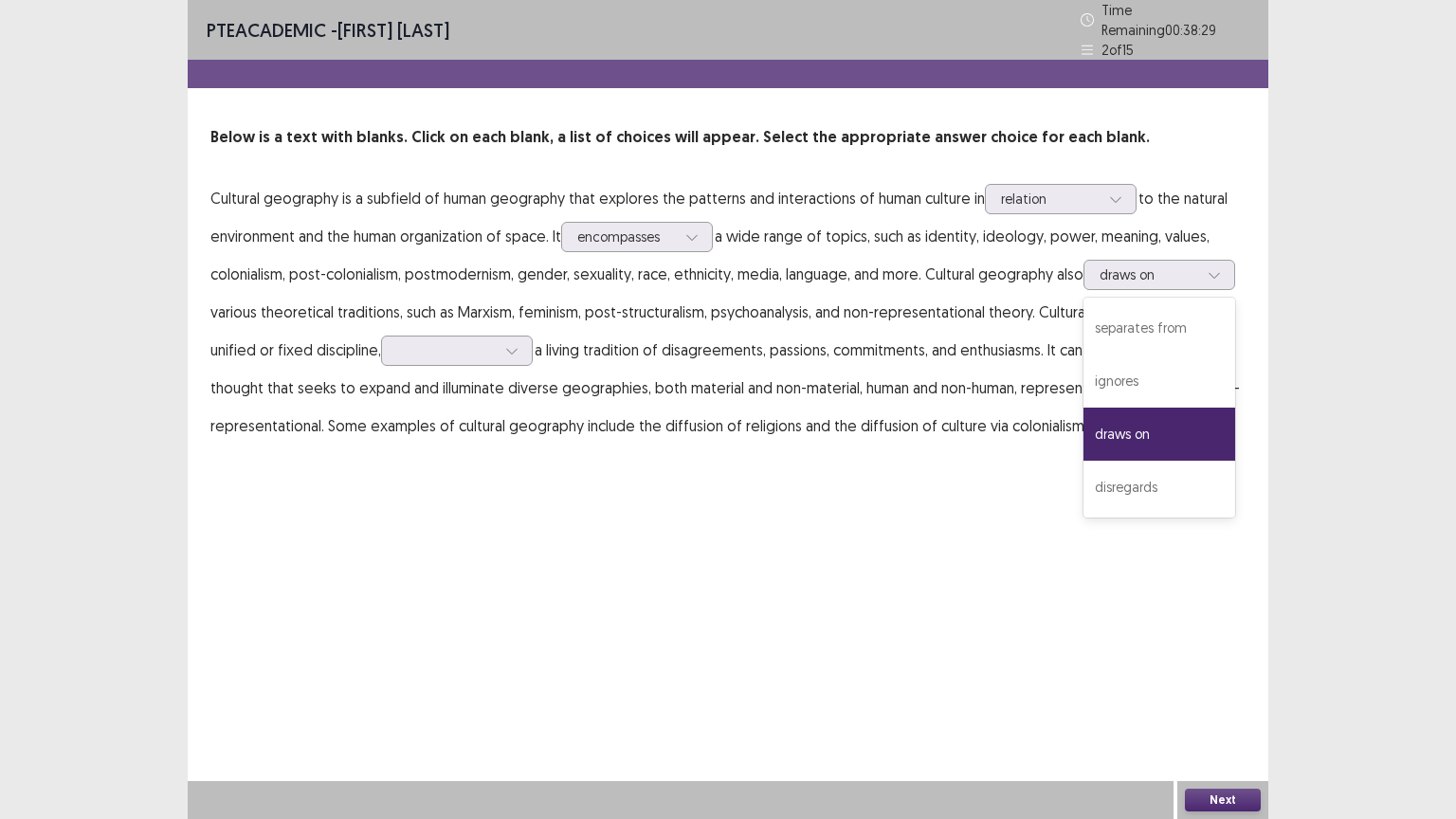 click on "Cultural geography is a subfield of human geography that explores the patterns and interactions of human culture in relation to the natural environment and the human organization of space. It encompasses a wide range of topics, such as identity, ideology, power, meaning, values, colonialism, post-colonialism, postmodernism, gender, sexuality, race, ethnicity, media, language, and more. Cultural geography also option draws on, selected. 4 results available. Use Up and Down to choose options, press Enter to select the currently focused option, press Escape to exit the menu, press Tab to select the option and exit the menu. draws on separates from ignores draws on disregards various theoretical traditions, such as Marxism, feminism, post-structuralism, psychoanalysis, and non-representational theory. Cultural geography is not a unified or fixed discipline," at bounding box center (728, 312) 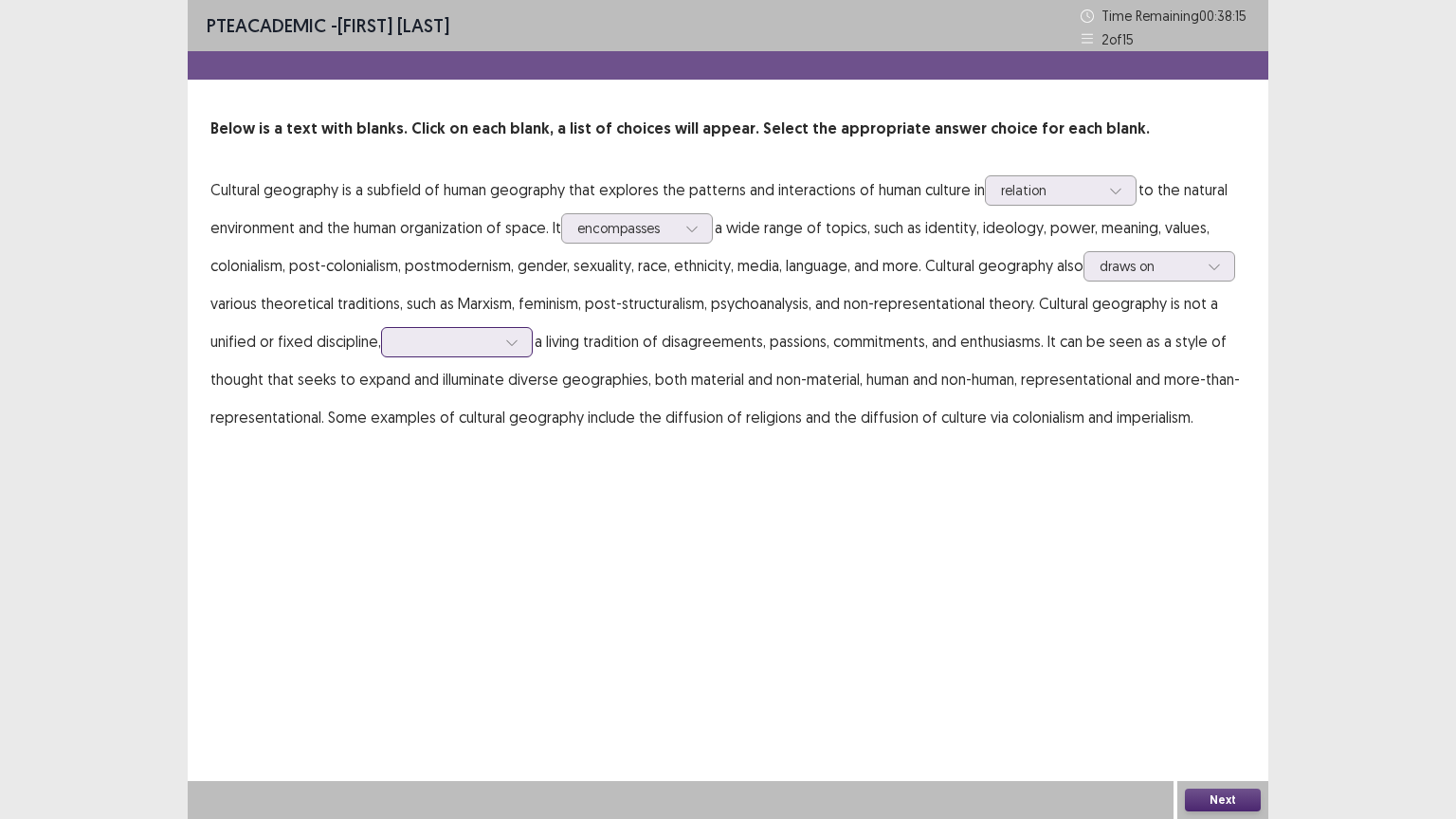 click at bounding box center (446, 341) 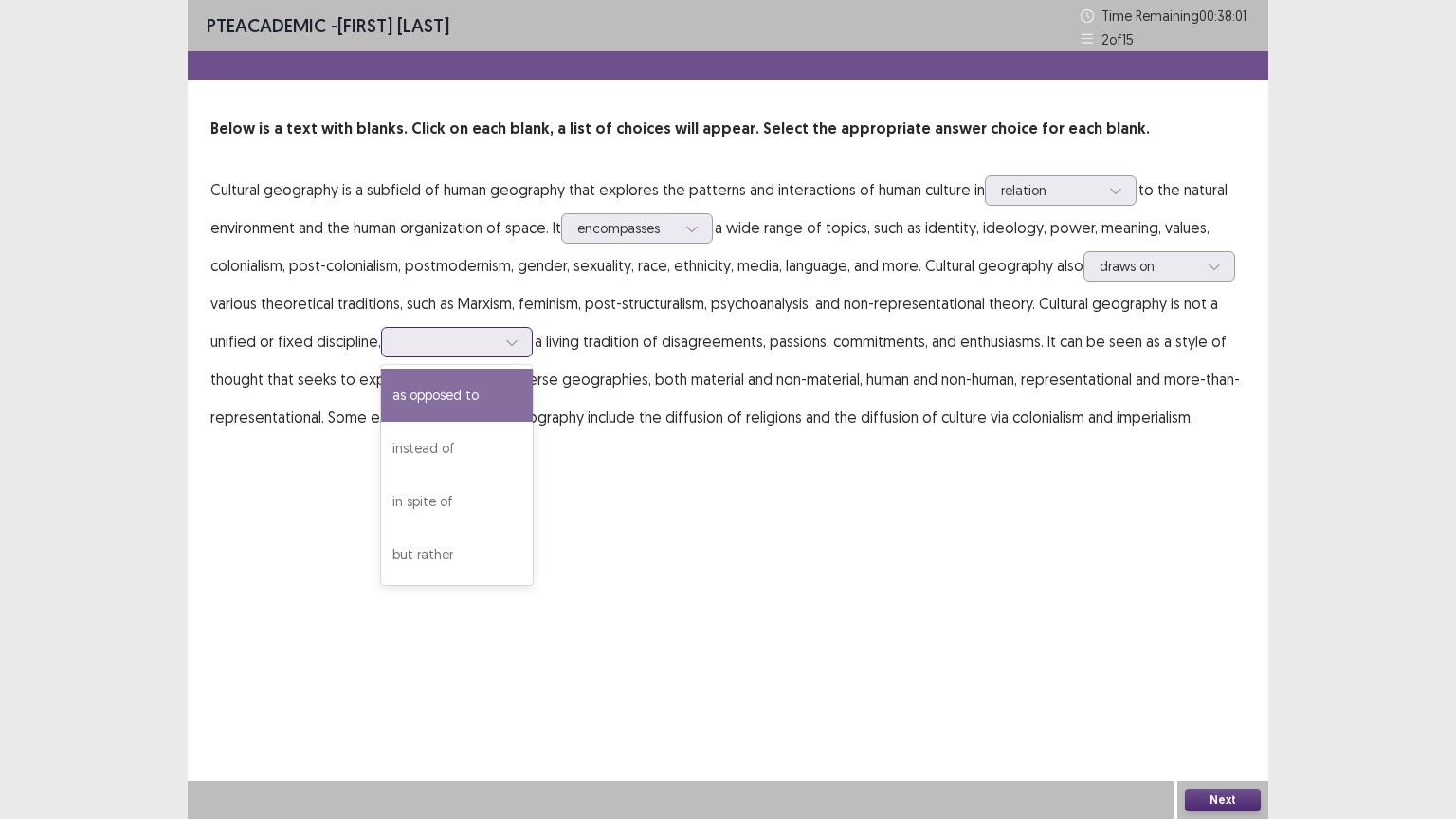 click at bounding box center [446, 341] 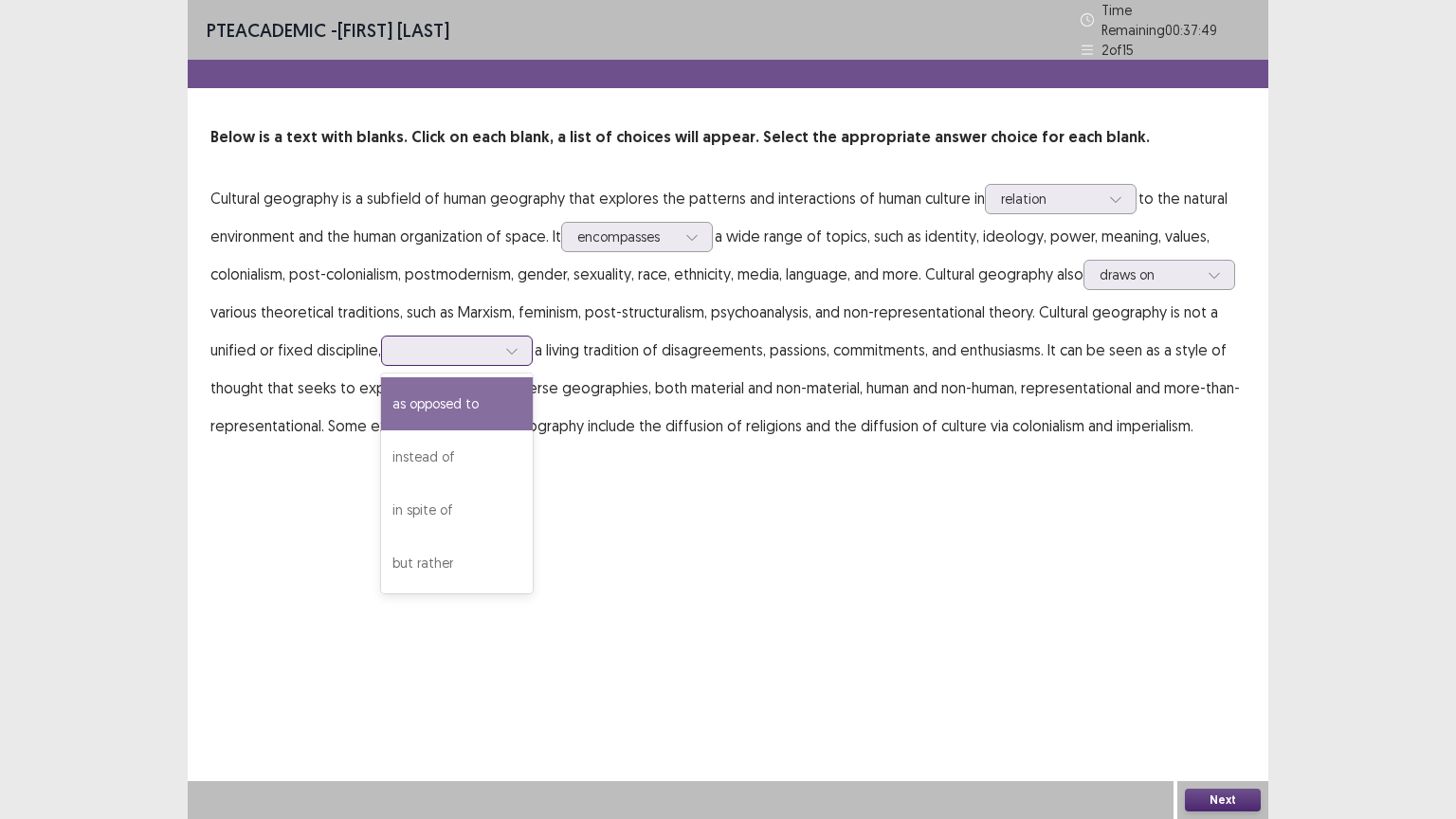 click at bounding box center [446, 350] 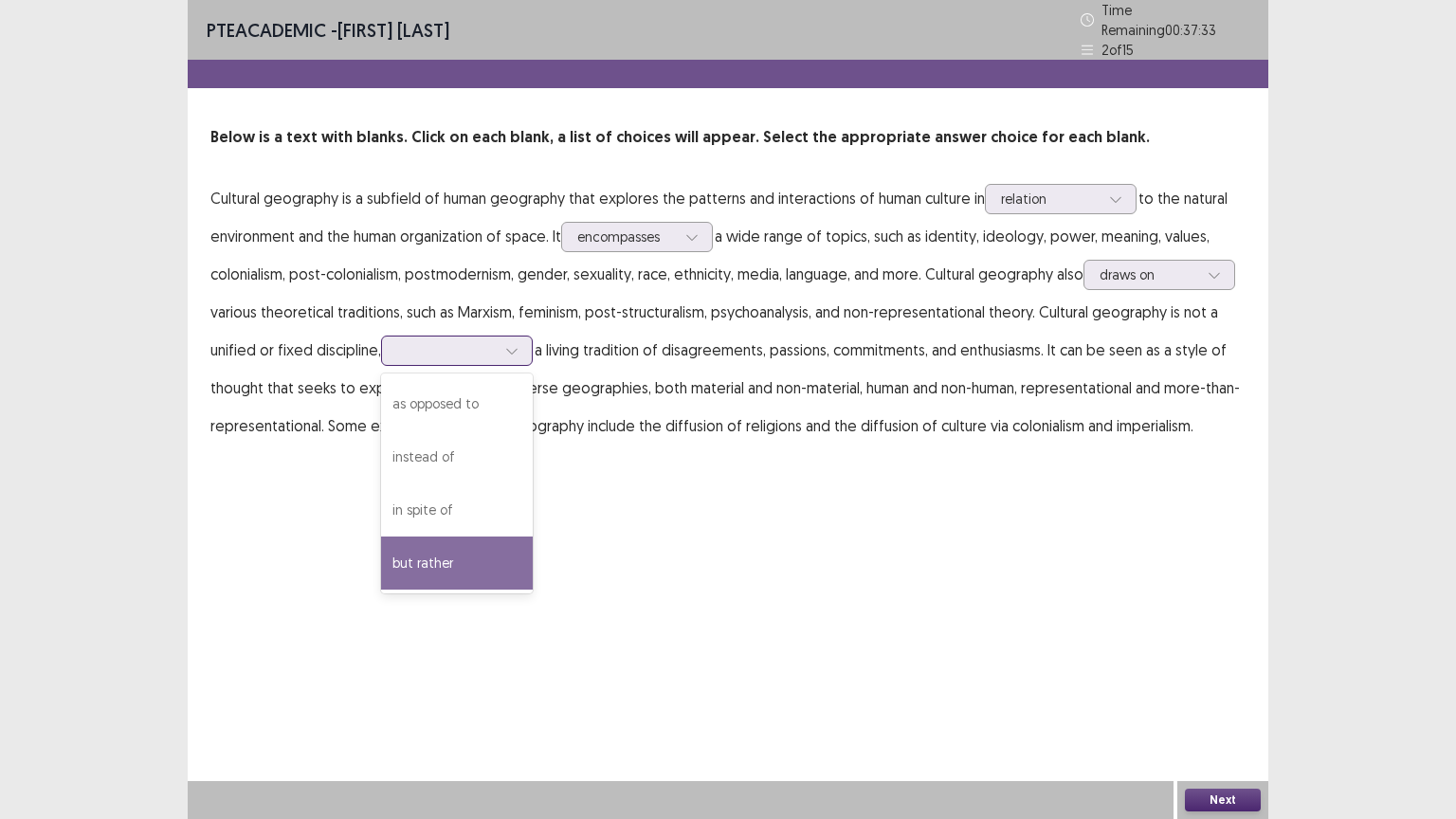 click on "but rather" at bounding box center (457, 563) 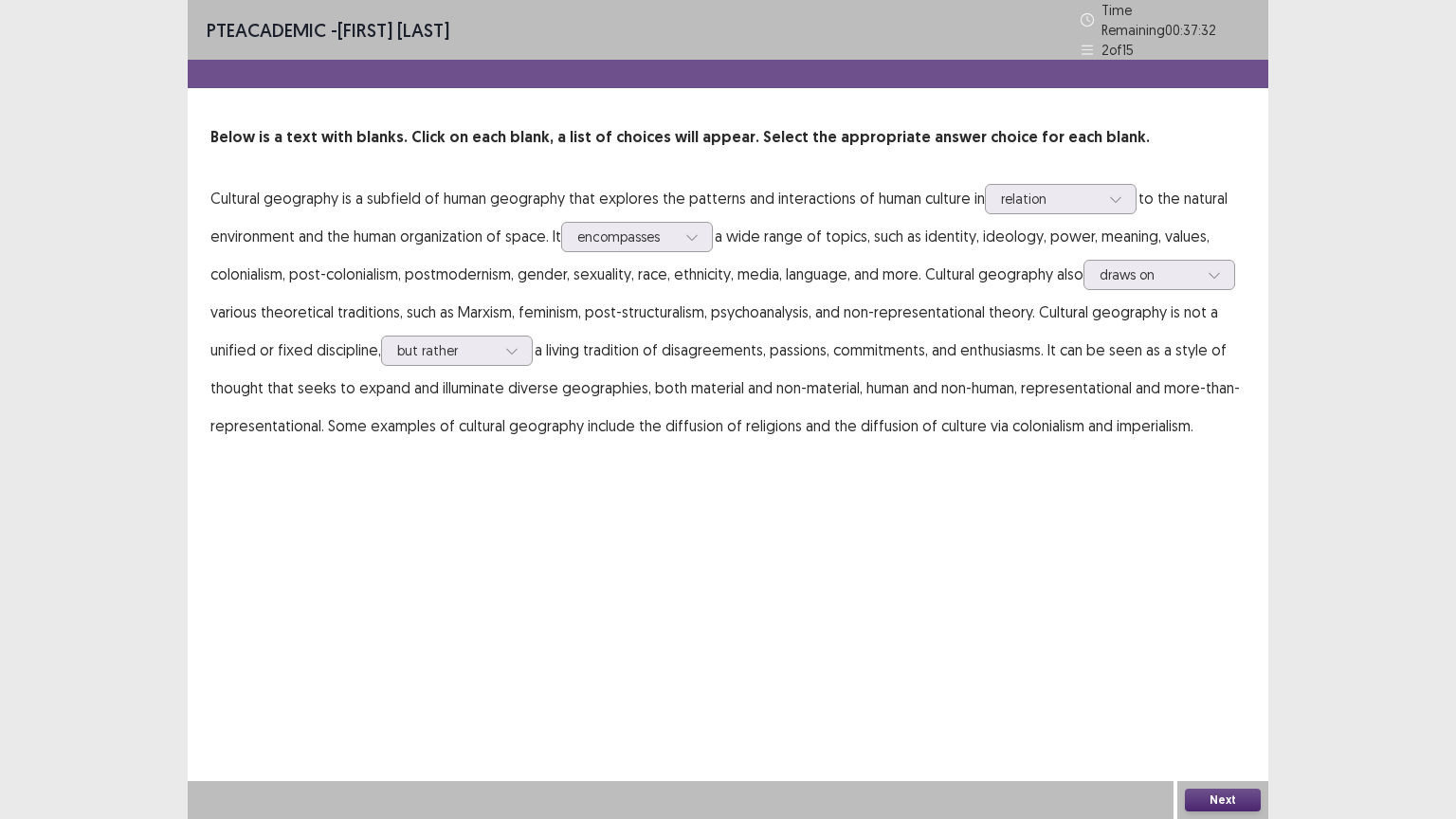 click on "Next" at bounding box center [1223, 800] 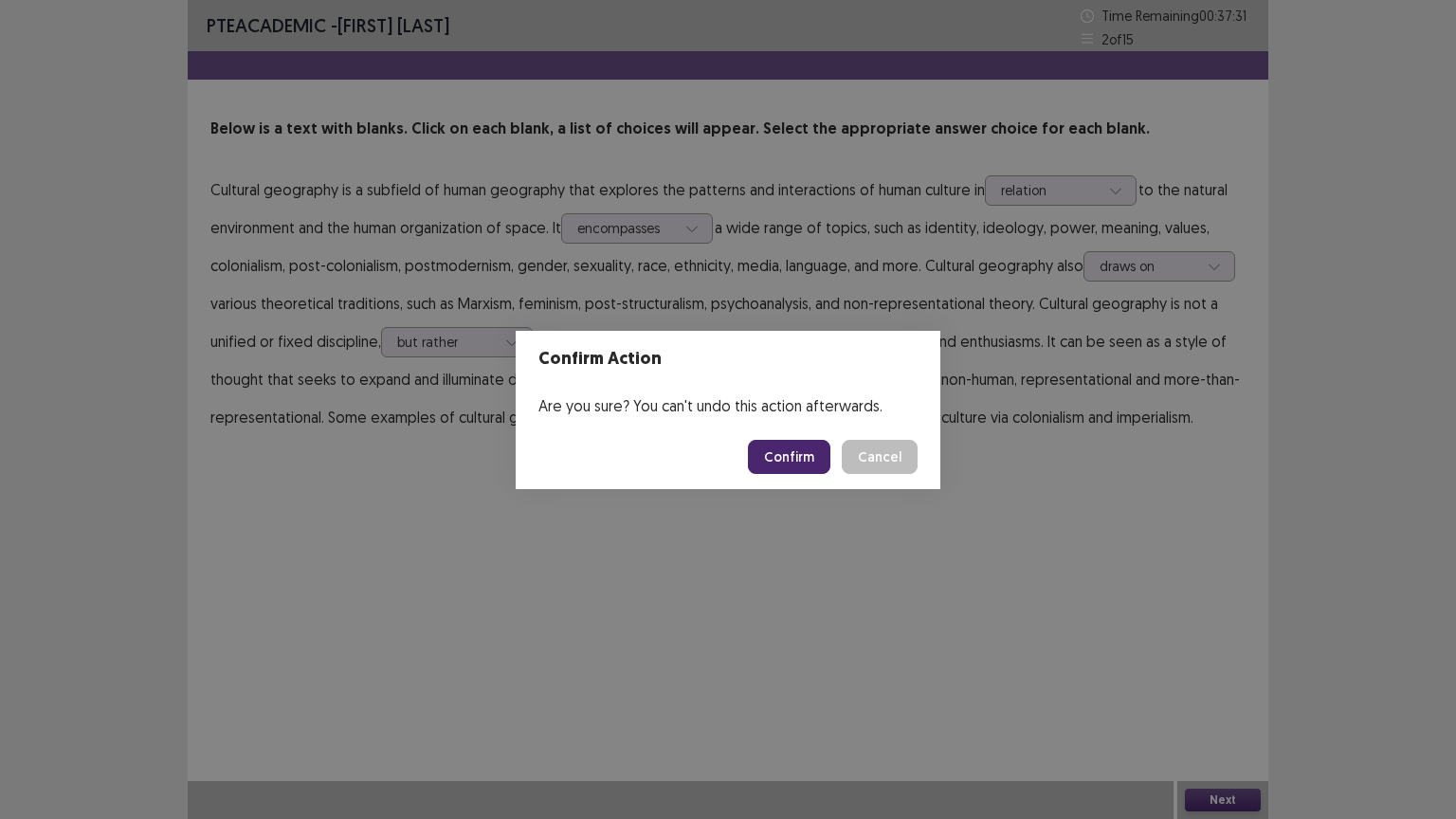click on "Confirm" at bounding box center (789, 457) 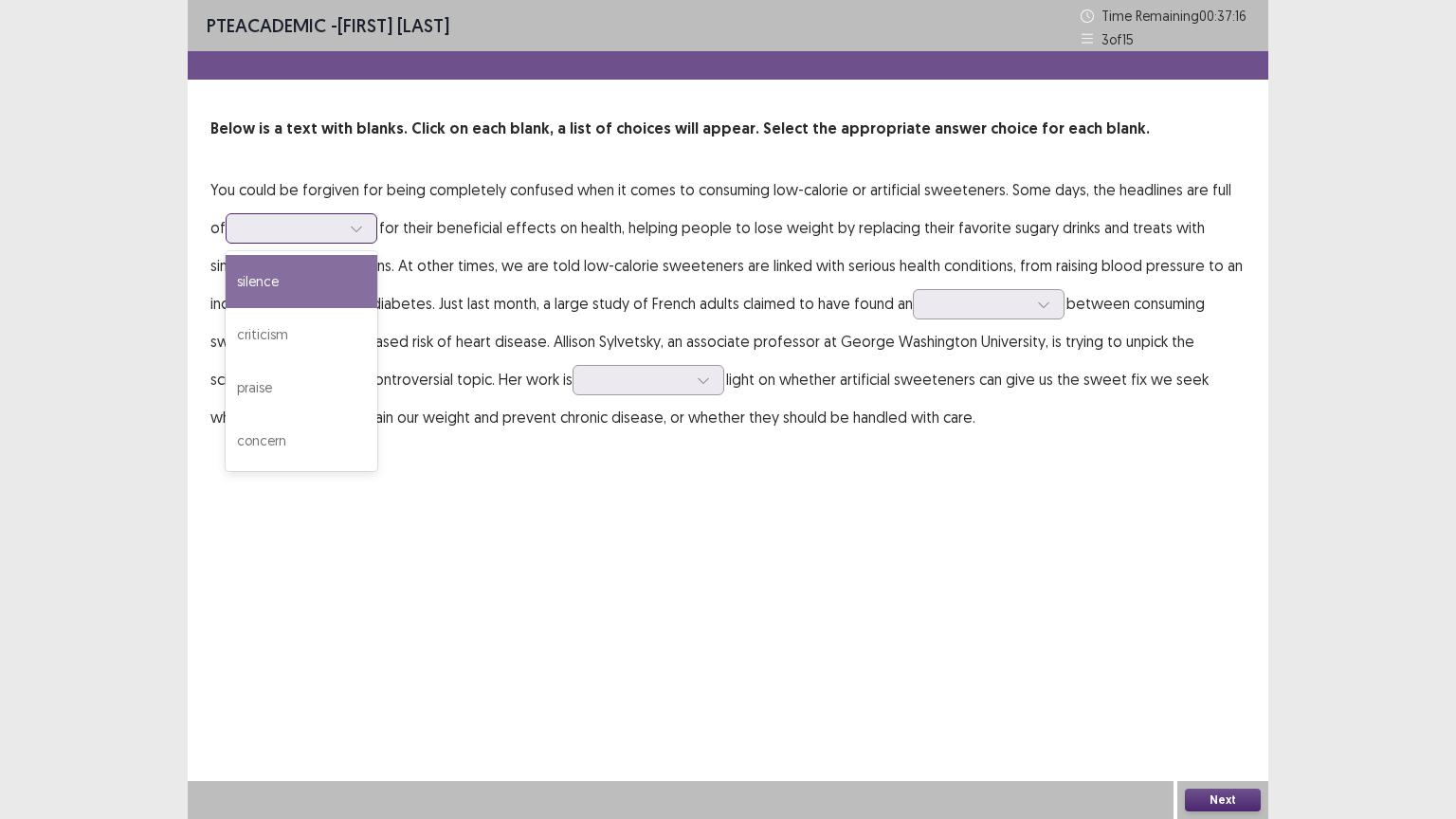 click at bounding box center [291, 228] 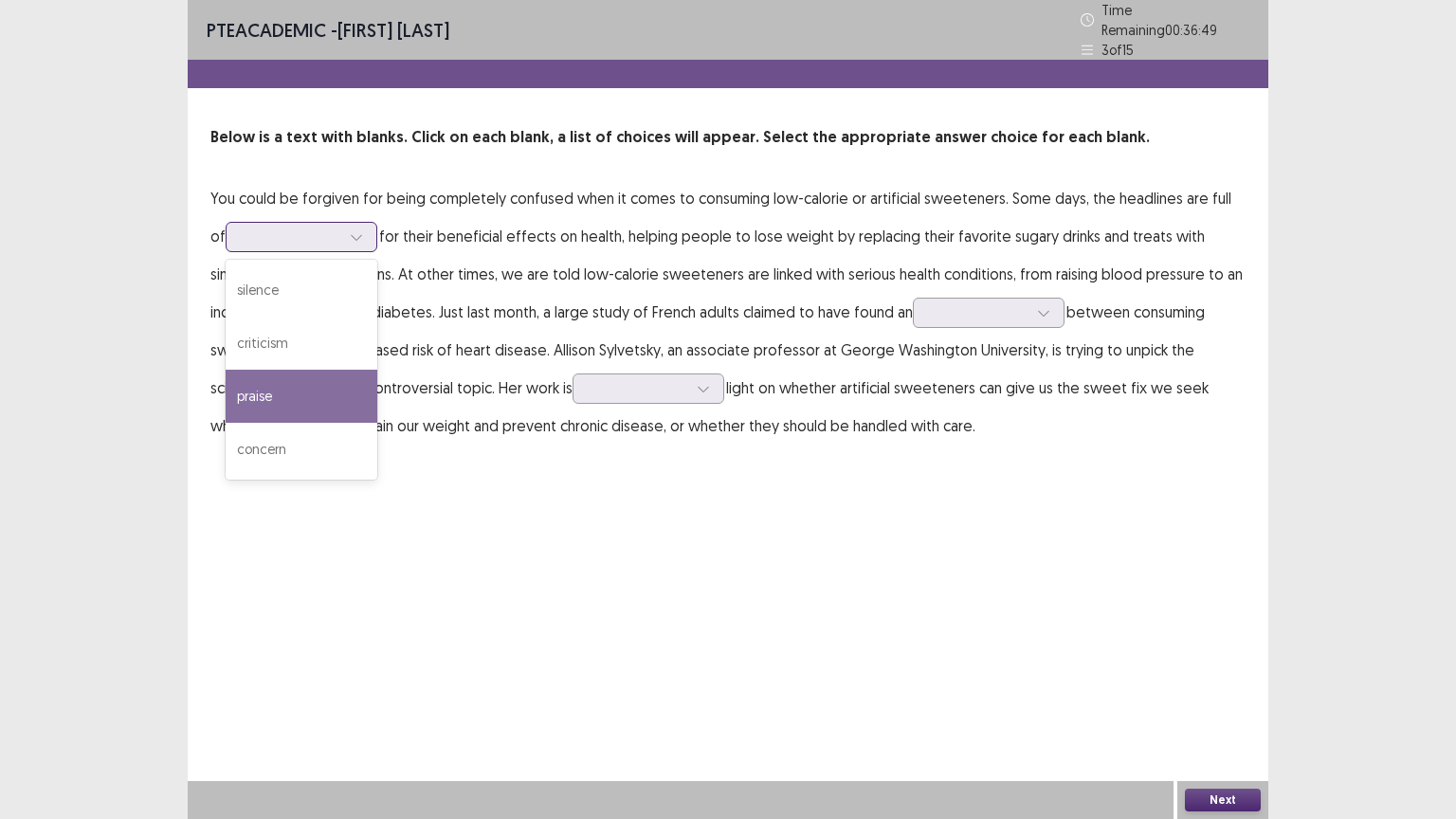 click on "praise" at bounding box center (301, 396) 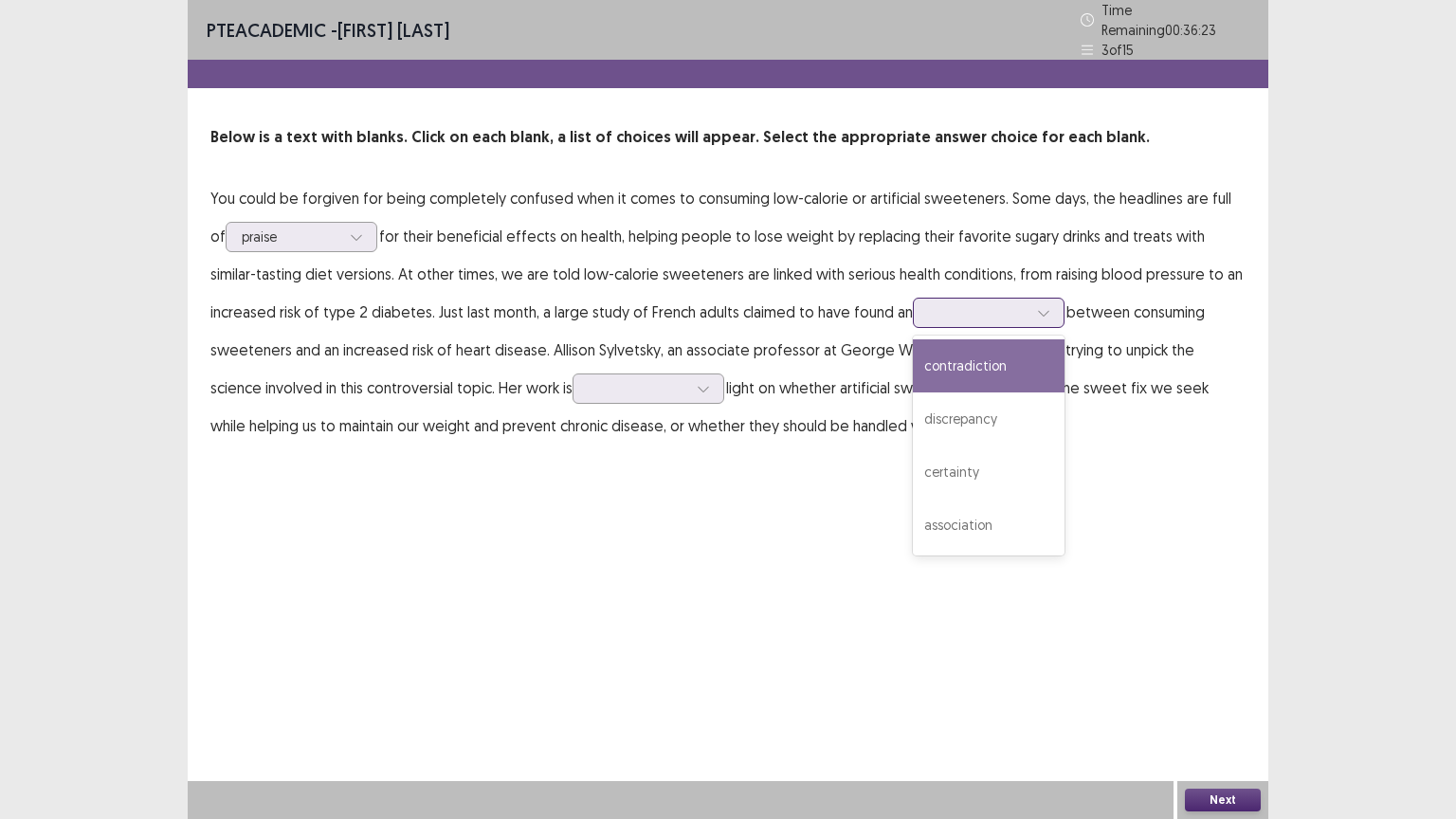 click at bounding box center (978, 312) 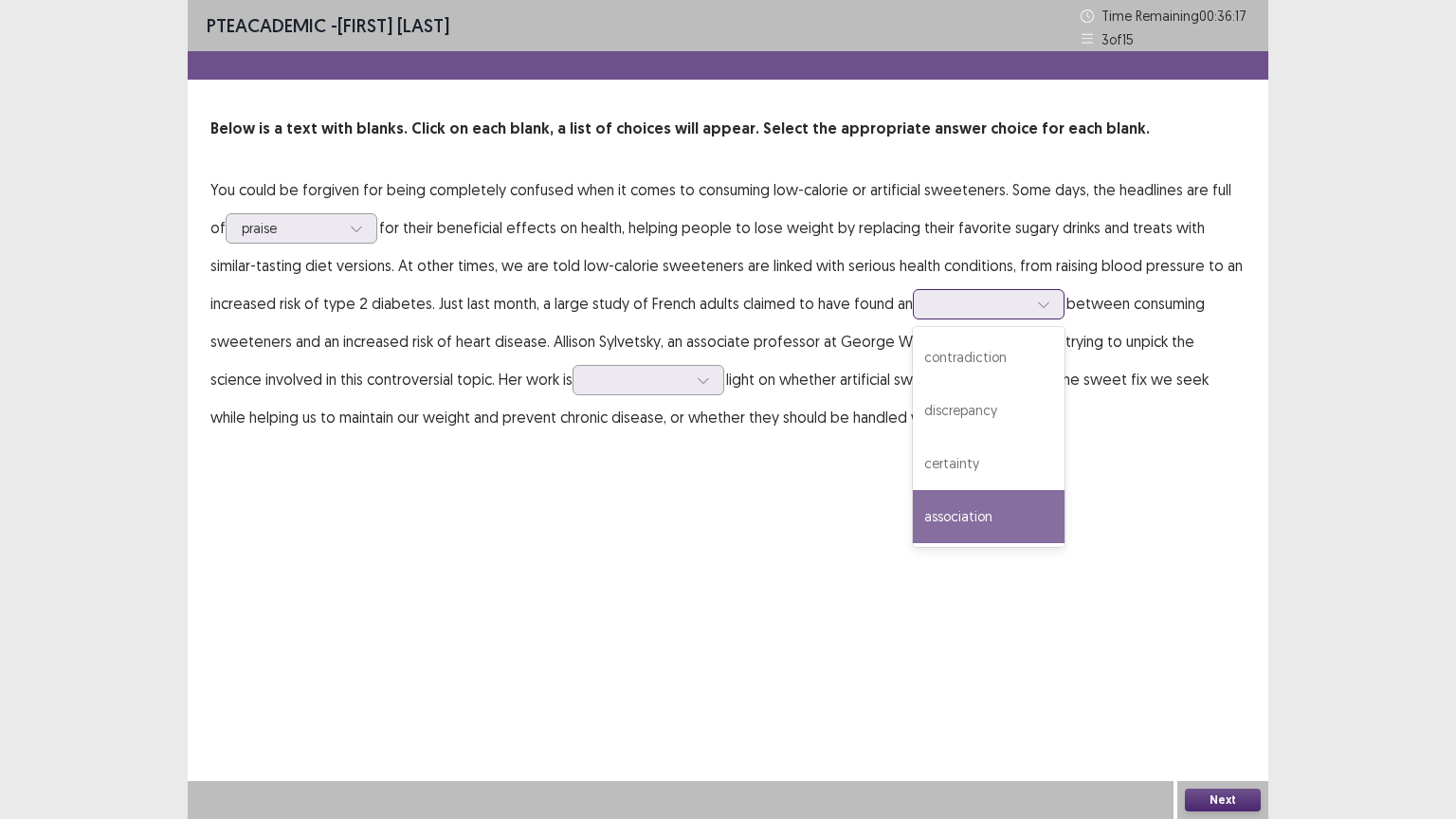 click on "association" at bounding box center [989, 517] 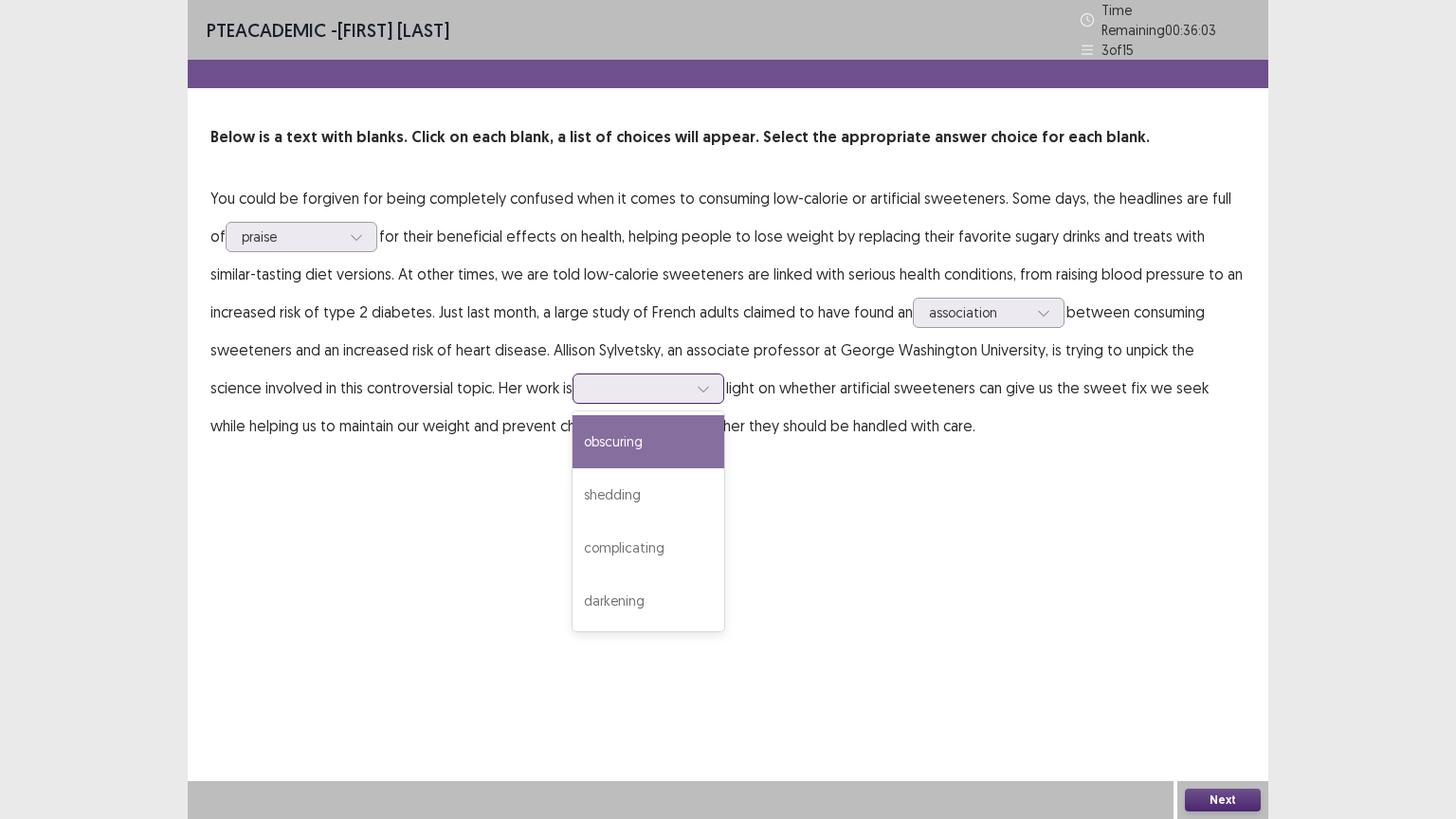 click at bounding box center (638, 388) 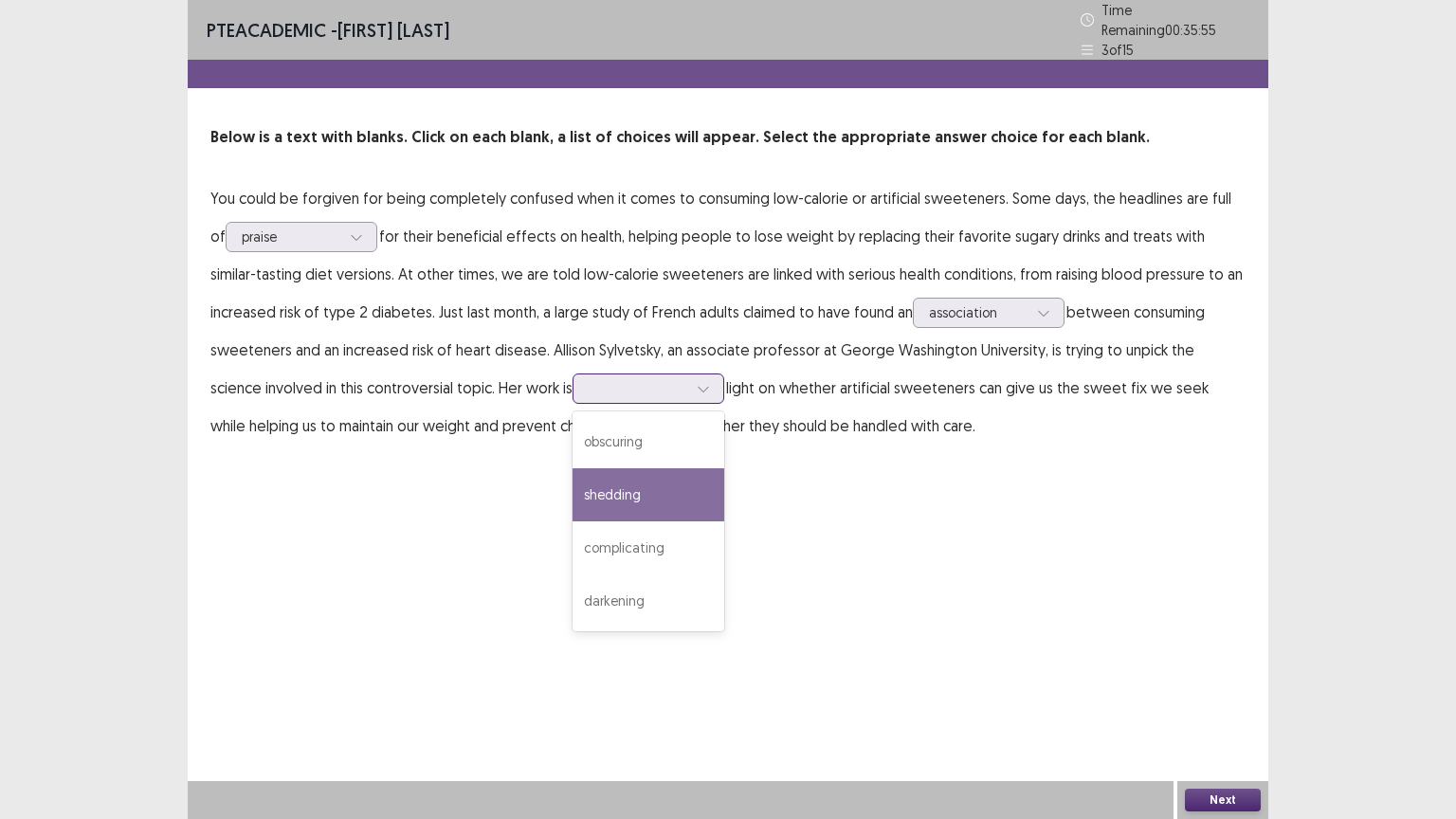 click on "shedding" at bounding box center (648, 495) 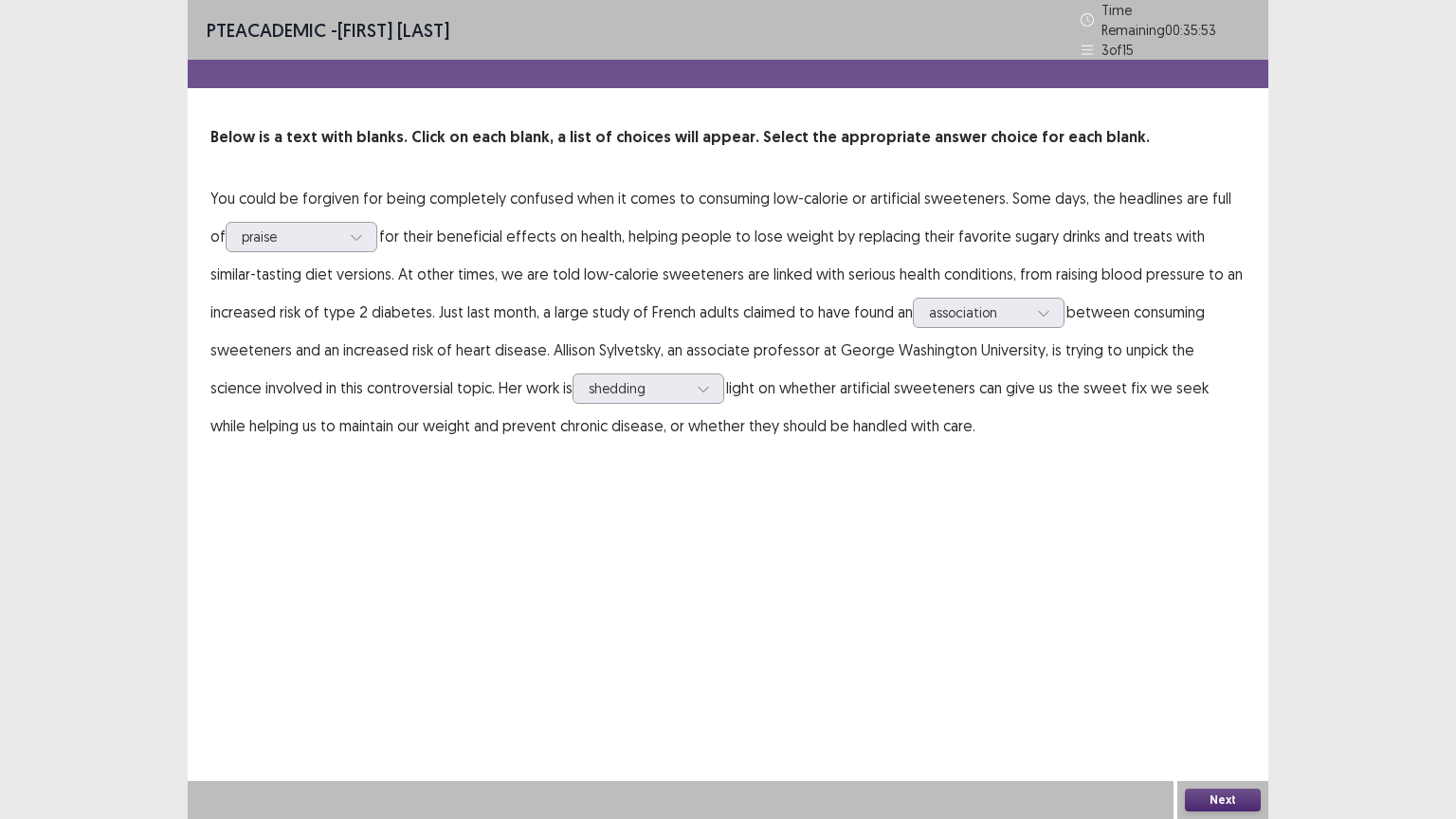 click on "Next" at bounding box center (1223, 800) 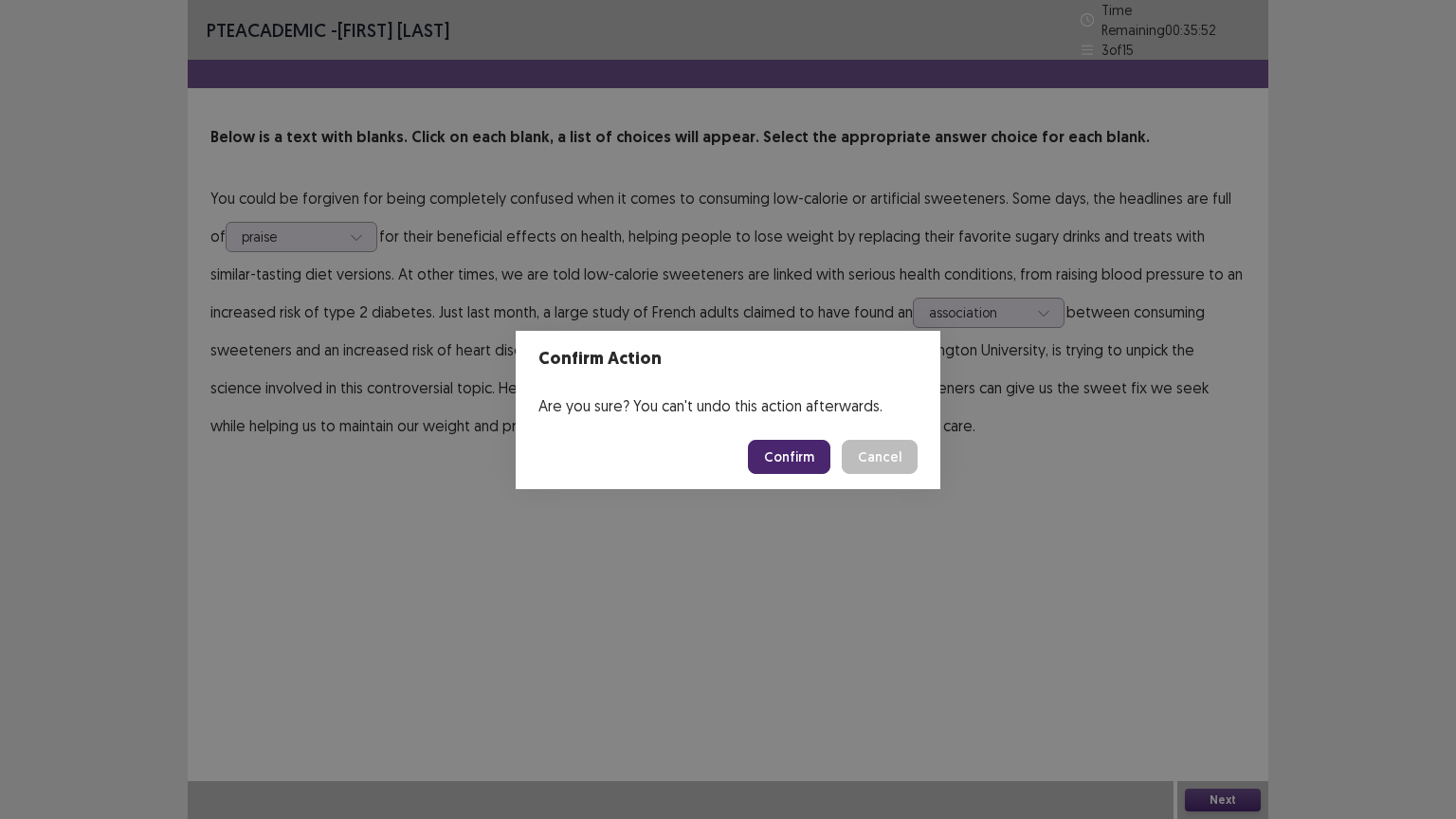 click on "Confirm" at bounding box center [789, 457] 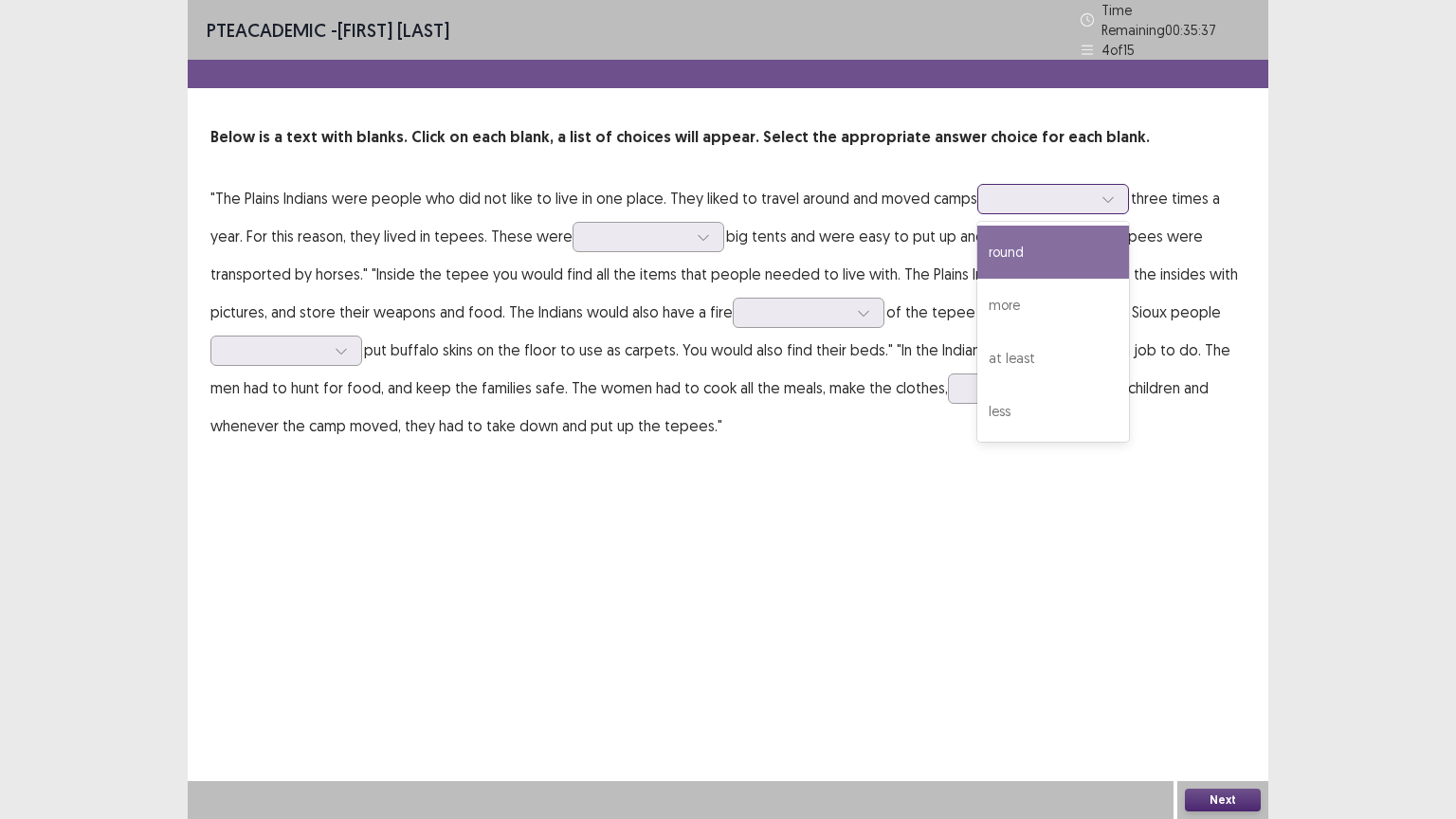 click at bounding box center (1043, 198) 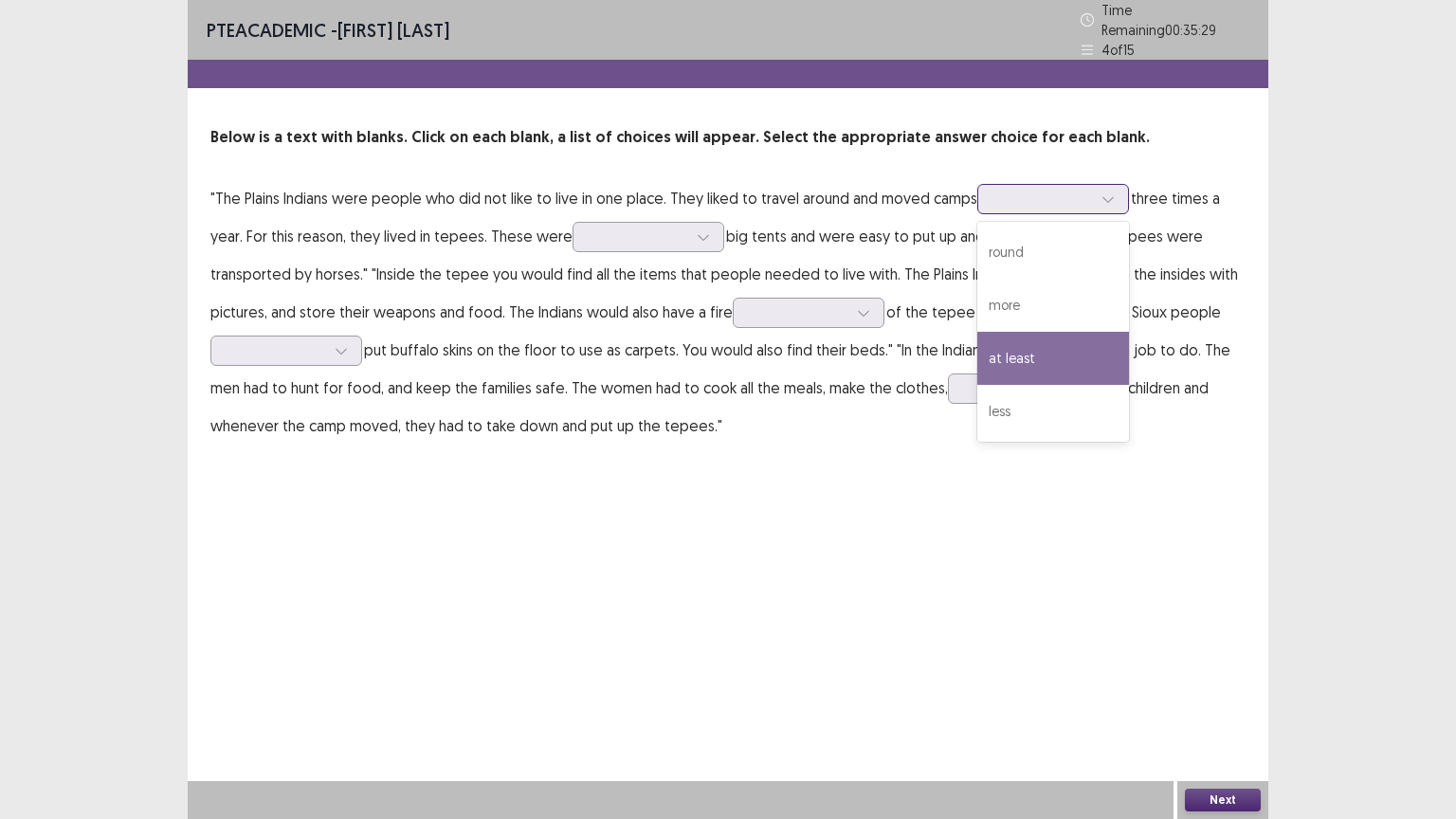 click on "at least" at bounding box center [1053, 358] 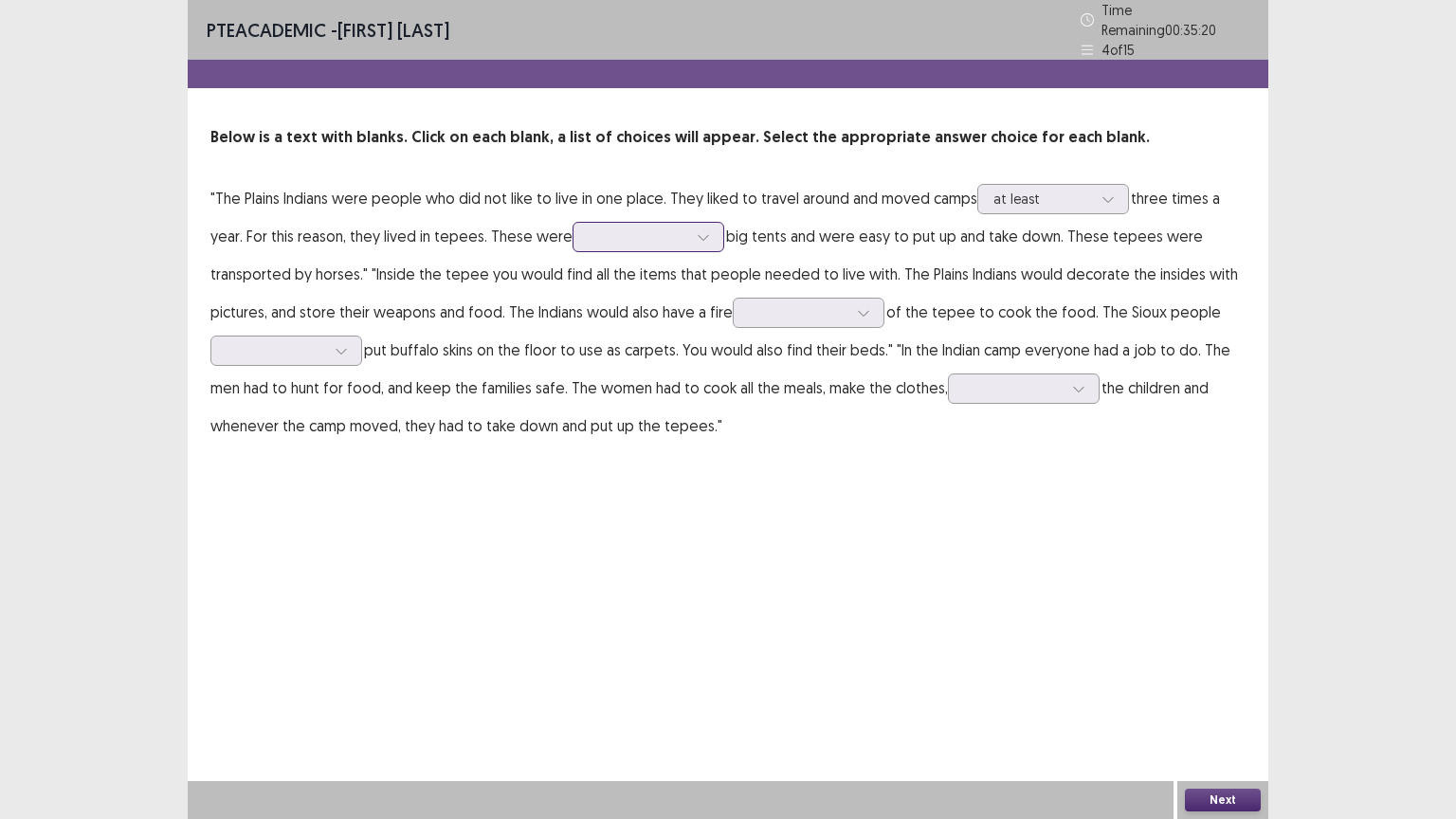 click at bounding box center (638, 236) 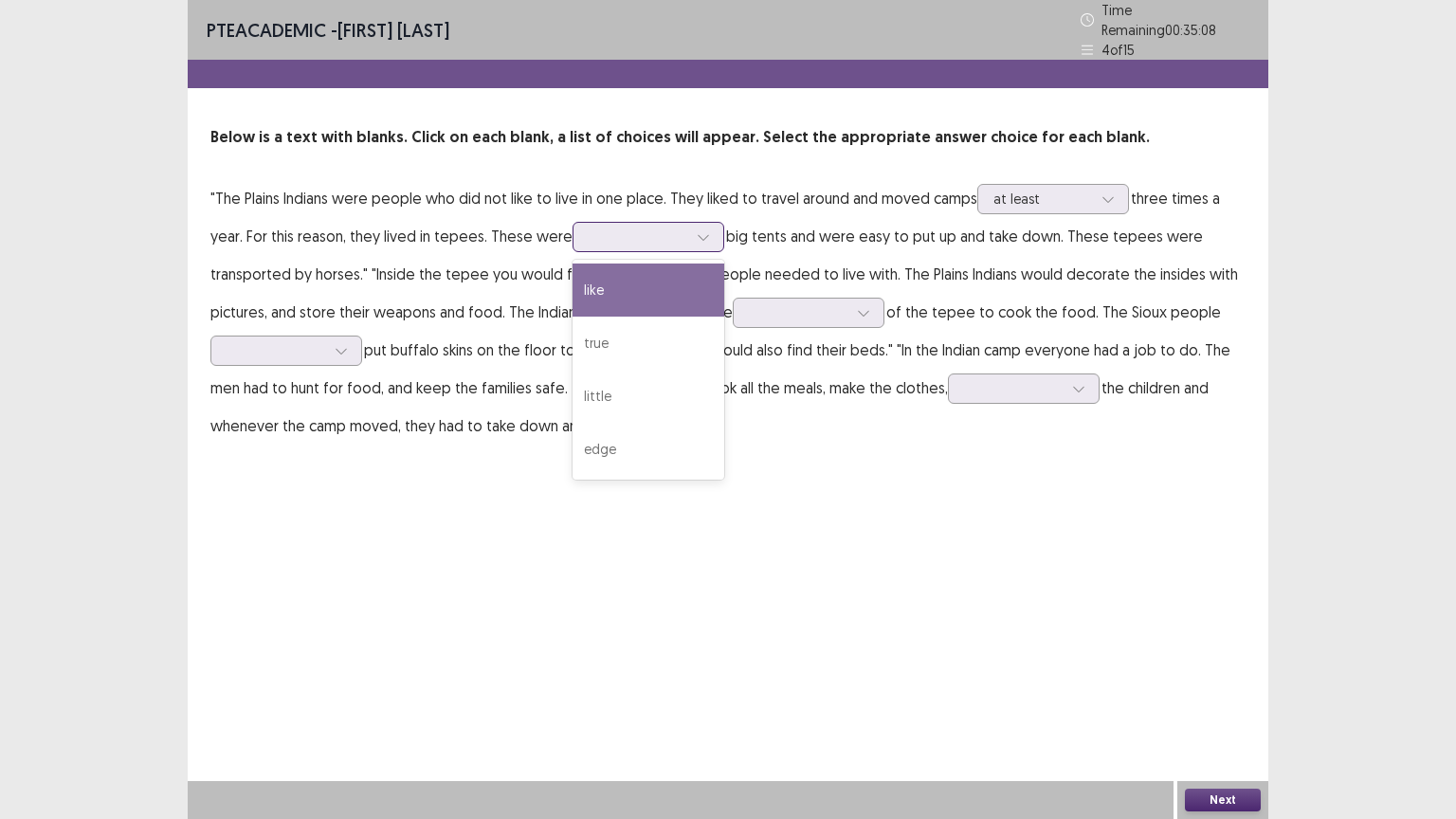 click on "like" at bounding box center (648, 290) 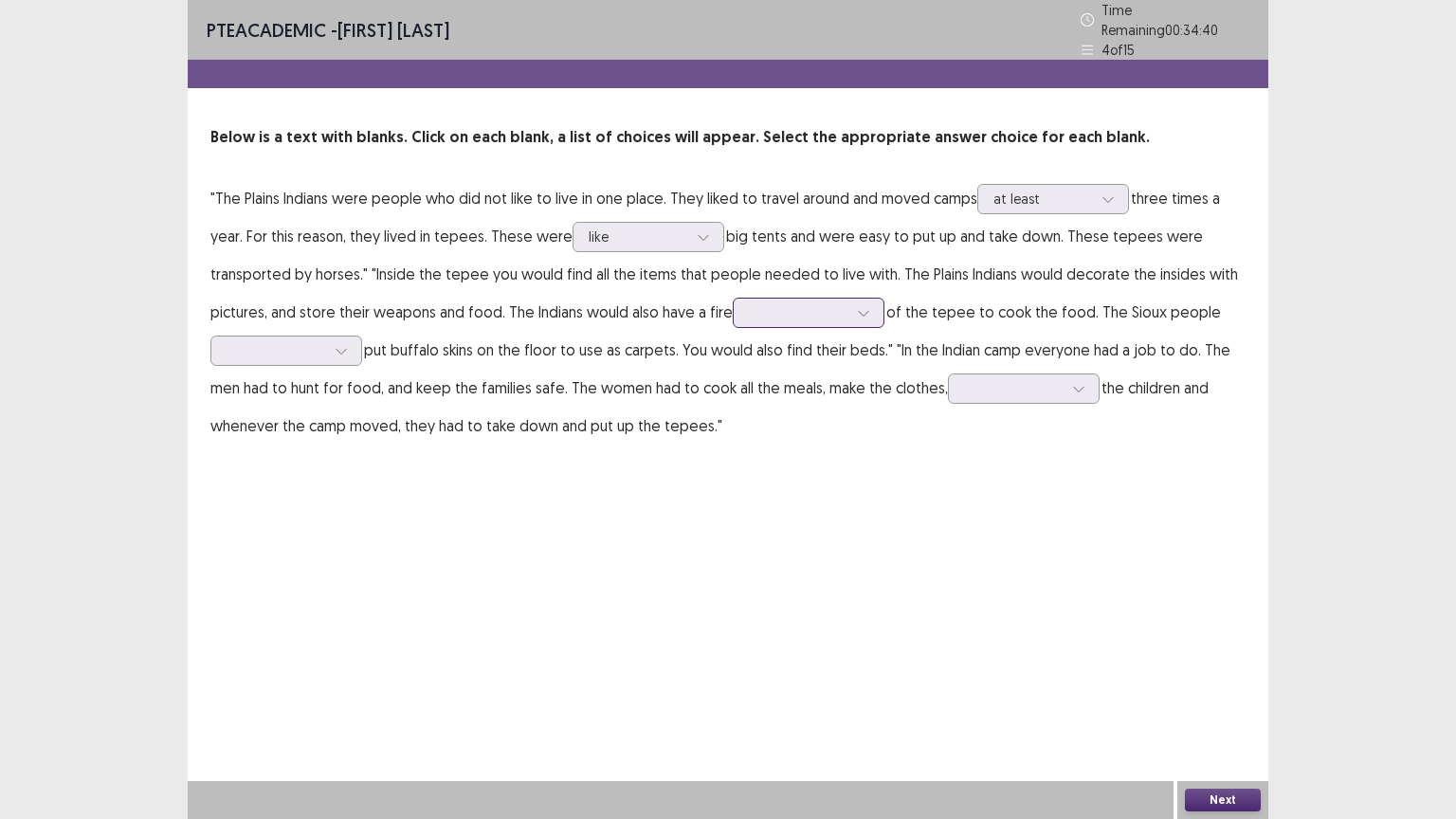 click at bounding box center (798, 312) 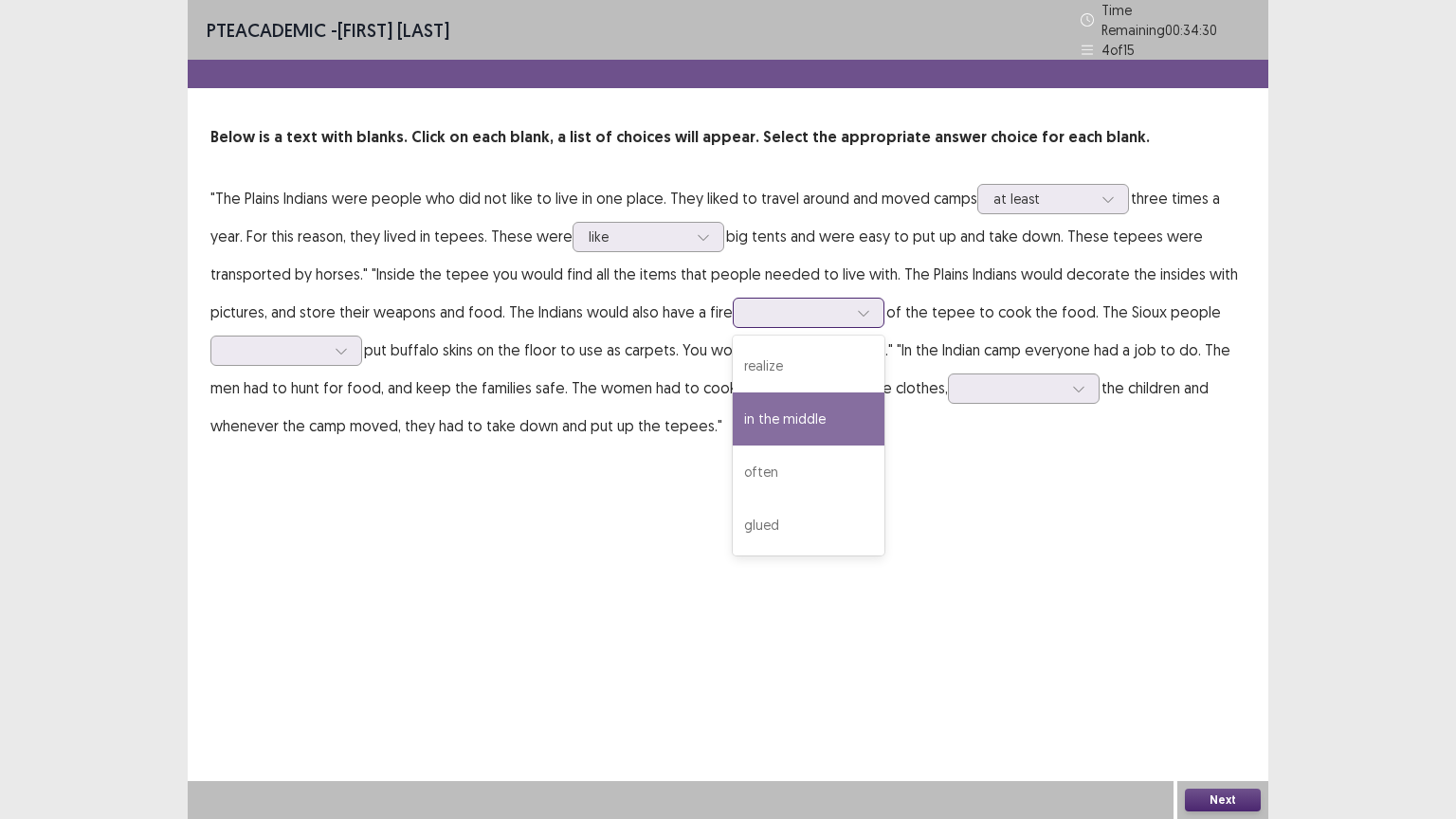 click on "in the middle" at bounding box center (809, 419) 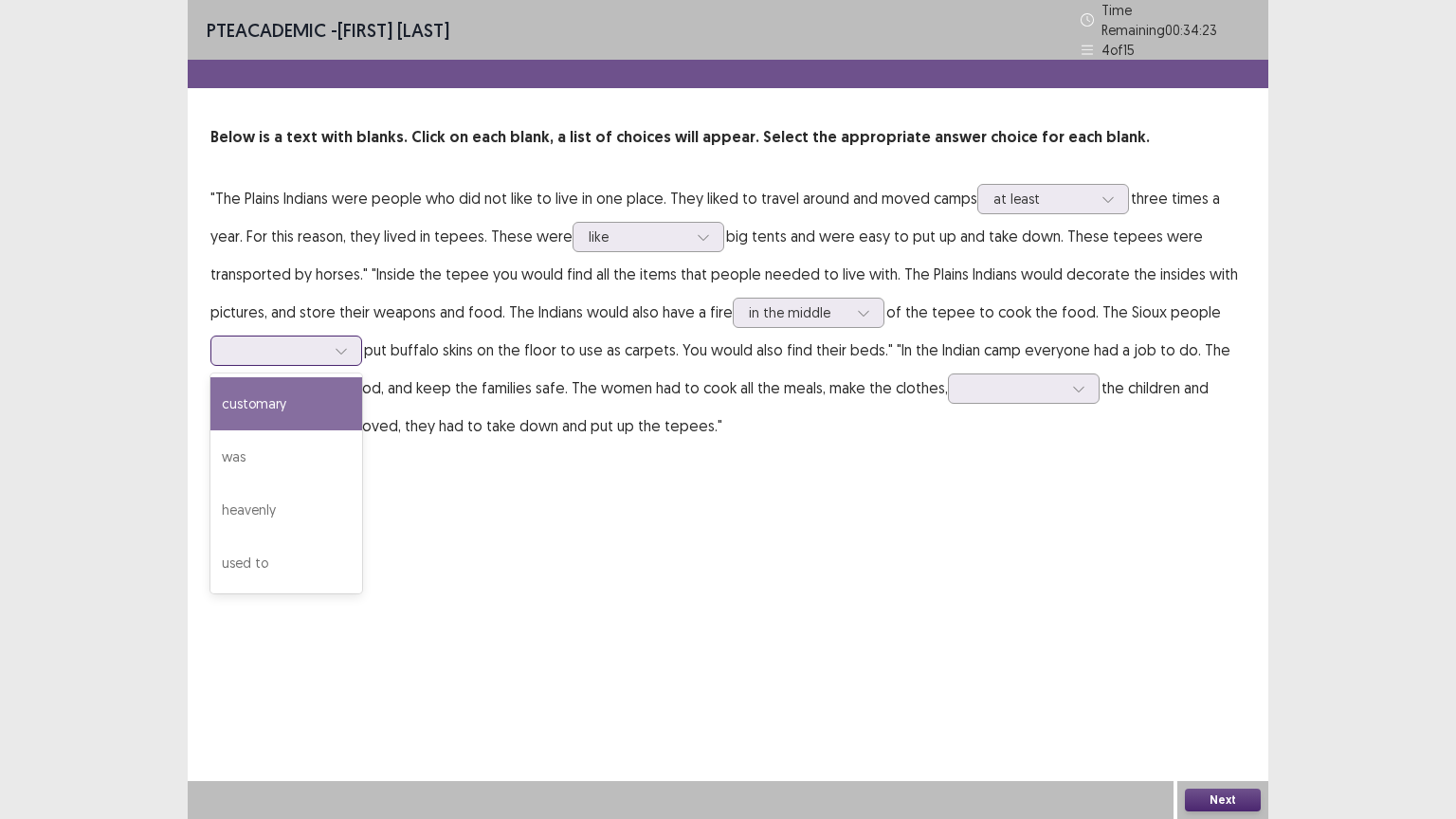 click at bounding box center (276, 350) 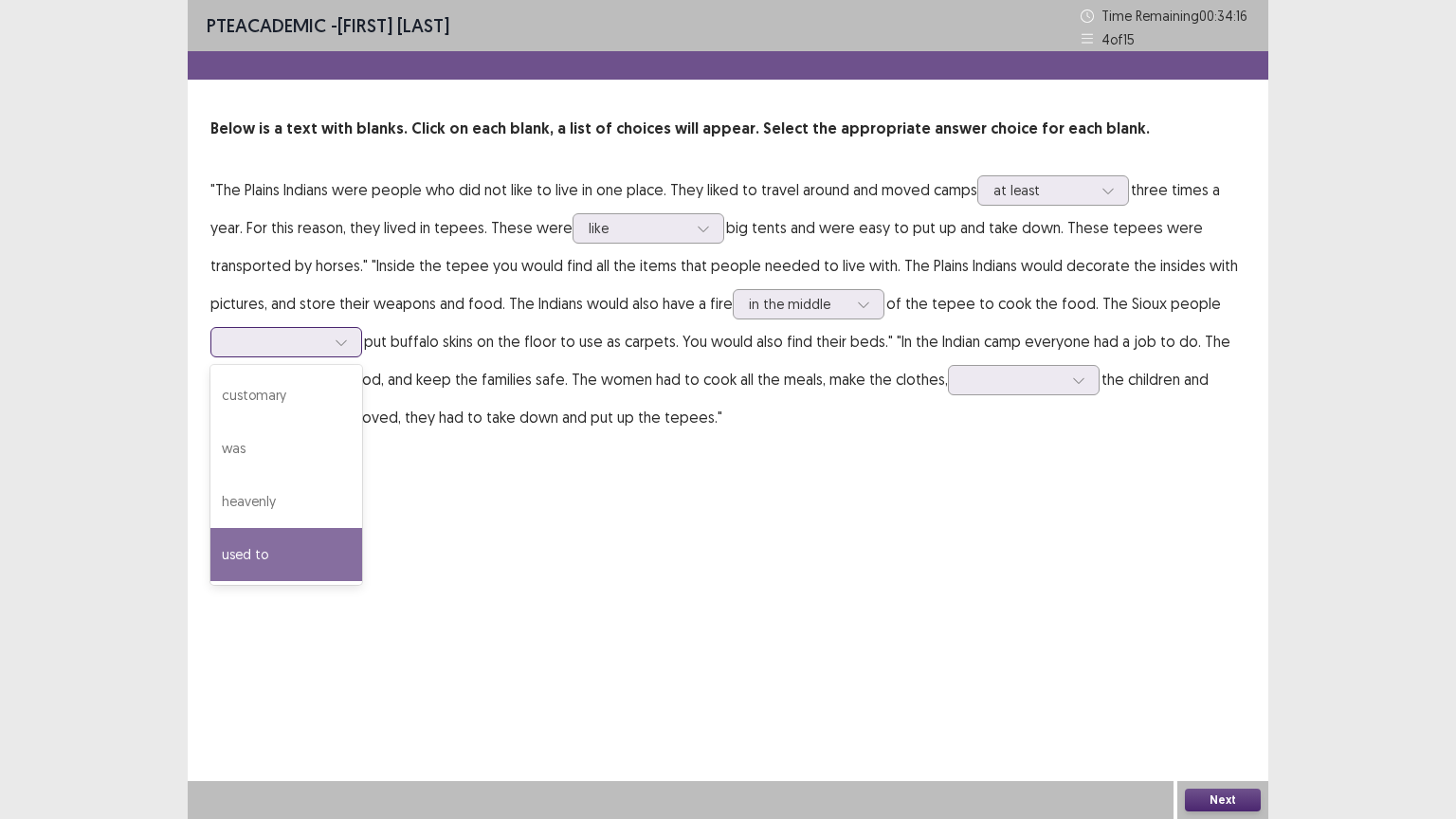 click on "used to" at bounding box center [286, 555] 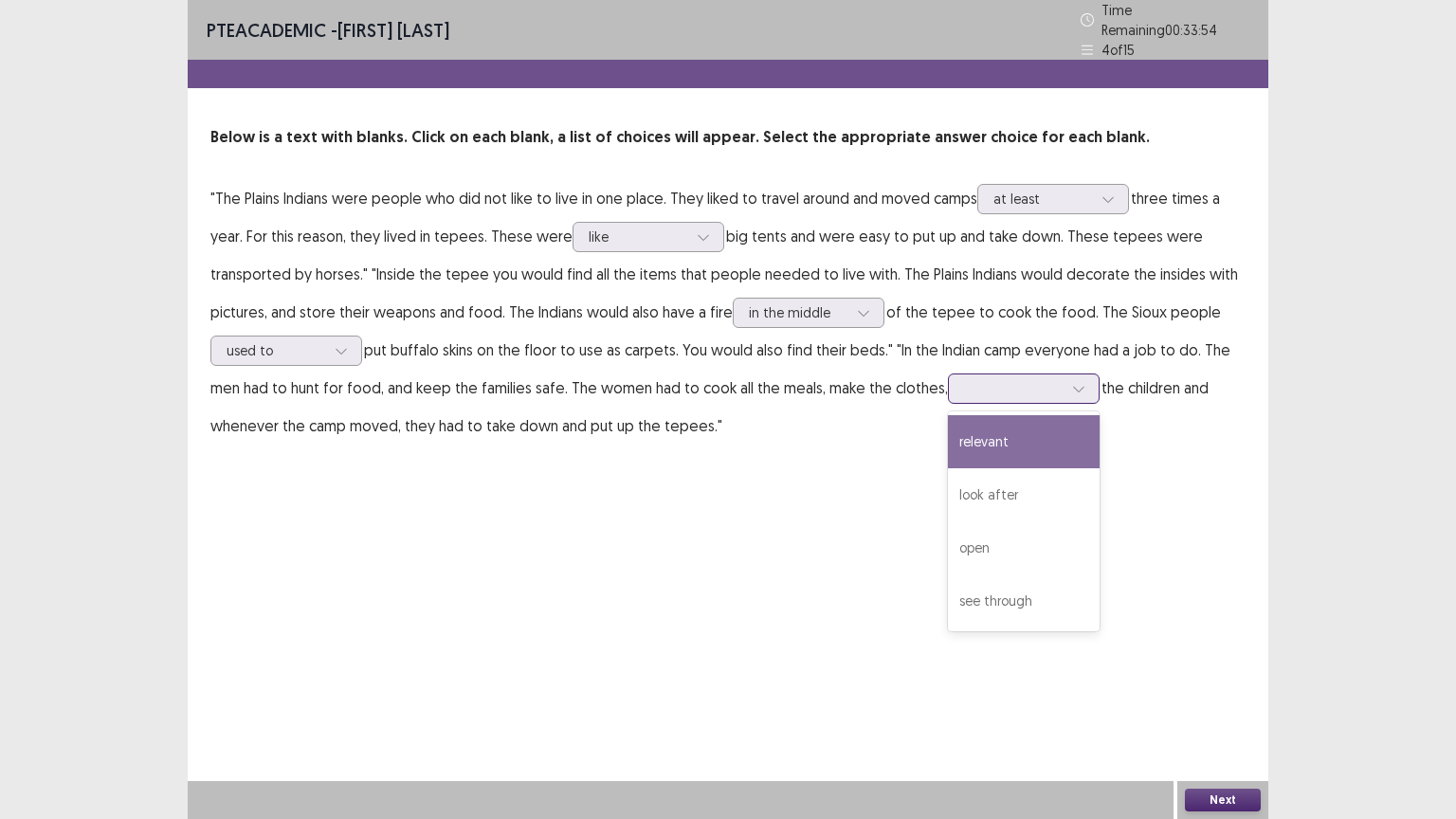 click at bounding box center (1013, 388) 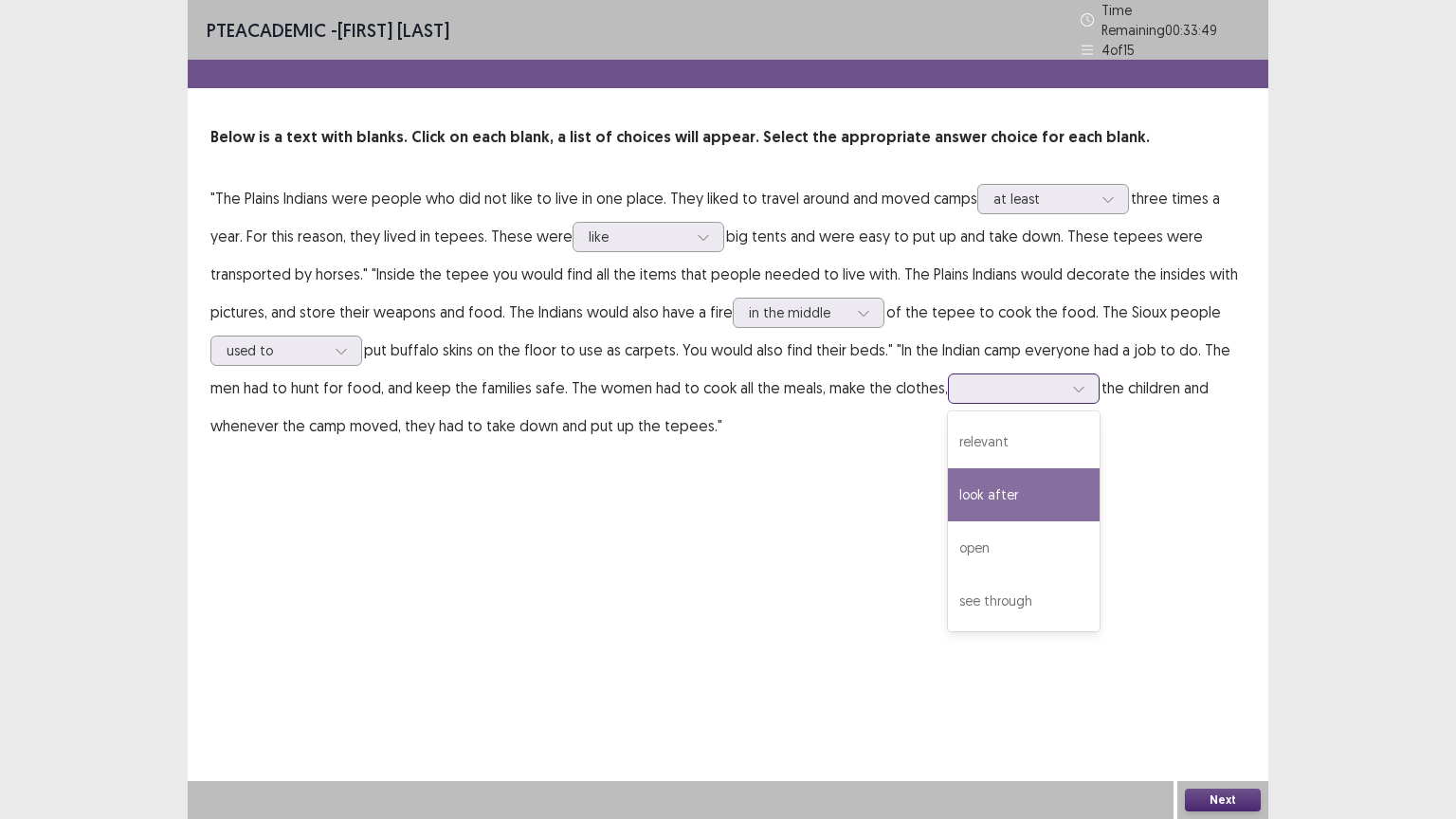 click on "look after" at bounding box center [1024, 495] 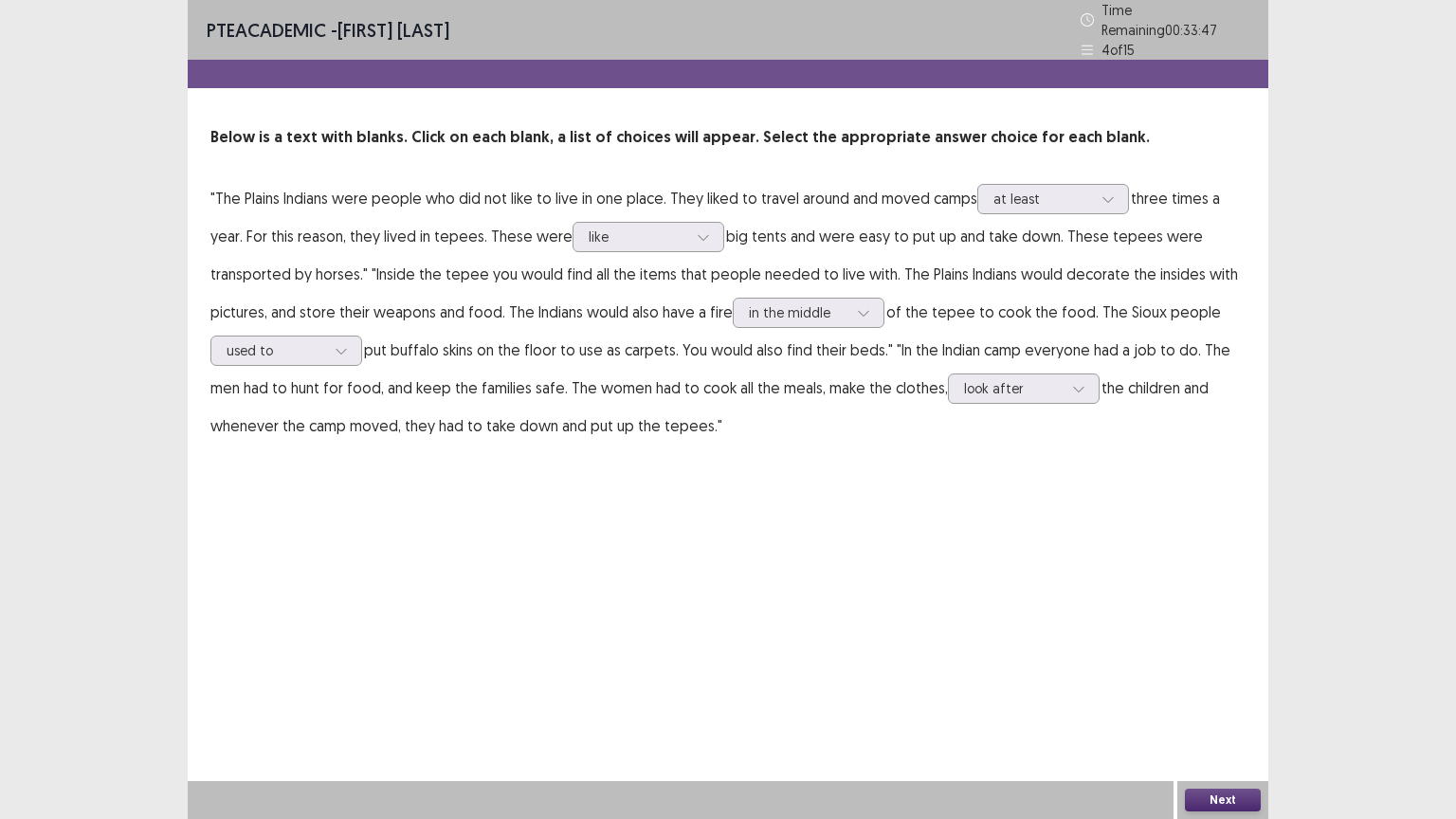 click on "PTE academic - S M Salman Sakib Time Remaining 00 : 33 : 47 4 of 15 Below is a text with blanks. Click on each blank, a list of choices will appear. Select the appropriate answer choice for each blank. "The Plains Indians were people who did not like to live in one place. They liked to travel around and moved camps at least three times a year. For this reason, they lived in tepees. These were like big tents and were easy to put up and take down. These tepees were transported by horses." "Inside the tepee you would find all the items that people needed to live with. The Plains Indians would decorate the insides with pictures, and store their weapons and food. The Indians would also have a fire in the middle of the tepee to cook the food. The Sioux people used to look after the children and whenever the camp moved, they had to take down and put up the tepees." Next" at bounding box center [728, 410] 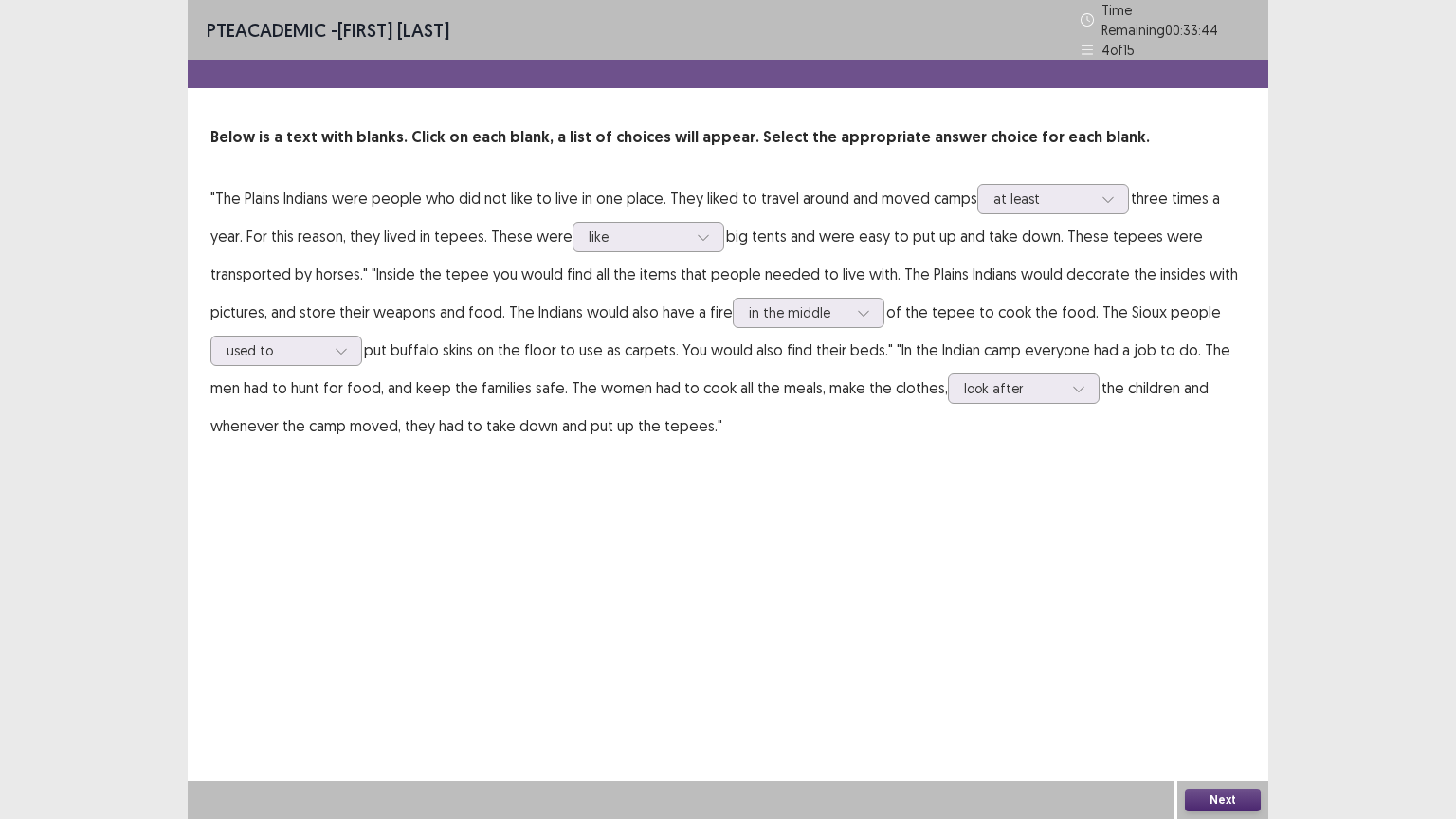 click on "Next" at bounding box center [1223, 800] 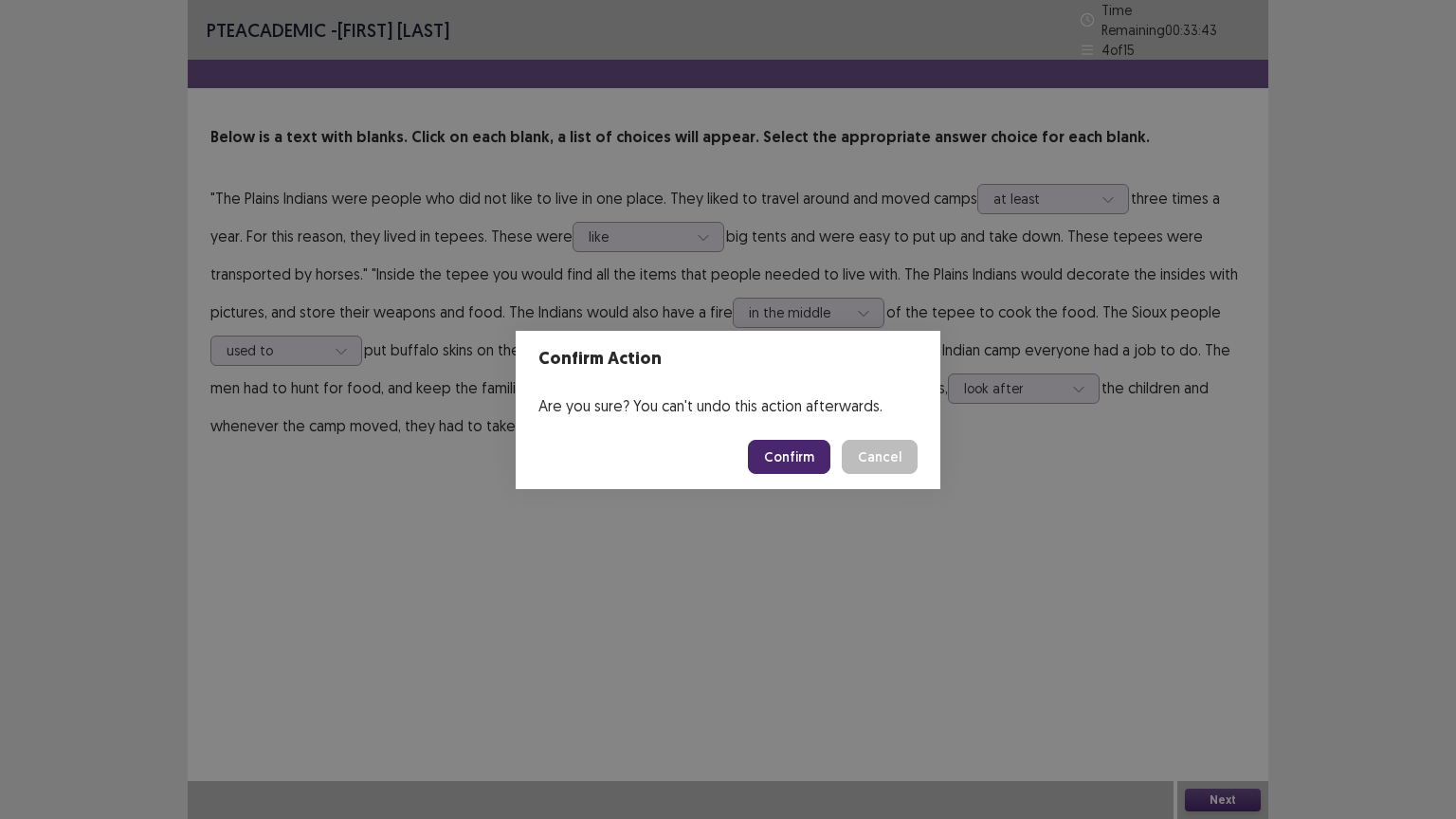 click on "Confirm" at bounding box center [789, 457] 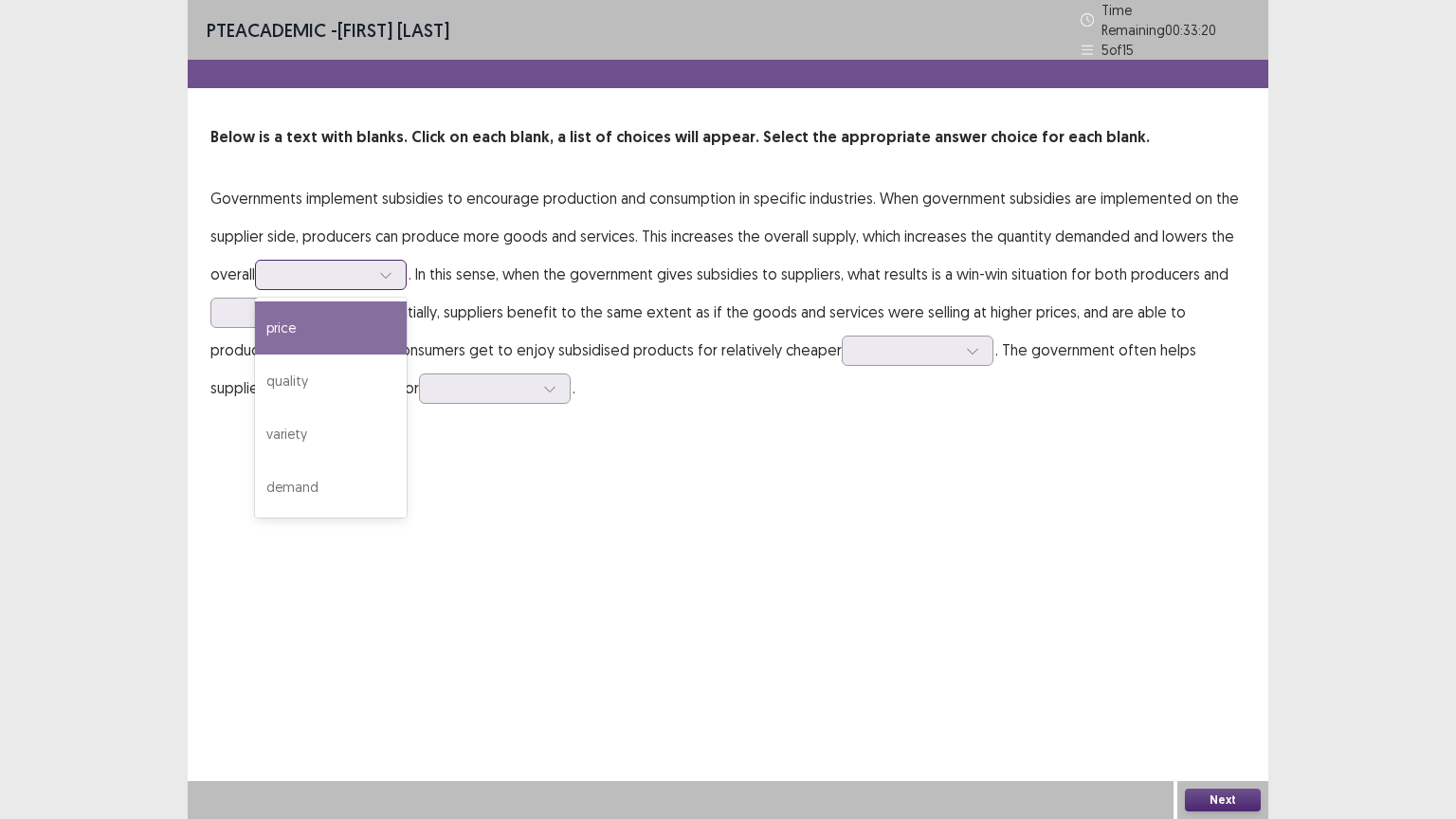 click at bounding box center (320, 274) 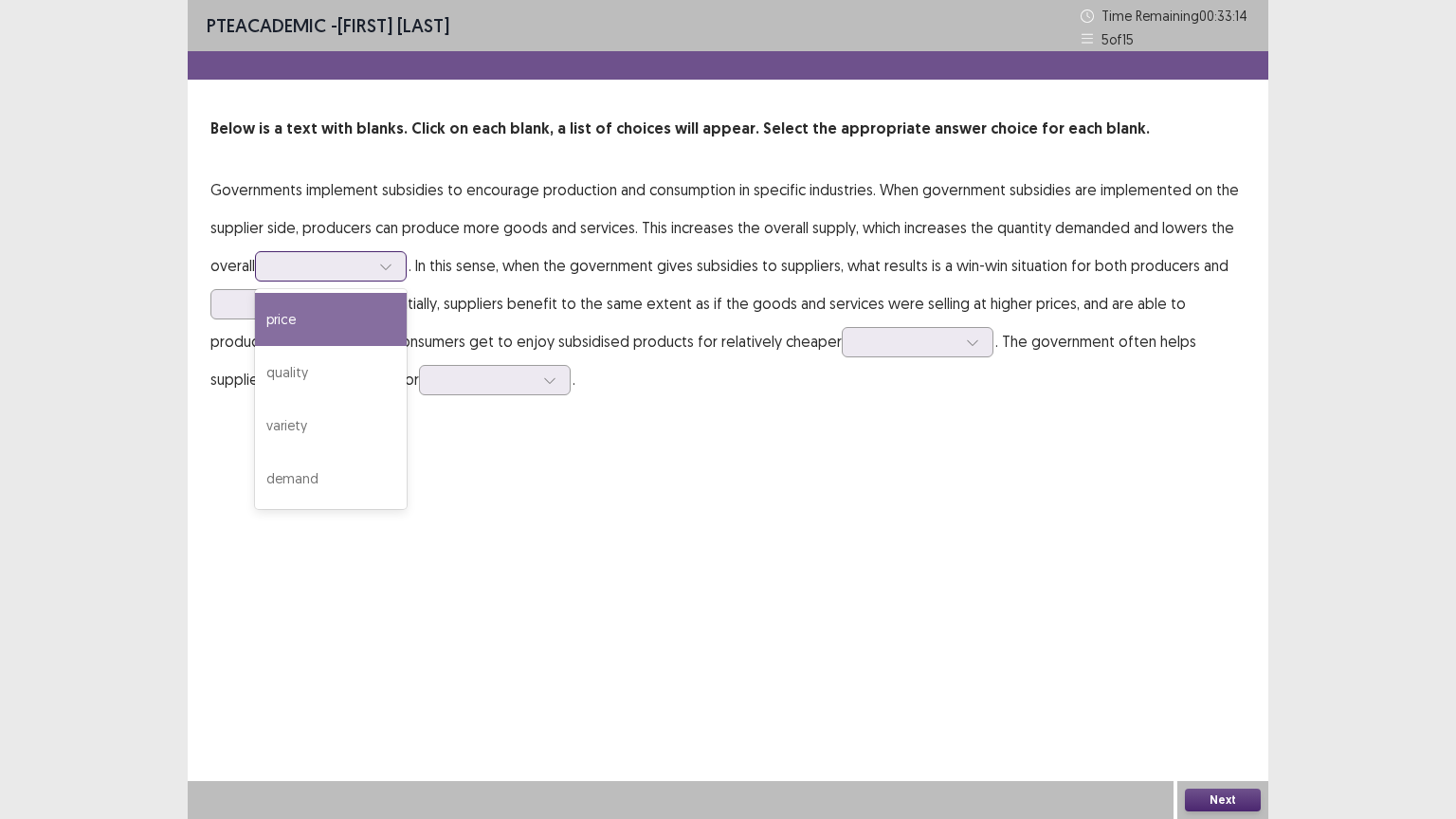 click on "price" at bounding box center (331, 319) 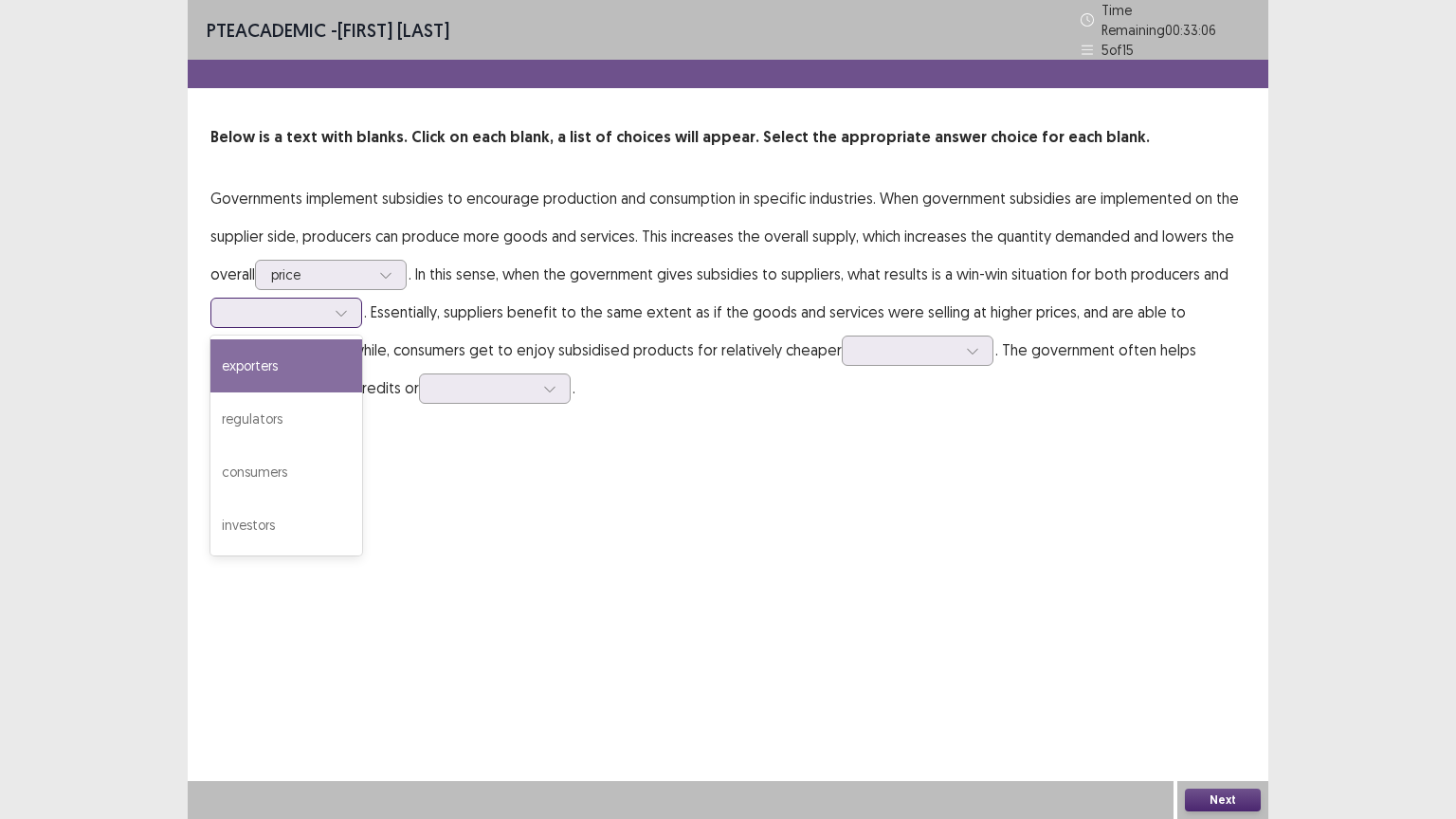 click at bounding box center [276, 312] 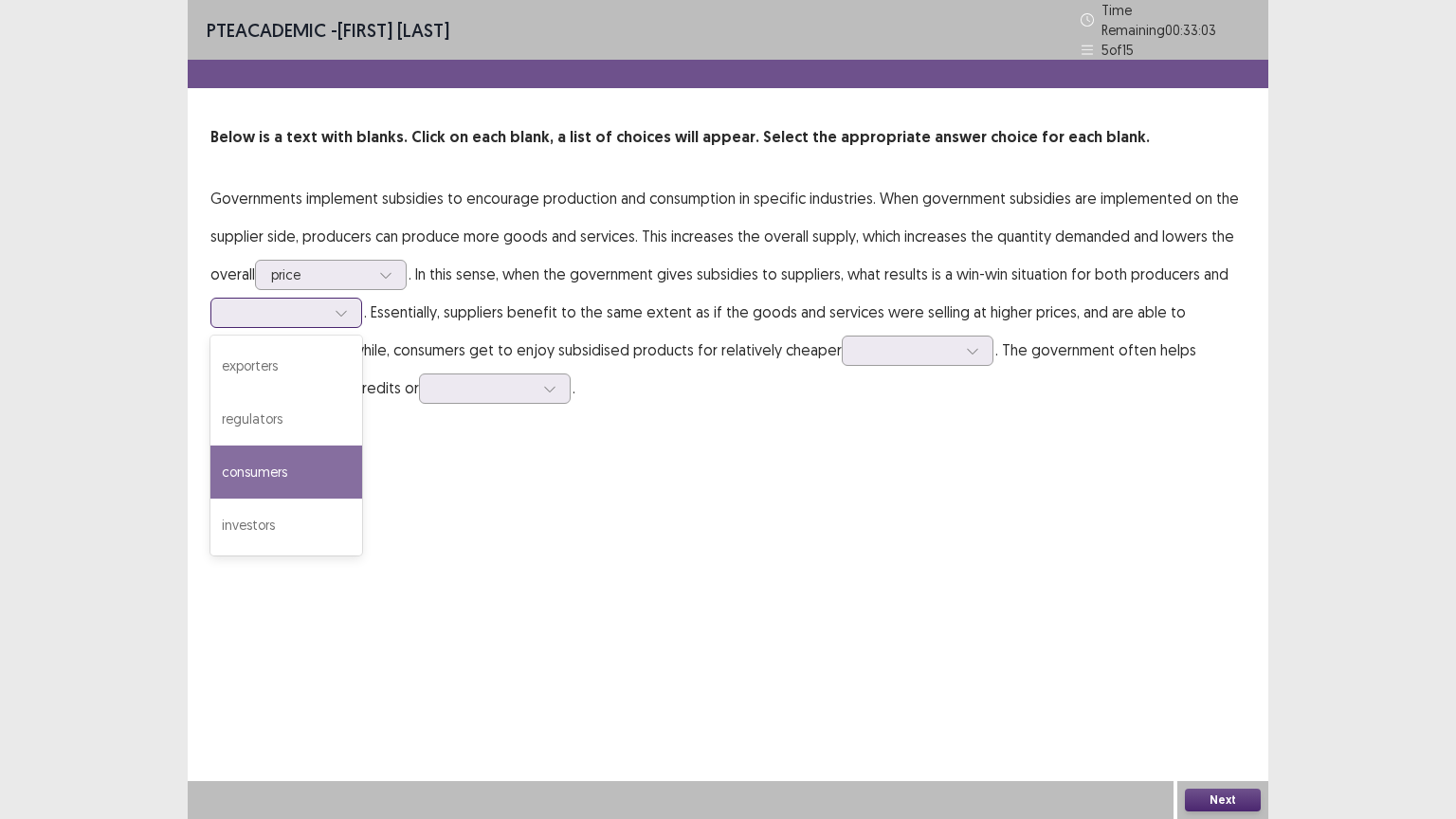 click on "consumers" at bounding box center [286, 472] 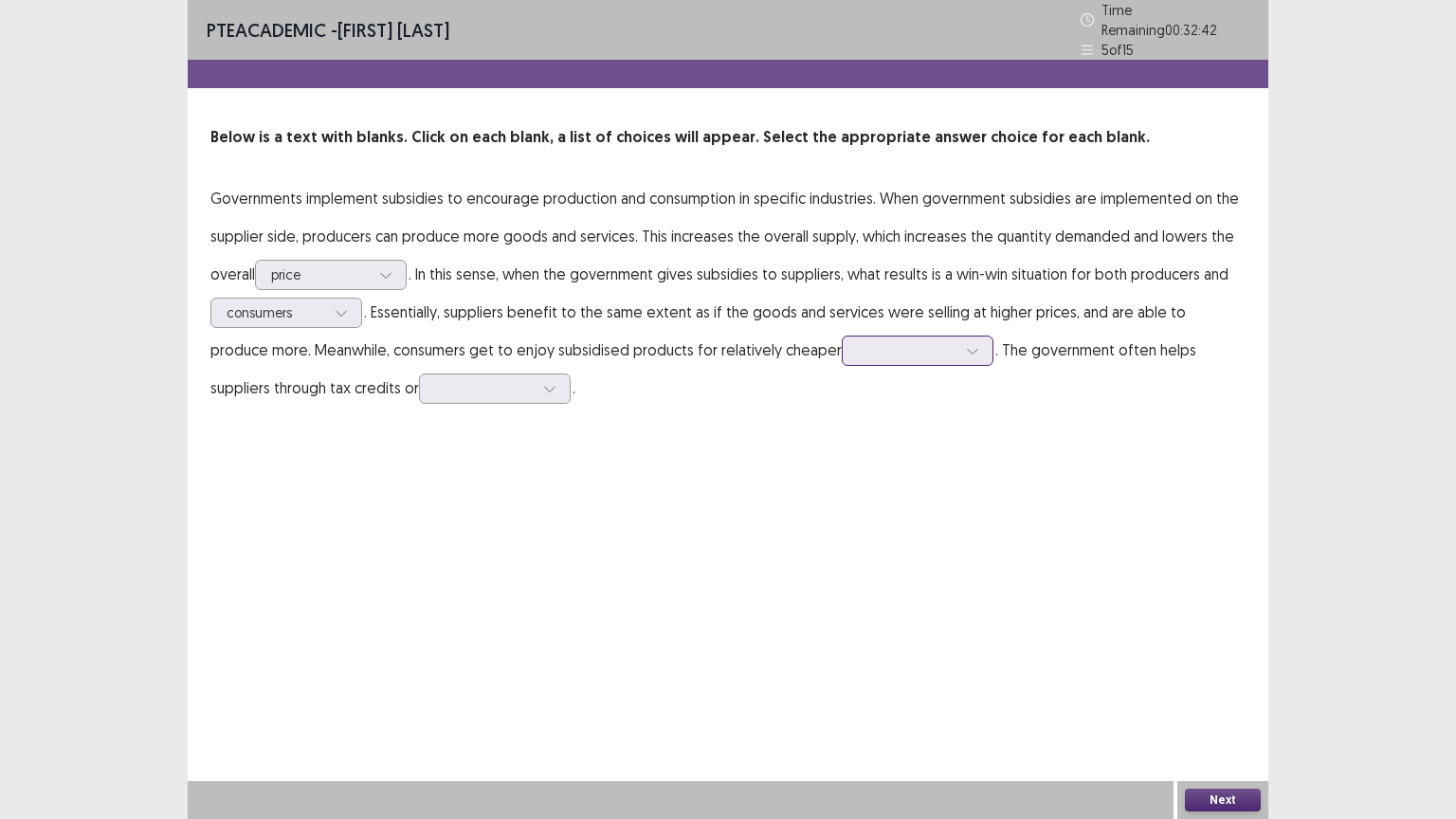 click at bounding box center (907, 350) 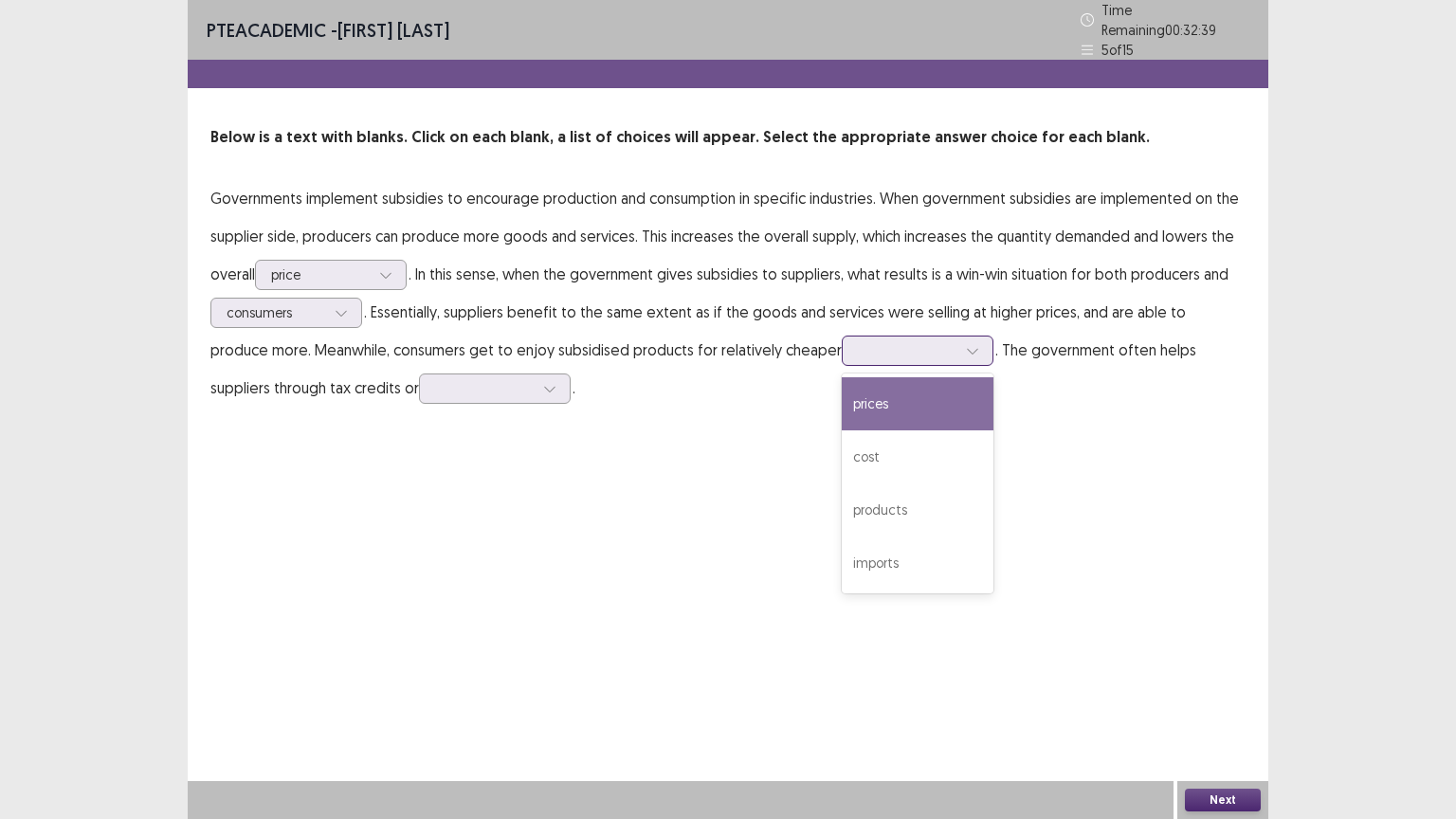 click on "prices" at bounding box center [918, 404] 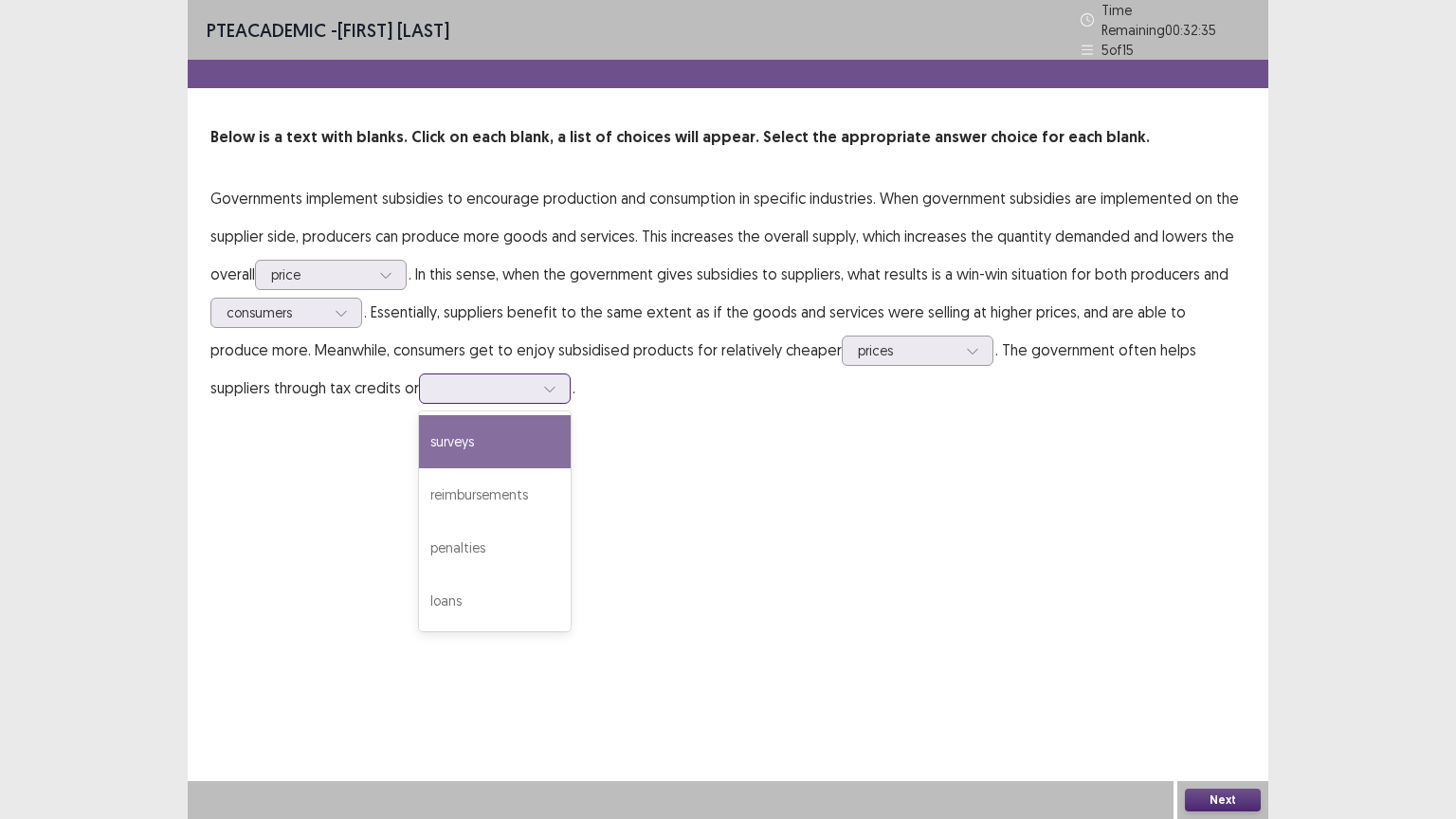 click at bounding box center [484, 388] 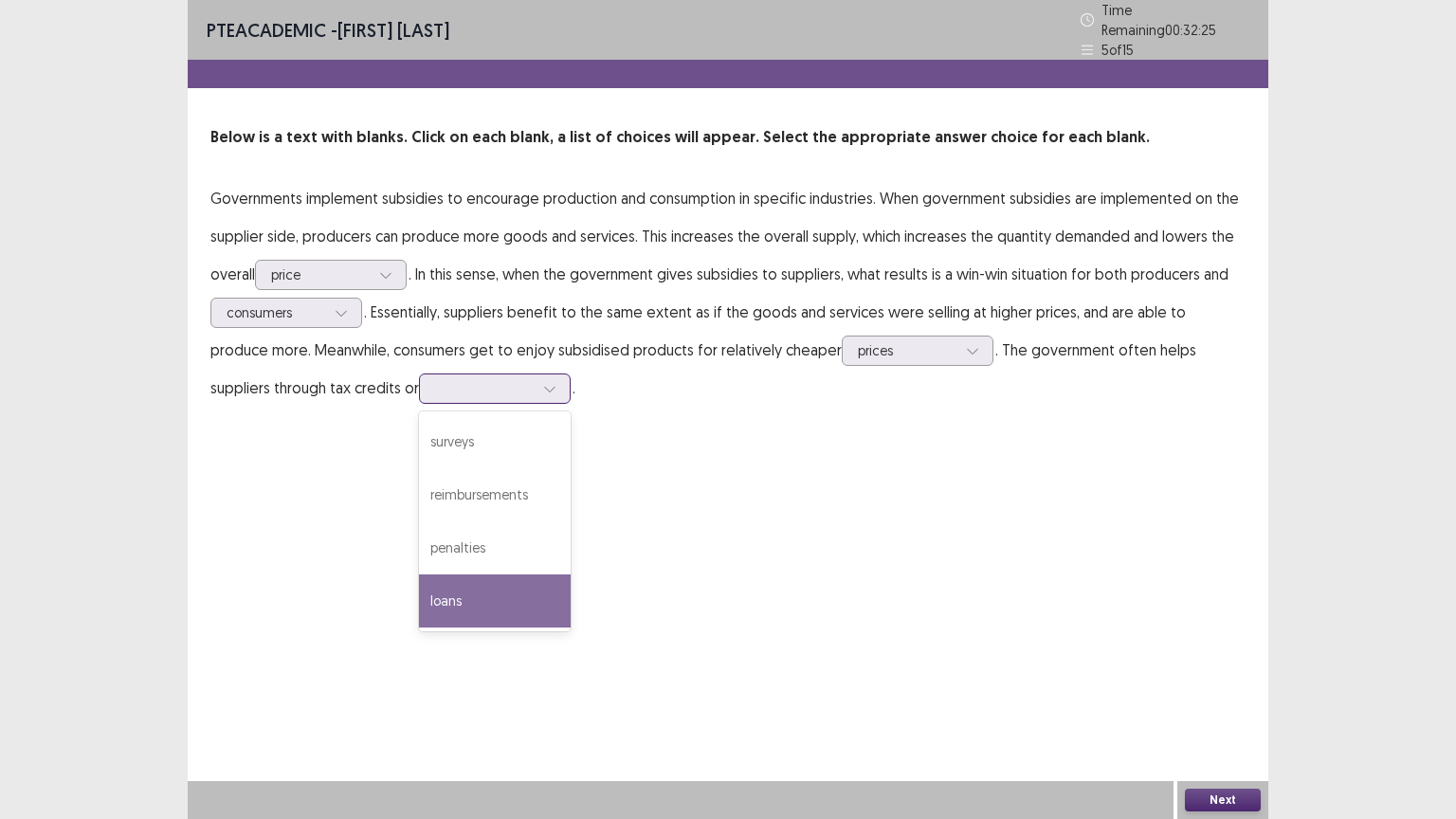 click on "loans" at bounding box center (495, 601) 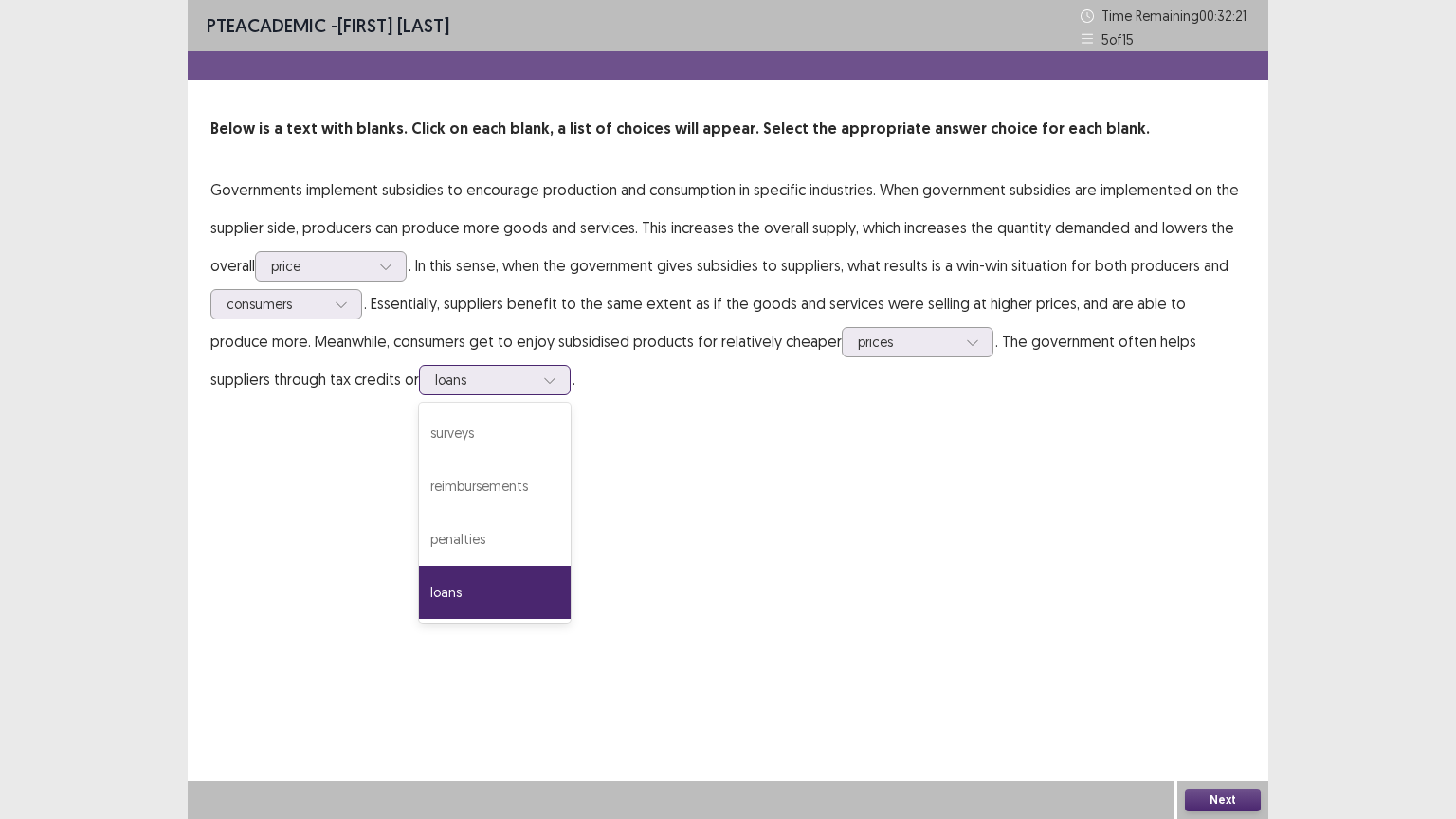 click at bounding box center [550, 380] 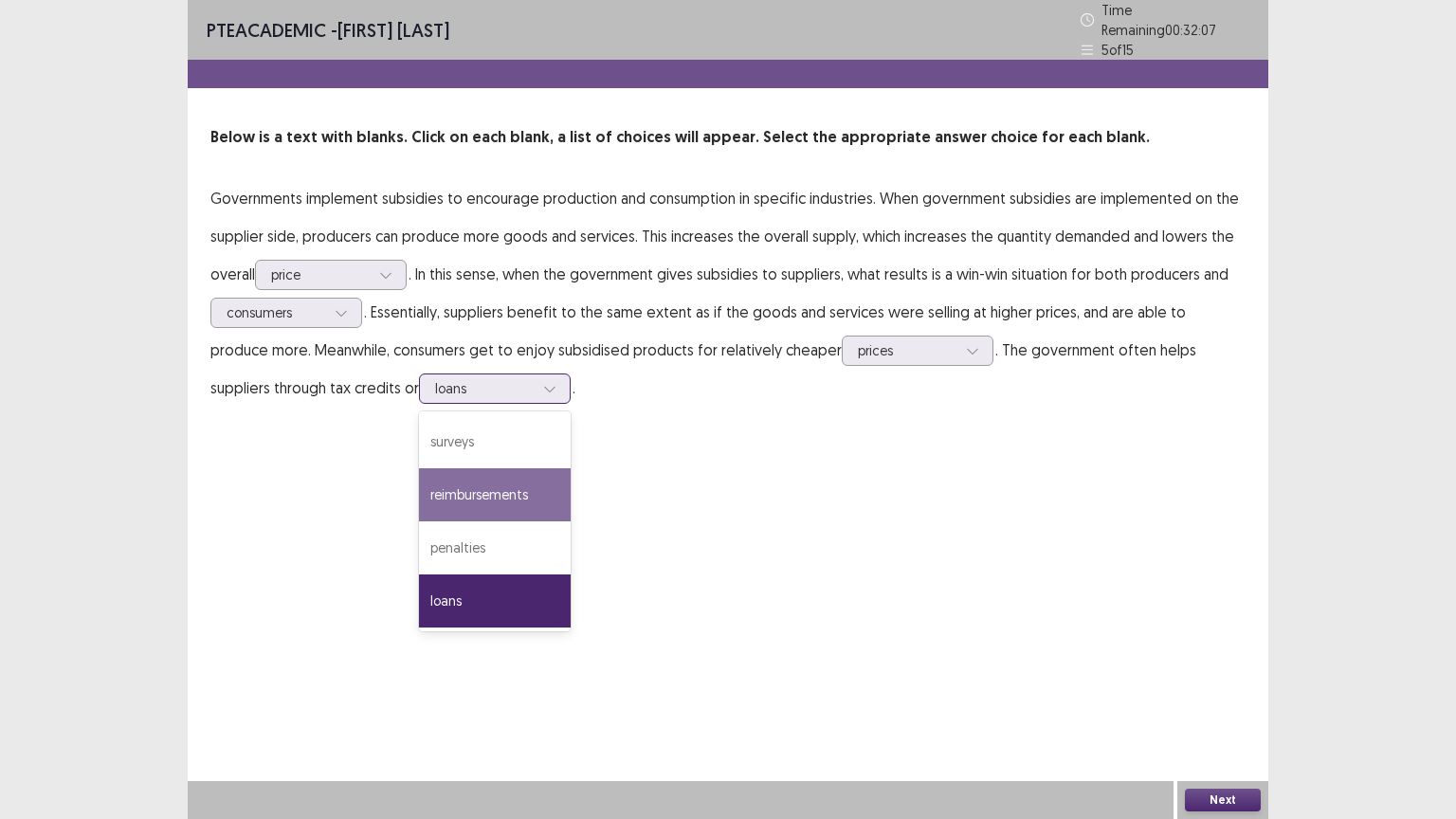 click on "reimbursements" at bounding box center (495, 495) 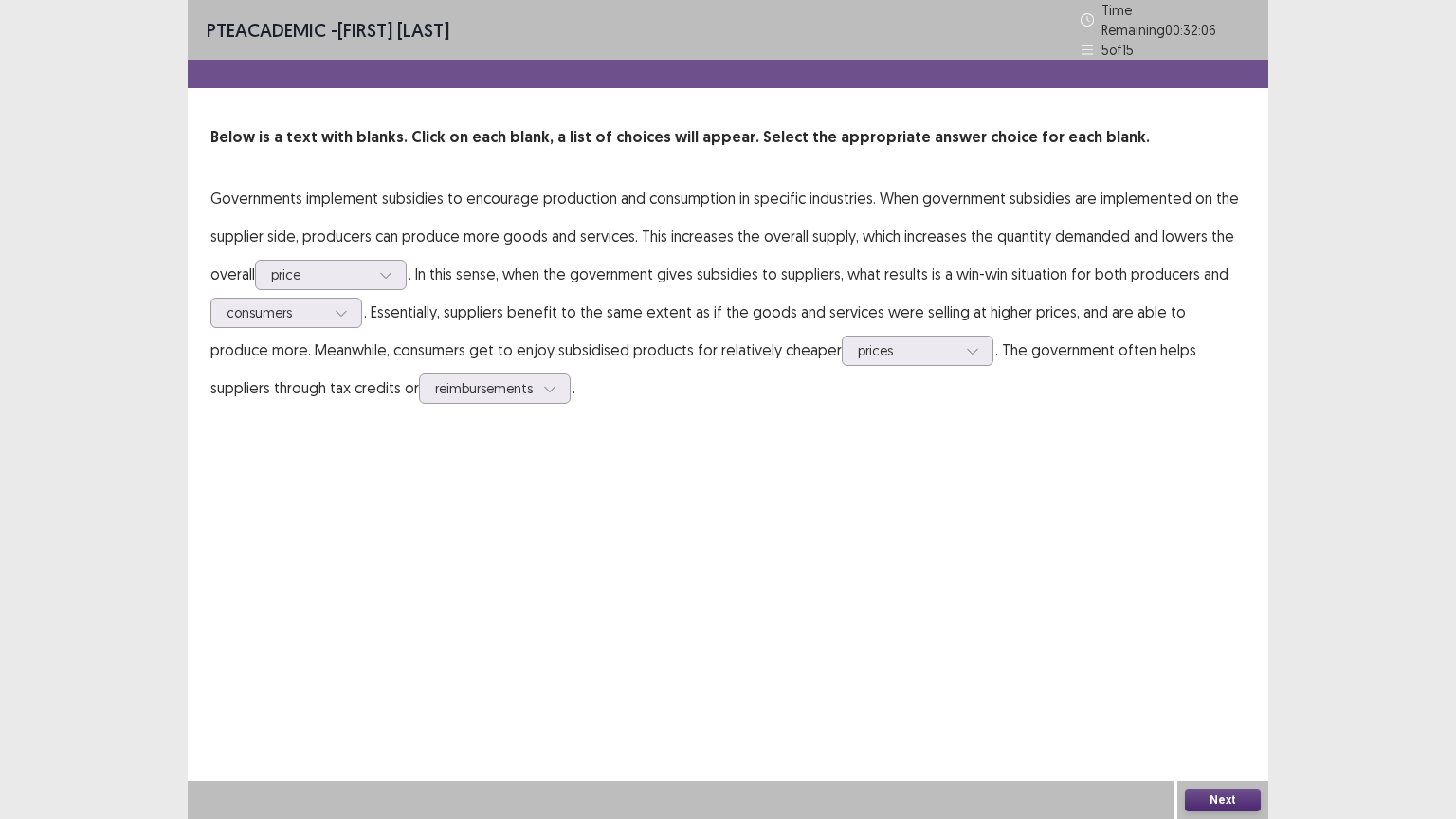 click on "Next" at bounding box center (1223, 800) 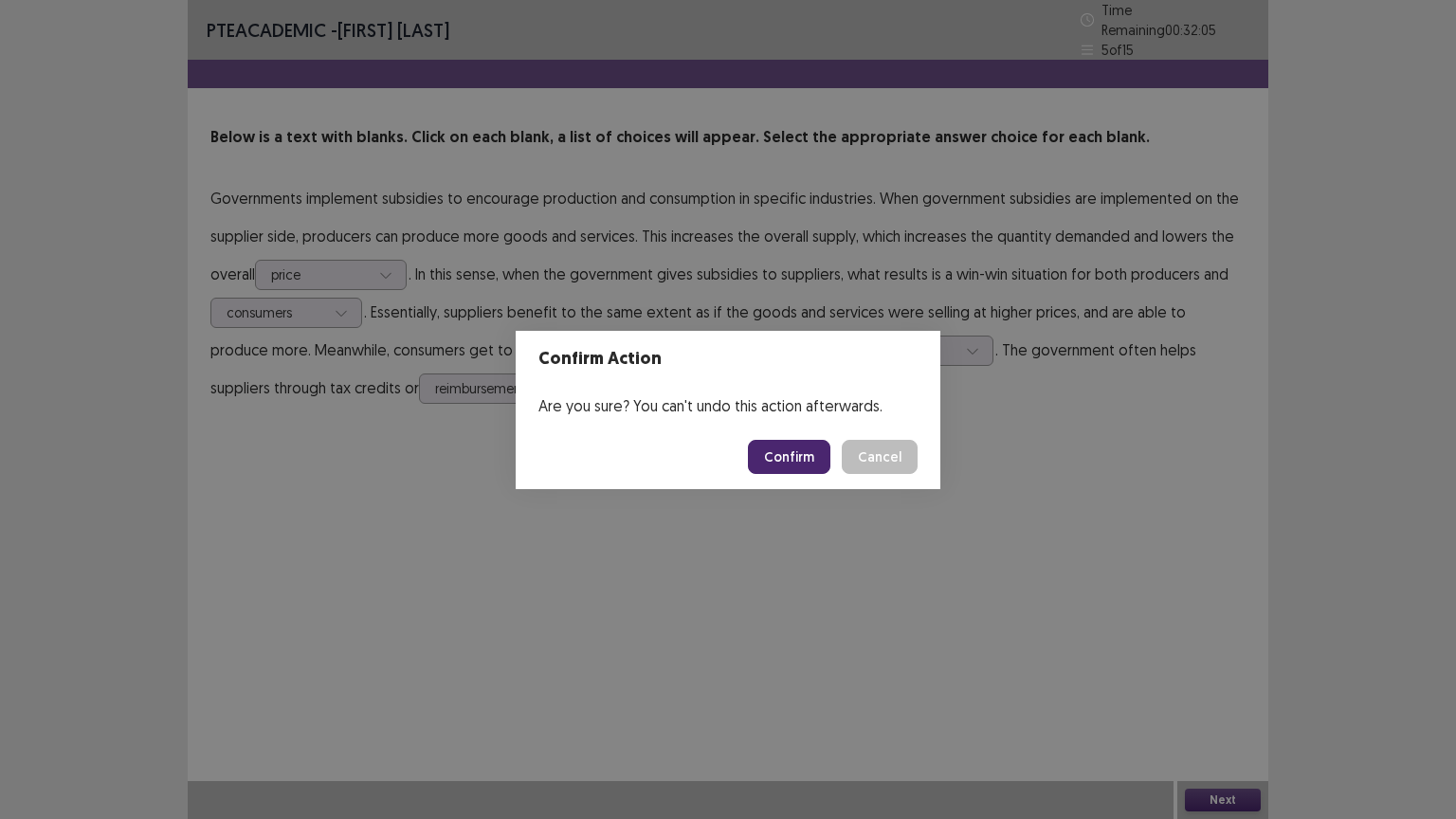 click on "Confirm" at bounding box center [789, 457] 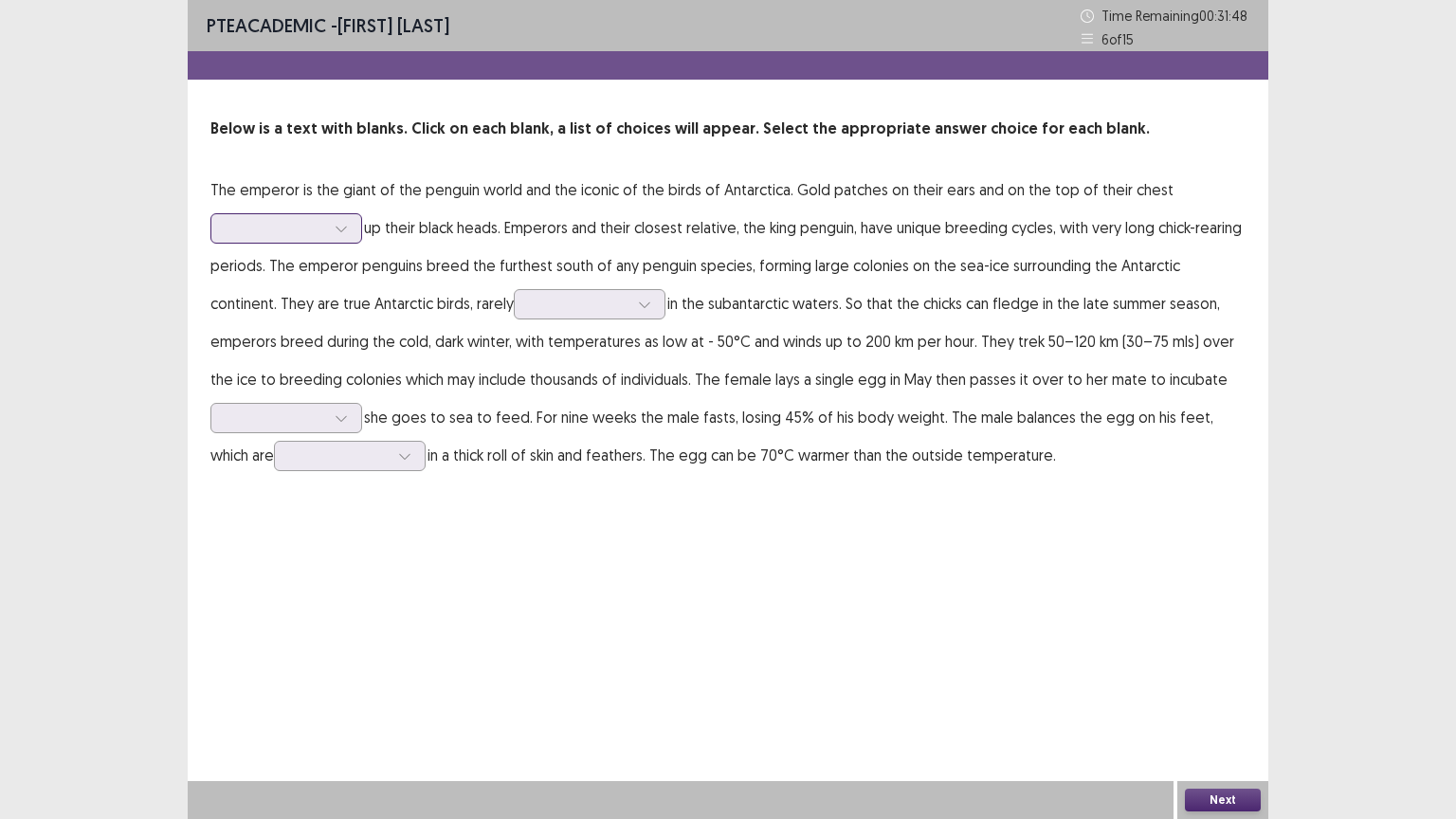 click 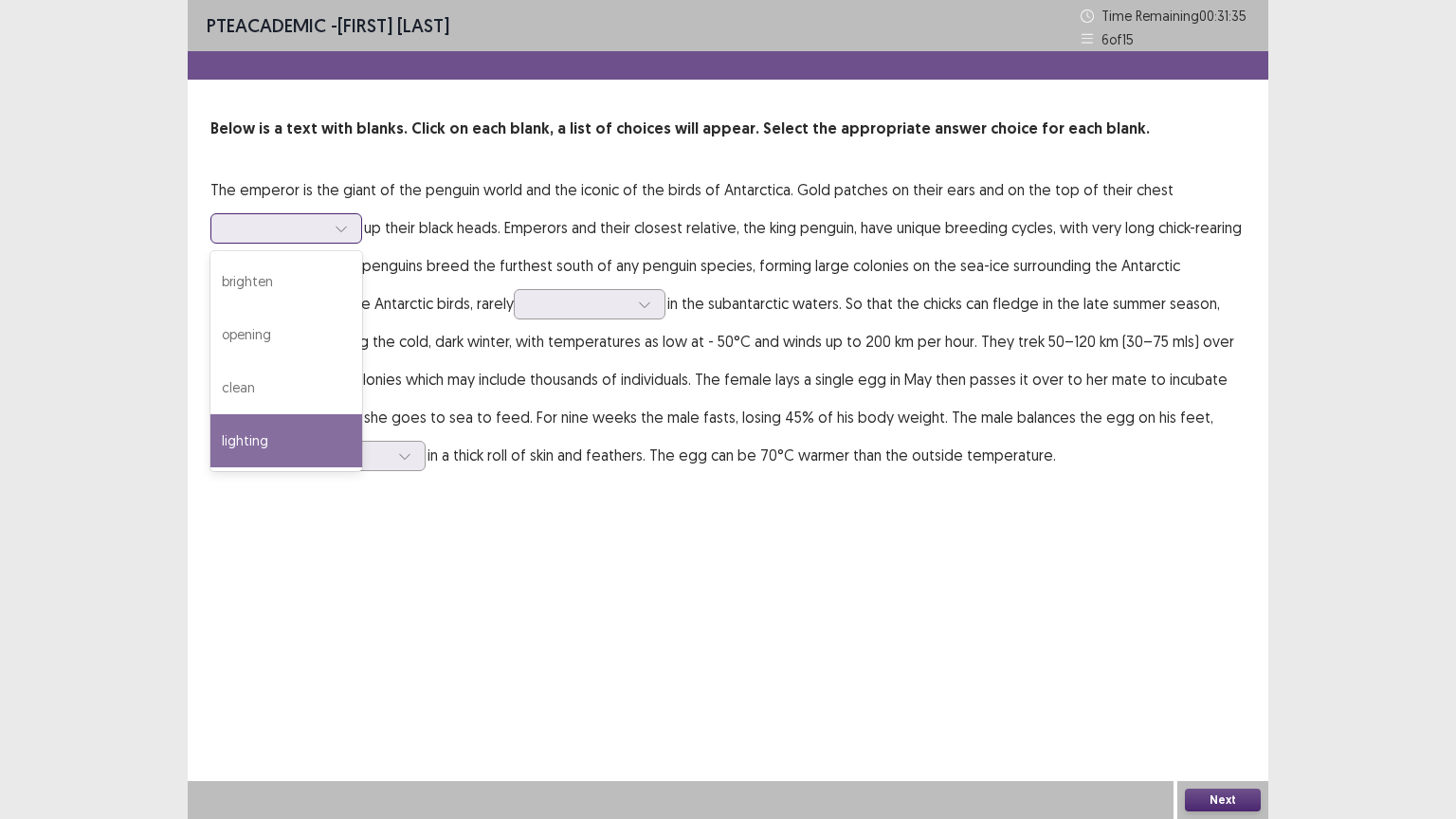 click on "lighting" at bounding box center [286, 441] 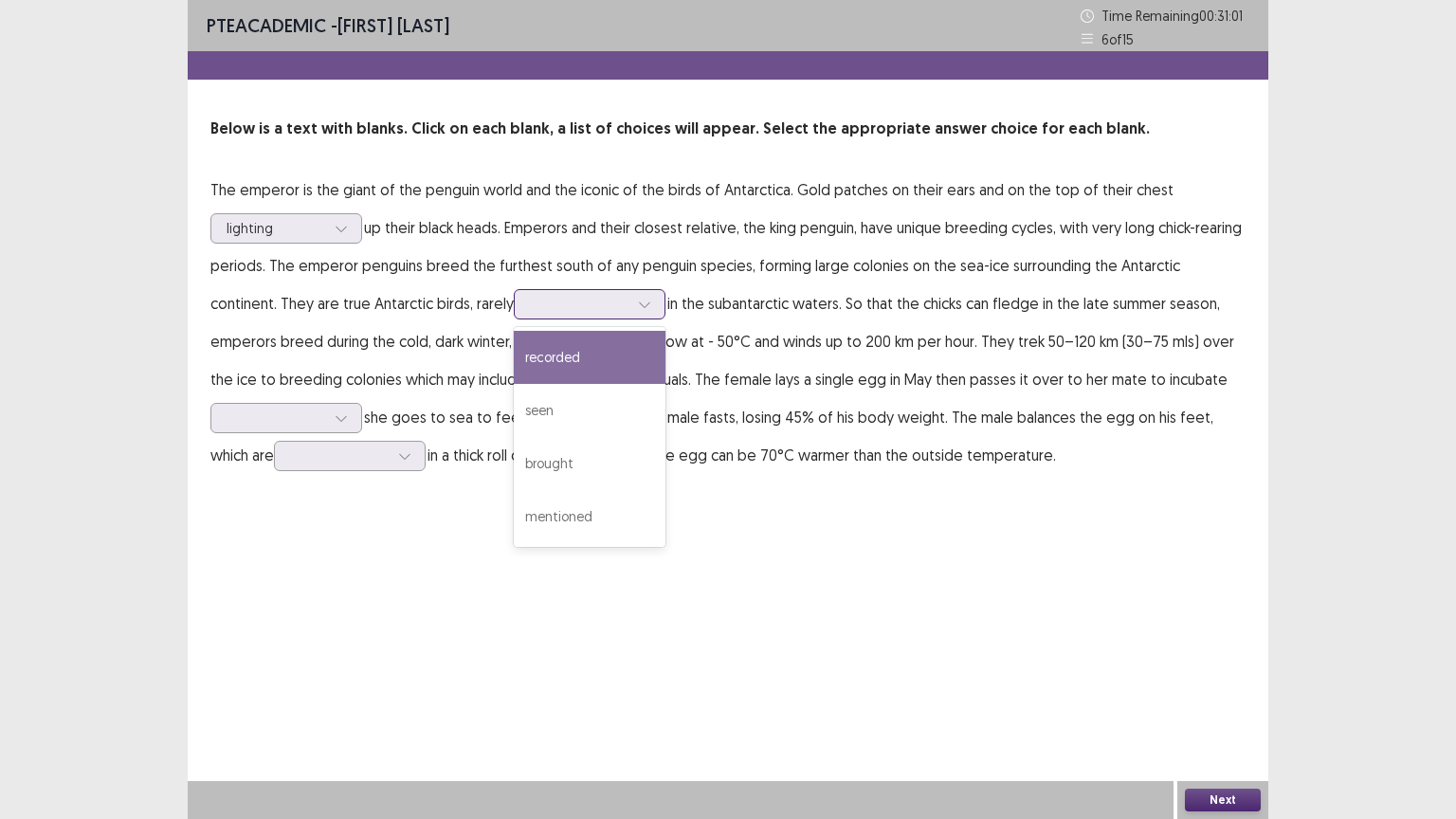 click at bounding box center [579, 303] 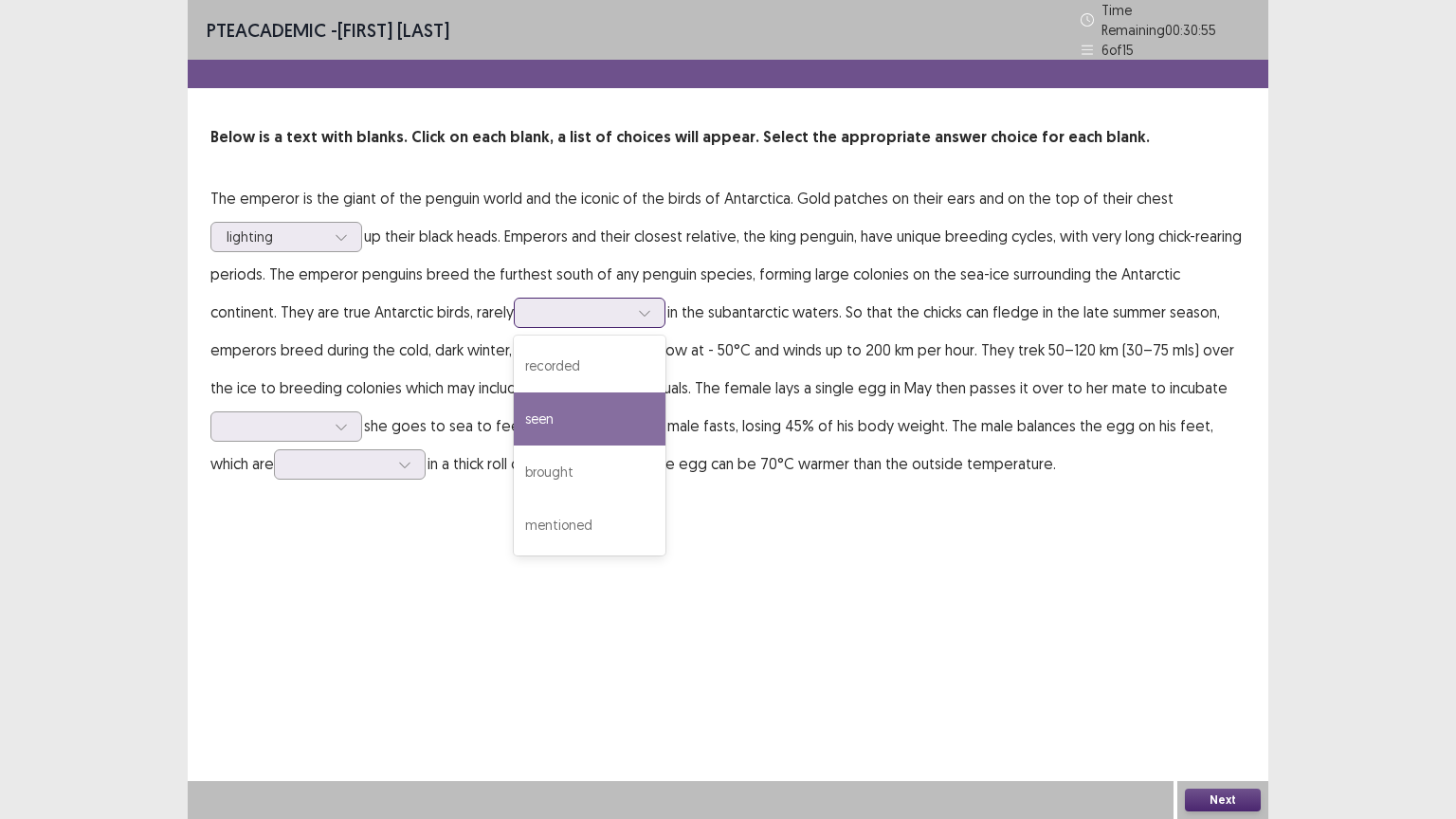 click on "seen" at bounding box center [590, 419] 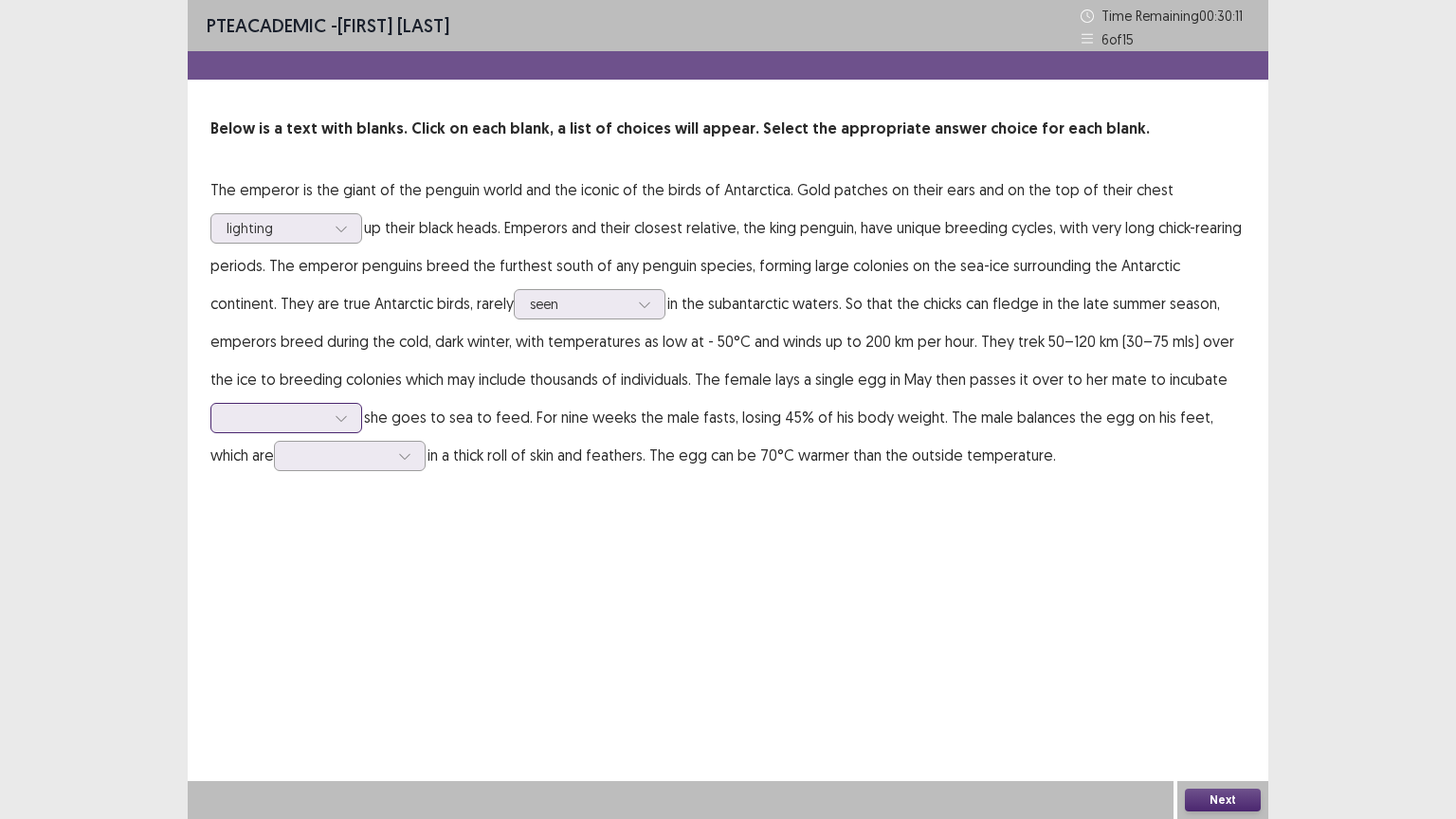 click at bounding box center [341, 418] 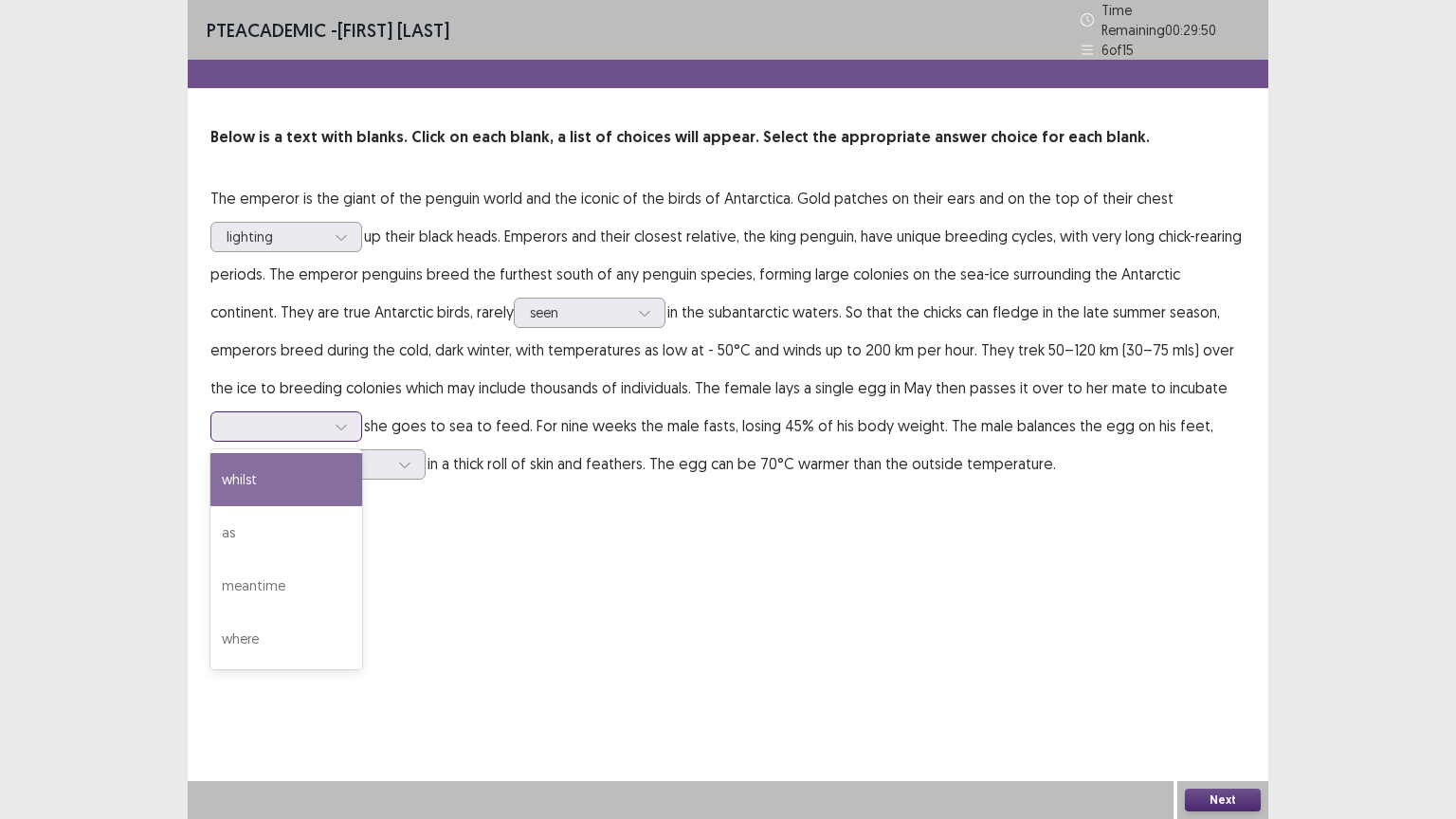 click on "whilst" at bounding box center (286, 480) 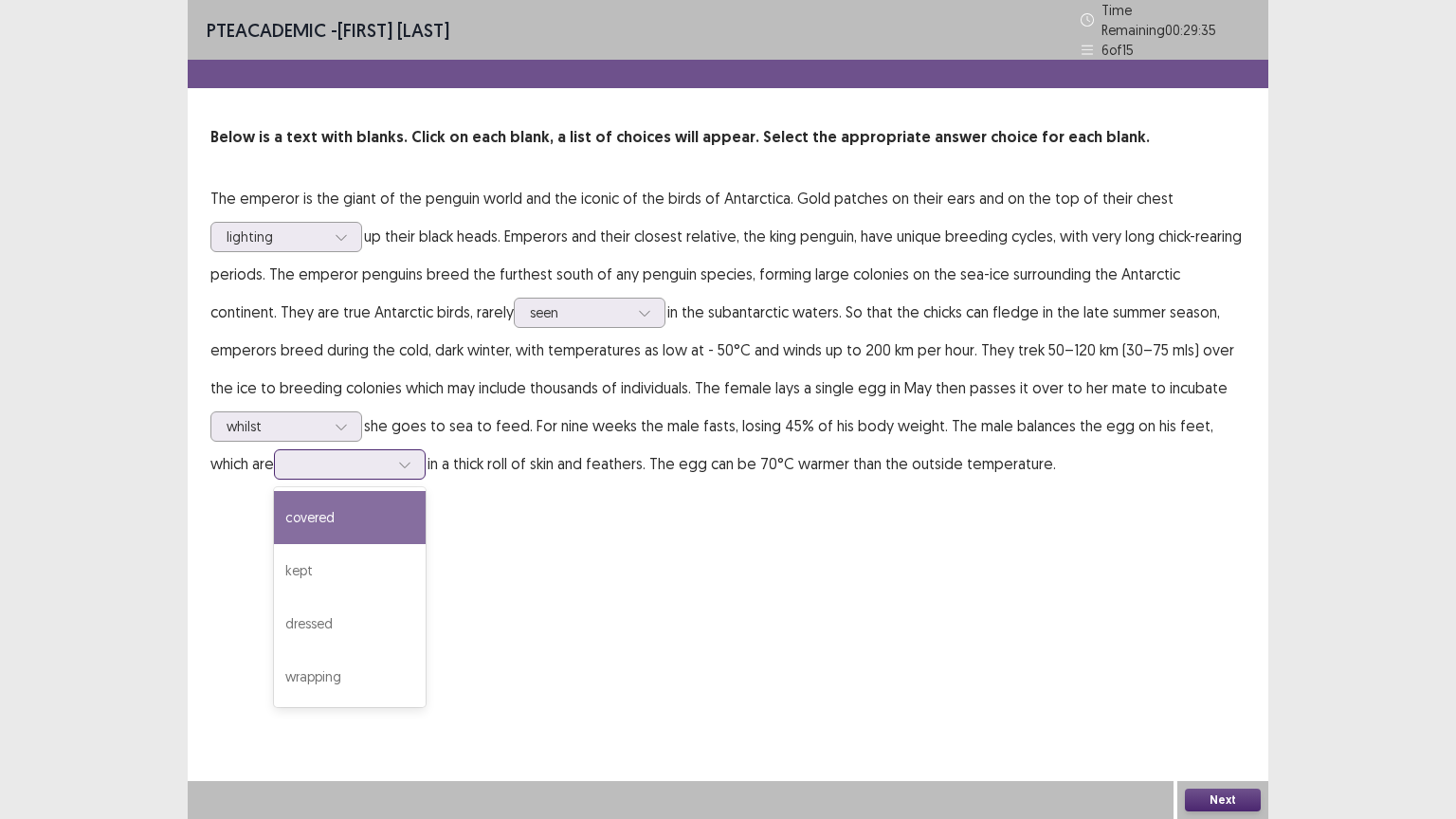 click at bounding box center (339, 464) 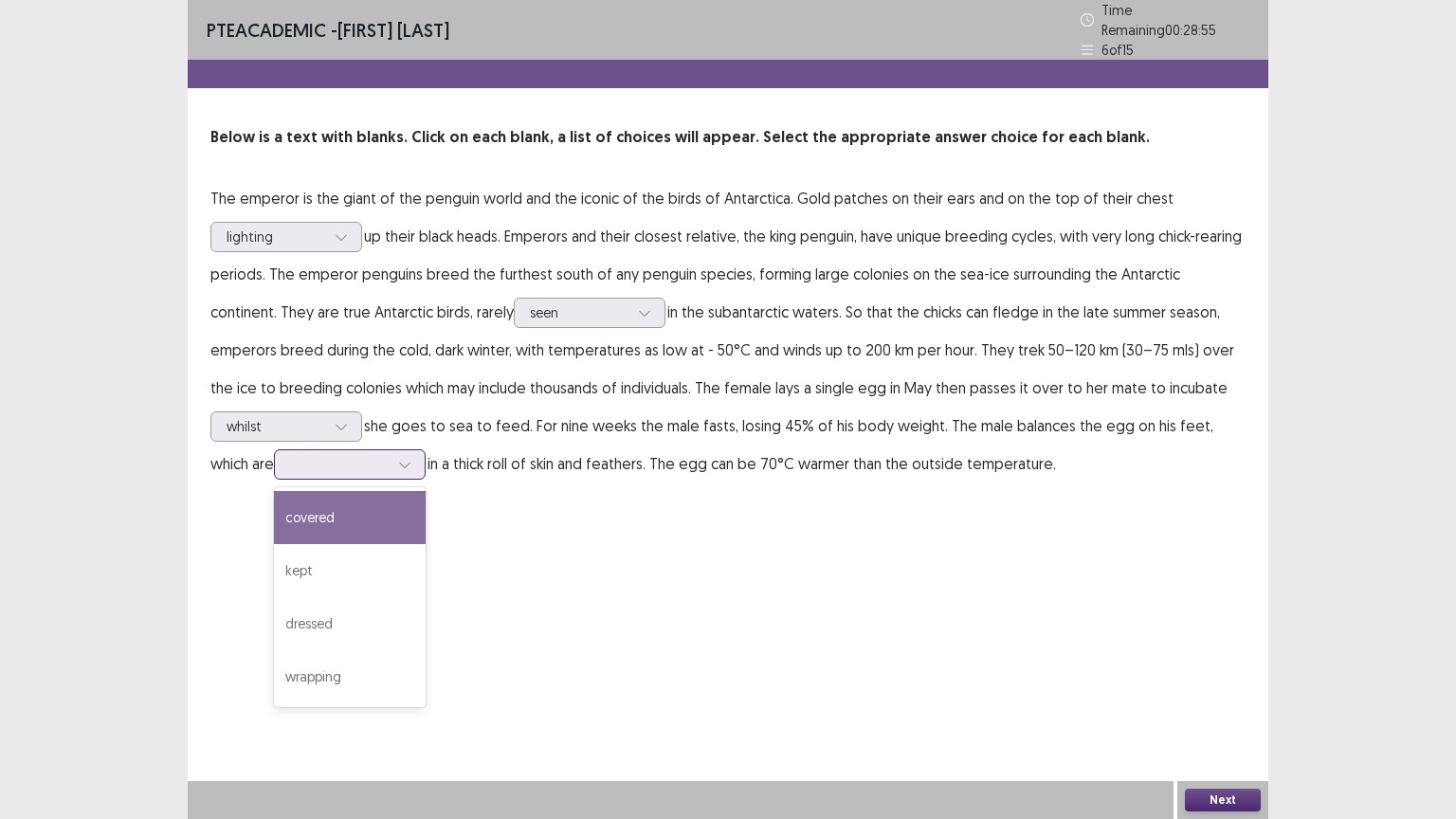 click on "covered" at bounding box center (350, 518) 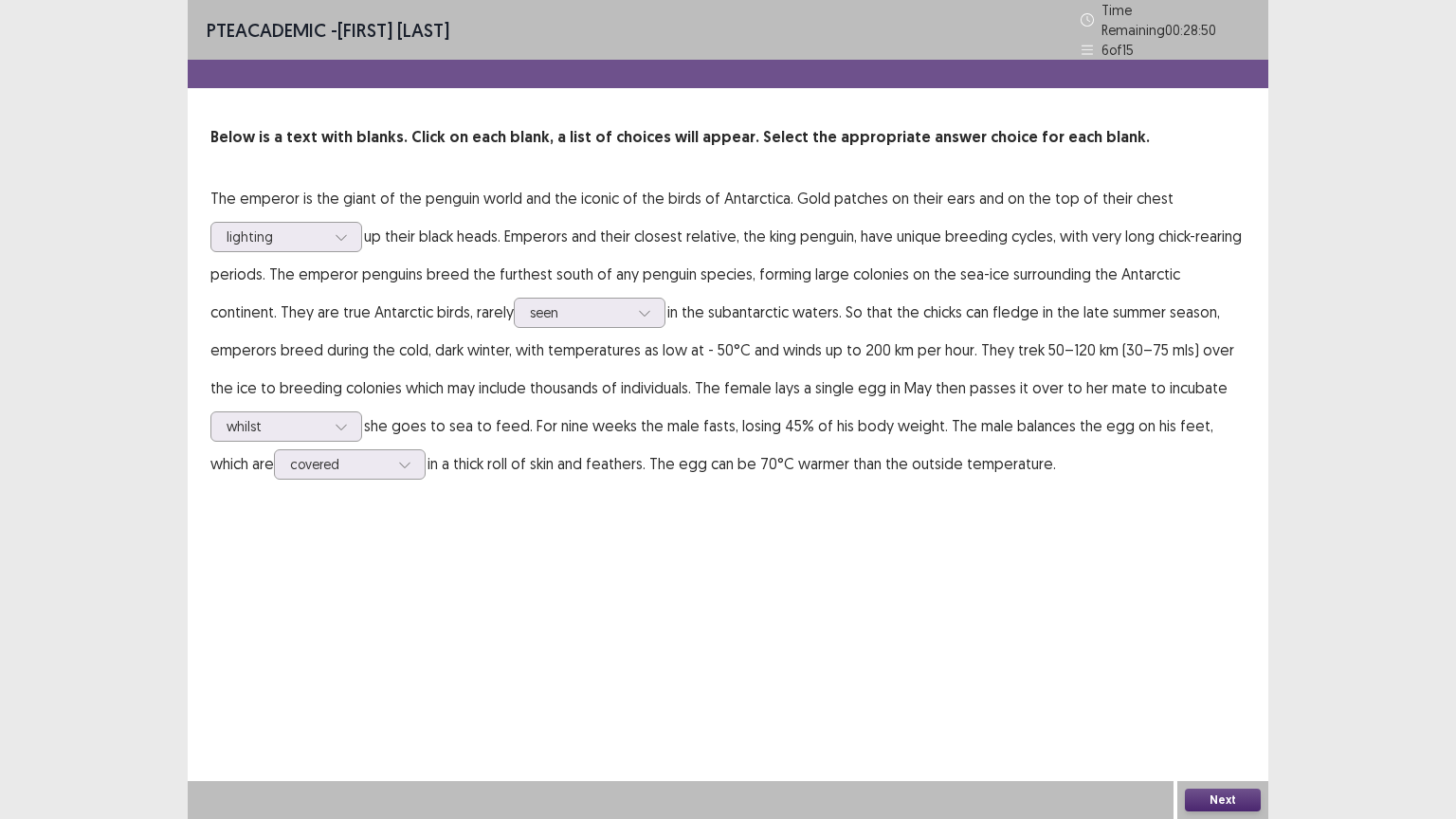 click on "Next" at bounding box center [1223, 800] 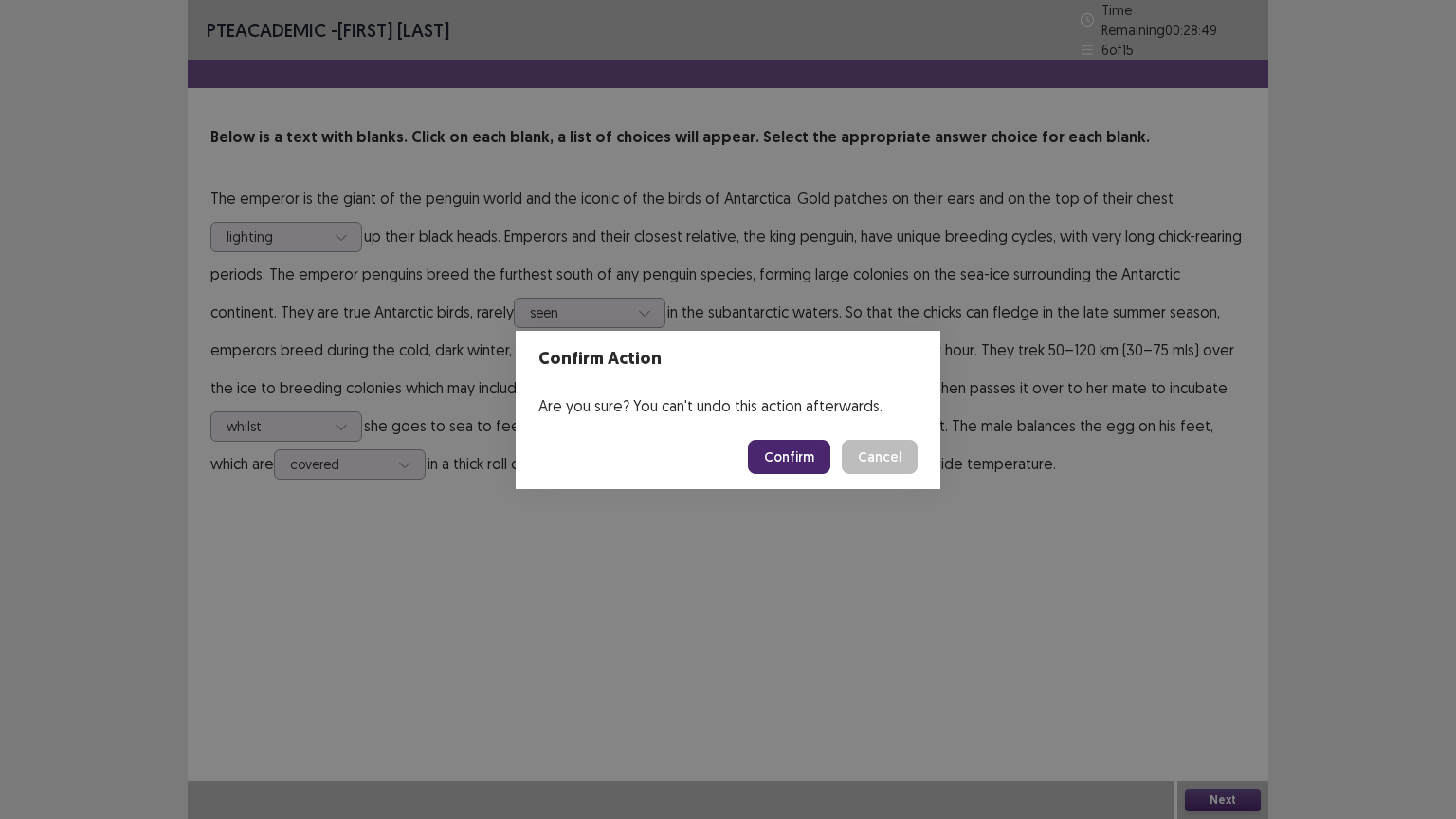 click on "Confirm" at bounding box center [789, 457] 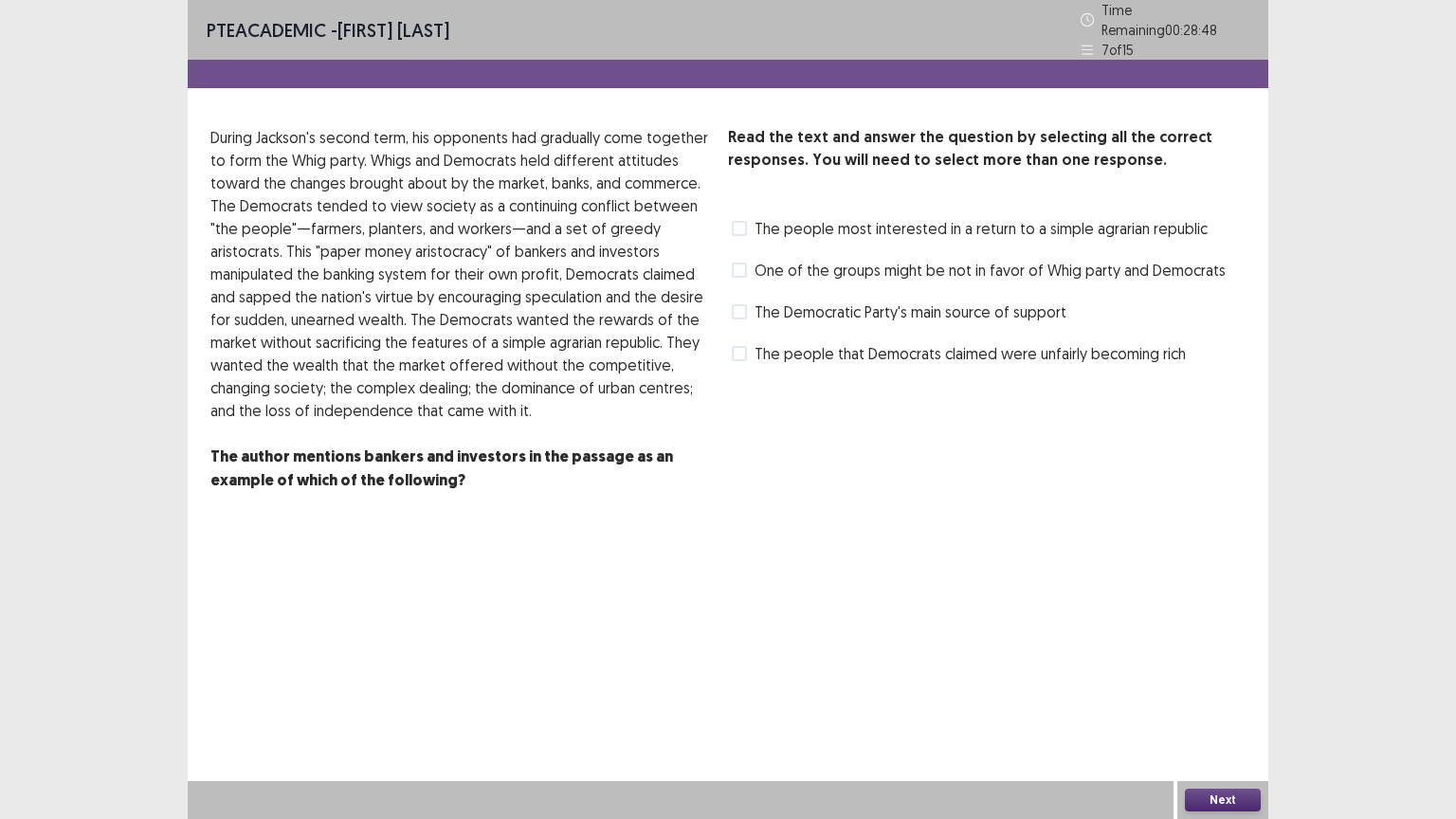 click at bounding box center (739, 270) 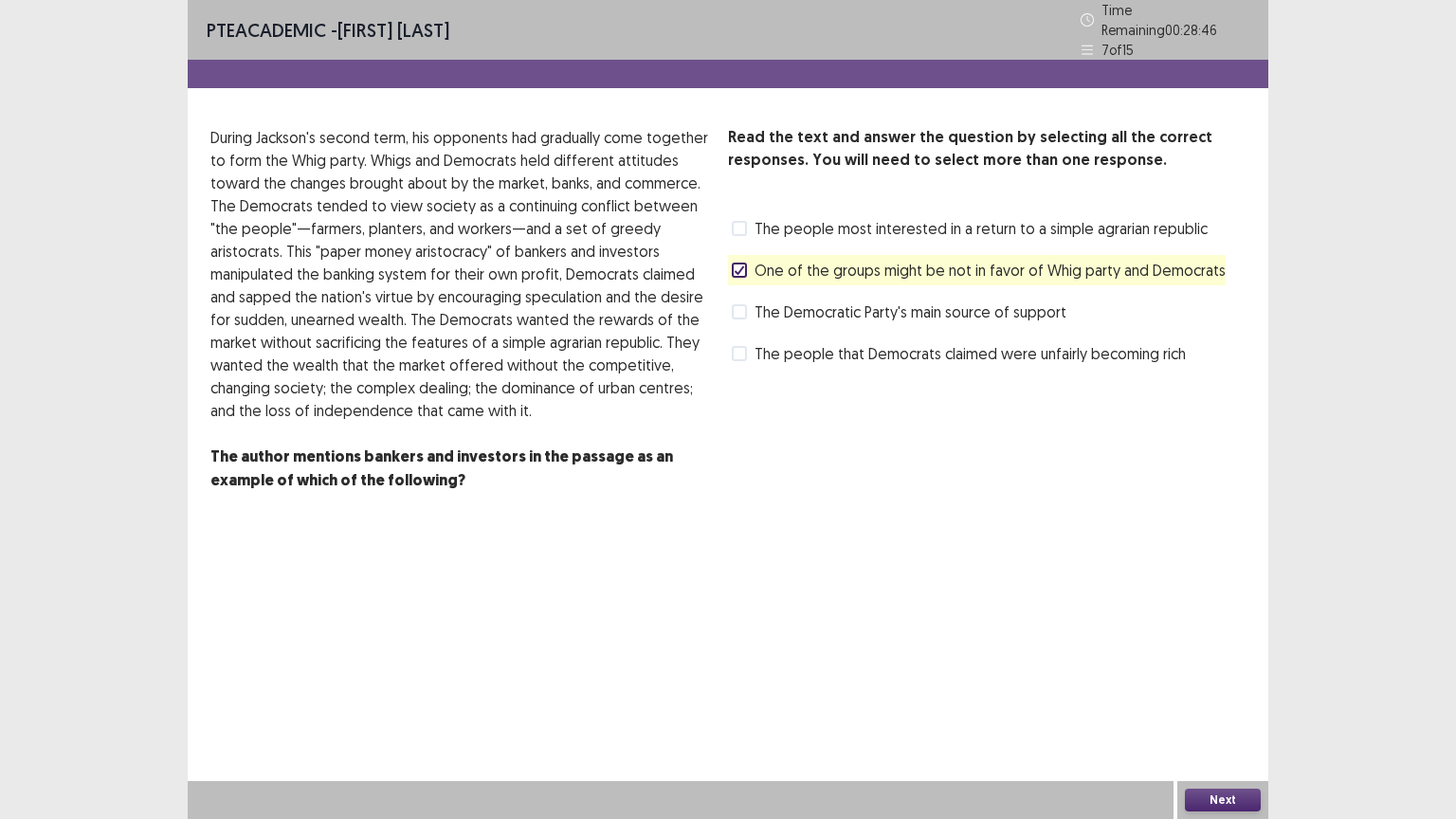 click on "Next" at bounding box center (1223, 800) 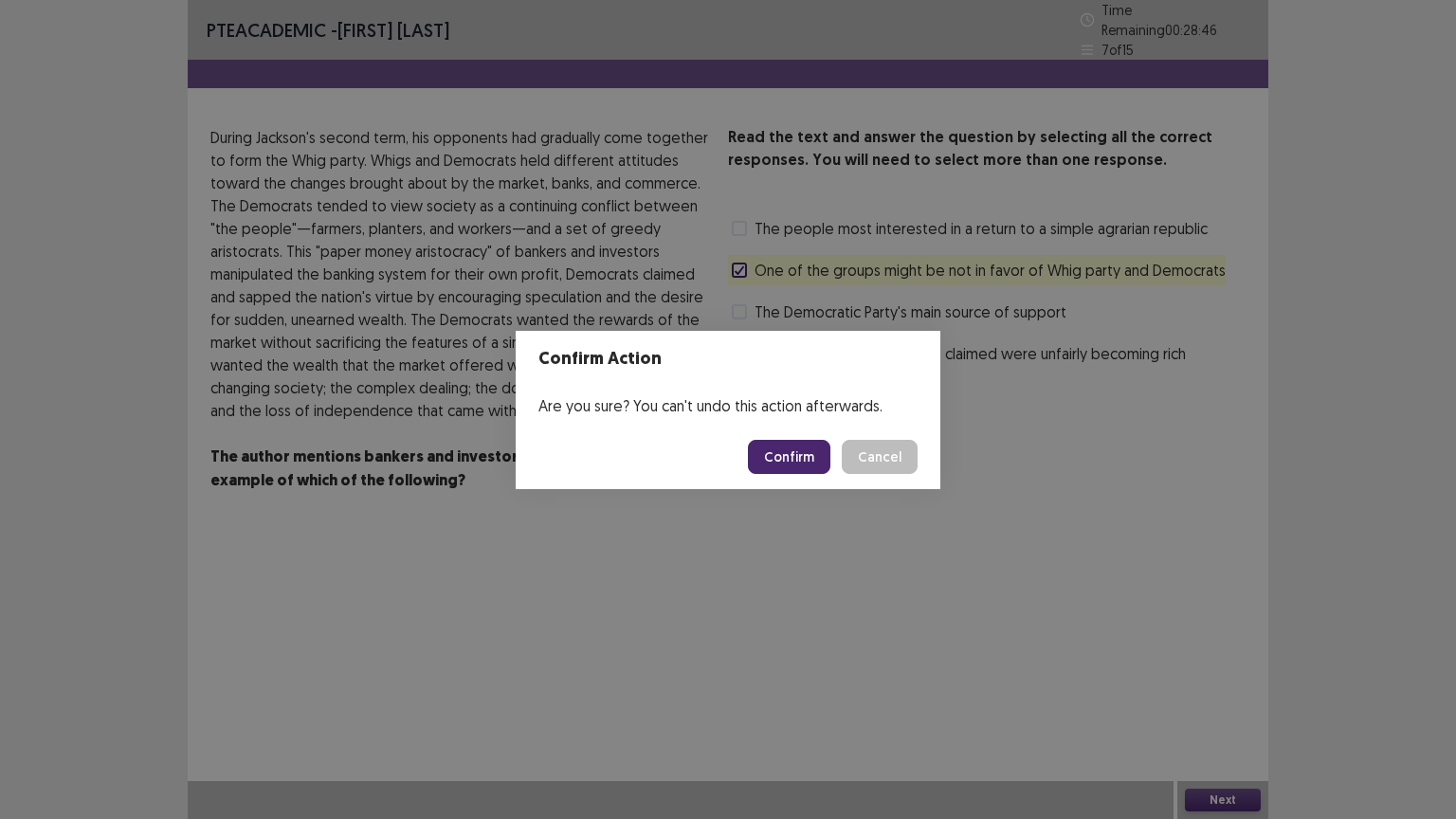 click on "Confirm" at bounding box center (789, 457) 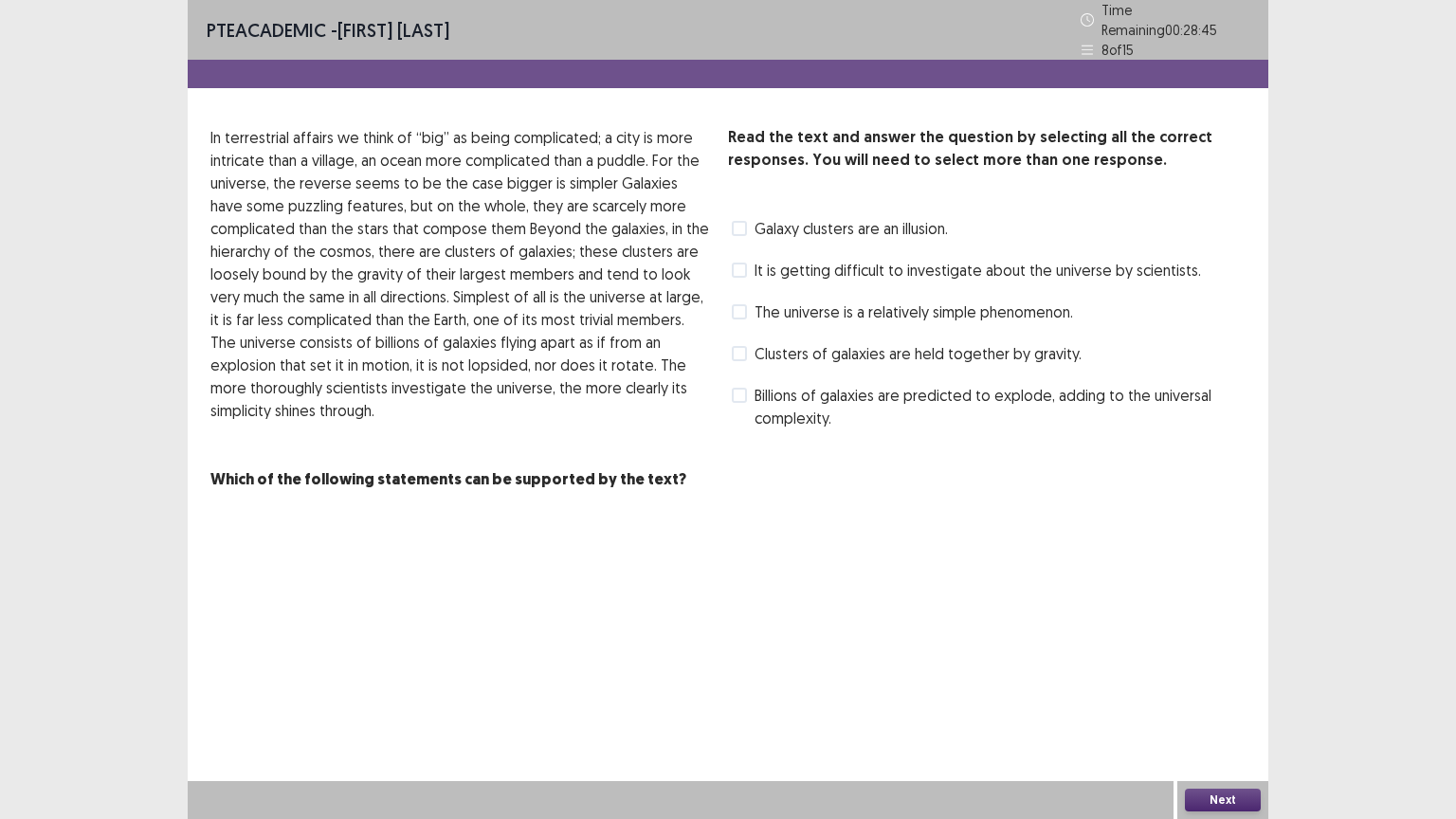 click on "The universe is a relatively simple phenomenon." at bounding box center [902, 312] 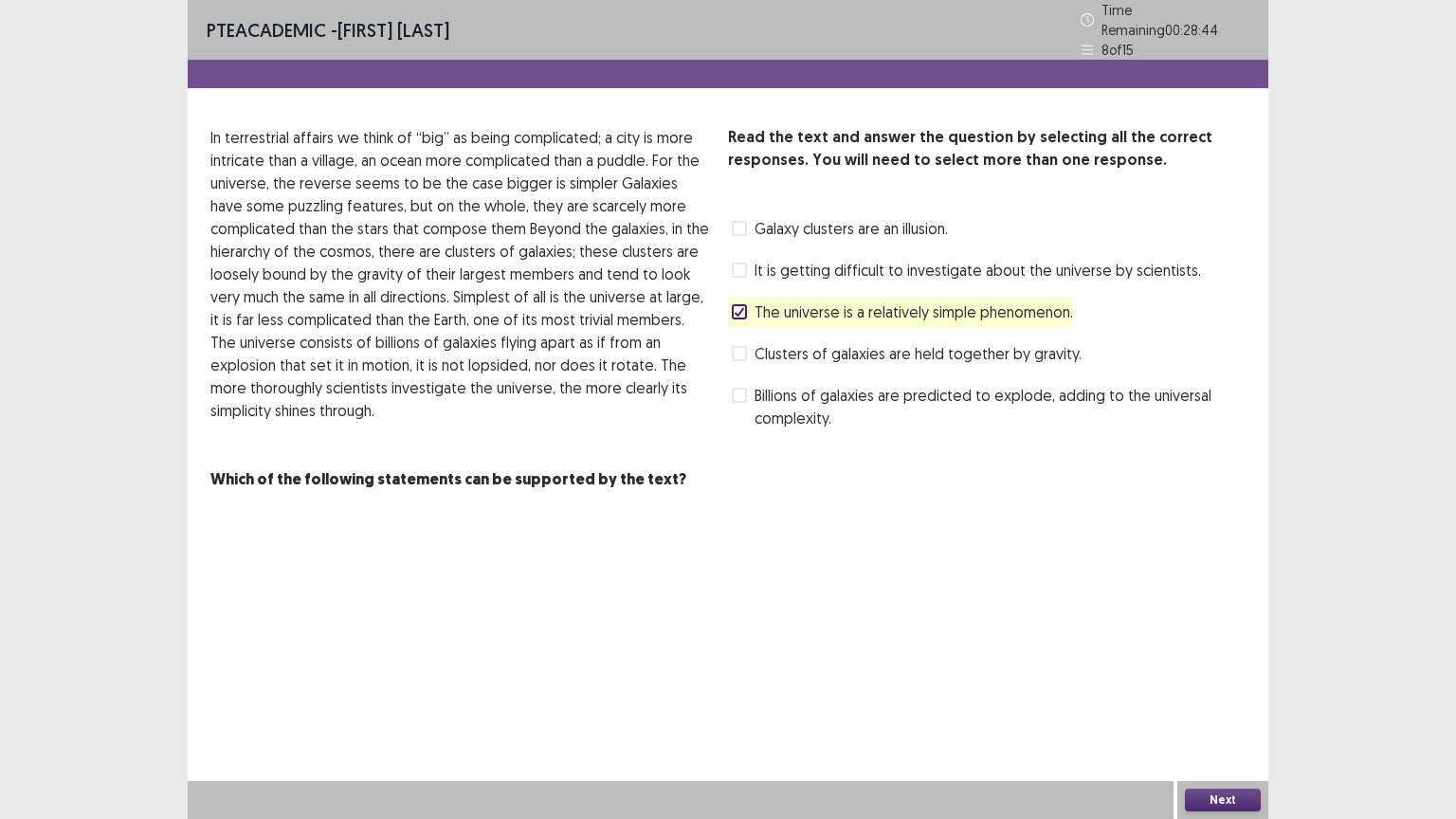 click on "Next" at bounding box center [1223, 800] 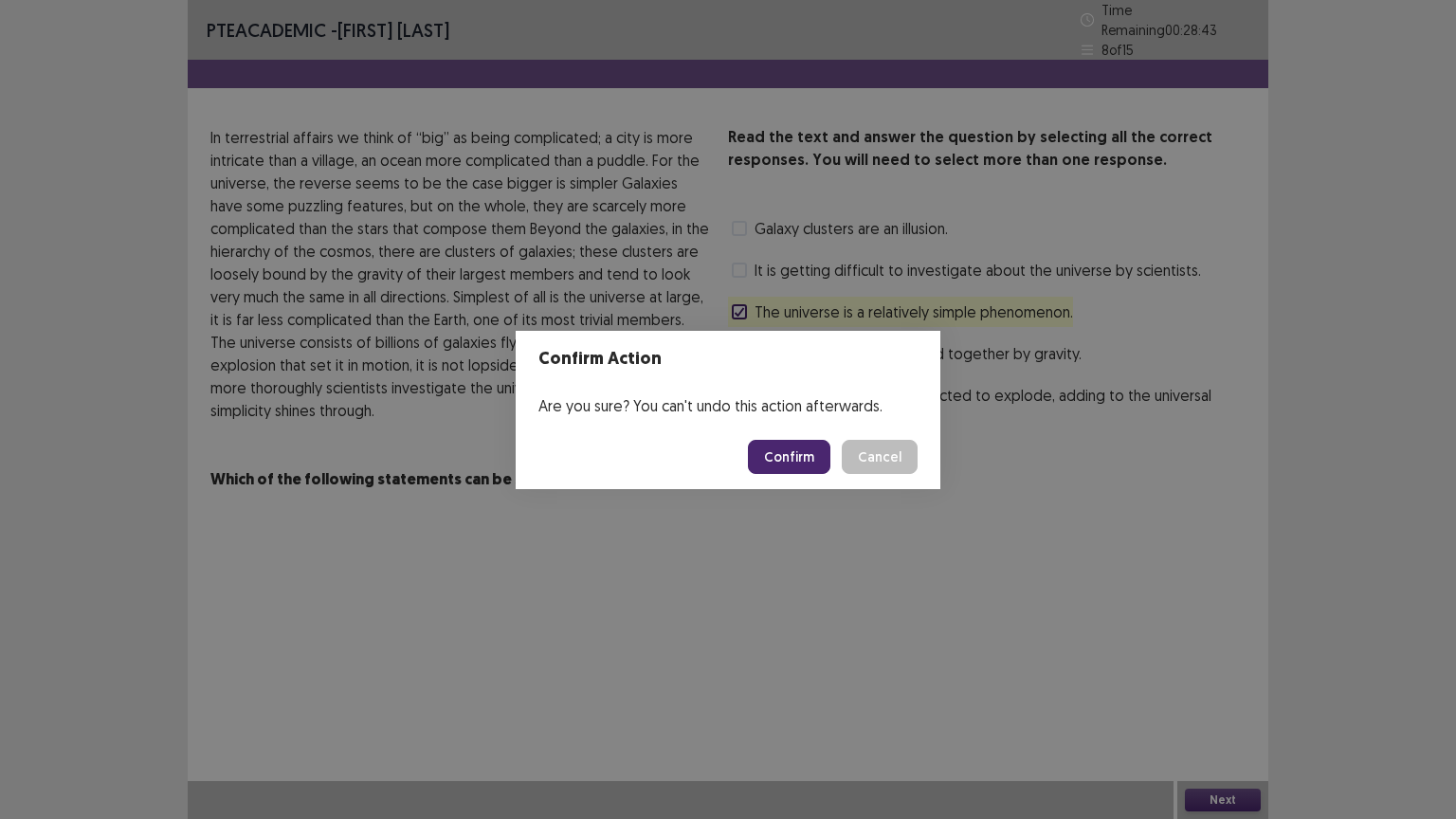 click on "Confirm" at bounding box center (789, 457) 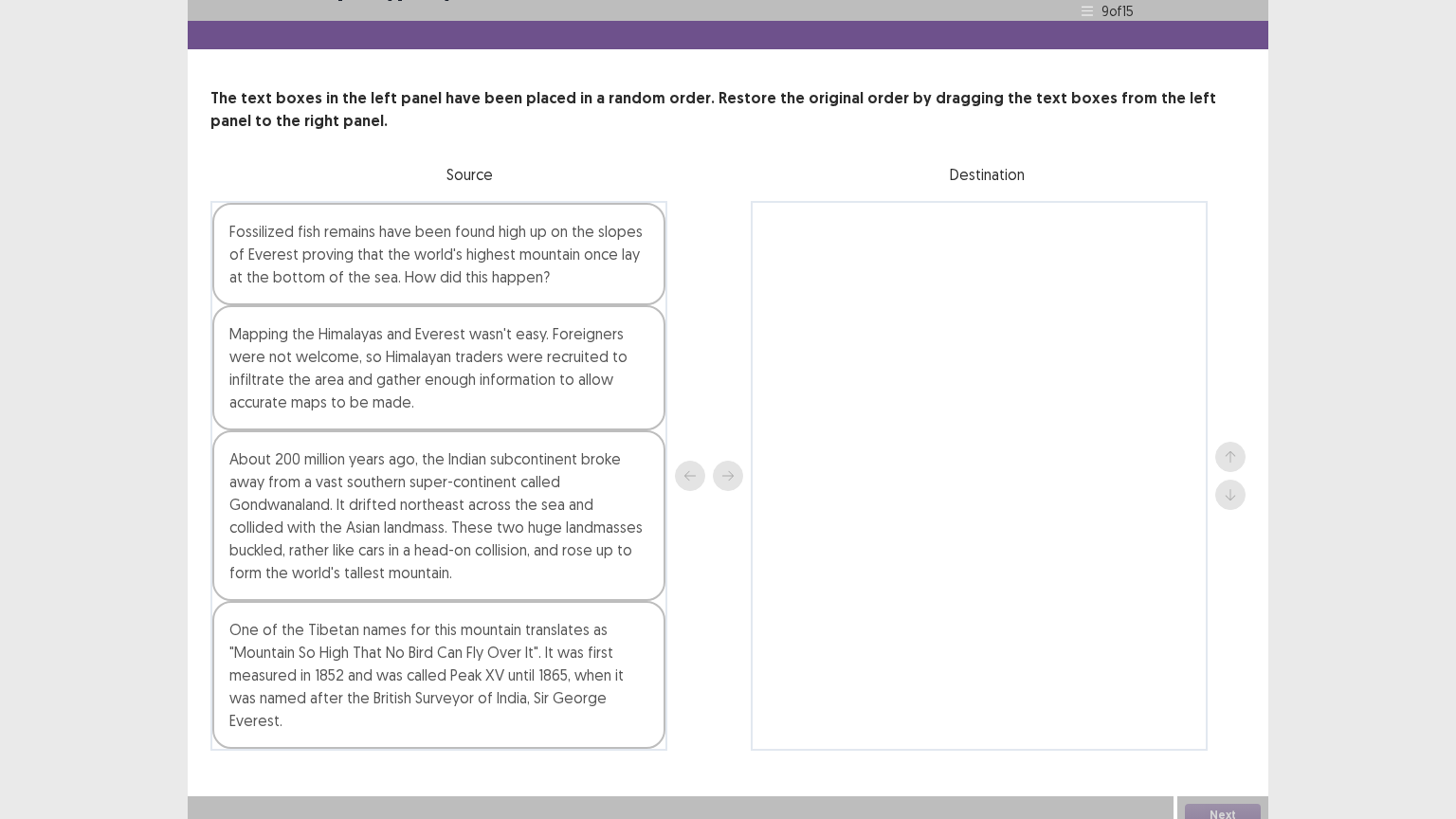 scroll, scrollTop: 42, scrollLeft: 0, axis: vertical 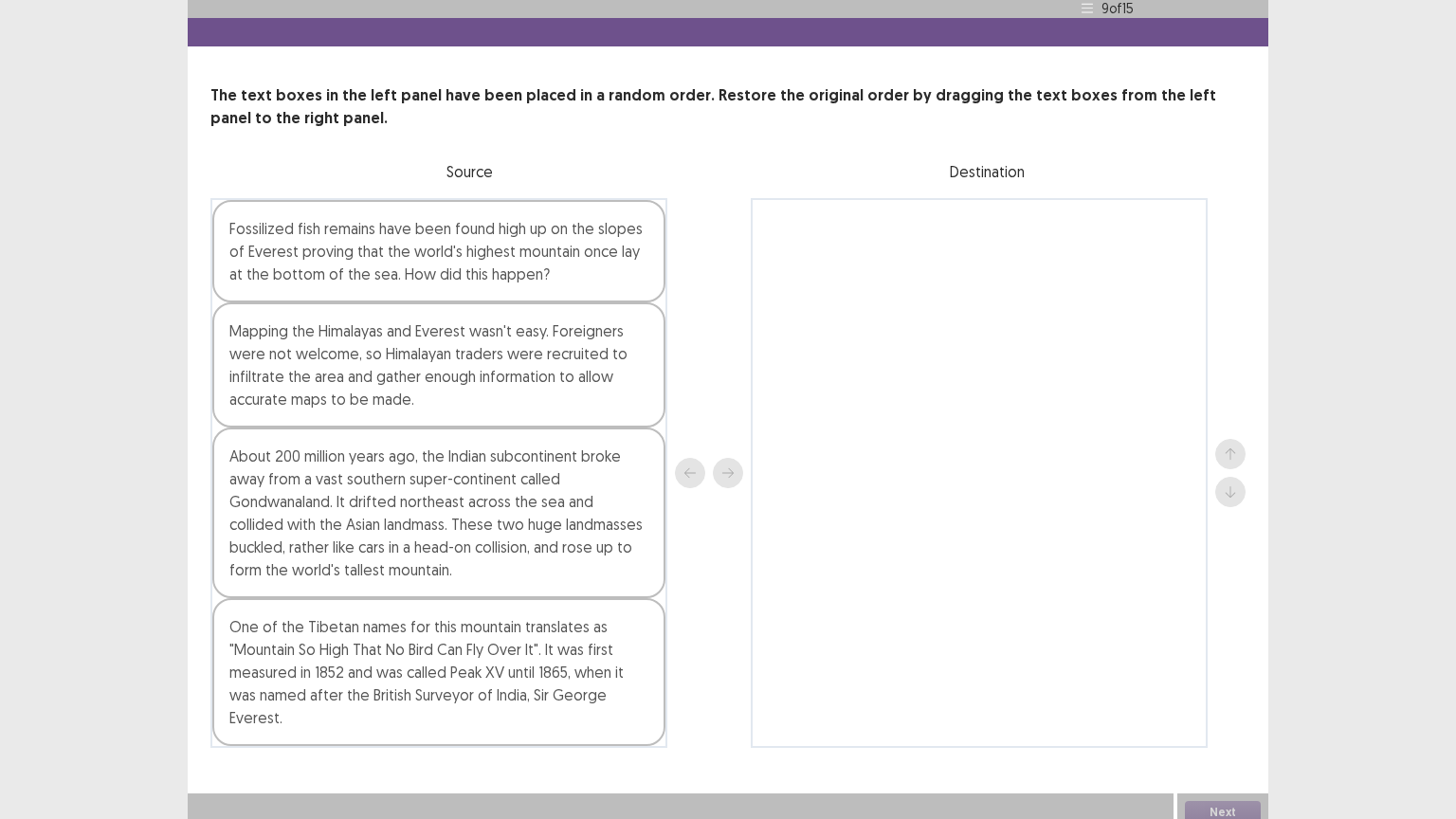 click on "About 200 million years ago, the Indian subcontinent broke away from a vast southern super-continent called Gondwanaland. It drifted northeast across the sea and collided with the Asian landmass. These two huge landmasses buckled, rather like cars in a head-on collision, and rose up to form the world's tallest mountain." at bounding box center (439, 513) 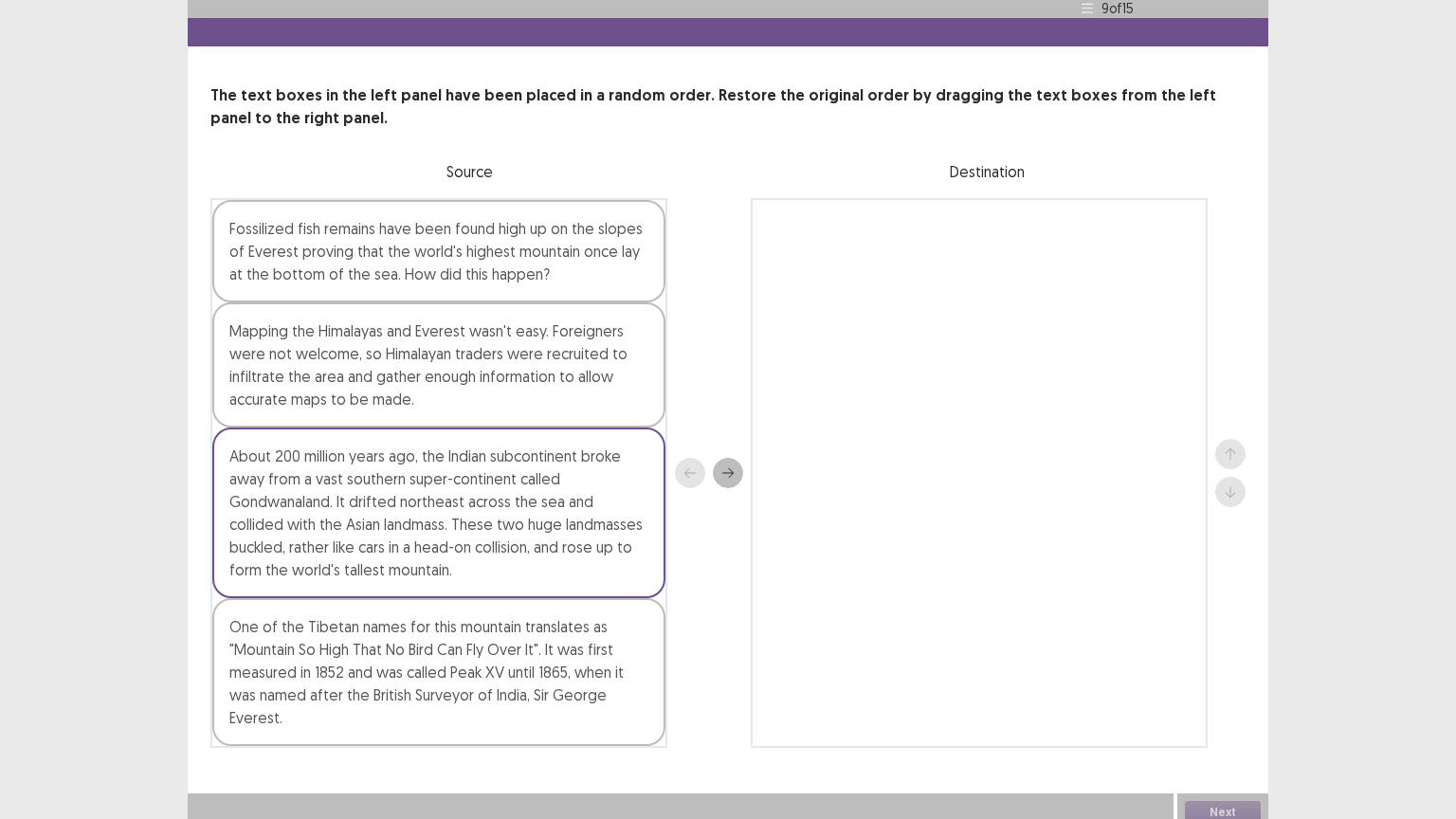 click 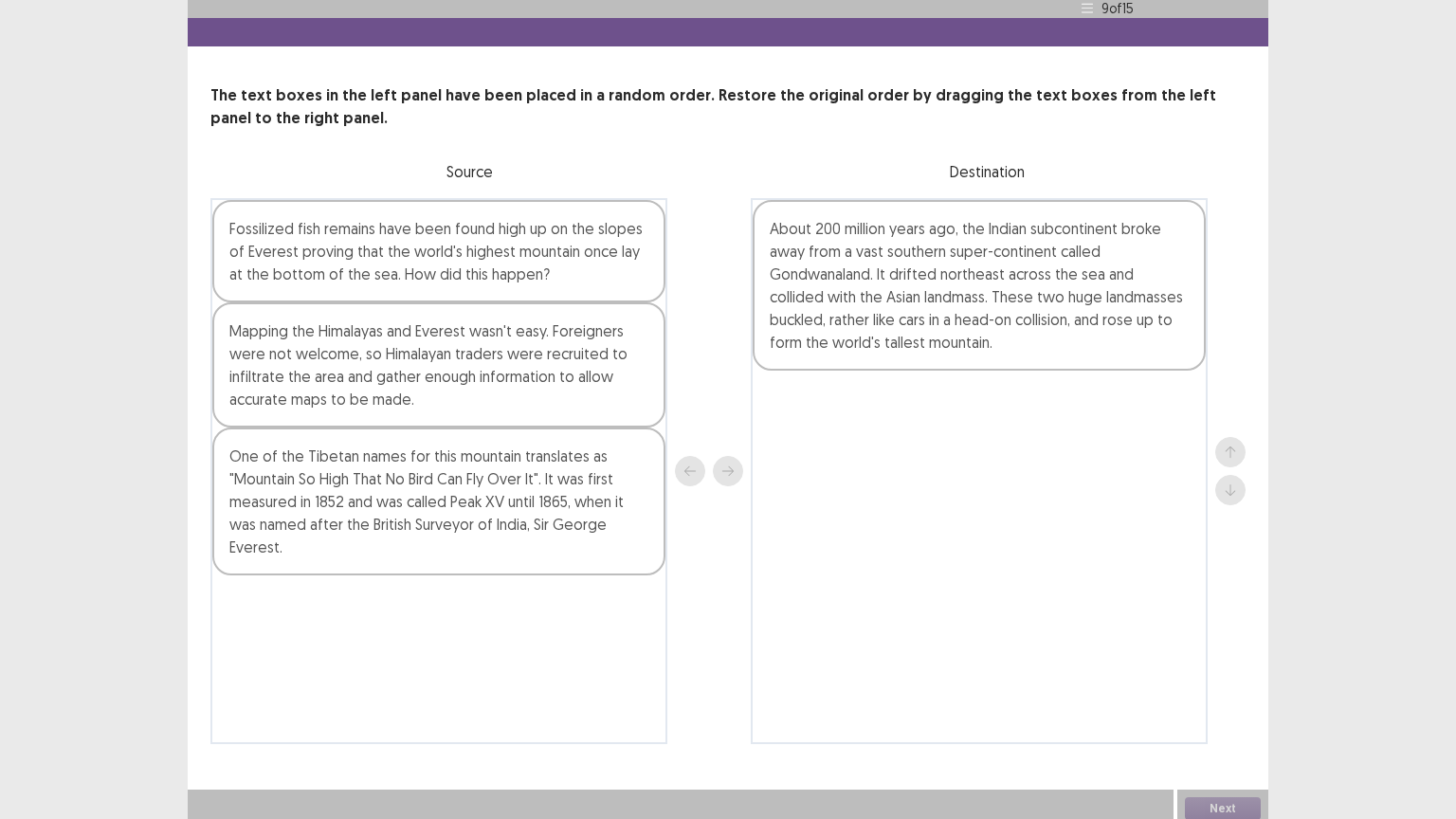 click on "Fossilized fish remains have been found high up on the slopes of Everest proving that the world's highest mountain once lay at the bottom of the sea. How did this happen?" at bounding box center (439, 251) 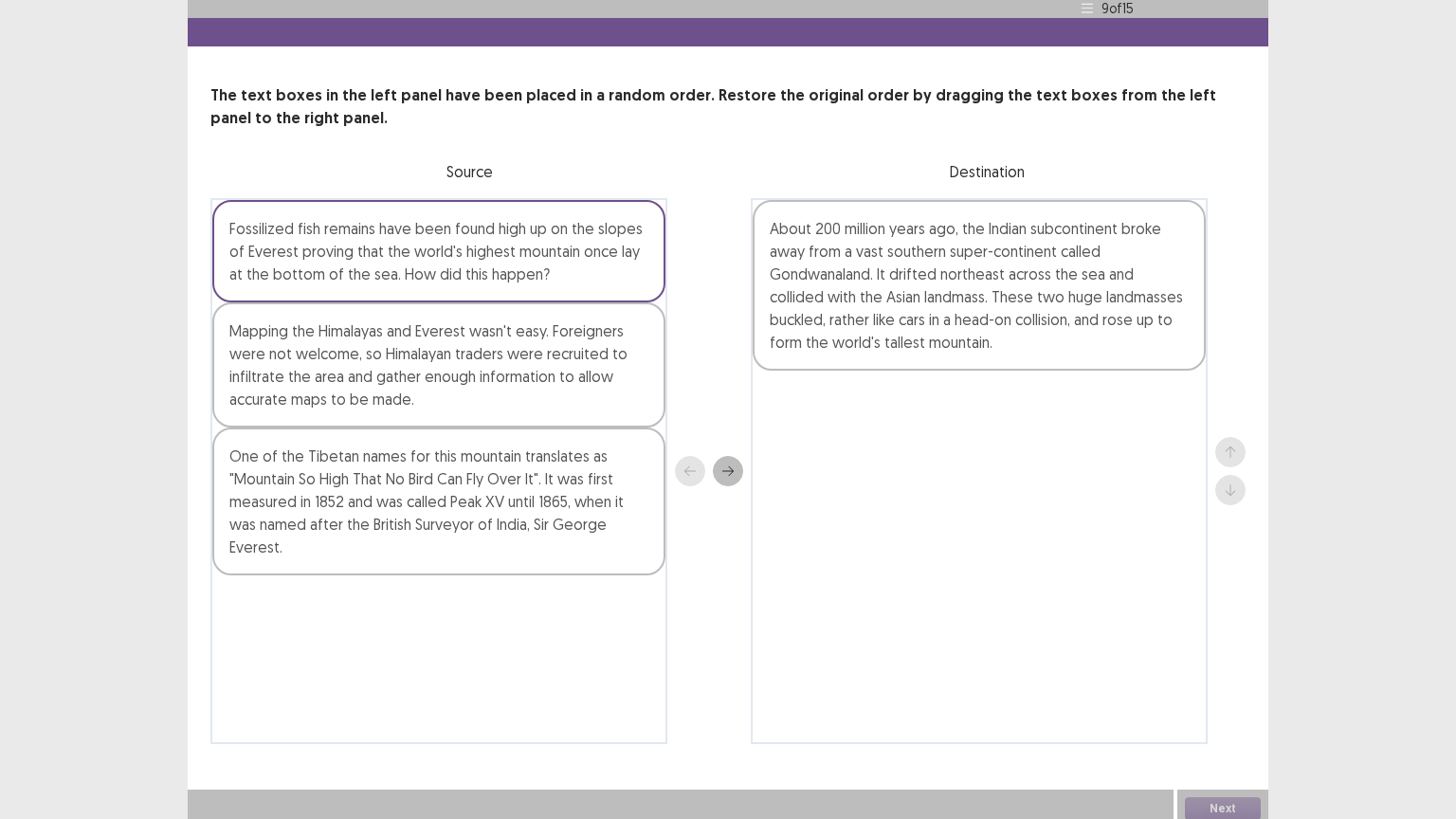 click at bounding box center (728, 471) 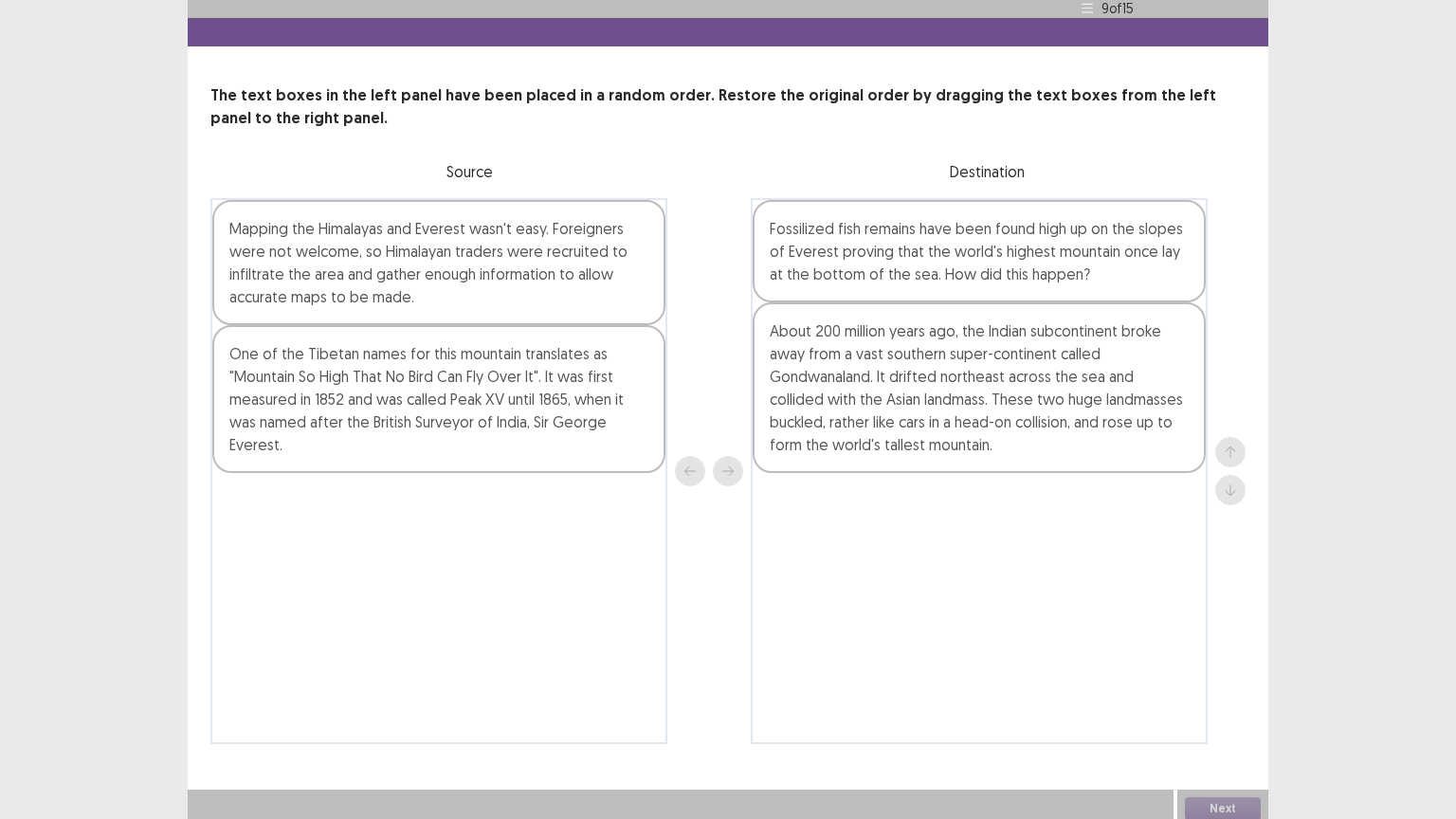 click on "One of the Tibetan names for this mountain translates as "Mountain So High That No Bird Can Fly Over It". It was first measured in 1852 and was called Peak XV until 1865, when it was named after the British Surveyor of India, Sir George Everest." at bounding box center [439, 399] 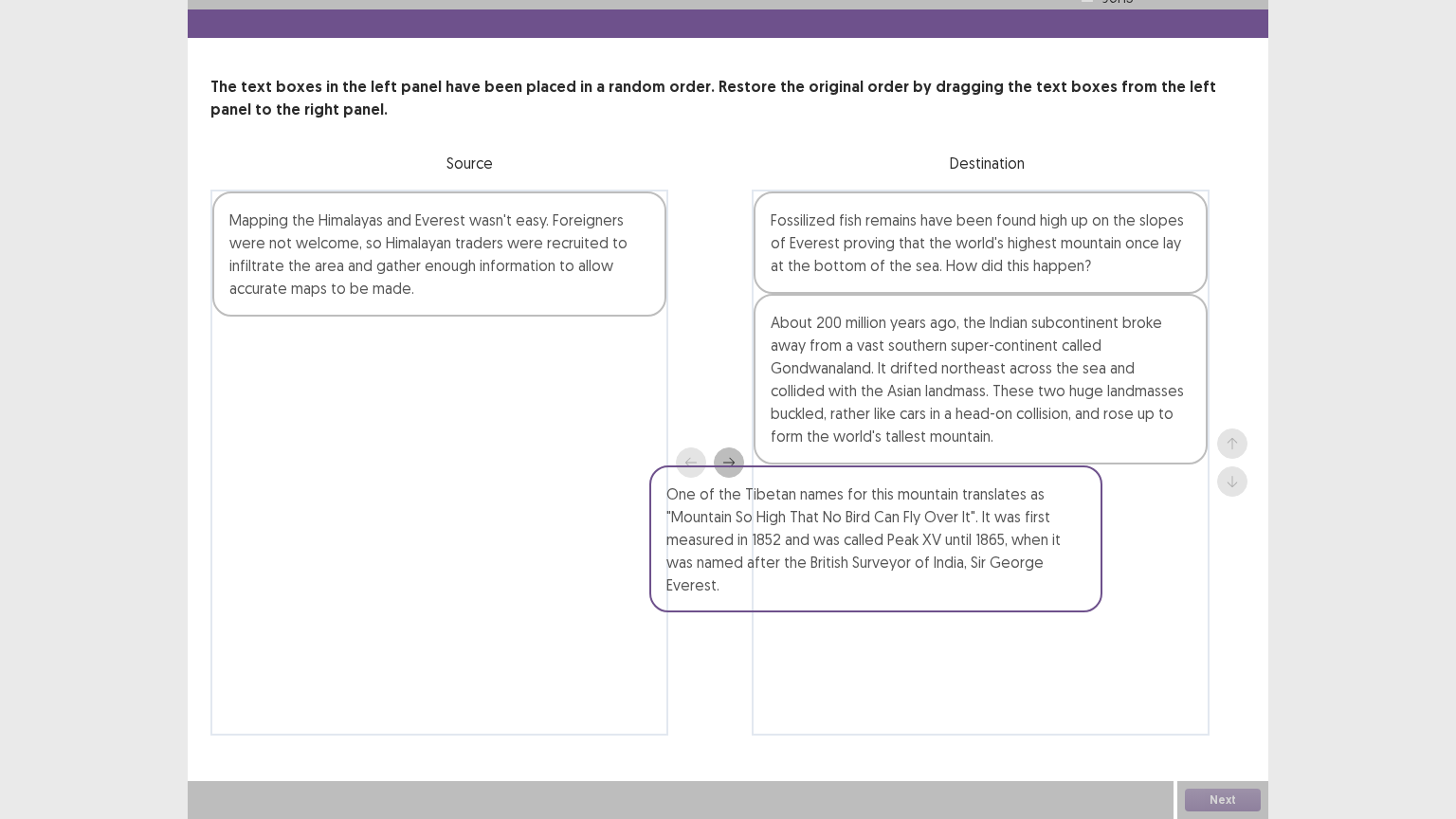 drag, startPoint x: 550, startPoint y: 393, endPoint x: 1012, endPoint y: 550, distance: 487.9477 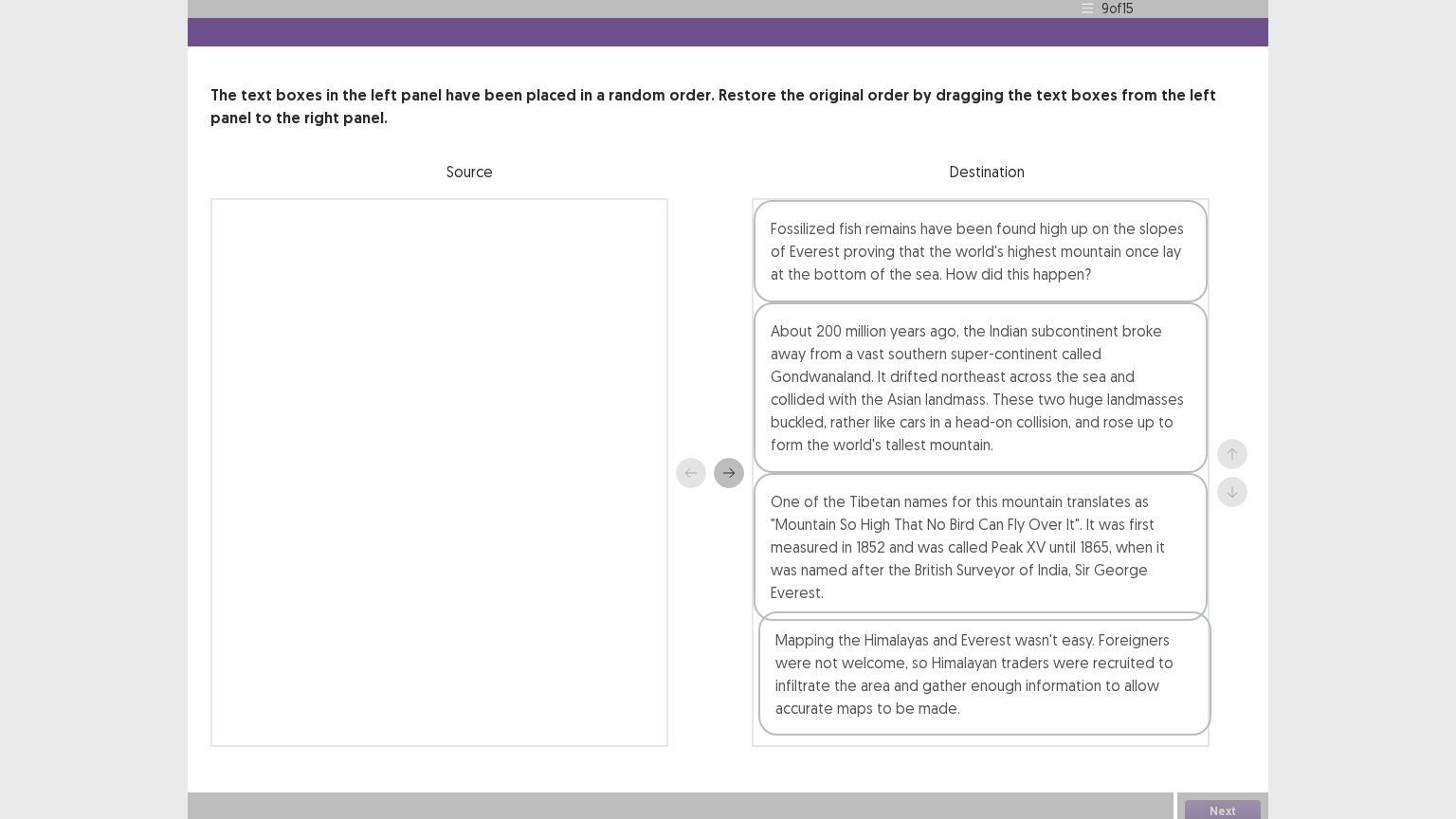 drag, startPoint x: 387, startPoint y: 254, endPoint x: 930, endPoint y: 682, distance: 691.3993 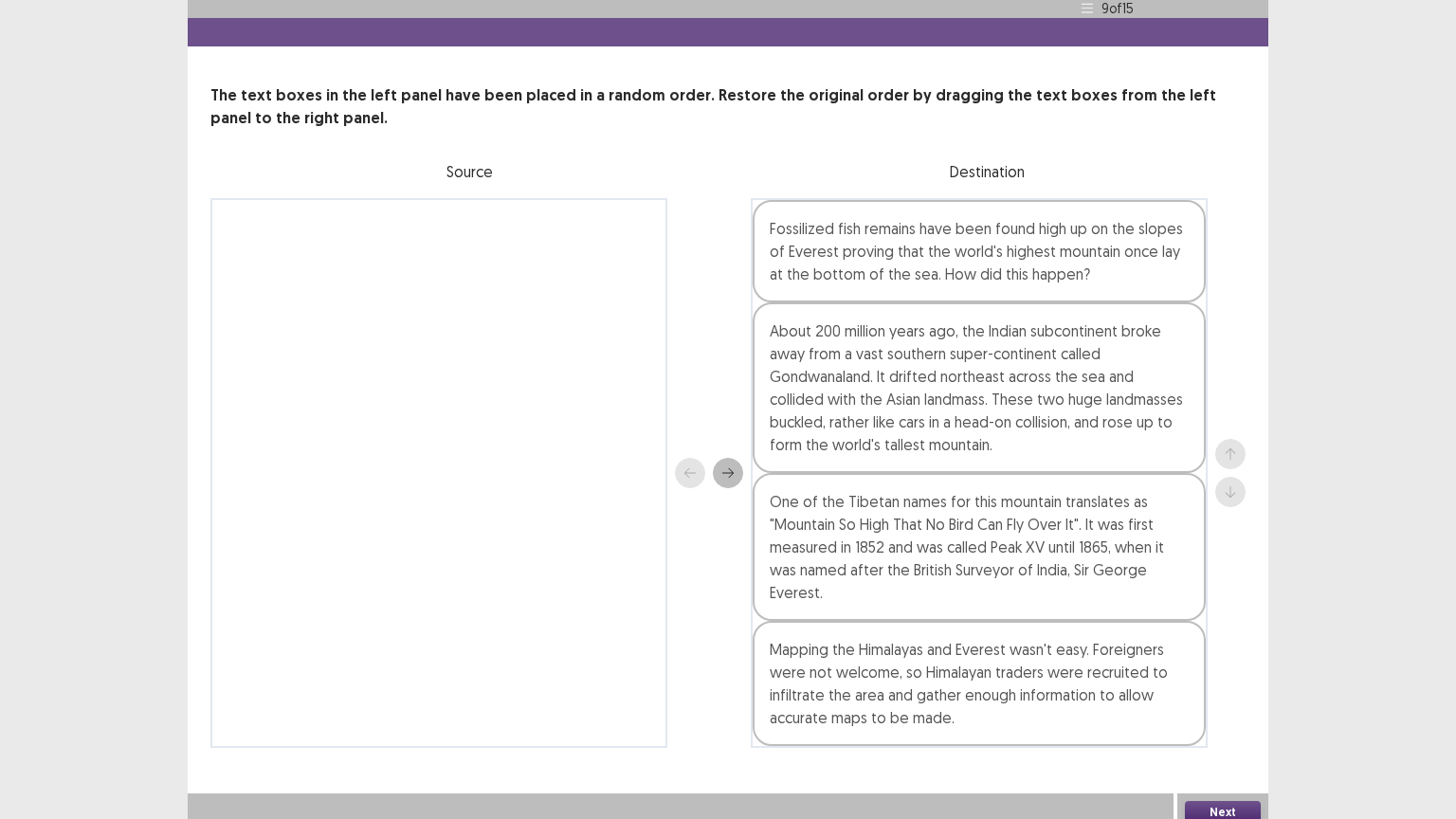 click on "Next" at bounding box center (1223, 812) 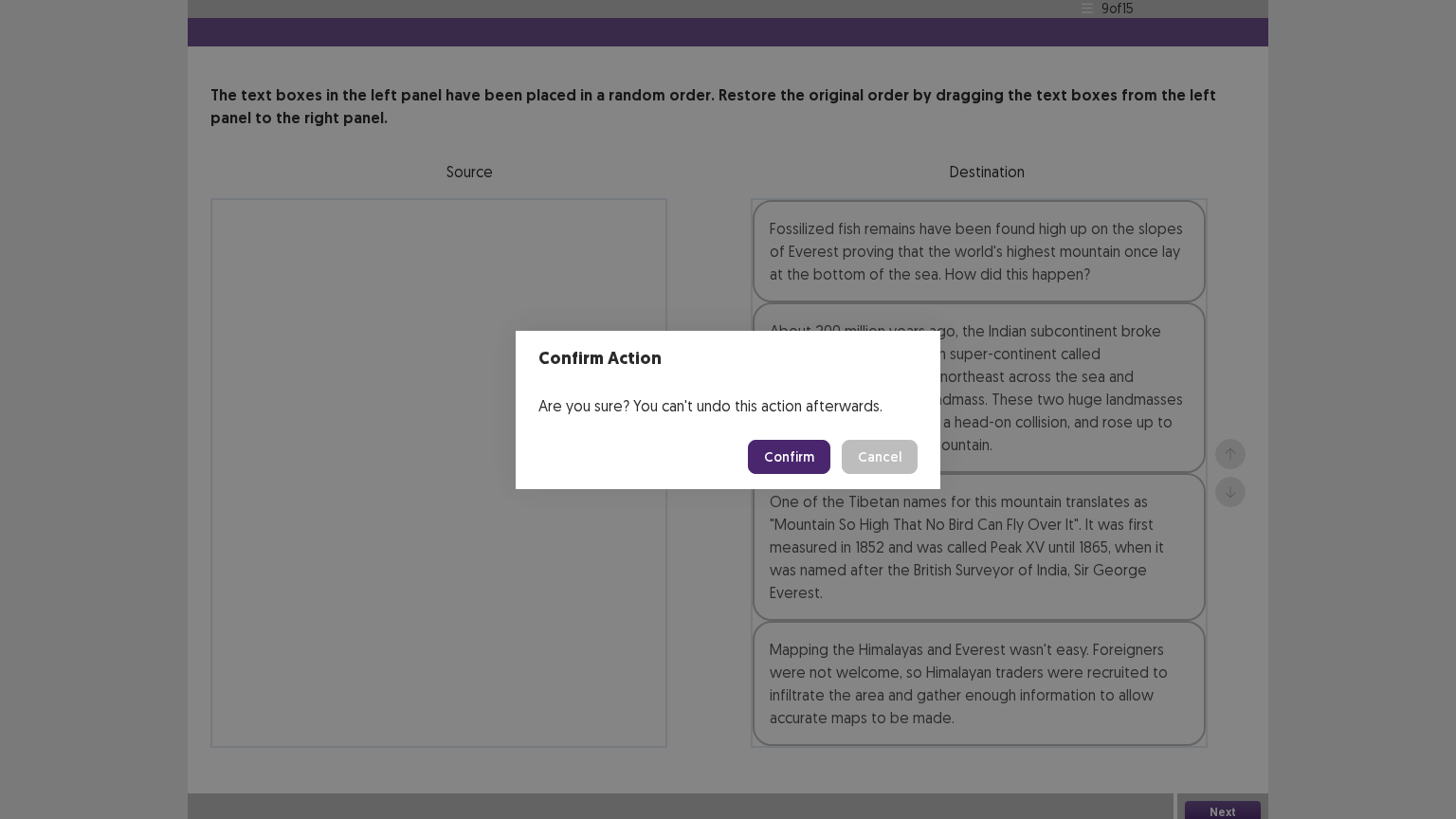 click on "Confirm" at bounding box center (789, 457) 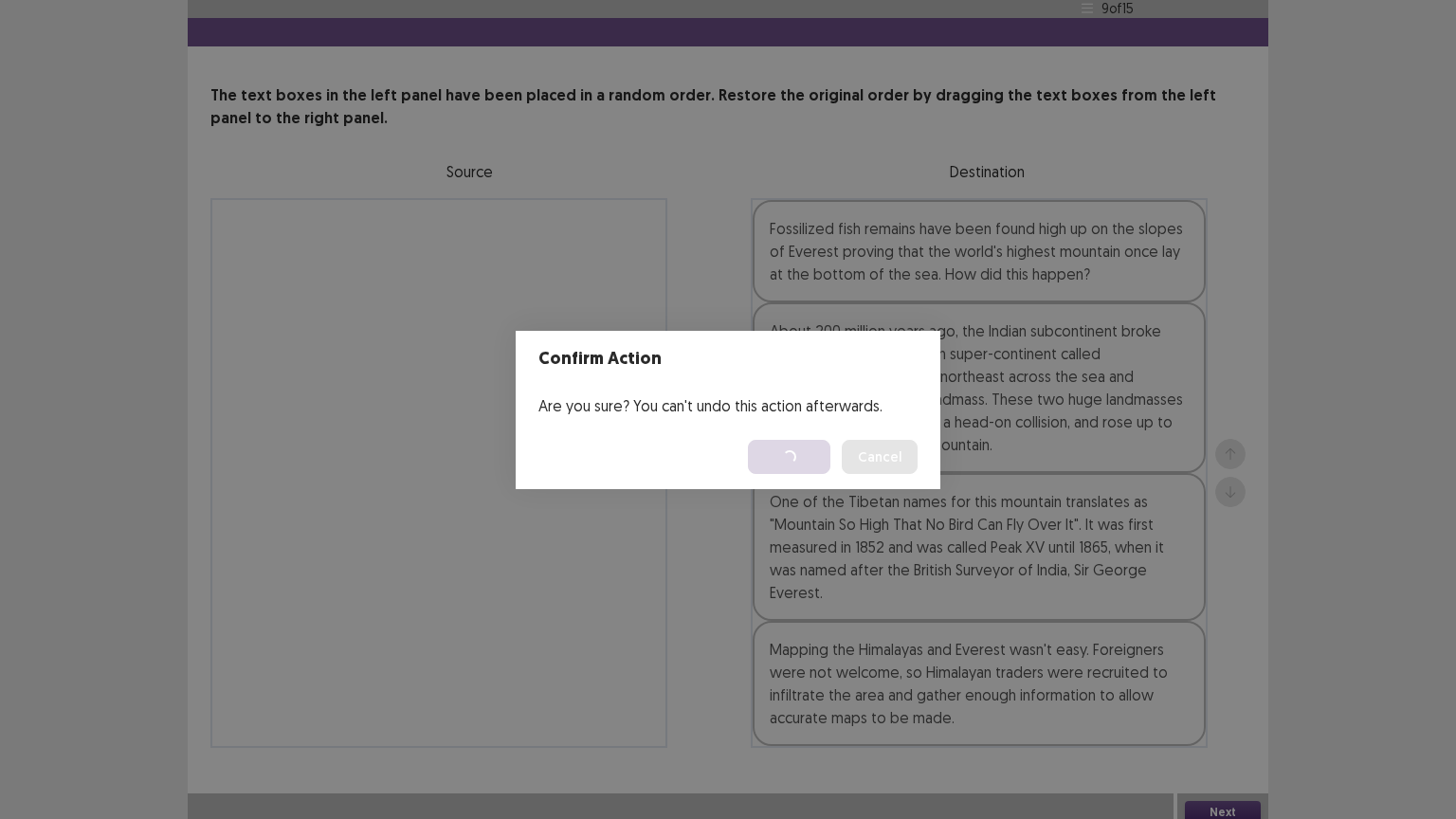 scroll, scrollTop: 0, scrollLeft: 0, axis: both 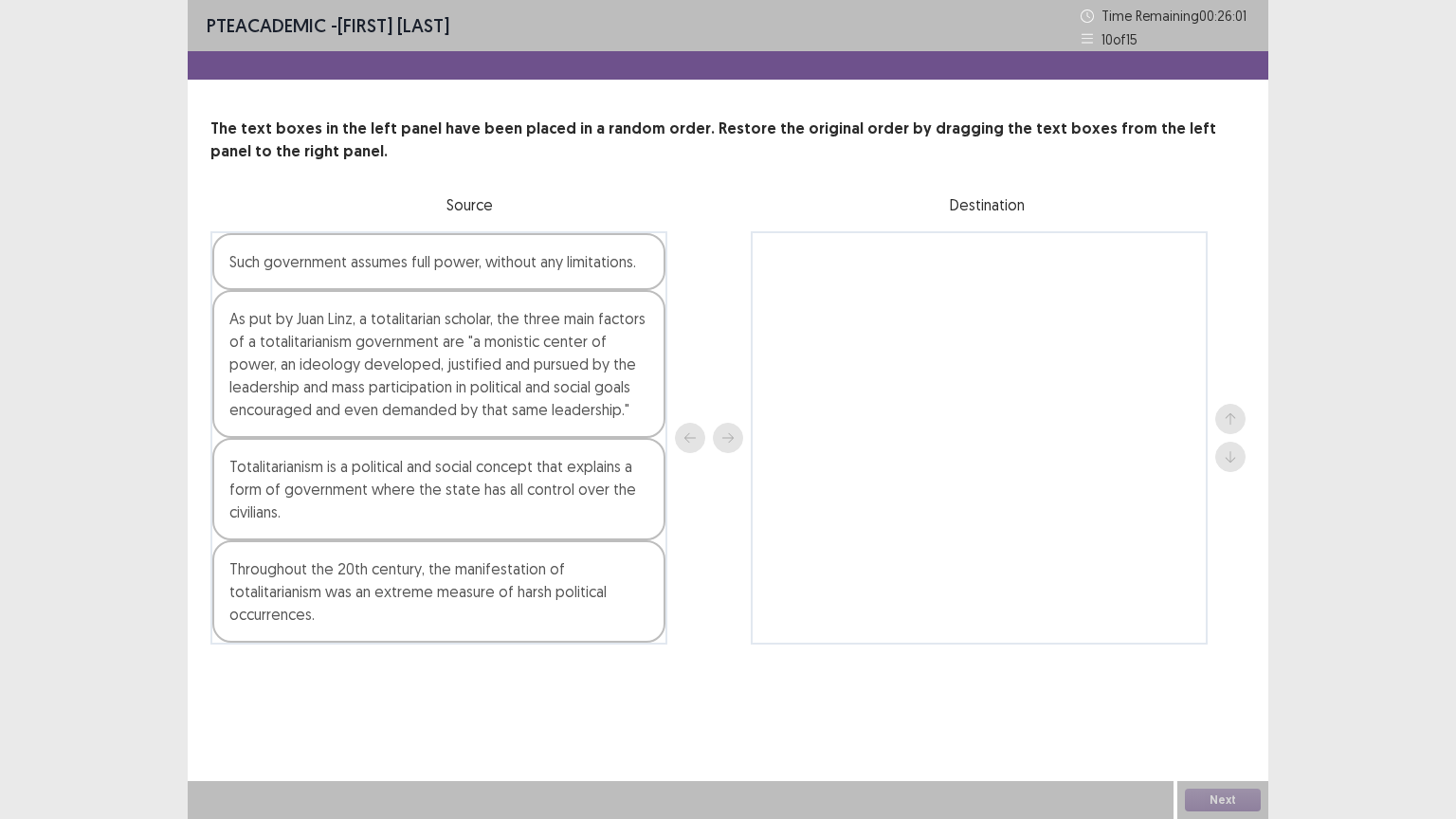 click on "Totalitarianism is a political and social concept that explains a form of government where the state has all control over the civilians." at bounding box center [439, 489] 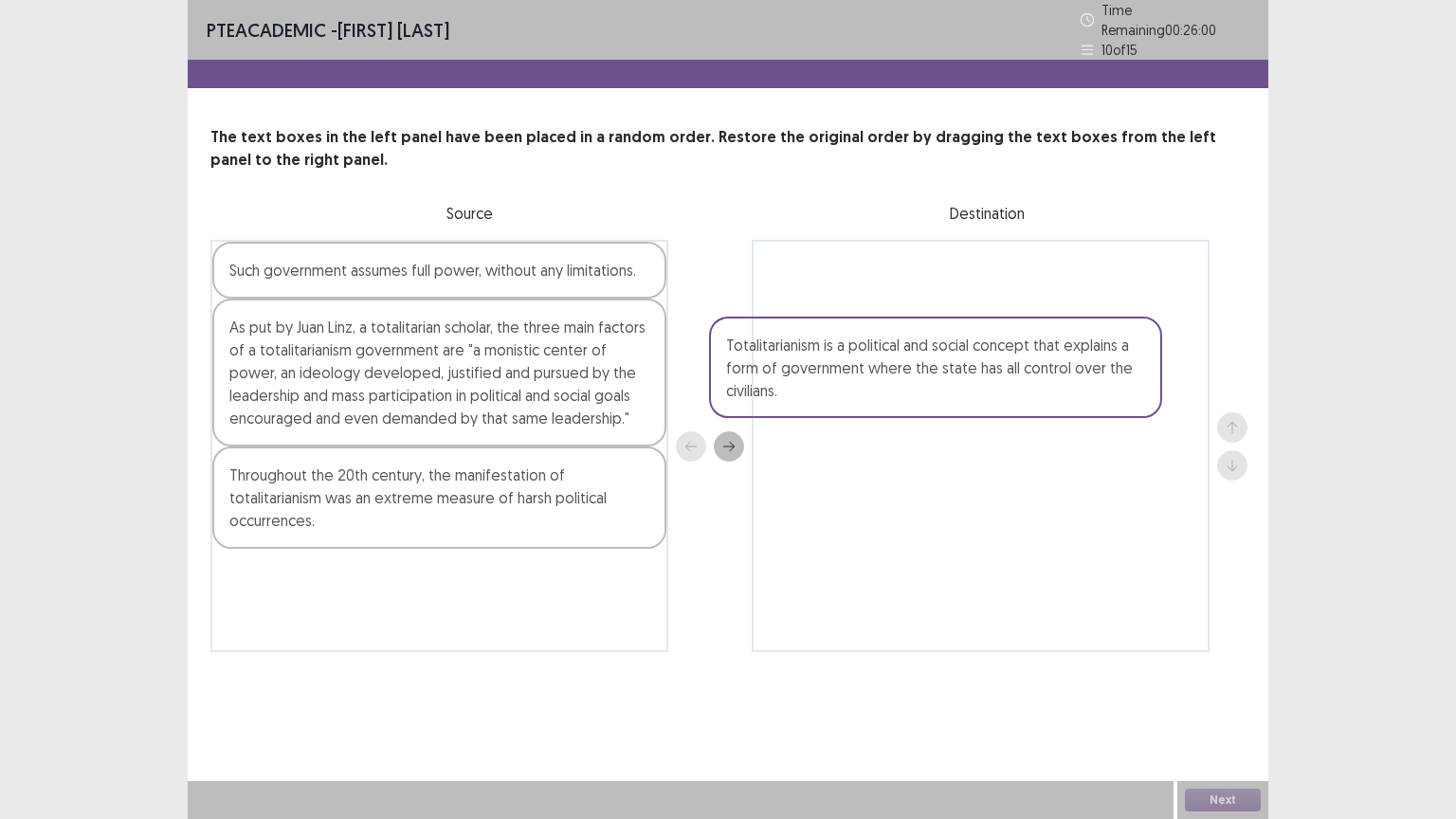 drag, startPoint x: 451, startPoint y: 479, endPoint x: 963, endPoint y: 341, distance: 530.2716 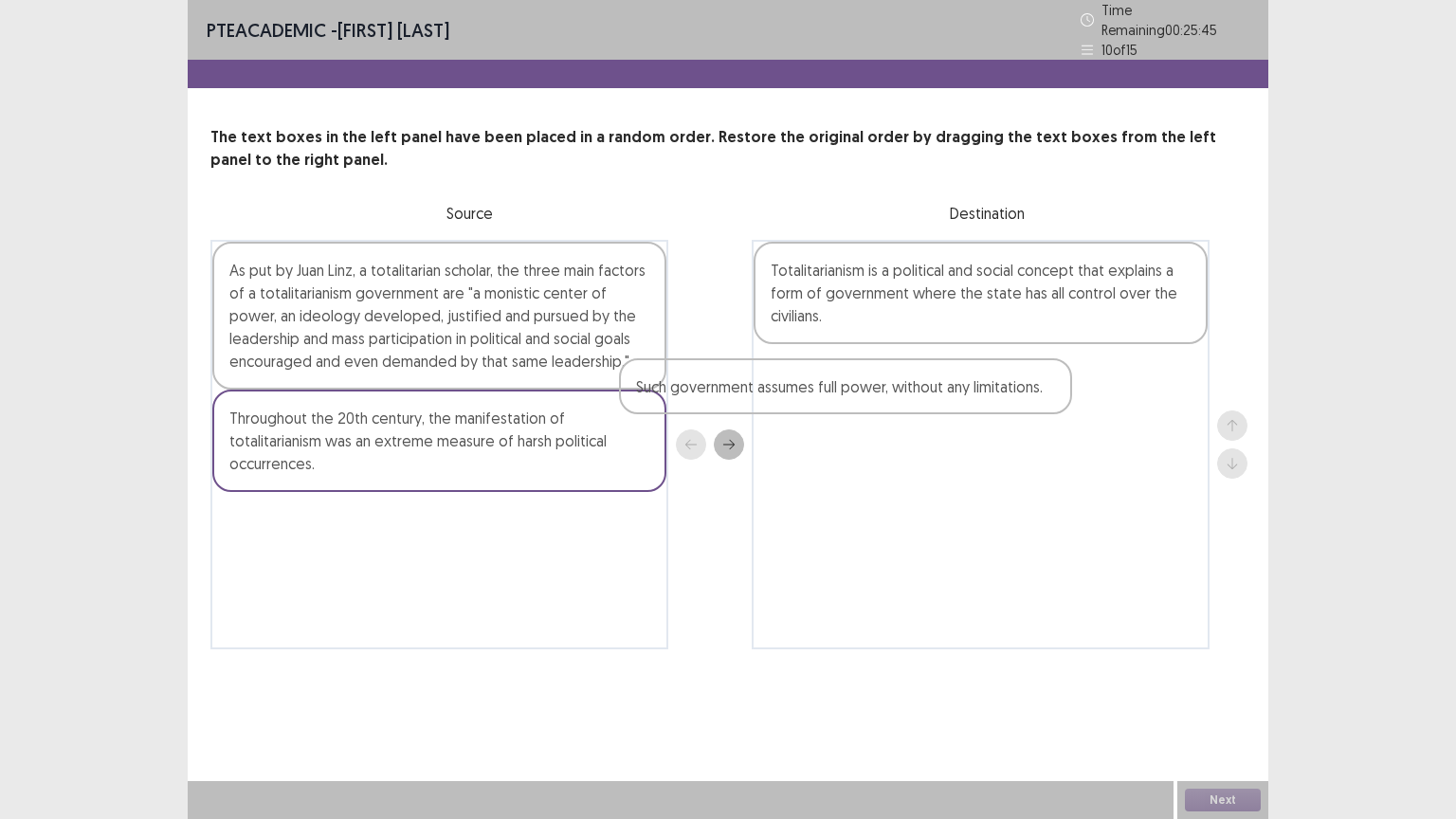 drag, startPoint x: 582, startPoint y: 276, endPoint x: 1054, endPoint y: 402, distance: 488.5284 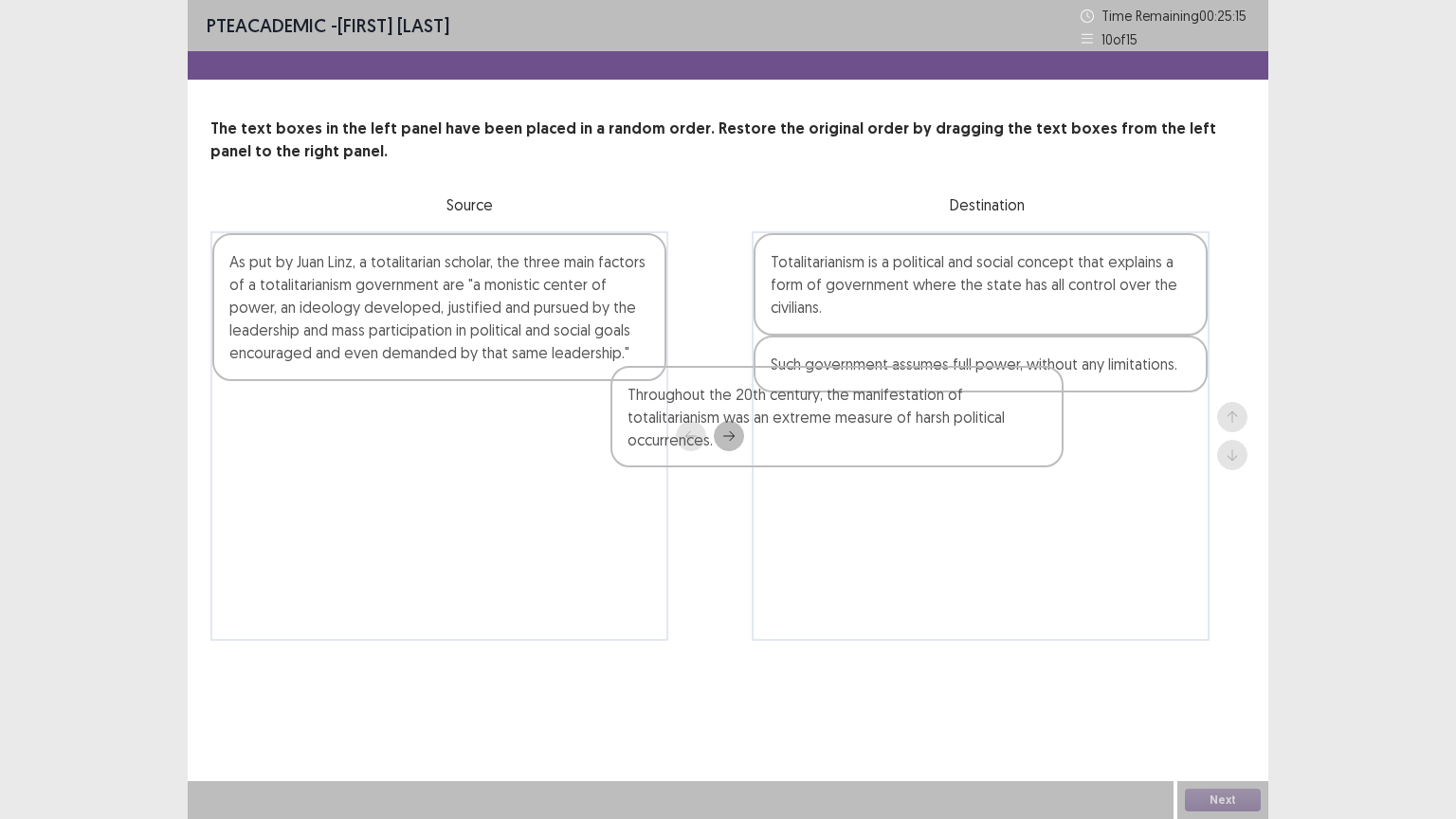 drag, startPoint x: 455, startPoint y: 430, endPoint x: 905, endPoint y: 428, distance: 450.00444 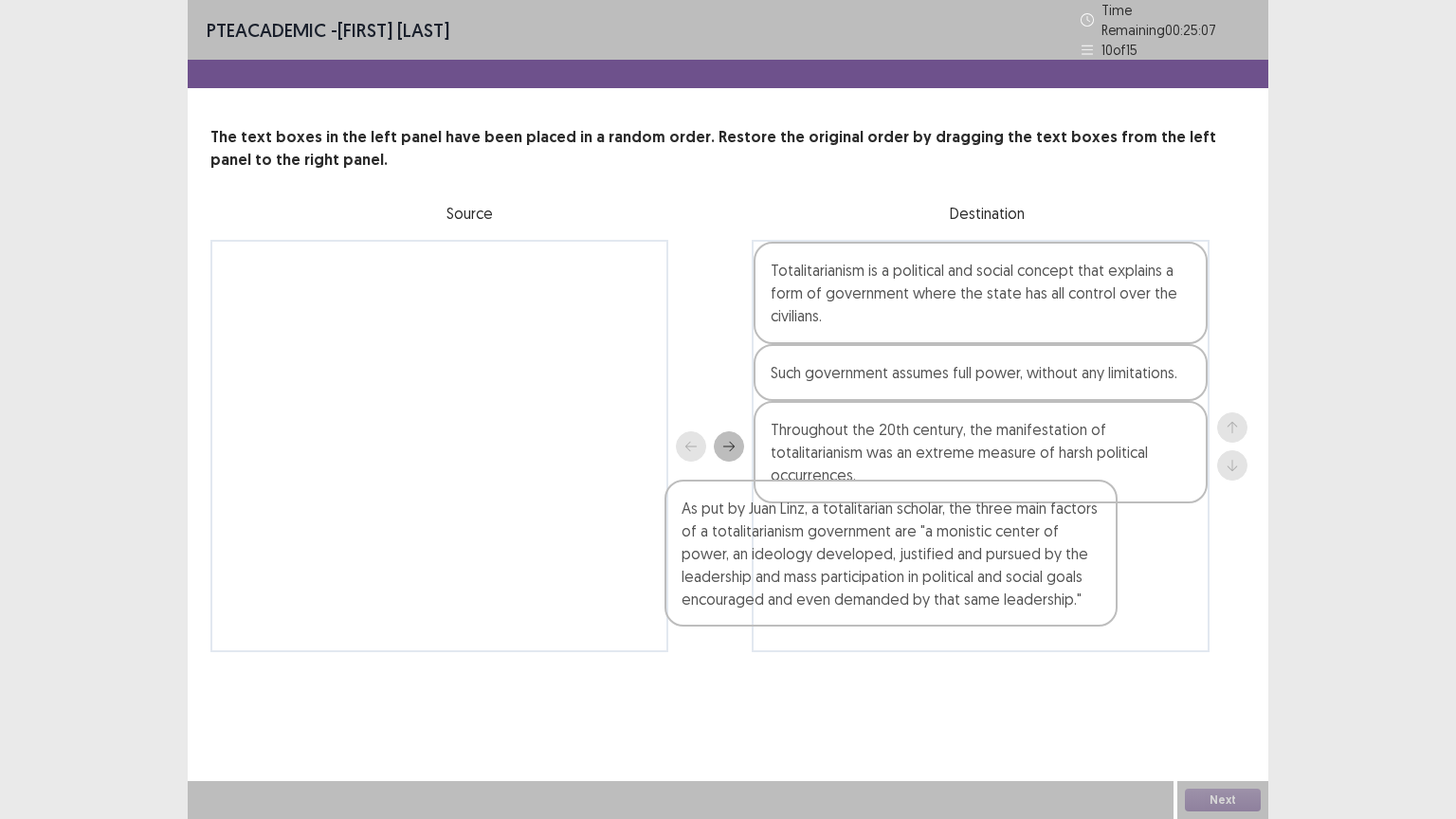 drag, startPoint x: 497, startPoint y: 321, endPoint x: 982, endPoint y: 569, distance: 544.7284 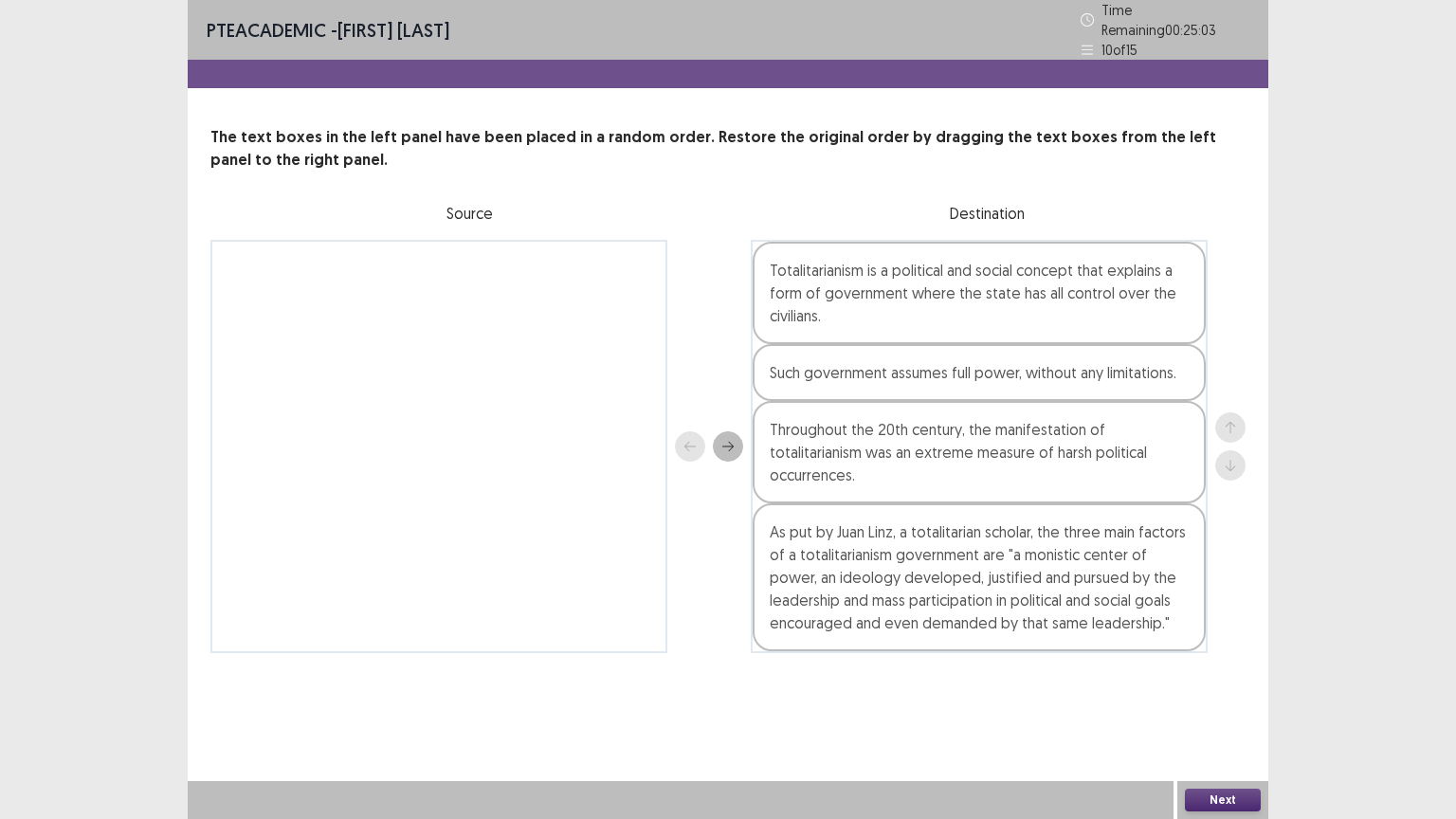 click on "Next" at bounding box center [1223, 800] 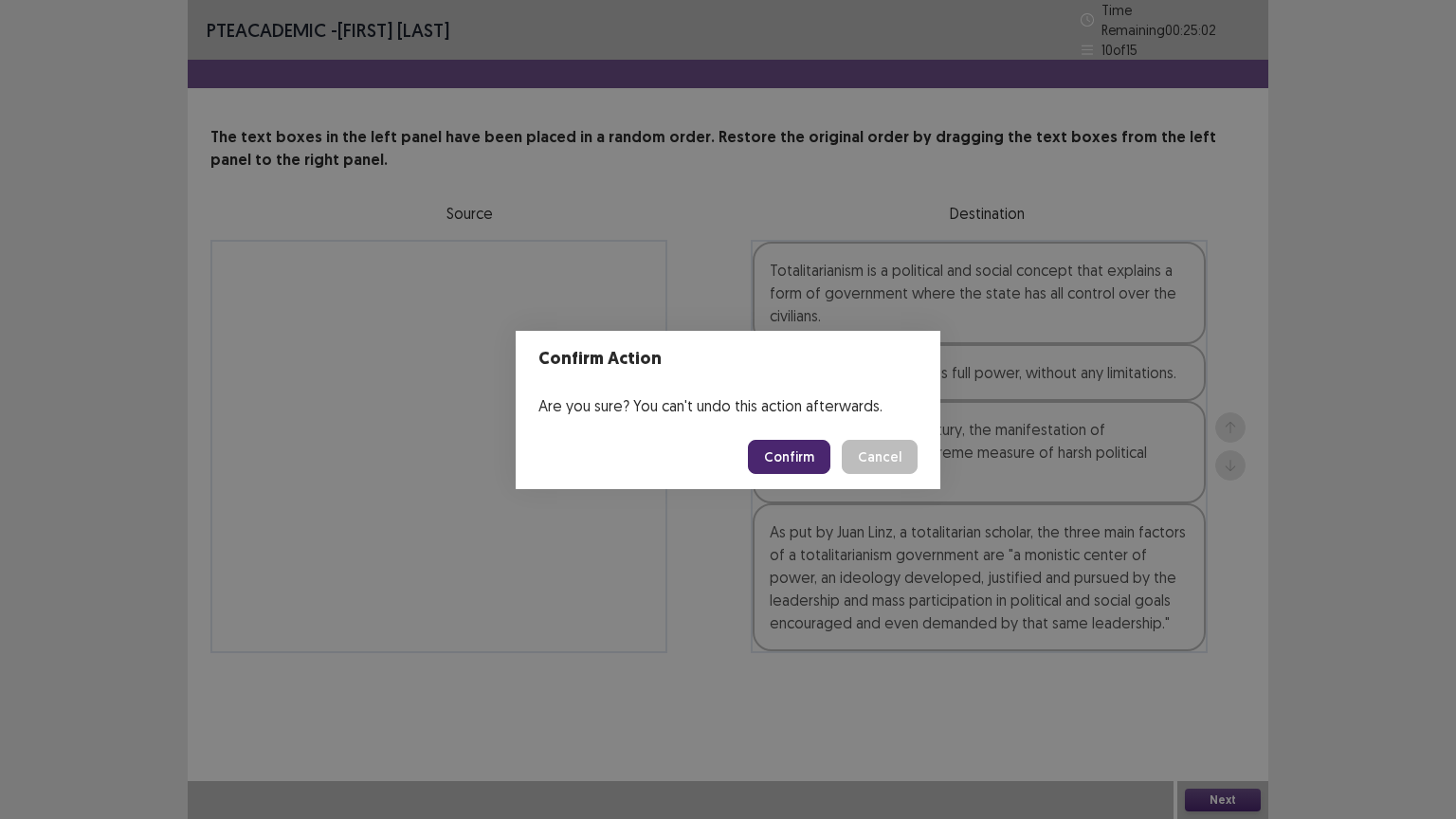click on "Confirm" at bounding box center [789, 457] 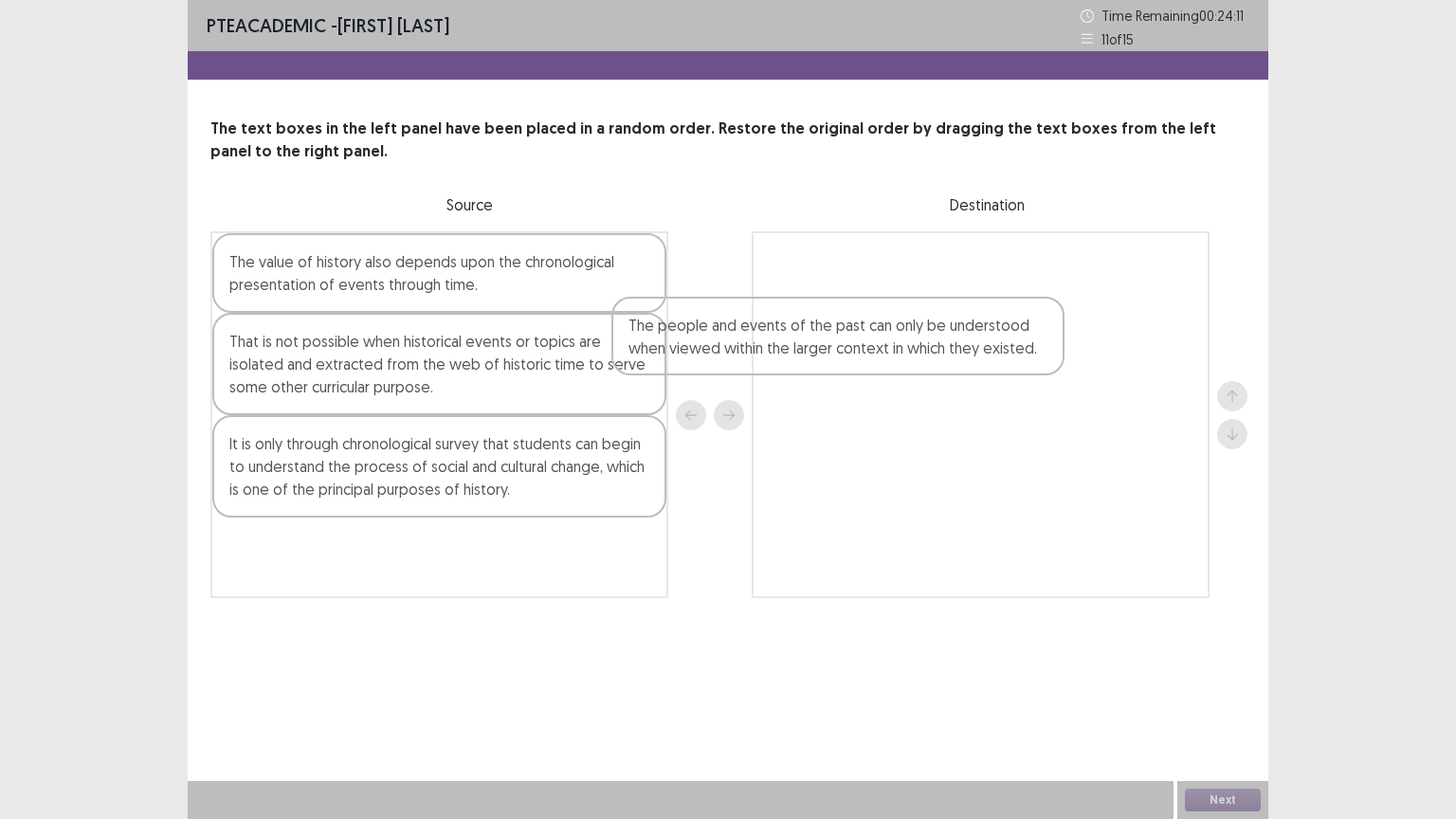drag, startPoint x: 478, startPoint y: 570, endPoint x: 905, endPoint y: 343, distance: 483.58867 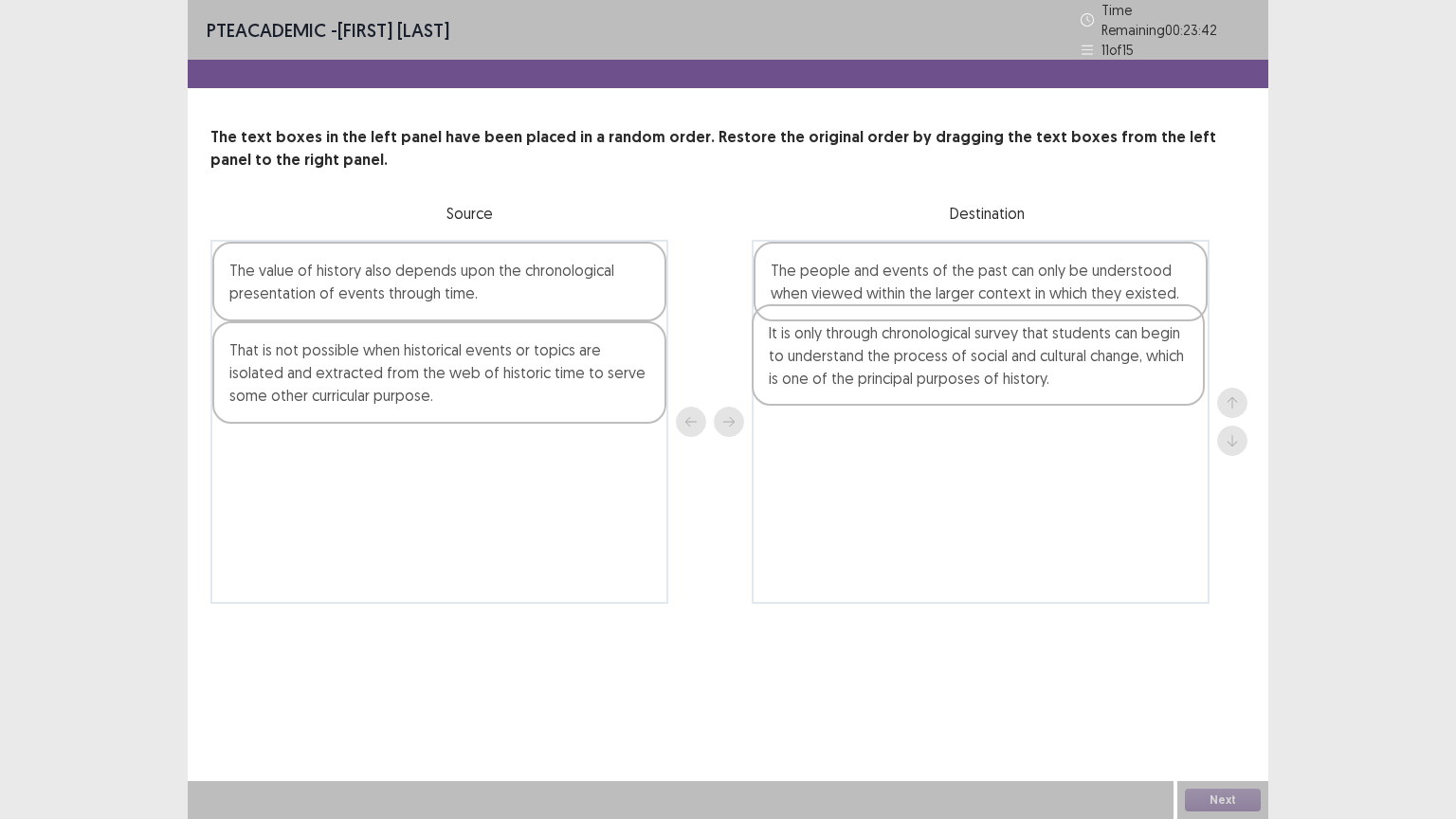drag, startPoint x: 431, startPoint y: 473, endPoint x: 971, endPoint y: 369, distance: 549.92363 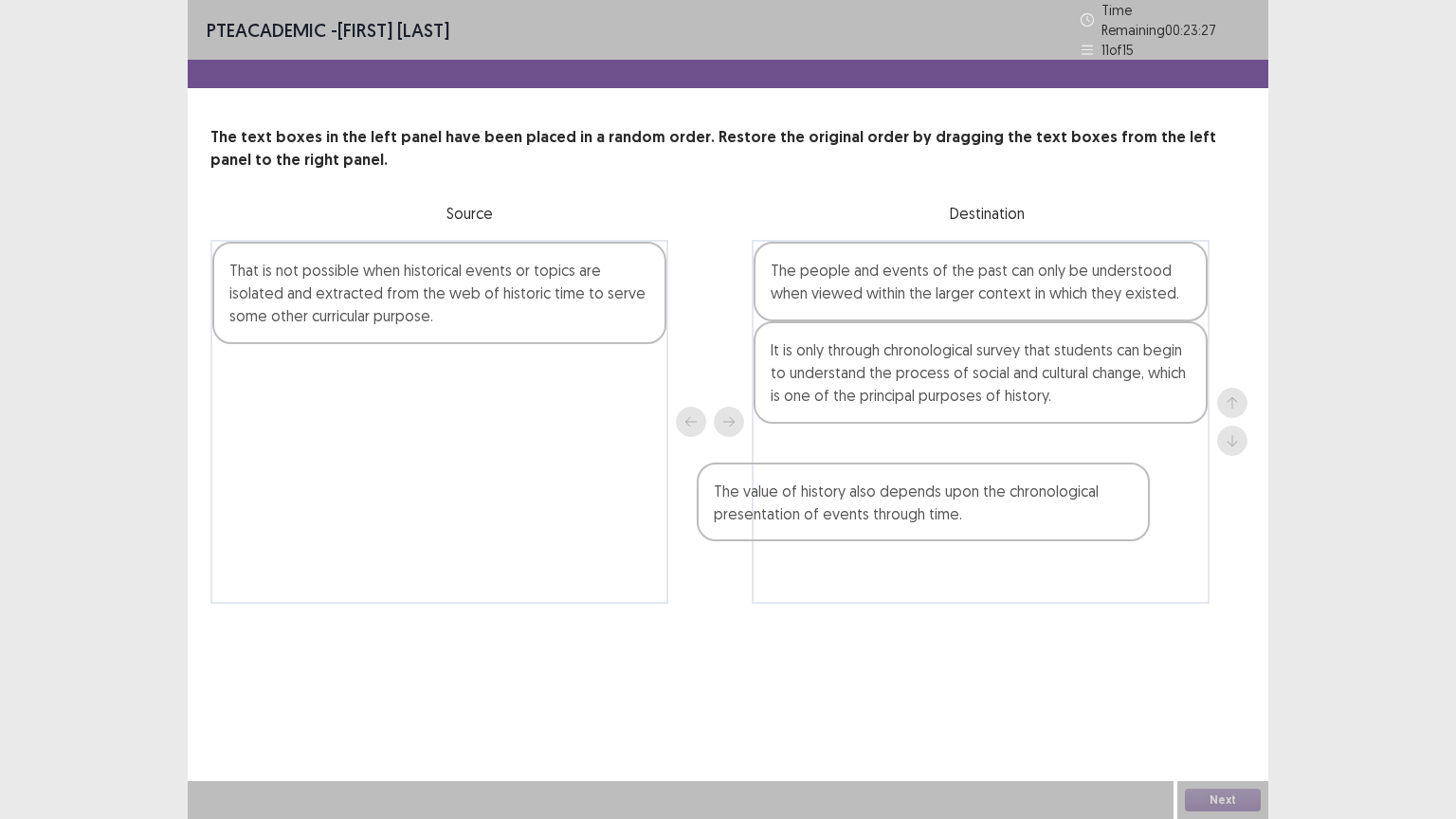 drag, startPoint x: 450, startPoint y: 275, endPoint x: 1013, endPoint y: 499, distance: 605.9249 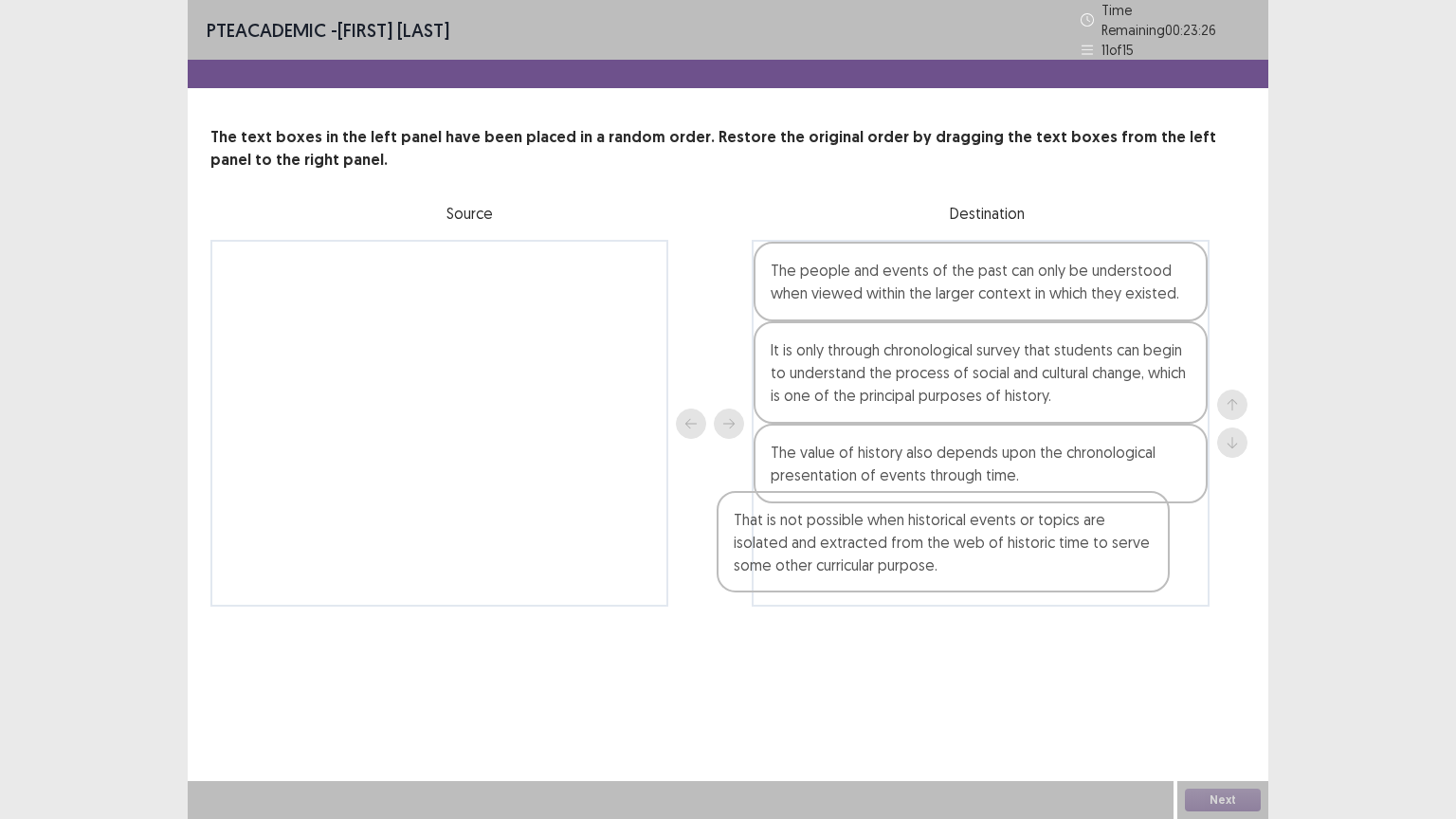 drag, startPoint x: 425, startPoint y: 303, endPoint x: 1019, endPoint y: 576, distance: 653.7316 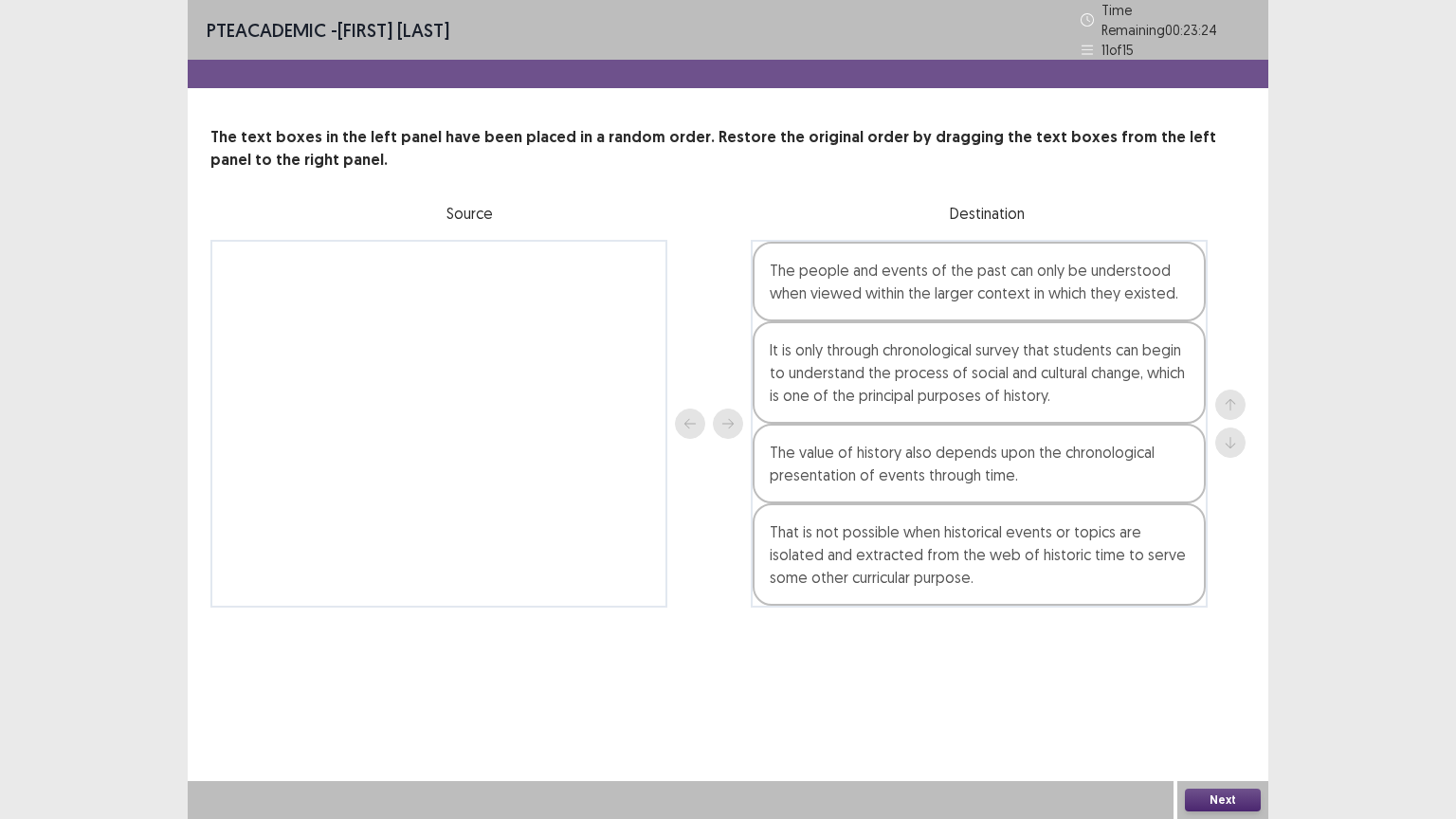 click on "Next" at bounding box center (1223, 800) 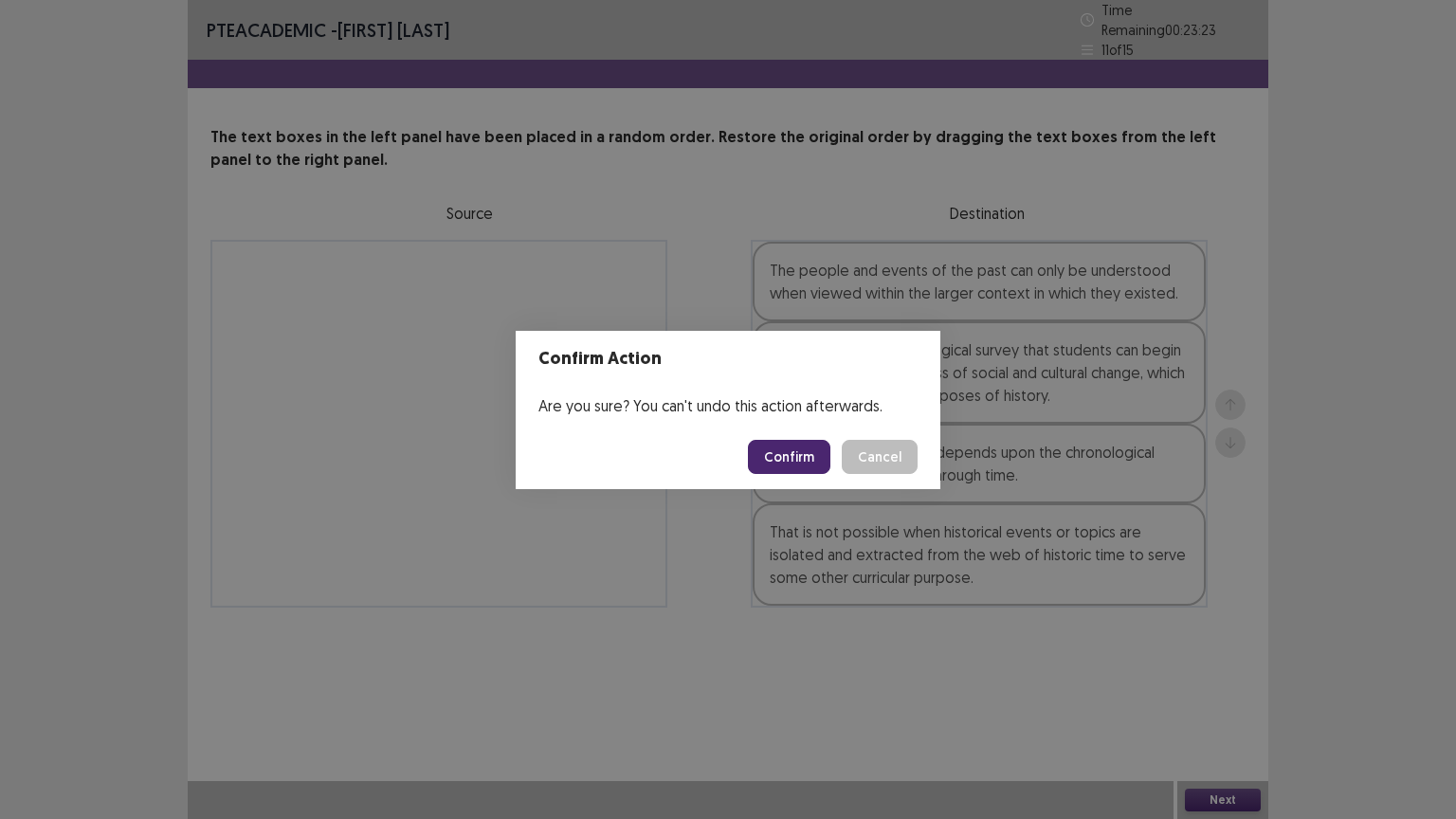 click on "Confirm" at bounding box center (789, 457) 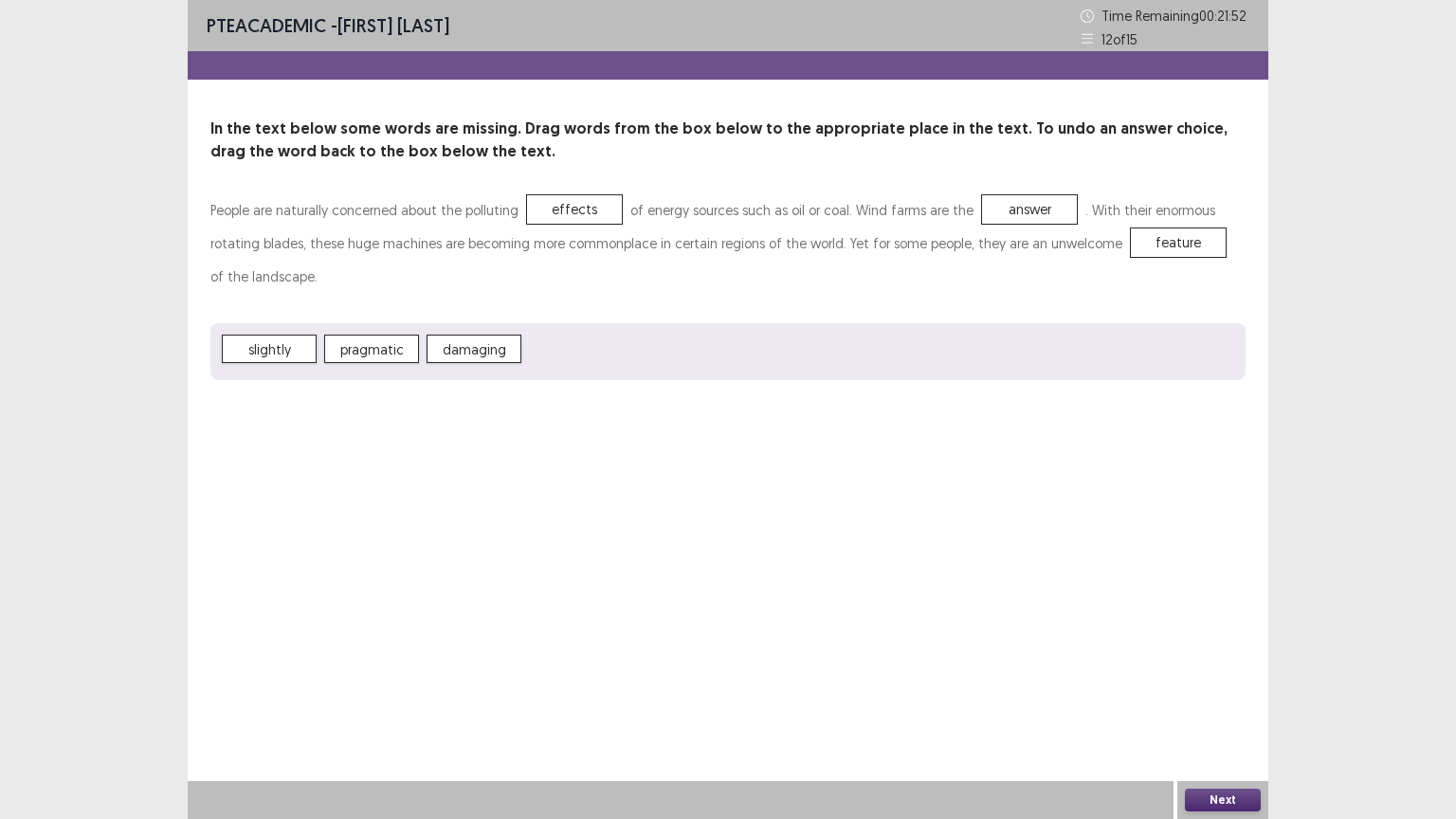 click on "Next" at bounding box center (1223, 800) 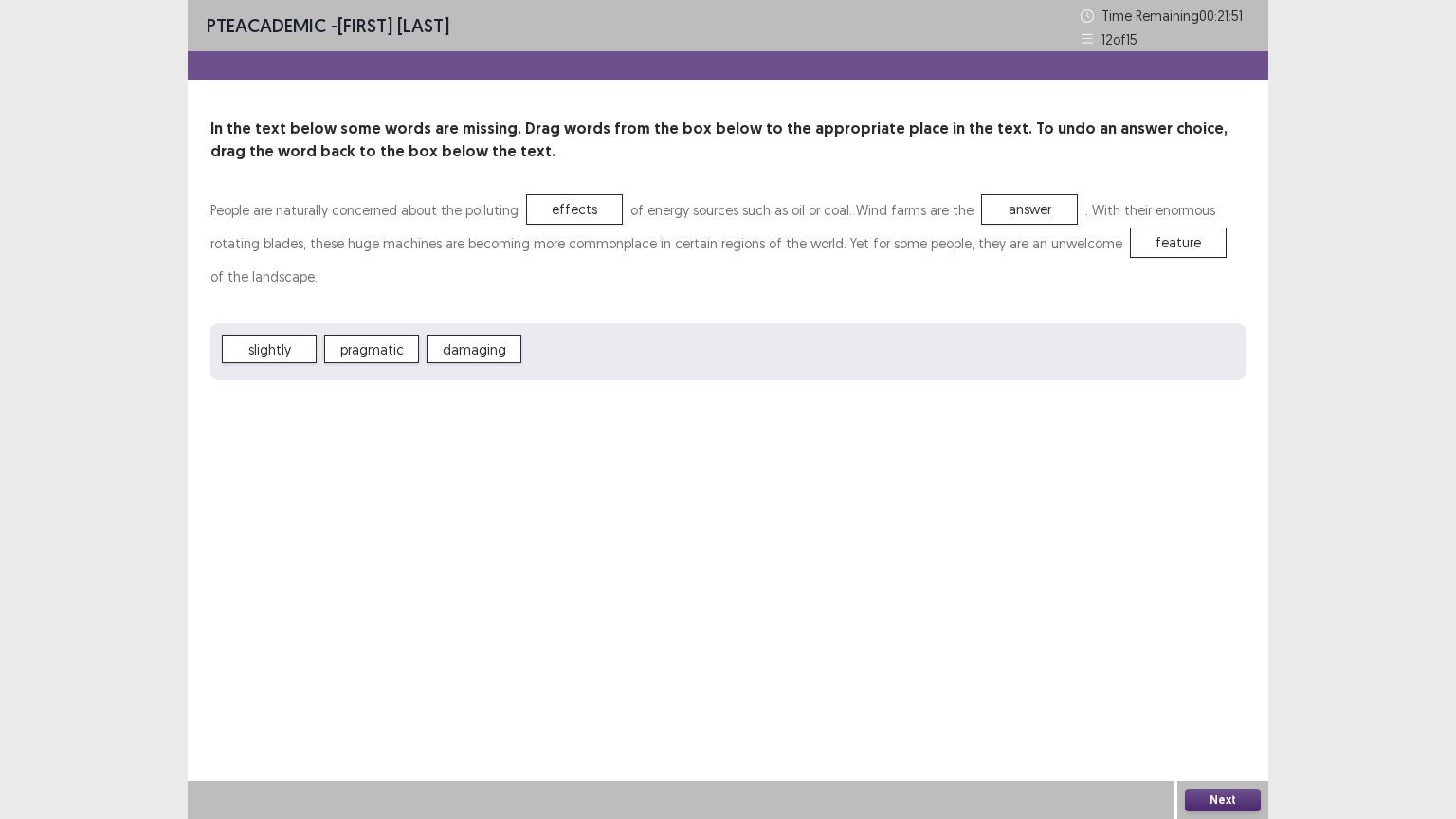 click on "Next" at bounding box center (1223, 800) 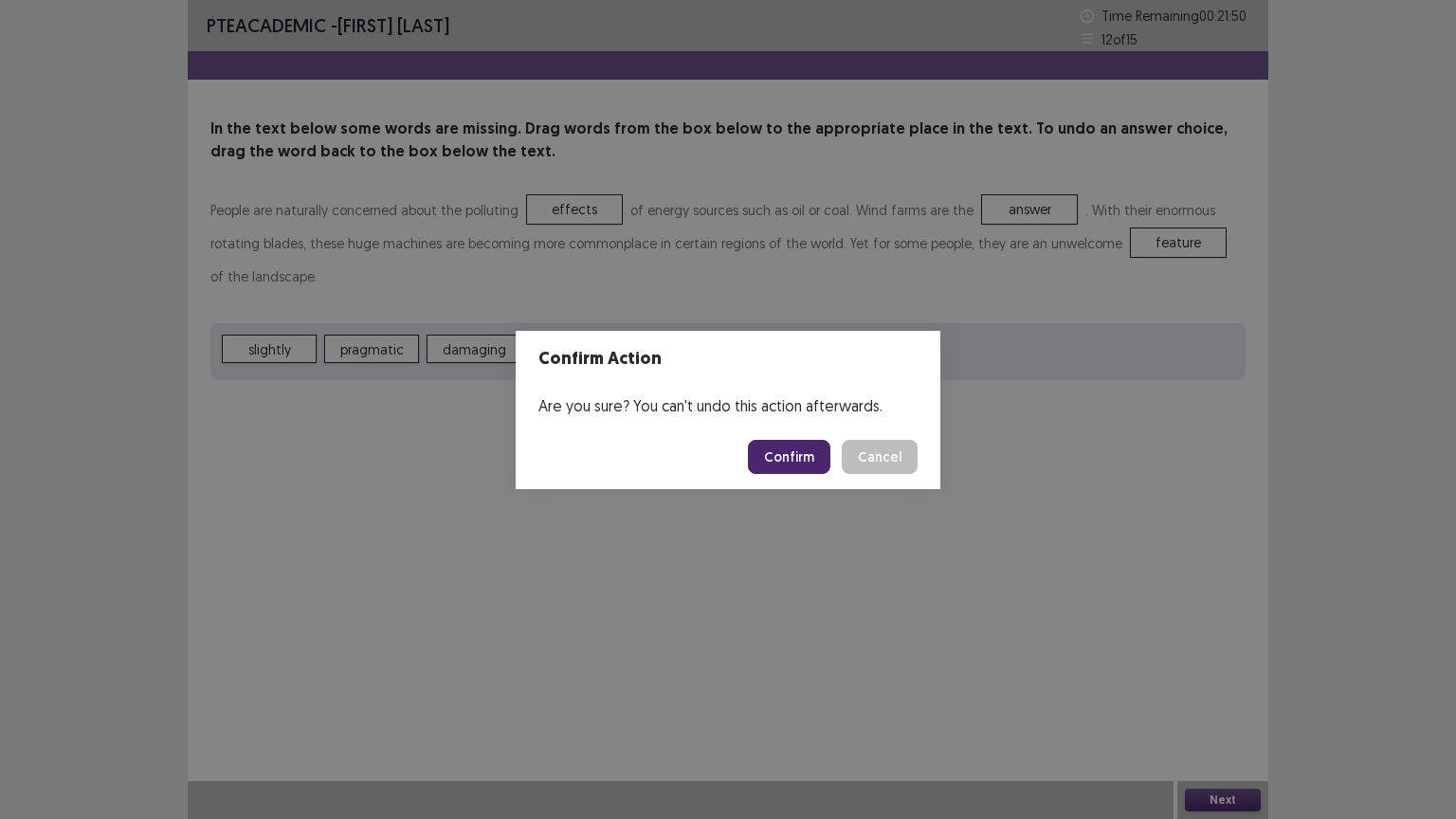 click on "Confirm" at bounding box center (789, 457) 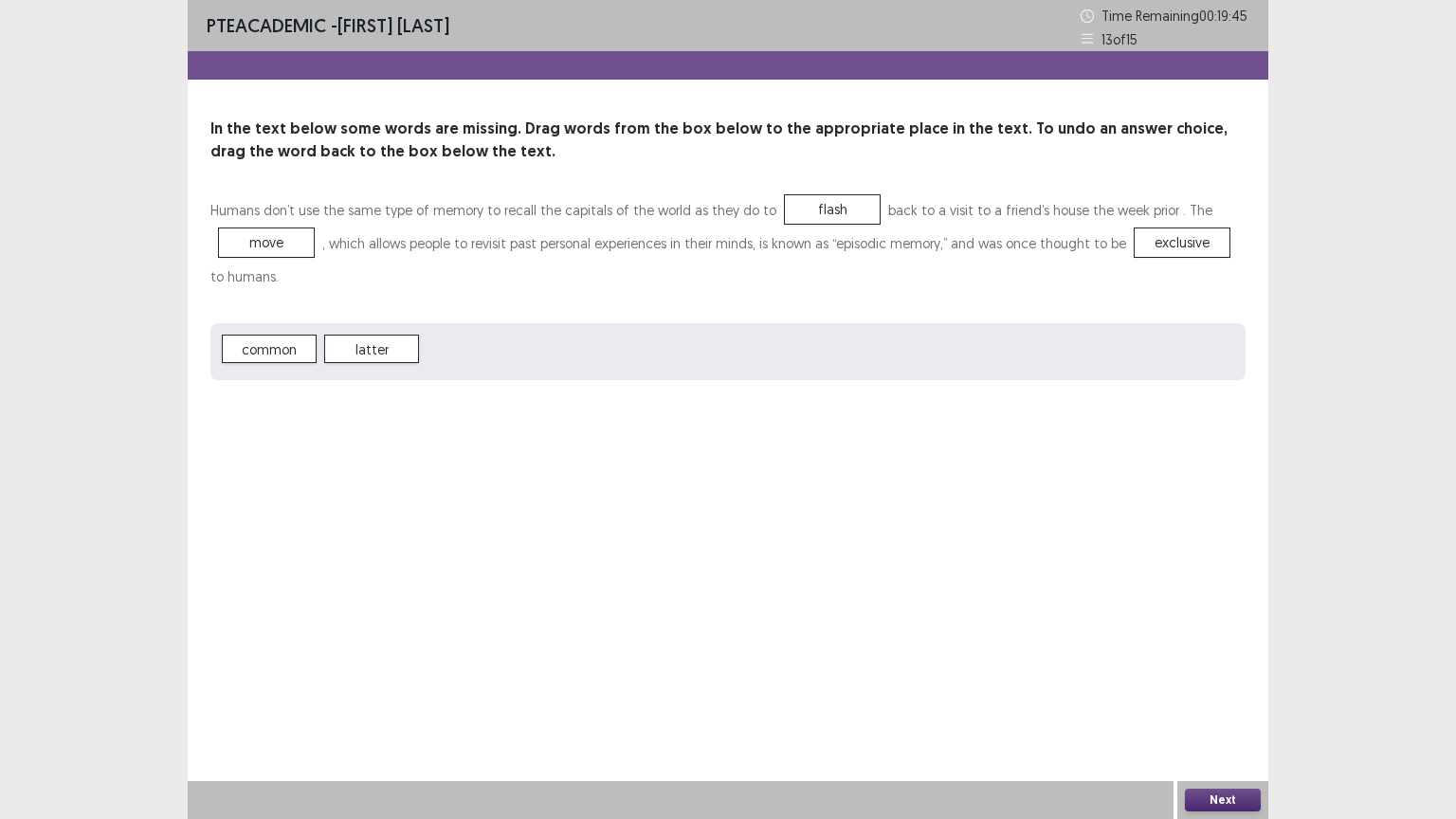 click on "Next" at bounding box center [1223, 800] 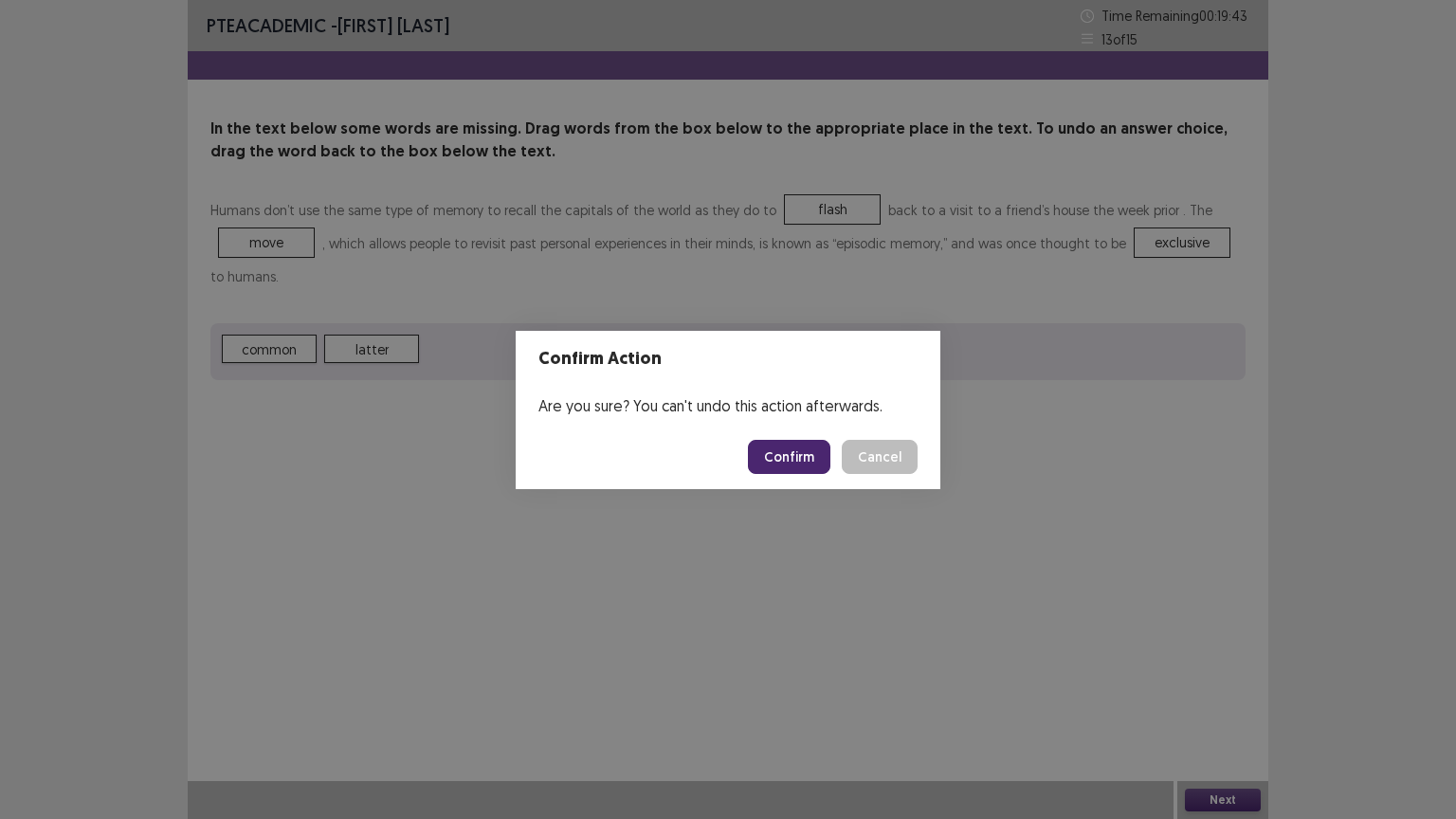 click on "Confirm" at bounding box center (789, 457) 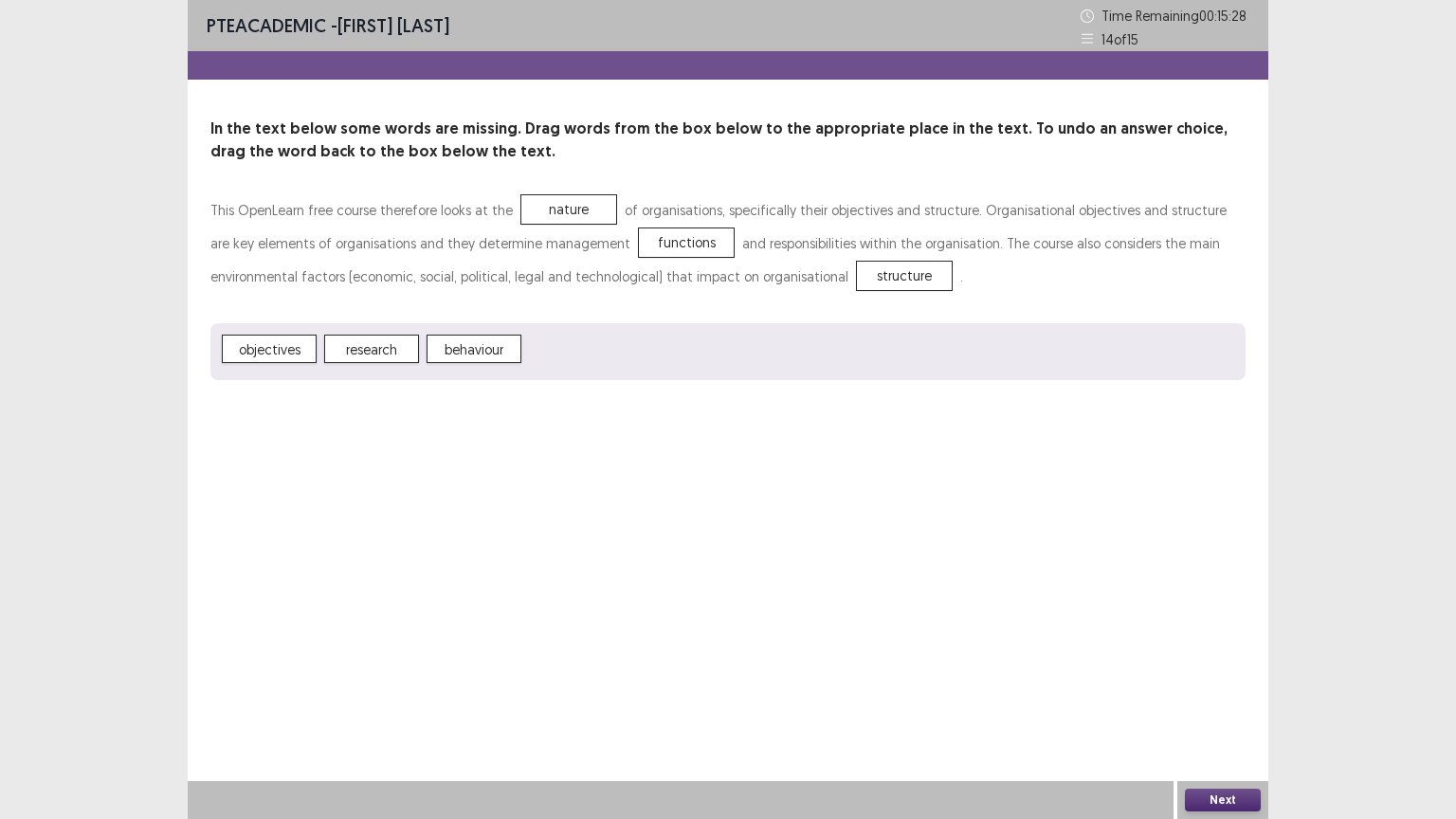 click on "Next" at bounding box center [1223, 800] 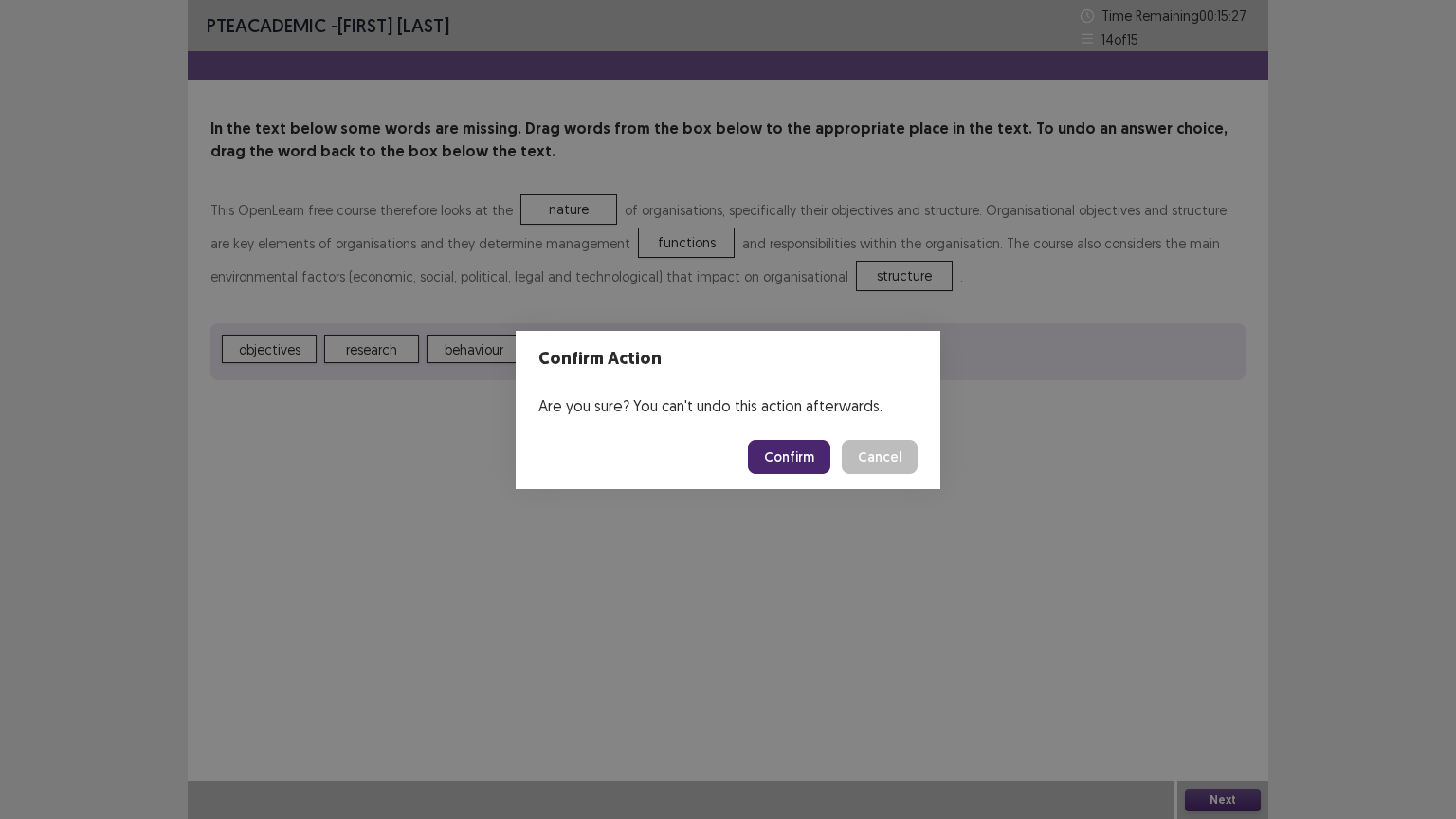 click on "Confirm" at bounding box center [789, 457] 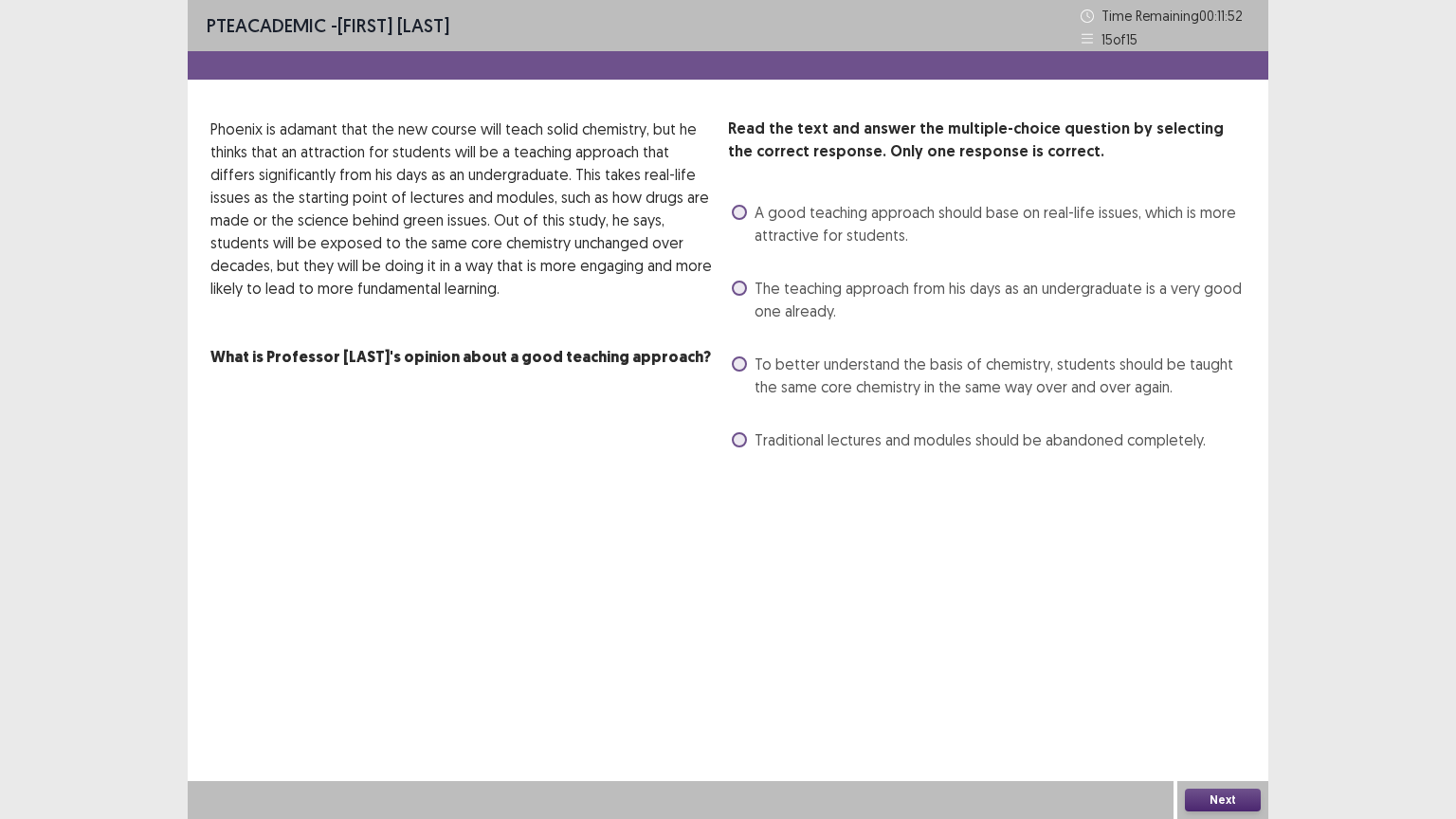 click at bounding box center (739, 212) 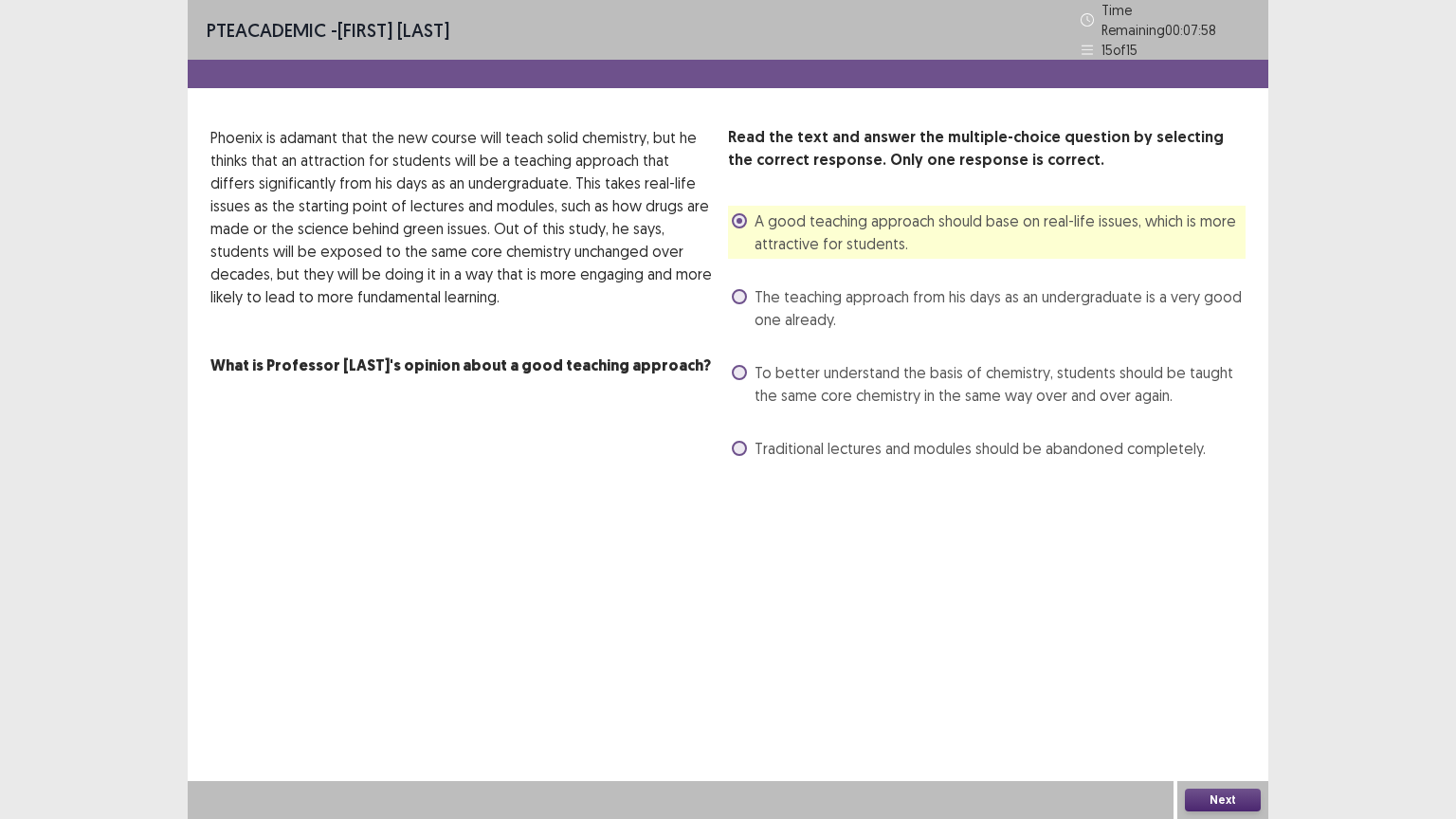 click on "Next" at bounding box center [1223, 800] 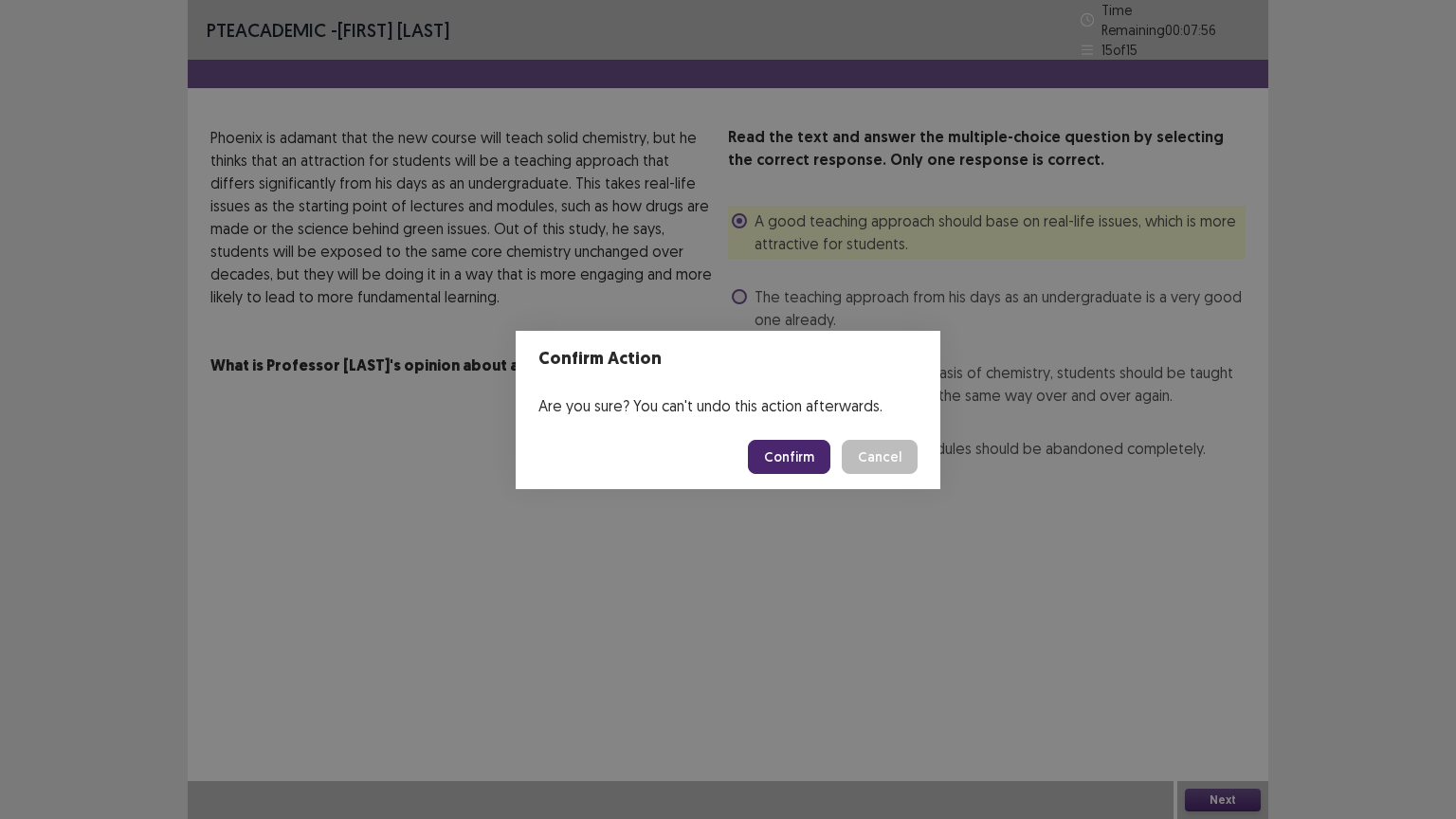 click on "Confirm" at bounding box center (789, 457) 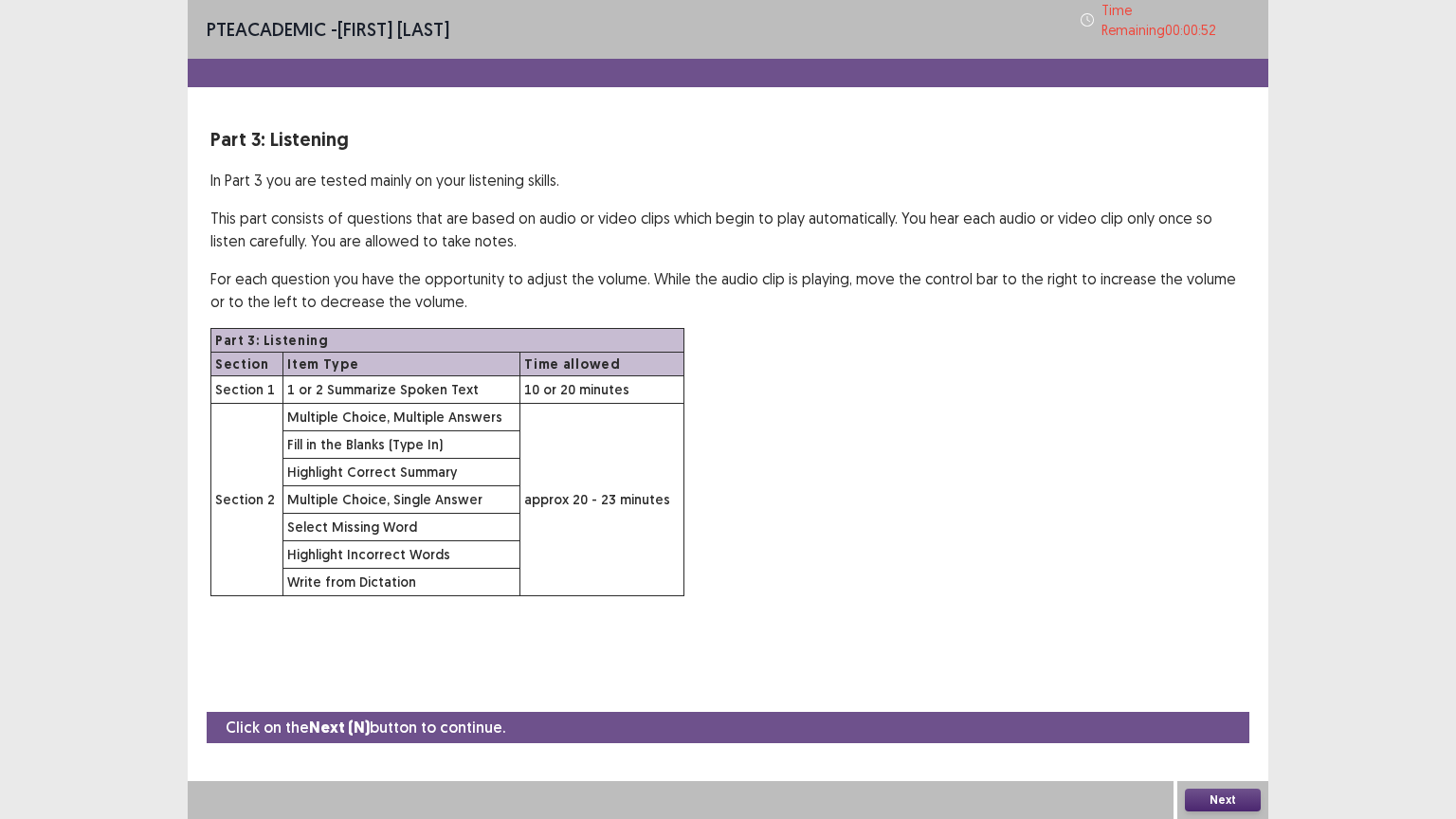 click on "Next" at bounding box center (1223, 800) 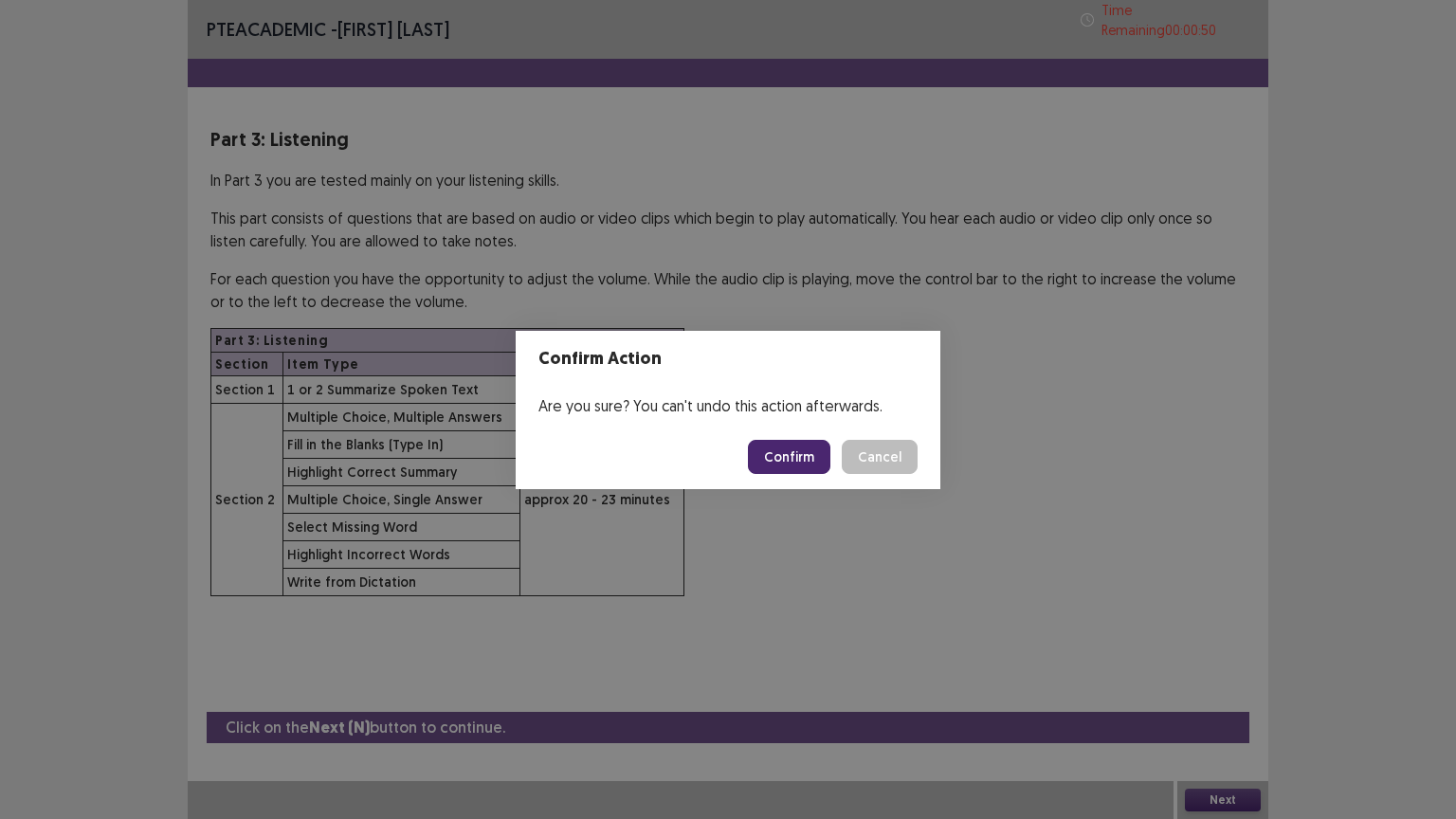 click on "Confirm" at bounding box center (789, 457) 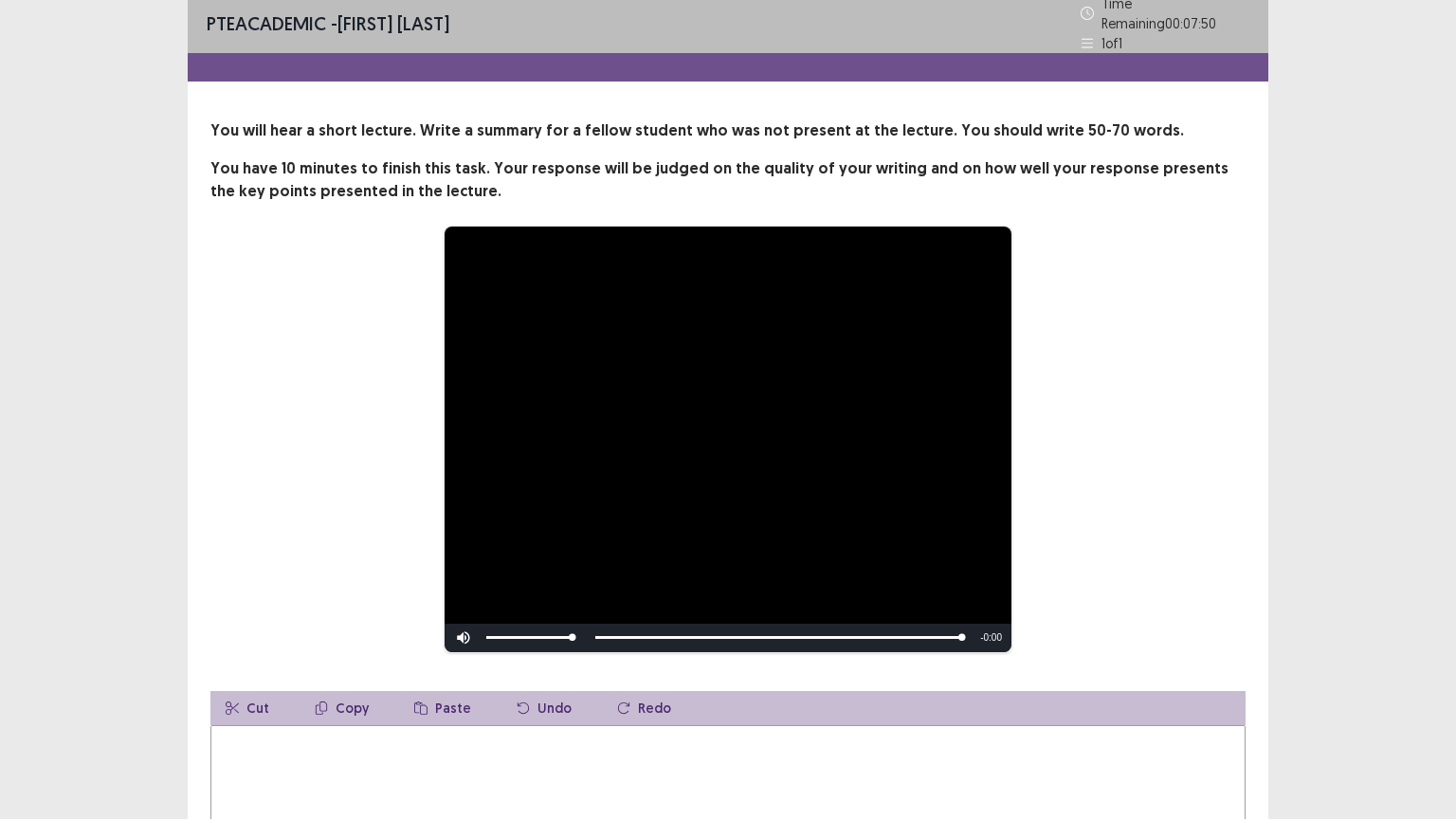 scroll, scrollTop: 0, scrollLeft: 0, axis: both 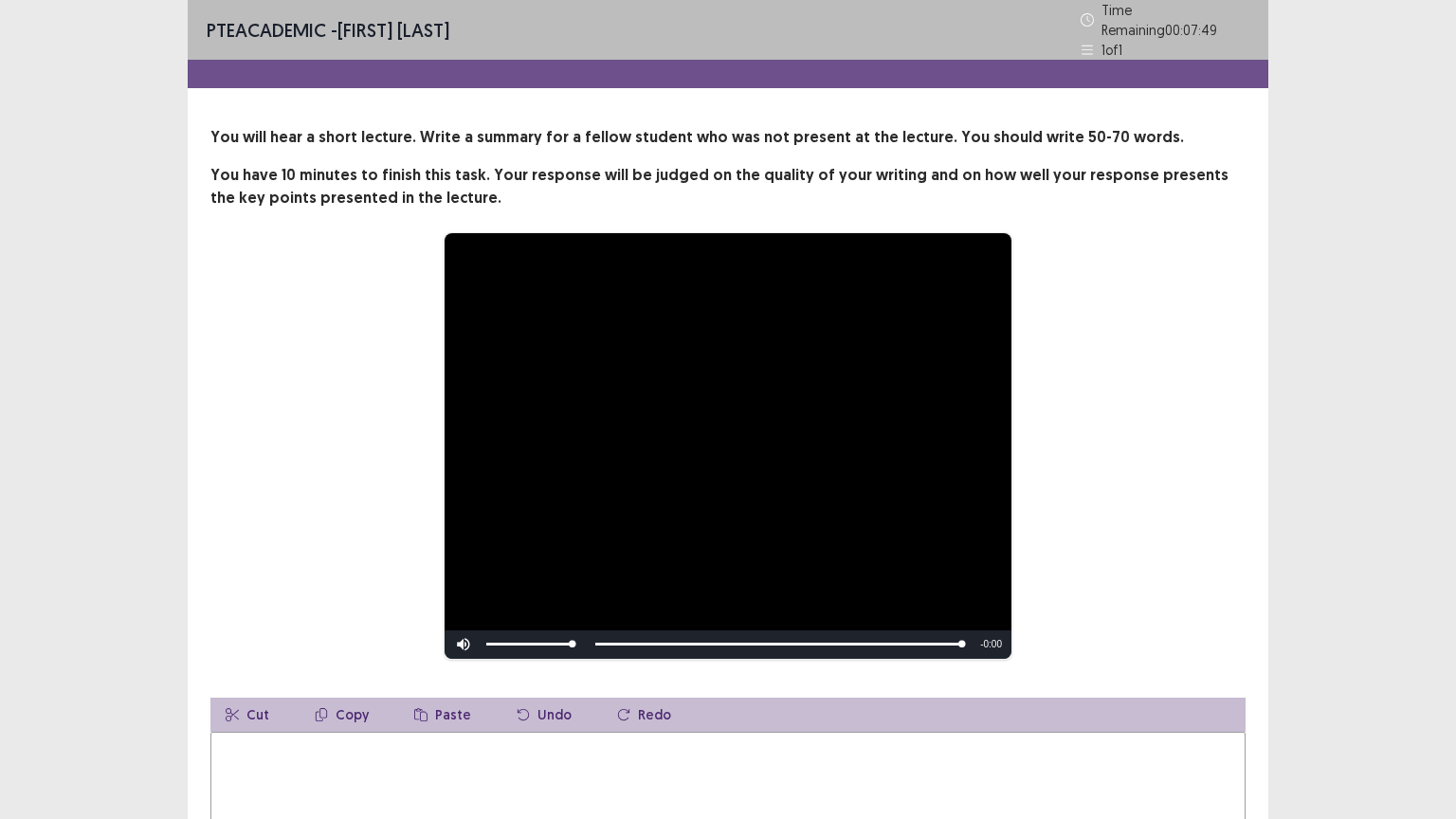 click at bounding box center [728, 836] 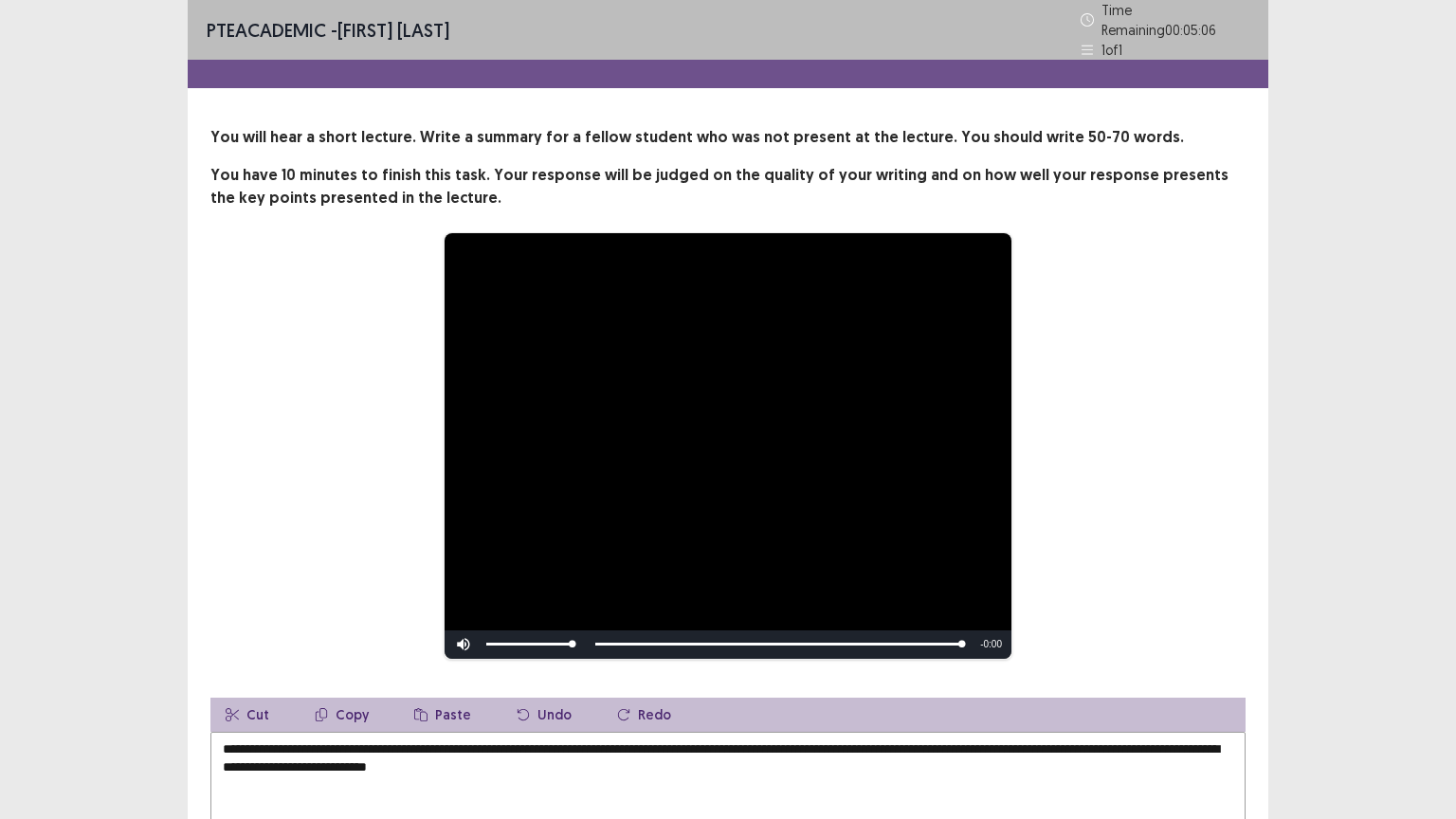 drag, startPoint x: 485, startPoint y: 762, endPoint x: 482, endPoint y: 782, distance: 20.223748 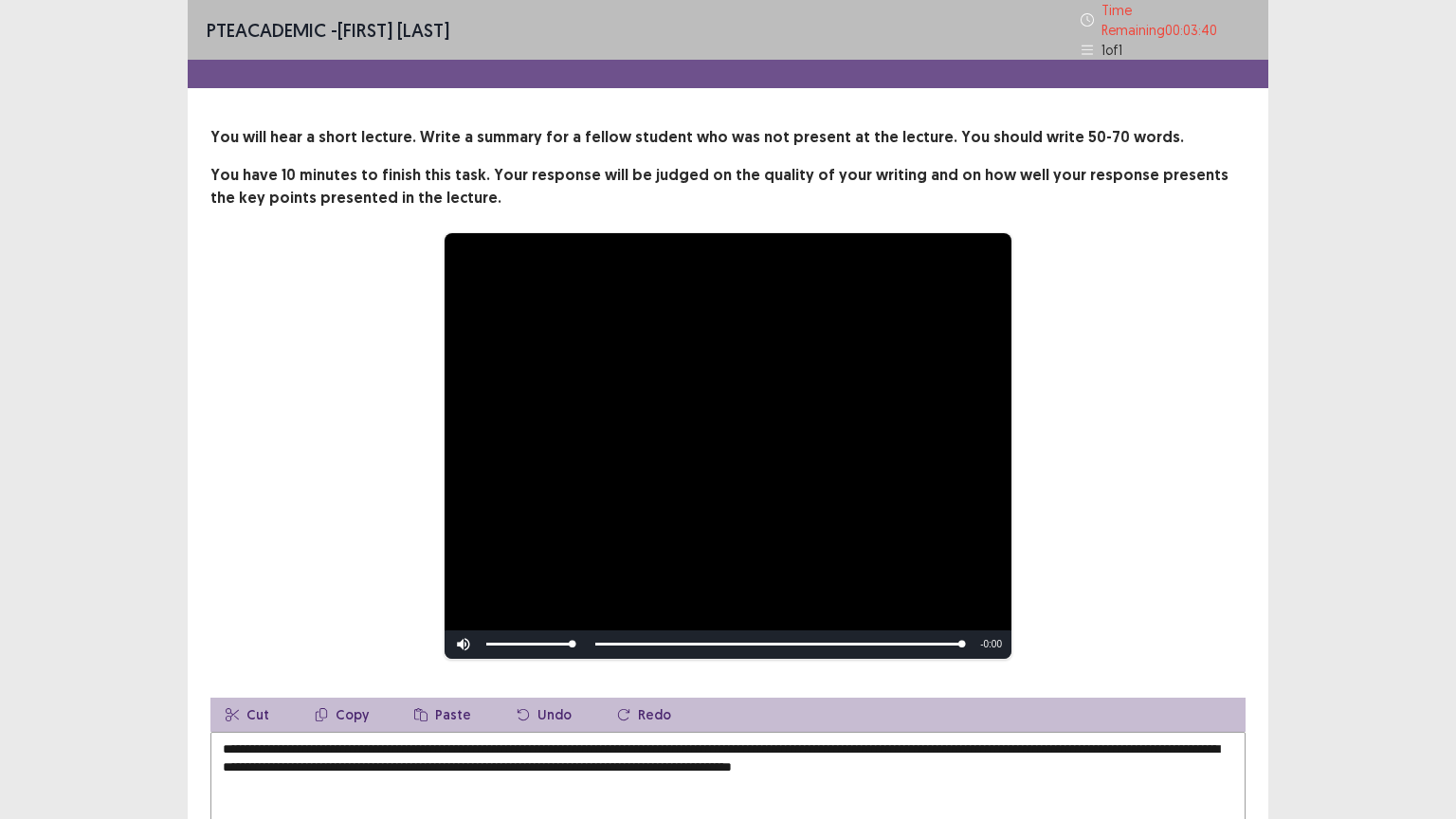 click on "**********" at bounding box center [728, 836] 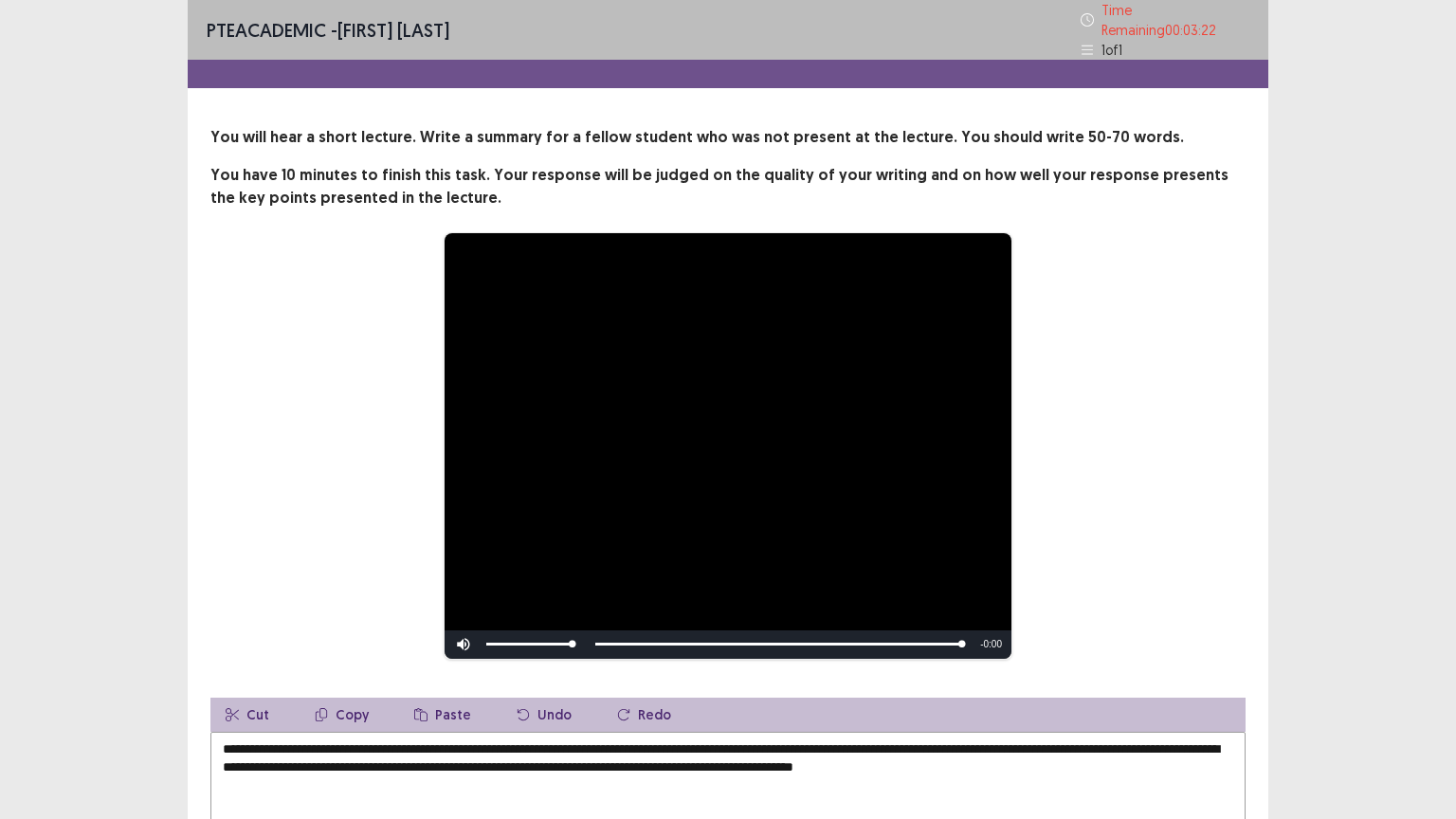 click on "**********" at bounding box center (728, 836) 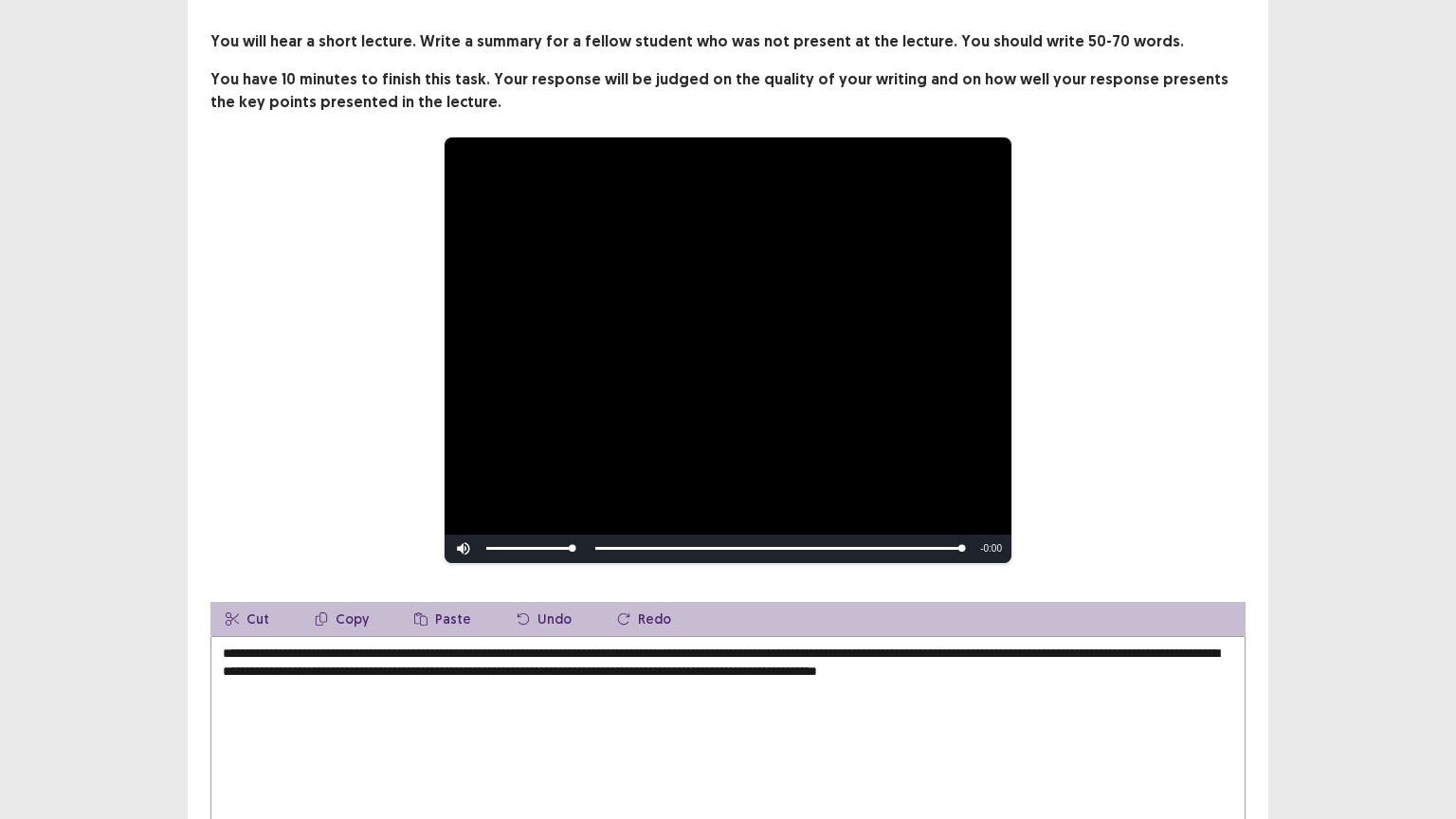 scroll, scrollTop: 95, scrollLeft: 0, axis: vertical 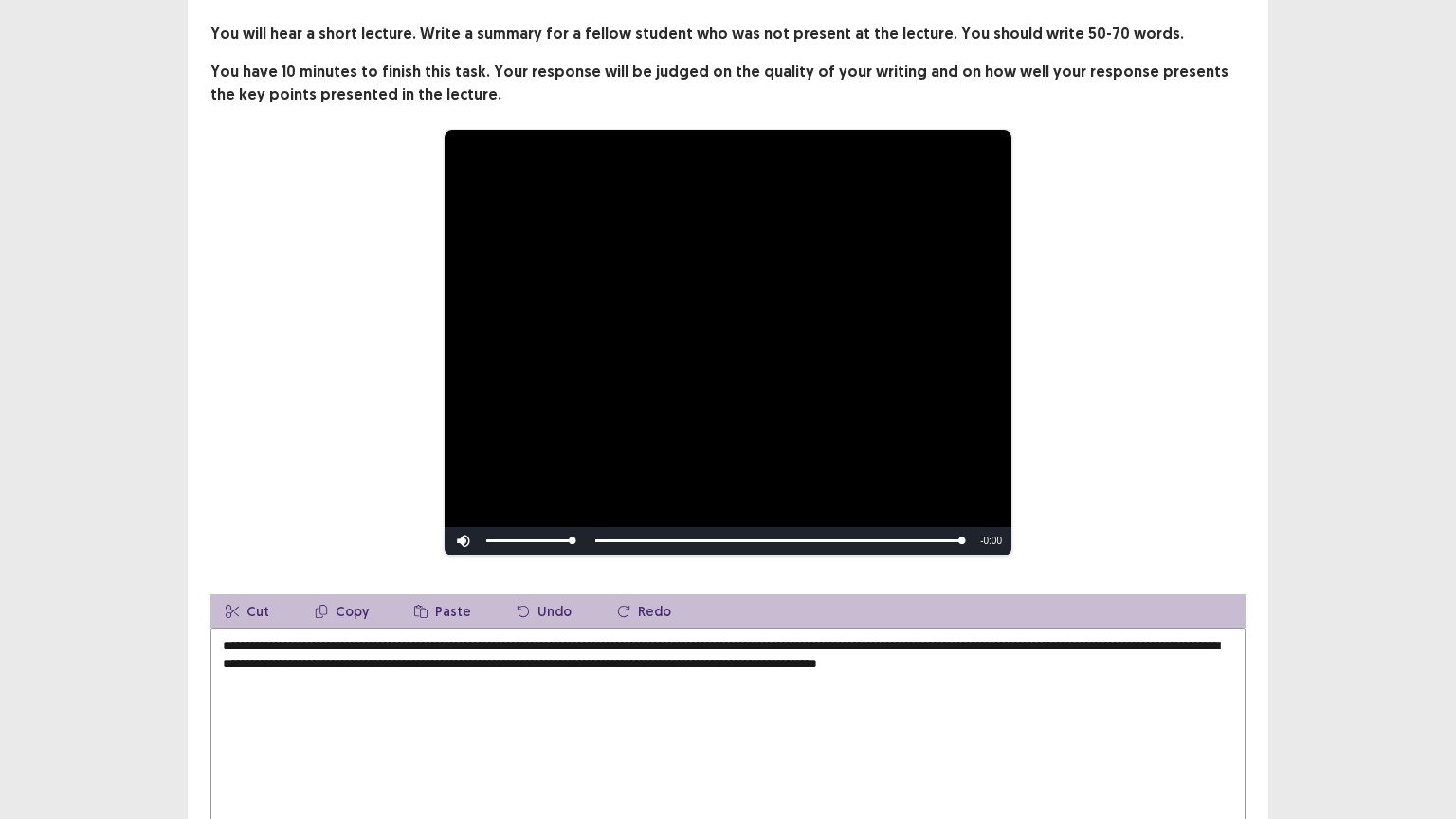 click on "**********" at bounding box center (728, 733) 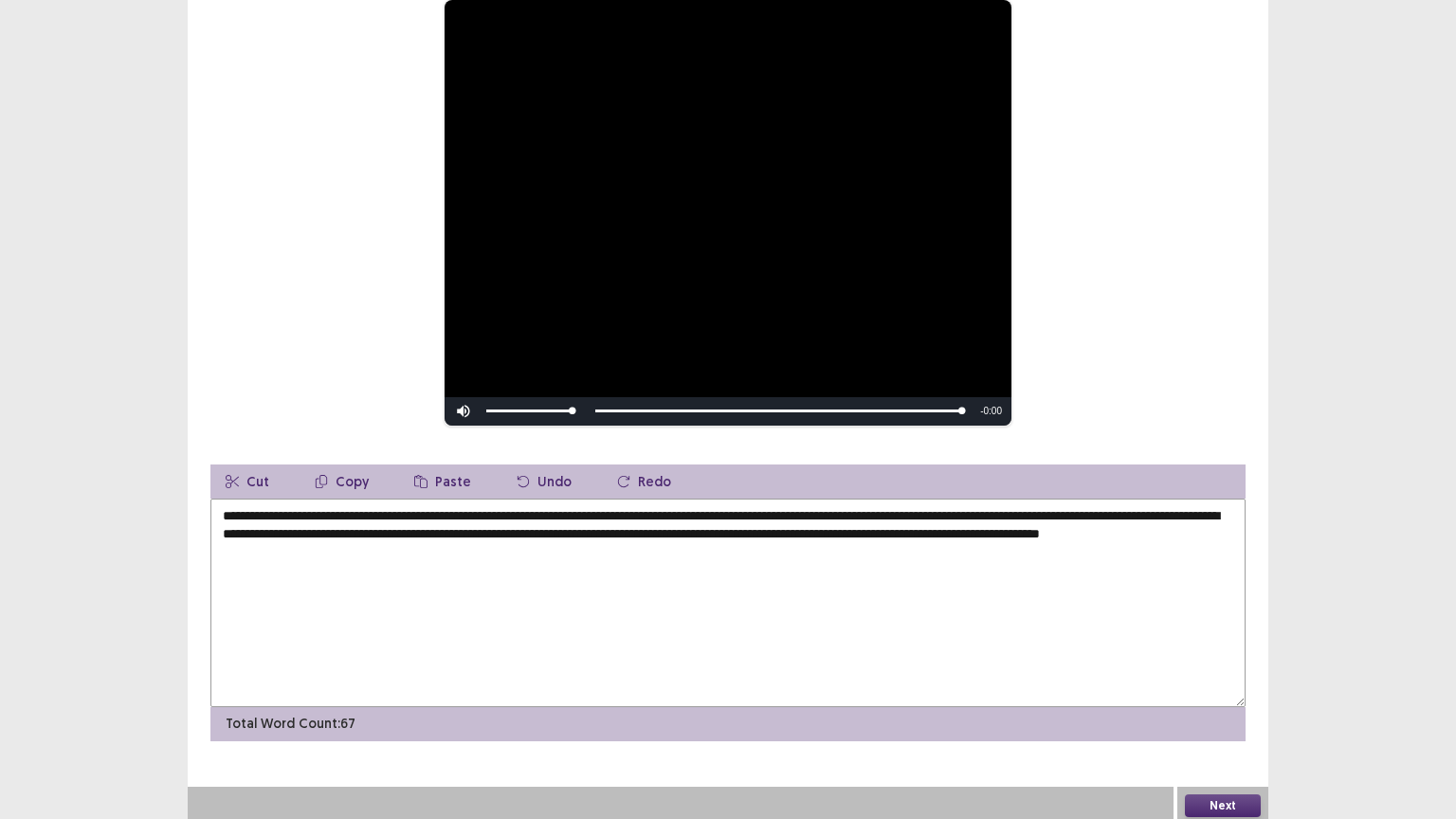 scroll, scrollTop: 229, scrollLeft: 0, axis: vertical 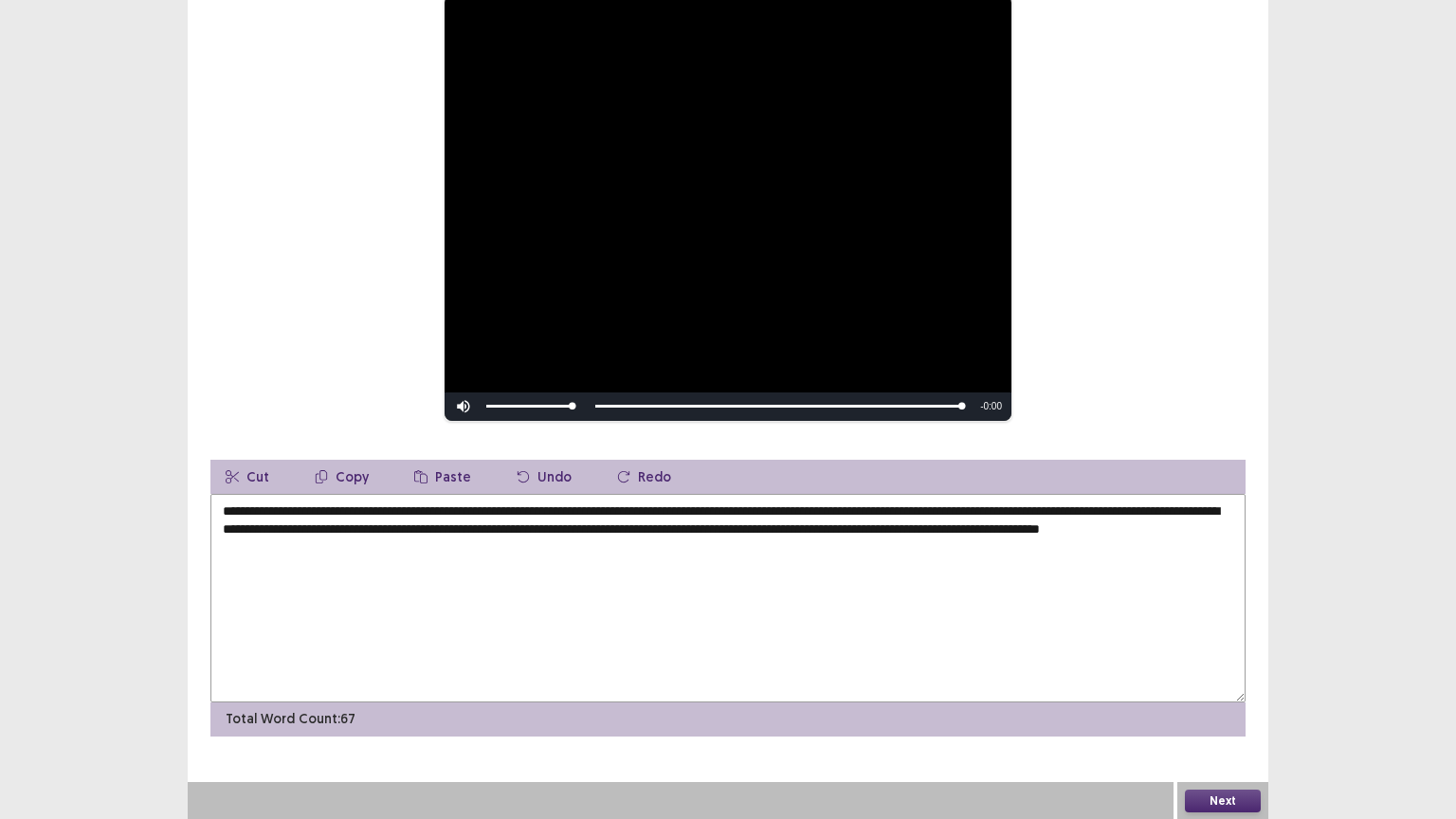 click on "**********" at bounding box center [728, 598] 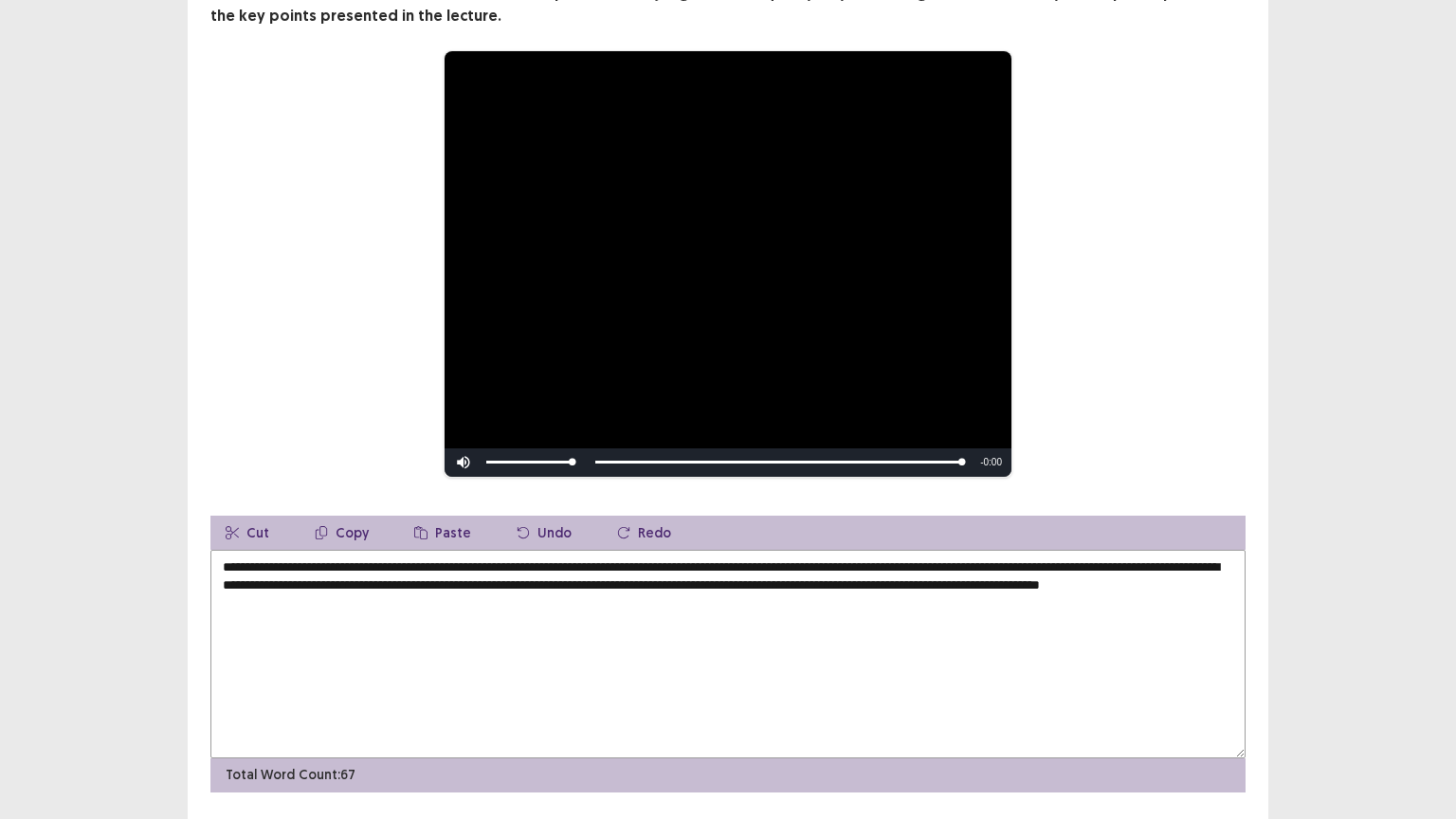 scroll, scrollTop: 190, scrollLeft: 0, axis: vertical 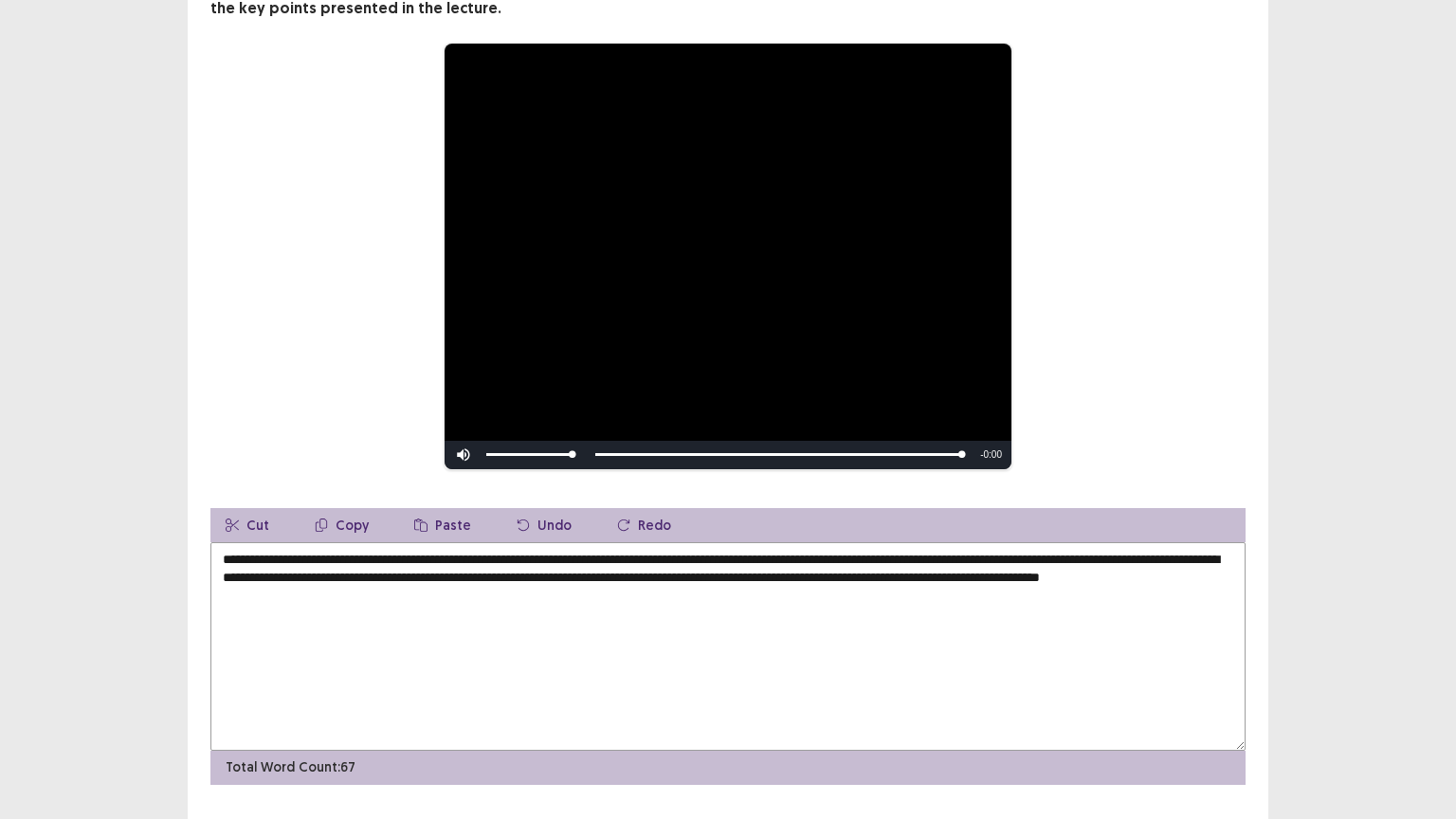 click on "**********" at bounding box center (728, 646) 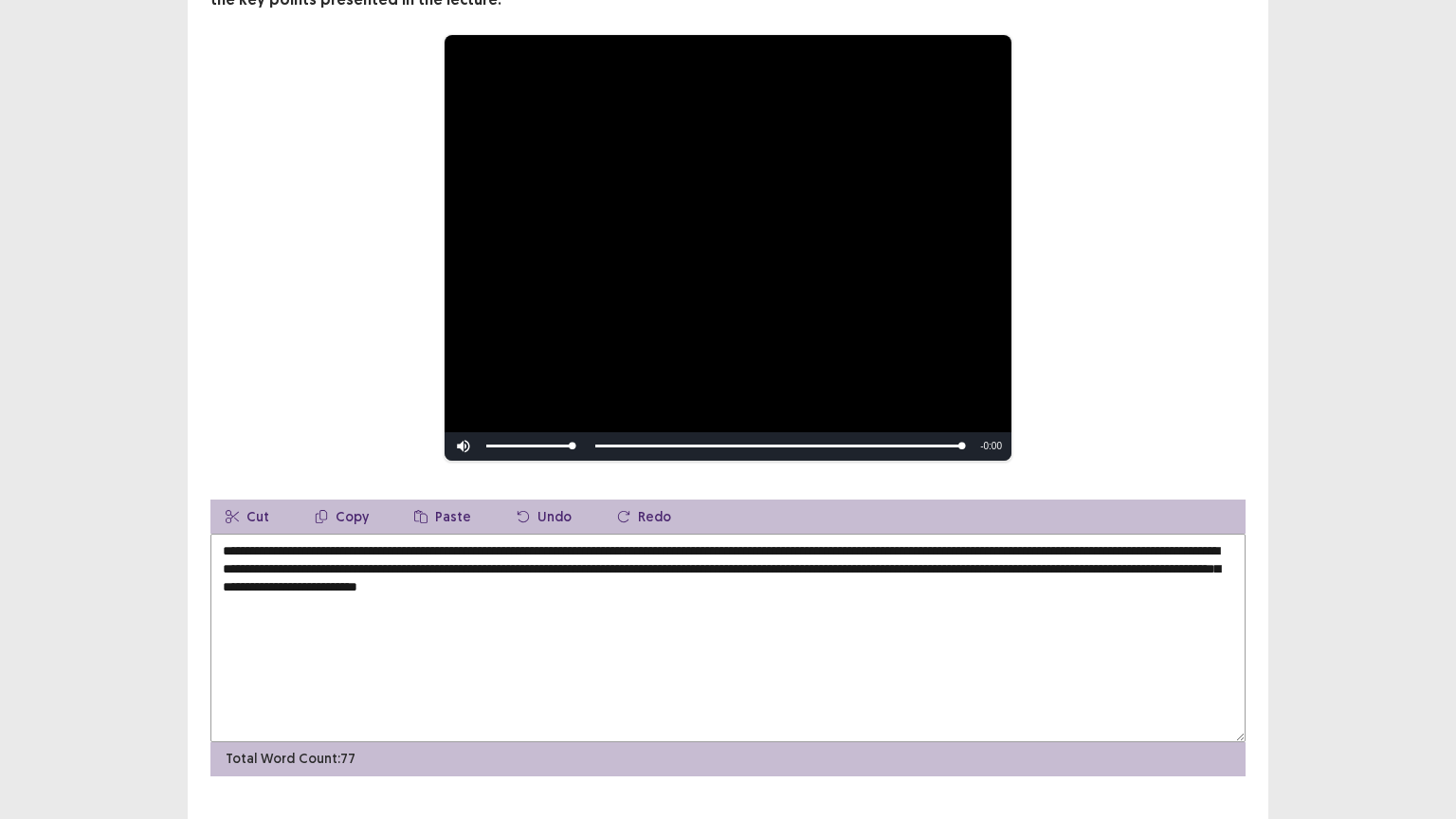 drag, startPoint x: 1206, startPoint y: 573, endPoint x: 1206, endPoint y: 591, distance: 18 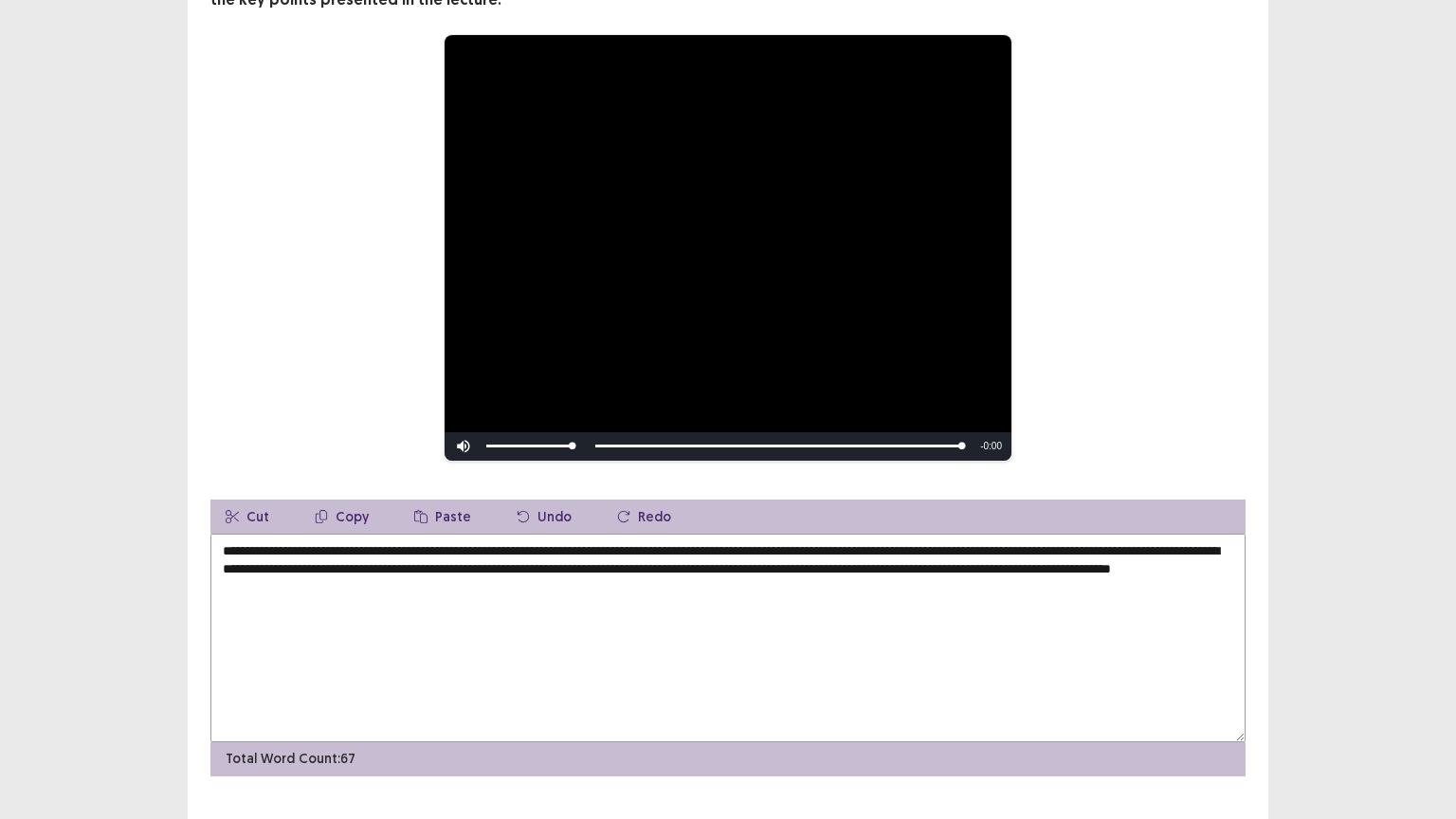 drag, startPoint x: 995, startPoint y: 569, endPoint x: 997, endPoint y: 605, distance: 36.055513 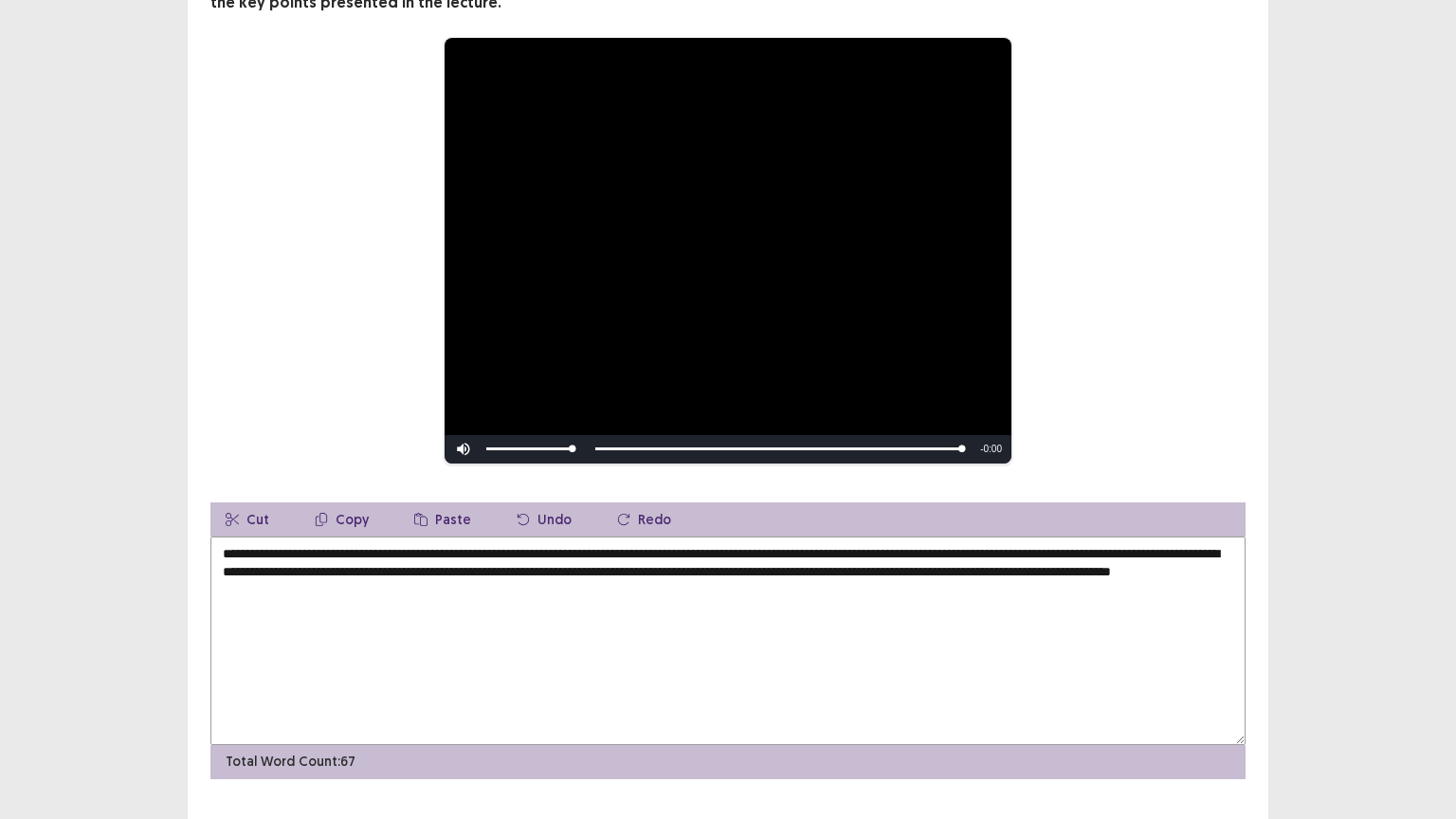 scroll, scrollTop: 190, scrollLeft: 0, axis: vertical 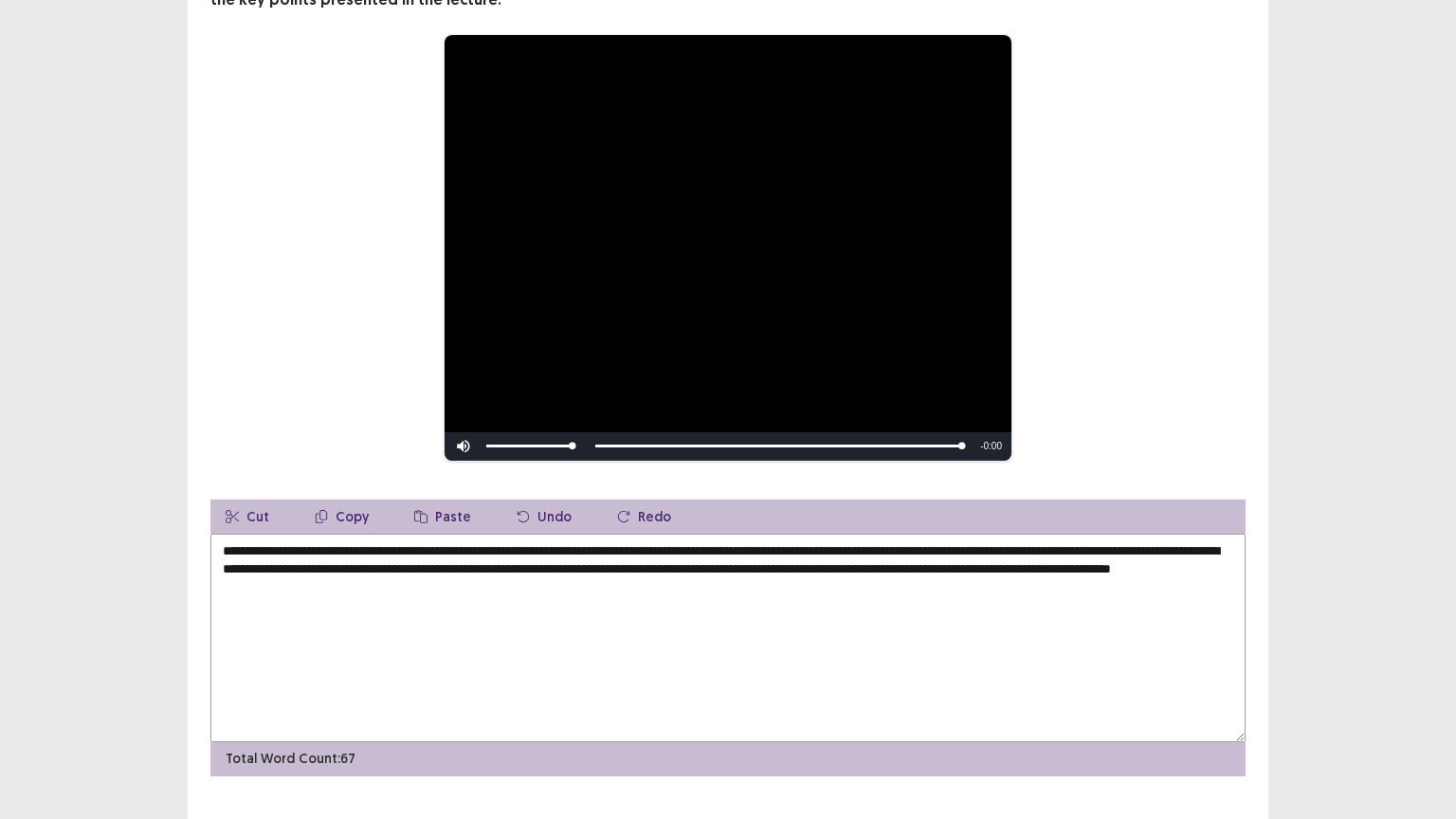 click on "**********" at bounding box center (728, 638) 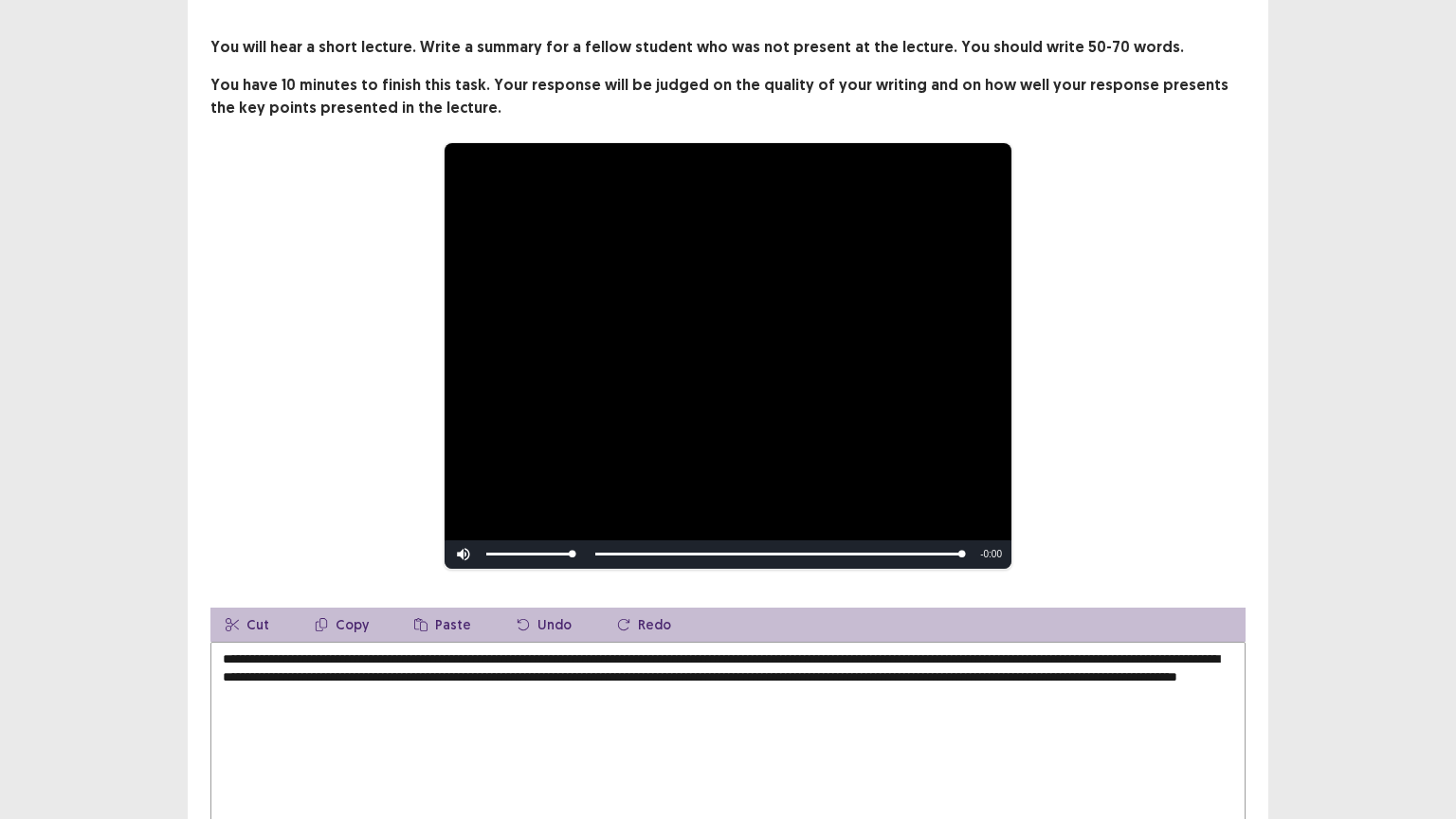 scroll, scrollTop: 95, scrollLeft: 0, axis: vertical 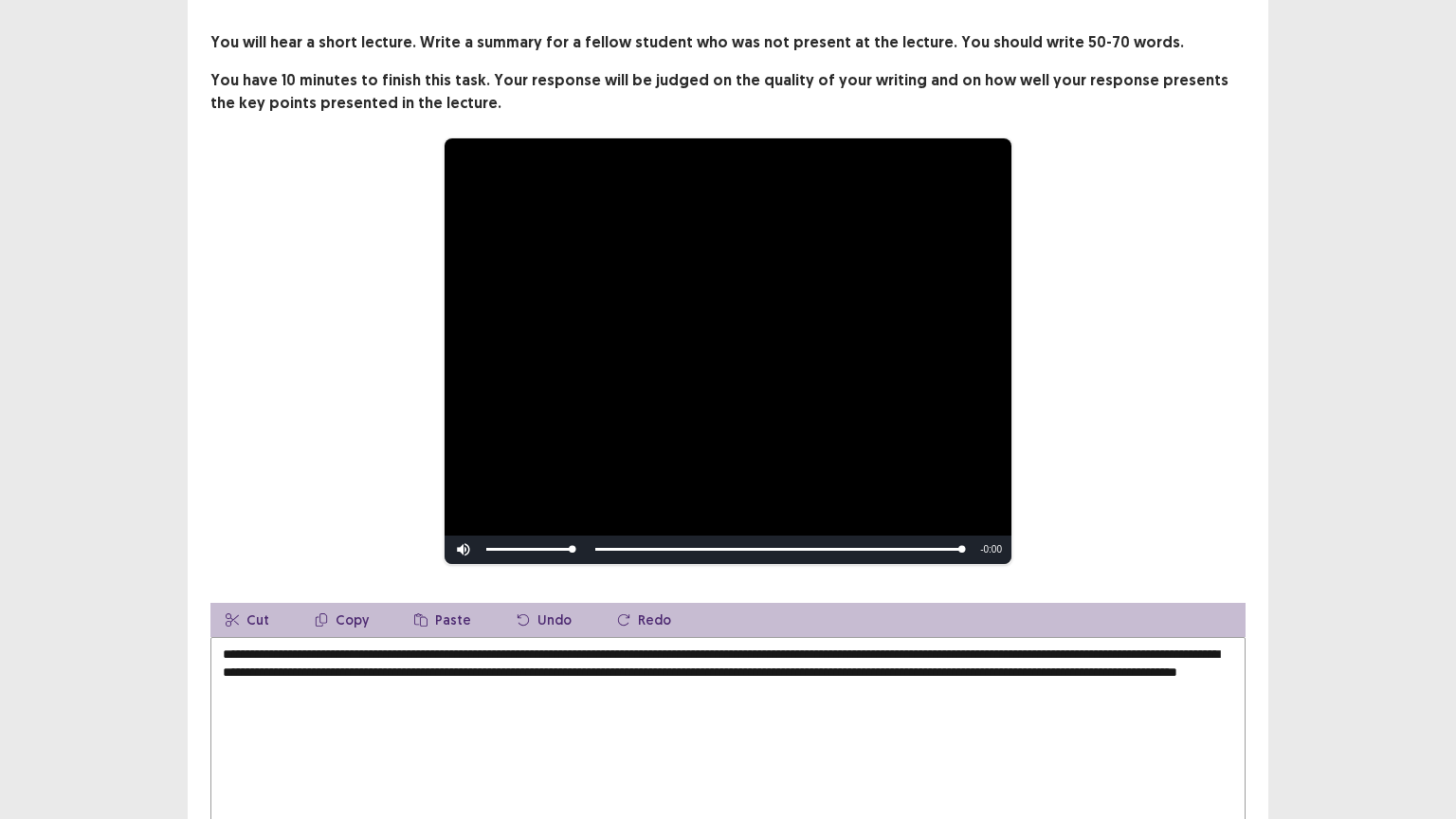 click on "**********" at bounding box center [728, 741] 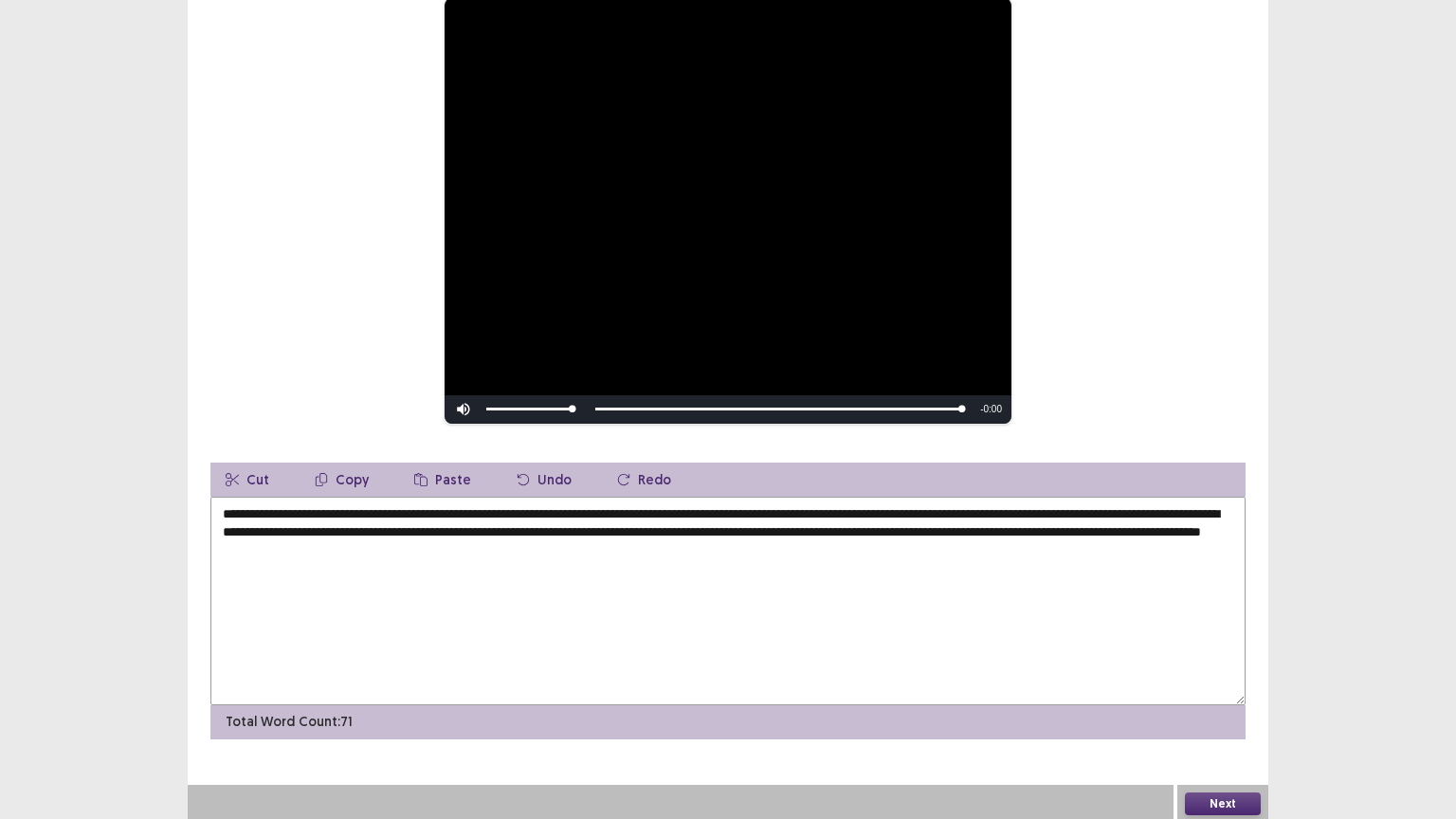 scroll, scrollTop: 229, scrollLeft: 0, axis: vertical 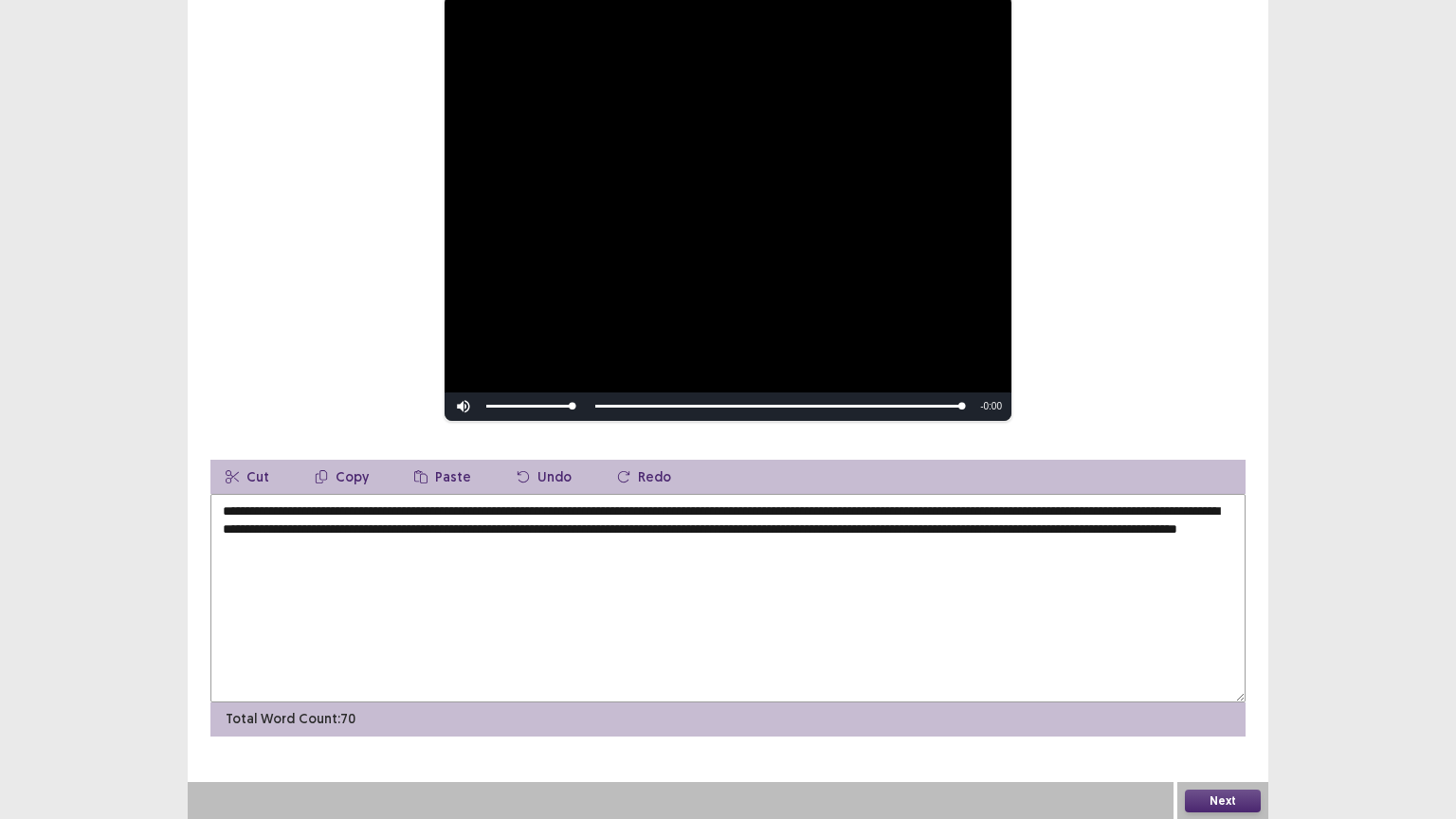 type on "**********" 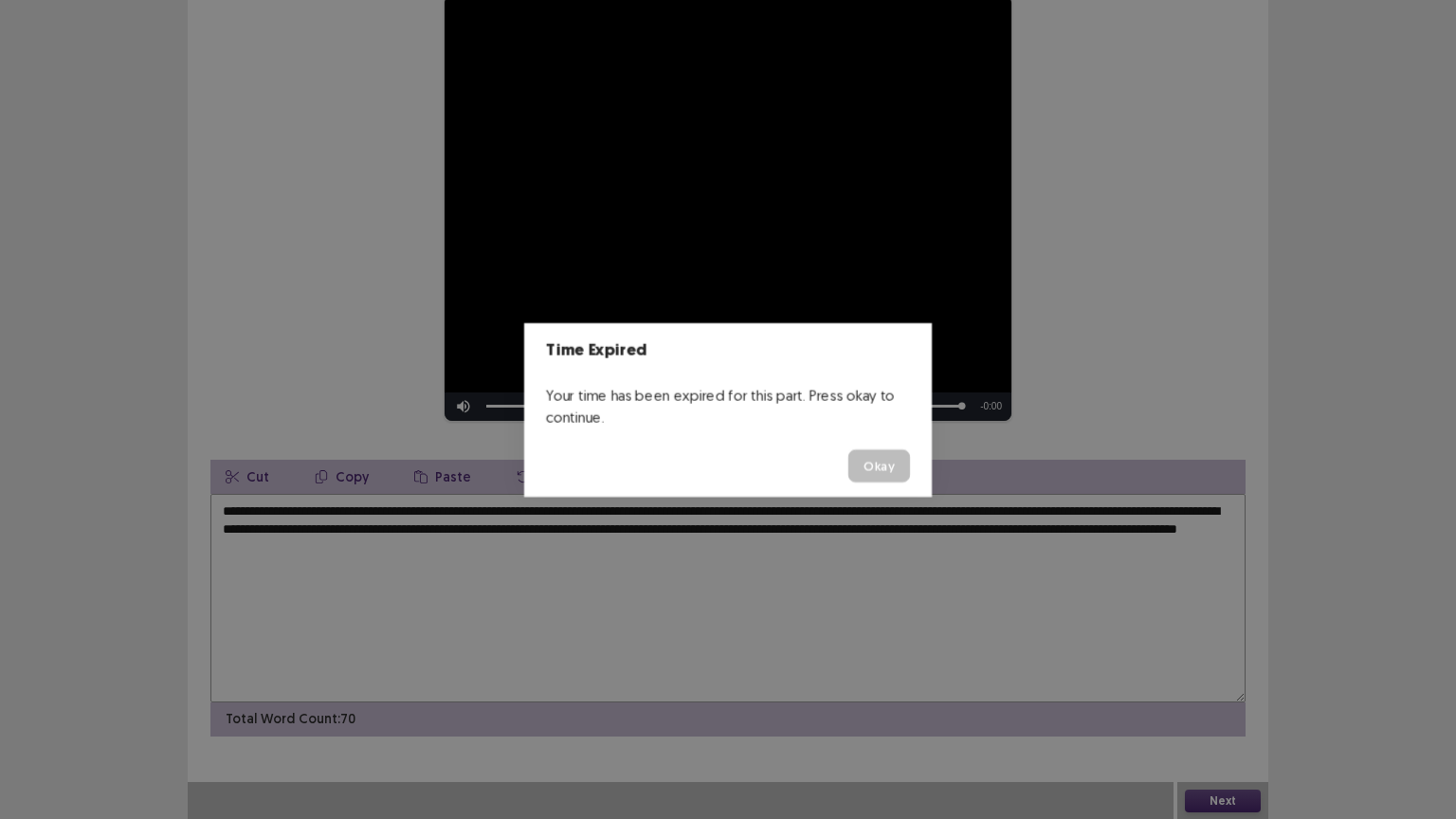 click on "Time Expired Your time has been expired for this part. Press okay to continue. Okay" at bounding box center [728, 410] 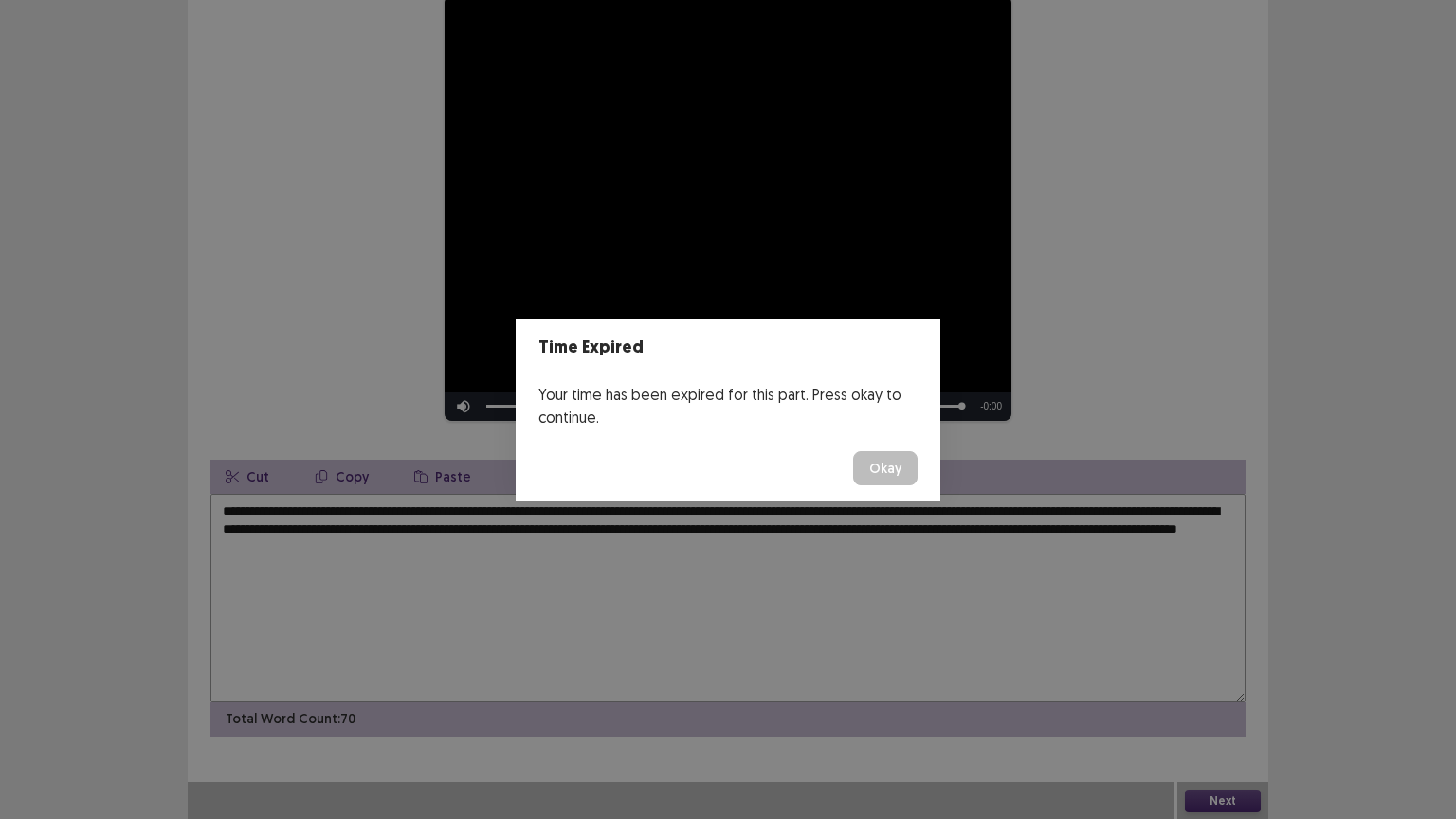 click on "Okay" at bounding box center [885, 468] 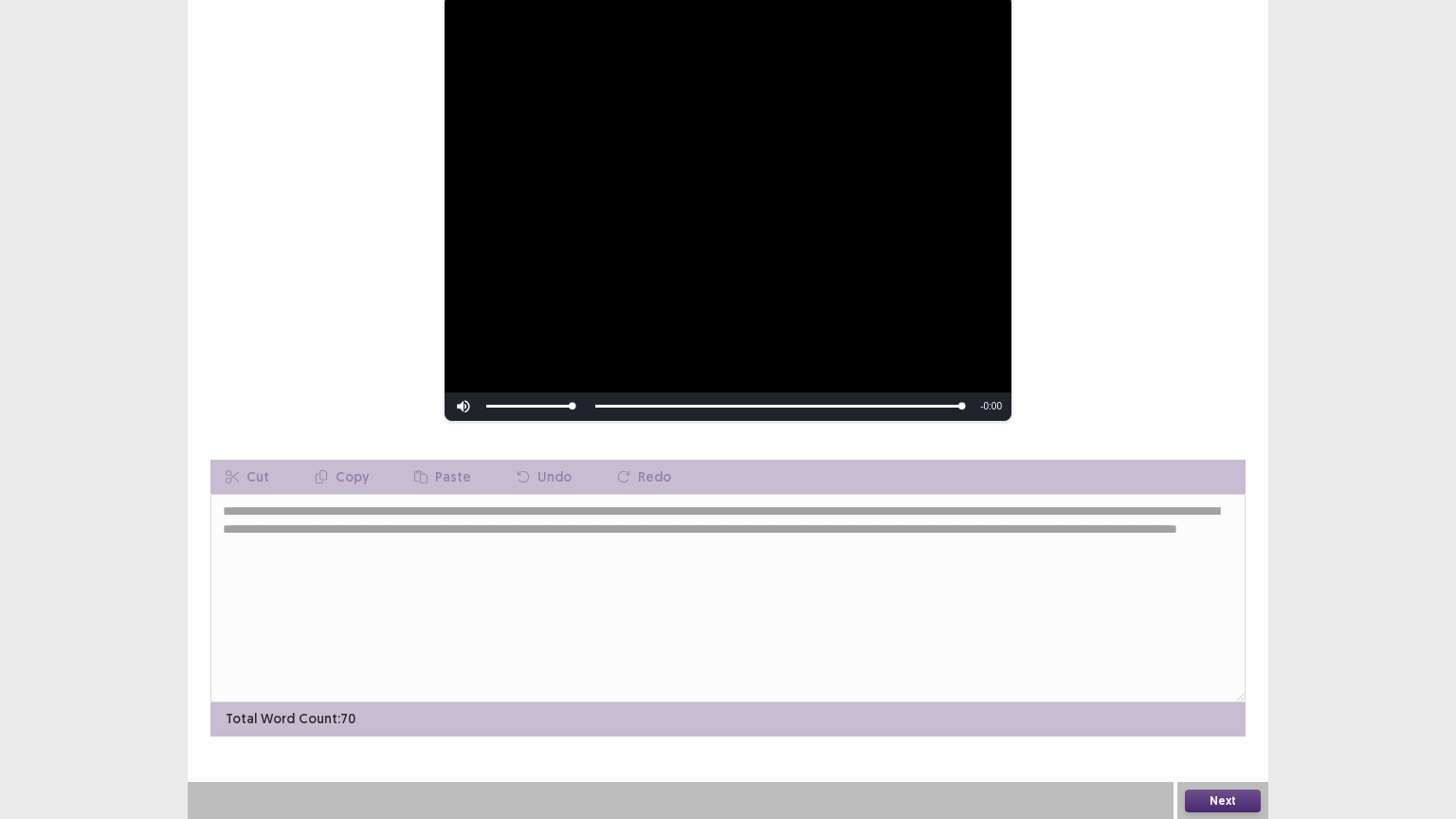 click on "Next" at bounding box center (1223, 801) 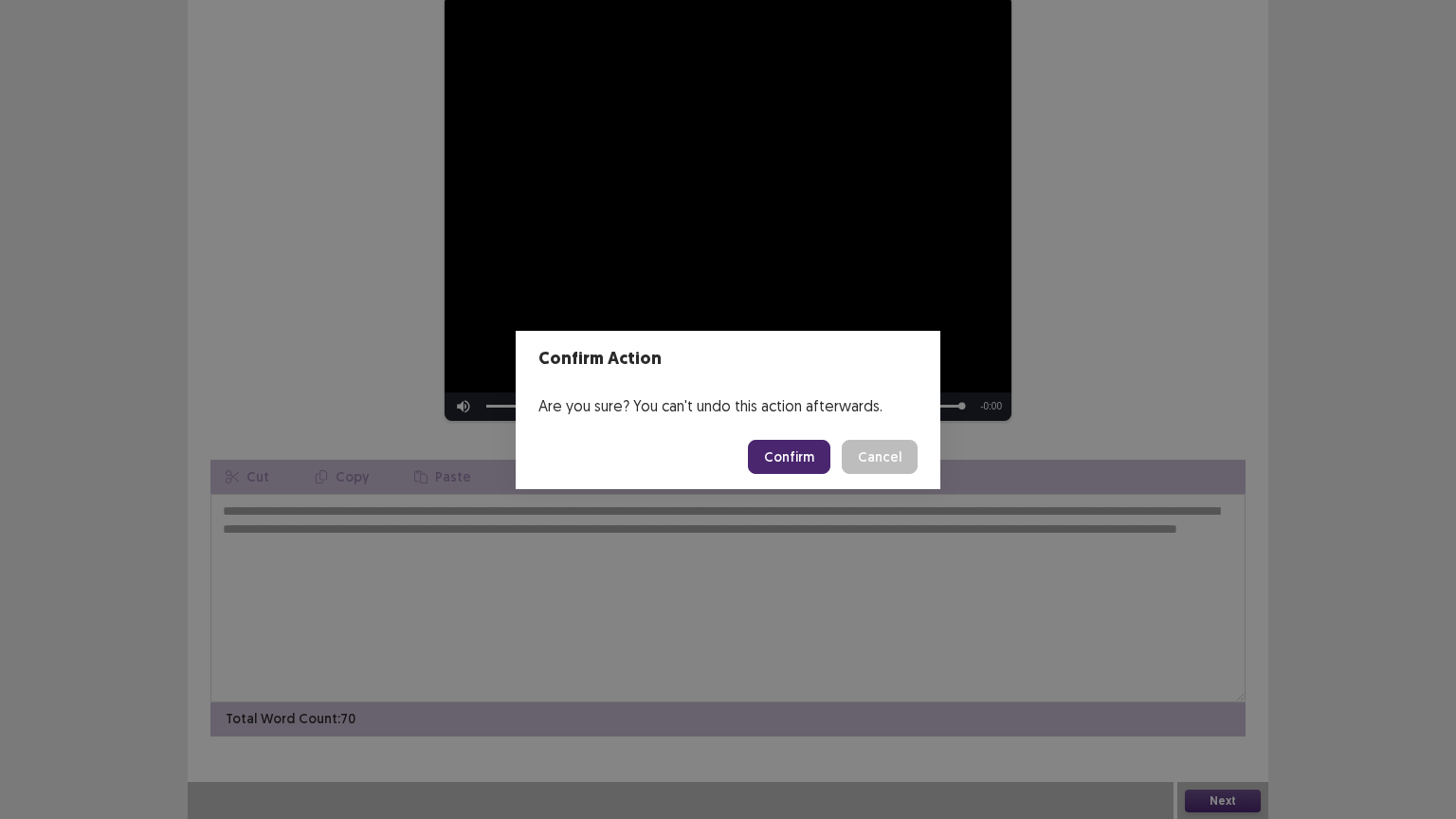 click on "Confirm" at bounding box center (789, 457) 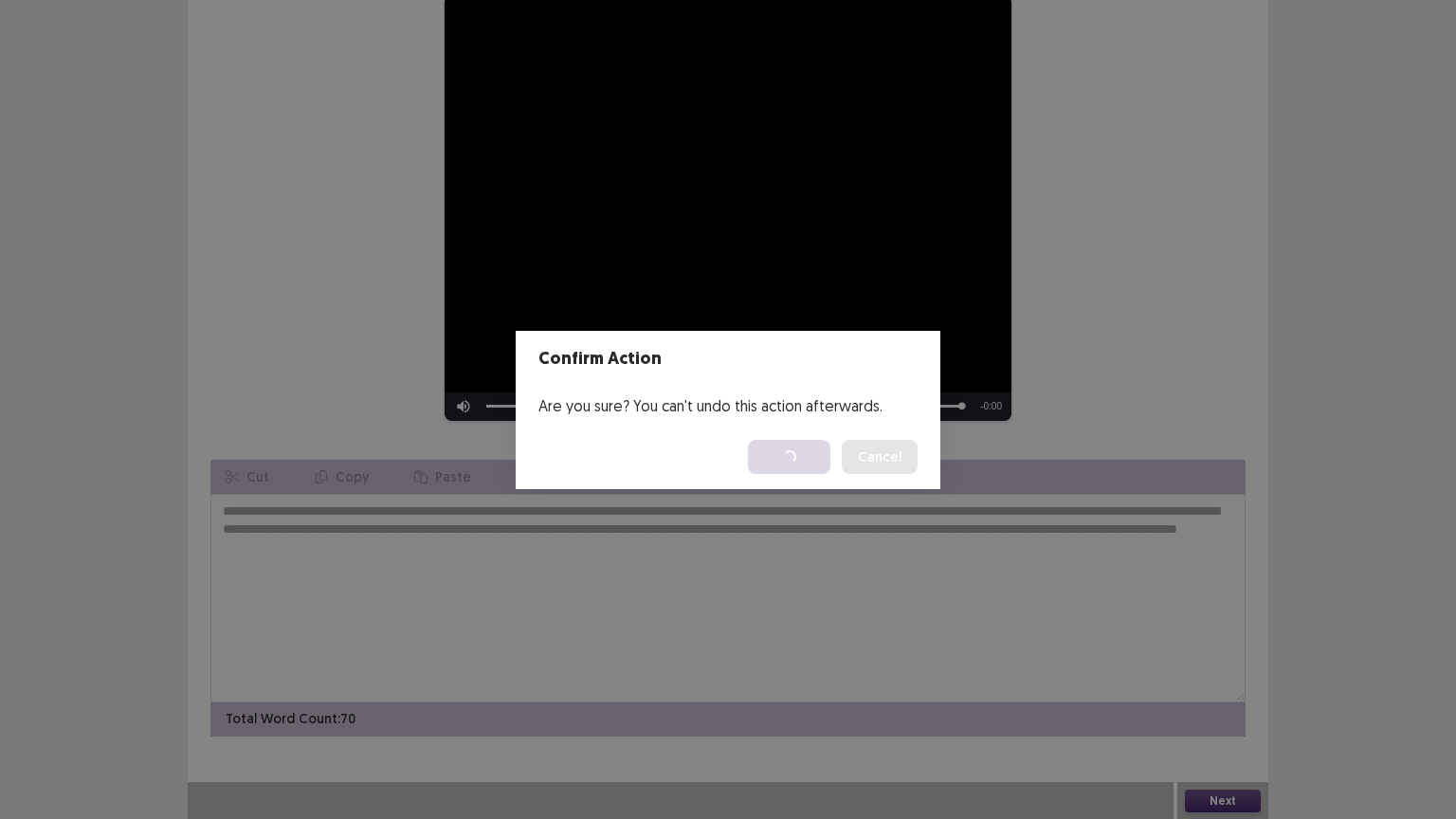 scroll, scrollTop: 0, scrollLeft: 0, axis: both 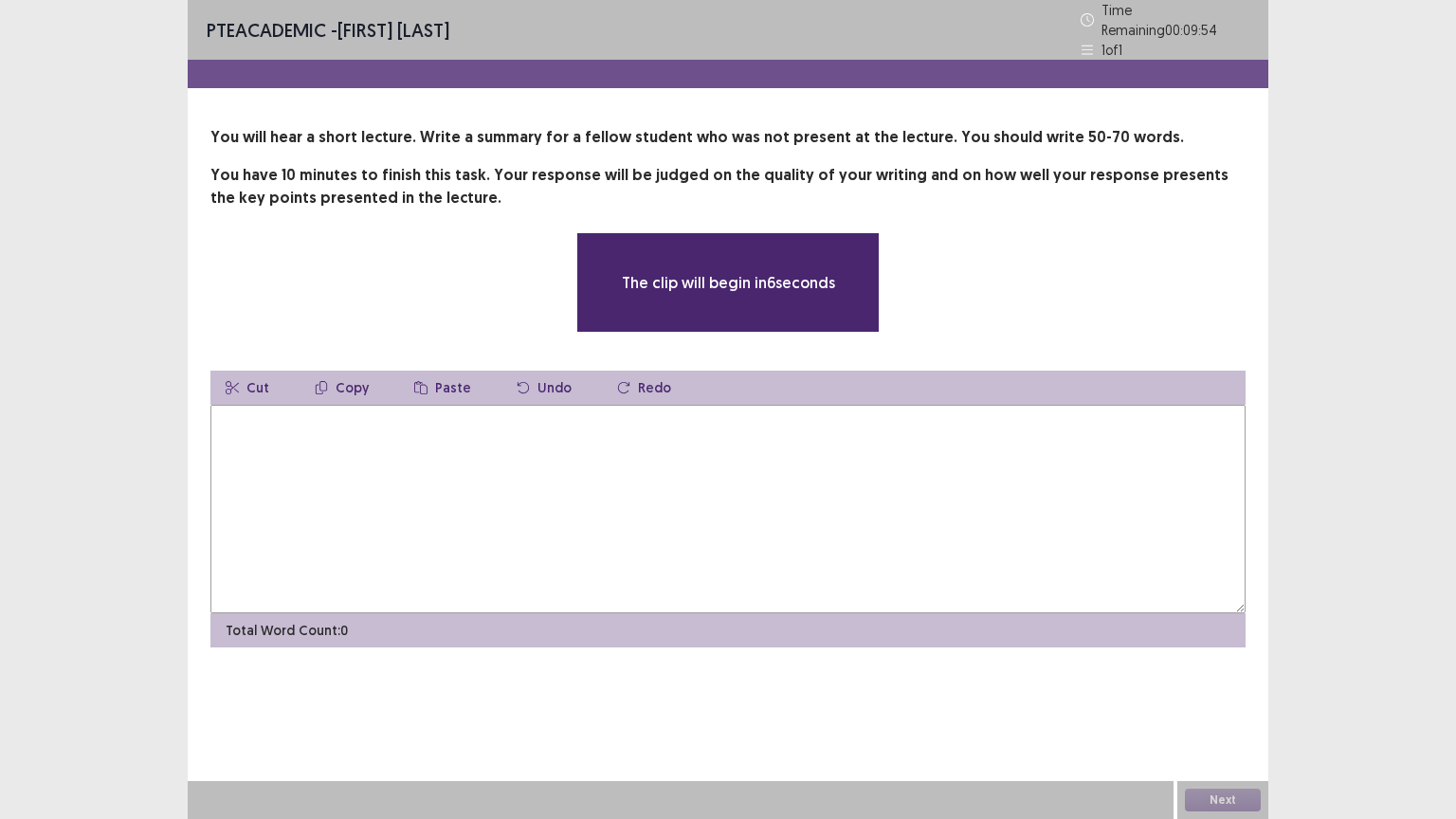 click at bounding box center [728, 509] 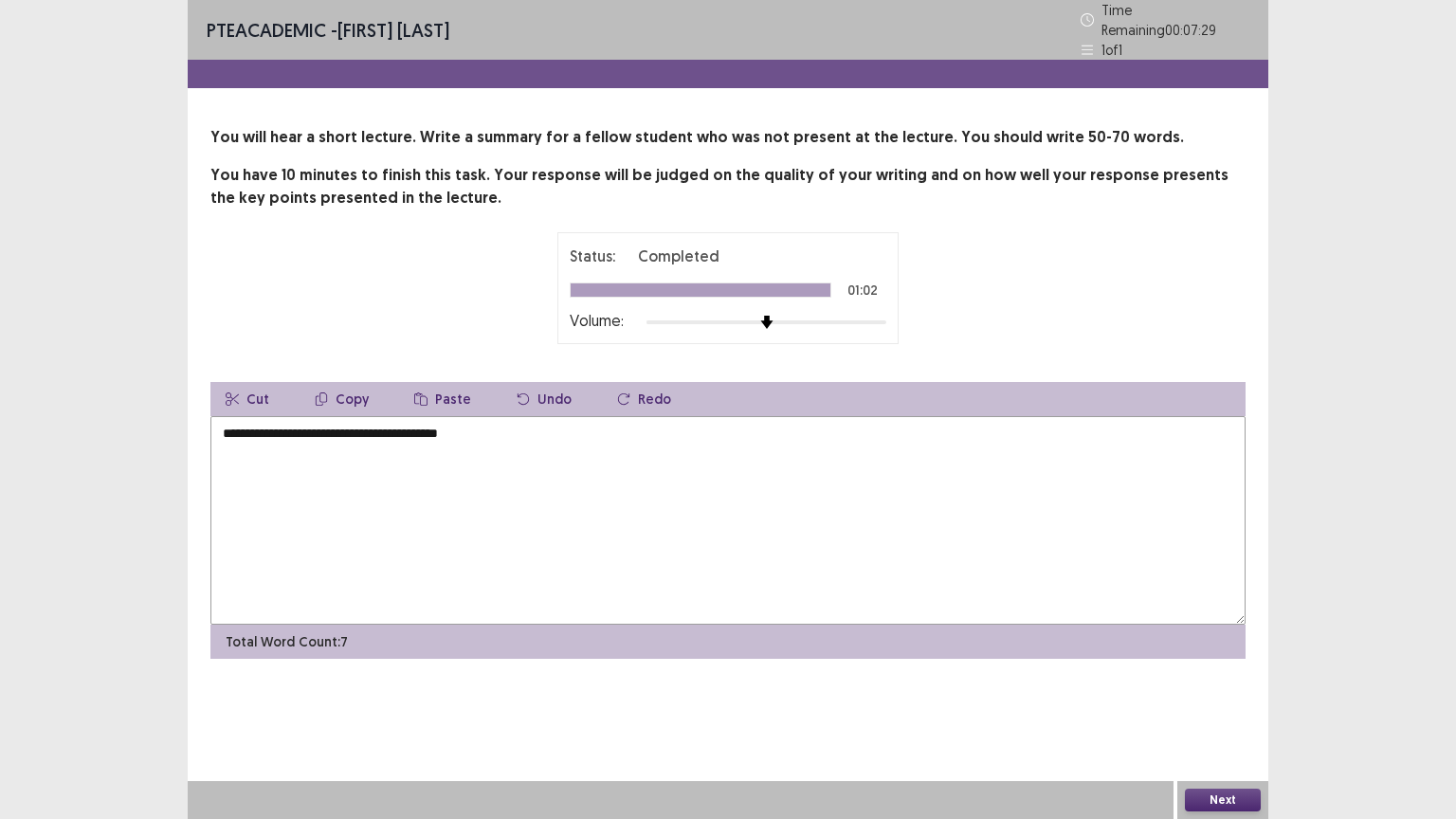 click on "**********" at bounding box center (728, 520) 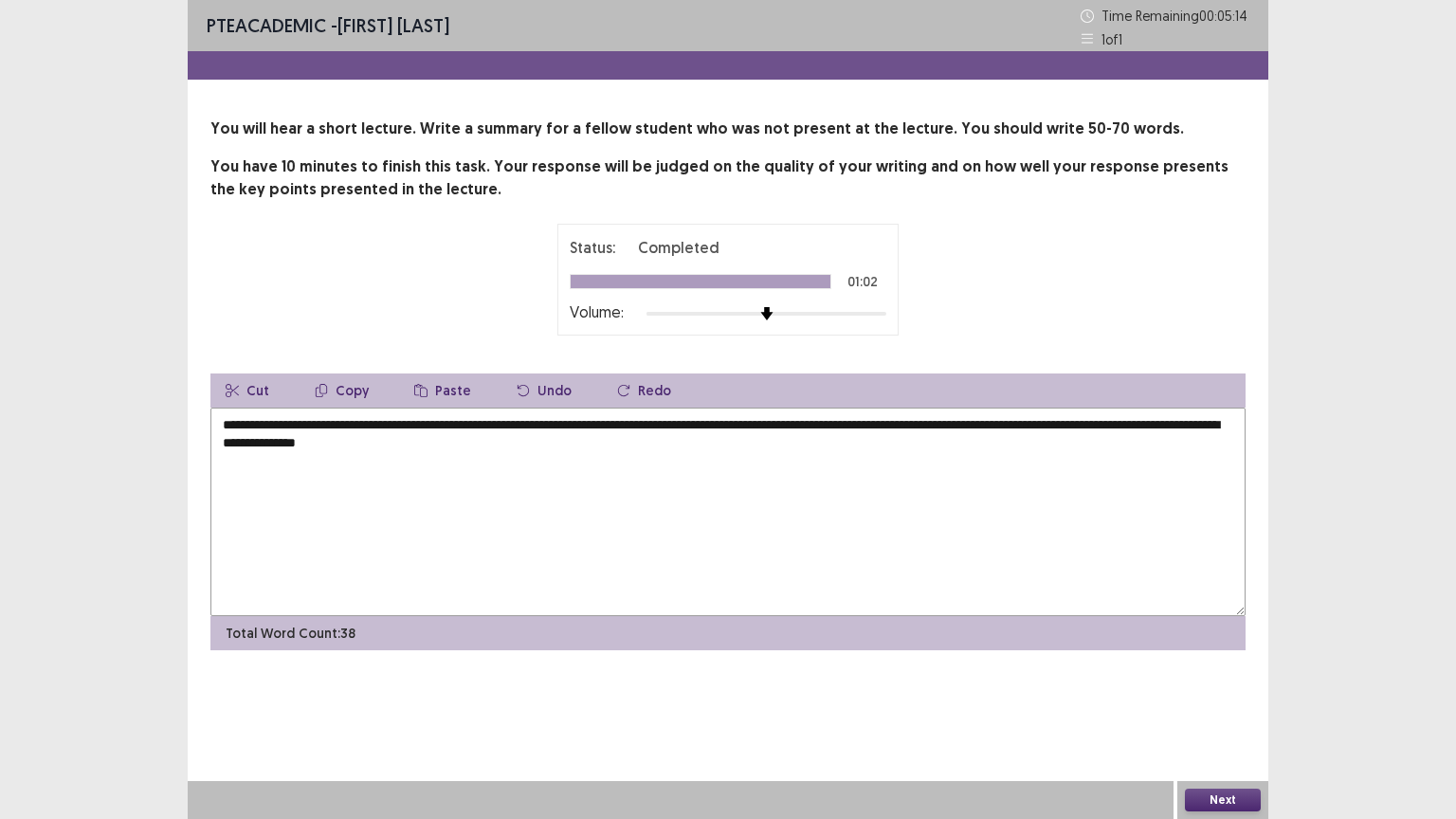 click on "**********" at bounding box center (728, 512) 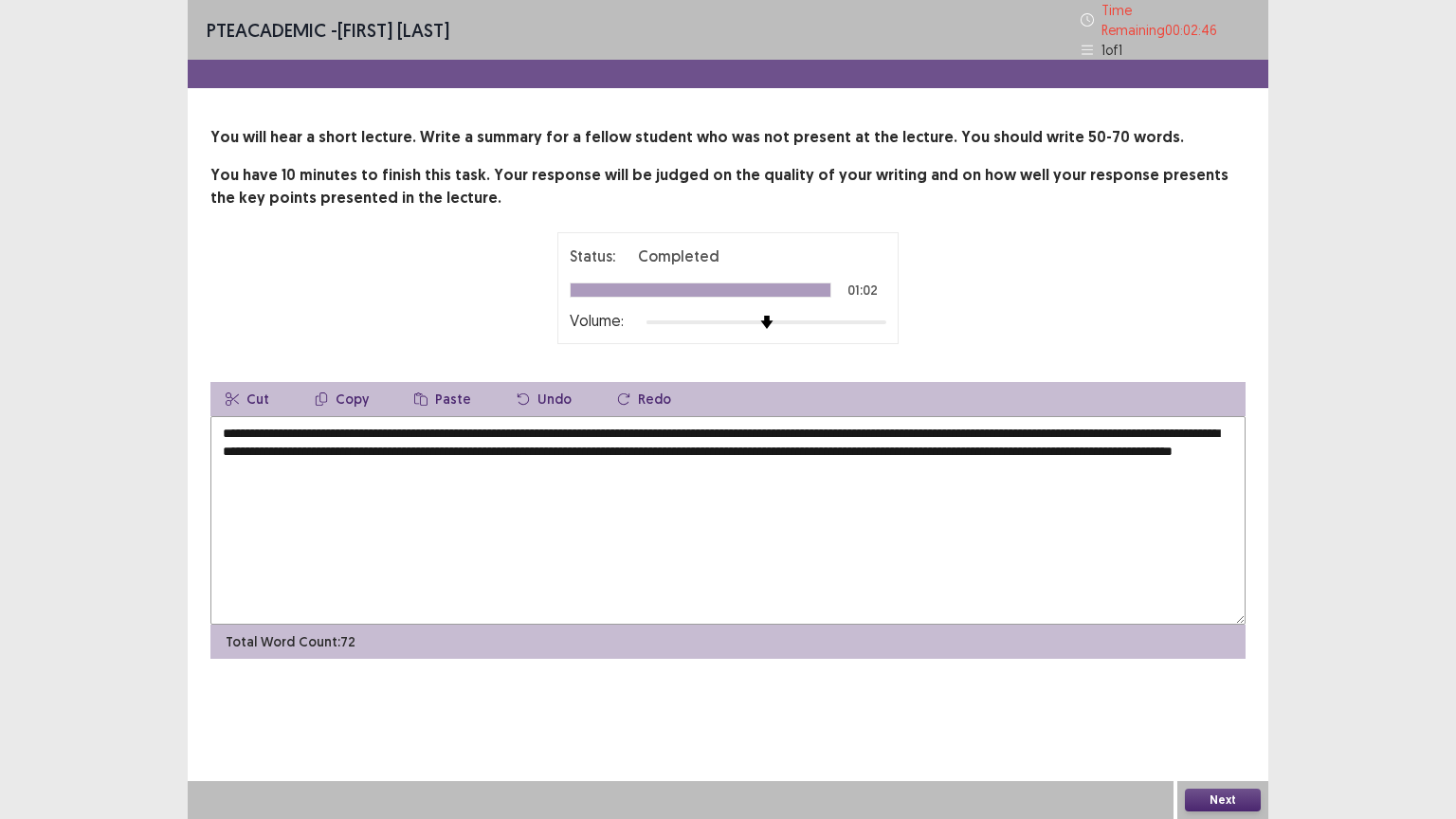 click on "**********" at bounding box center [728, 520] 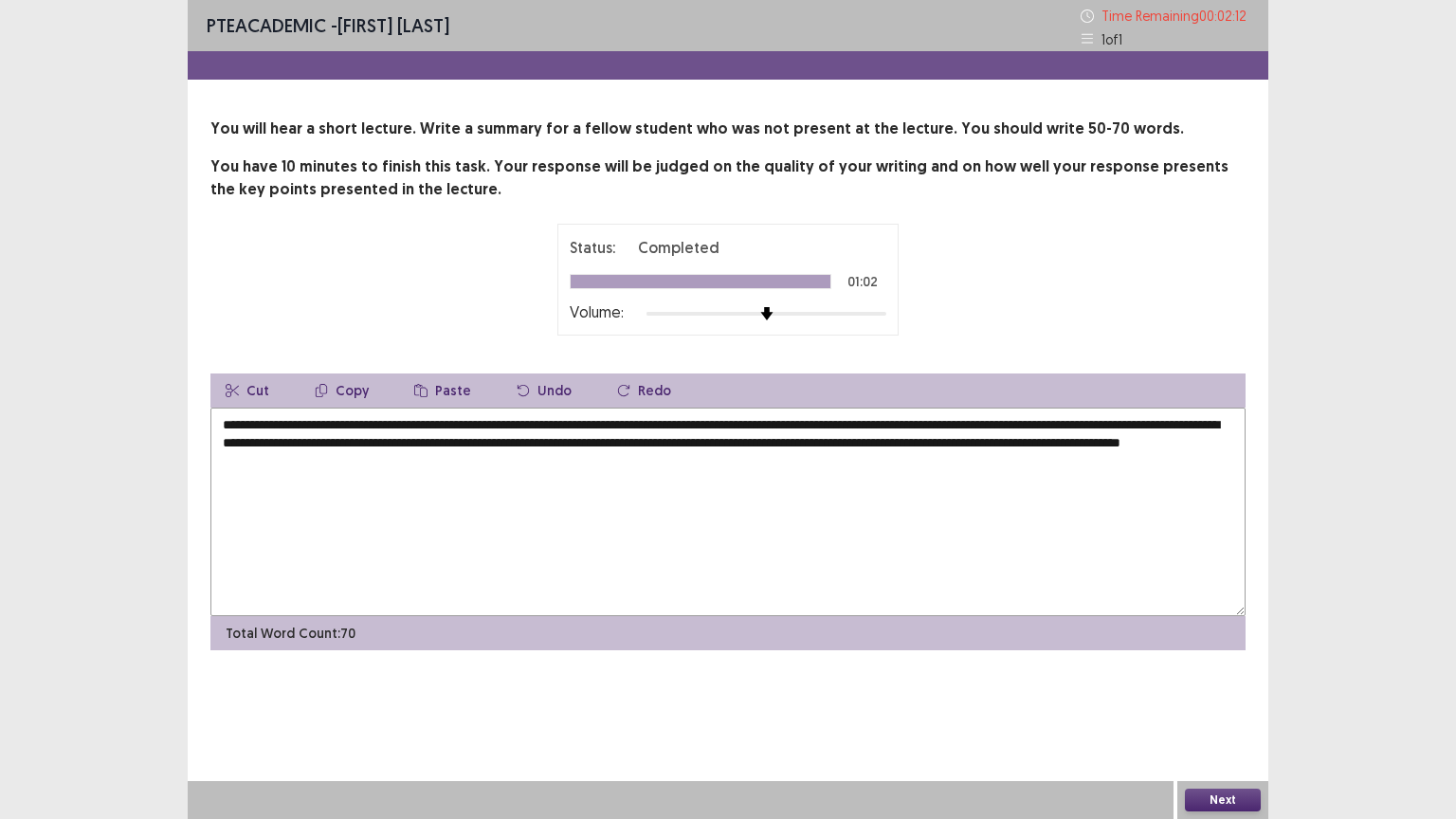 click on "**********" at bounding box center [728, 512] 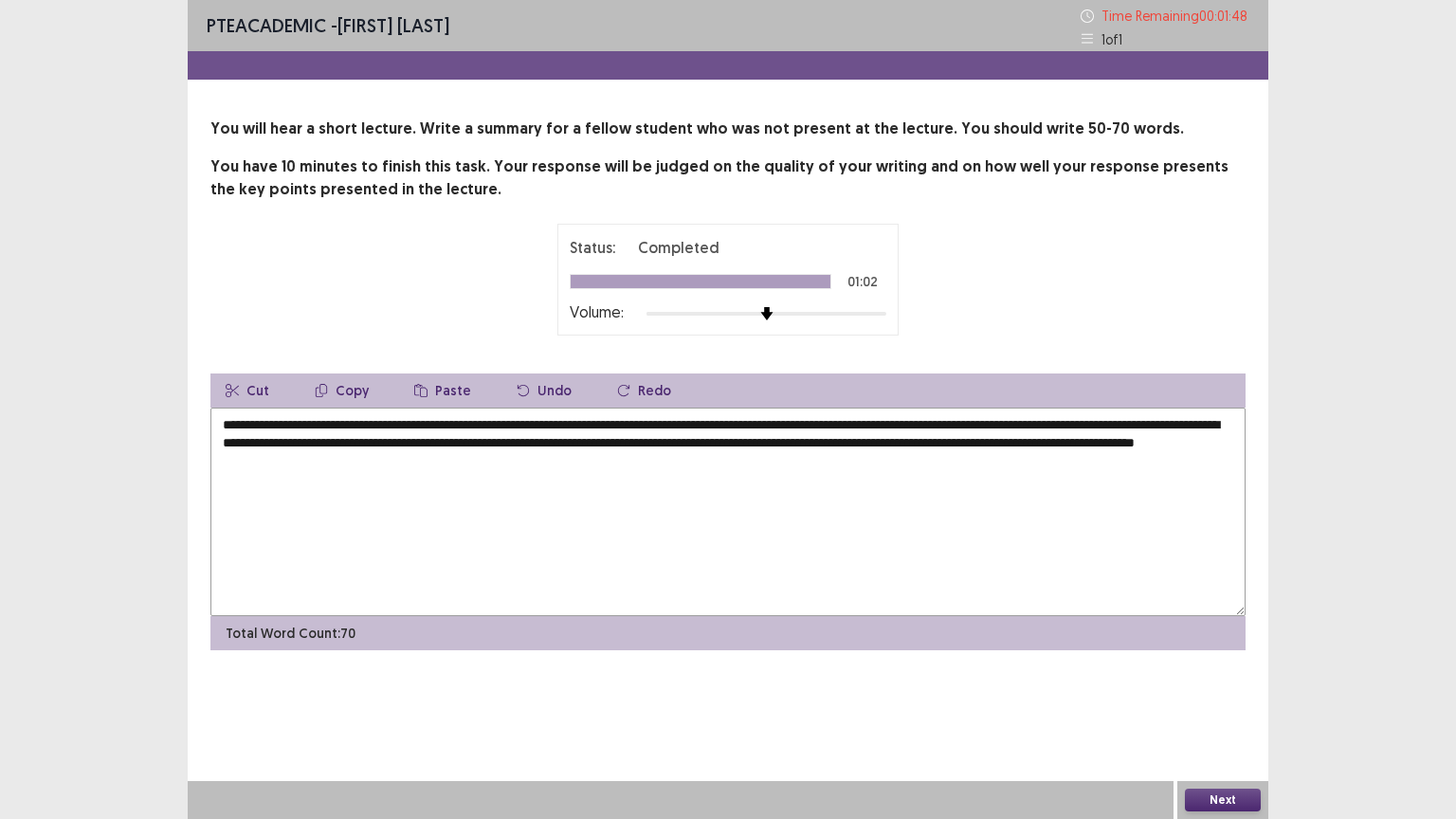 click on "**********" at bounding box center (728, 512) 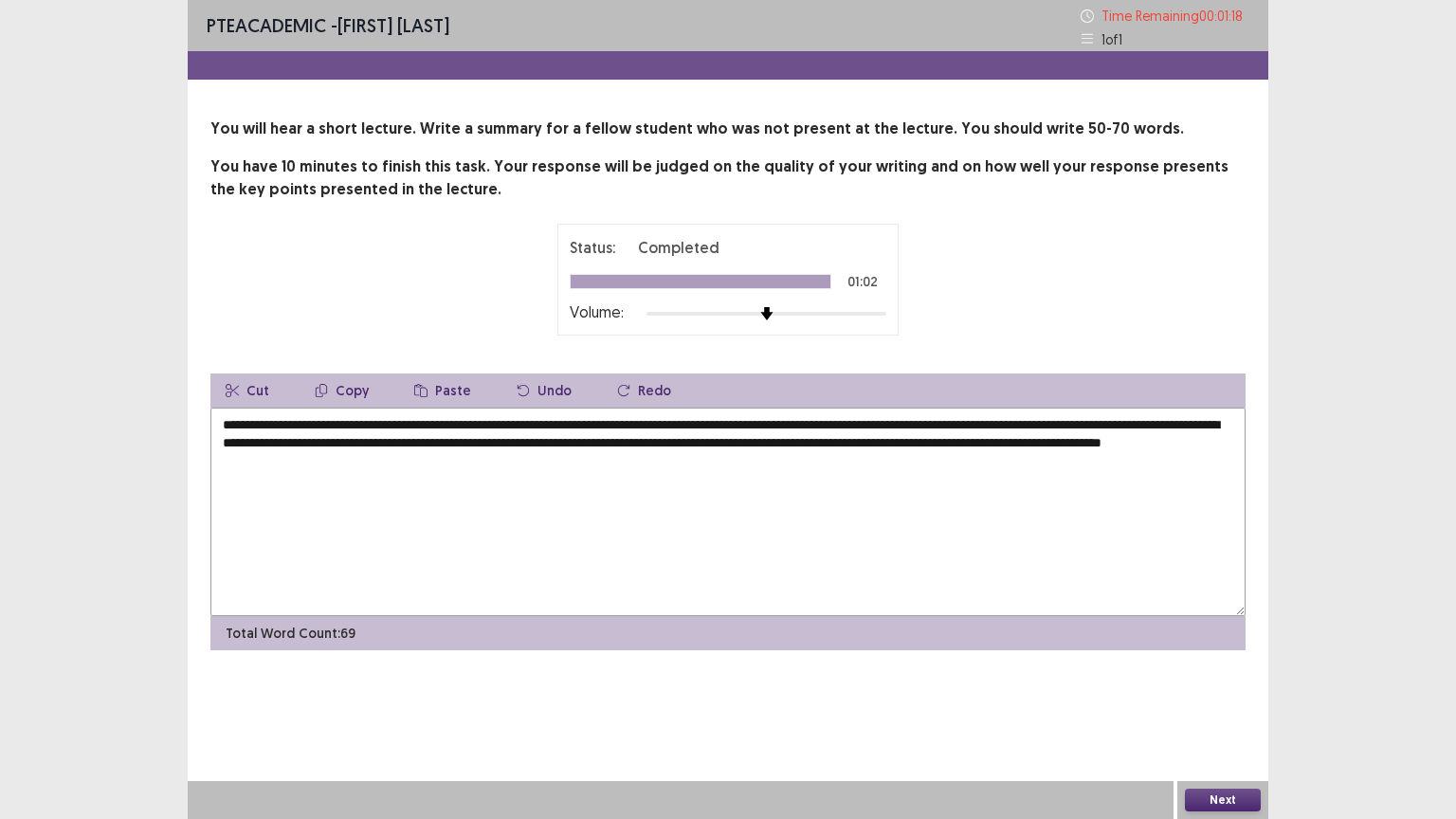 click on "**********" at bounding box center [728, 512] 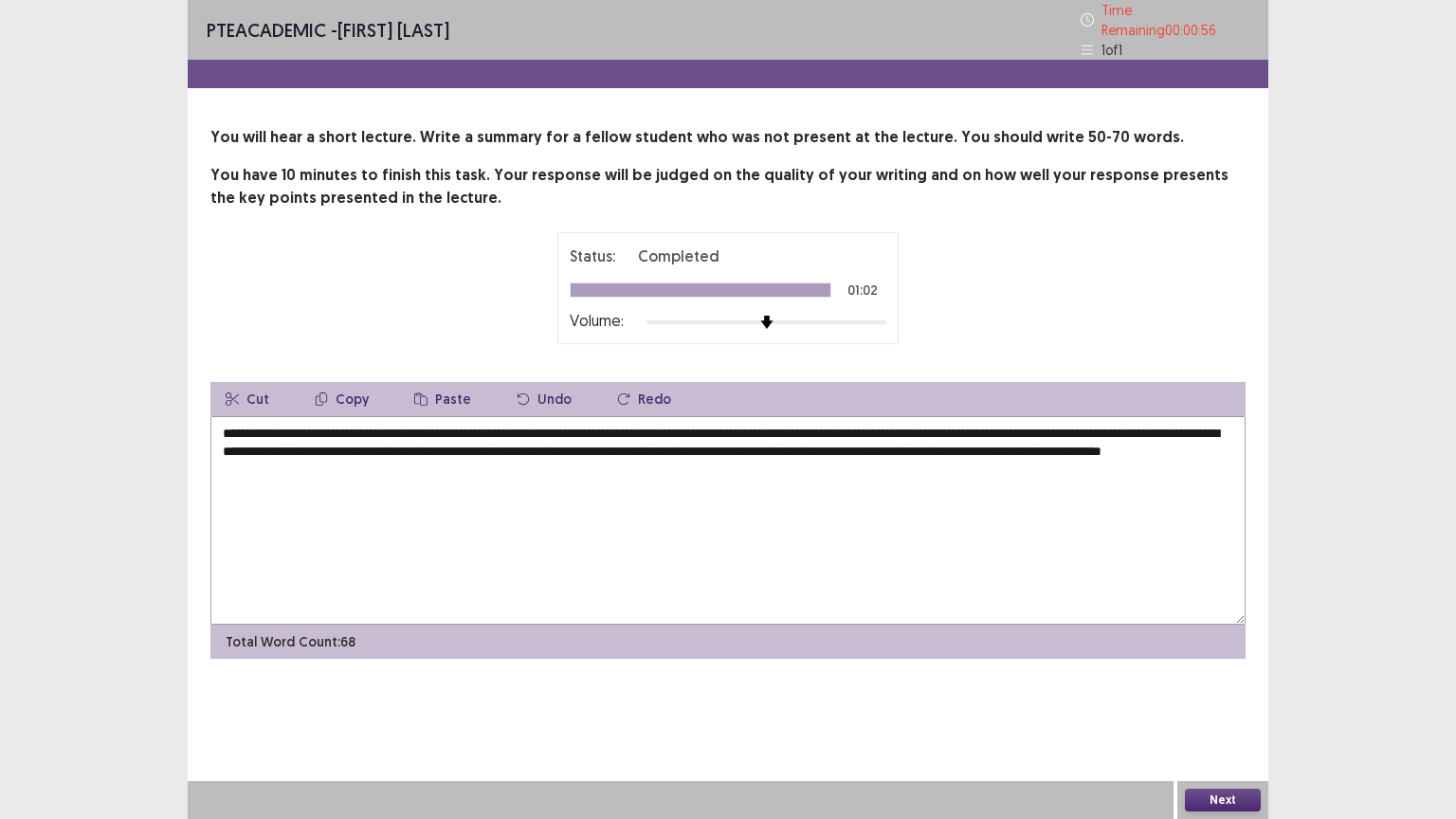 click on "**********" at bounding box center (728, 520) 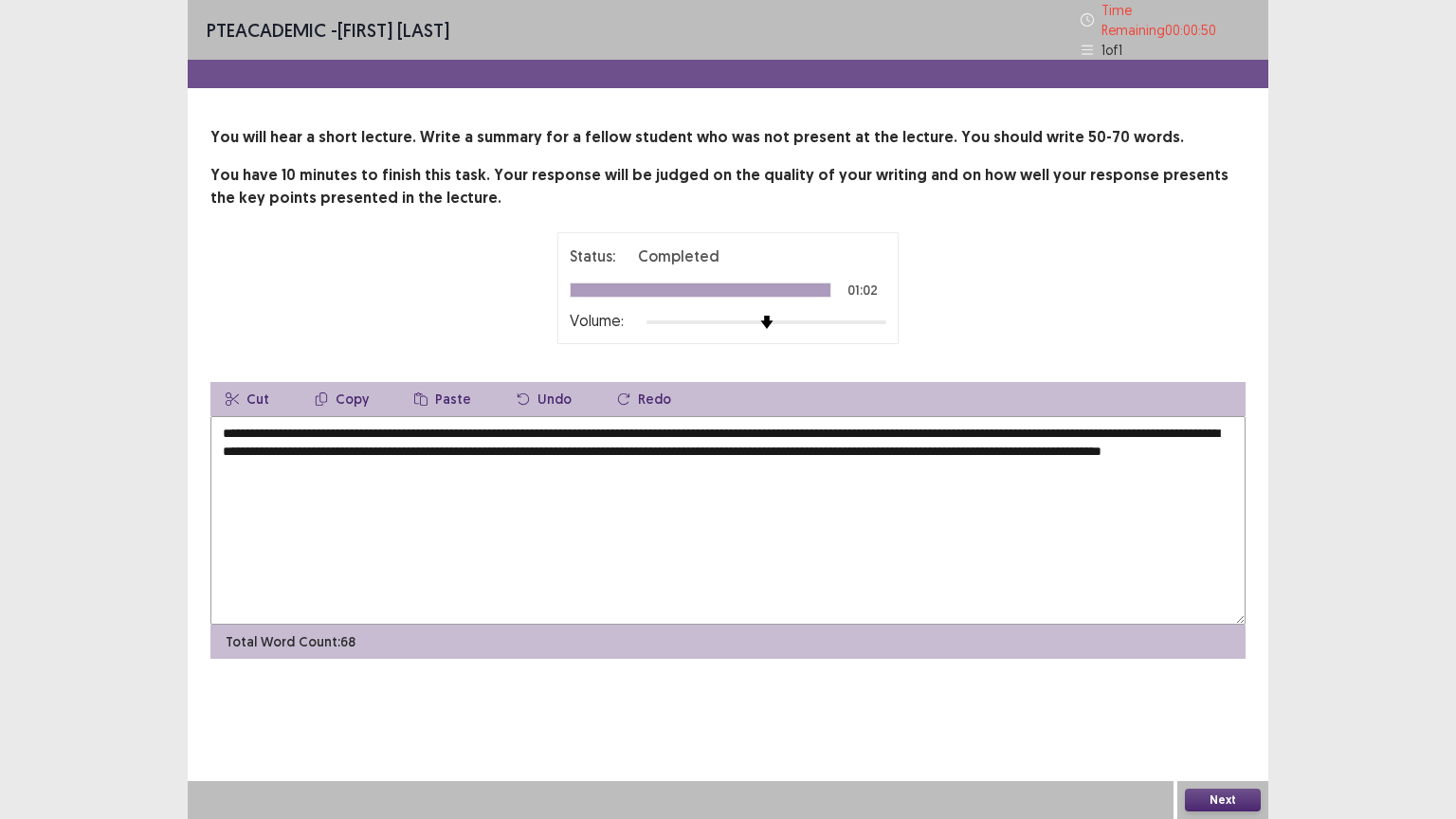 drag, startPoint x: 523, startPoint y: 468, endPoint x: 218, endPoint y: 425, distance: 308.01623 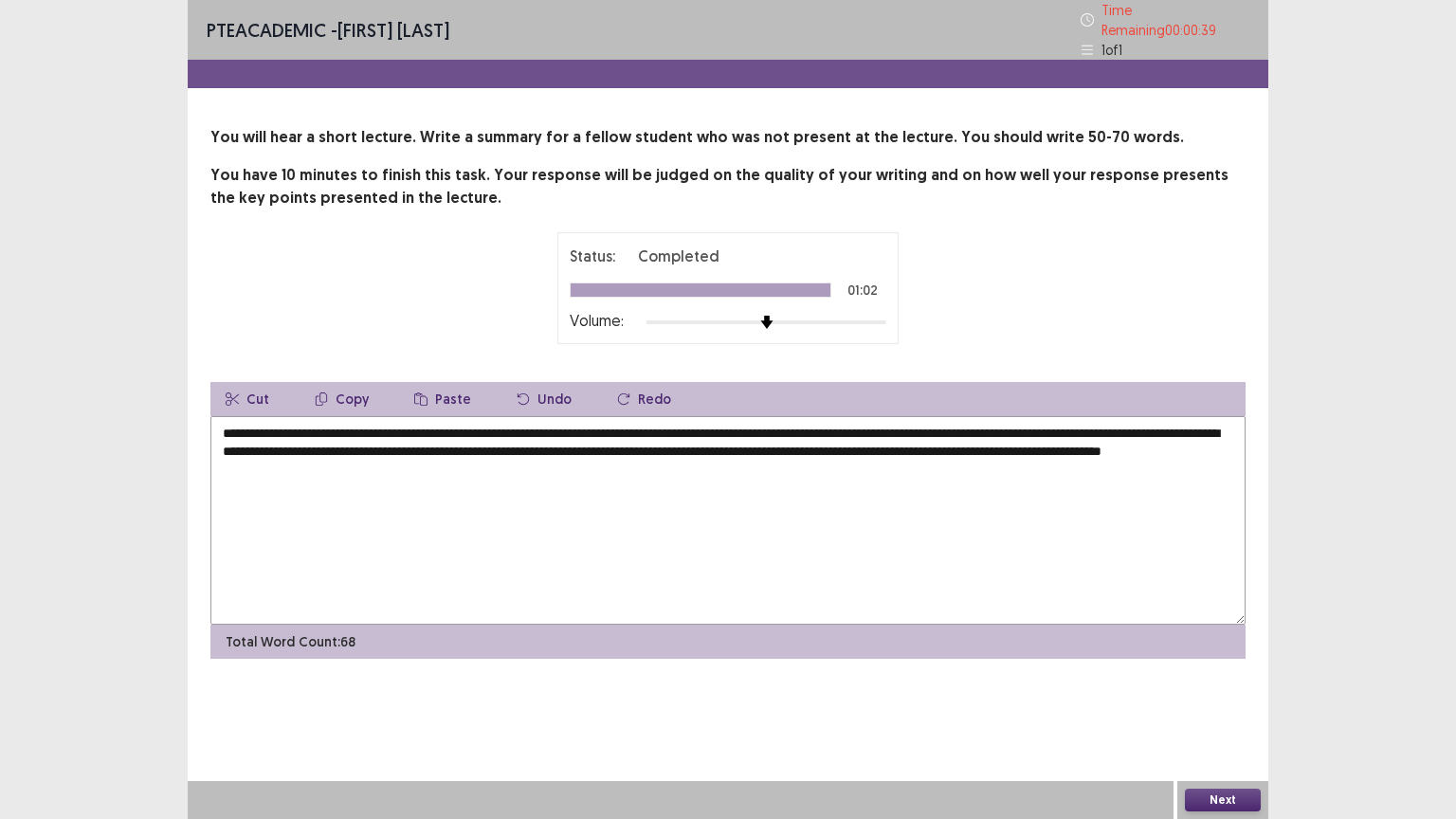 click on "**********" at bounding box center (728, 520) 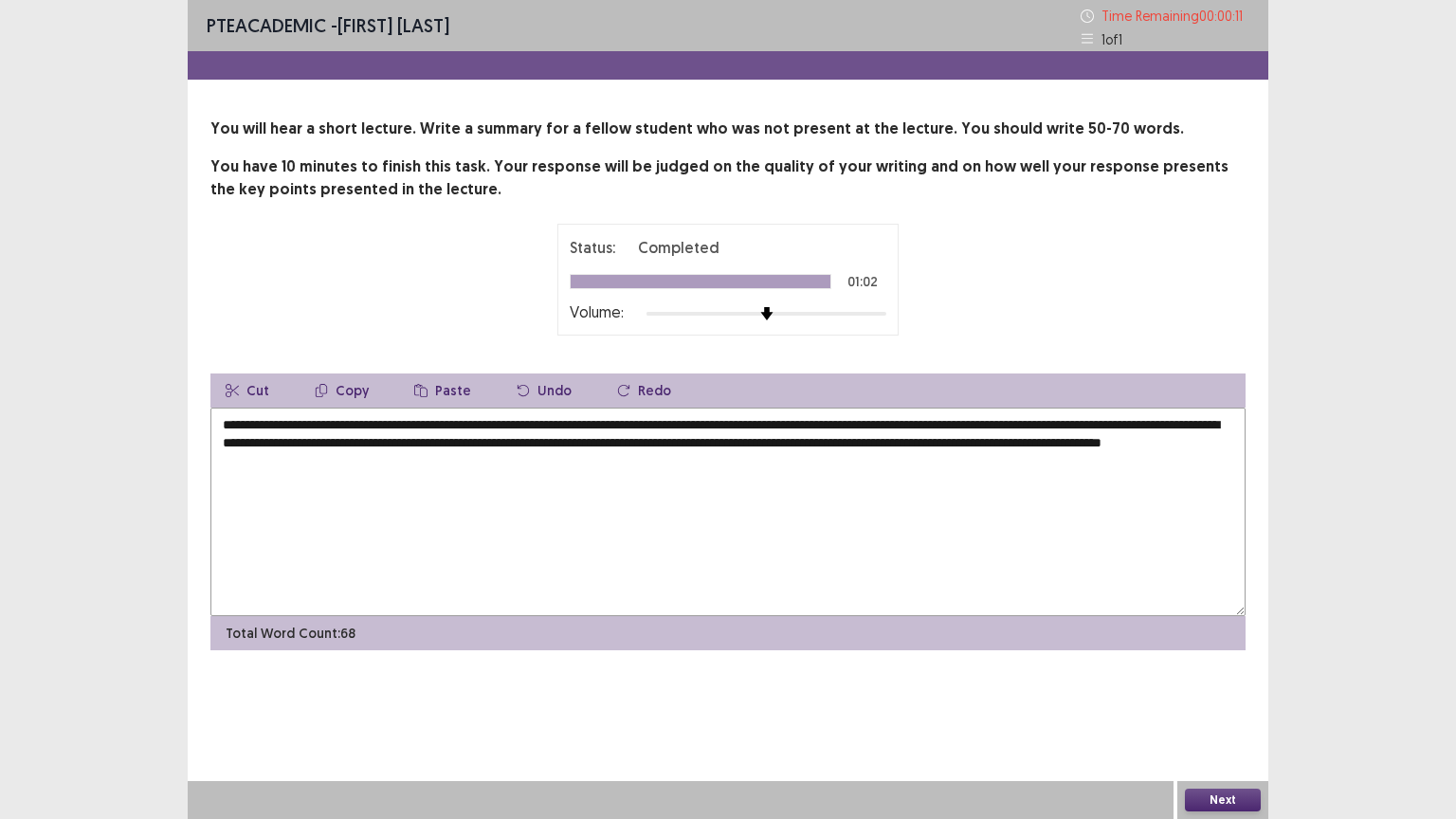 click on "**********" at bounding box center [728, 512] 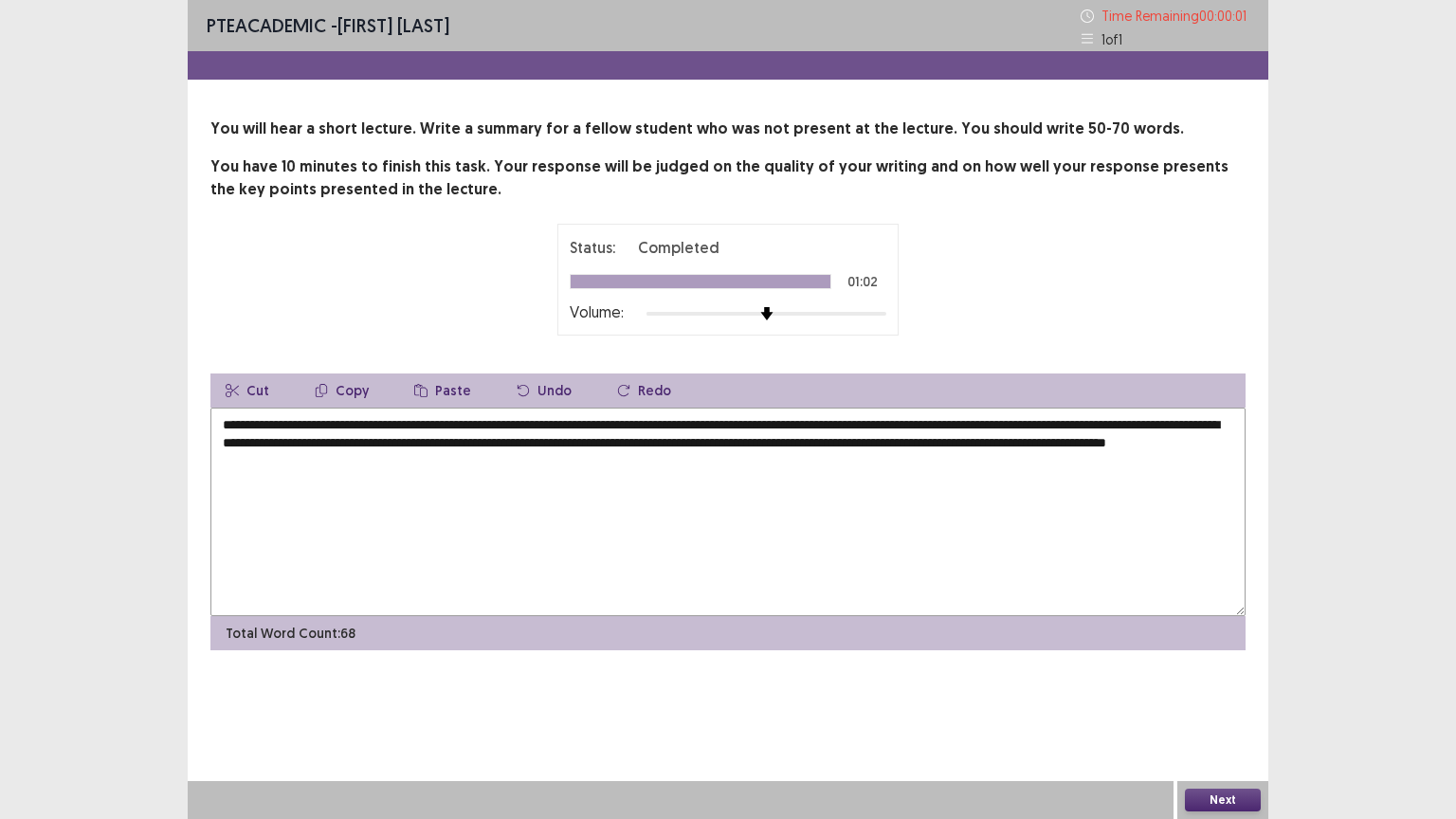 type on "**********" 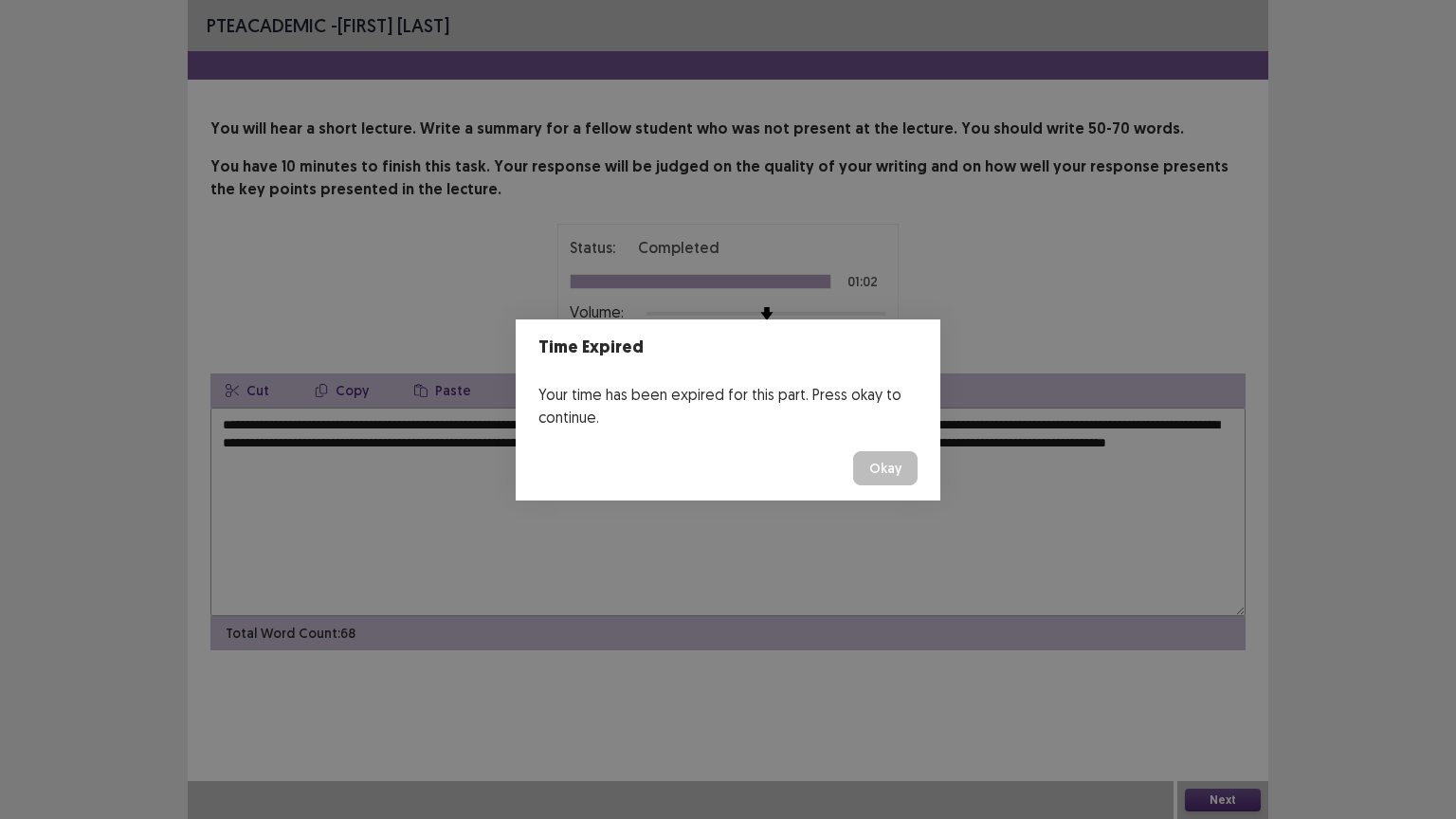 click on "Okay" at bounding box center [885, 468] 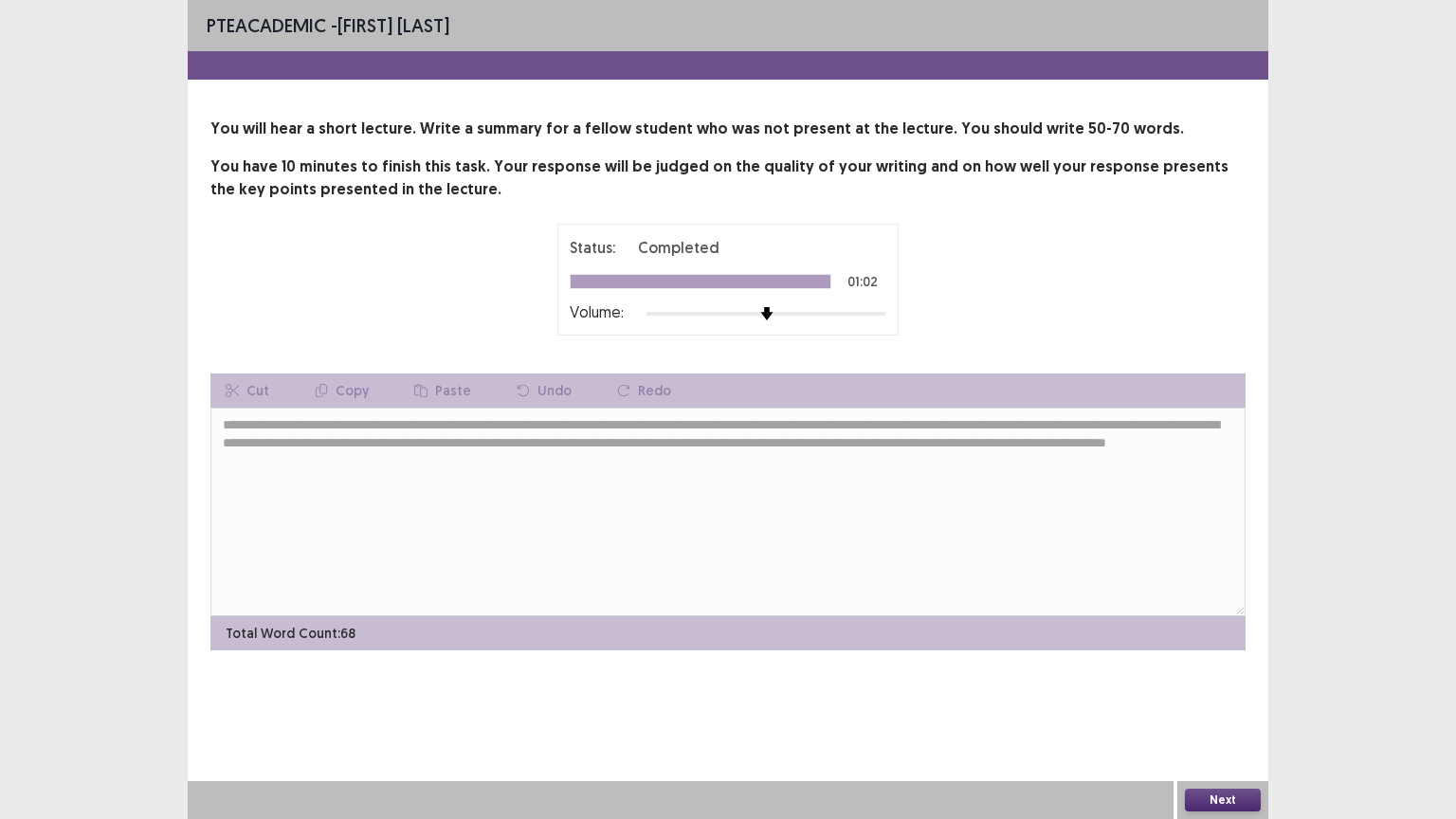 click on "Next" at bounding box center (1223, 800) 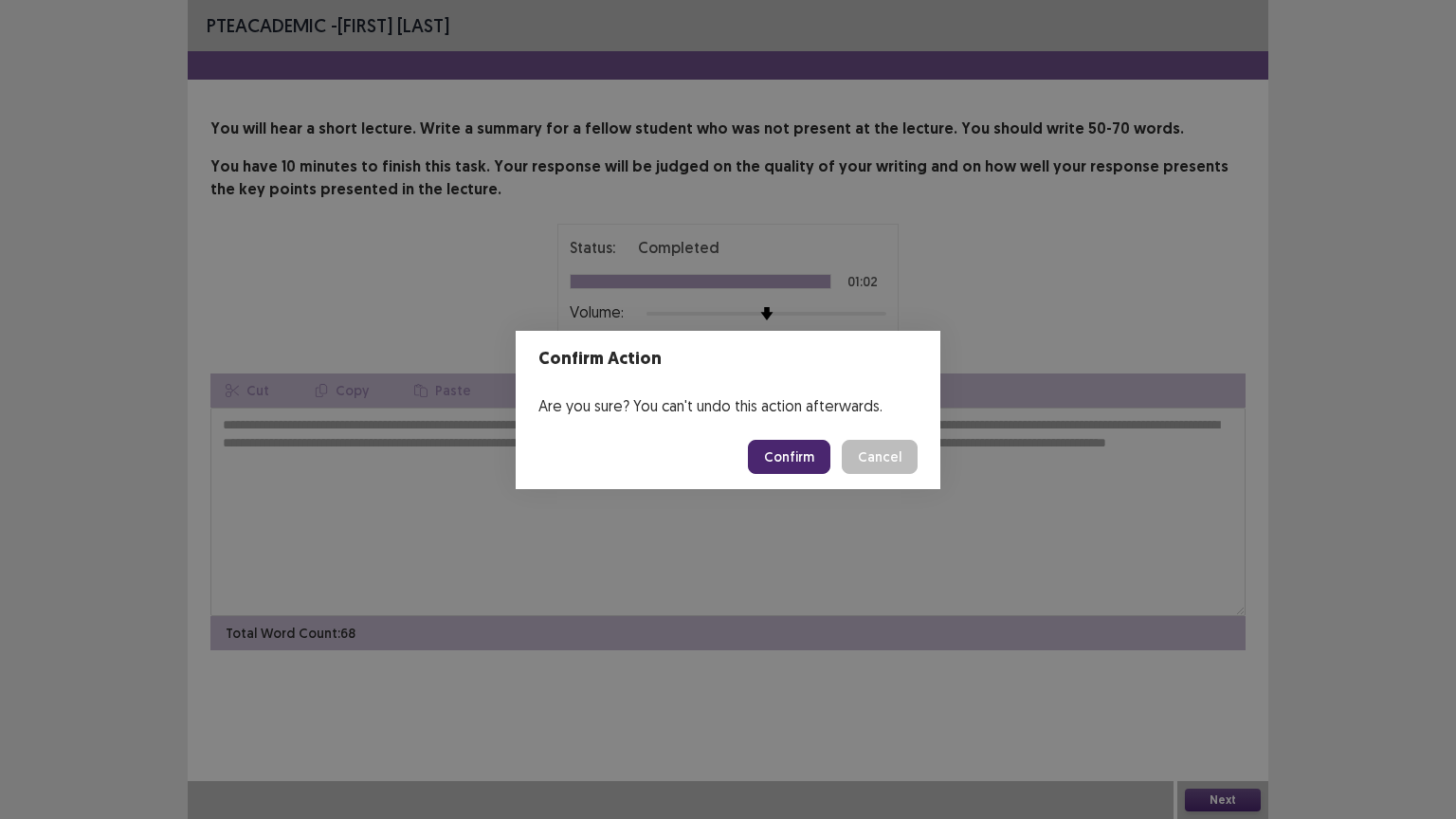 click on "Confirm" at bounding box center (789, 457) 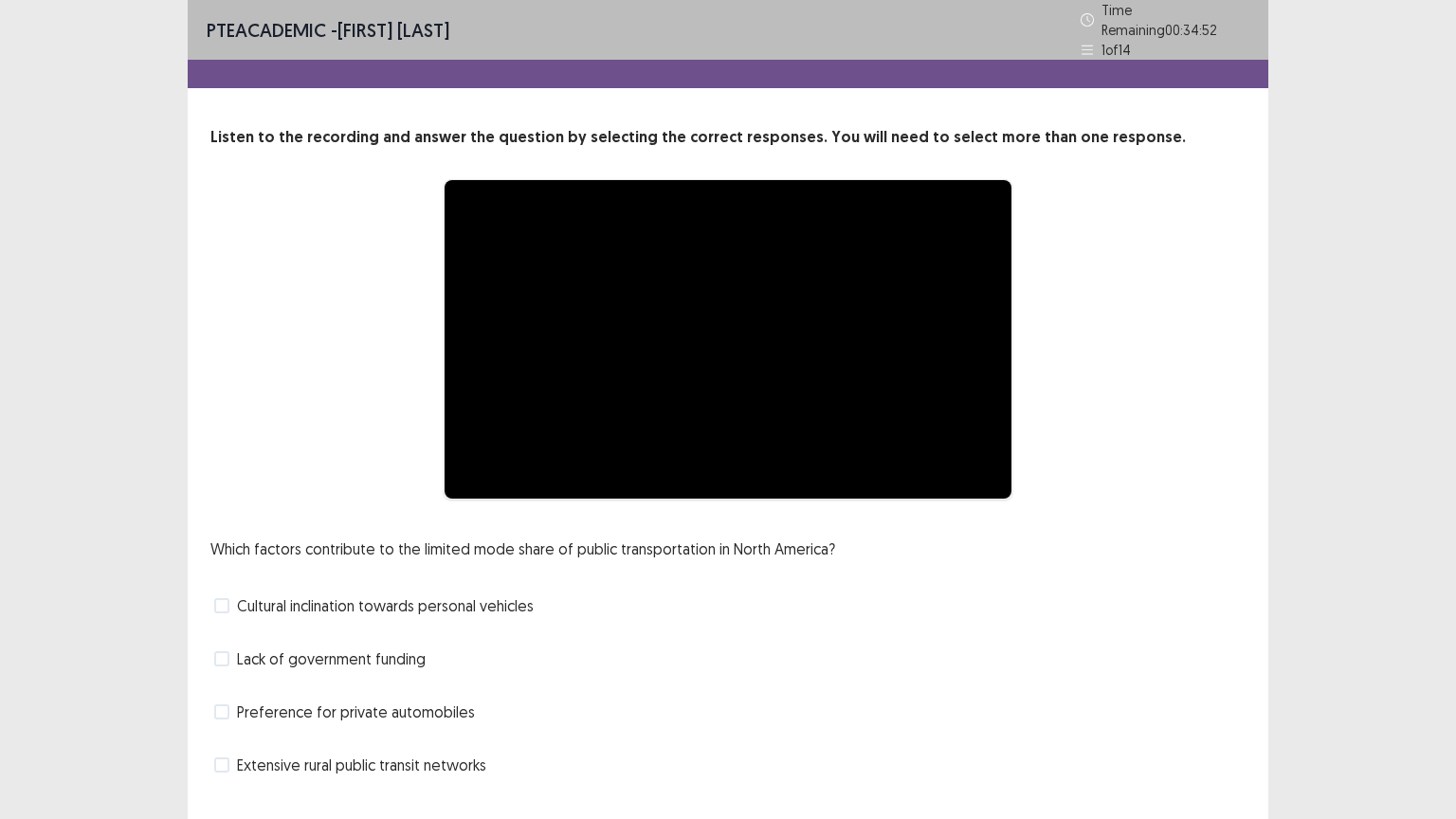 scroll, scrollTop: 36, scrollLeft: 0, axis: vertical 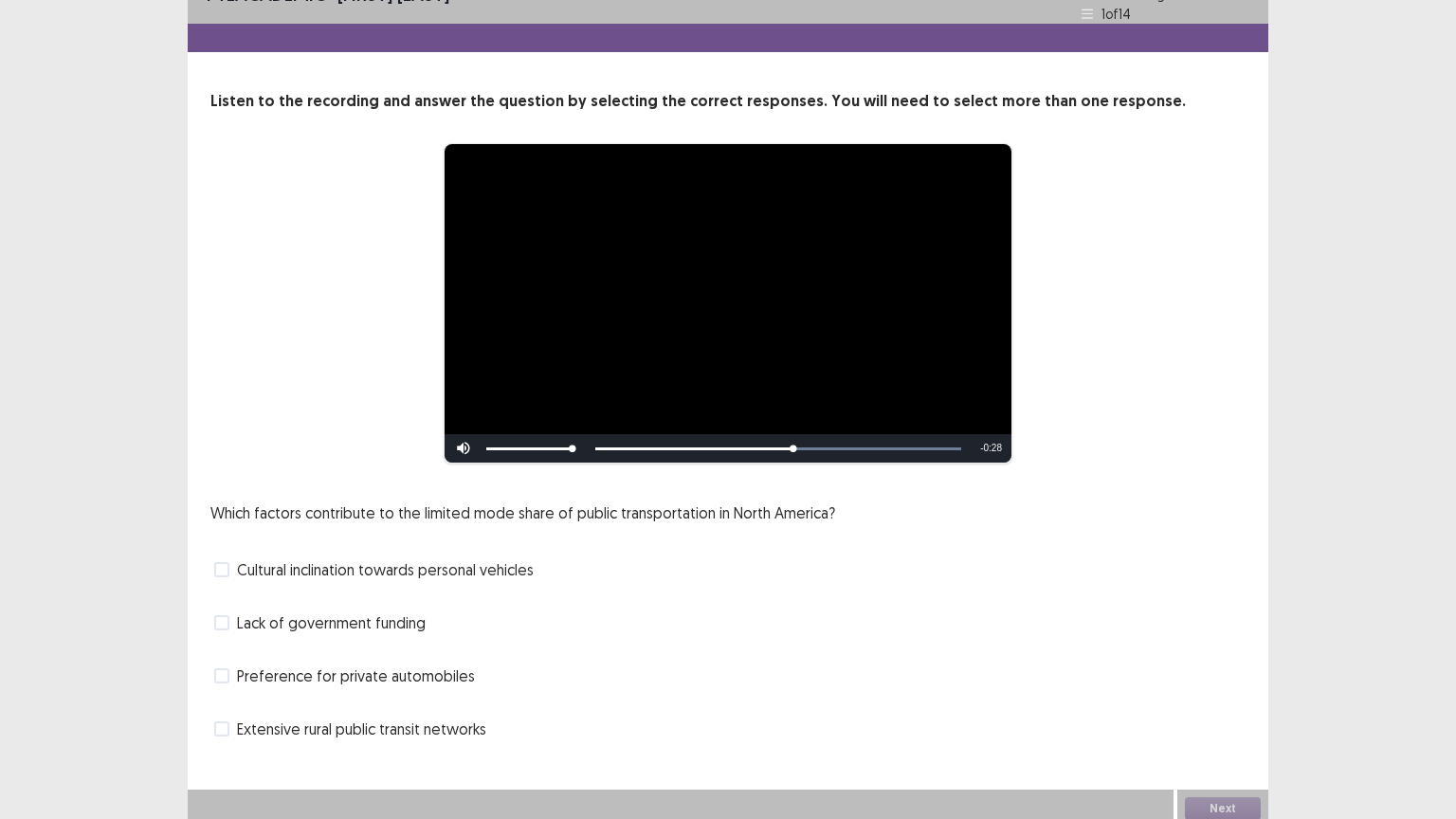 click on "Lack of government funding" at bounding box center [319, 623] 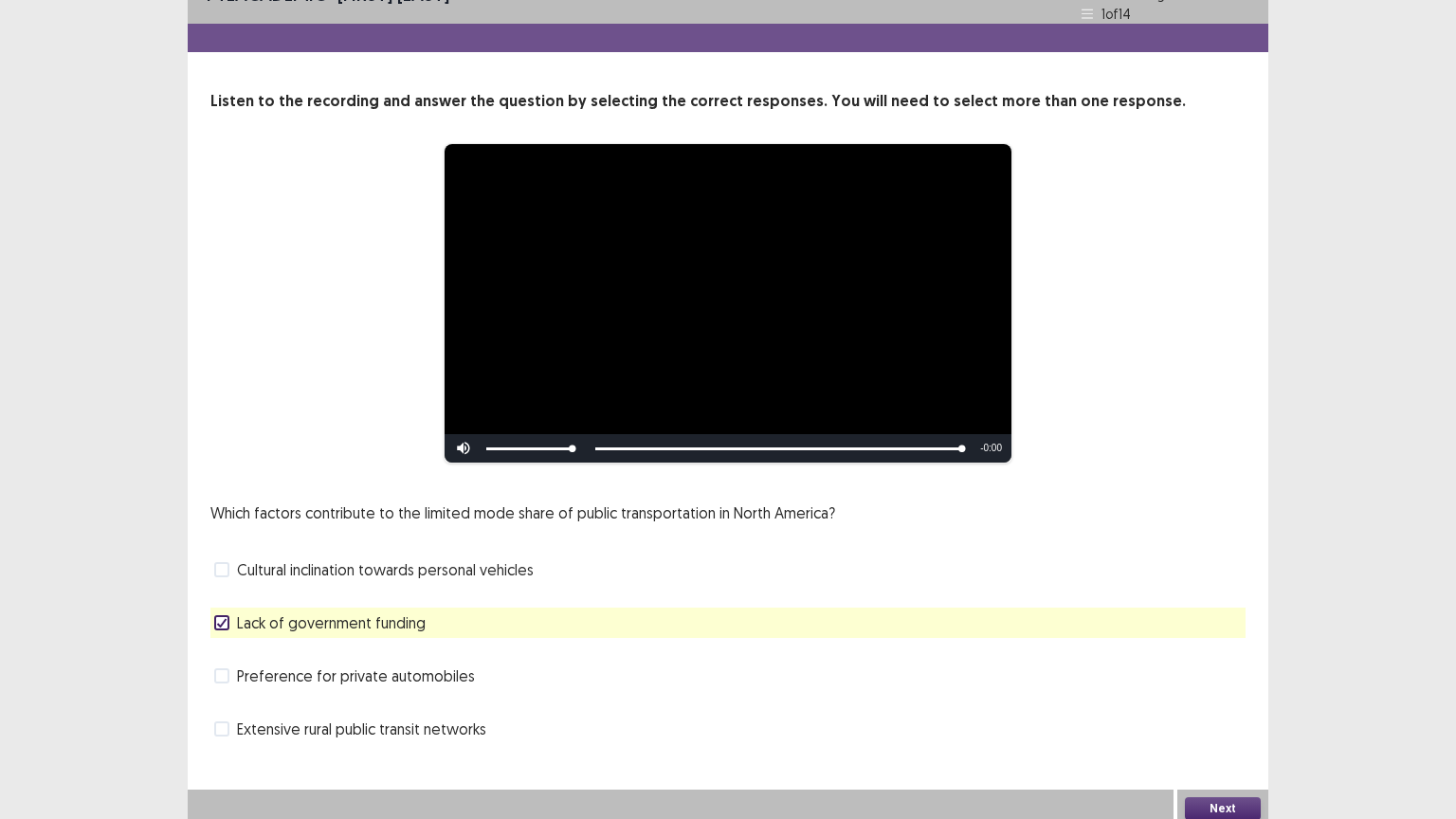 click on "Next" at bounding box center [1223, 809] 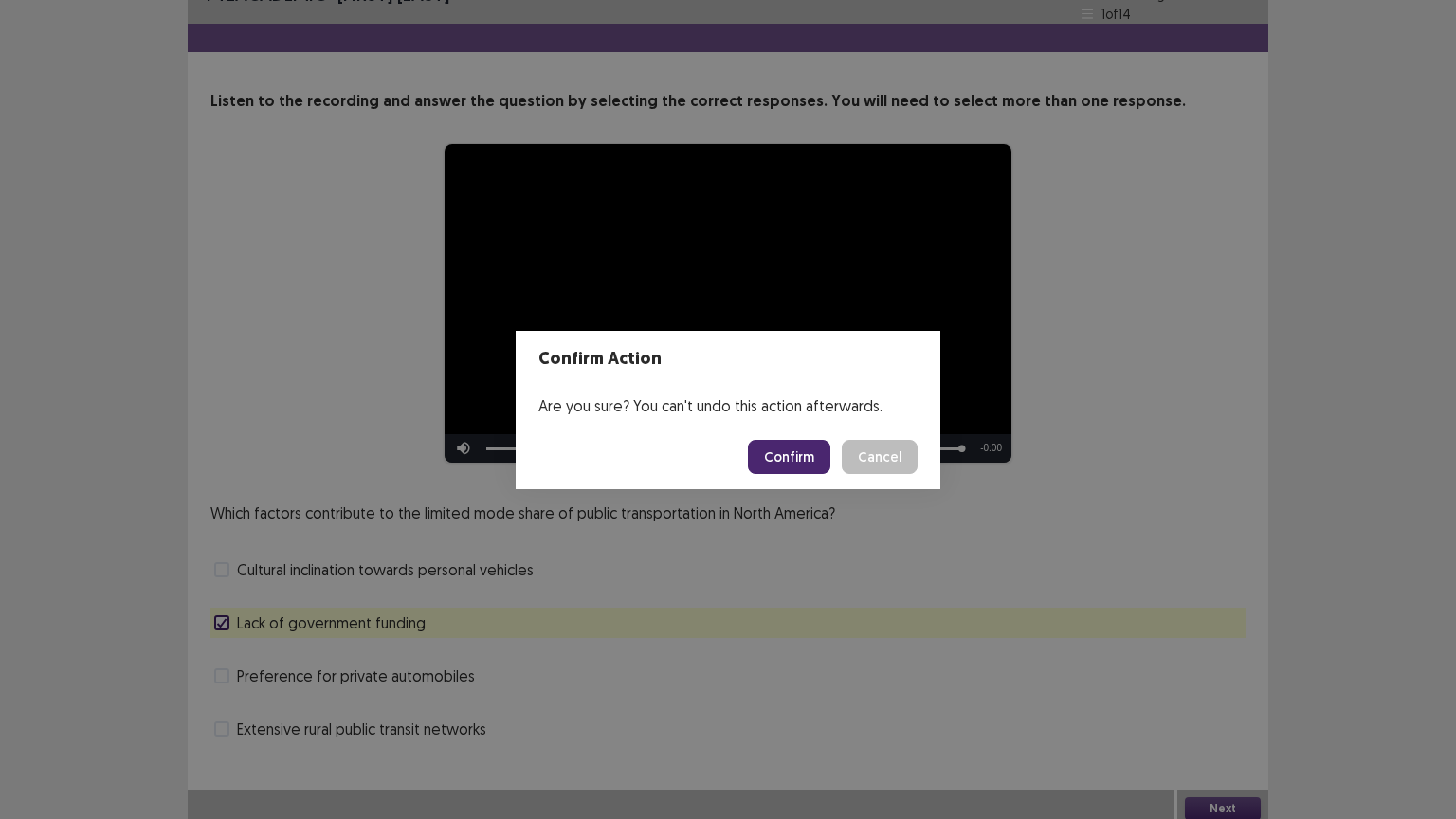click on "Confirm" at bounding box center [789, 457] 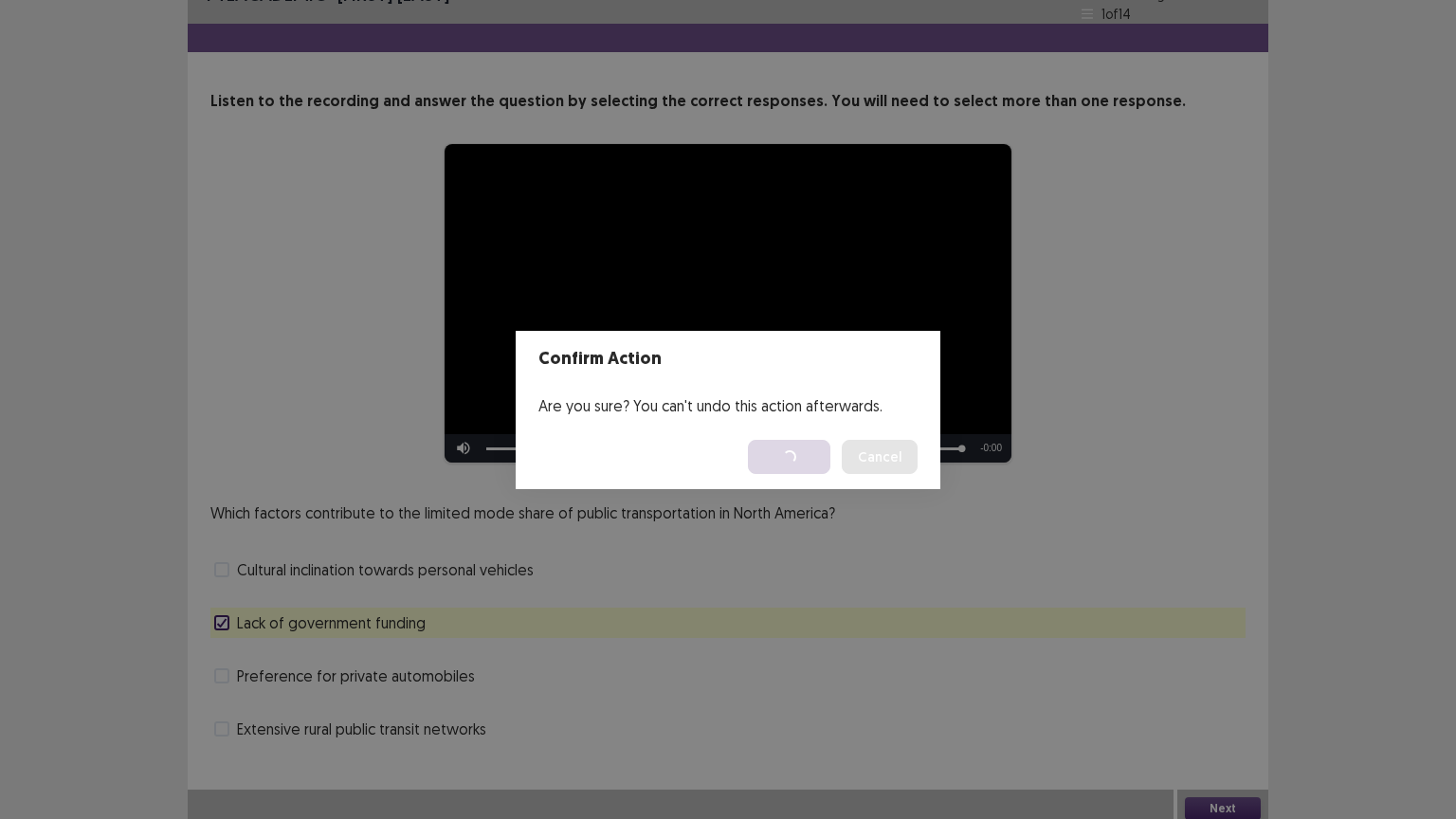 scroll, scrollTop: 0, scrollLeft: 0, axis: both 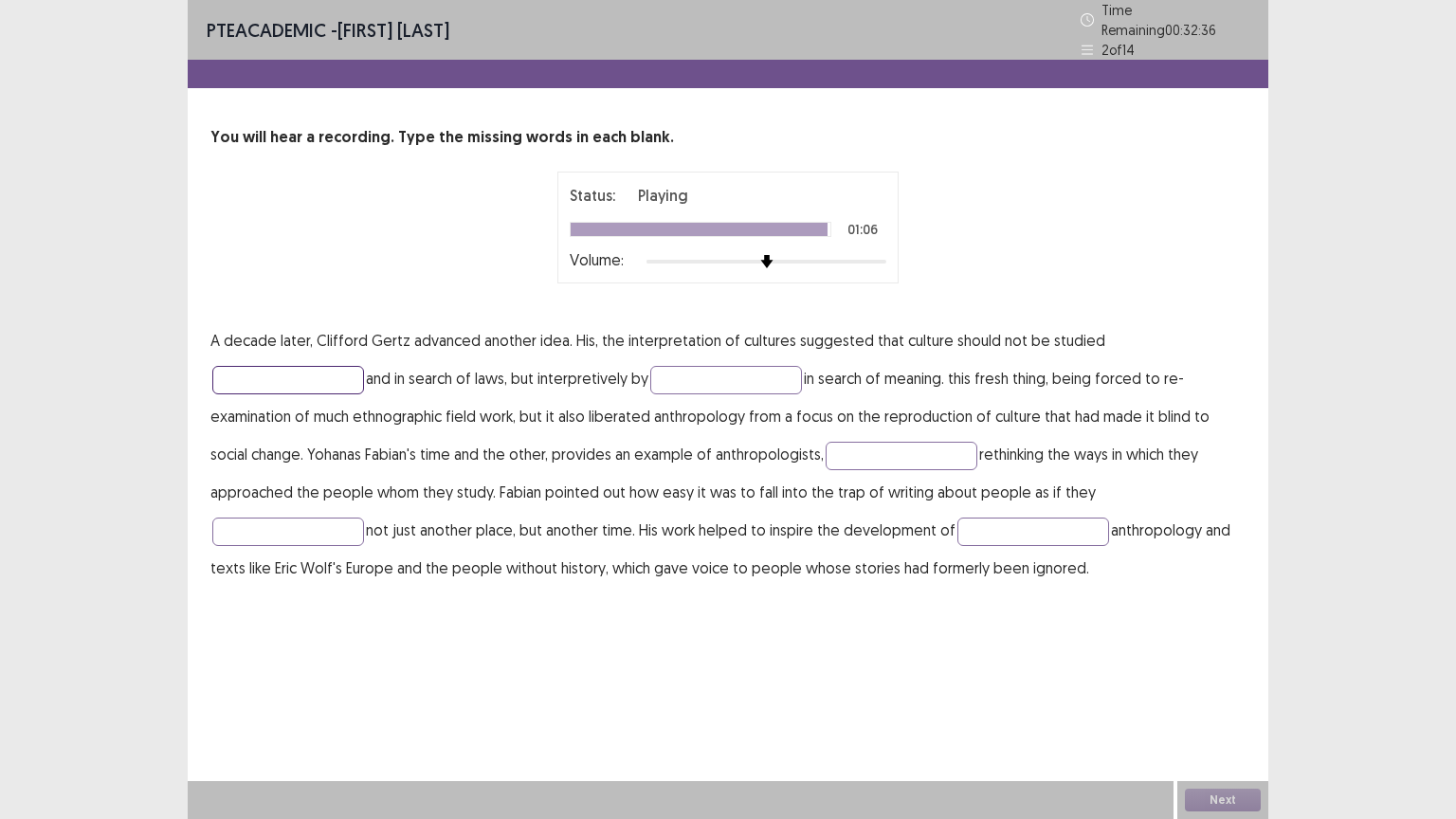 click at bounding box center [288, 380] 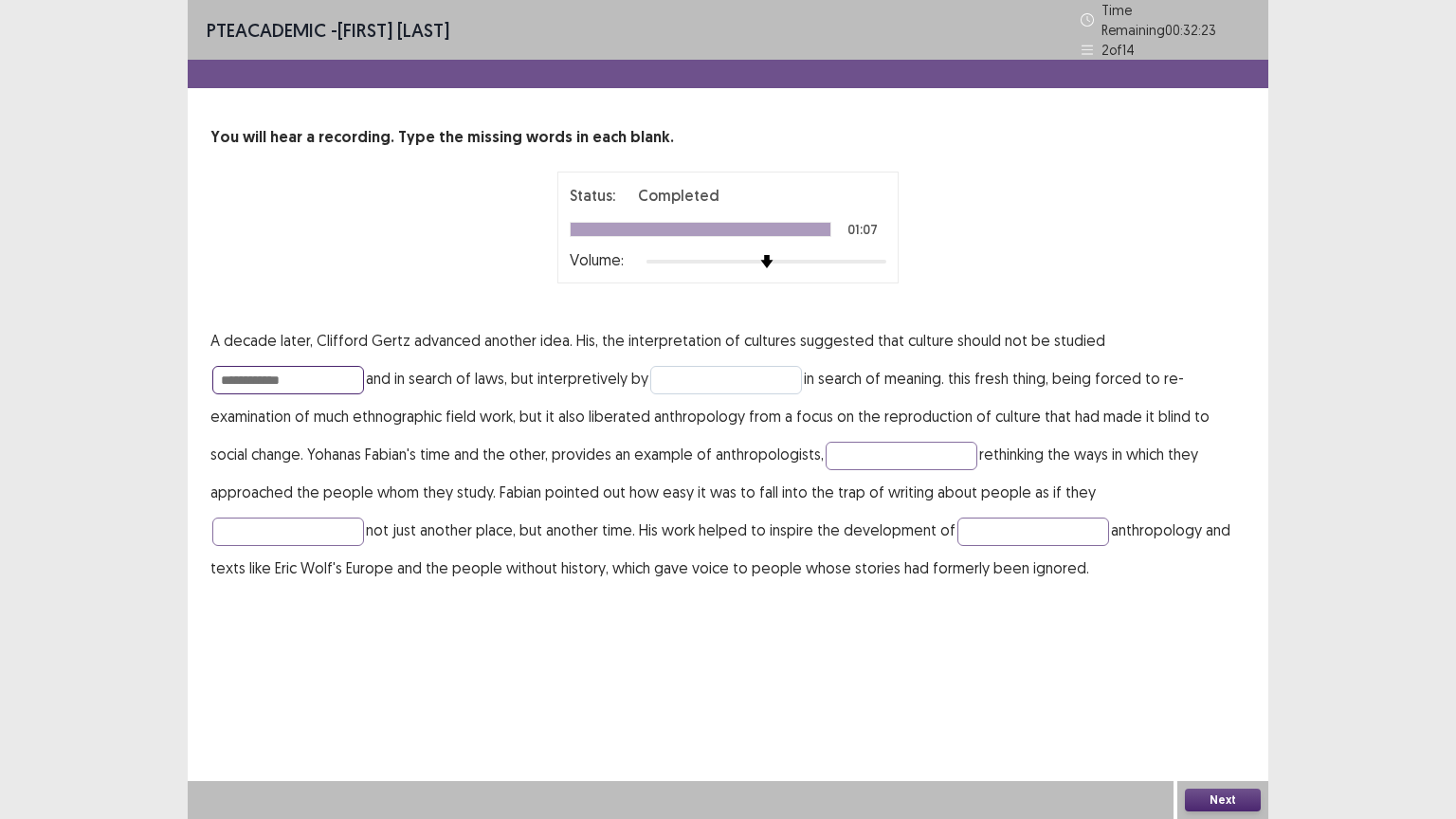type on "**********" 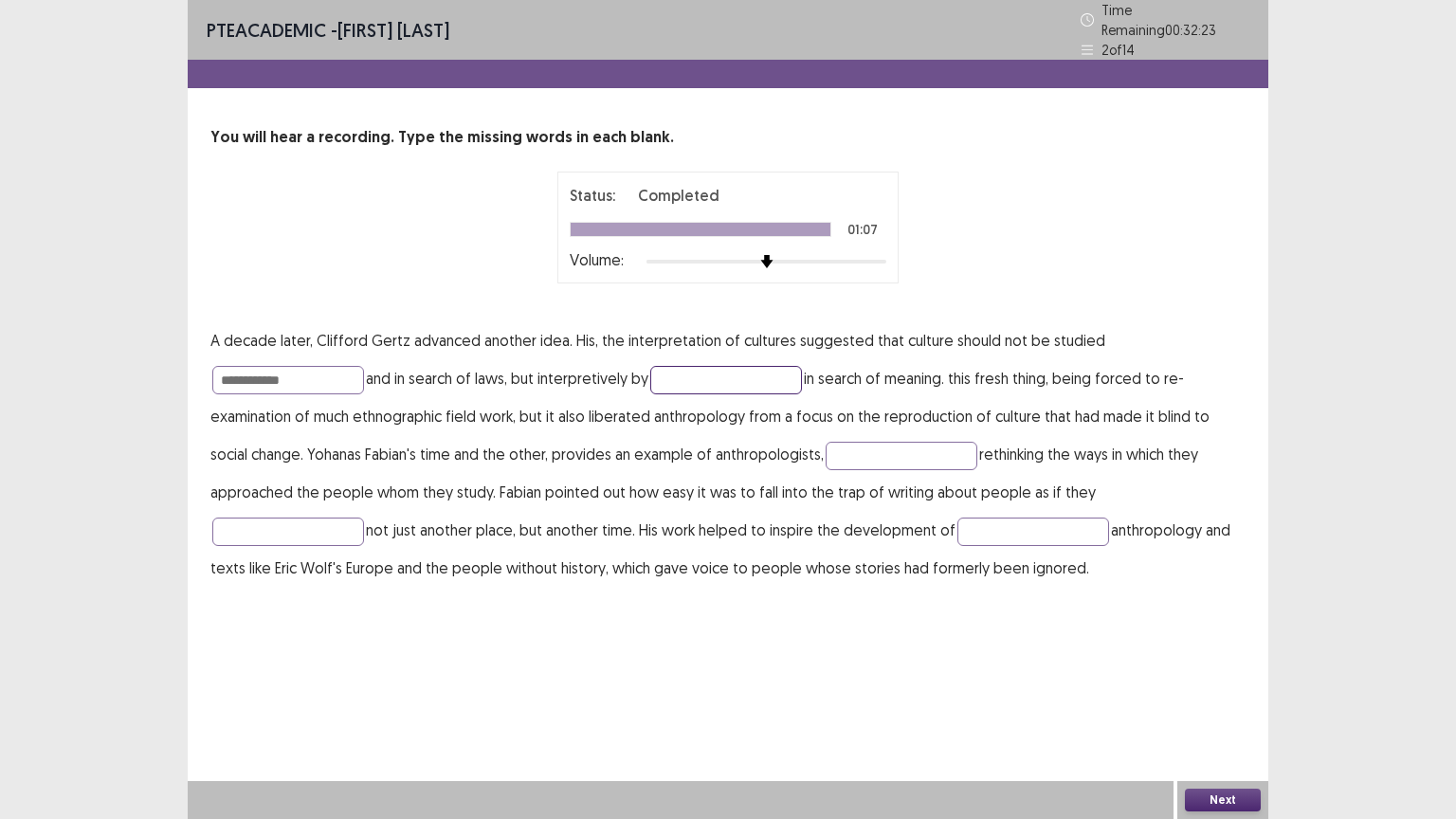click at bounding box center [726, 380] 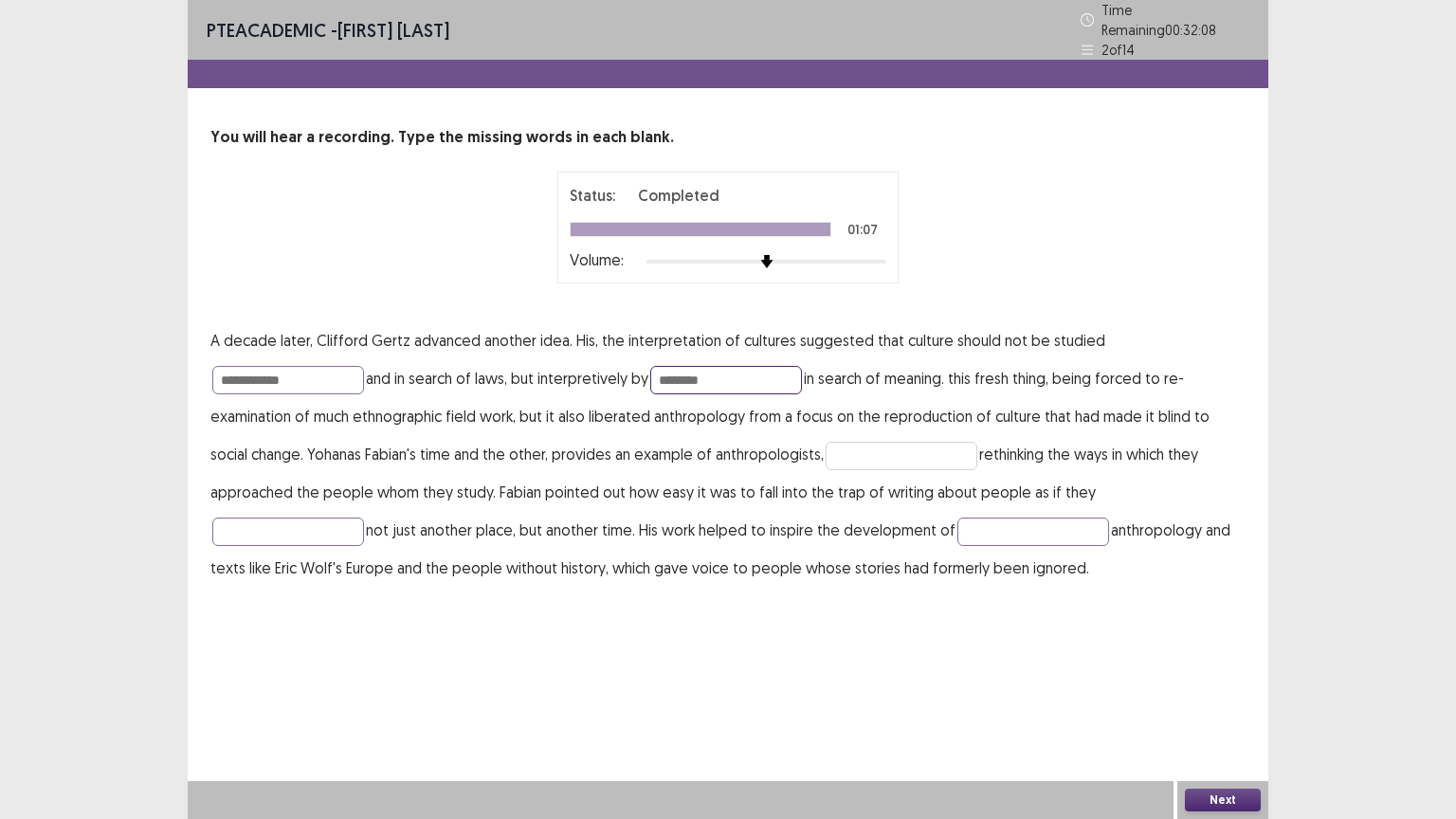 type on "********" 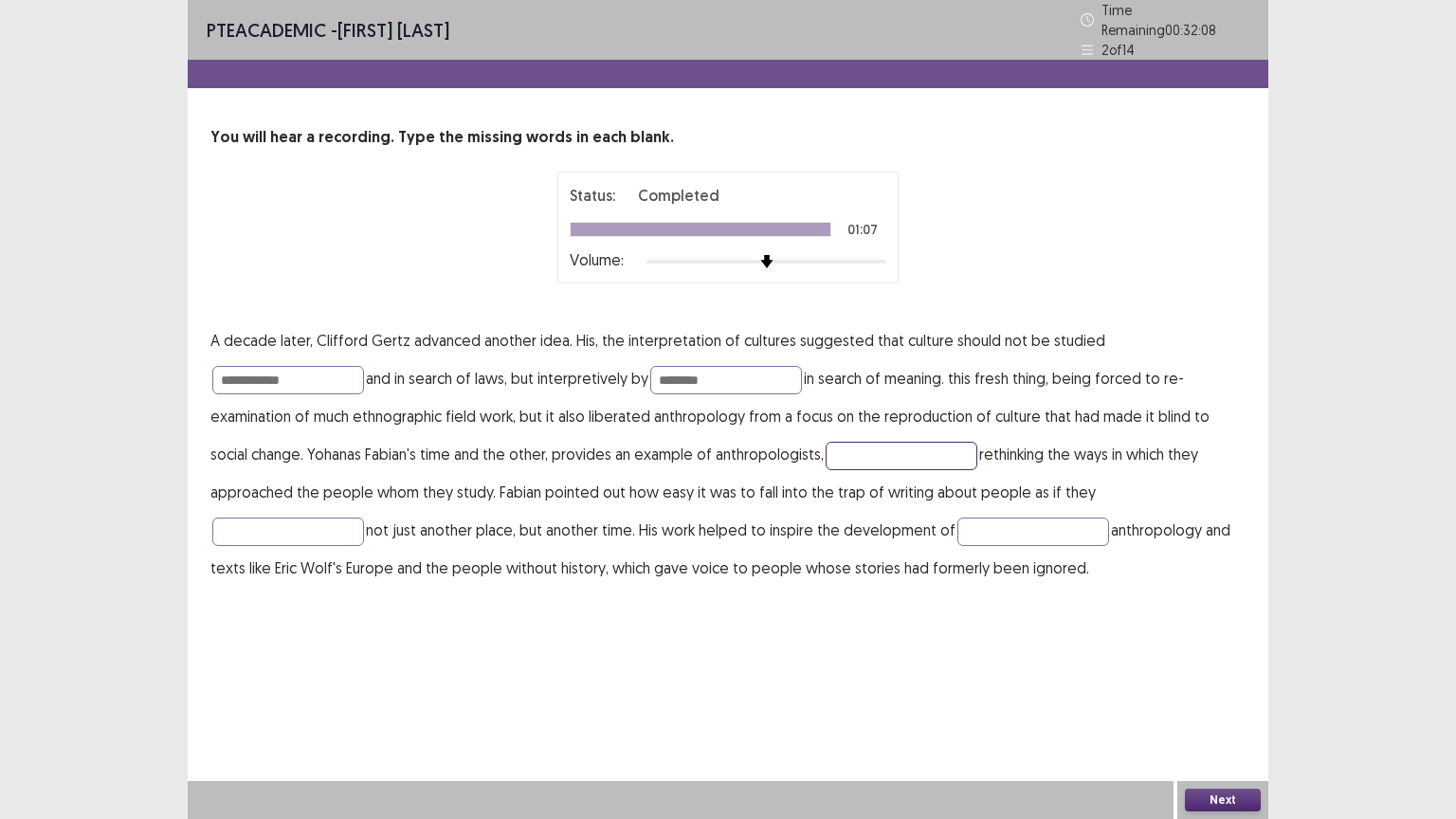 click at bounding box center [901, 456] 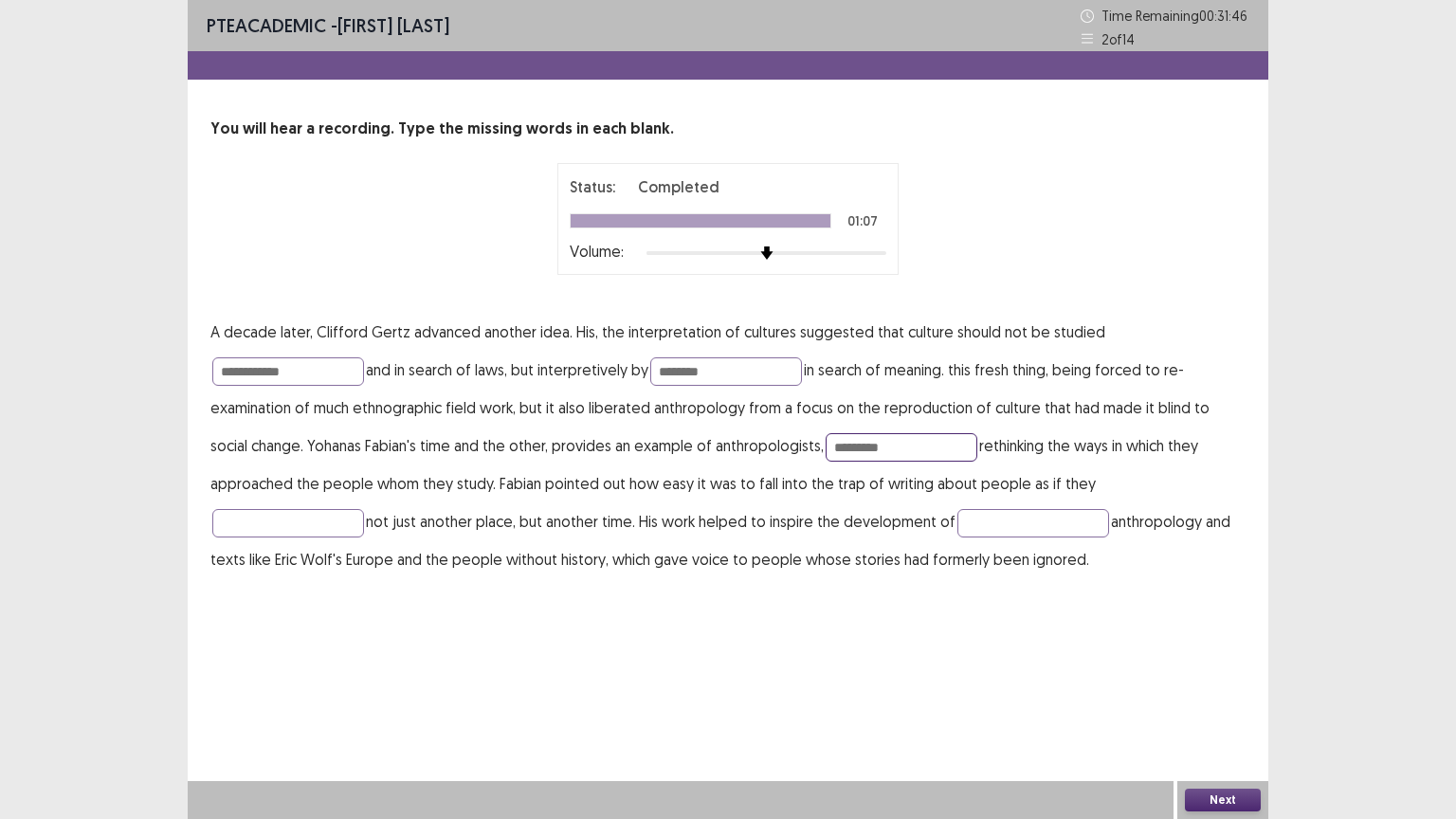 type on "*********" 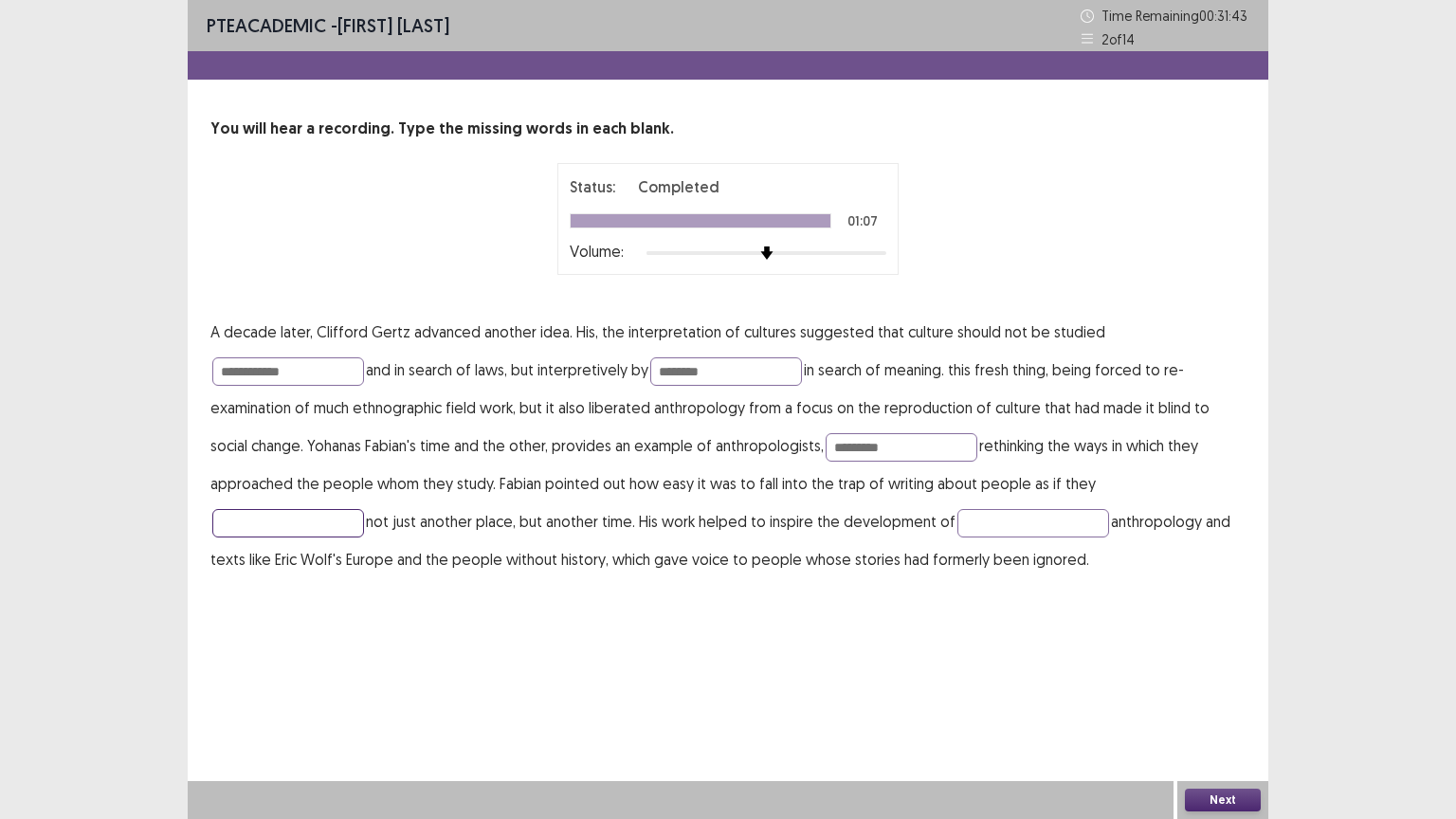 click at bounding box center [288, 523] 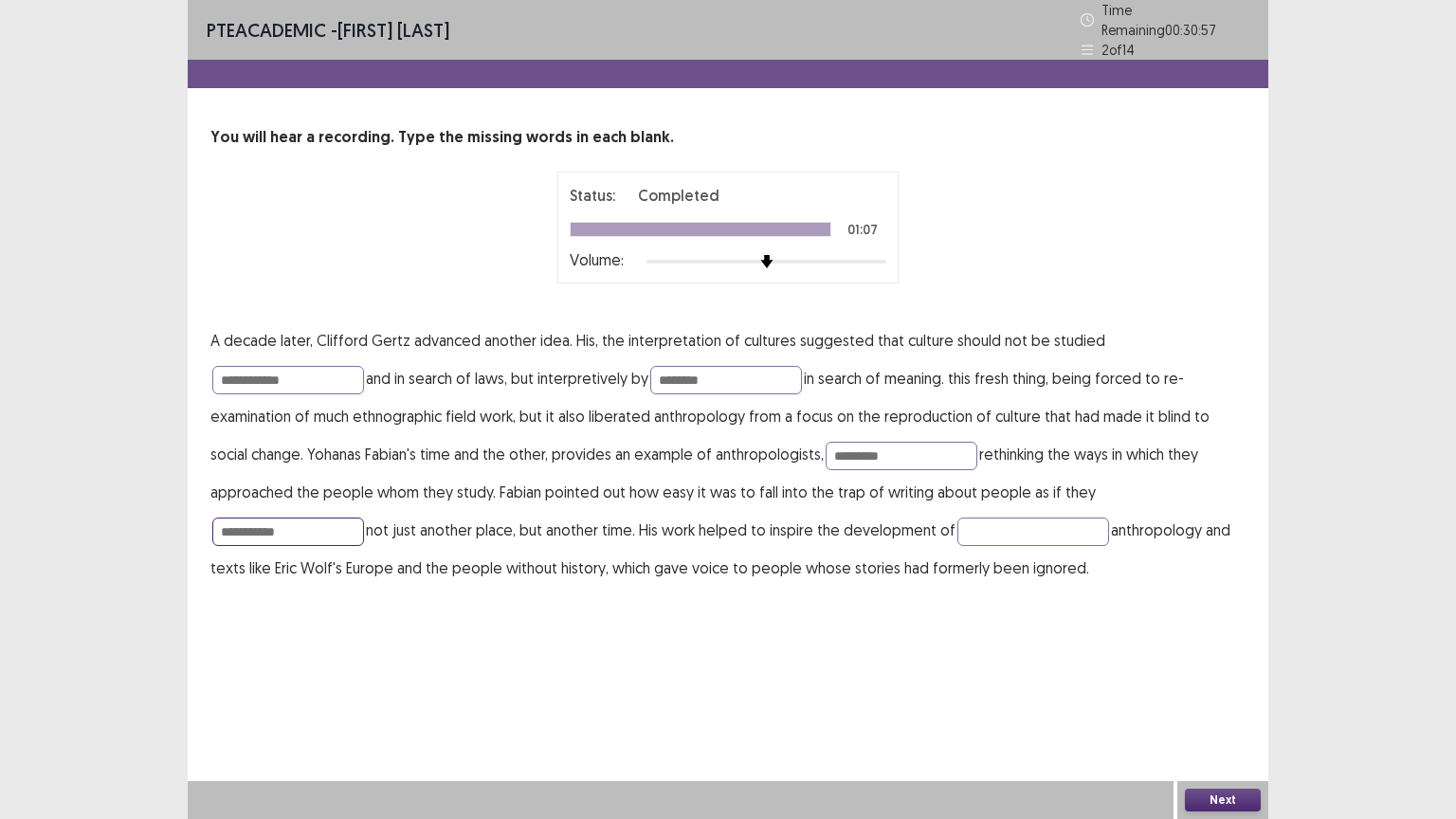 drag, startPoint x: 1009, startPoint y: 485, endPoint x: 1057, endPoint y: 487, distance: 48.0416 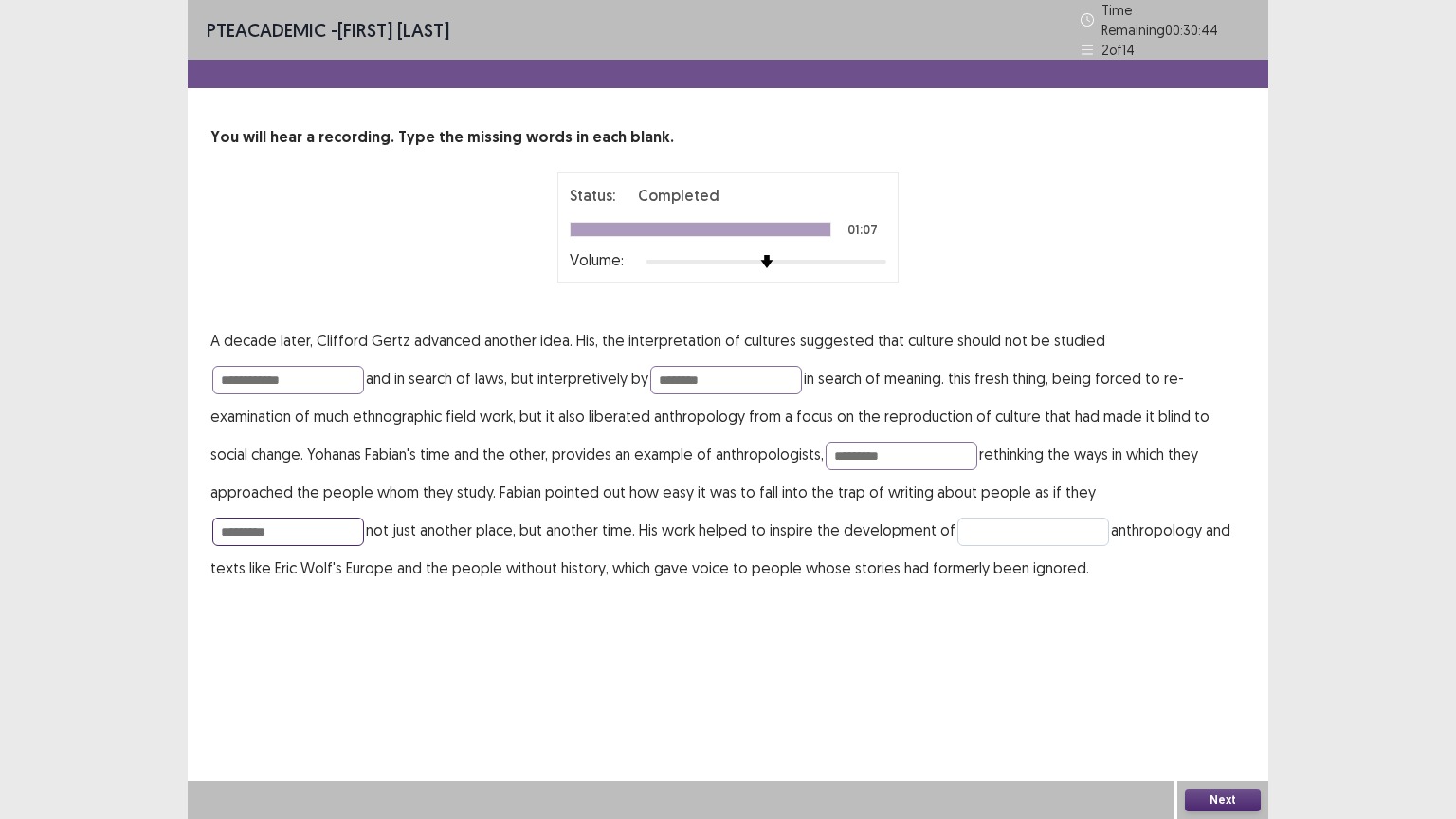 type on "*********" 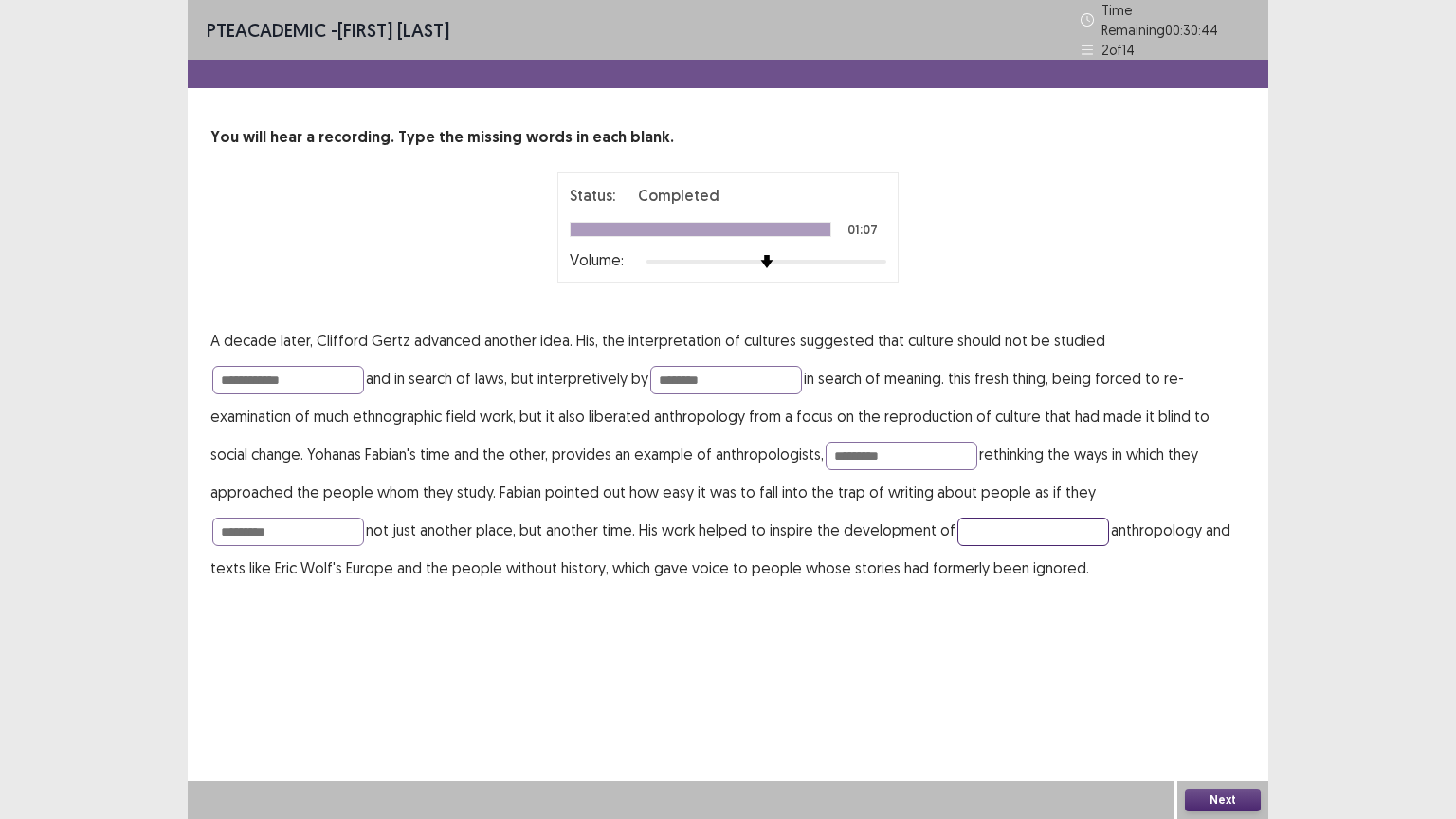 click at bounding box center (1033, 532) 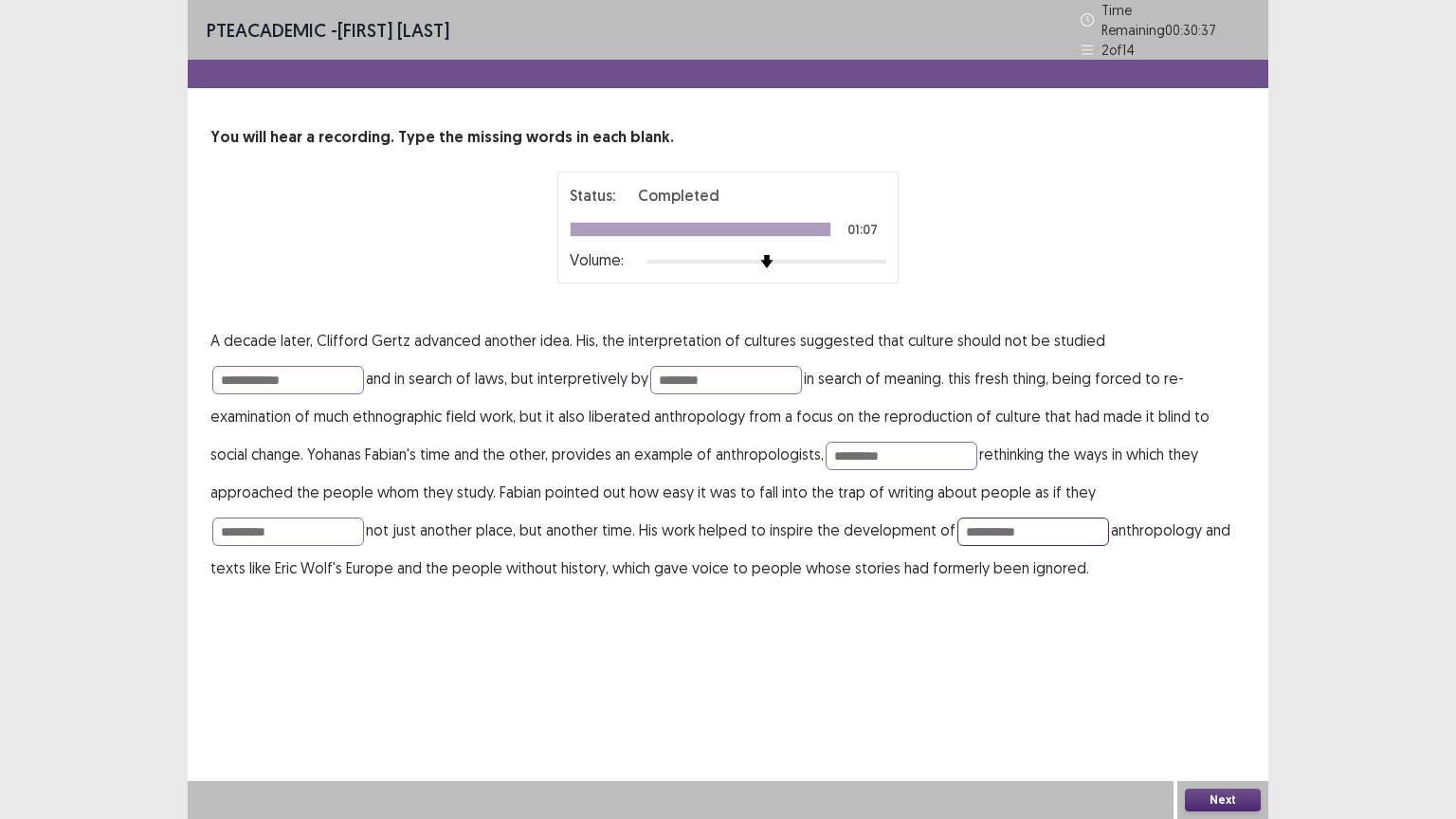type on "**********" 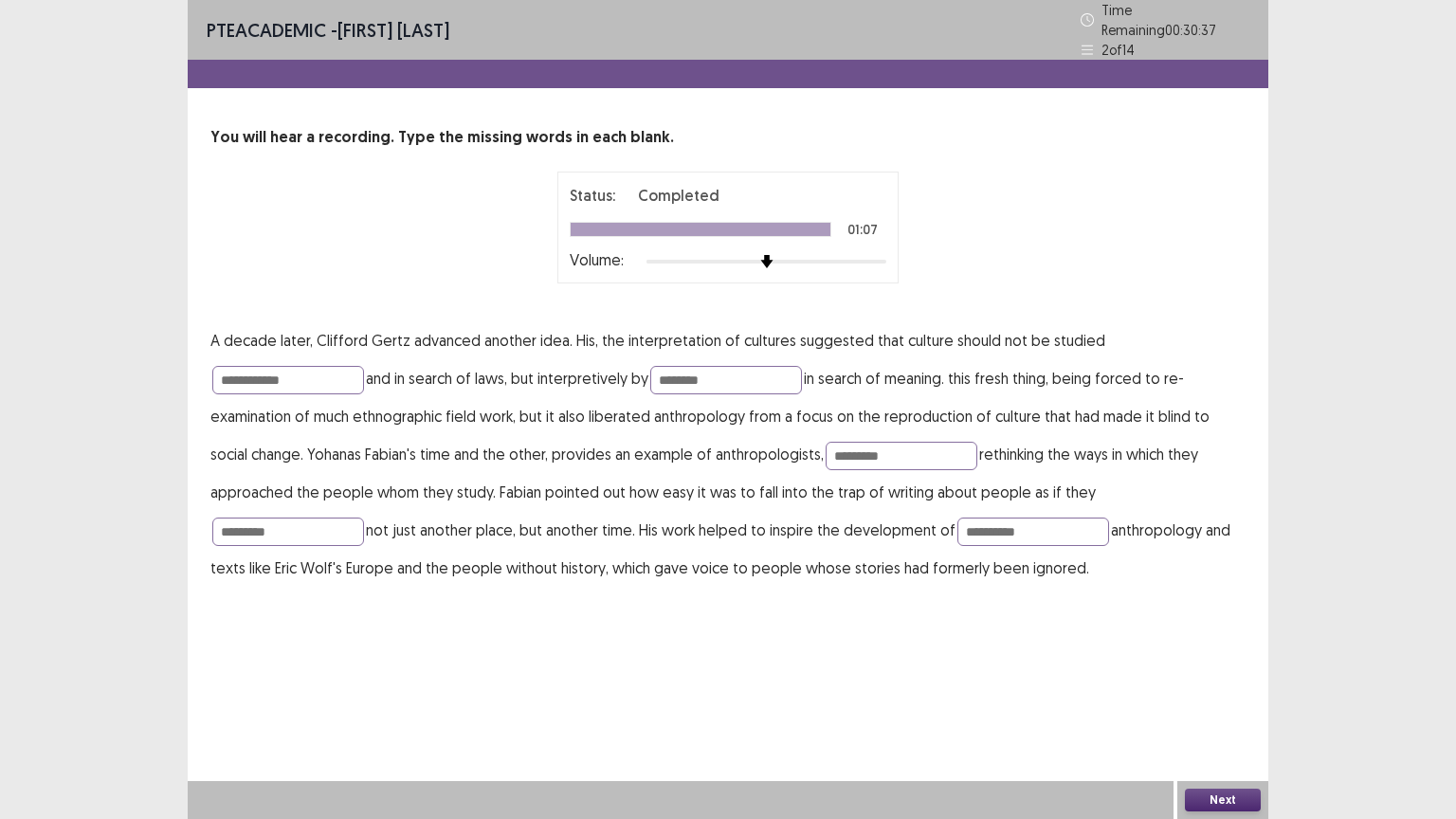 click on "**********" at bounding box center (728, 454) 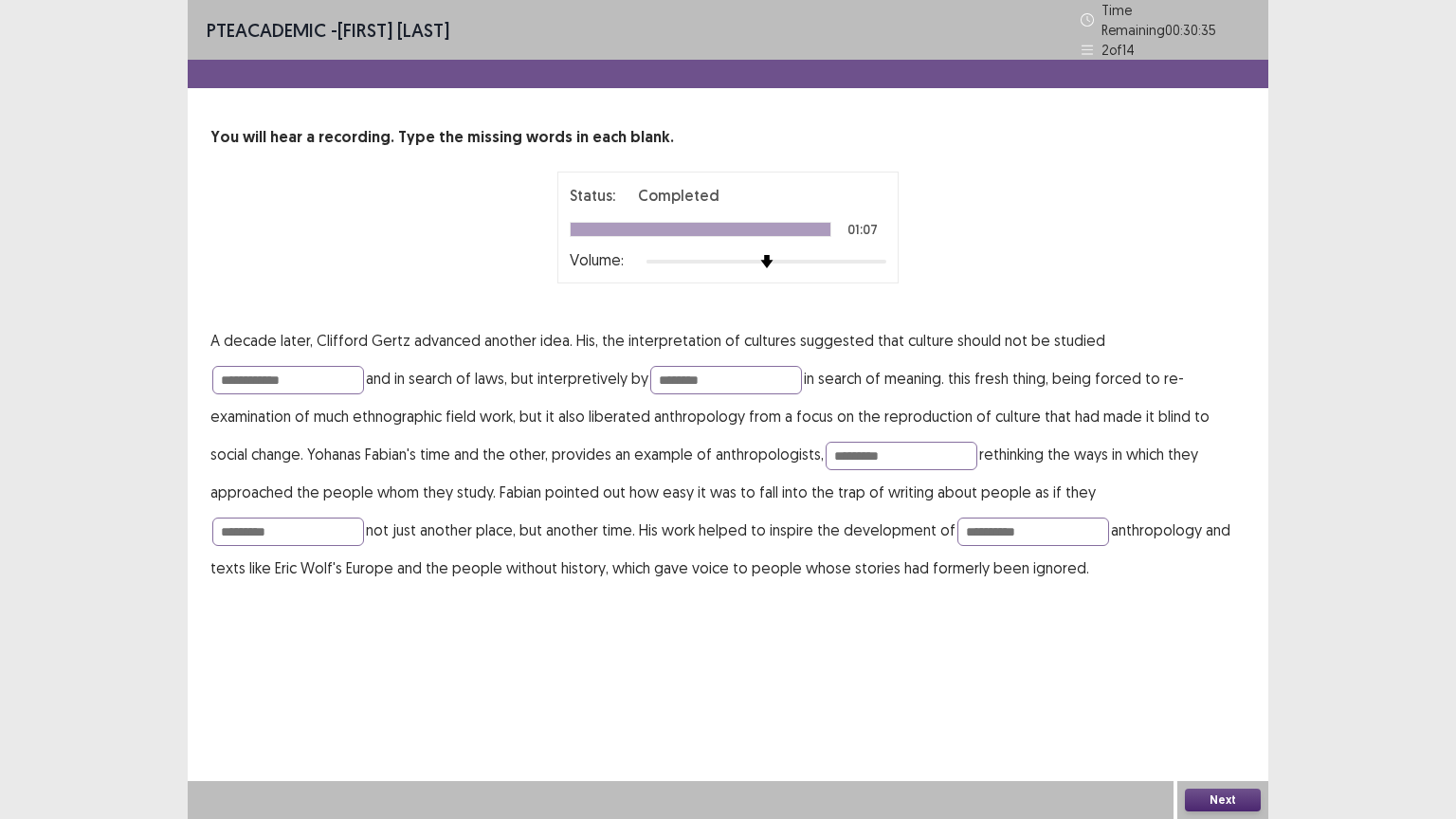 click on "Next" at bounding box center (1223, 800) 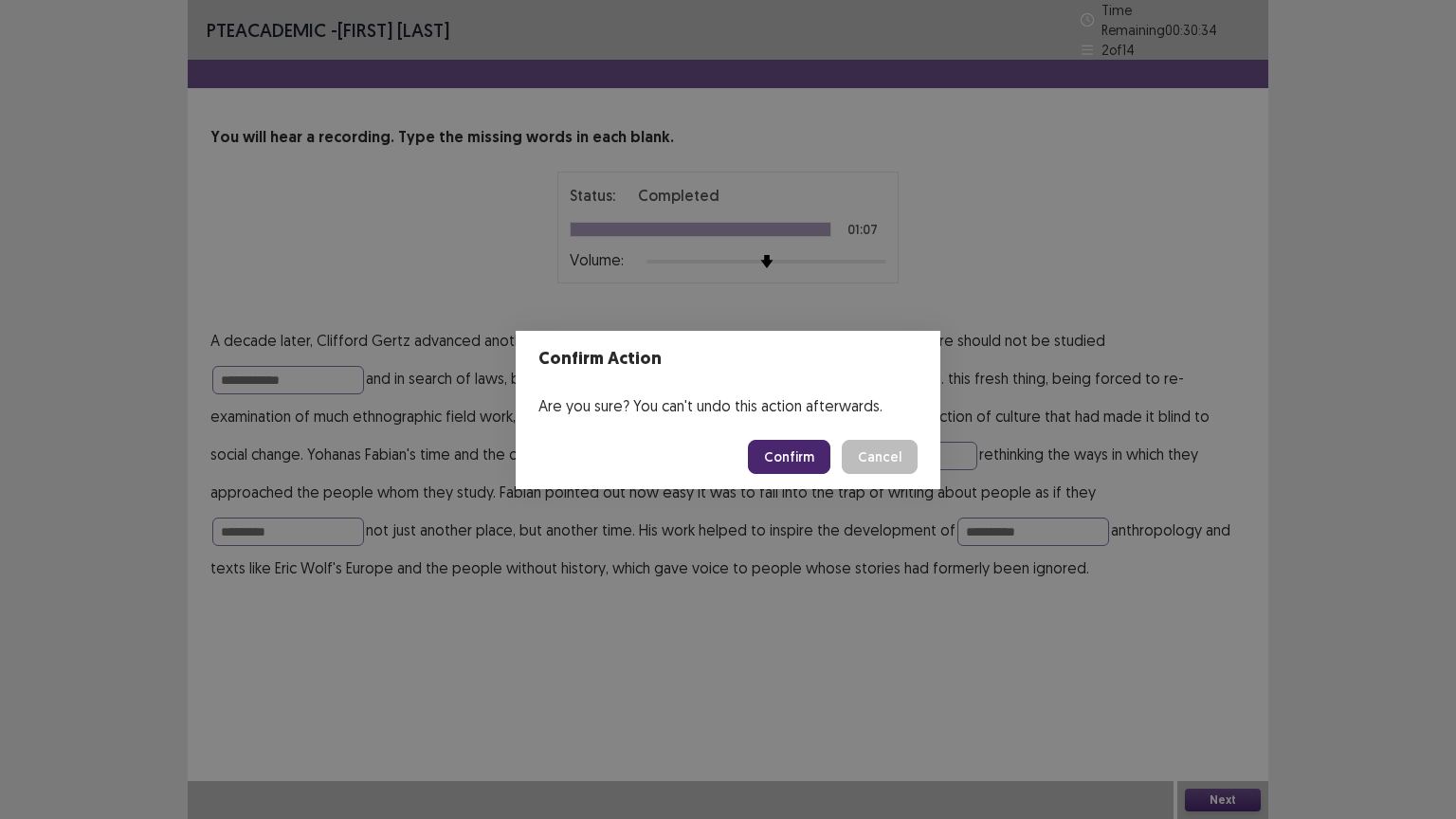 click on "Confirm" at bounding box center [789, 457] 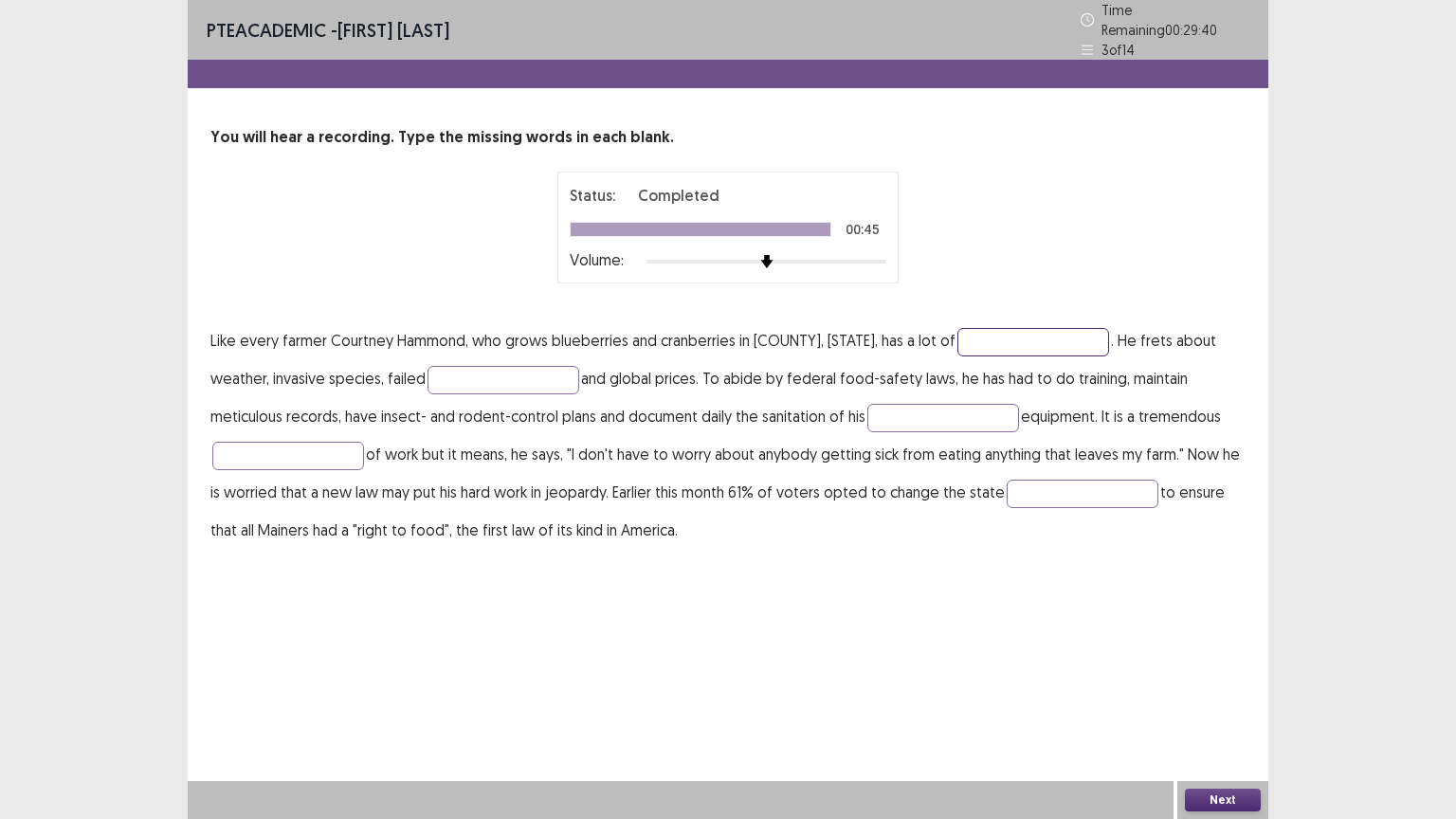 click at bounding box center (1033, 342) 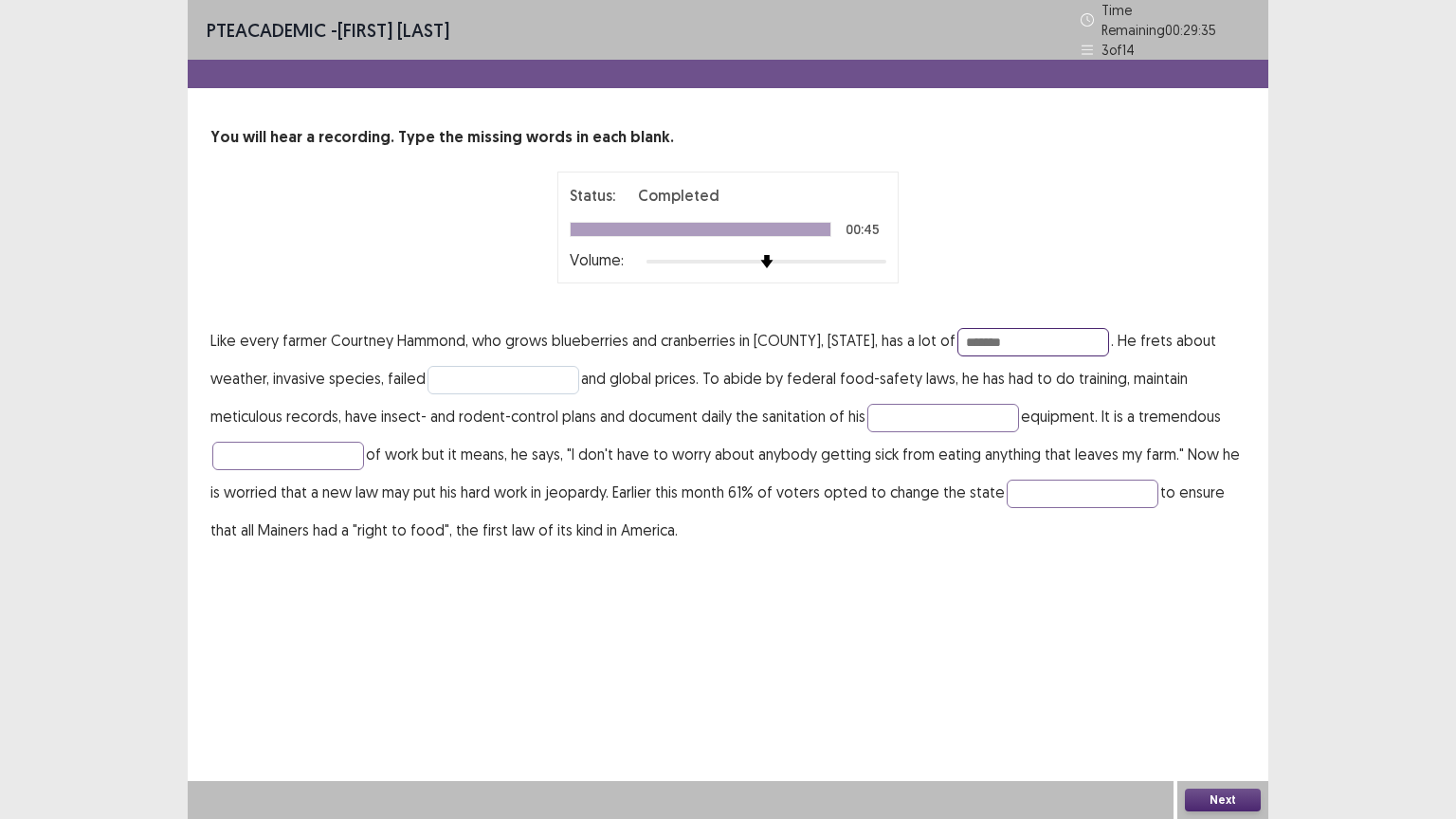 type on "*******" 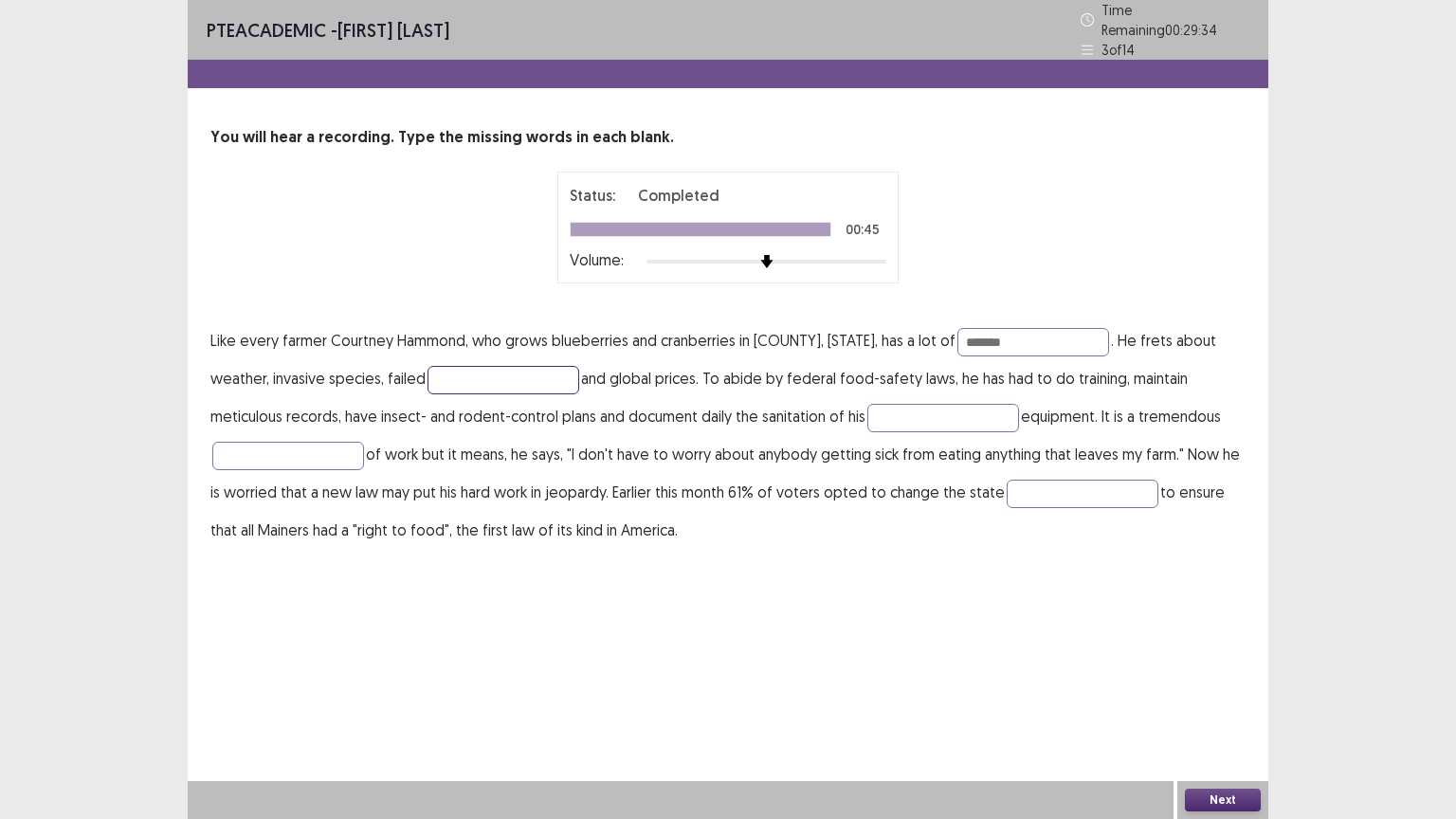 click at bounding box center [503, 380] 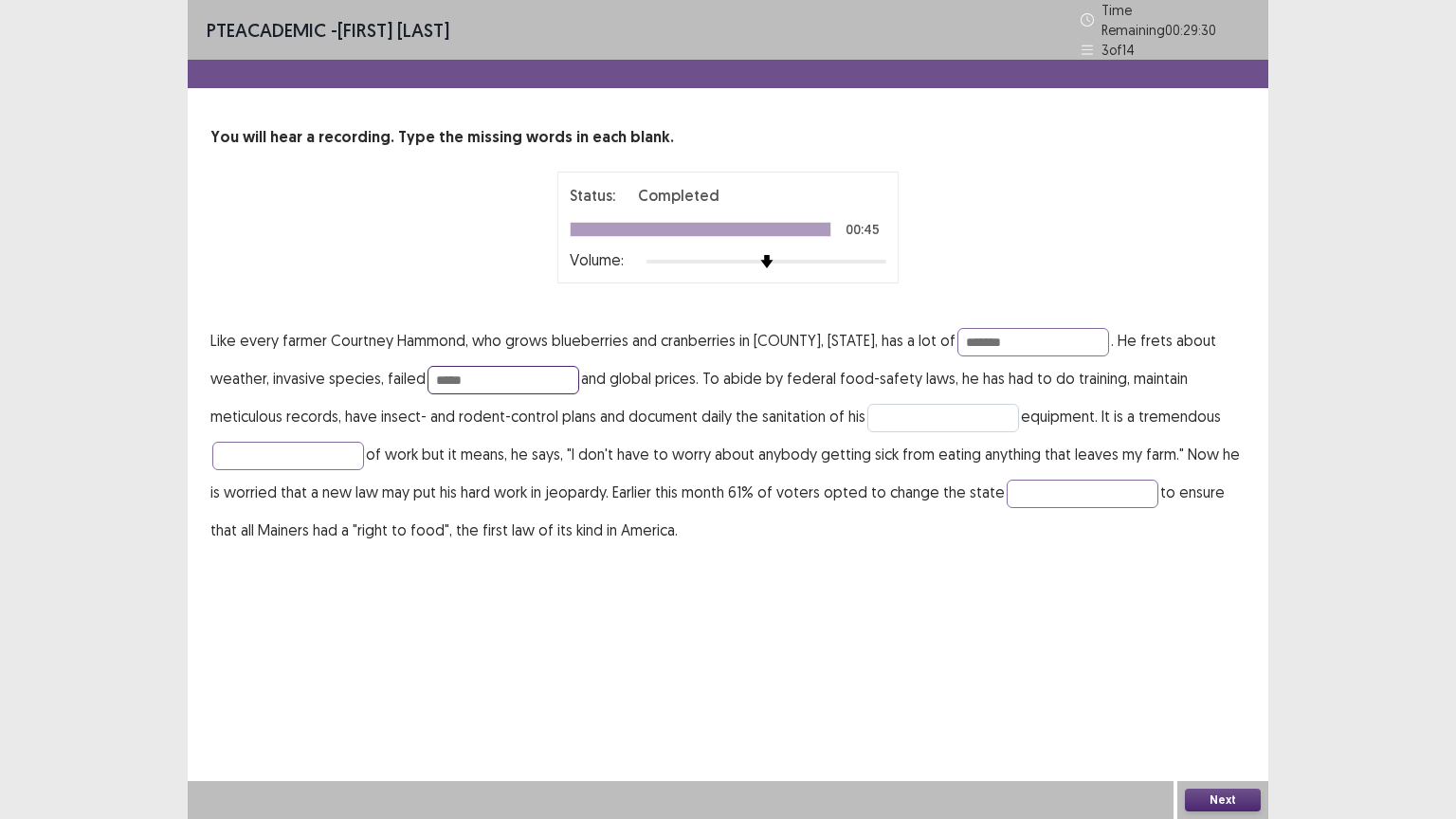 type on "*****" 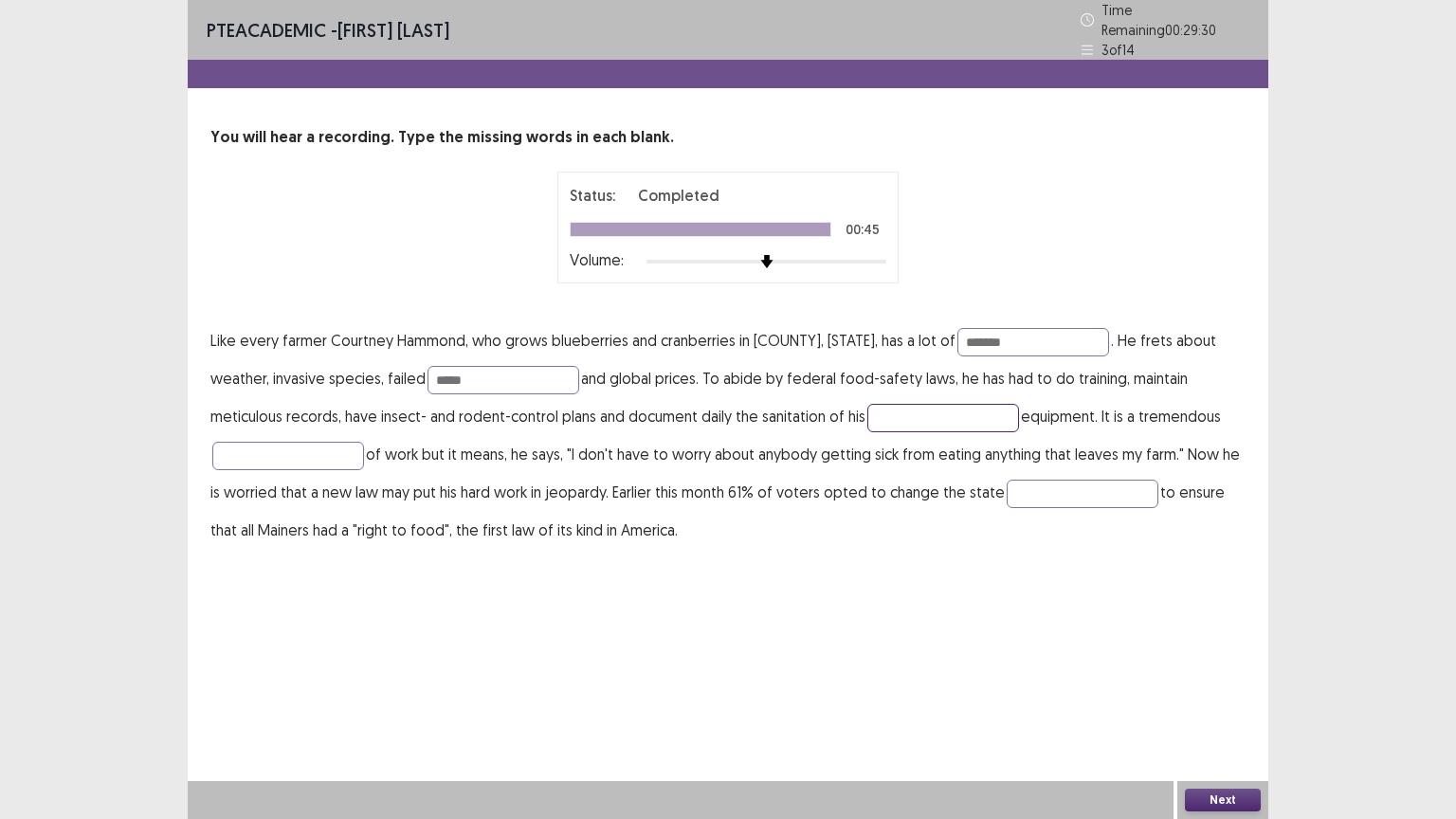 click at bounding box center (943, 418) 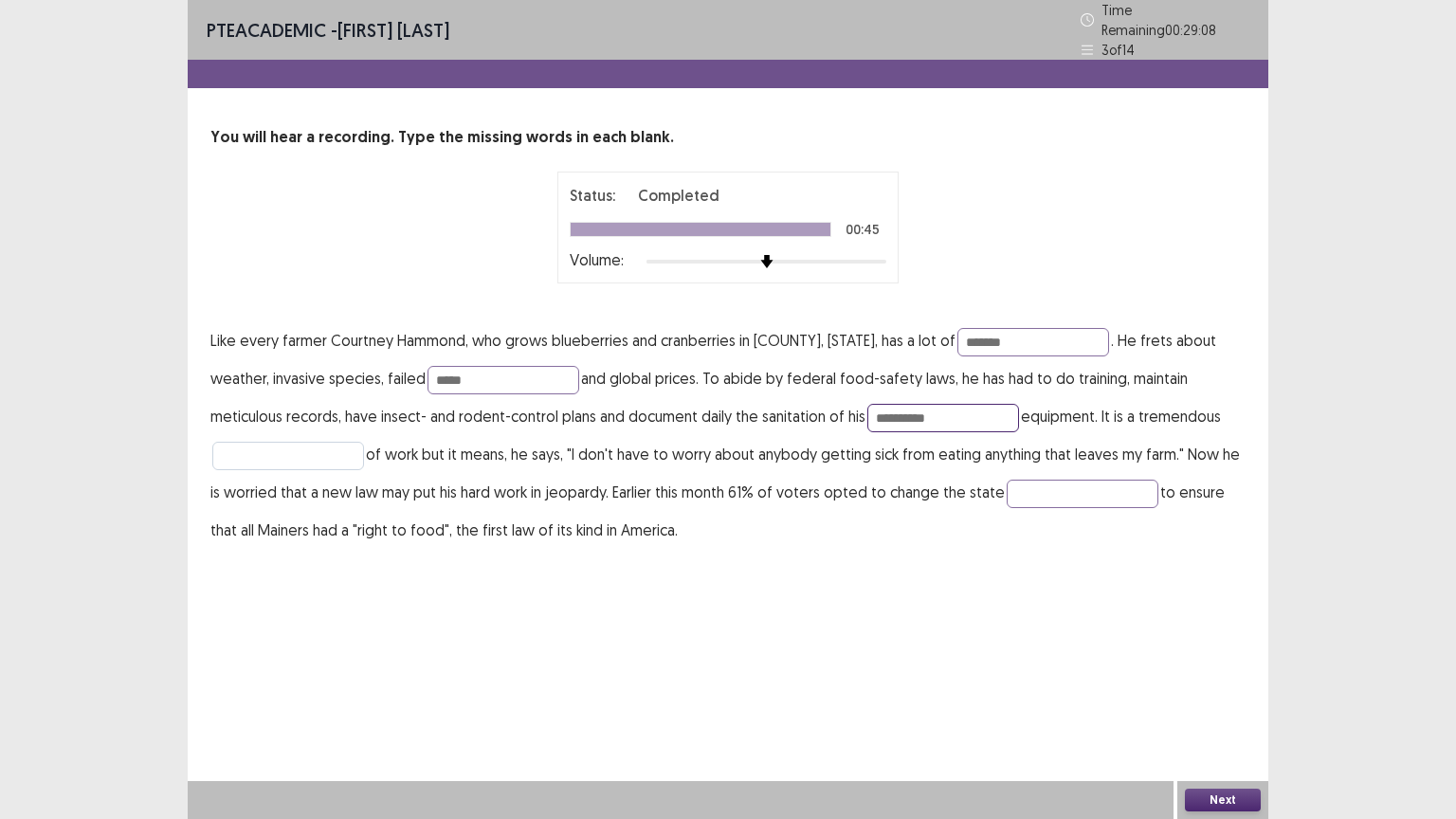 type on "**********" 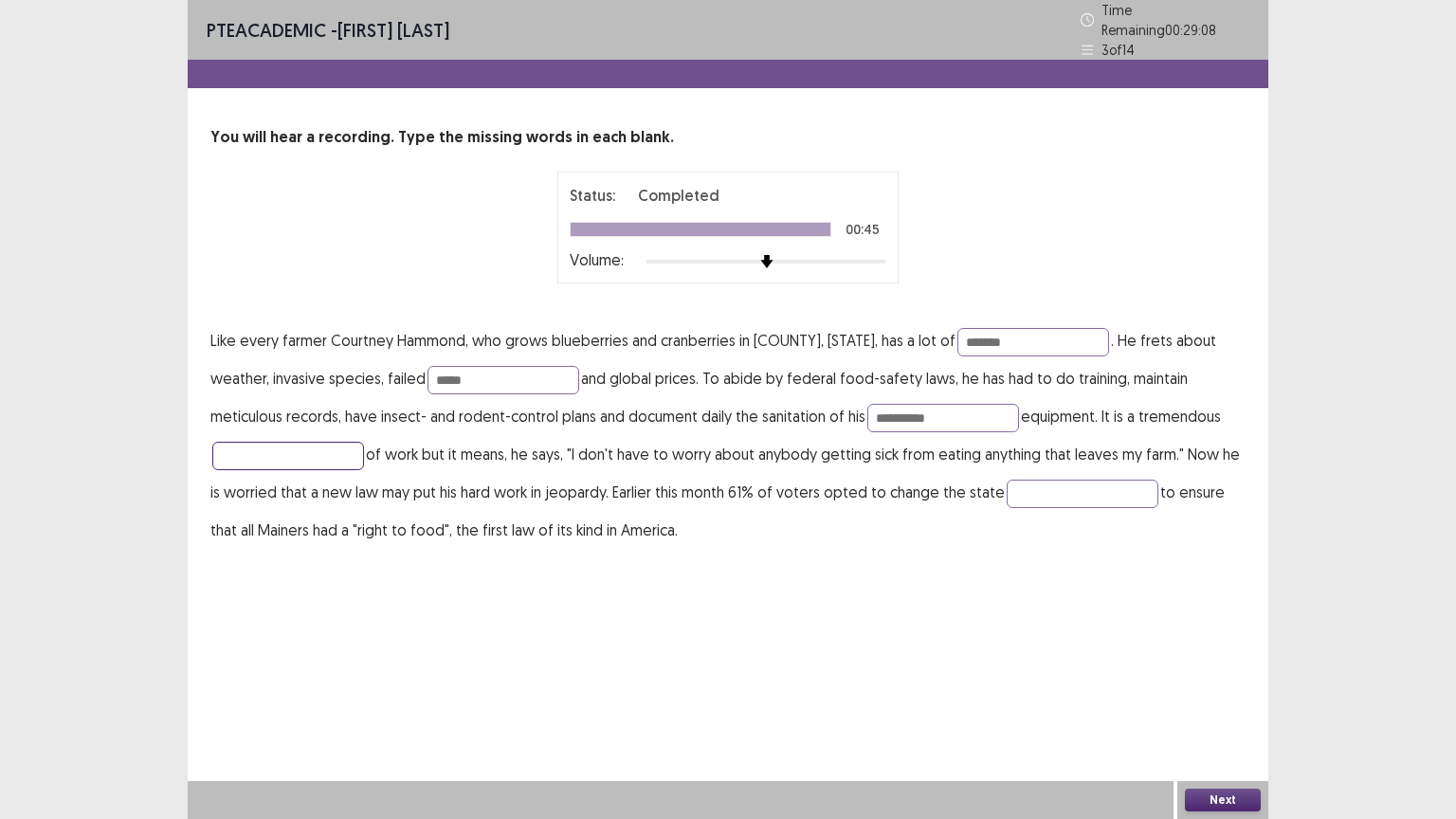 drag, startPoint x: 258, startPoint y: 434, endPoint x: 258, endPoint y: 446, distance: 12 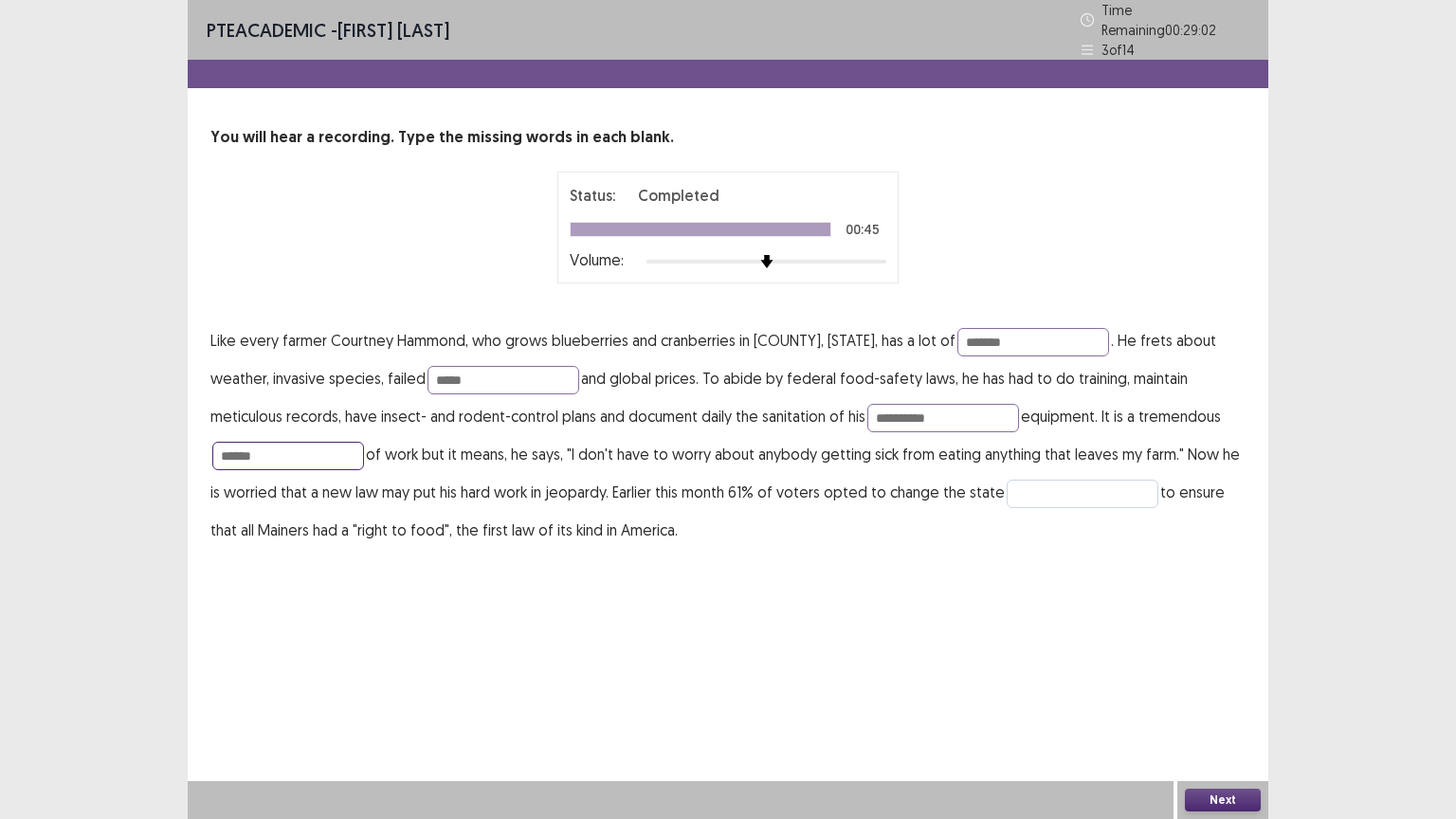type on "******" 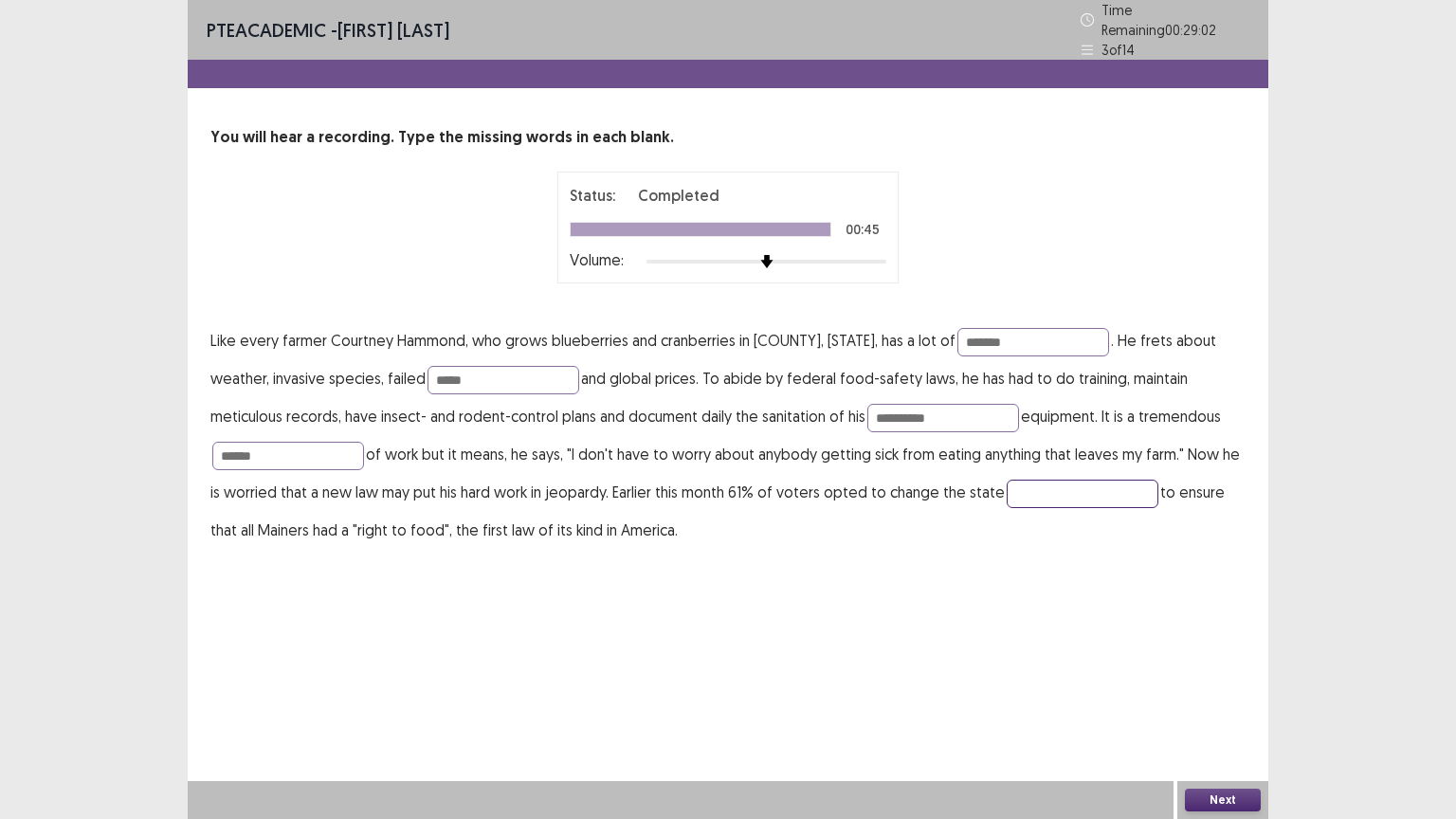 click at bounding box center [1083, 494] 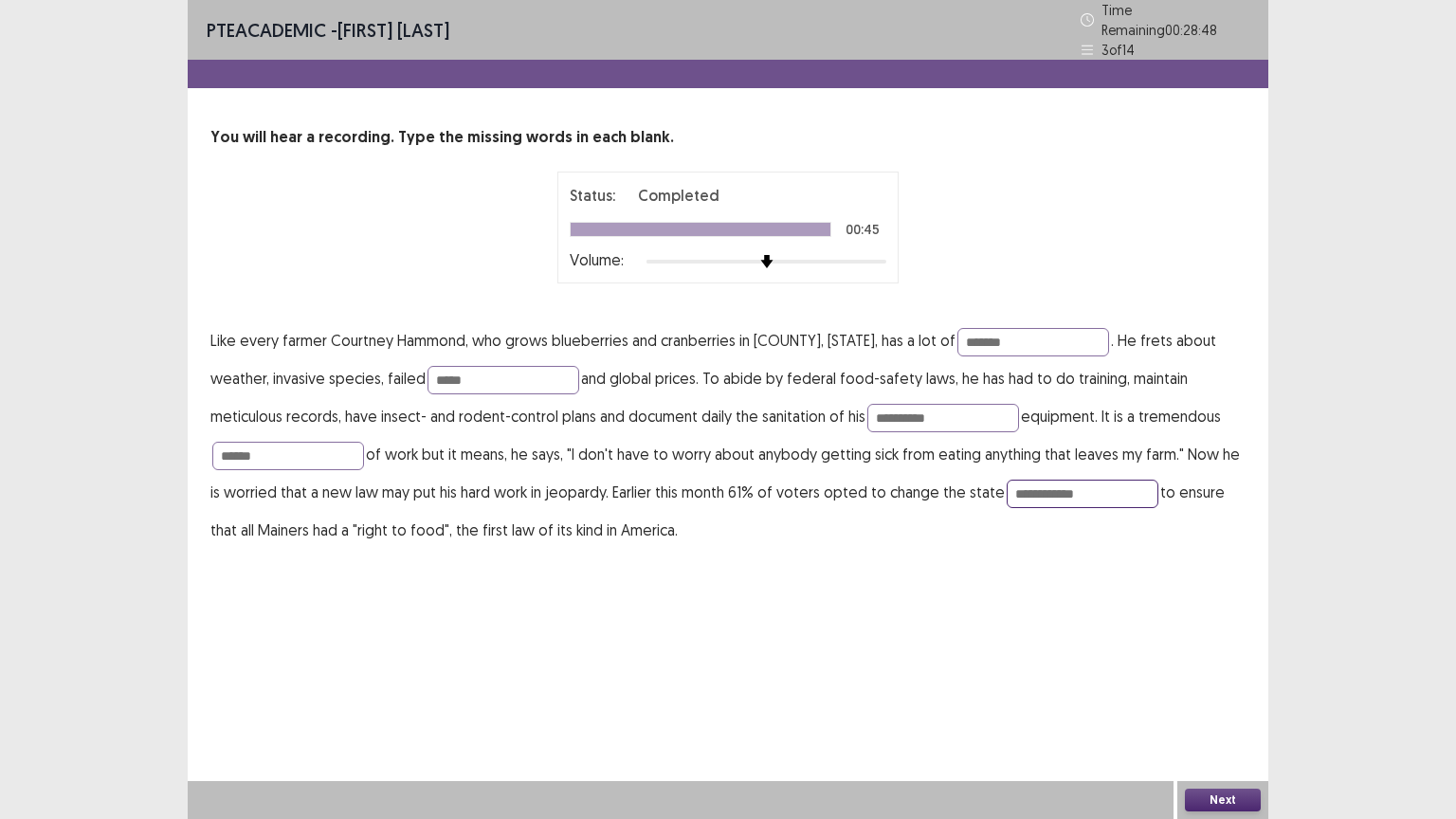 type on "**********" 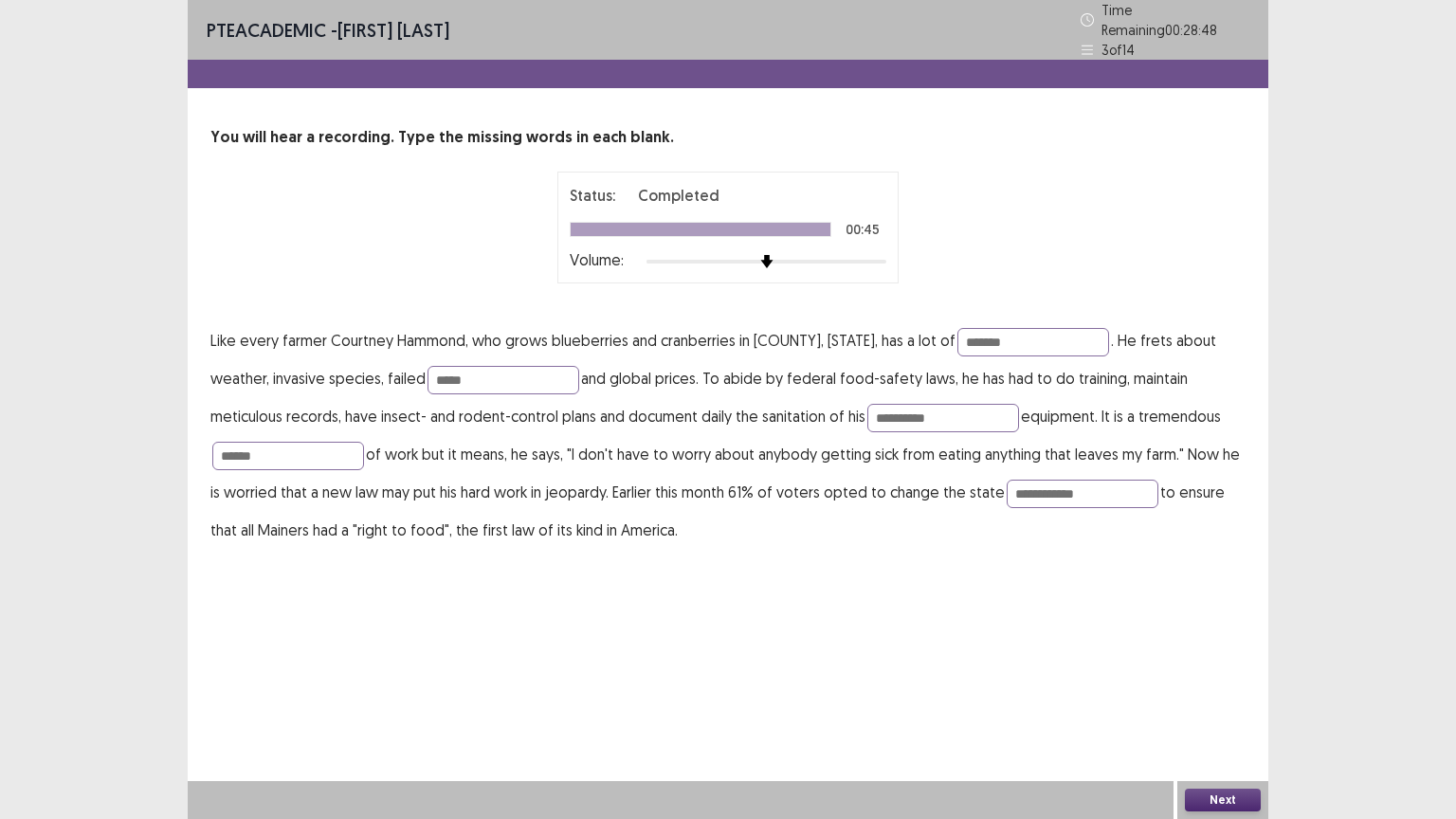 click on "Next" at bounding box center [1223, 800] 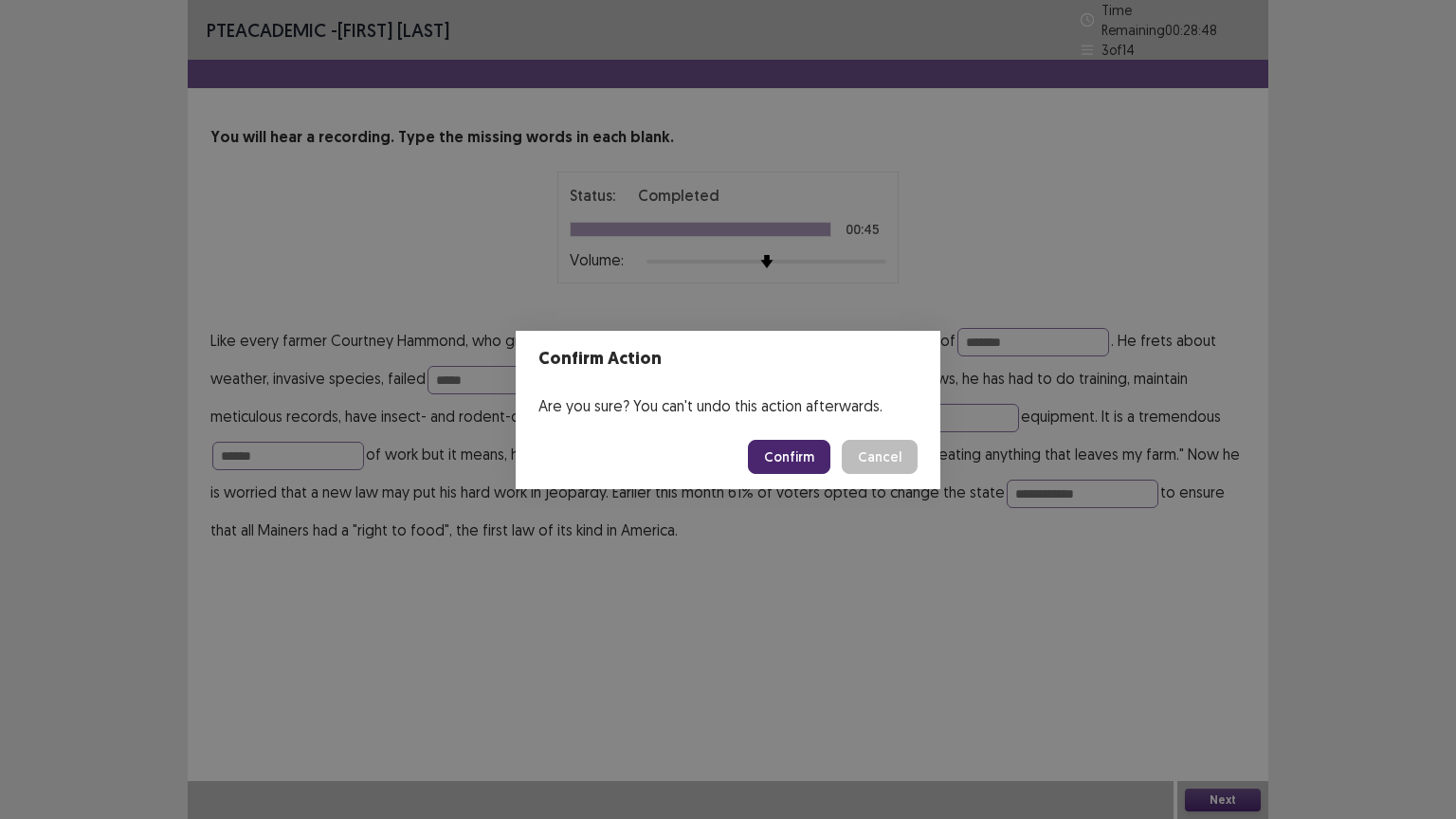 click on "Confirm" at bounding box center [789, 457] 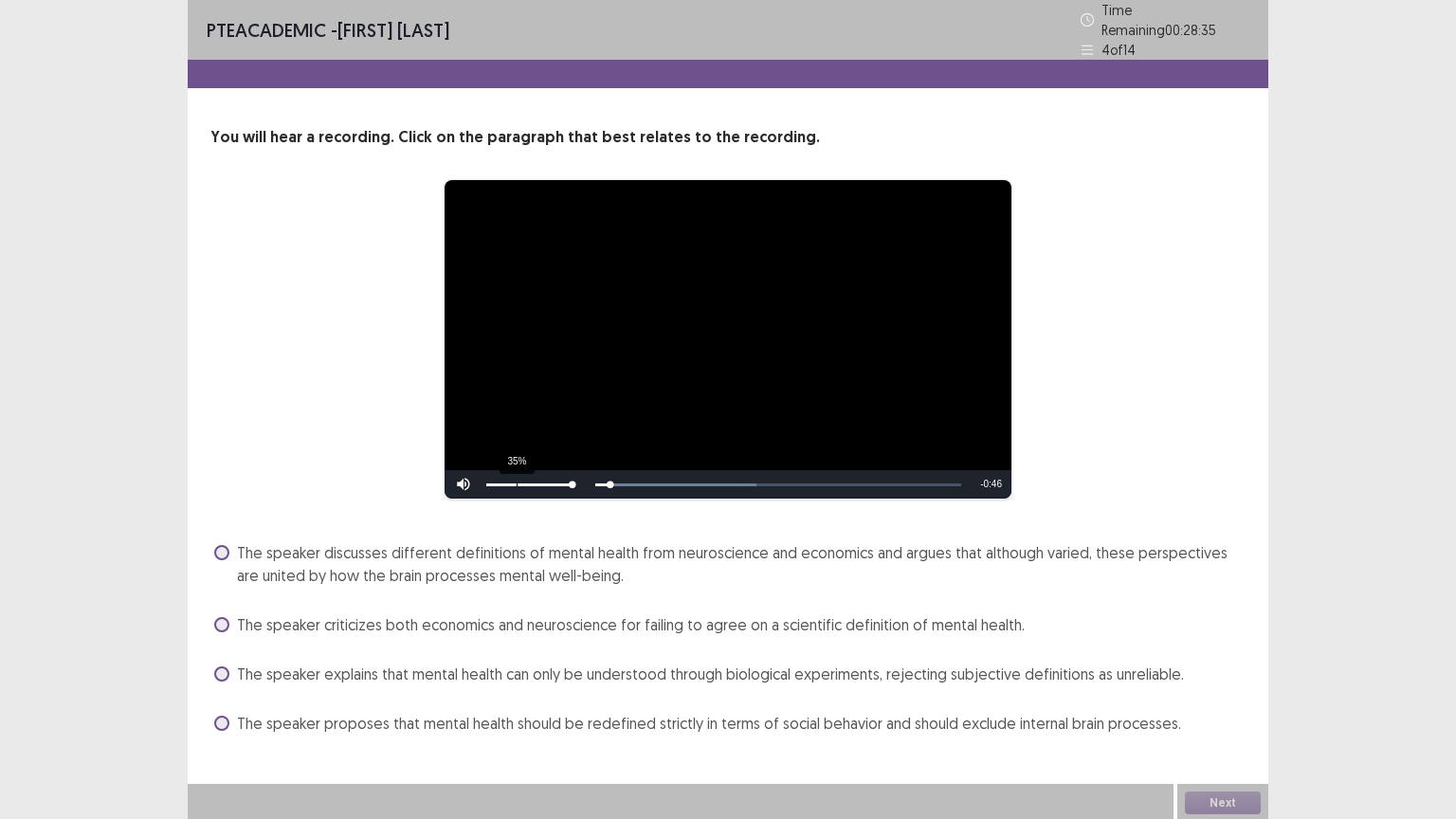 click on "35%" at bounding box center (529, 484) 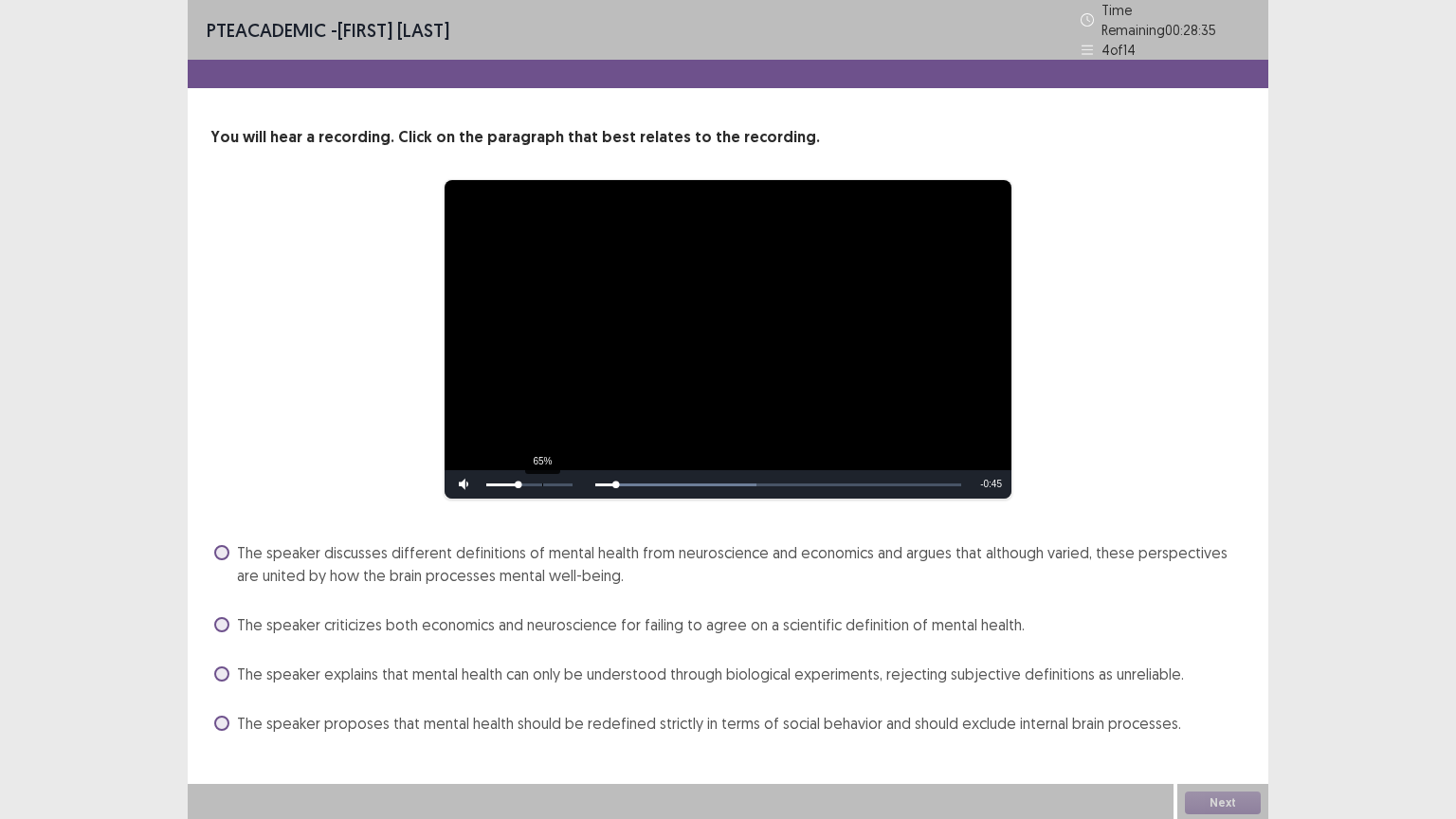click on "65%" at bounding box center [529, 484] 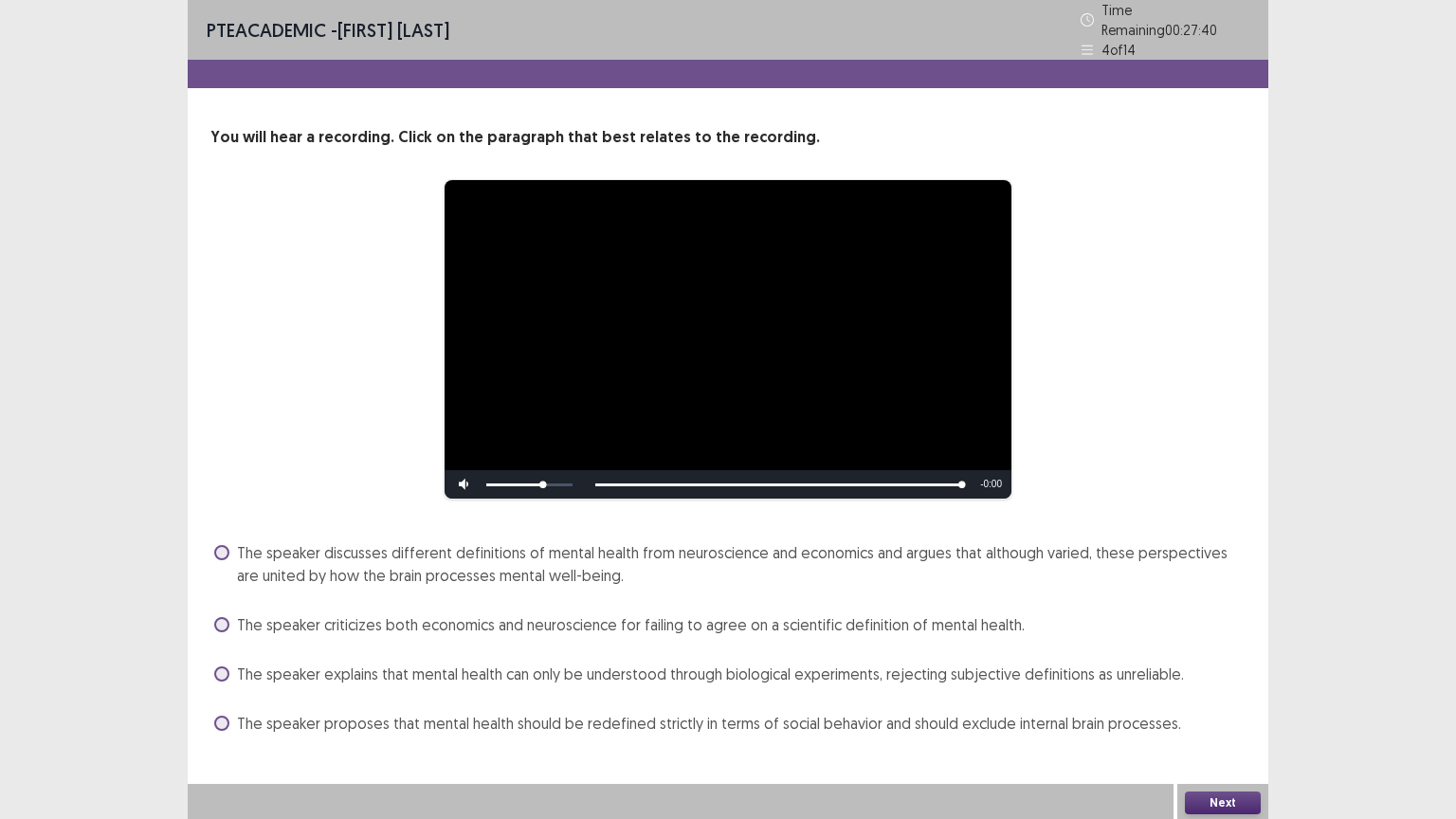 click at bounding box center (222, 553) 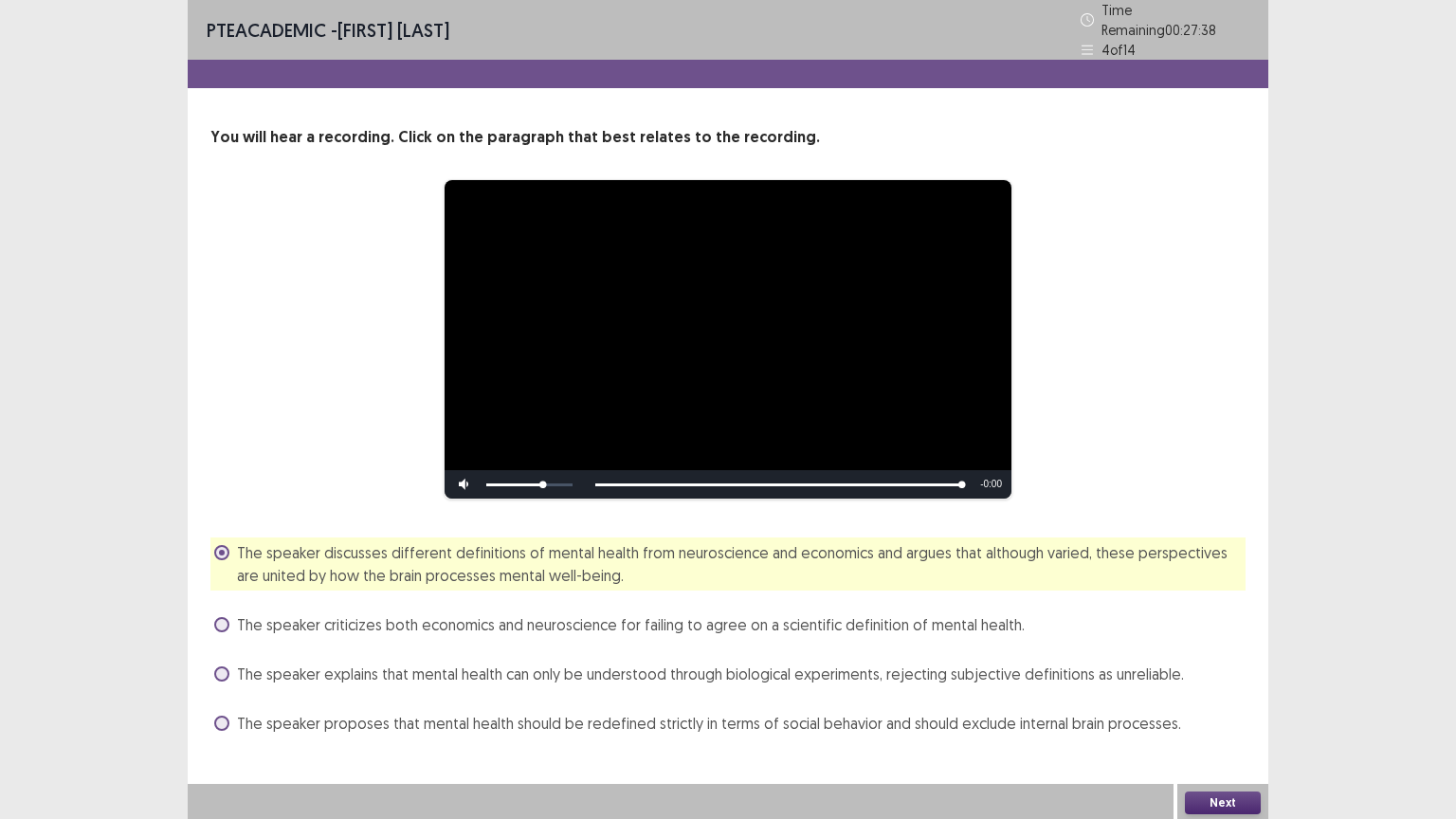 click on "Next" at bounding box center (1223, 803) 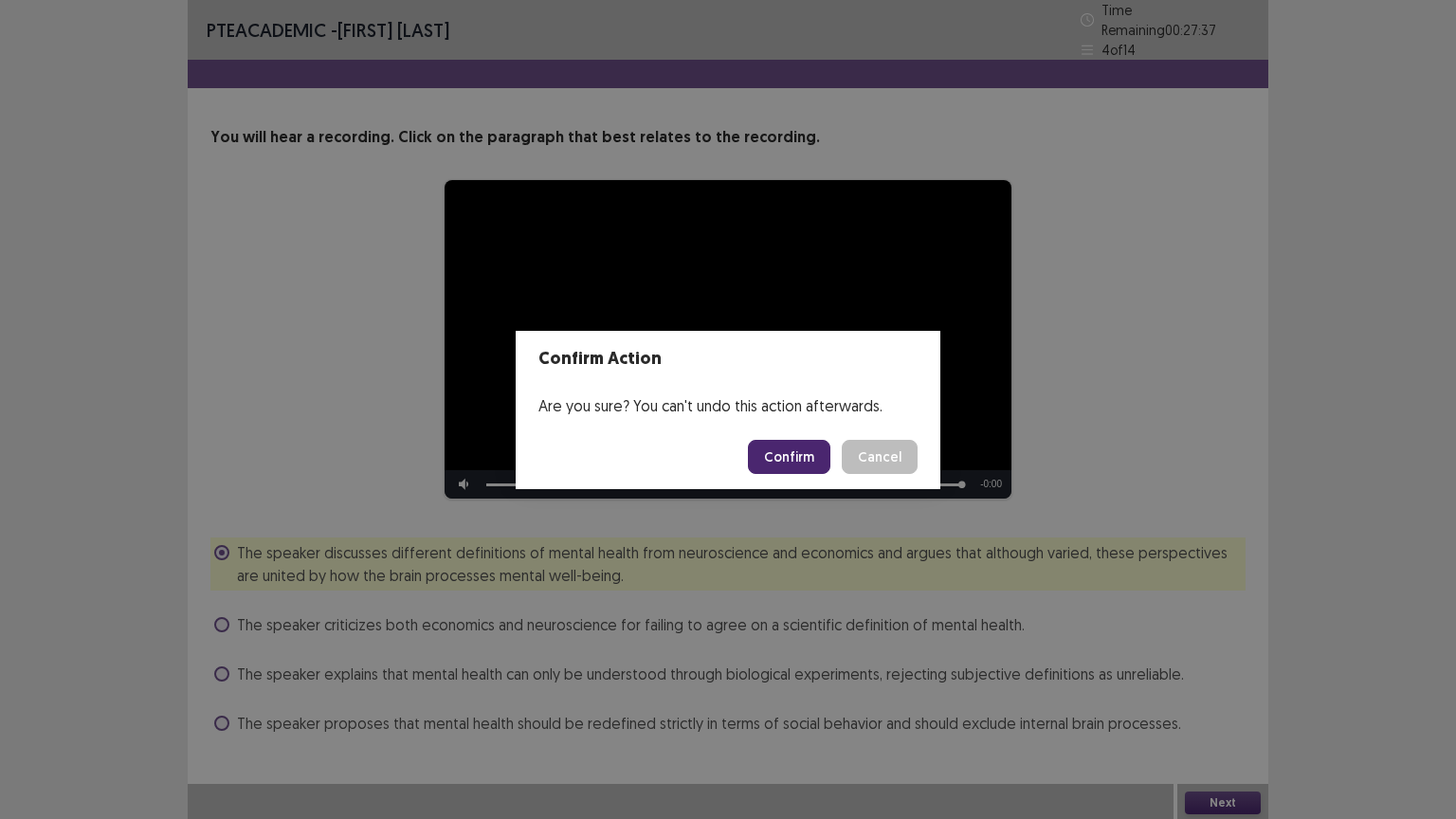 click on "Confirm" at bounding box center [789, 457] 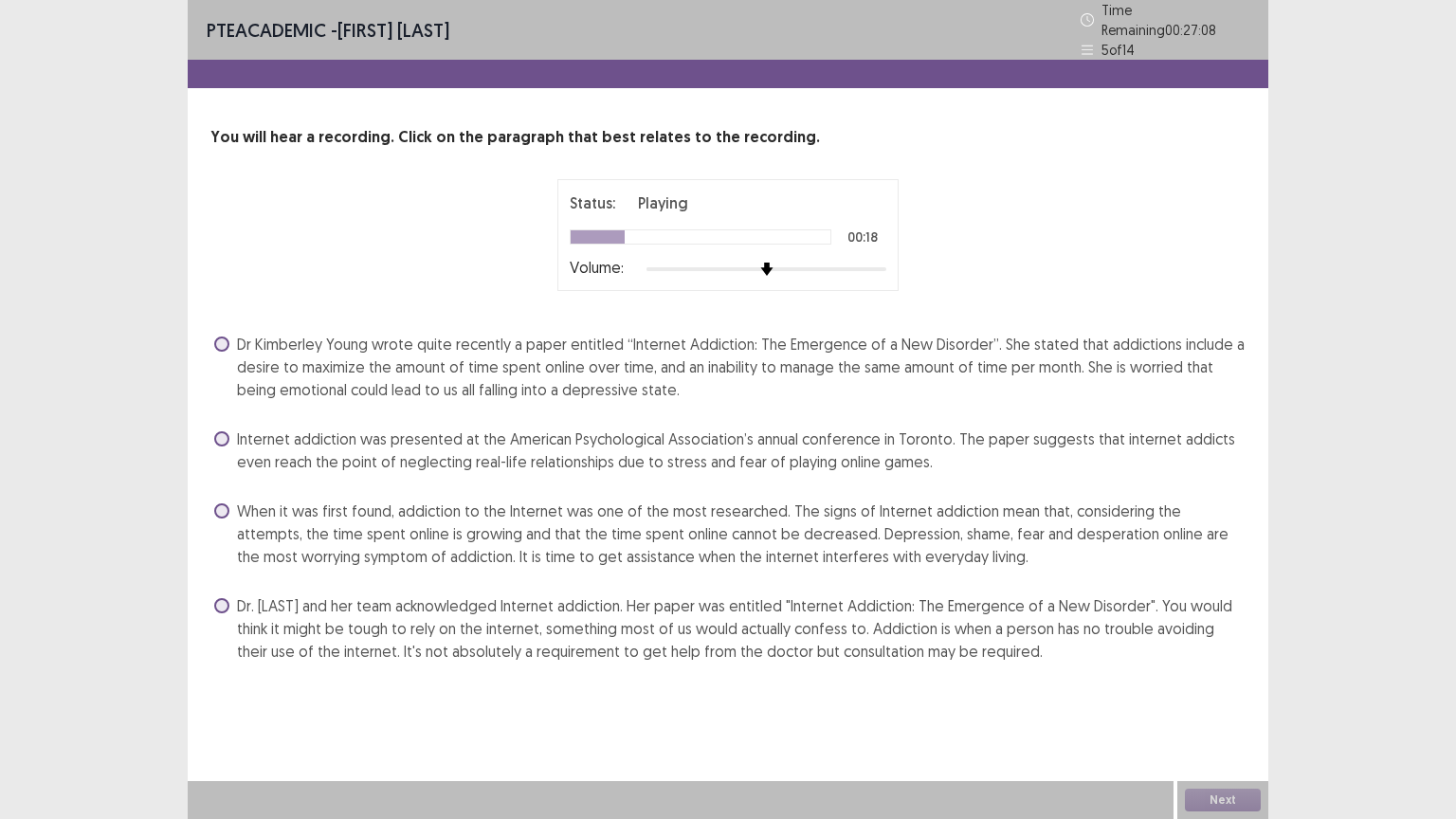 click at bounding box center [222, 606] 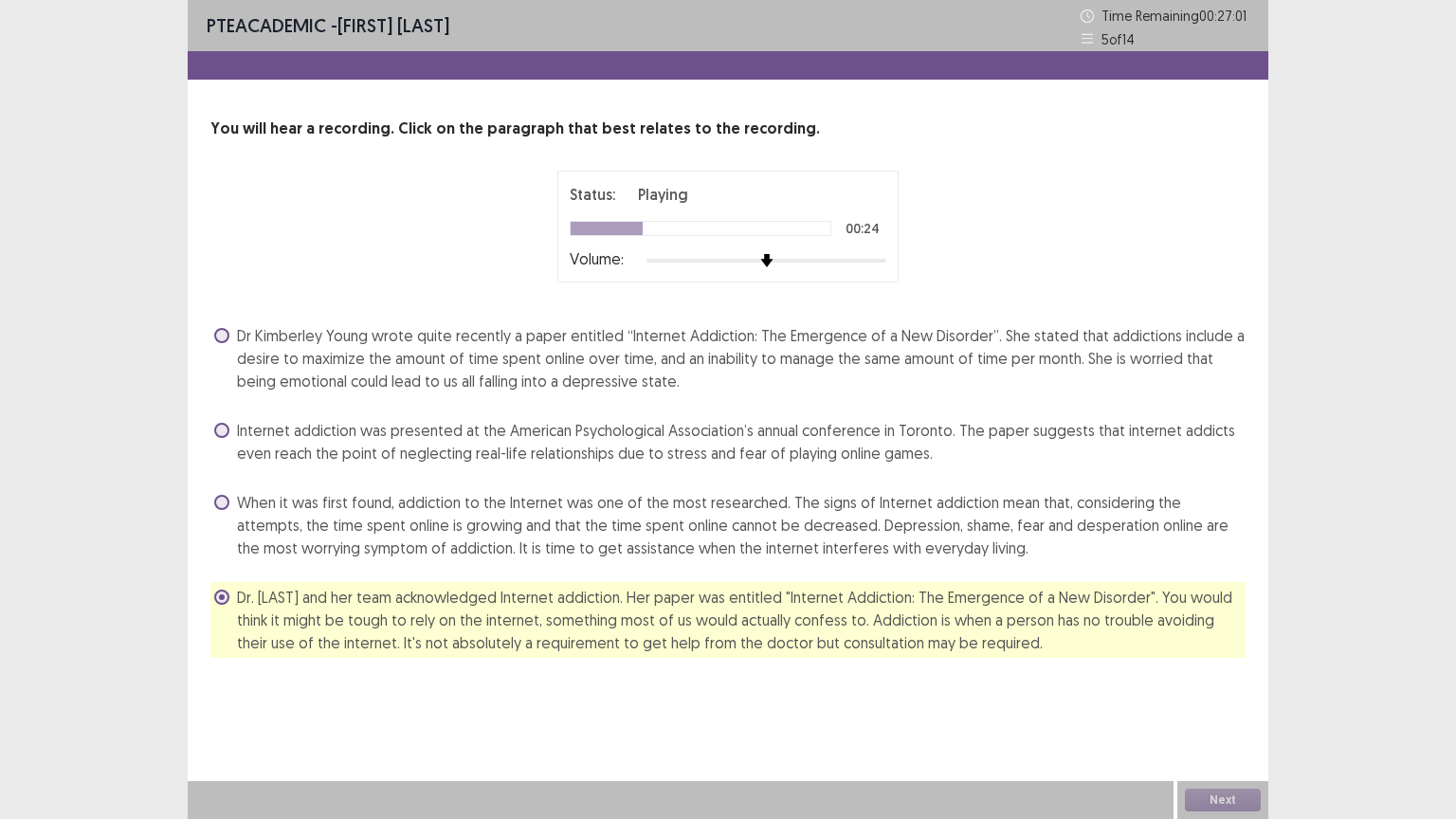 click on "Next" at bounding box center (1223, 800) 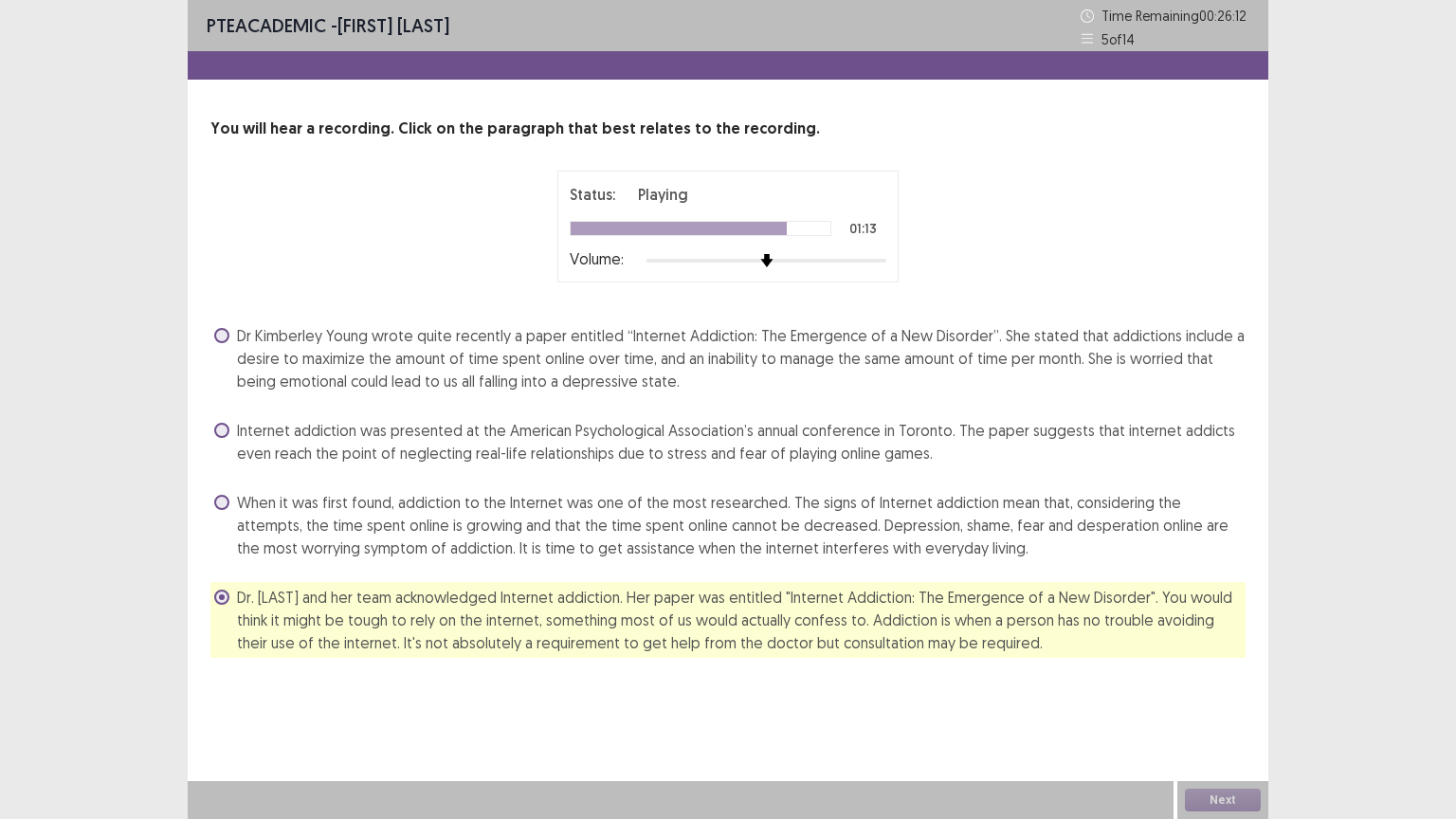 click on "Dr [LAST] wrote quite recently a paper entitled “Internet Addiction: The Emergence of a New Disorder”. She stated that addictions include a desire to maximize the amount of time spent online over time, and an inability to manage the same amount of time per month. She is worried that being emotional could lead to us all falling into a depressive state. Internet addiction was presented at the American Psychological Association’s annual conference in Toronto. The paper suggests that internet addicts even reach the point of neglecting real-life relationships due to stress and fear of playing online games." at bounding box center [728, 489] 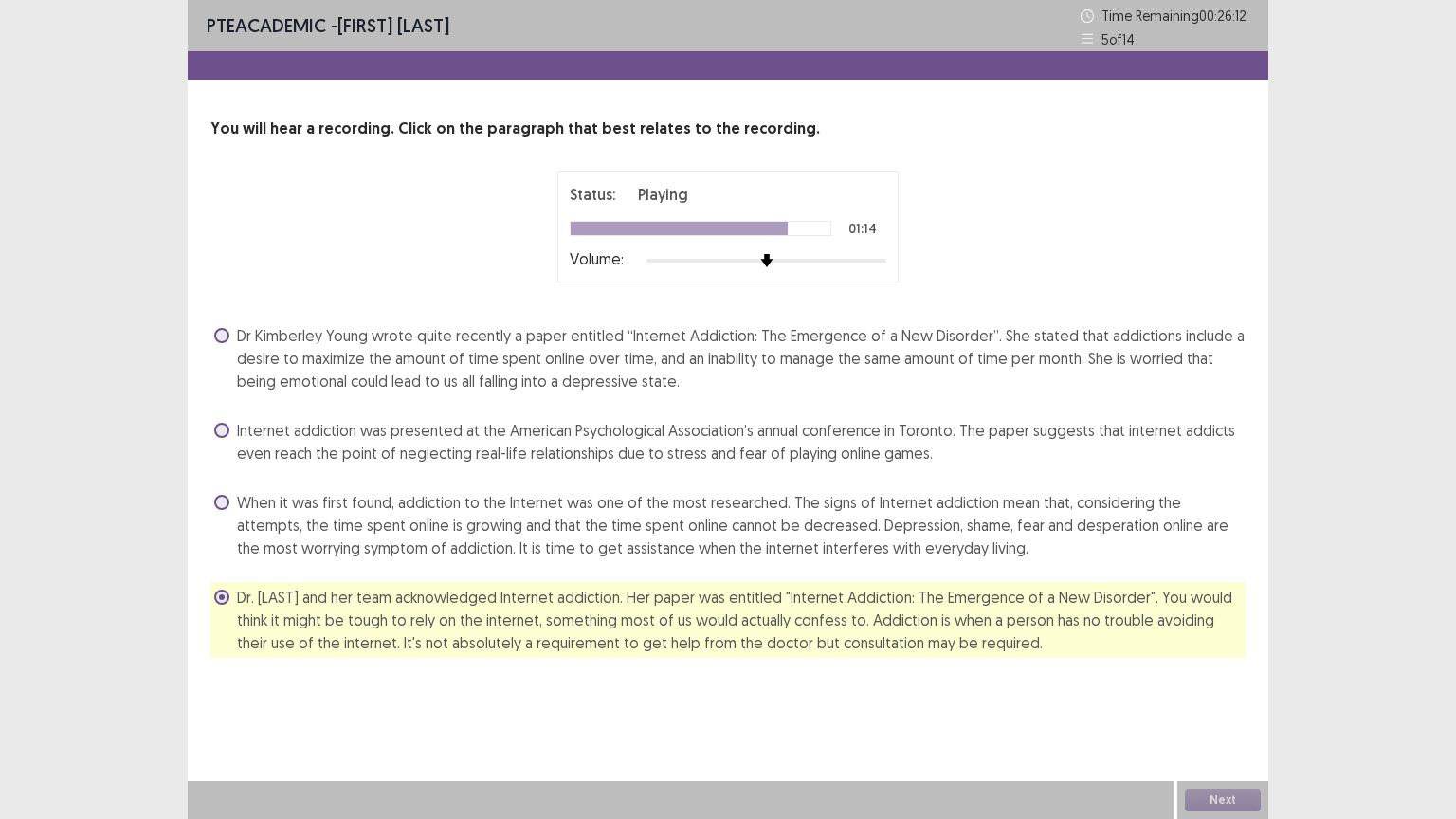 click on "When it was first found, addiction to the Internet was one of the most researched. The signs of Internet addiction mean that, considering the attempts, the time spent online is growing and that the time spent online cannot be decreased. Depression, shame, fear and desperation online are the most worrying symptom of addiction. It is time to get assistance when the internet interferes with everyday living." at bounding box center (730, 525) 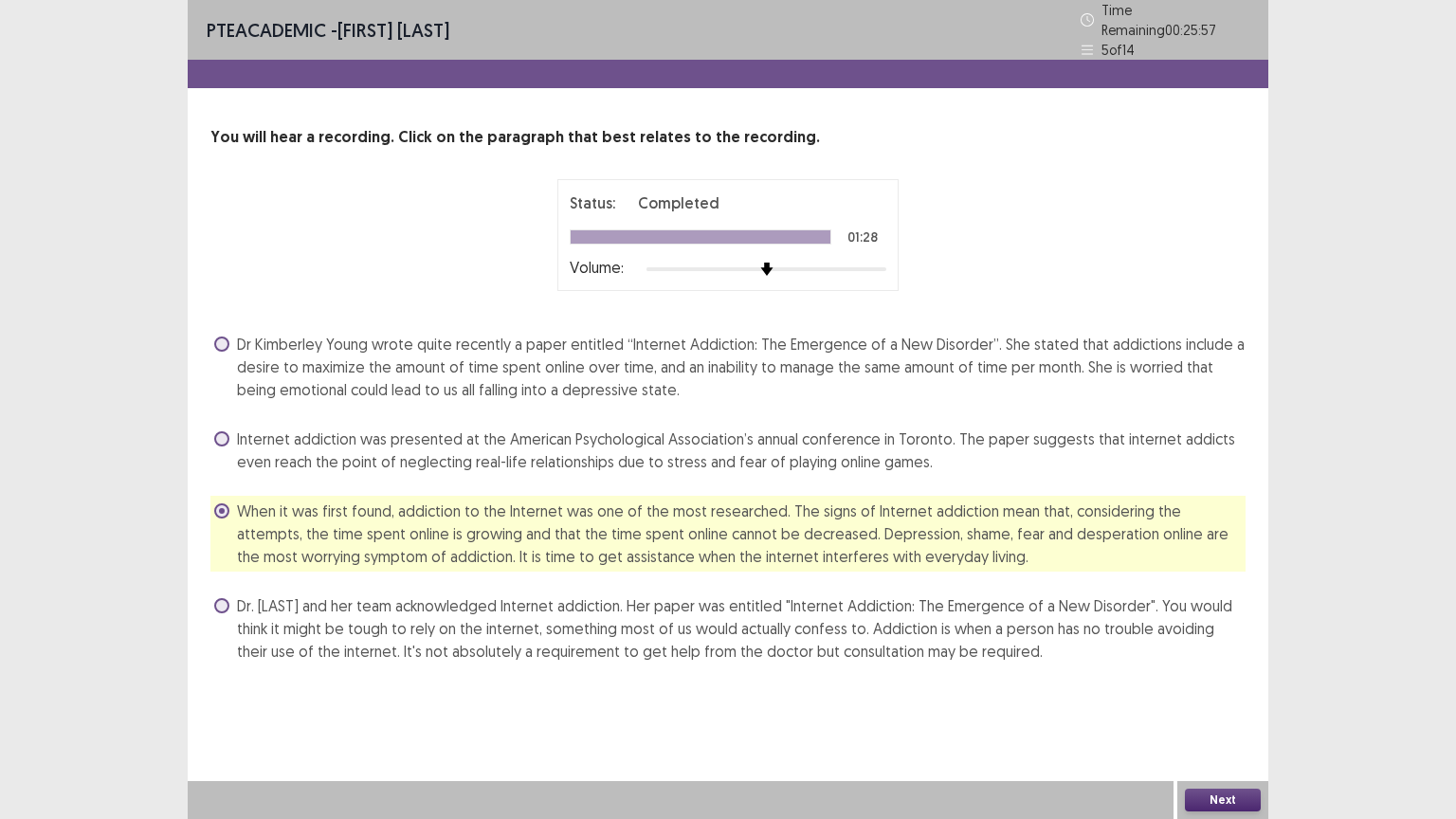 click on "Next" at bounding box center (1223, 800) 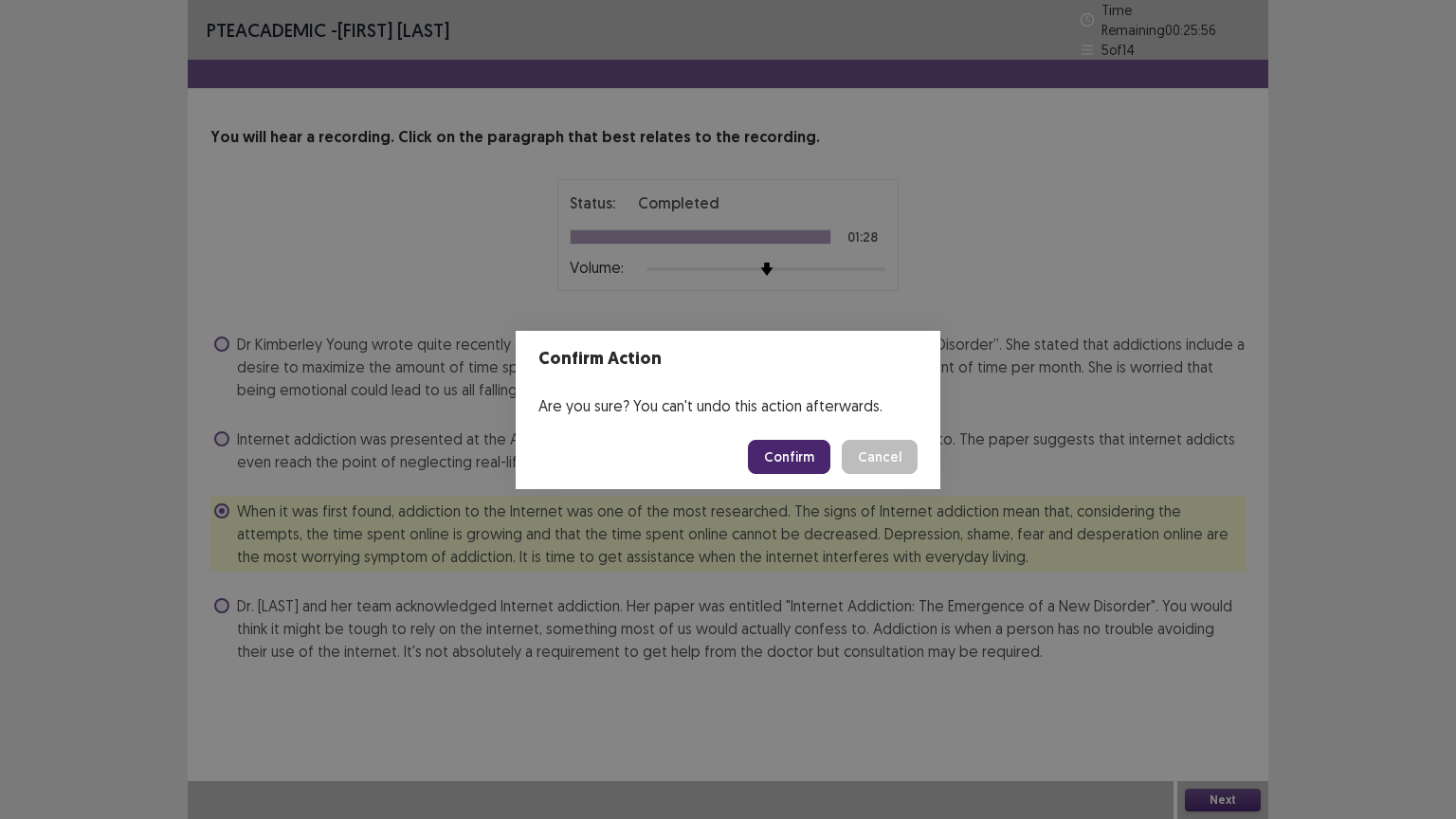 click on "Confirm" at bounding box center [789, 457] 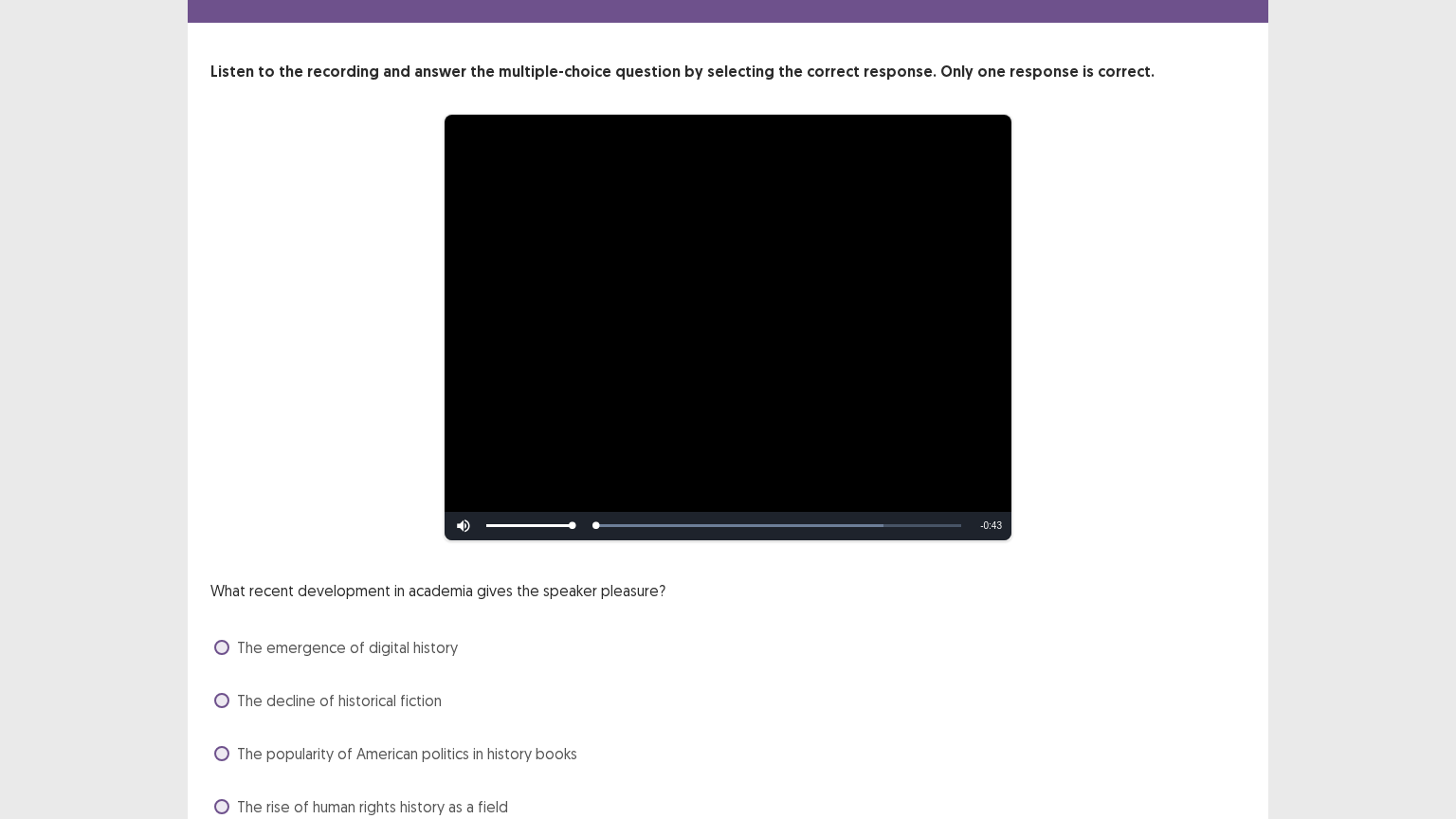scroll, scrollTop: 142, scrollLeft: 0, axis: vertical 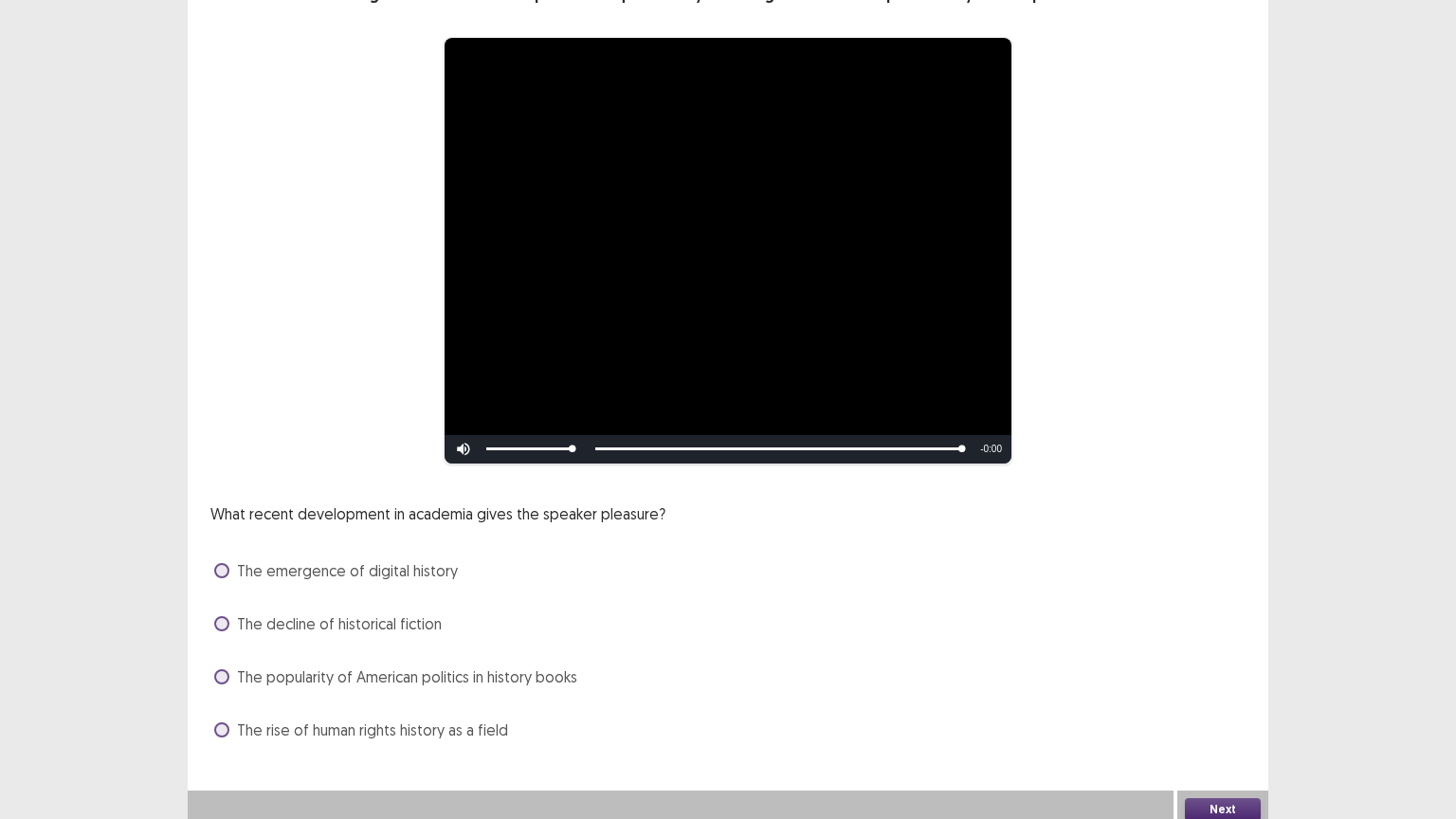 click at bounding box center [222, 730] 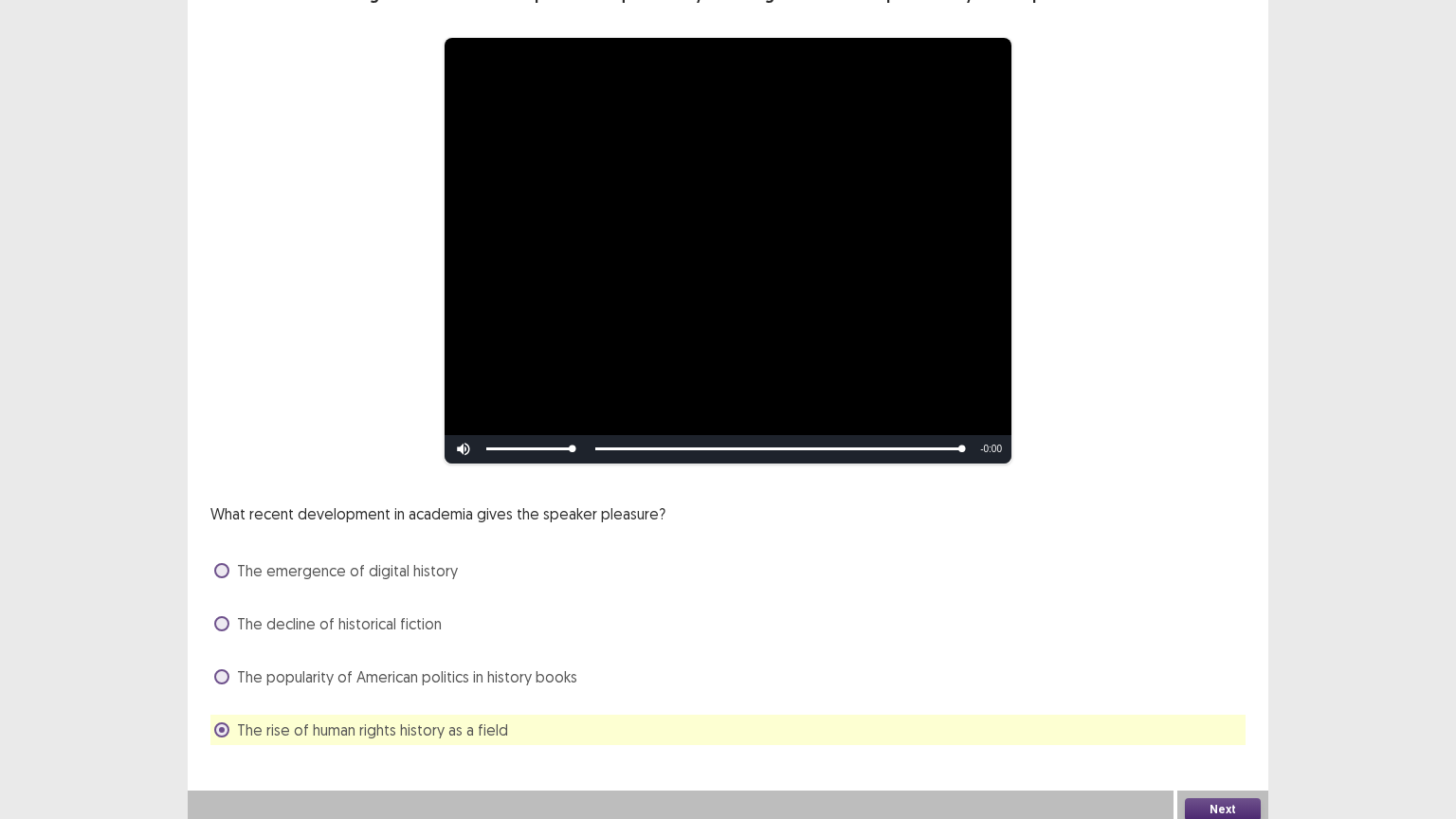 click on "Next" at bounding box center [1223, 810] 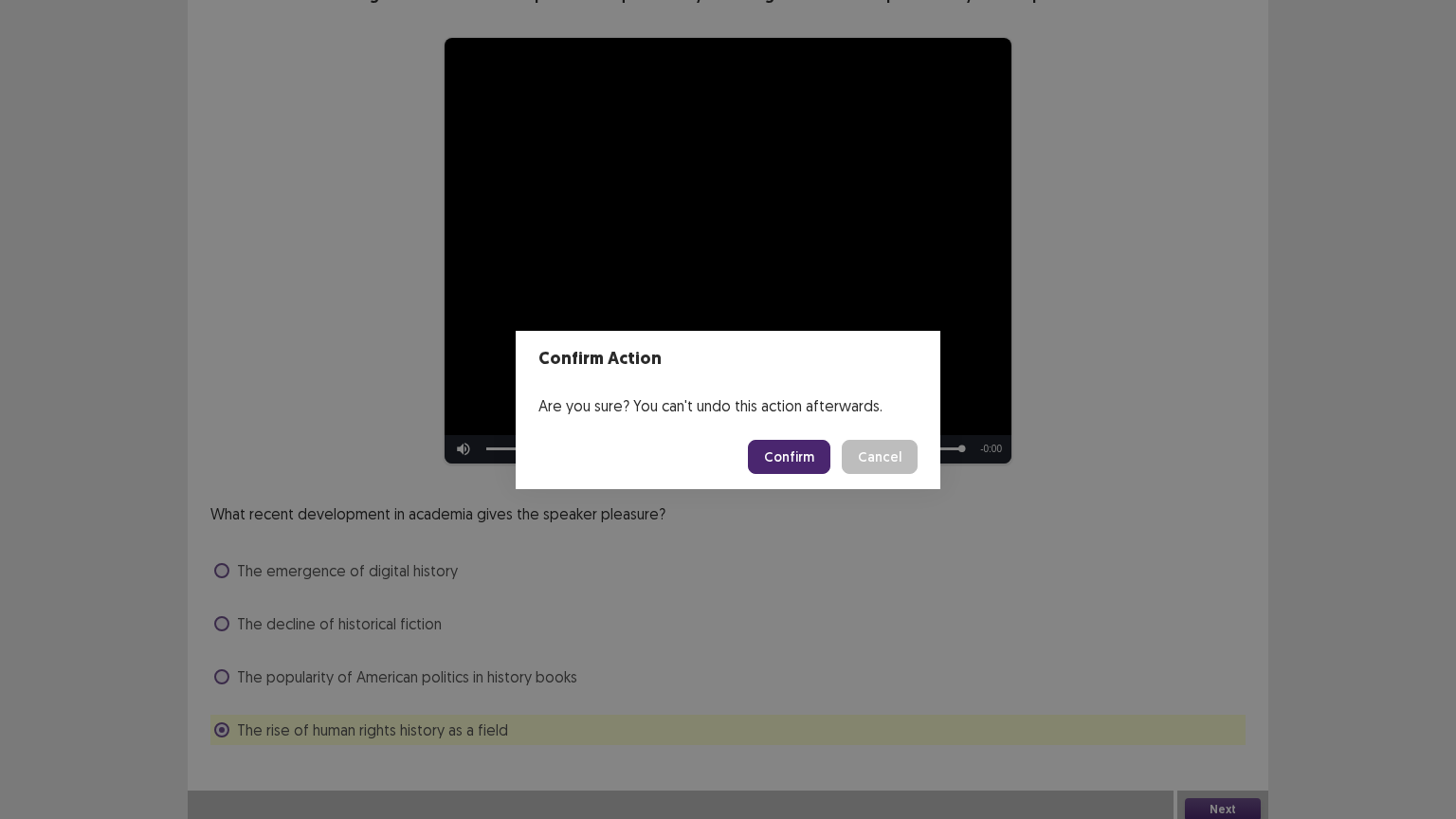 click on "Confirm" at bounding box center [789, 457] 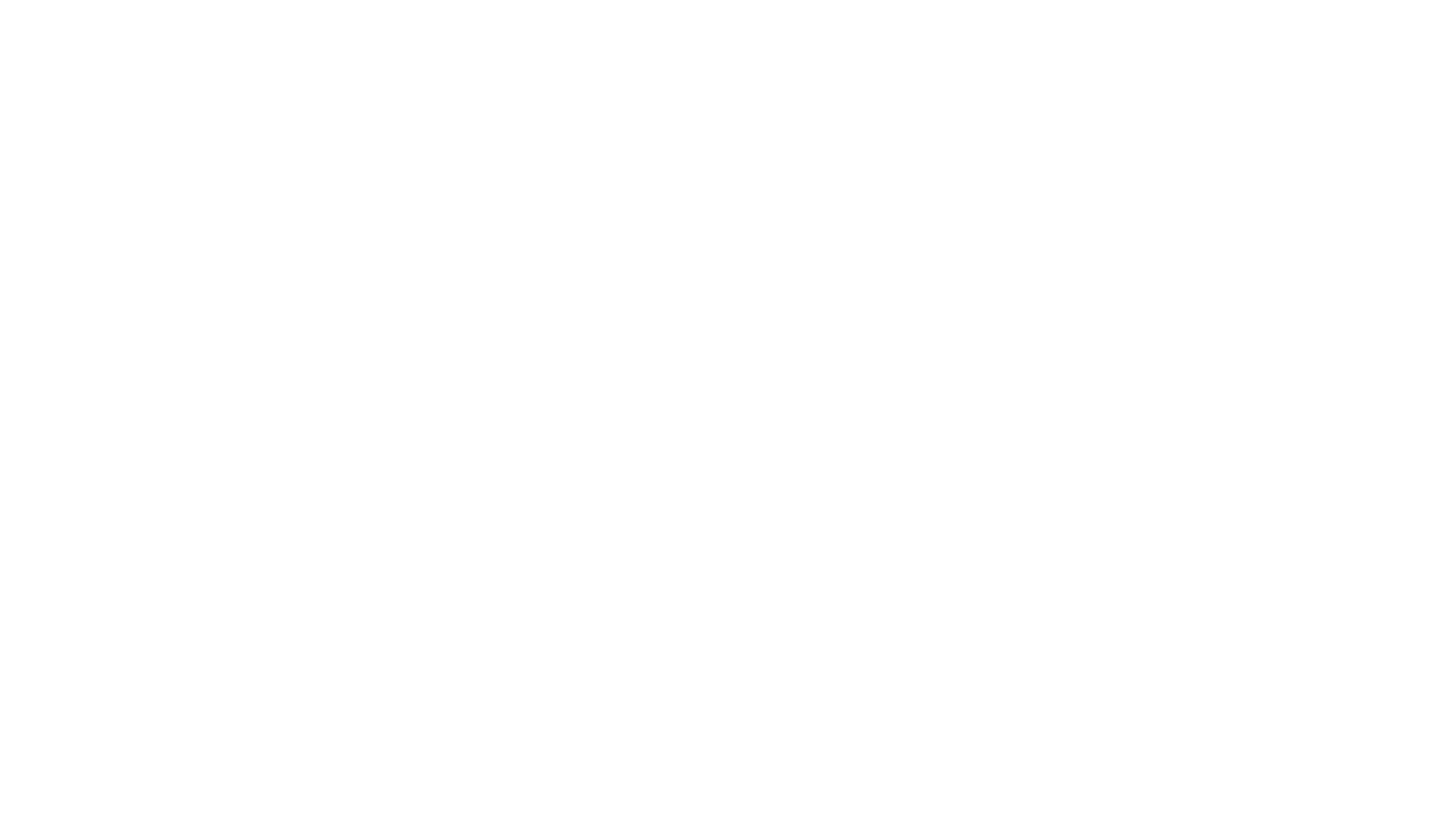 scroll, scrollTop: 0, scrollLeft: 0, axis: both 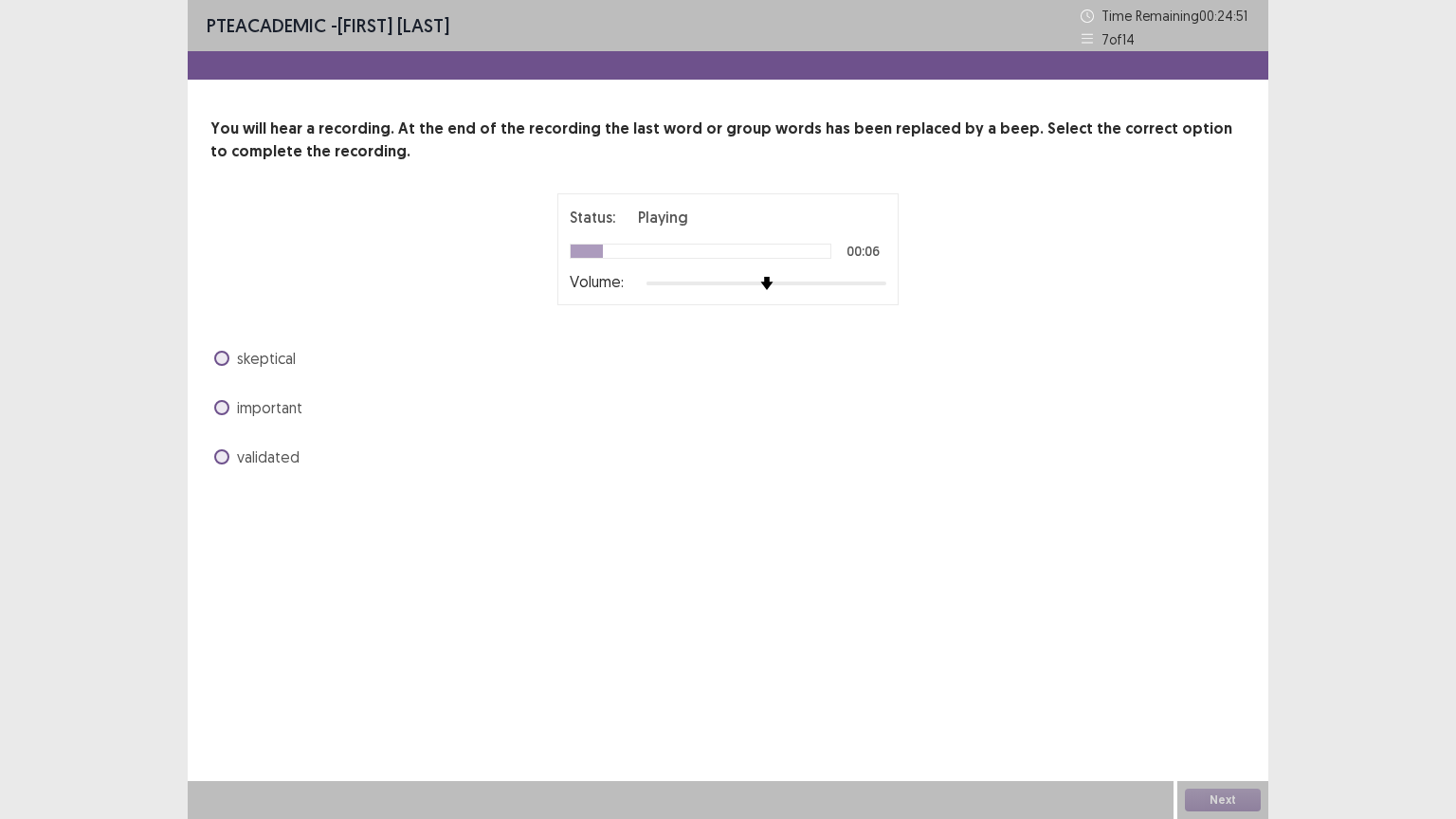 drag, startPoint x: 652, startPoint y: 253, endPoint x: 673, endPoint y: 249, distance: 21.37756 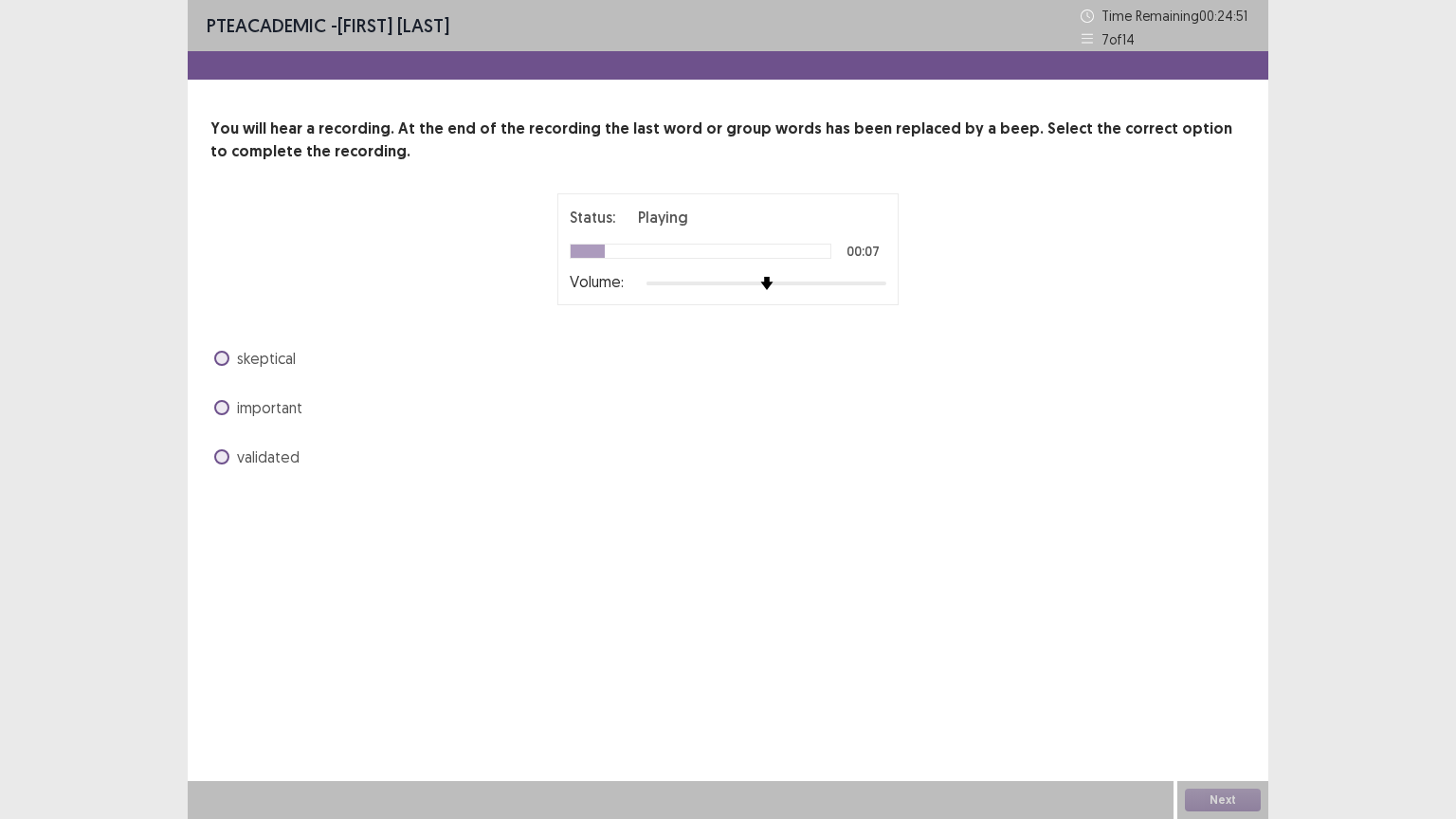 click at bounding box center [701, 251] 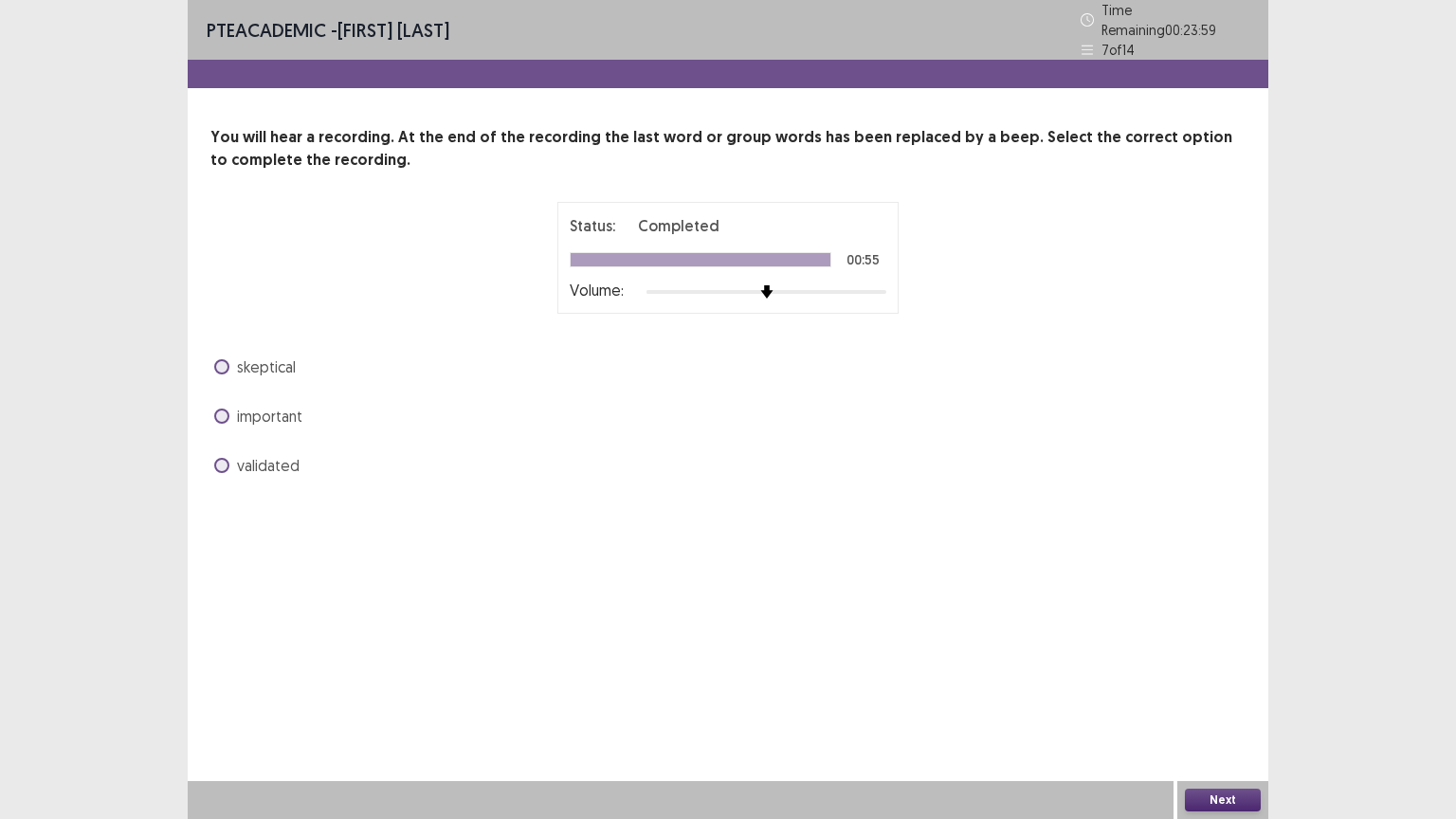 click at bounding box center (222, 465) 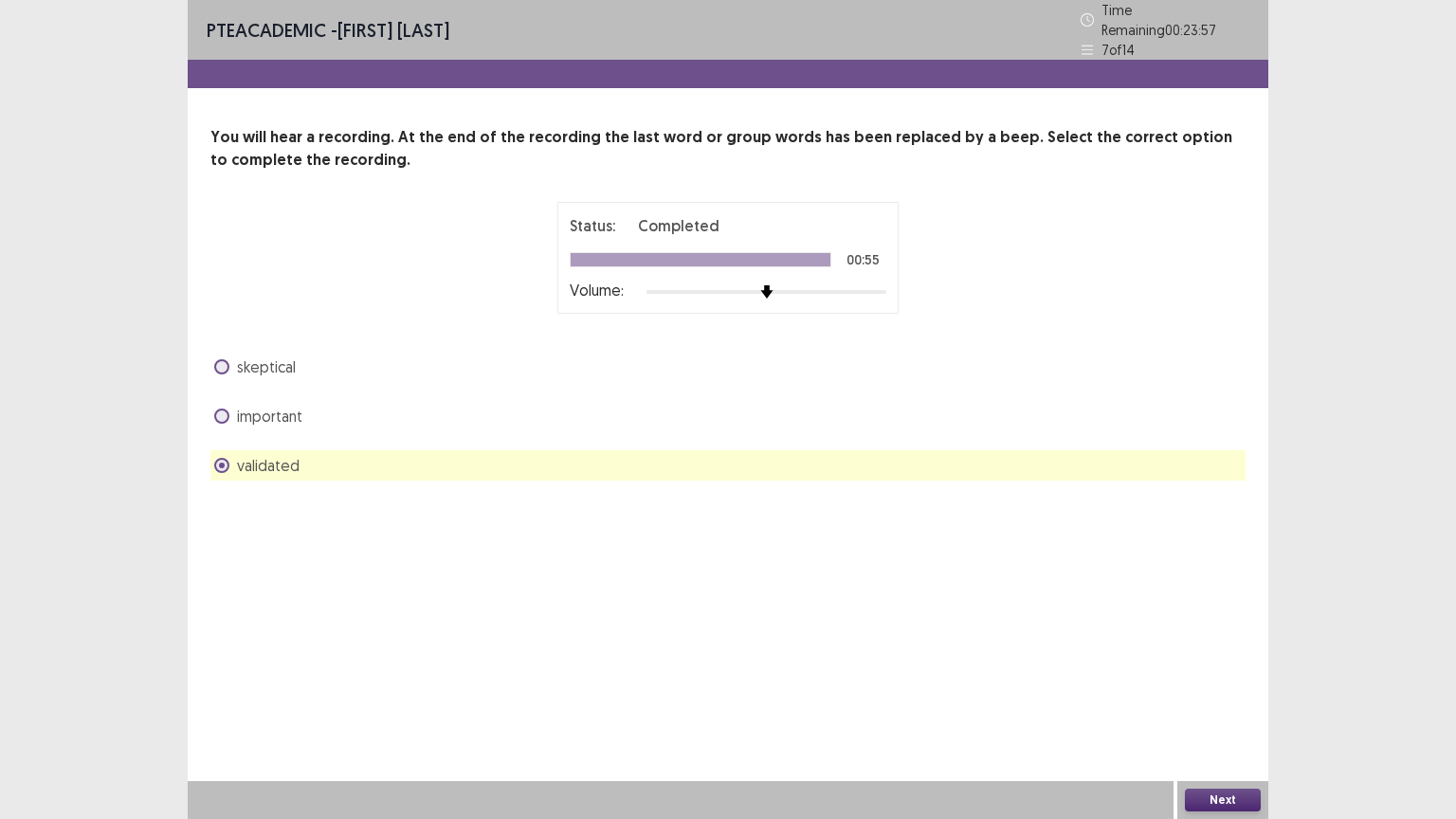 click on "Next" at bounding box center (1223, 800) 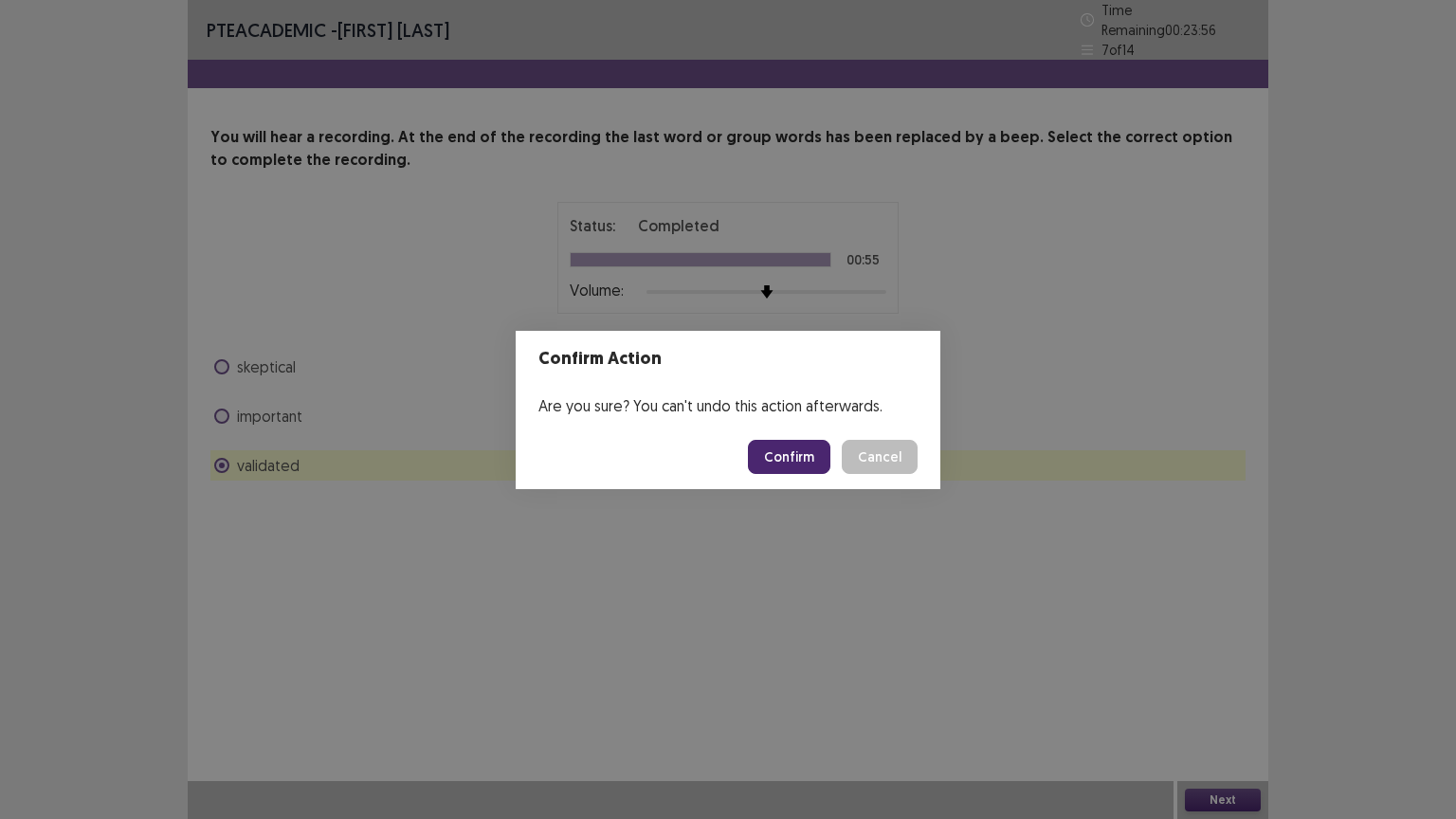 click on "Confirm" at bounding box center [789, 457] 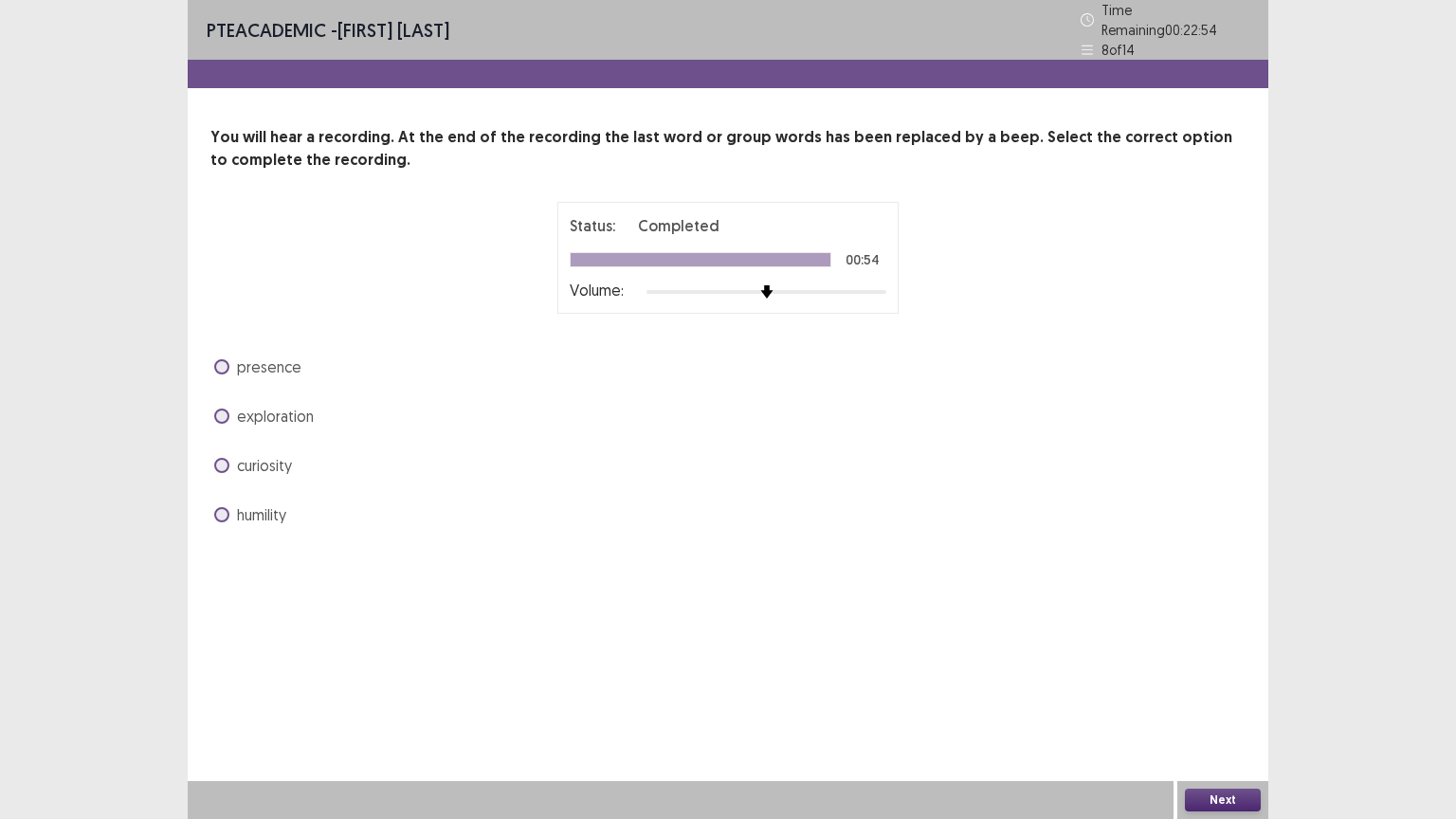 click at bounding box center [222, 465] 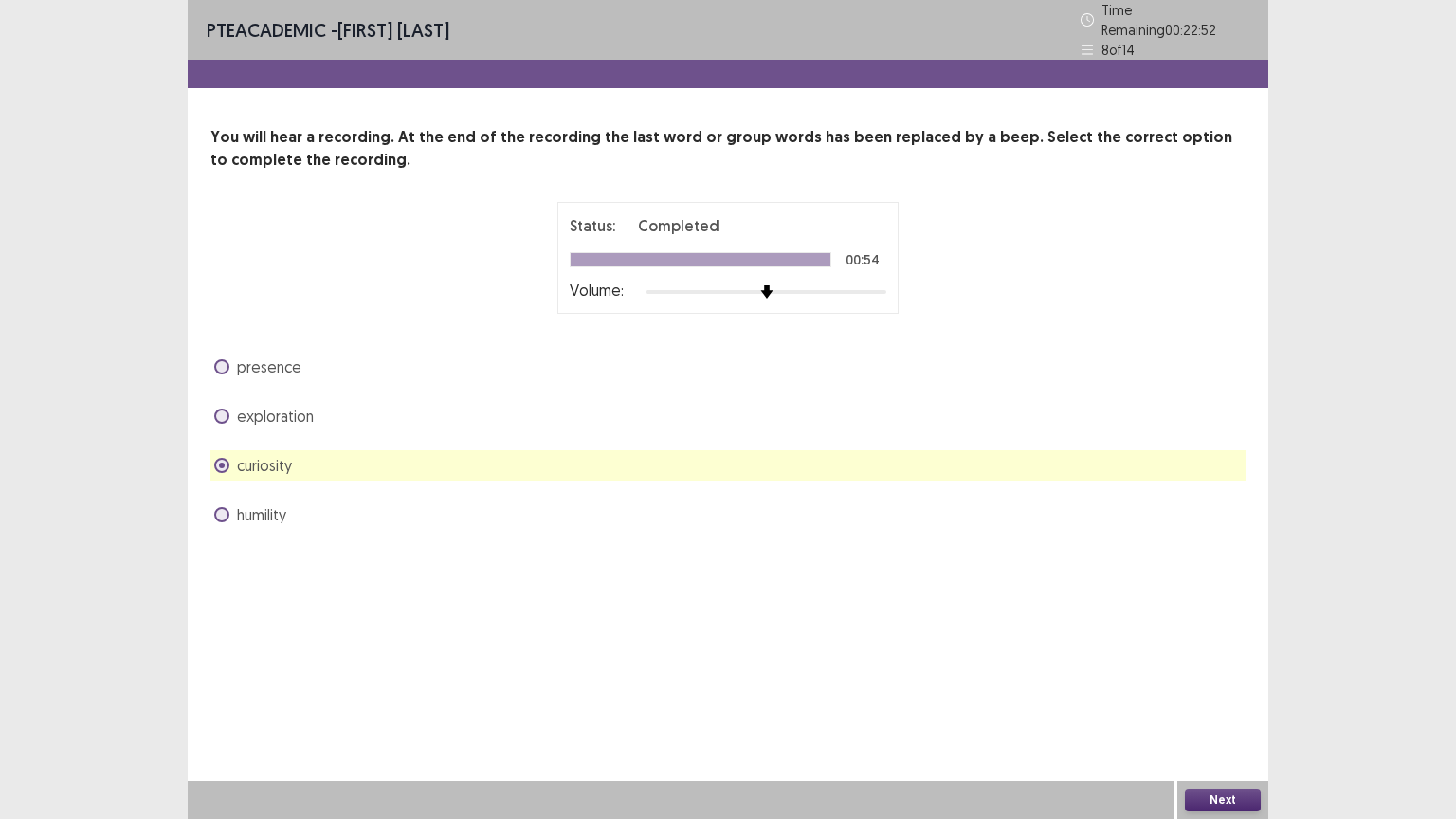 click on "Next" at bounding box center (1223, 800) 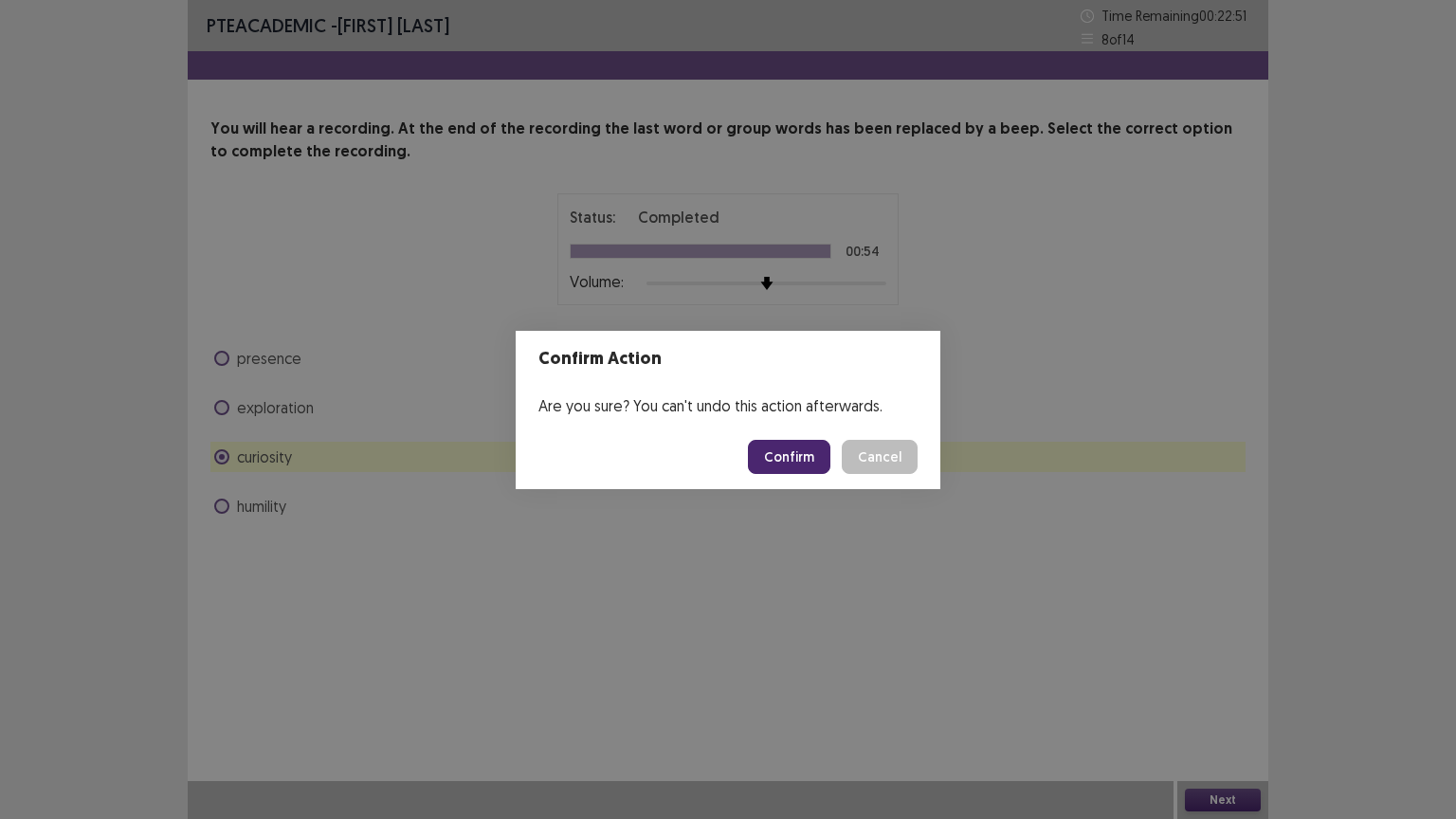 click on "Confirm" at bounding box center [789, 457] 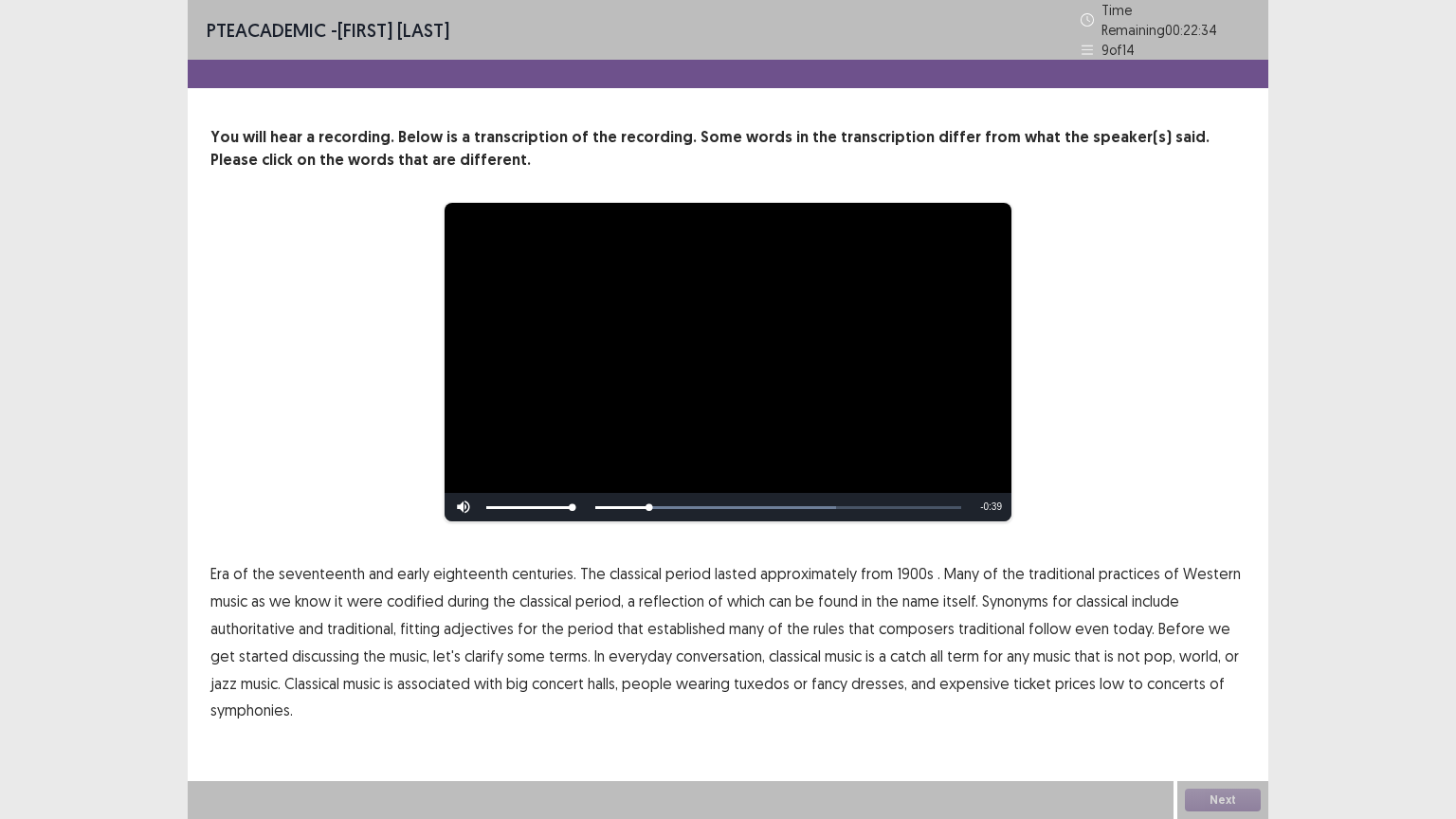 click on "1900s" at bounding box center (915, 573) 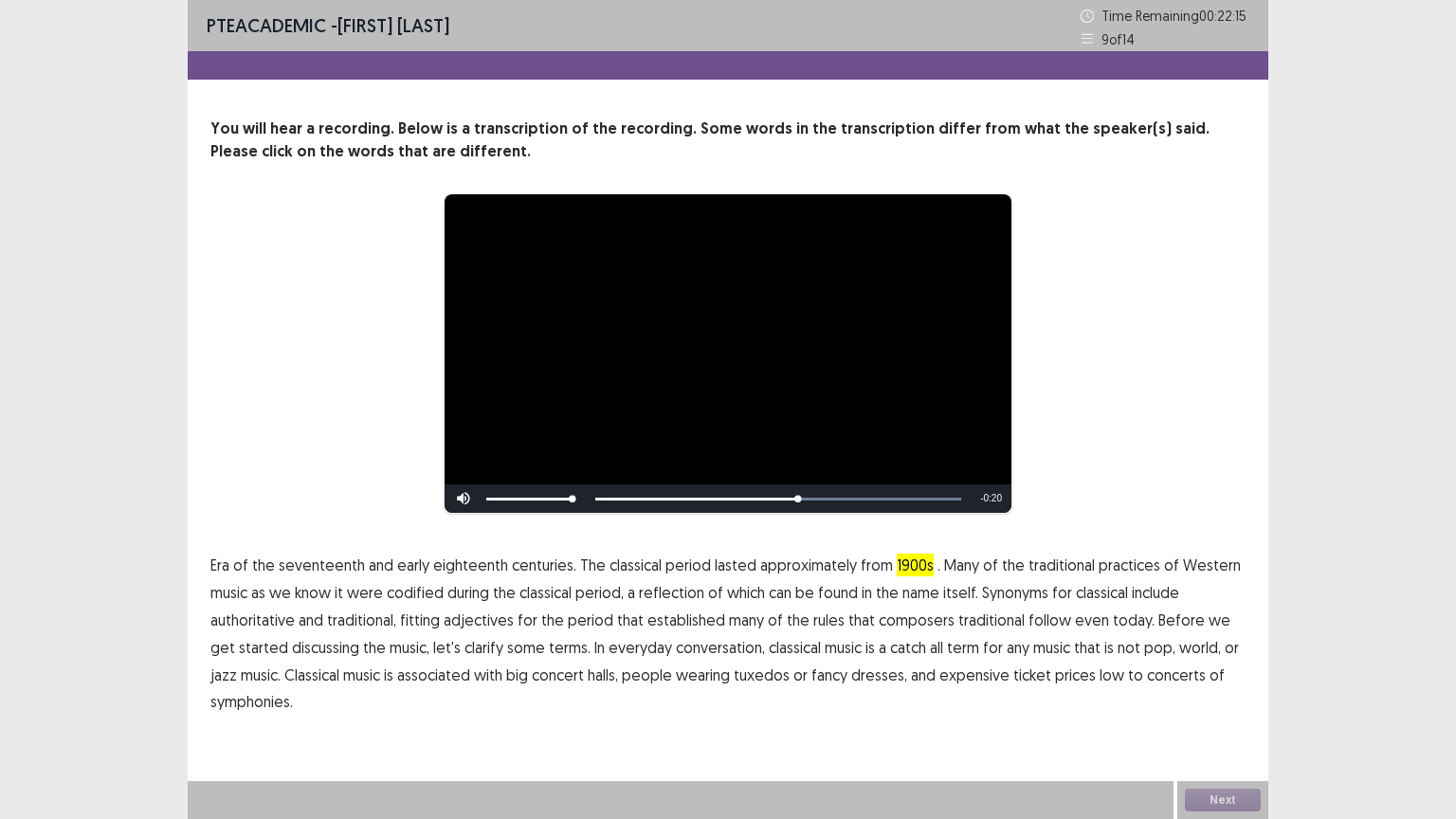 click on "traditional" at bounding box center (992, 620) 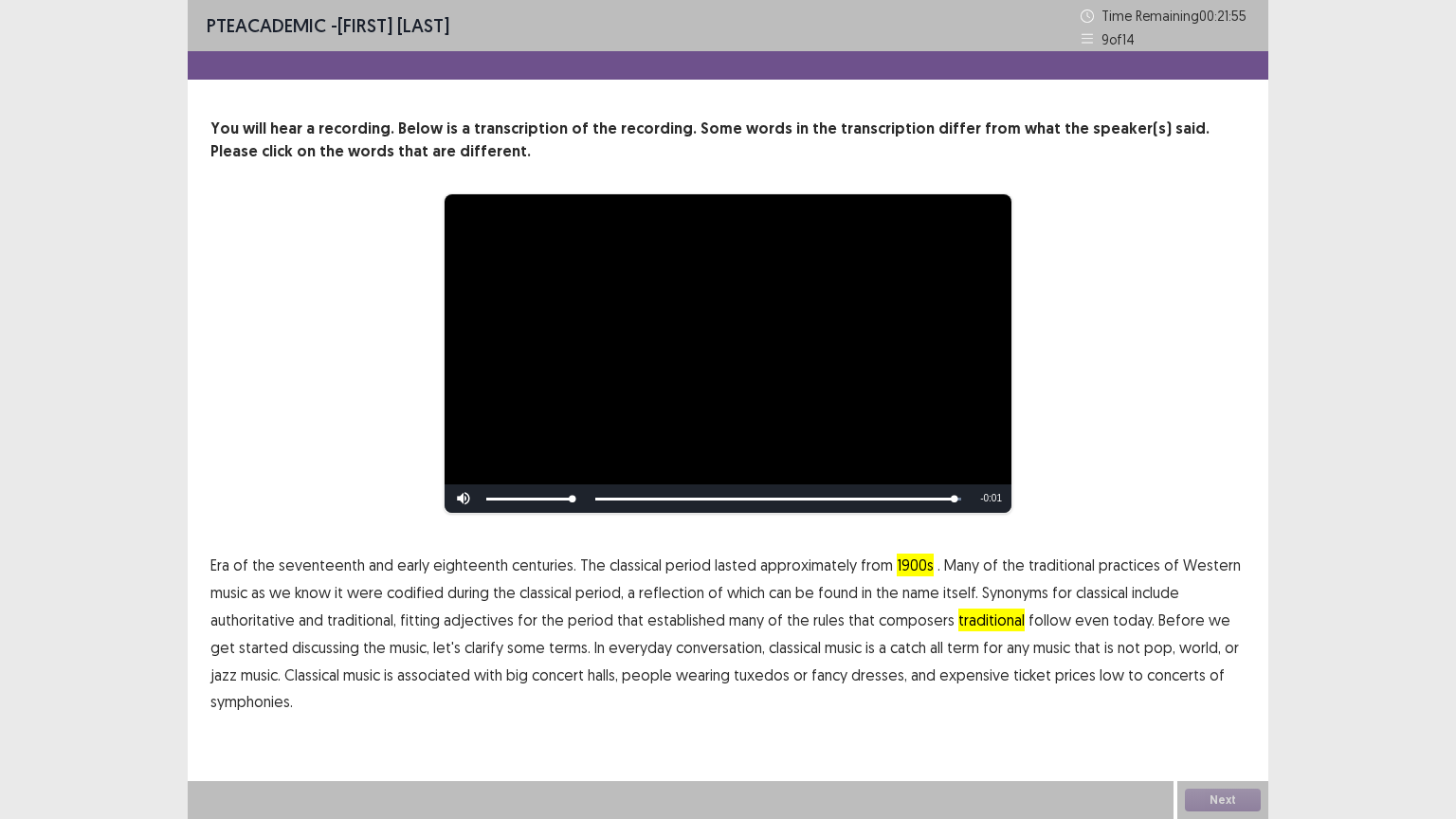 click on "low" at bounding box center [1112, 675] 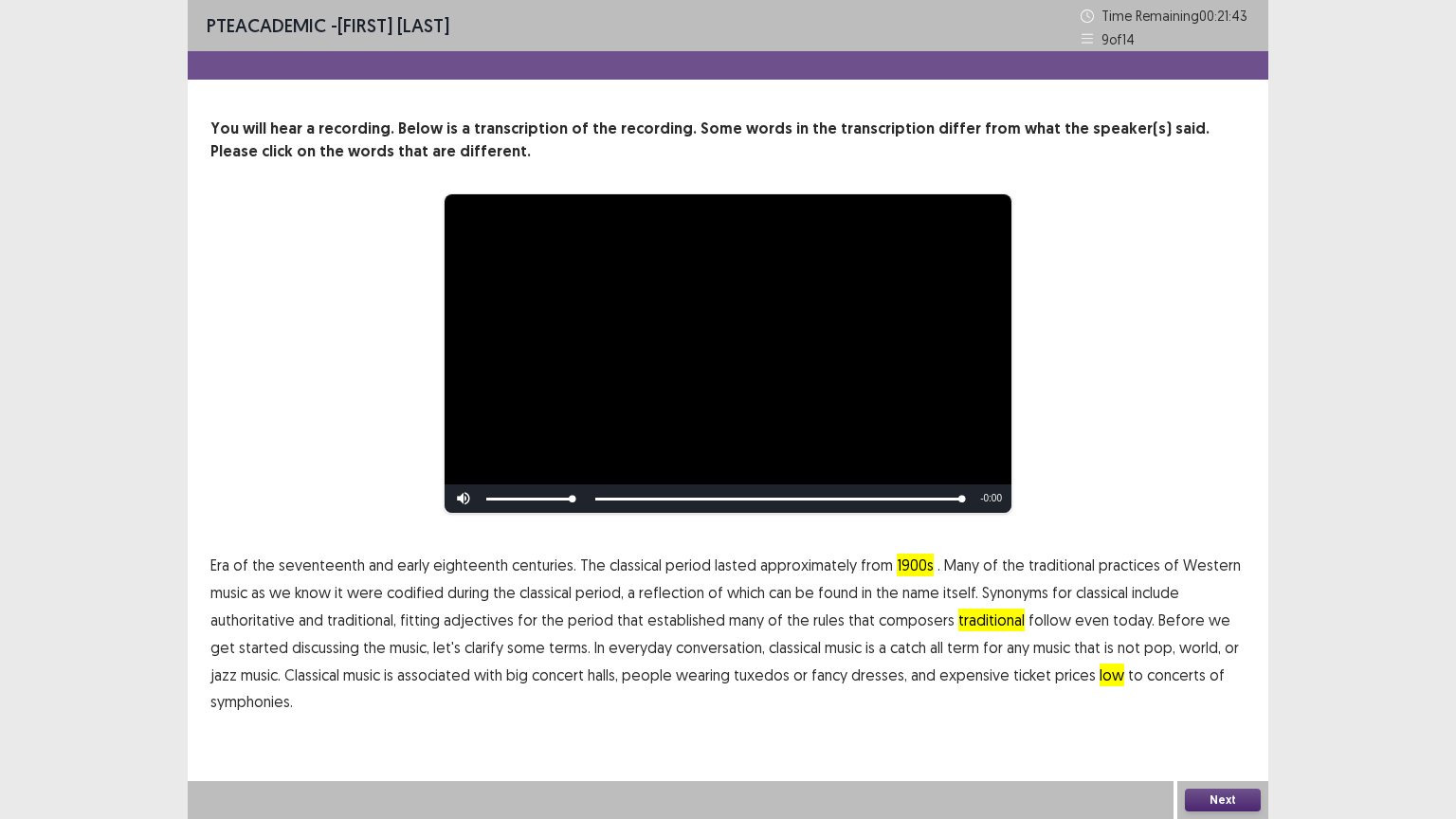 click on "Next" at bounding box center (1223, 800) 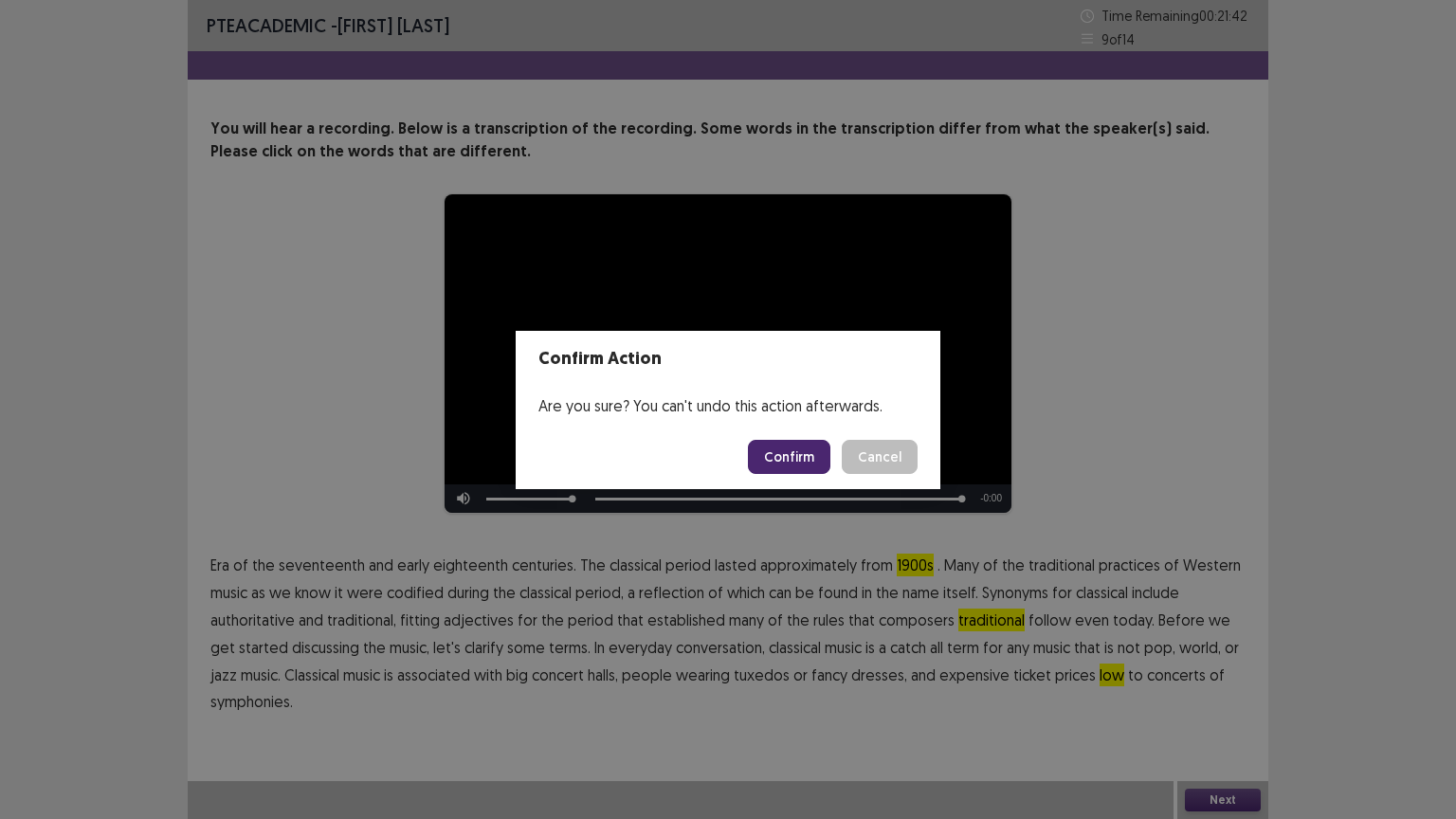click on "Confirm" at bounding box center [789, 457] 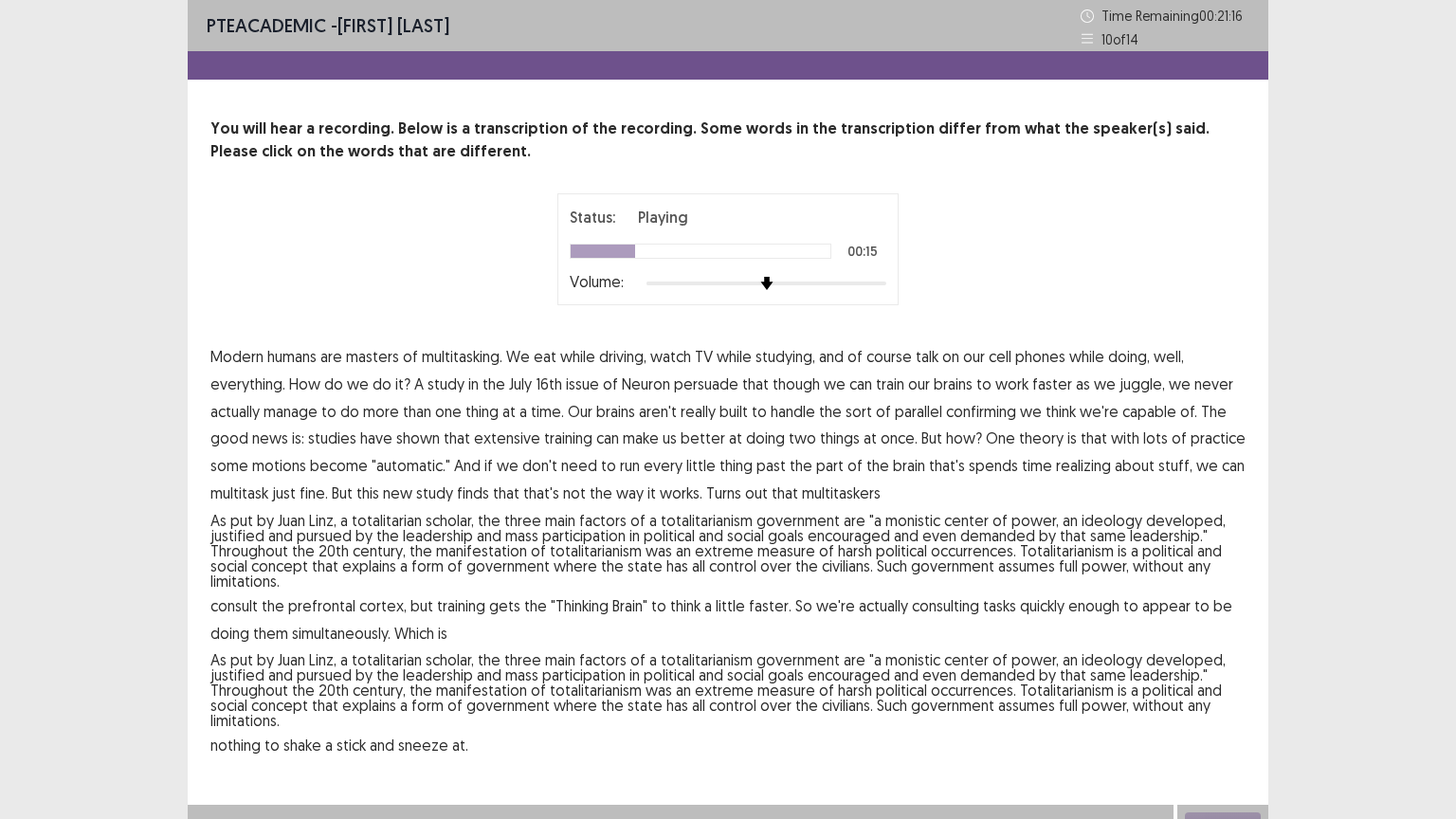 click on "persuade" at bounding box center (706, 384) 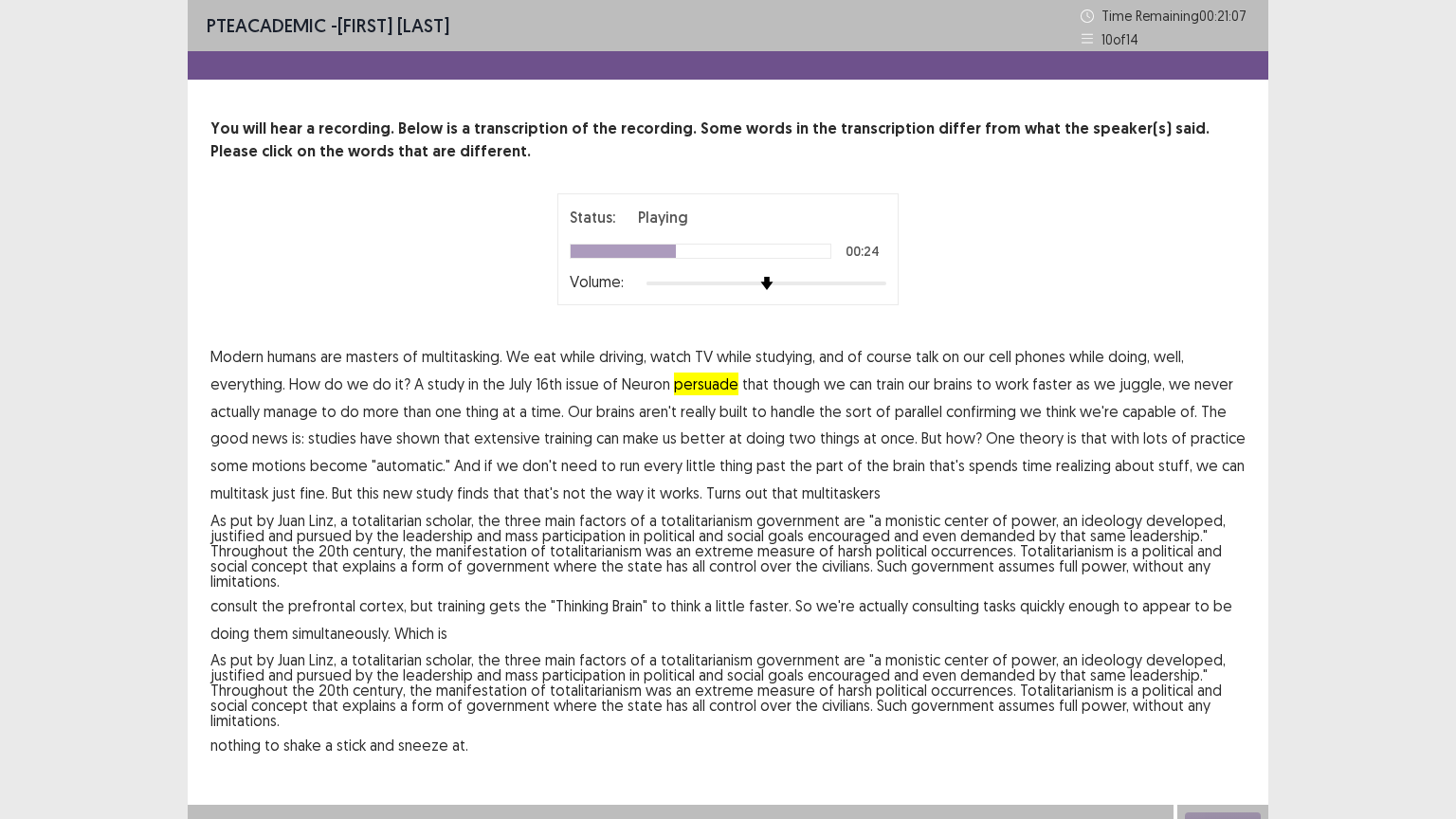 drag, startPoint x: 969, startPoint y: 413, endPoint x: 978, endPoint y: 421, distance: 12.041595 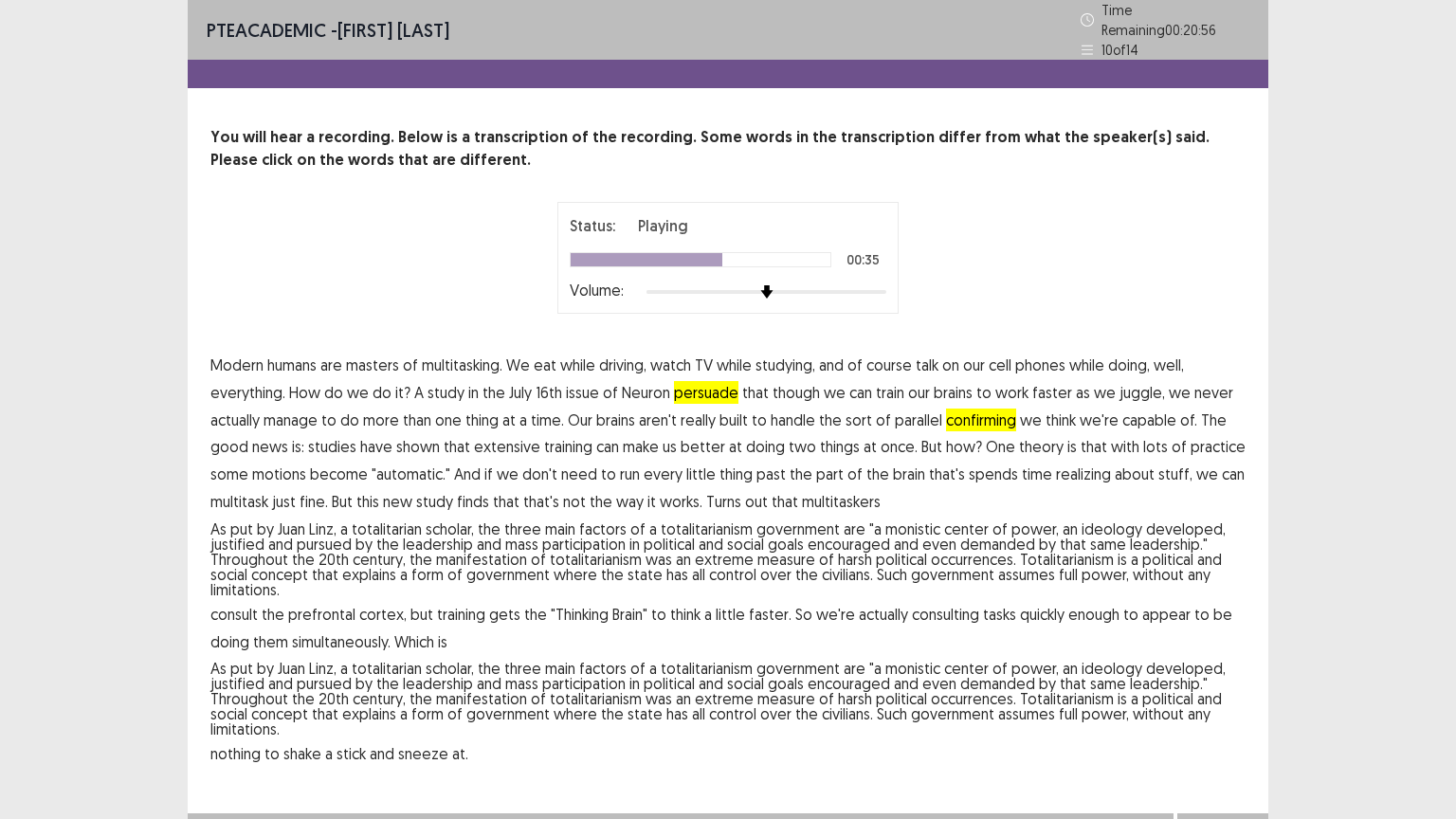 drag, startPoint x: 284, startPoint y: 466, endPoint x: 344, endPoint y: 470, distance: 60.133186 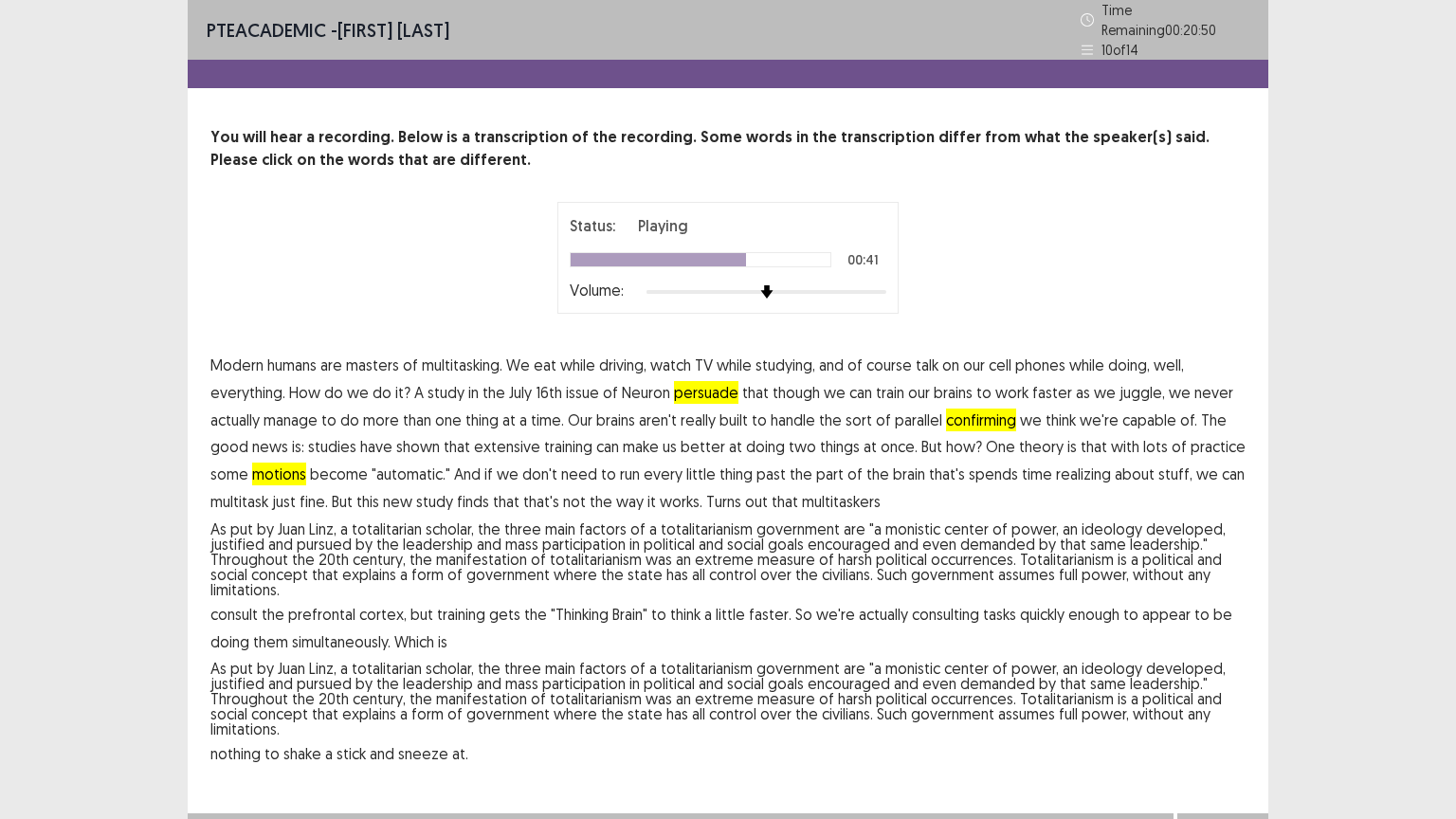 click on "realizing" at bounding box center [1083, 474] 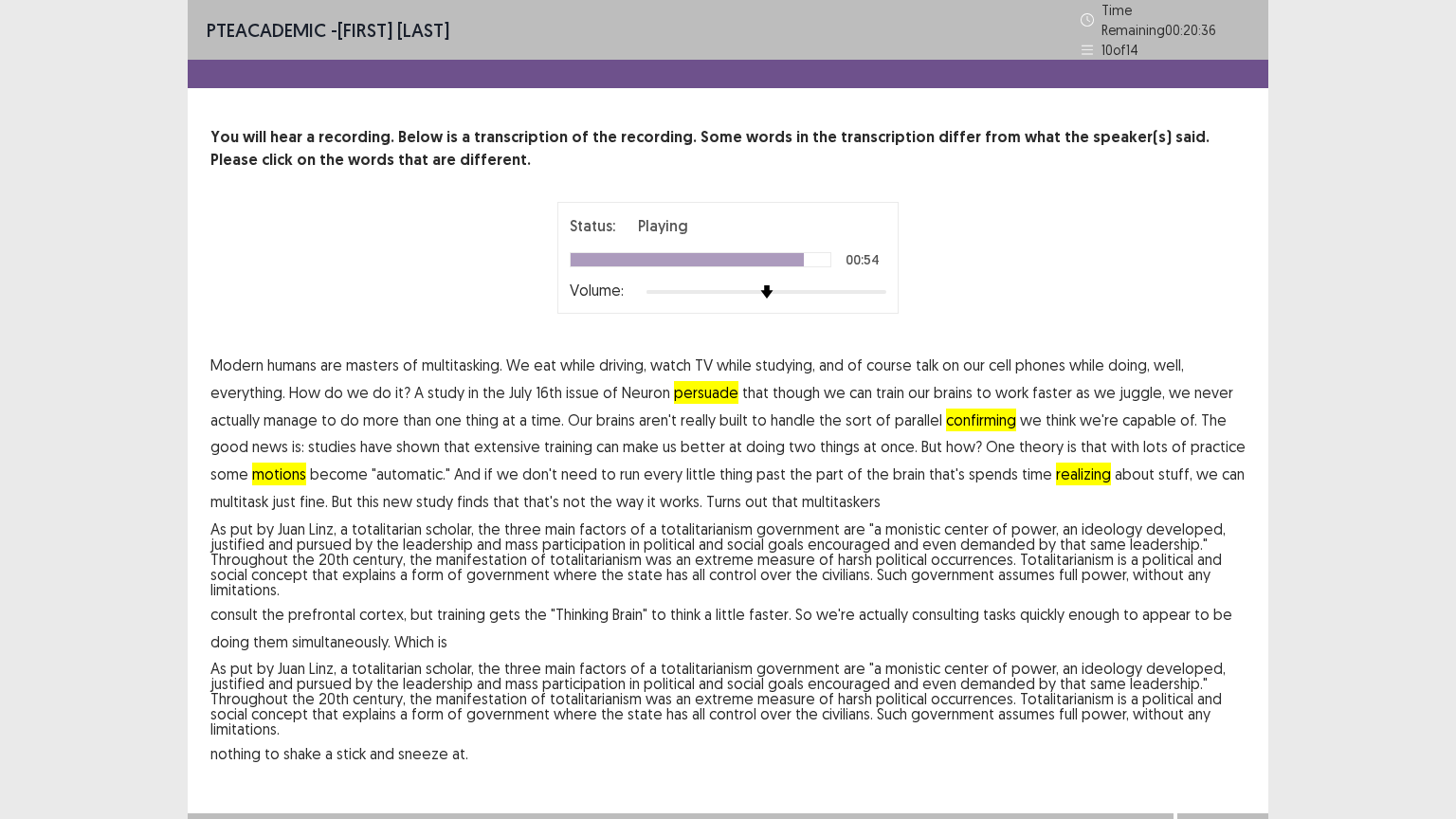 drag, startPoint x: 592, startPoint y: 517, endPoint x: 606, endPoint y: 522, distance: 14.866069 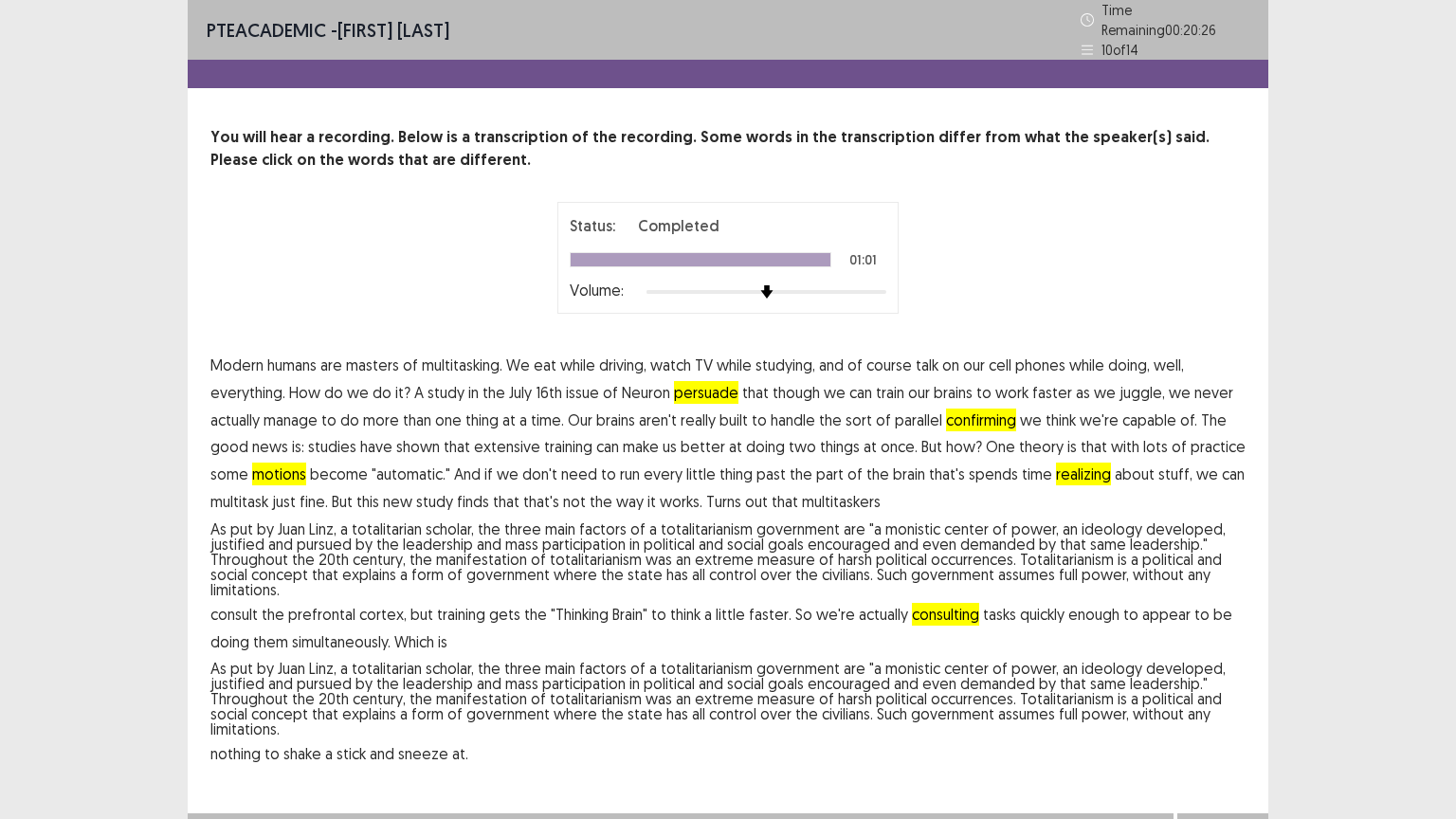 click on "Next" at bounding box center (1223, 832) 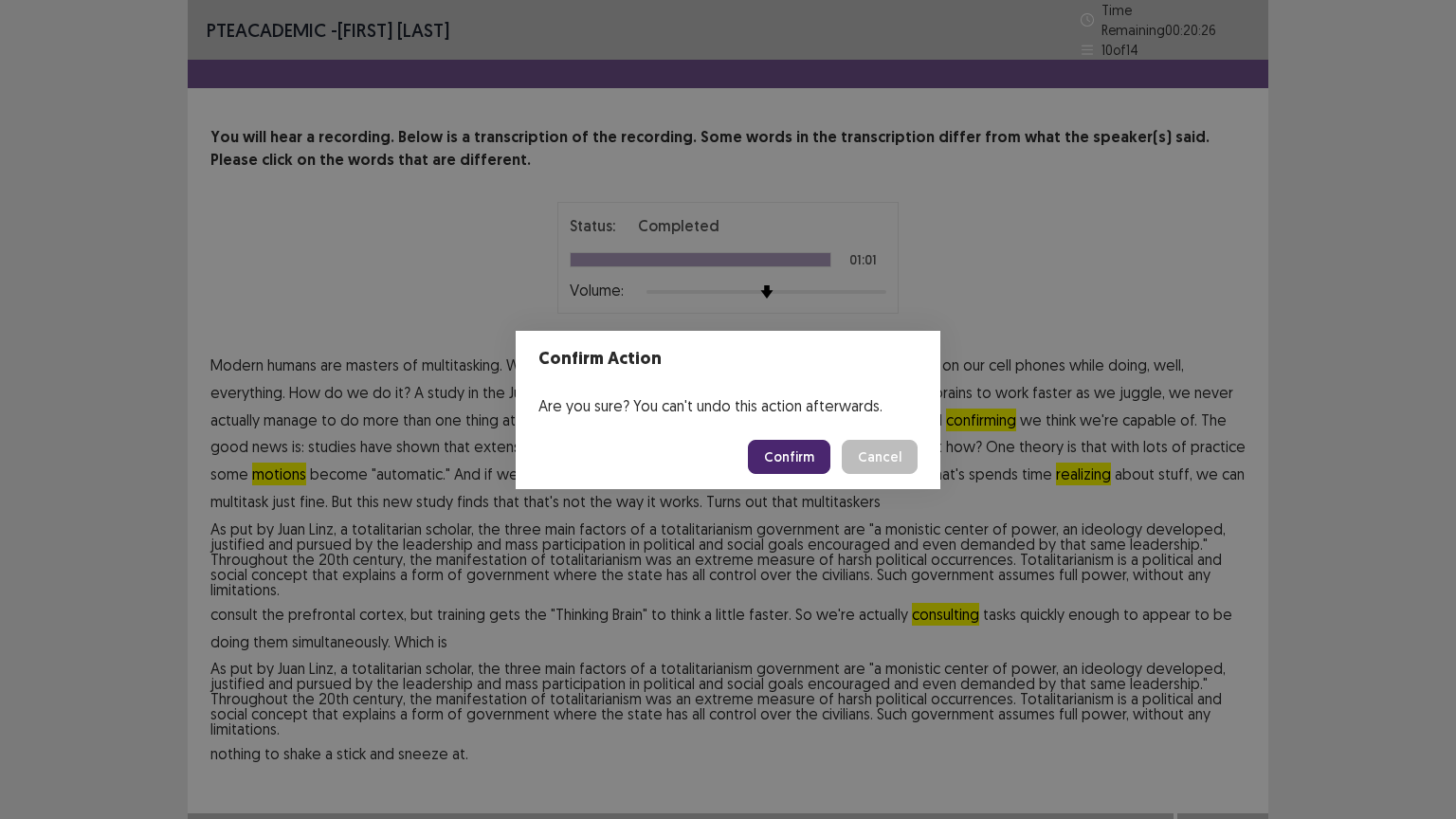 click on "Confirm" at bounding box center (789, 457) 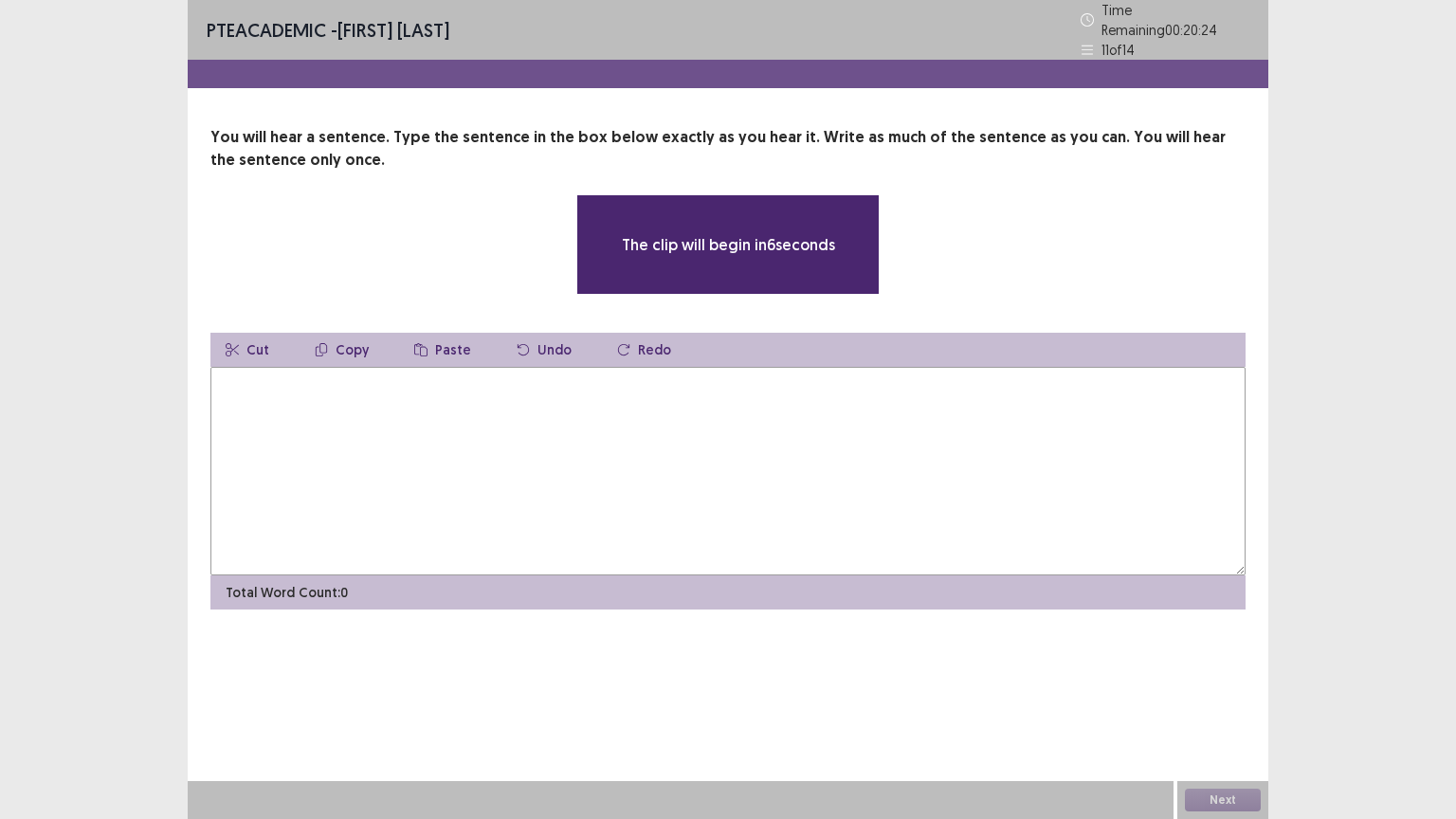 click at bounding box center (728, 471) 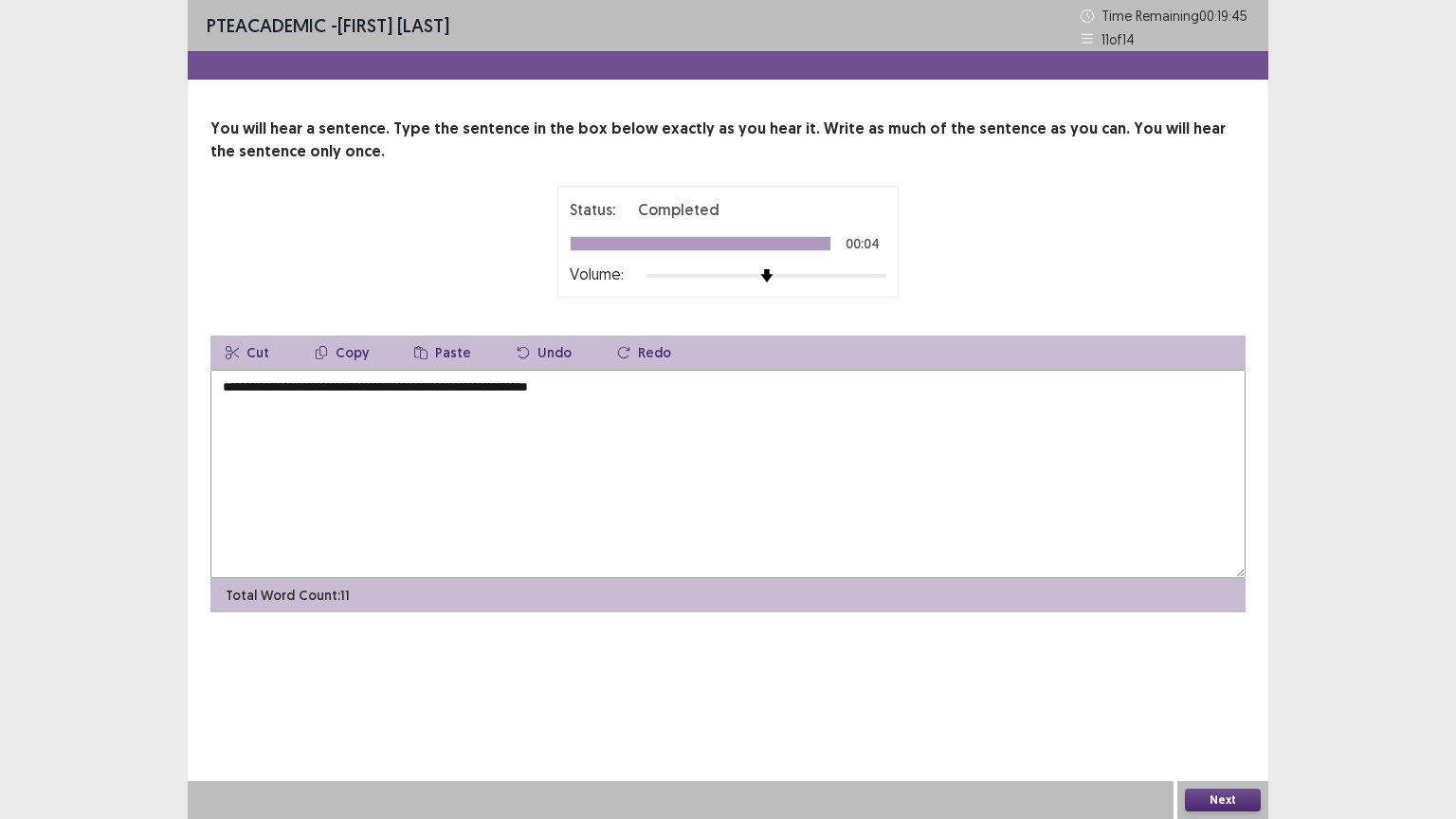 drag, startPoint x: 269, startPoint y: 387, endPoint x: 364, endPoint y: 461, distance: 120.4201 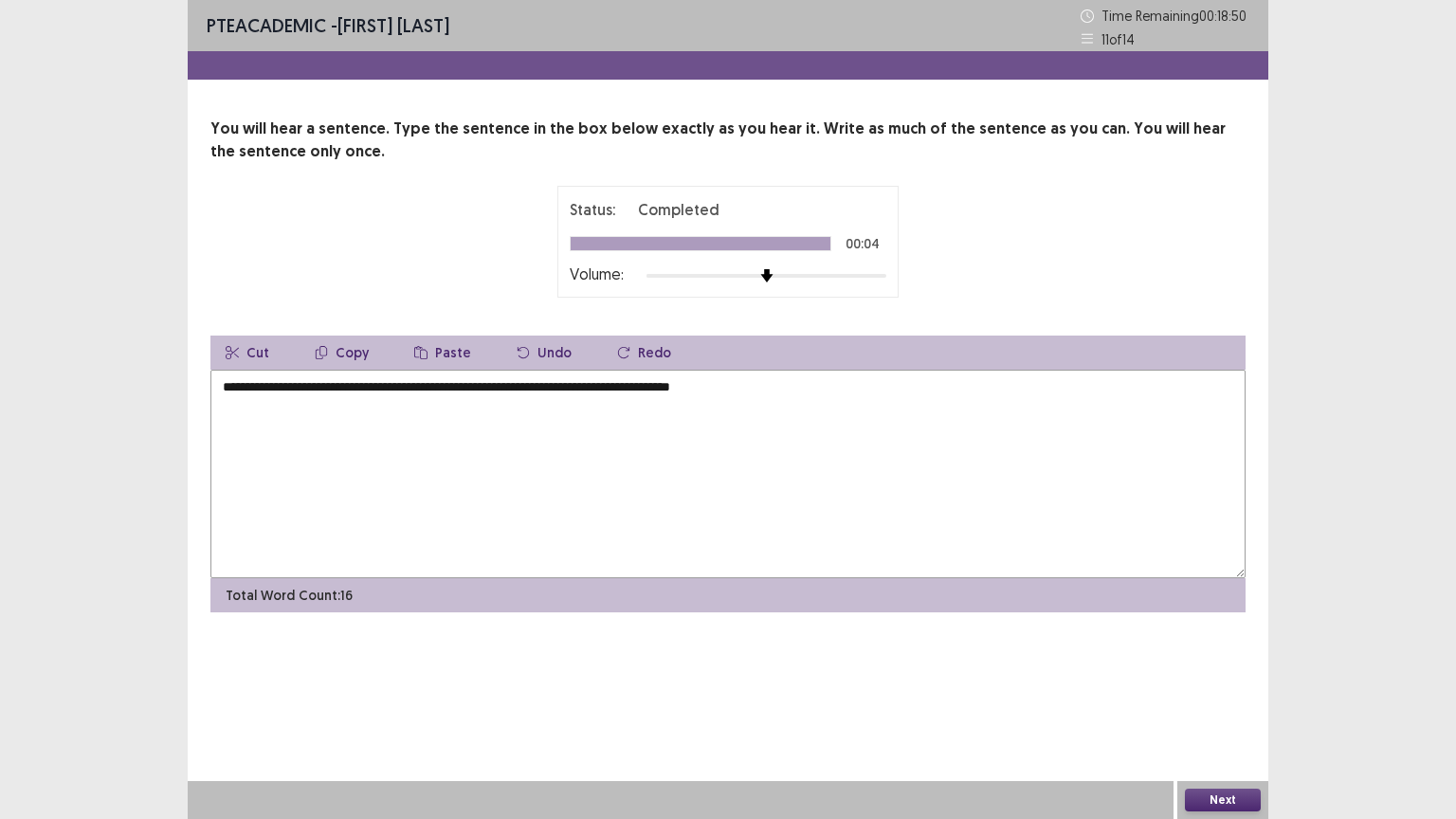 click on "**********" at bounding box center (728, 474) 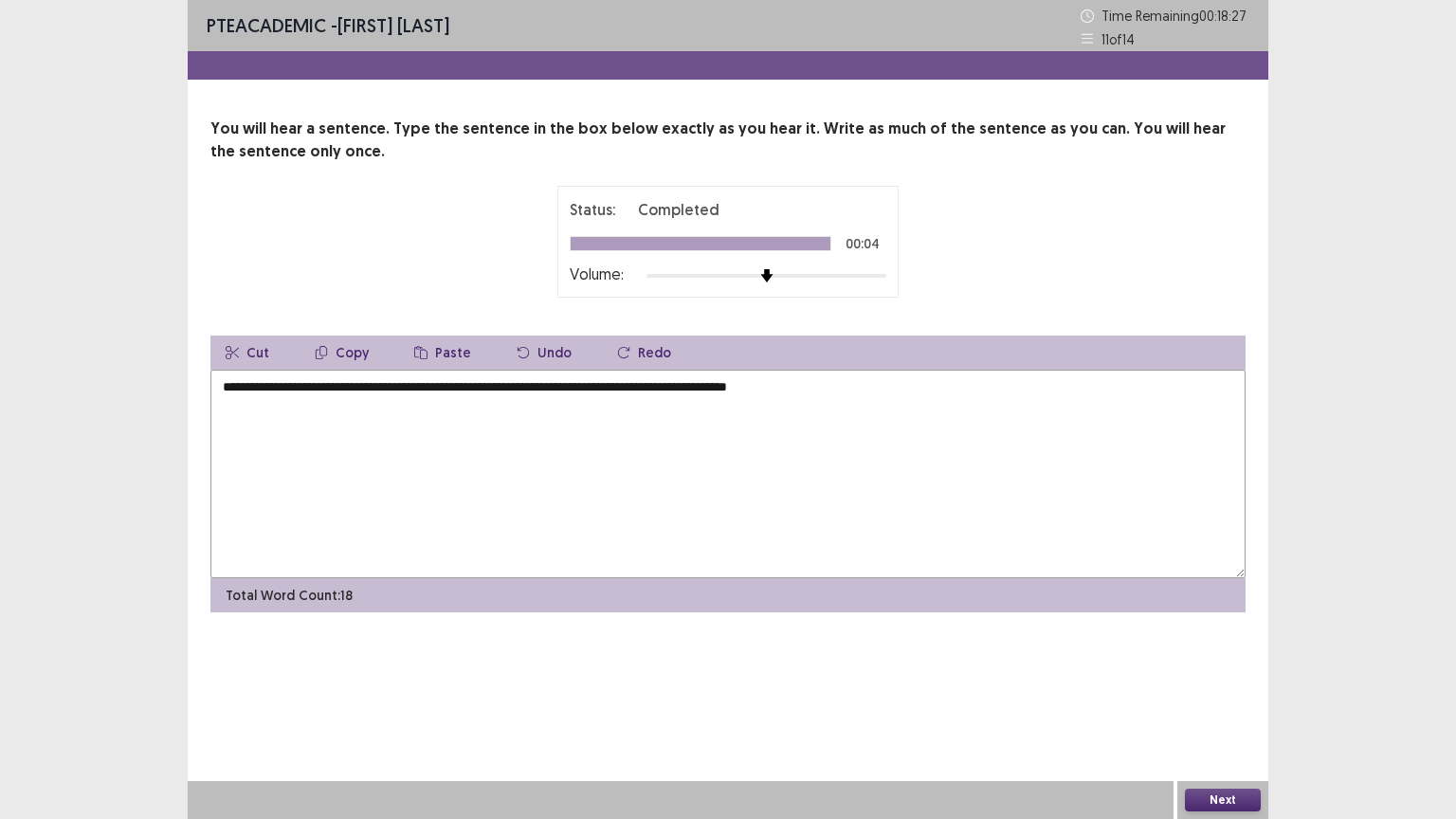 drag, startPoint x: 794, startPoint y: 384, endPoint x: 875, endPoint y: 408, distance: 84.48077 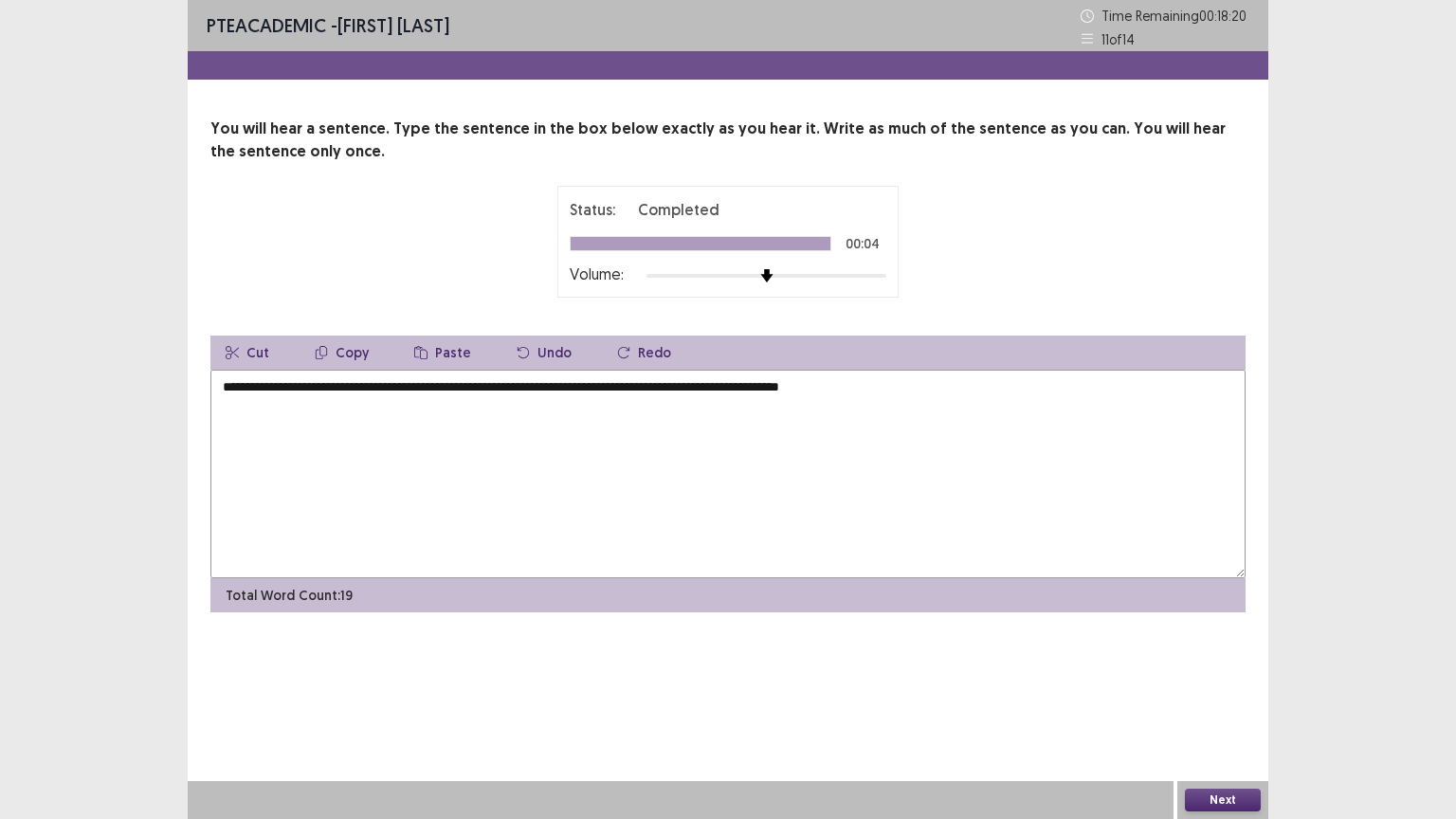 click on "**********" at bounding box center [728, 474] 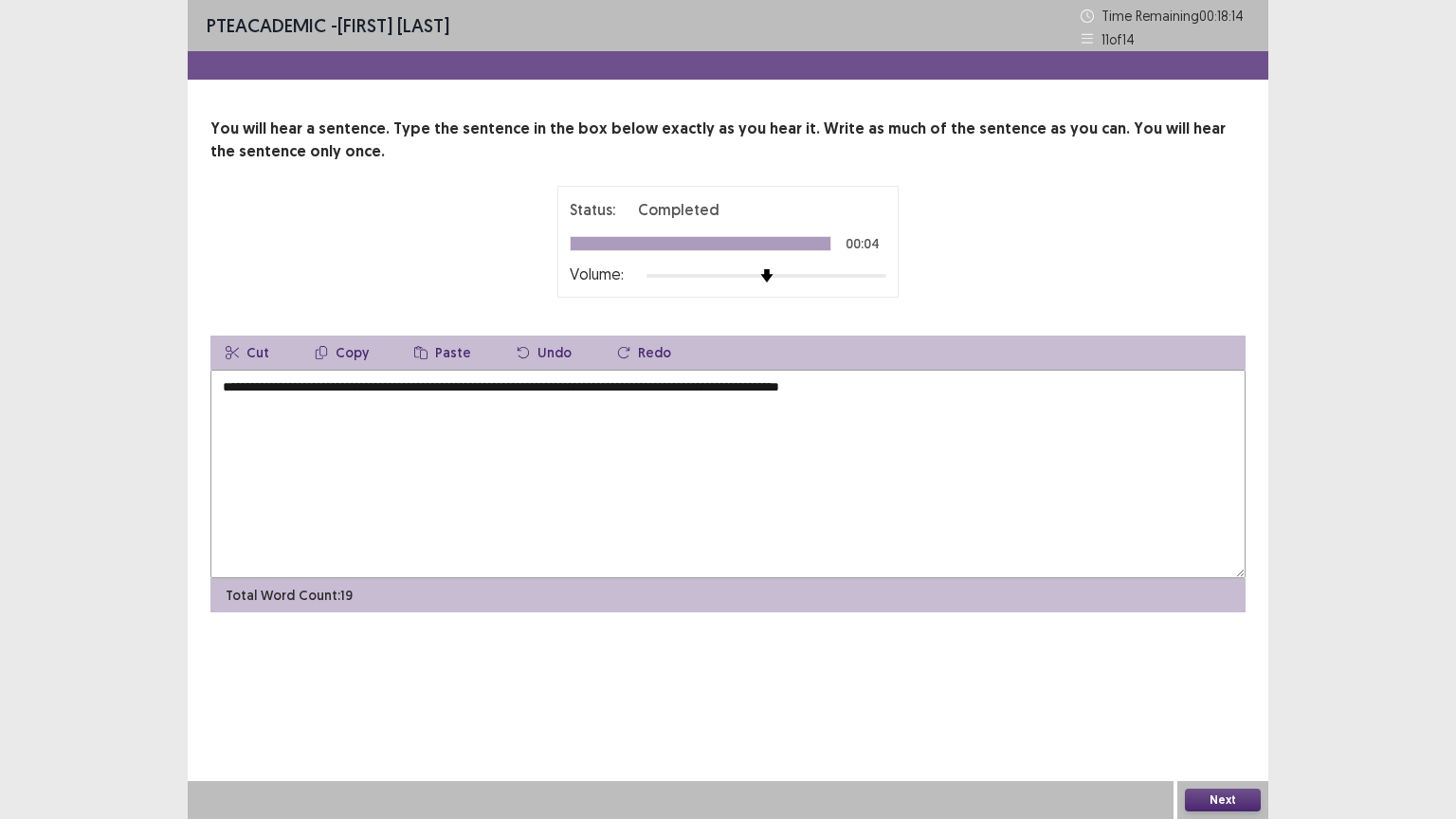 type on "**********" 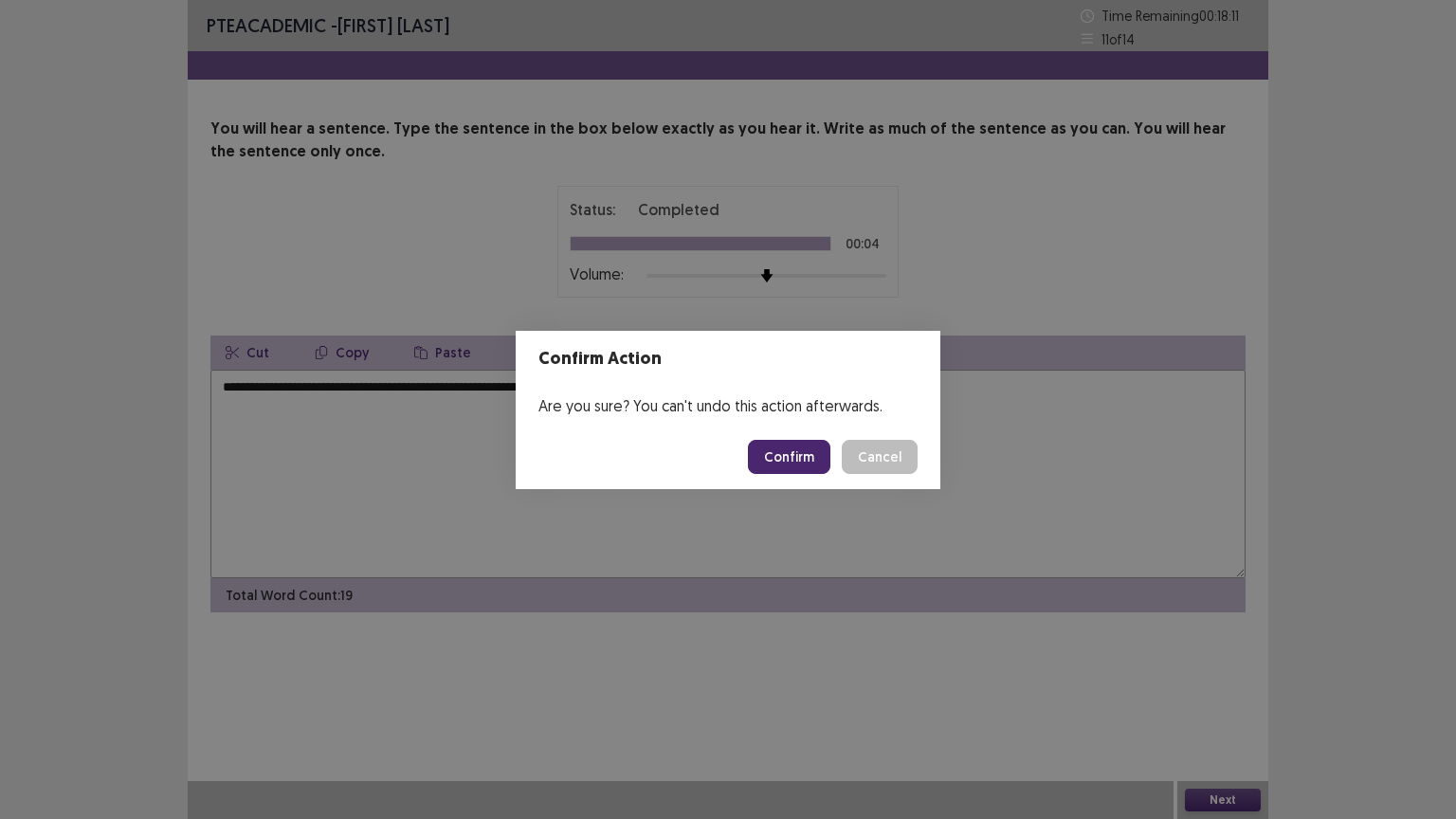 click on "Confirm" at bounding box center (789, 457) 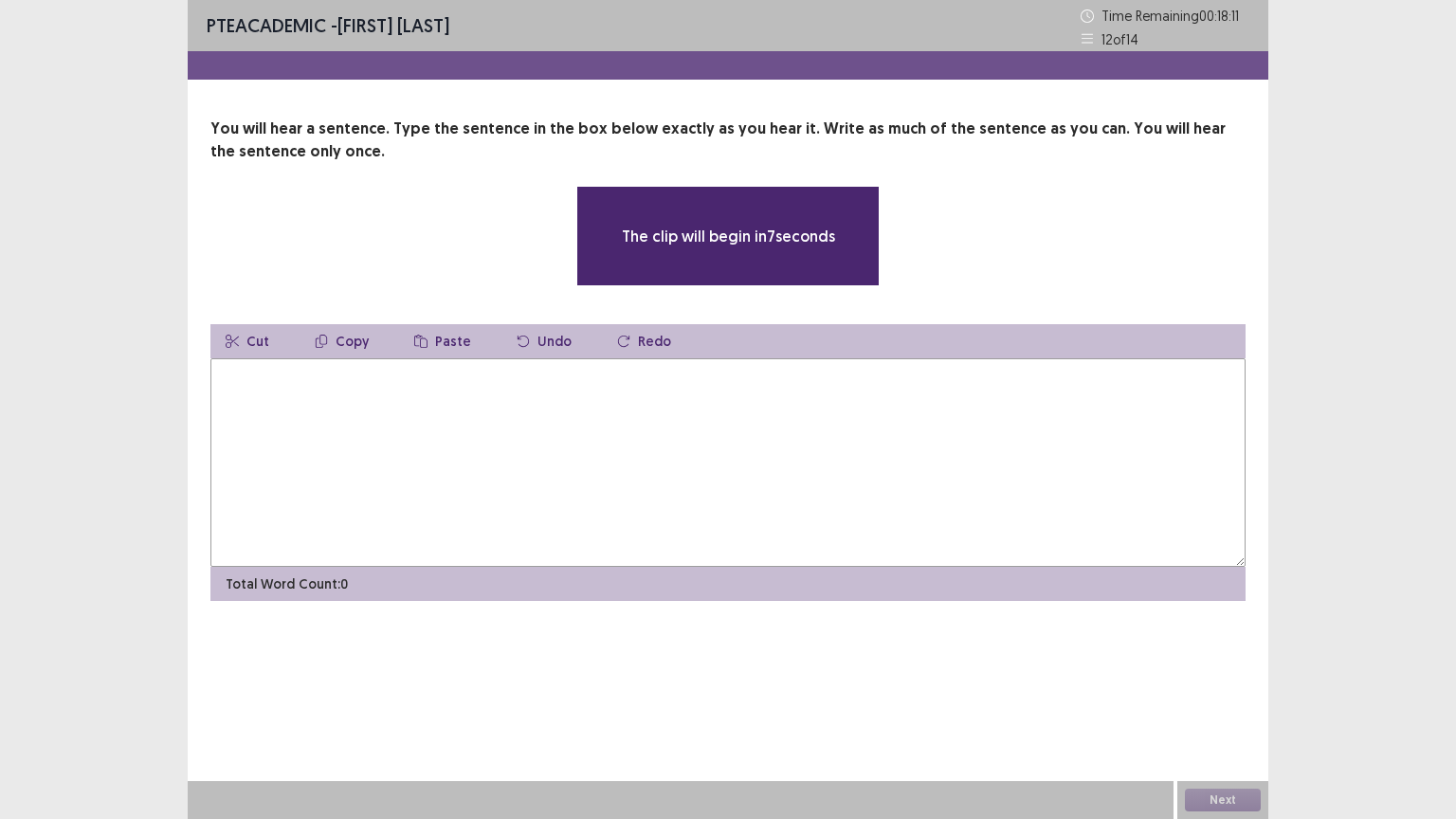 click at bounding box center (728, 463) 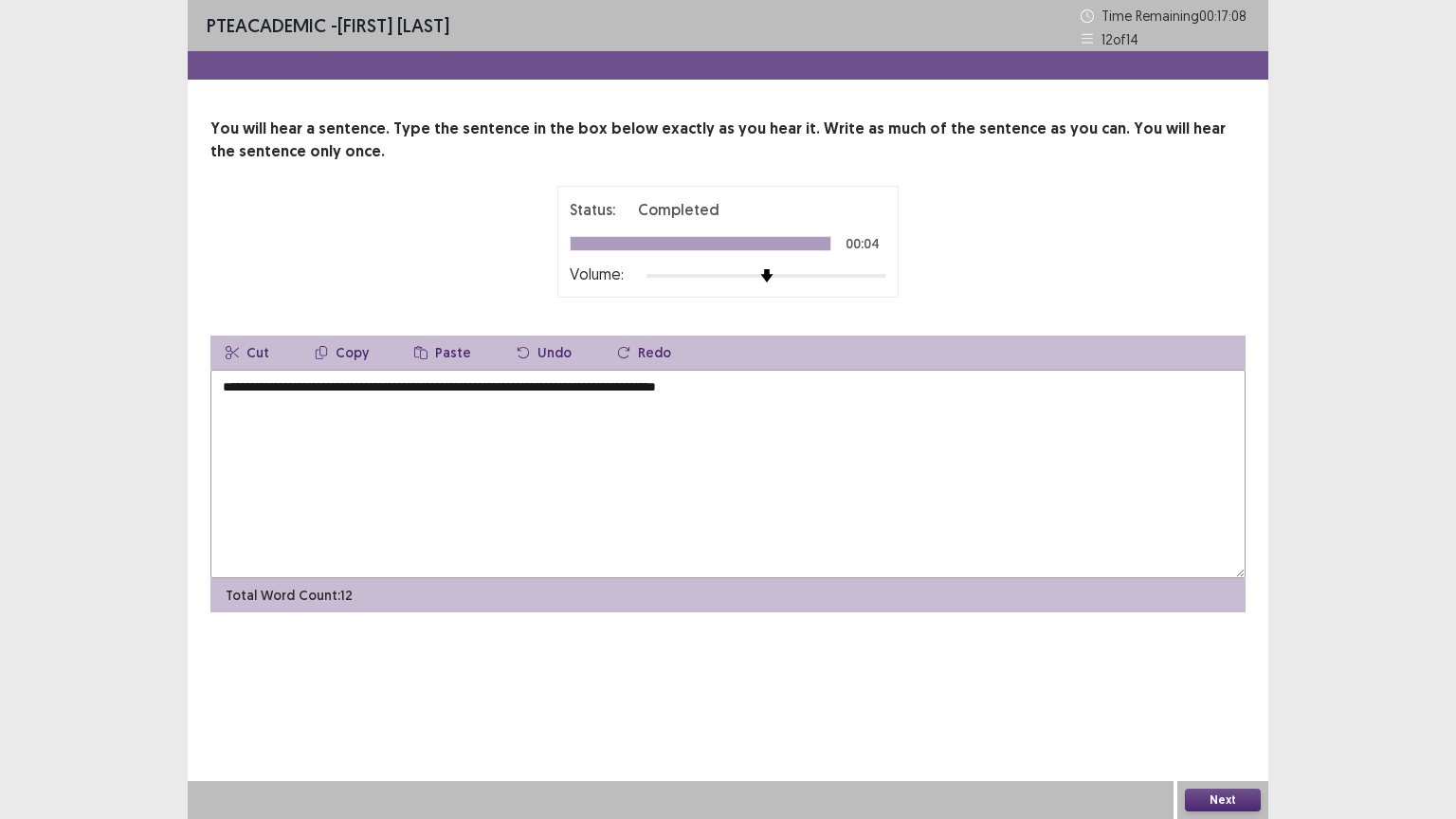 drag, startPoint x: 326, startPoint y: 391, endPoint x: 321, endPoint y: 412, distance: 21.587033 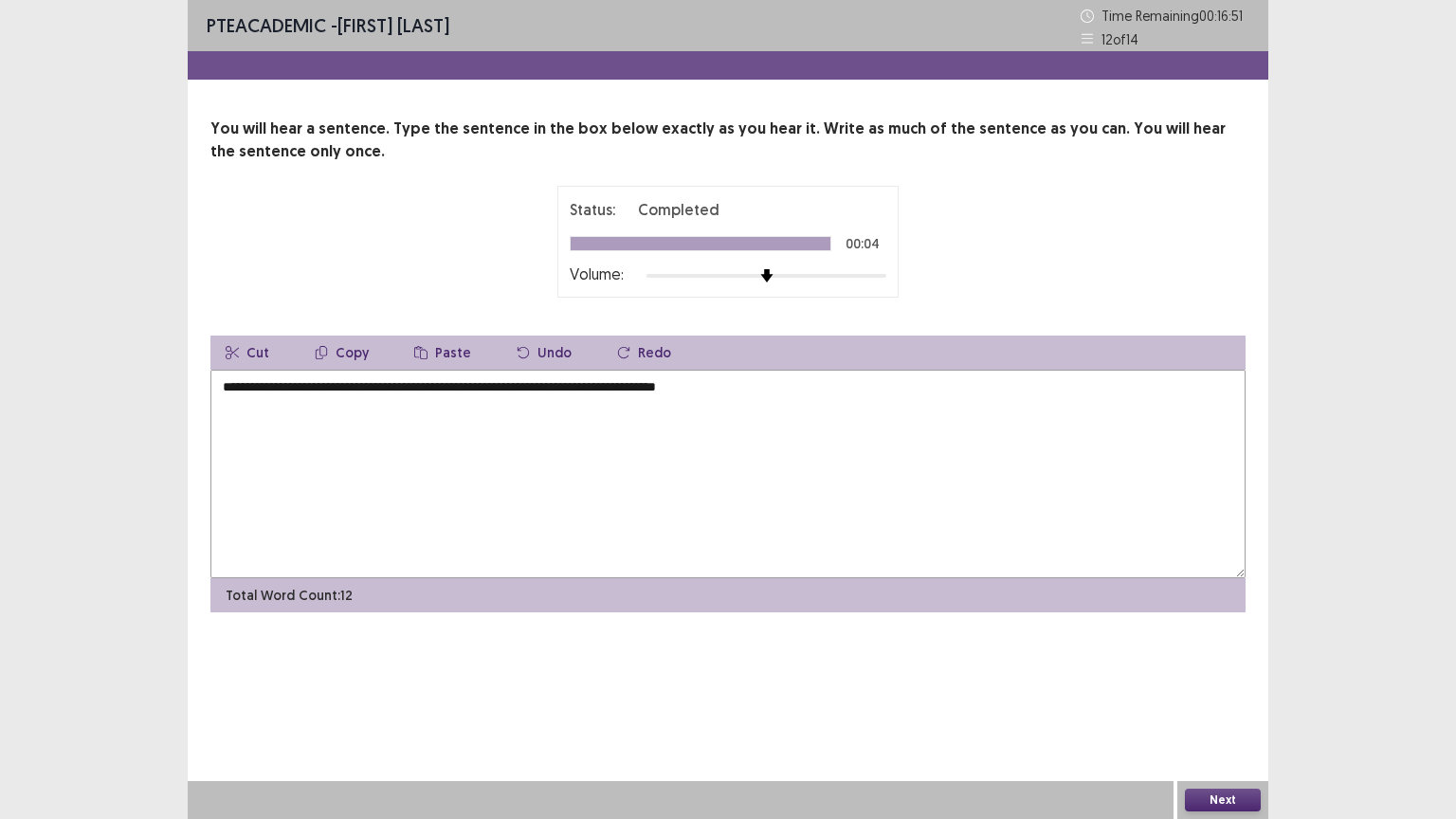 click on "**********" at bounding box center [728, 474] 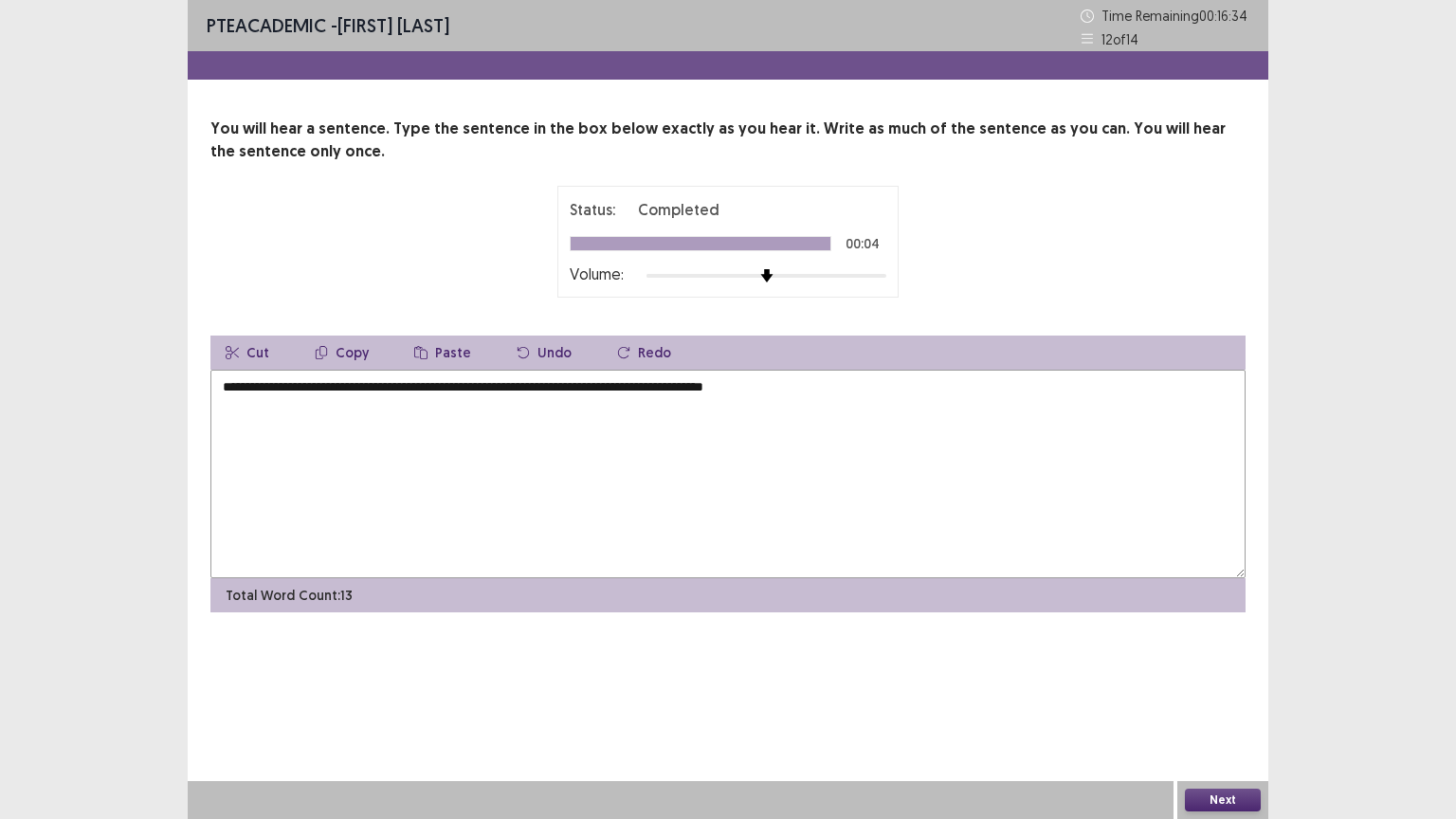 click on "**********" at bounding box center (728, 474) 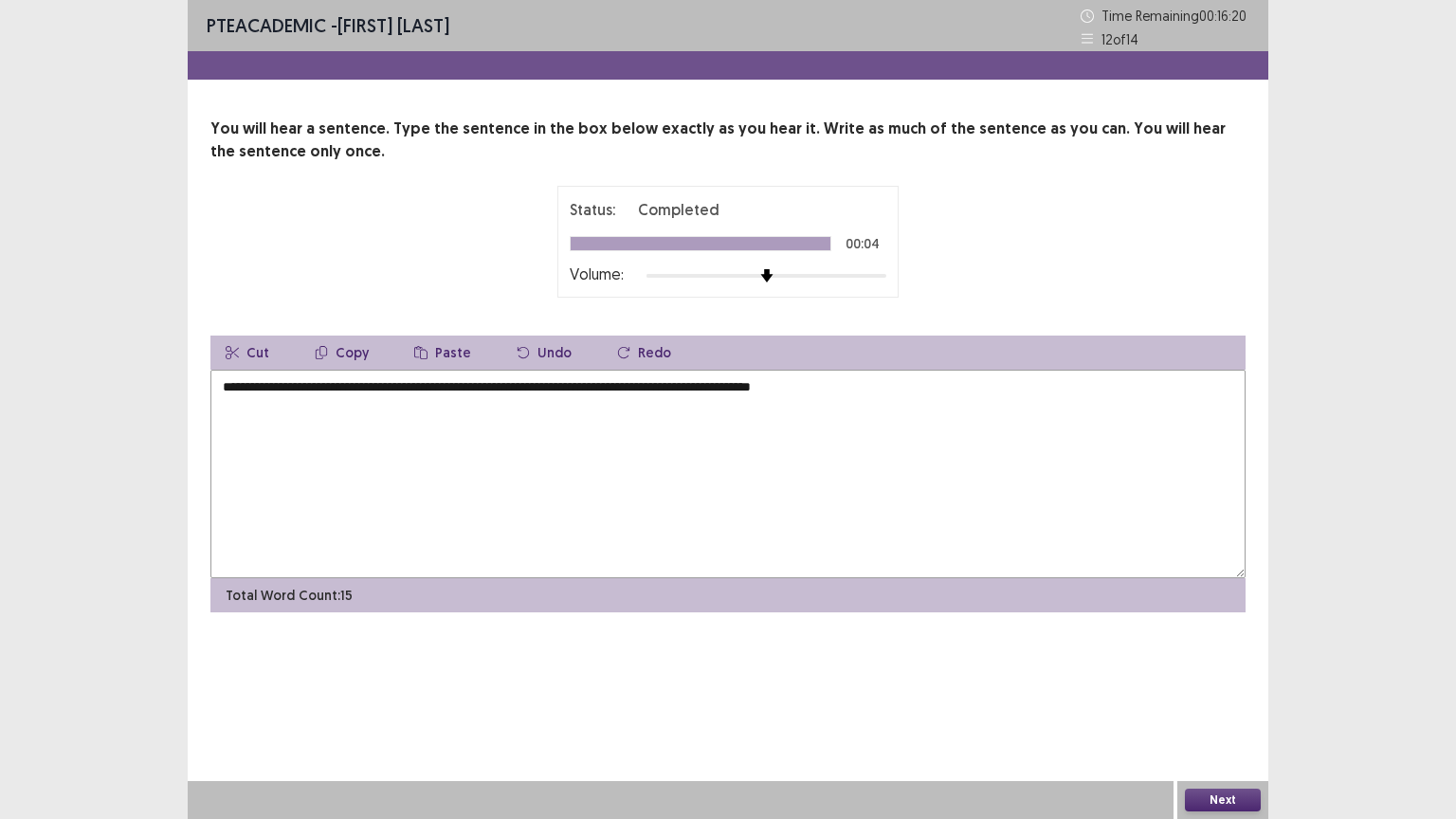 click on "**********" at bounding box center [728, 474] 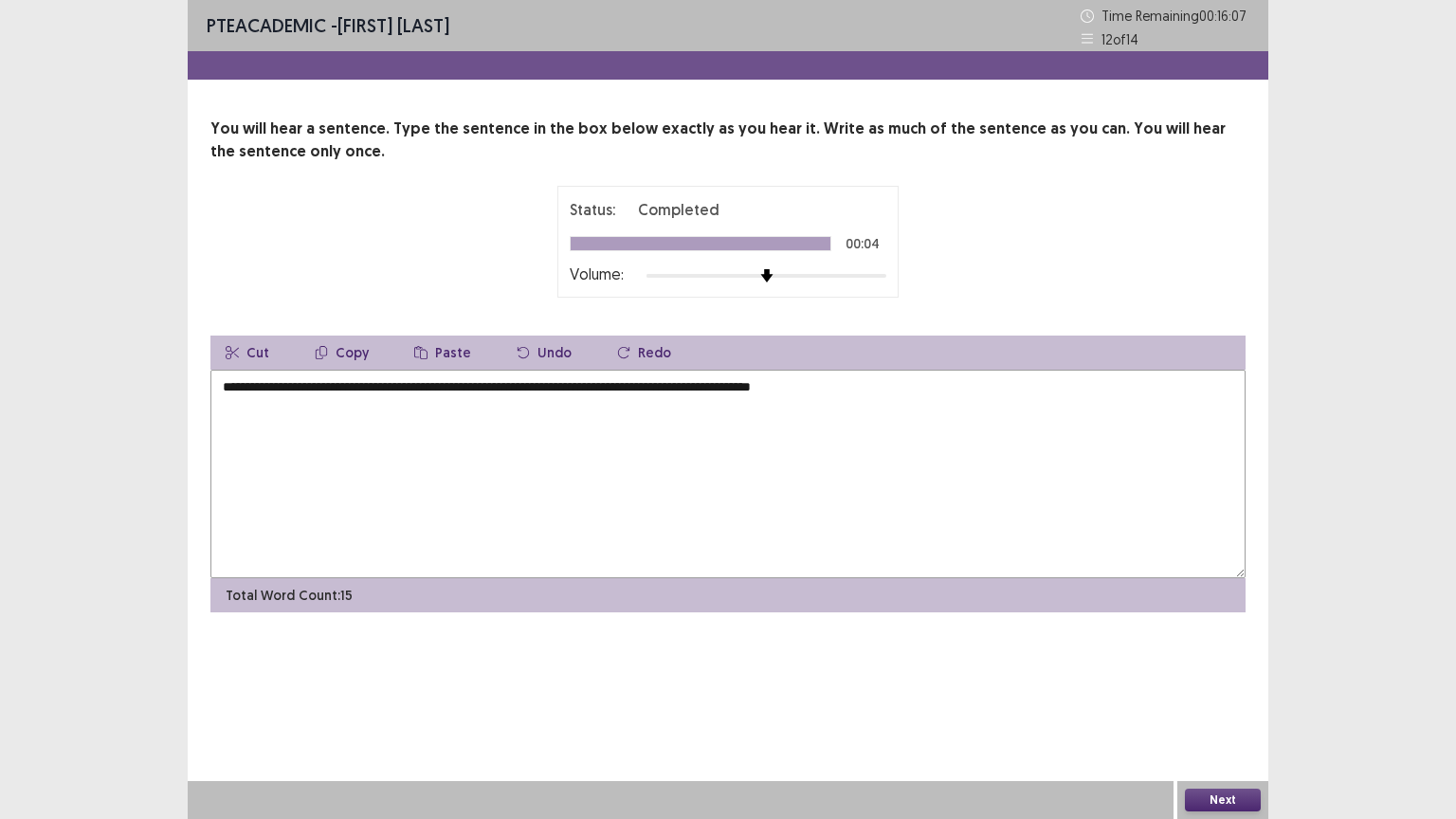 click on "**********" at bounding box center (728, 474) 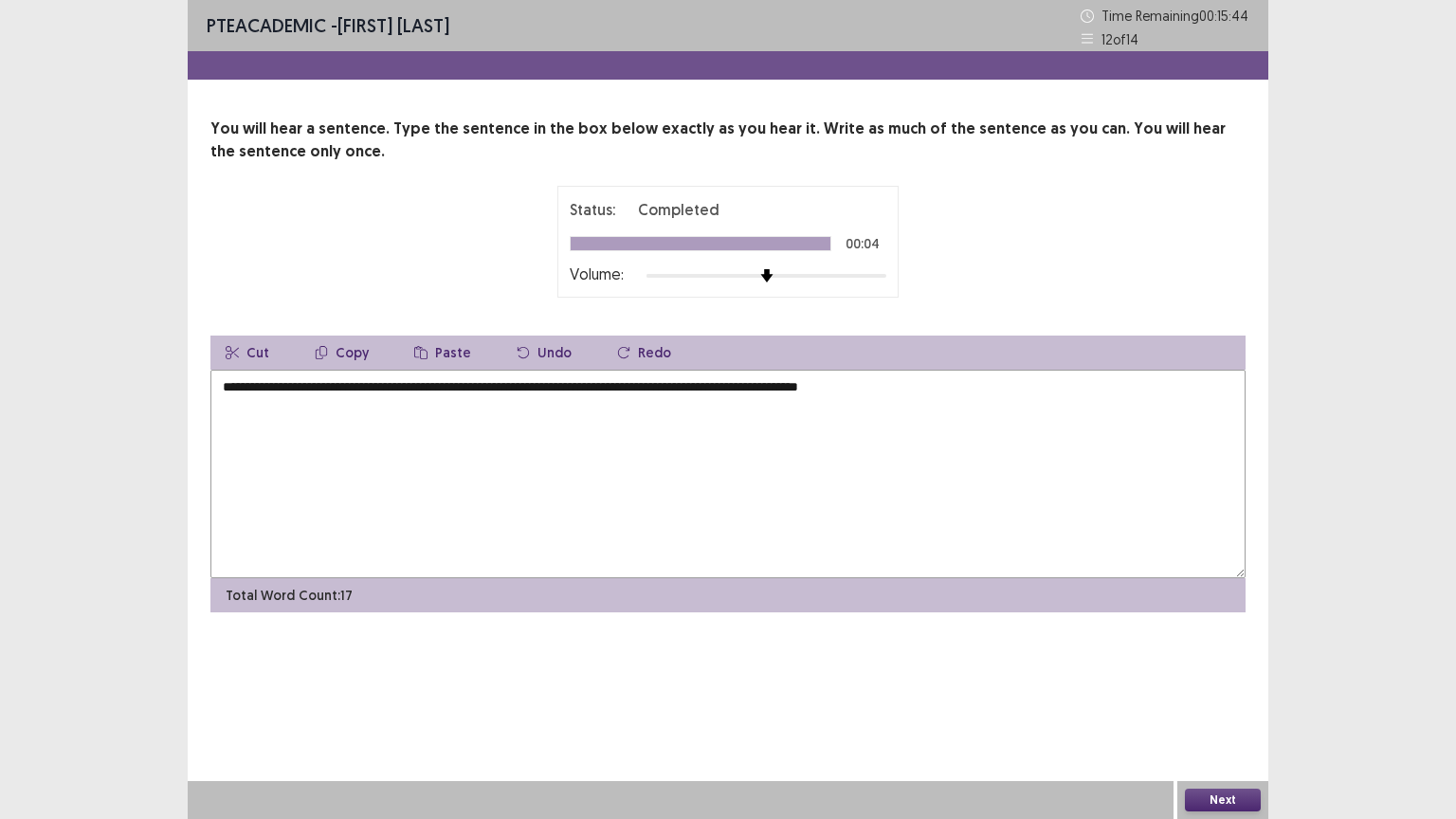 type on "**********" 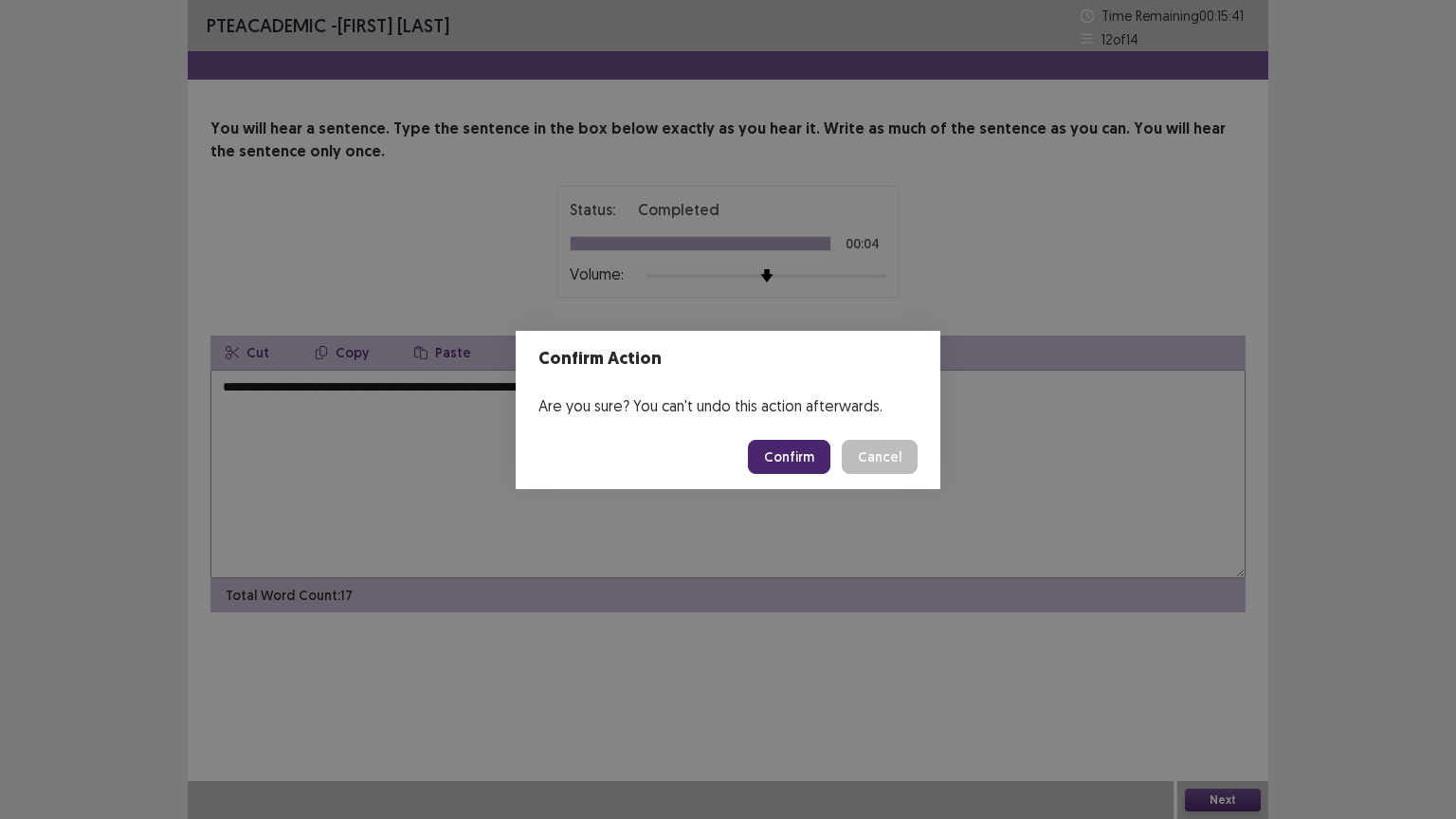 click on "Confirm" at bounding box center [789, 457] 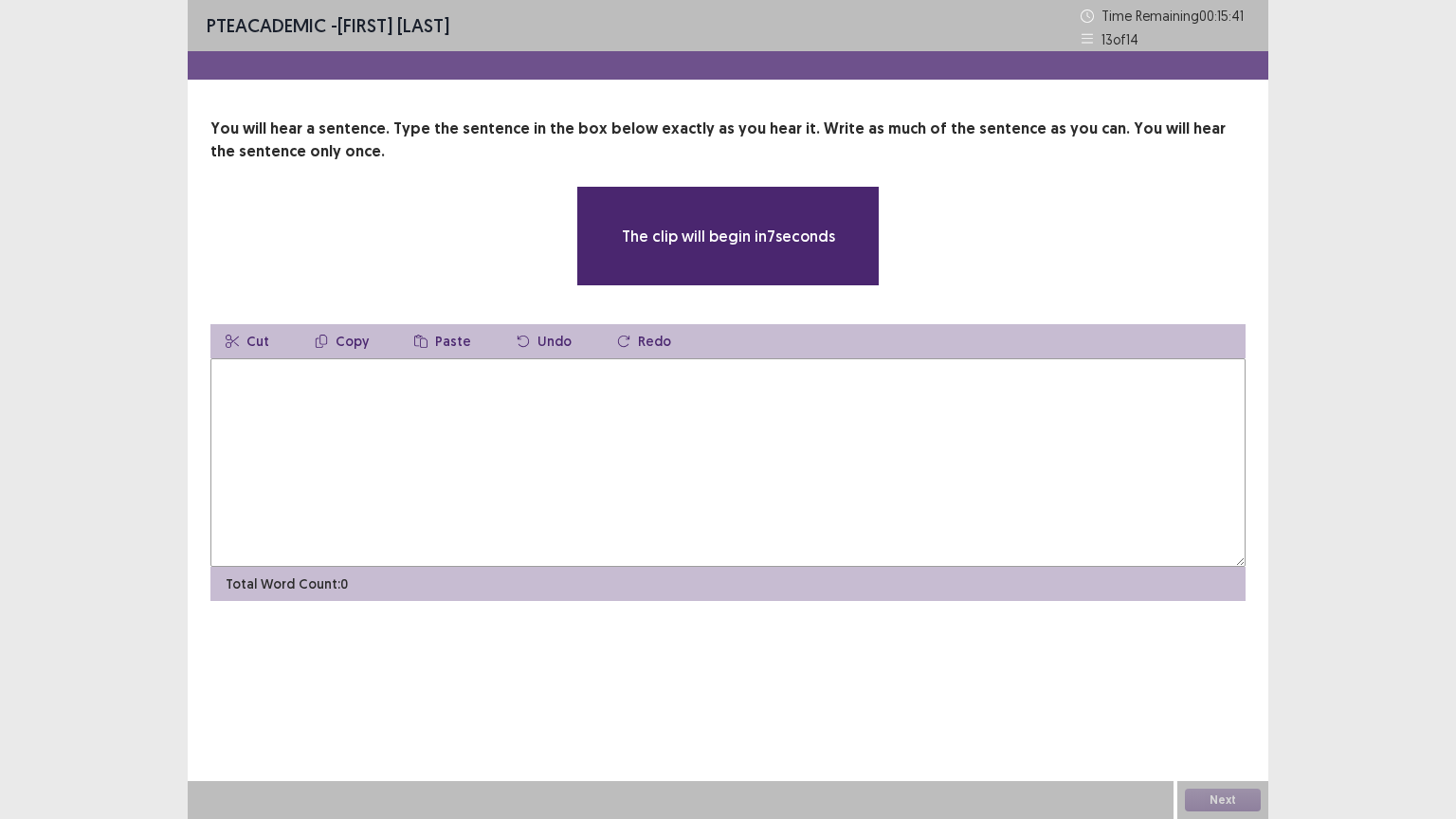 click at bounding box center [728, 463] 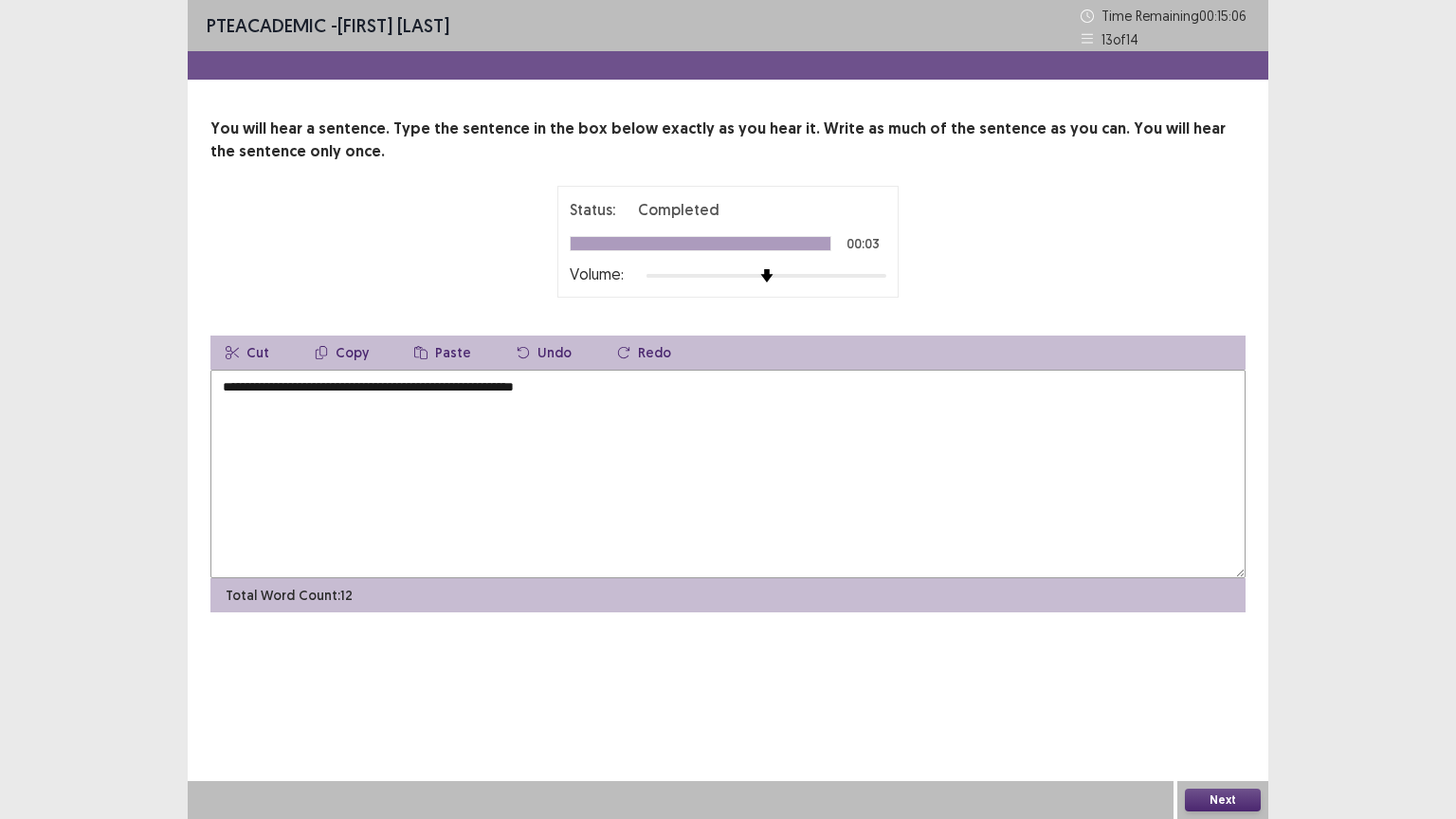 click on "**********" at bounding box center [728, 474] 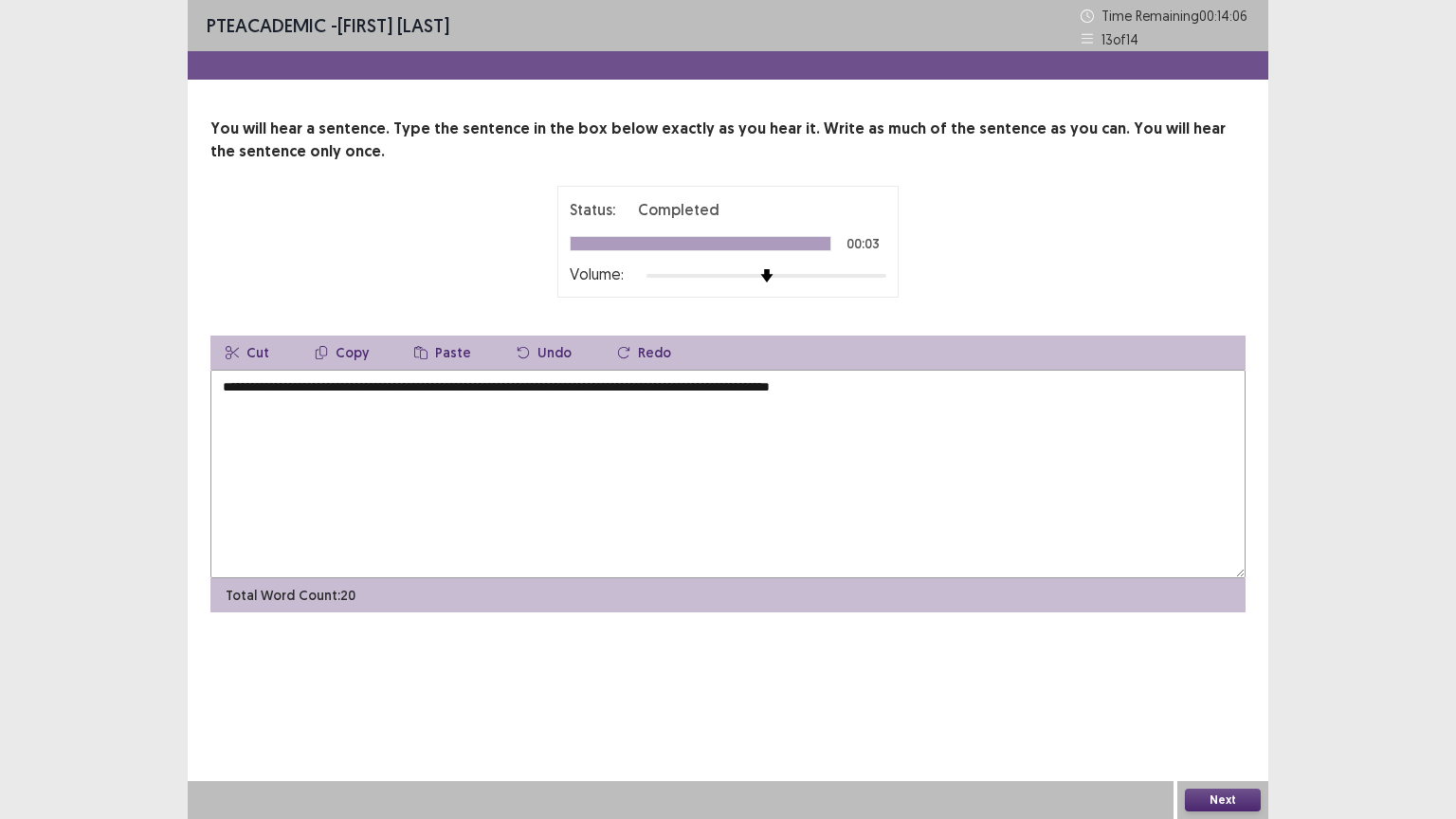 click on "**********" at bounding box center [728, 474] 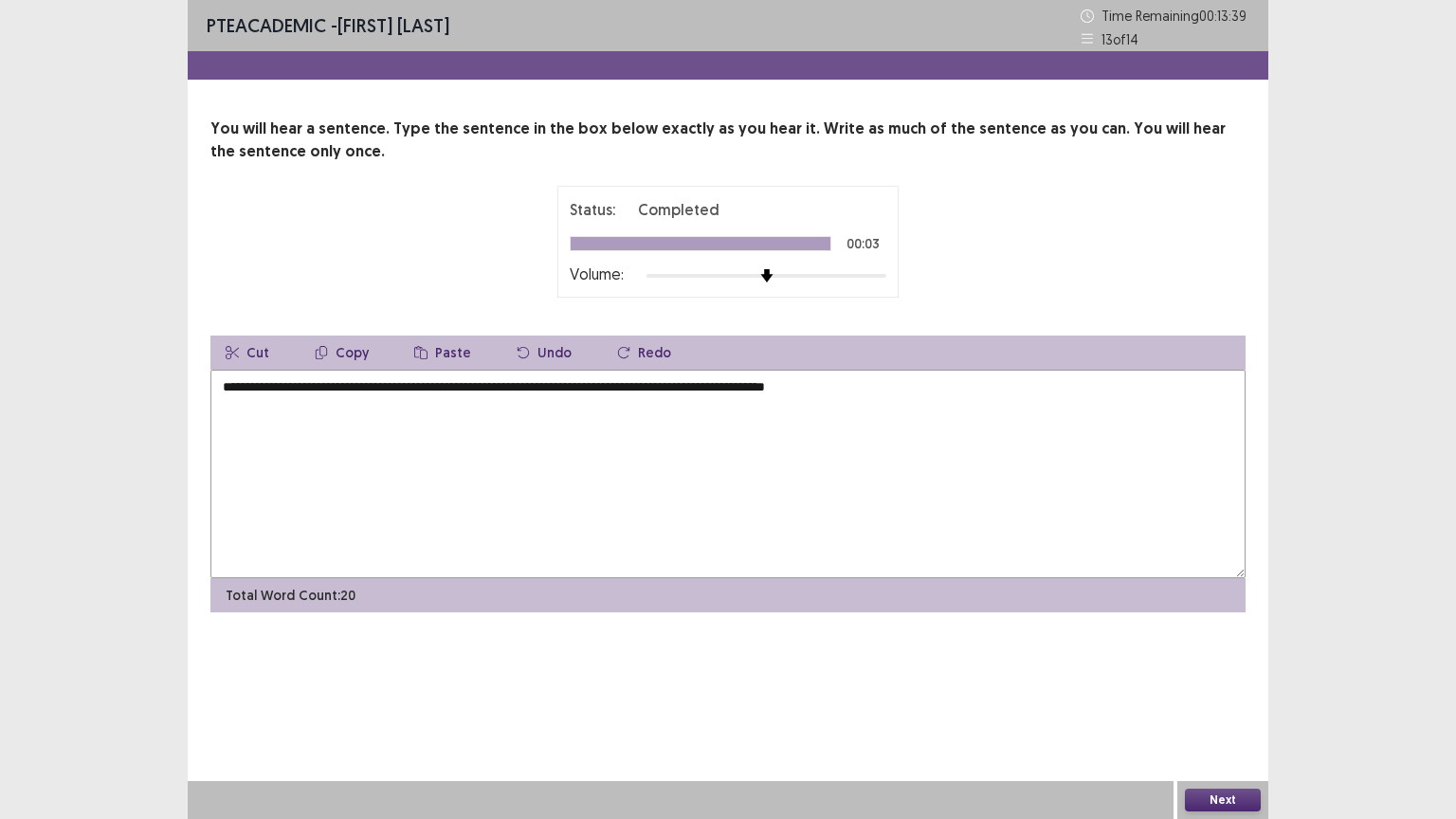 click on "**********" at bounding box center [728, 474] 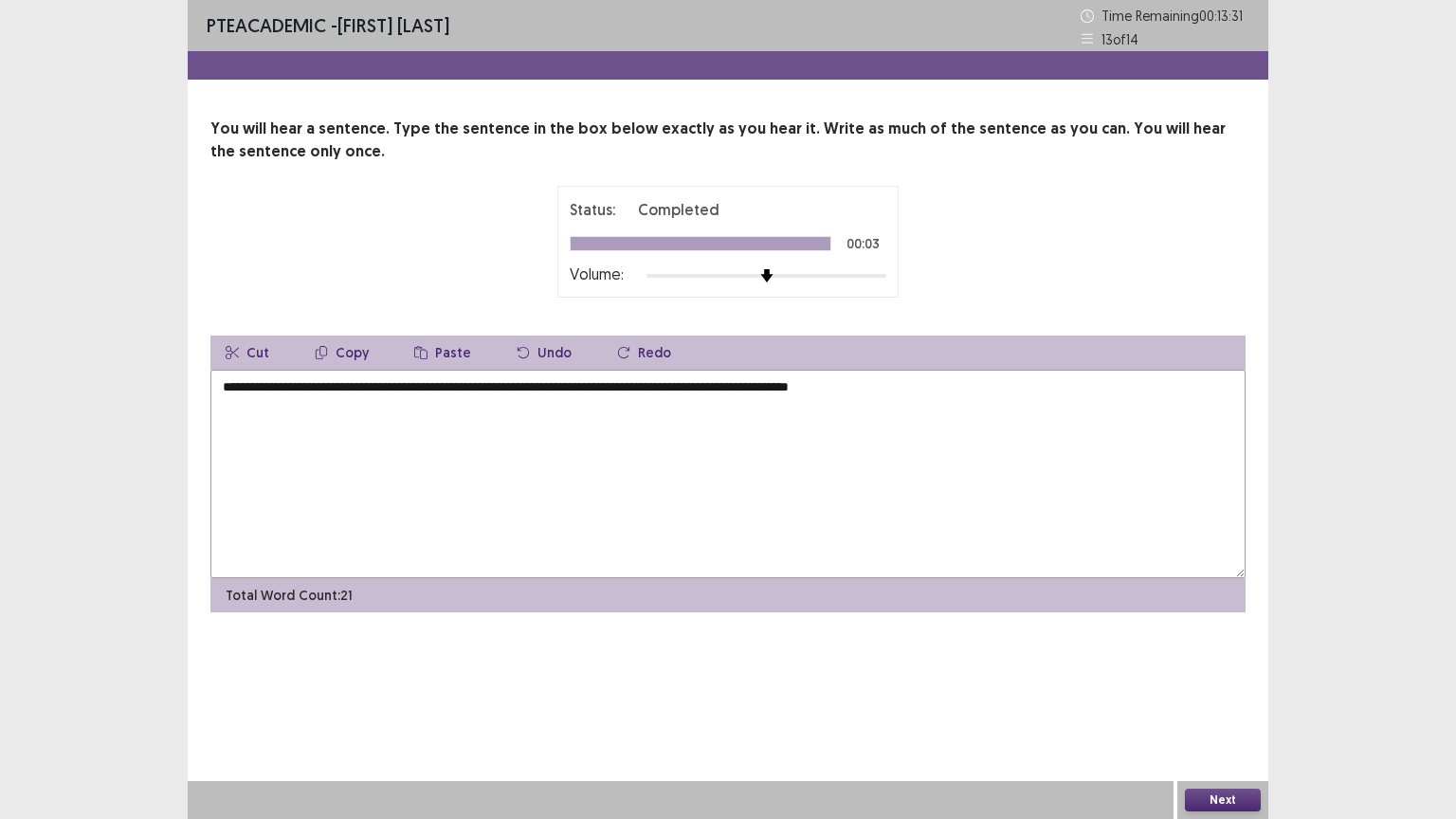 click on "**********" at bounding box center [728, 474] 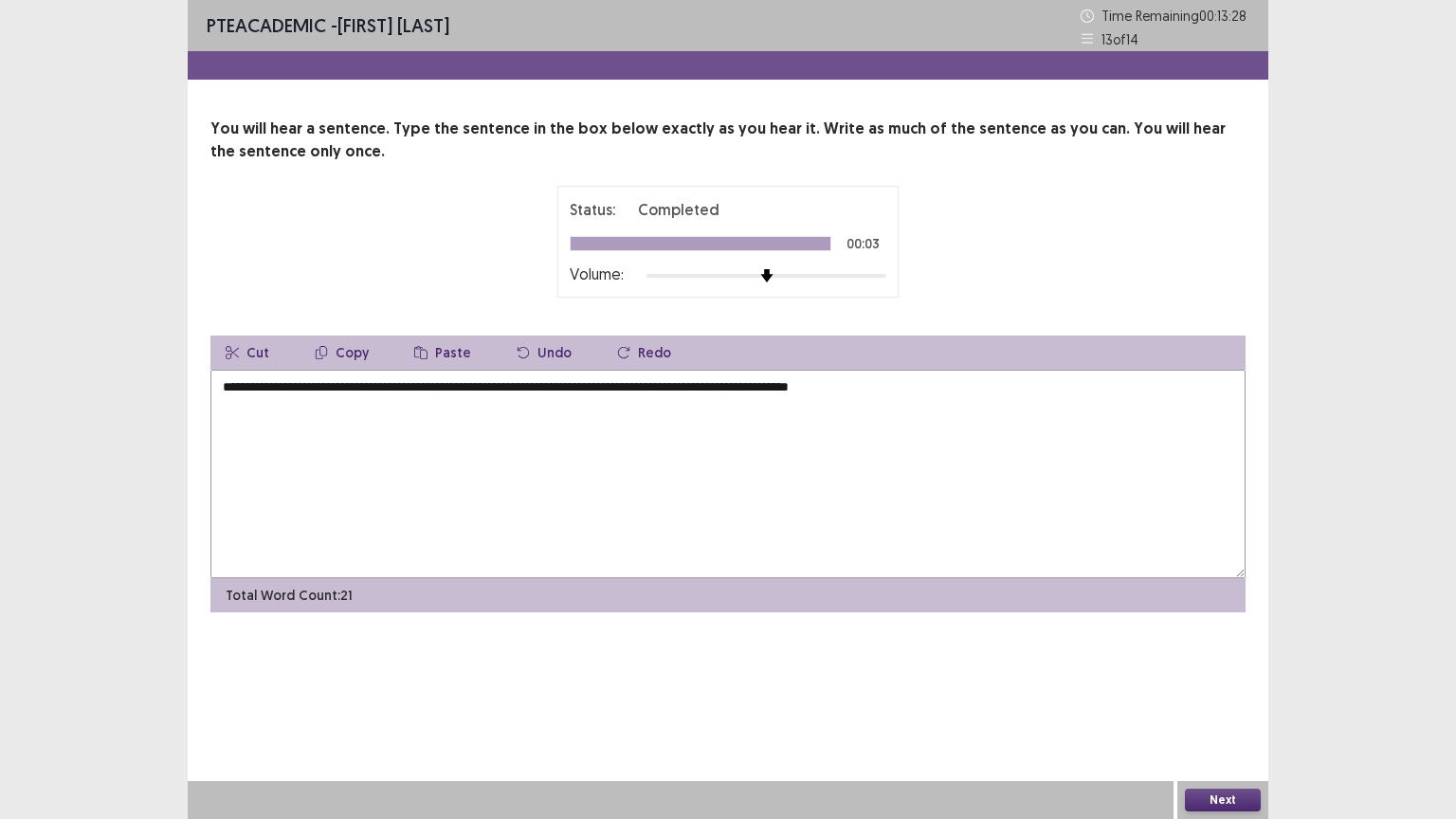 type on "**********" 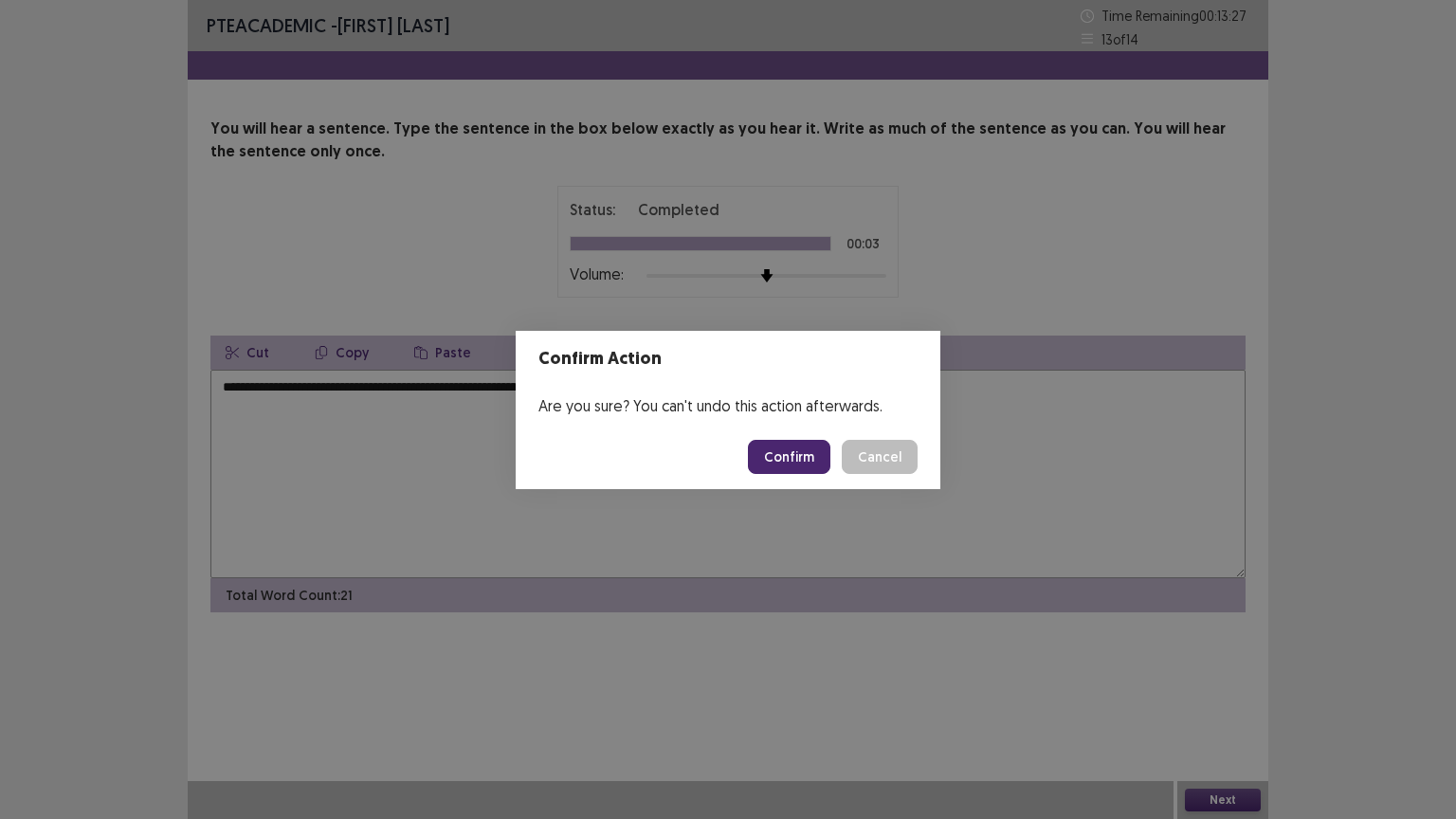 click on "Confirm" at bounding box center (789, 457) 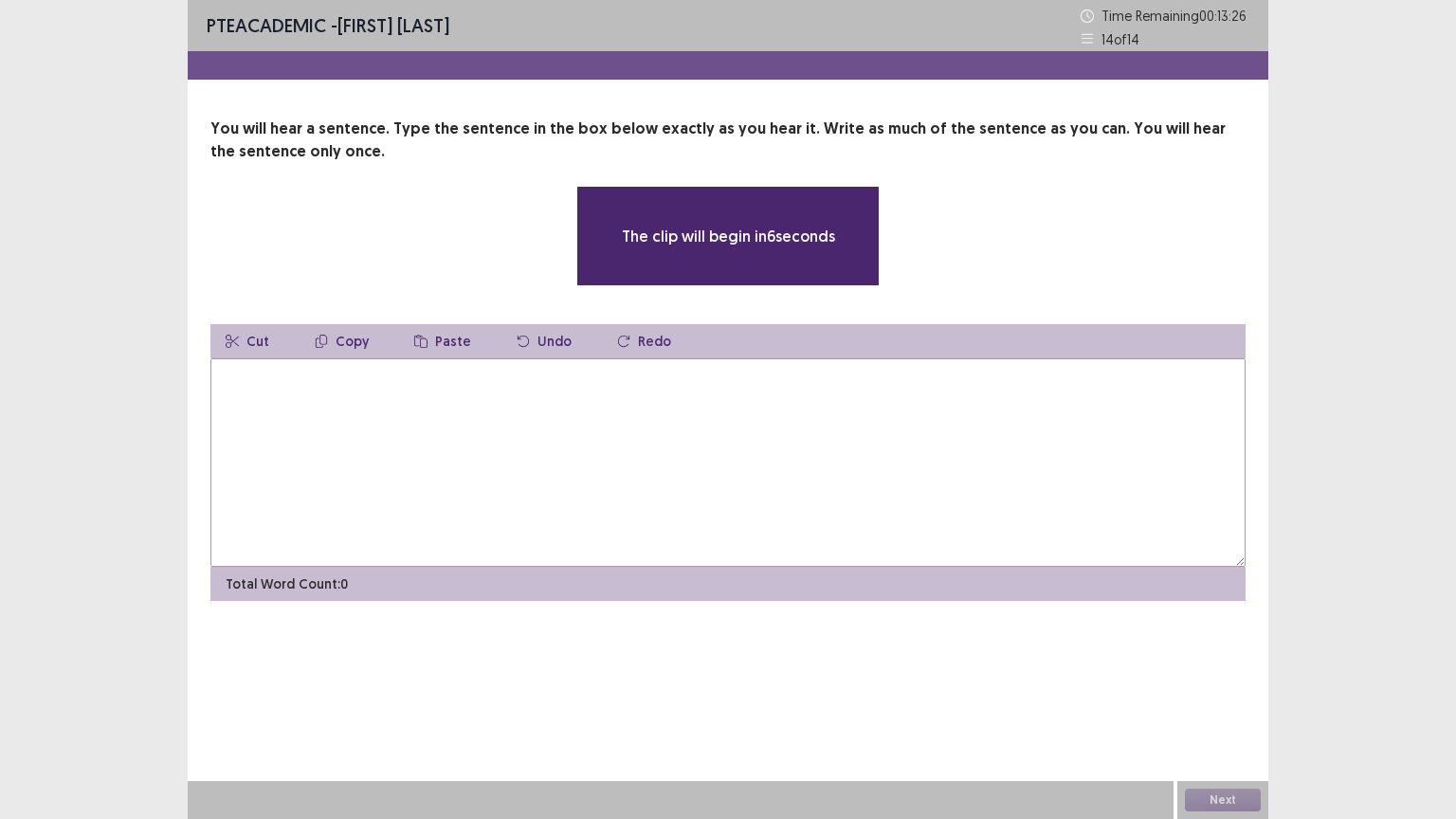 click at bounding box center (728, 463) 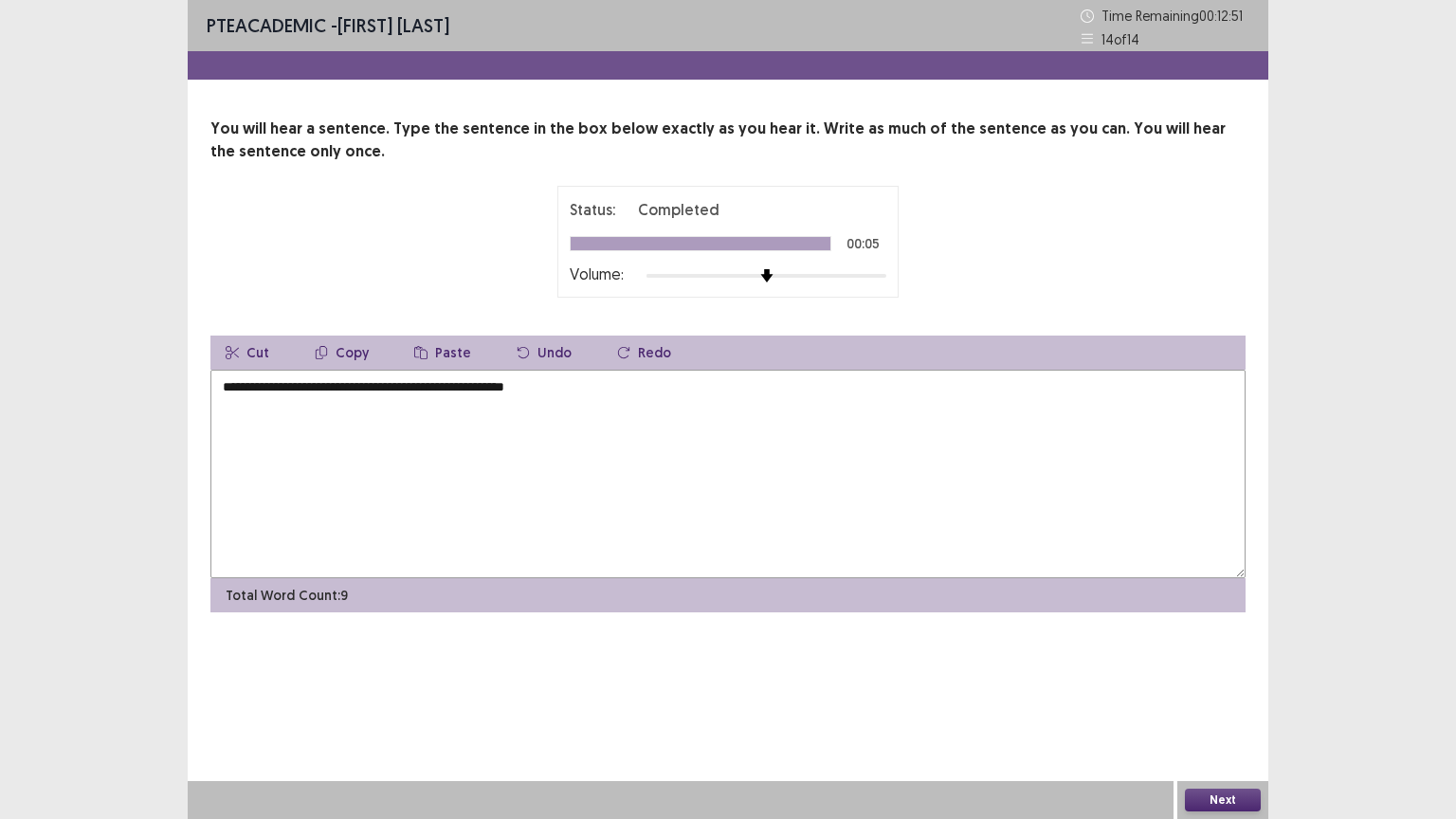 click on "**********" at bounding box center [728, 474] 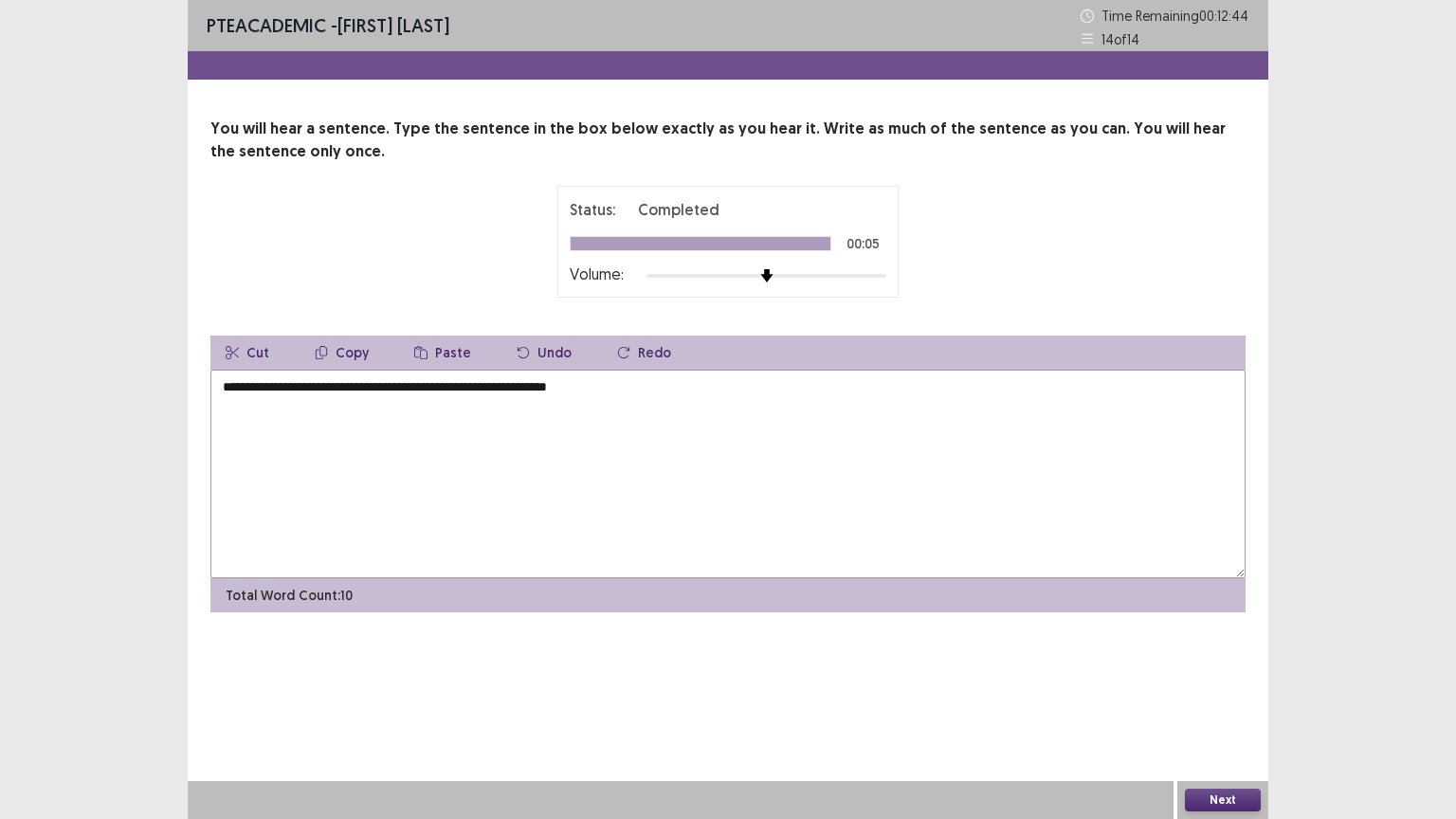 click on "**********" at bounding box center [728, 474] 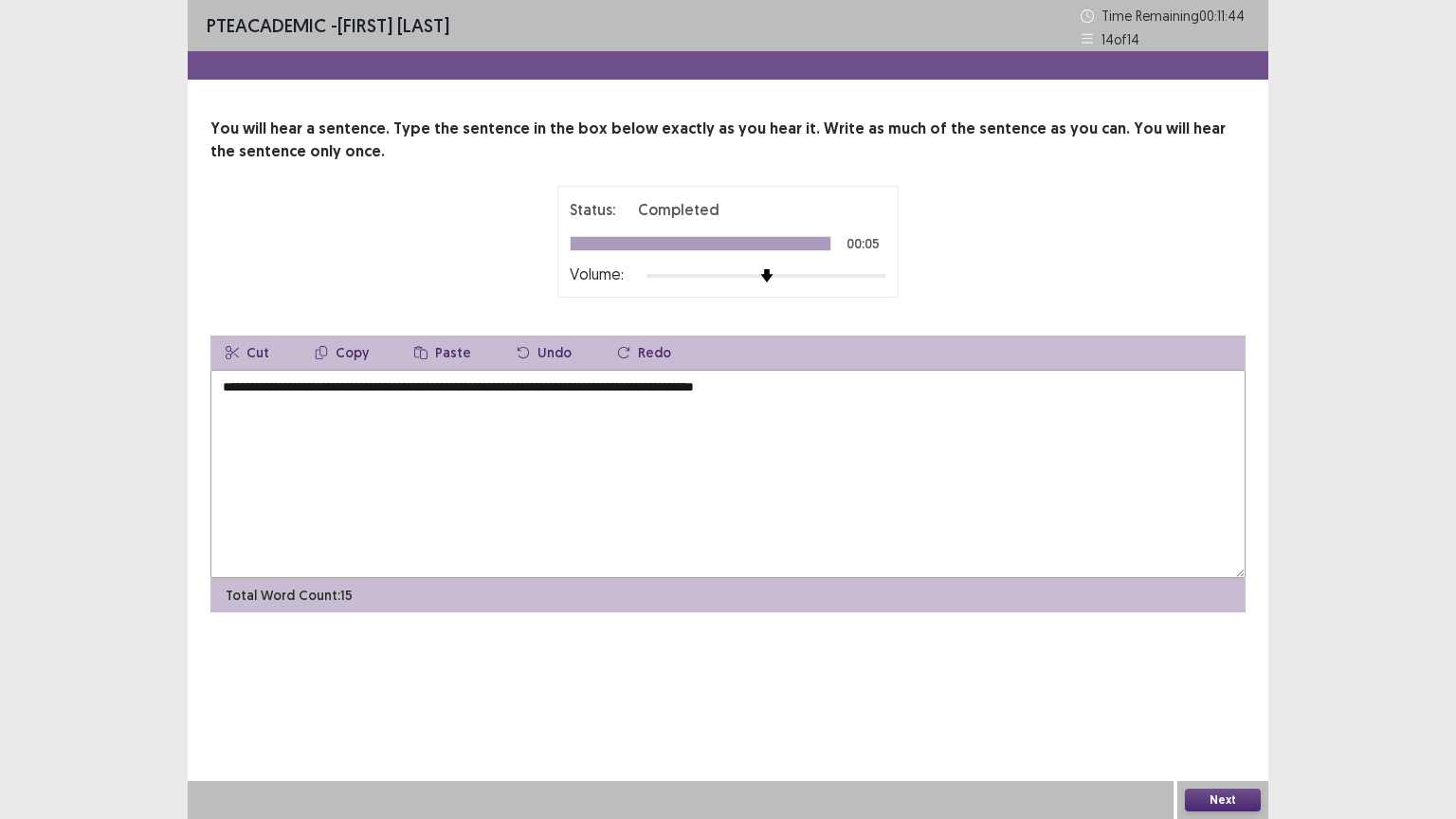 click on "**********" at bounding box center [728, 474] 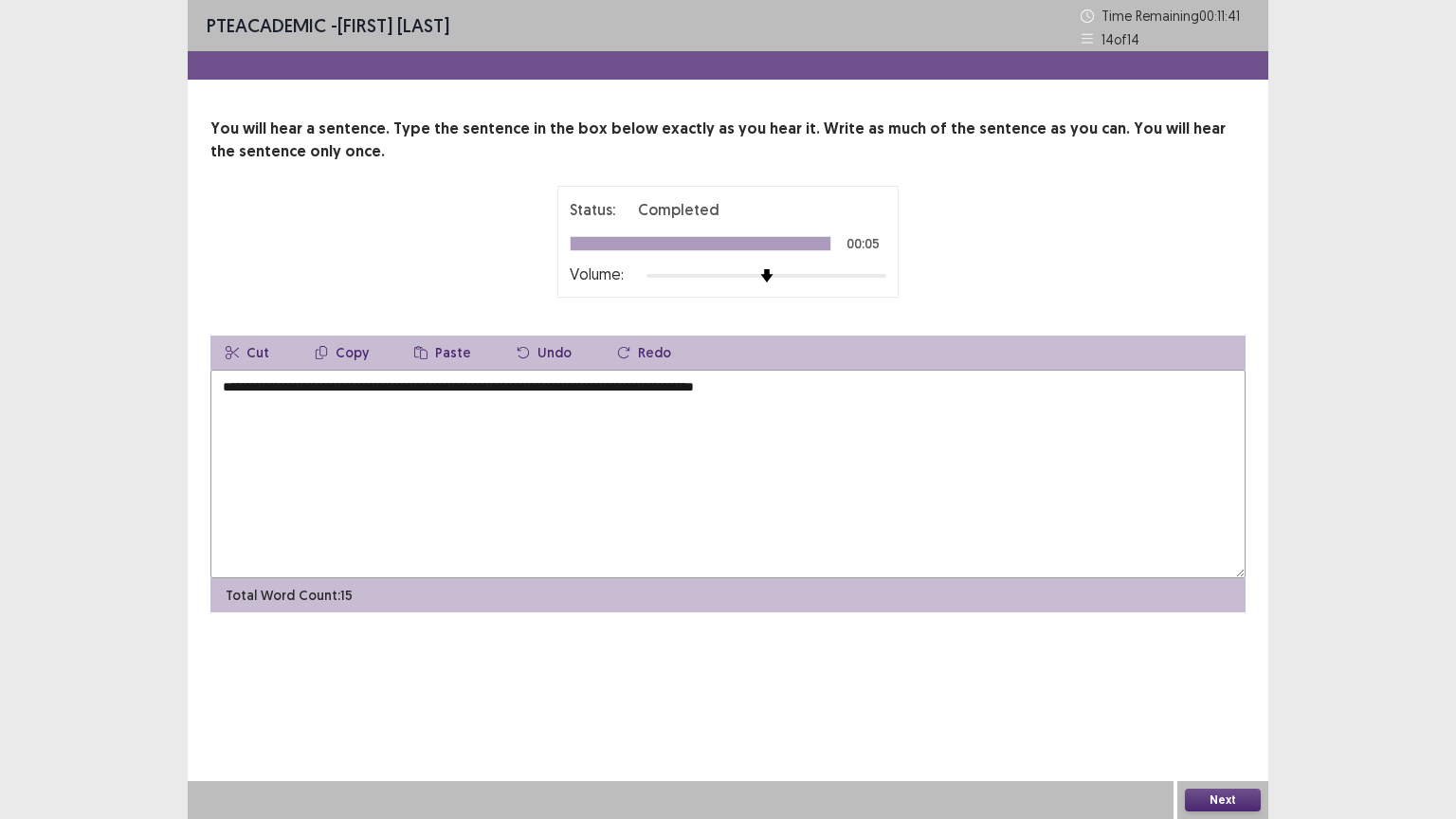type on "**********" 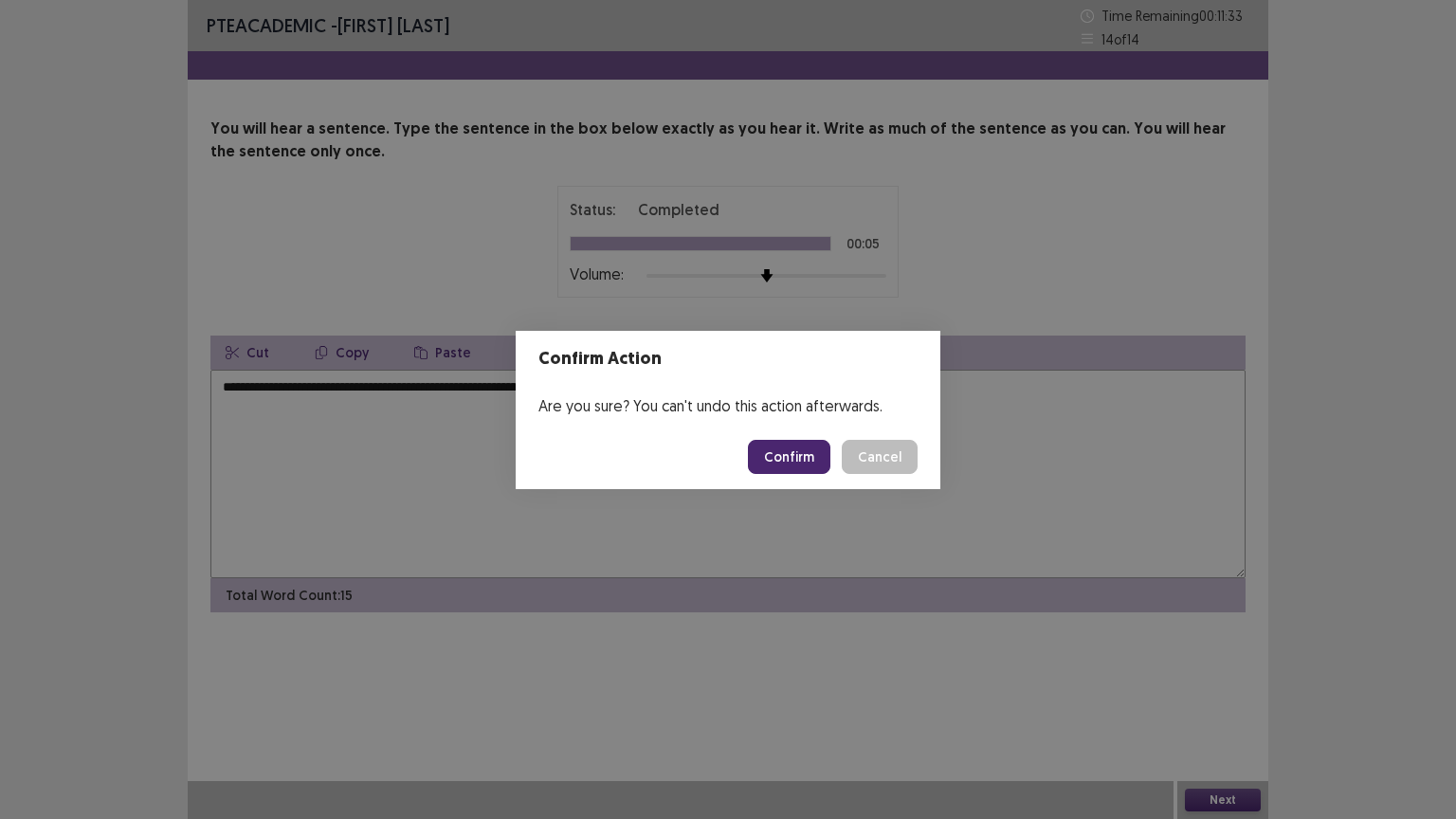type 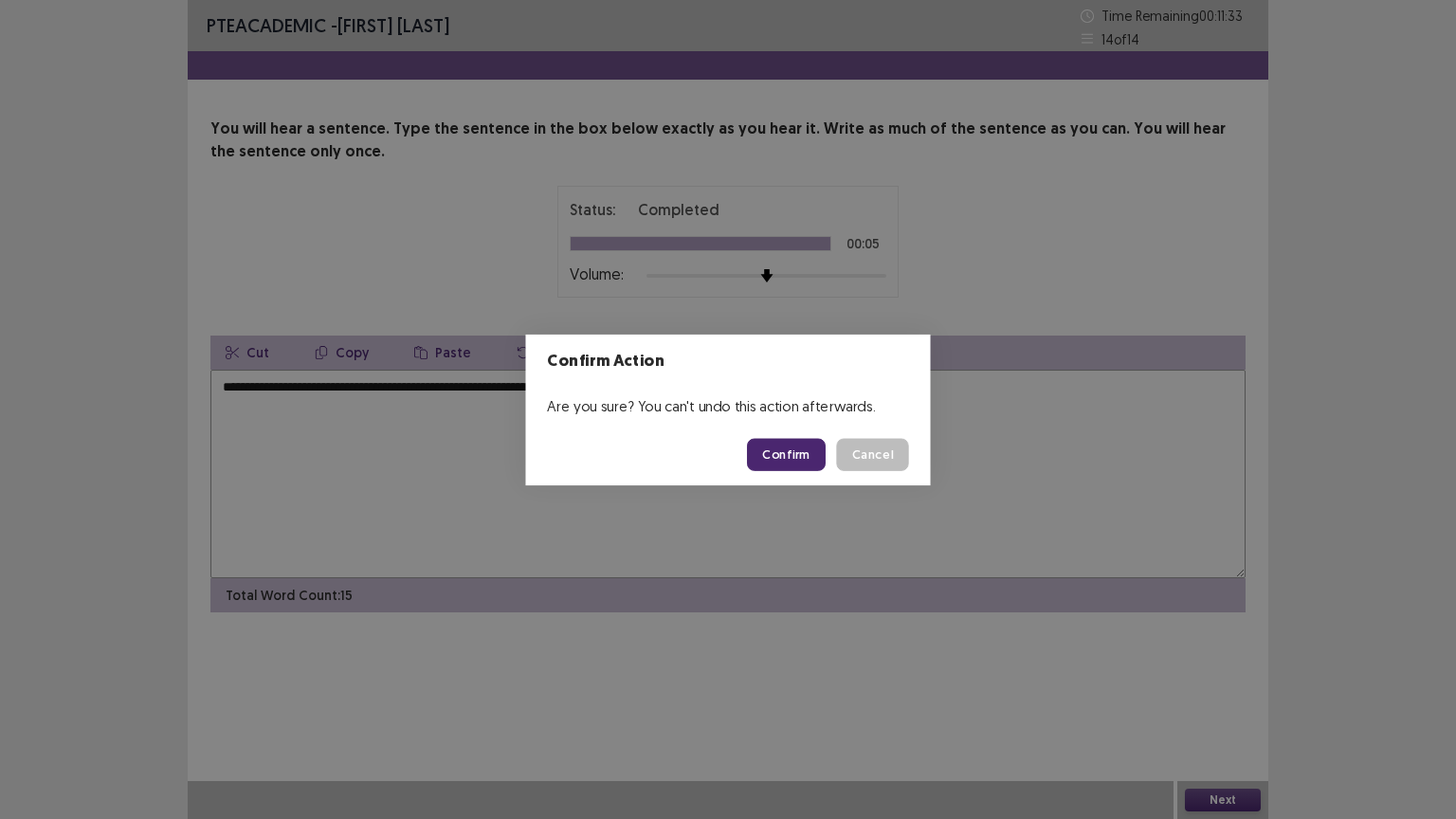 type 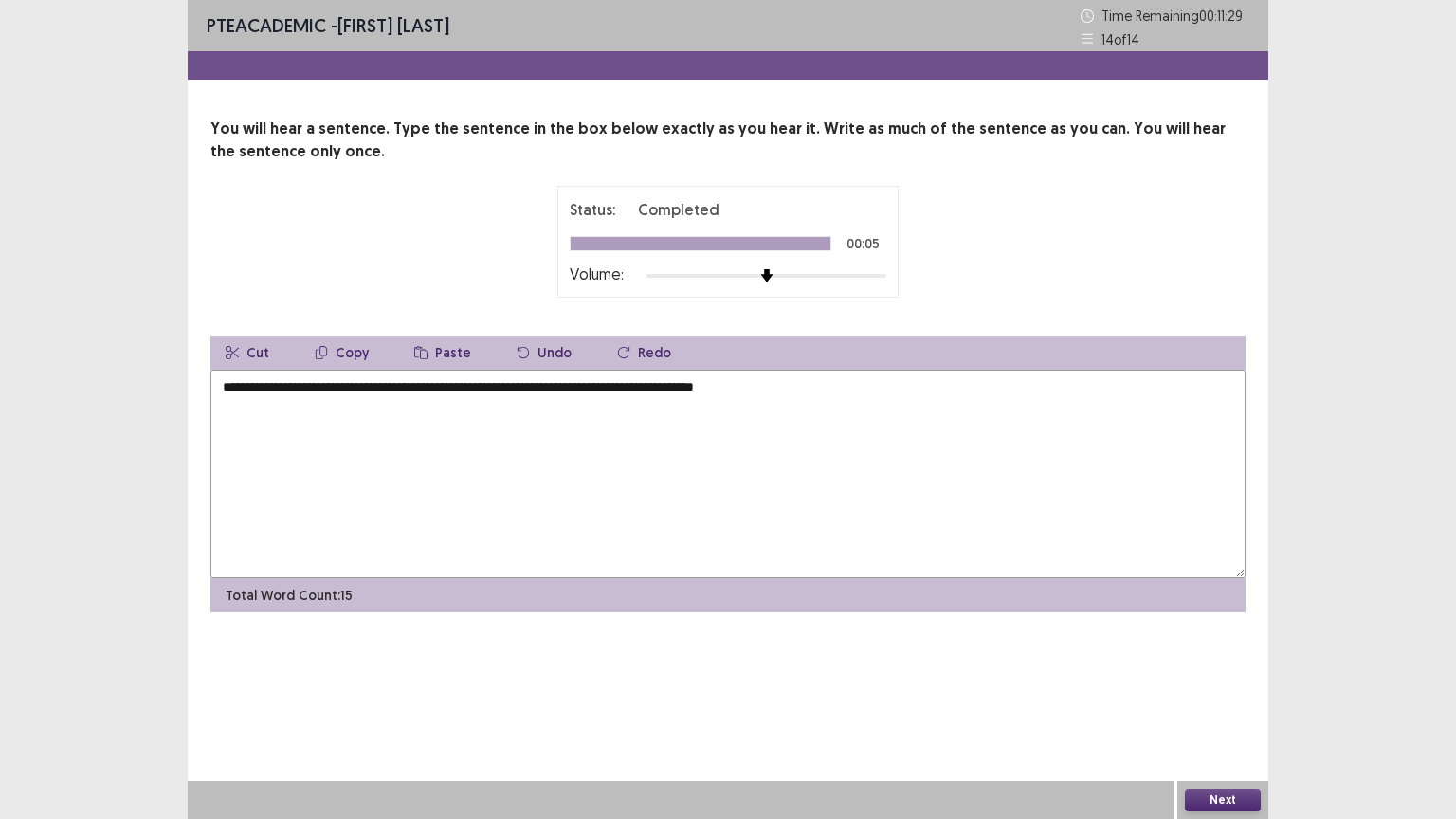 click on "Next" at bounding box center (1223, 800) 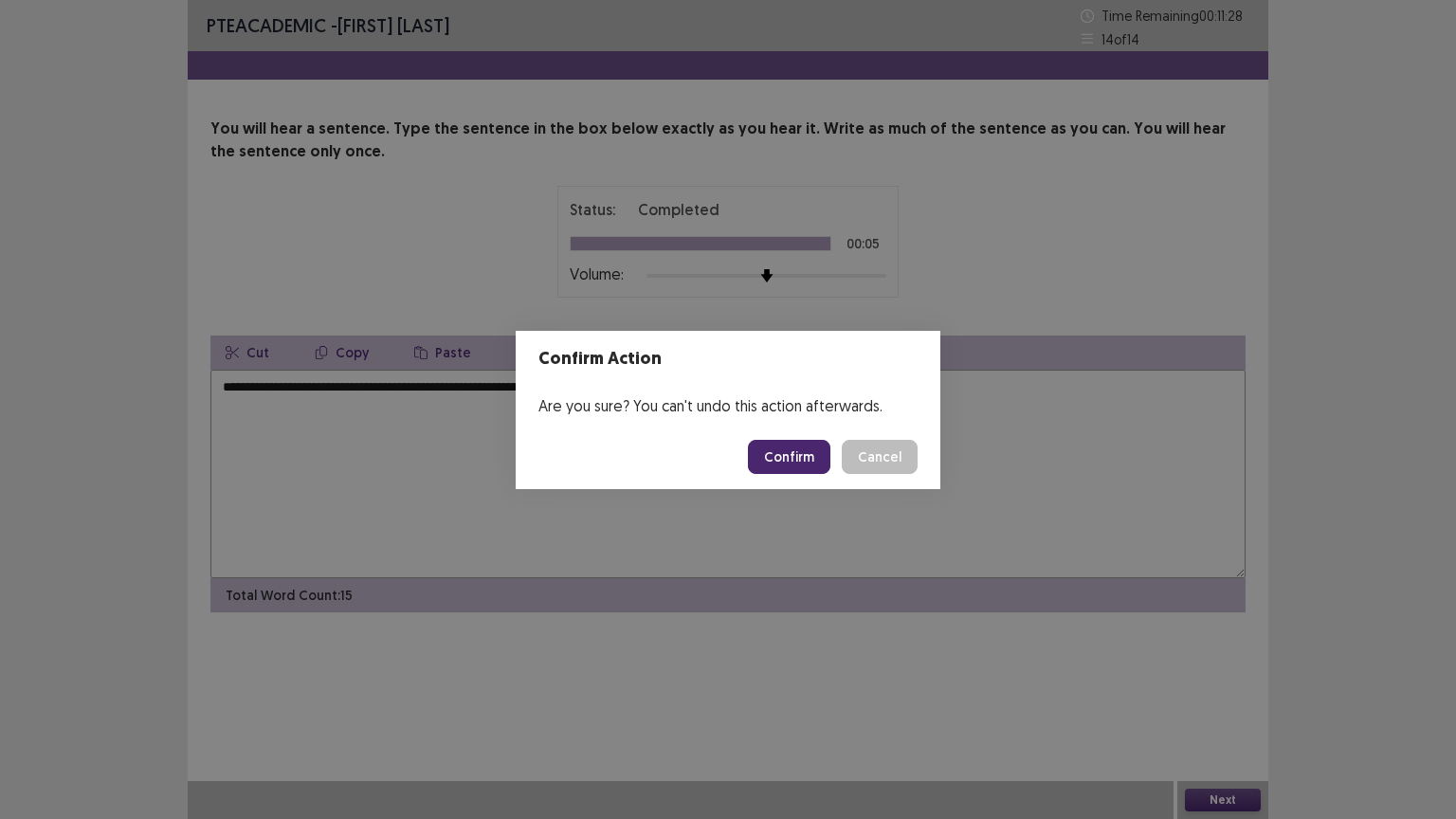 click on "Confirm" at bounding box center (789, 457) 